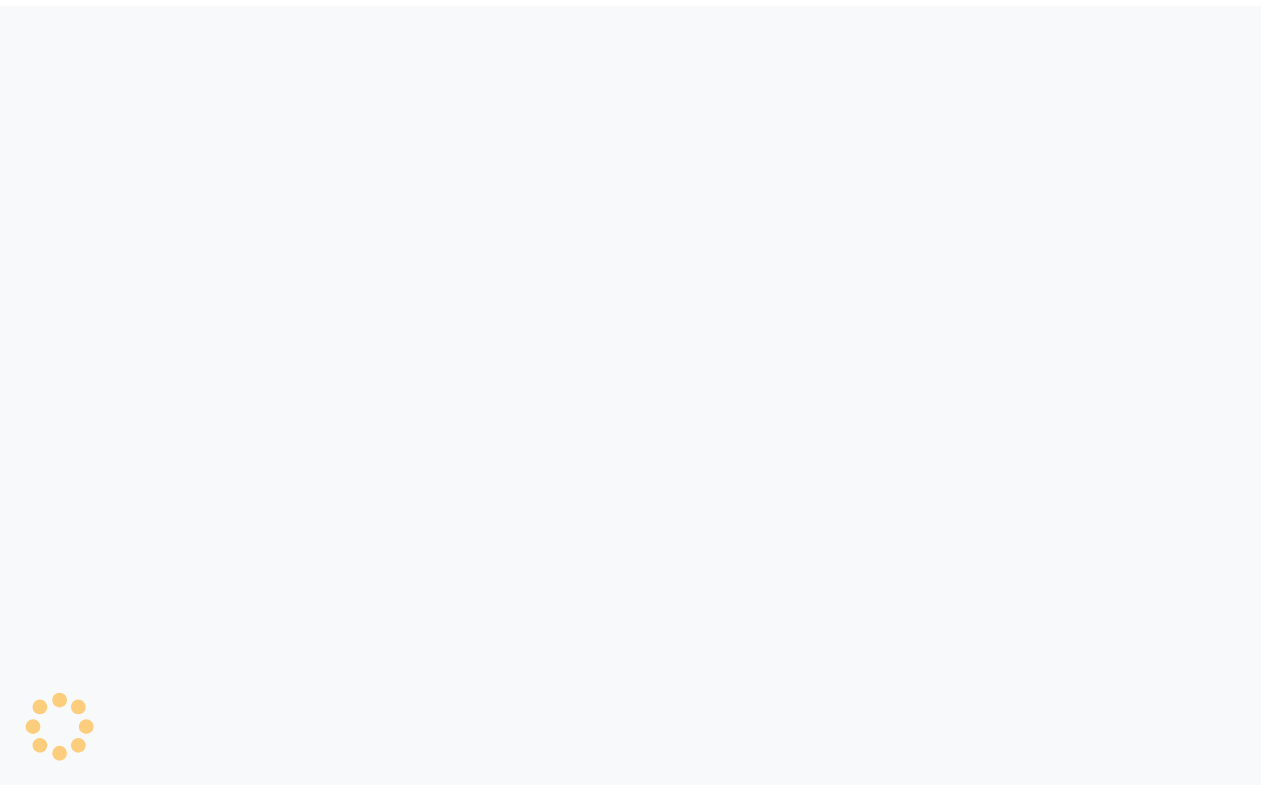 scroll, scrollTop: 0, scrollLeft: 0, axis: both 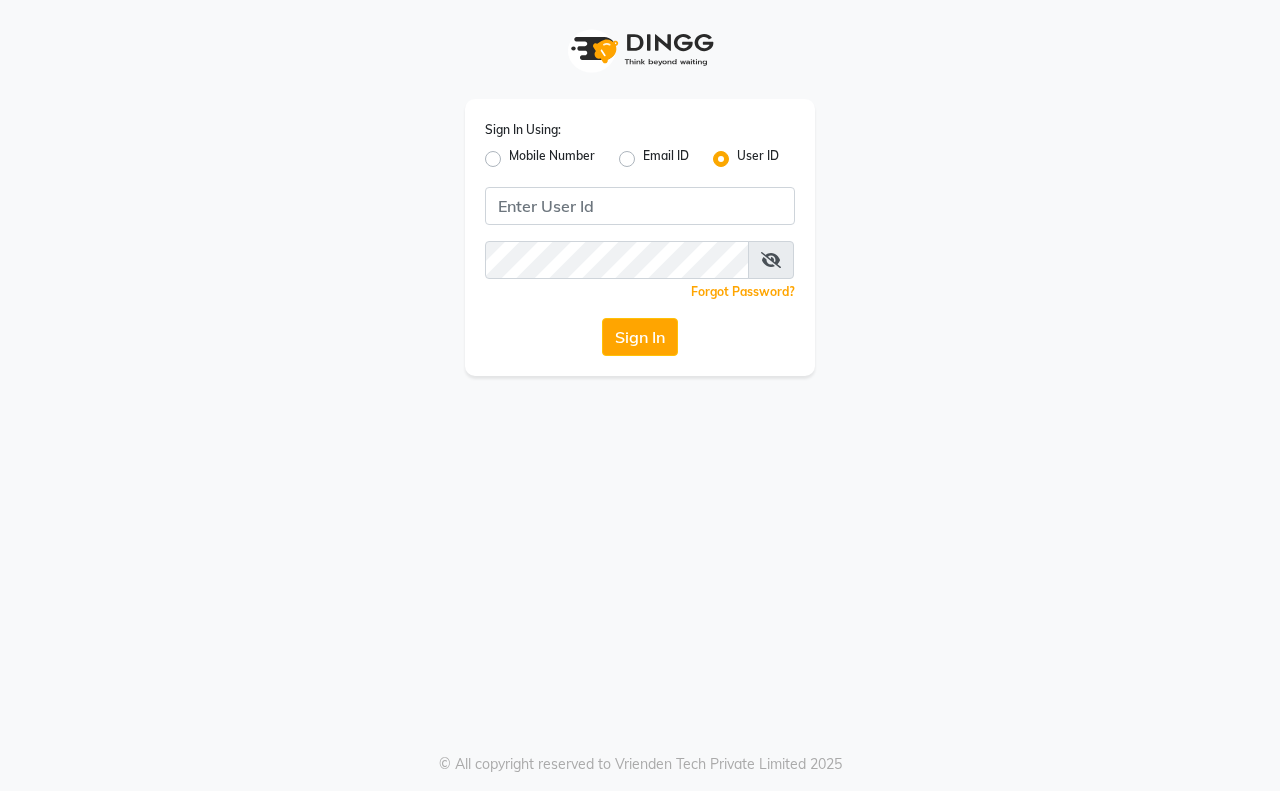 click on "Sign In Using: Mobile Number Email ID User ID" 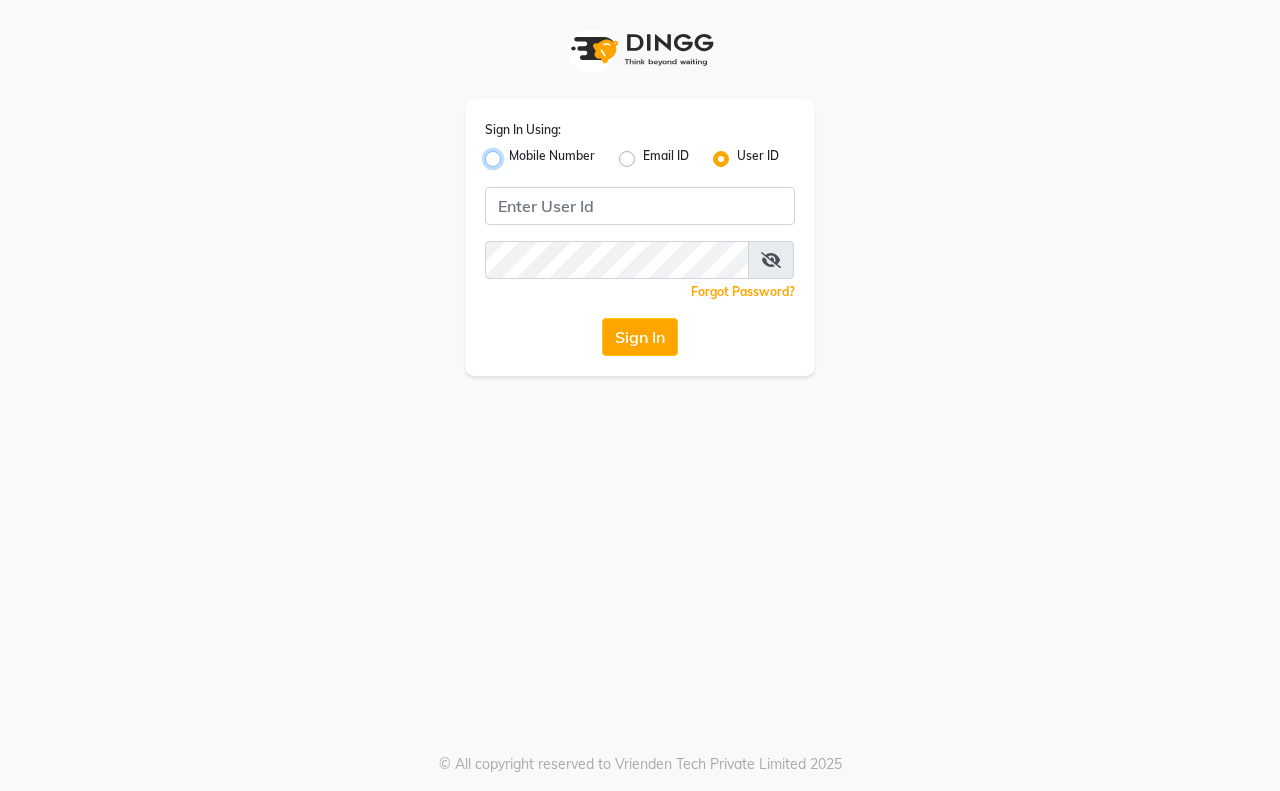 click on "Mobile Number" at bounding box center [515, 153] 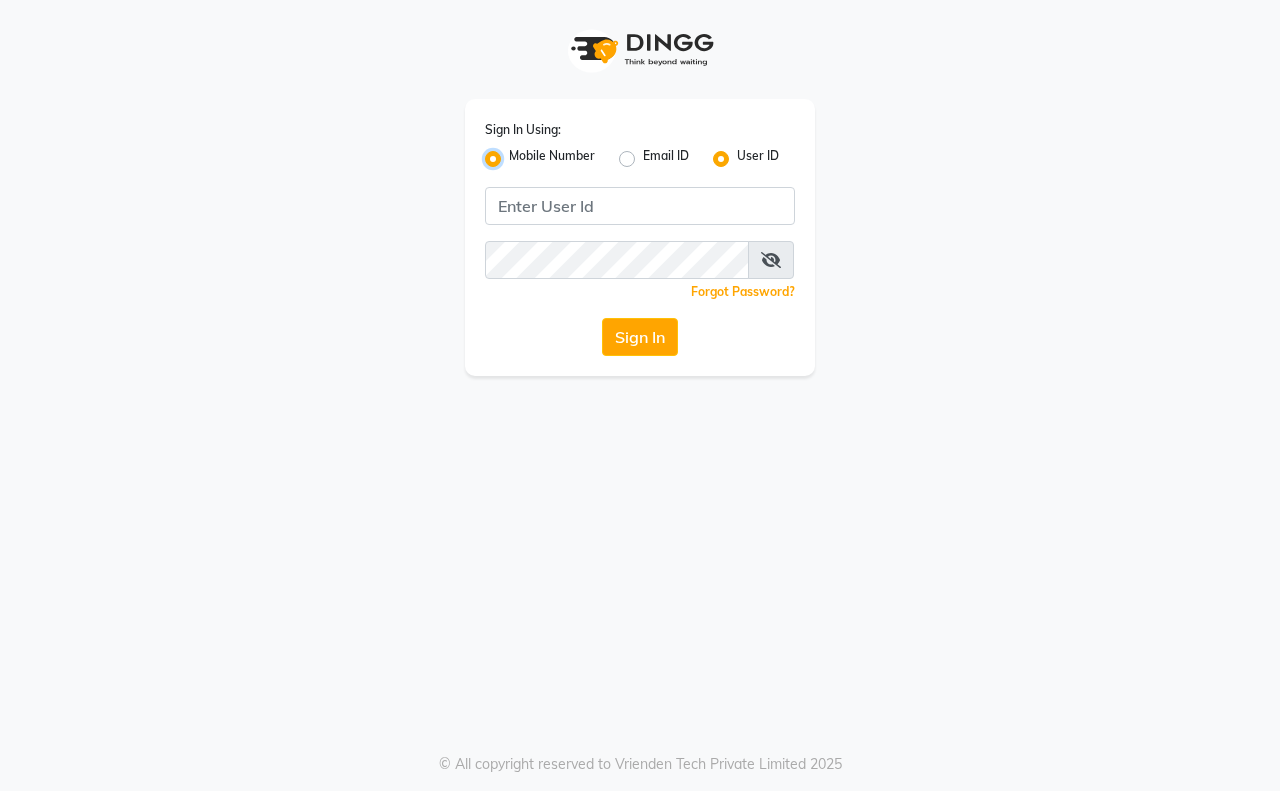 radio on "false" 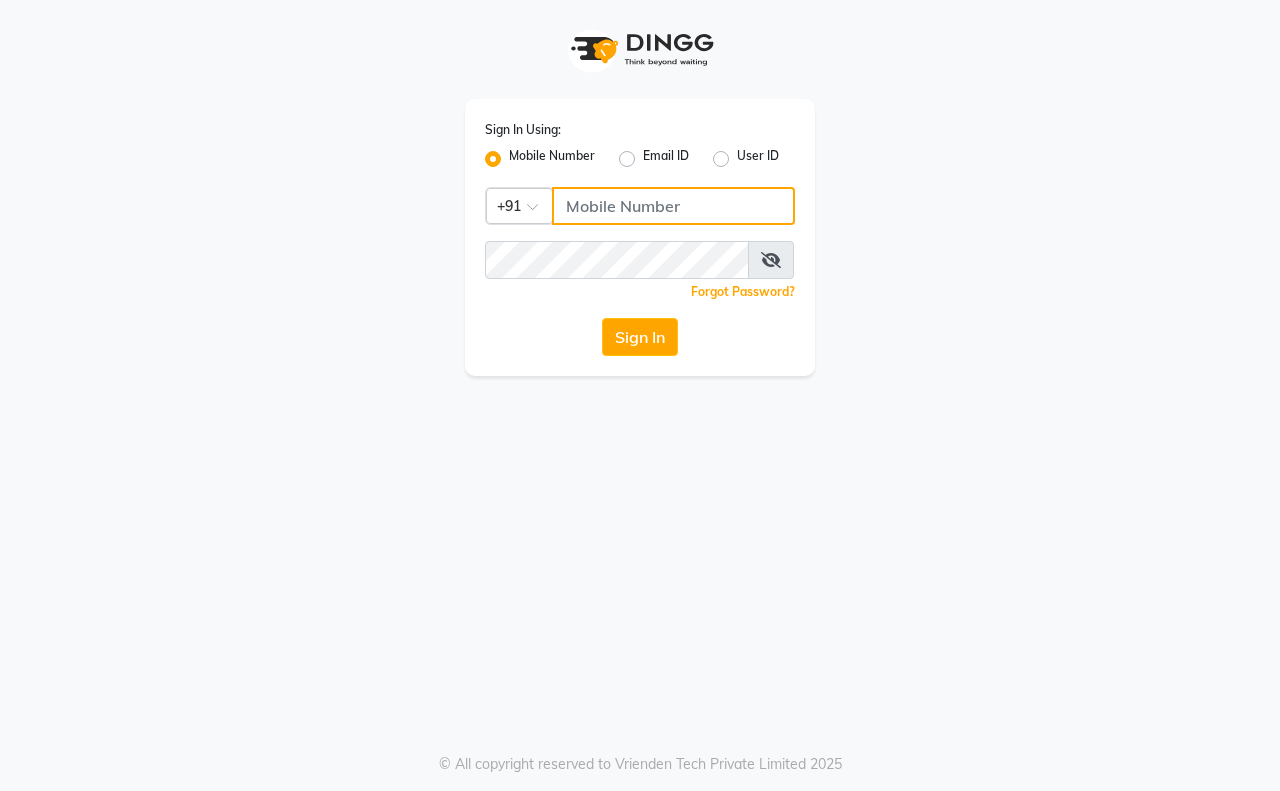 click 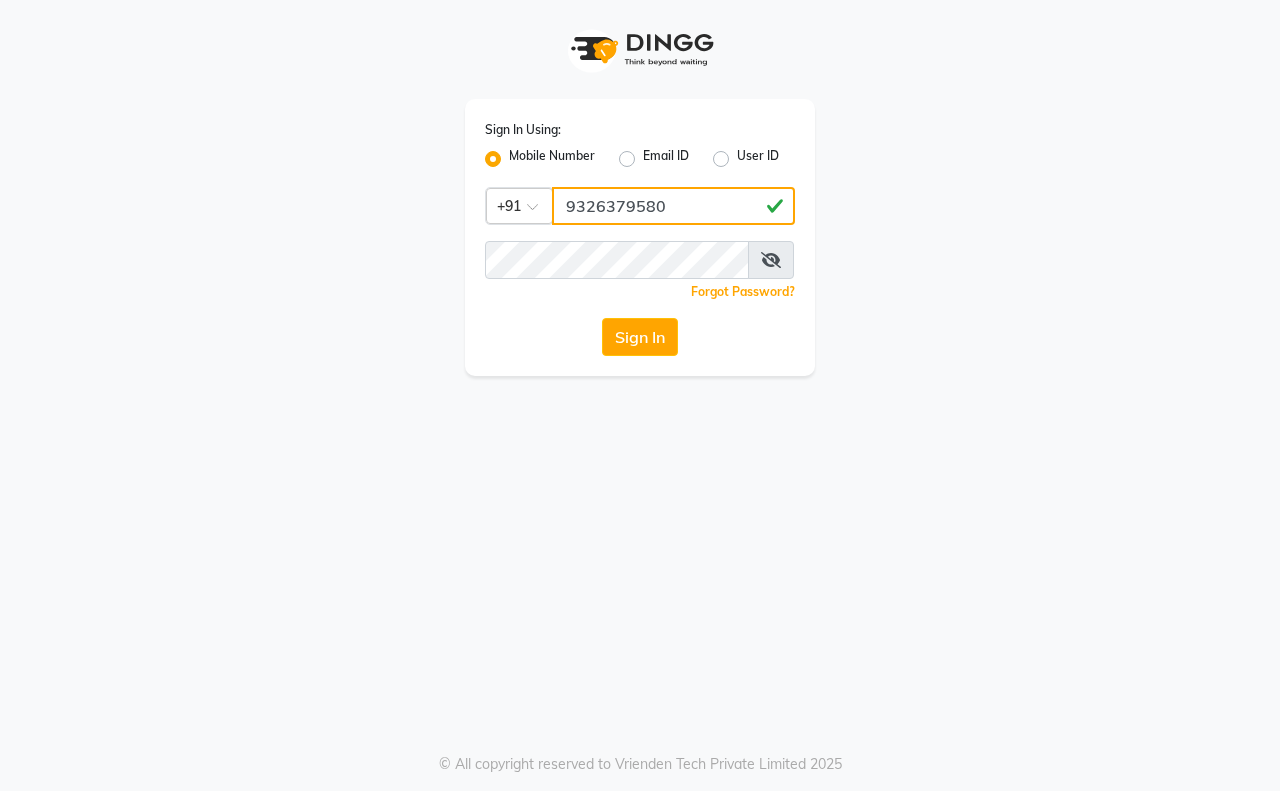 type on "9326379580" 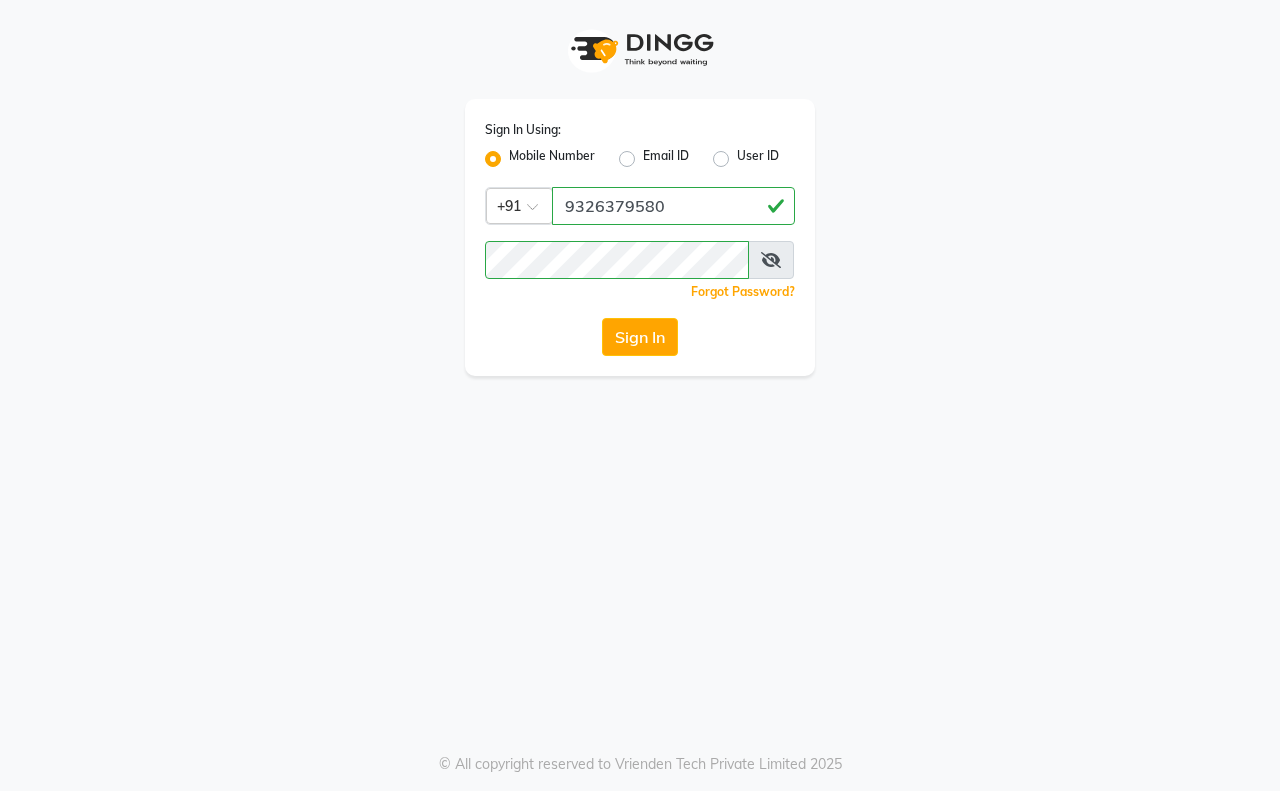 click at bounding box center (771, 260) 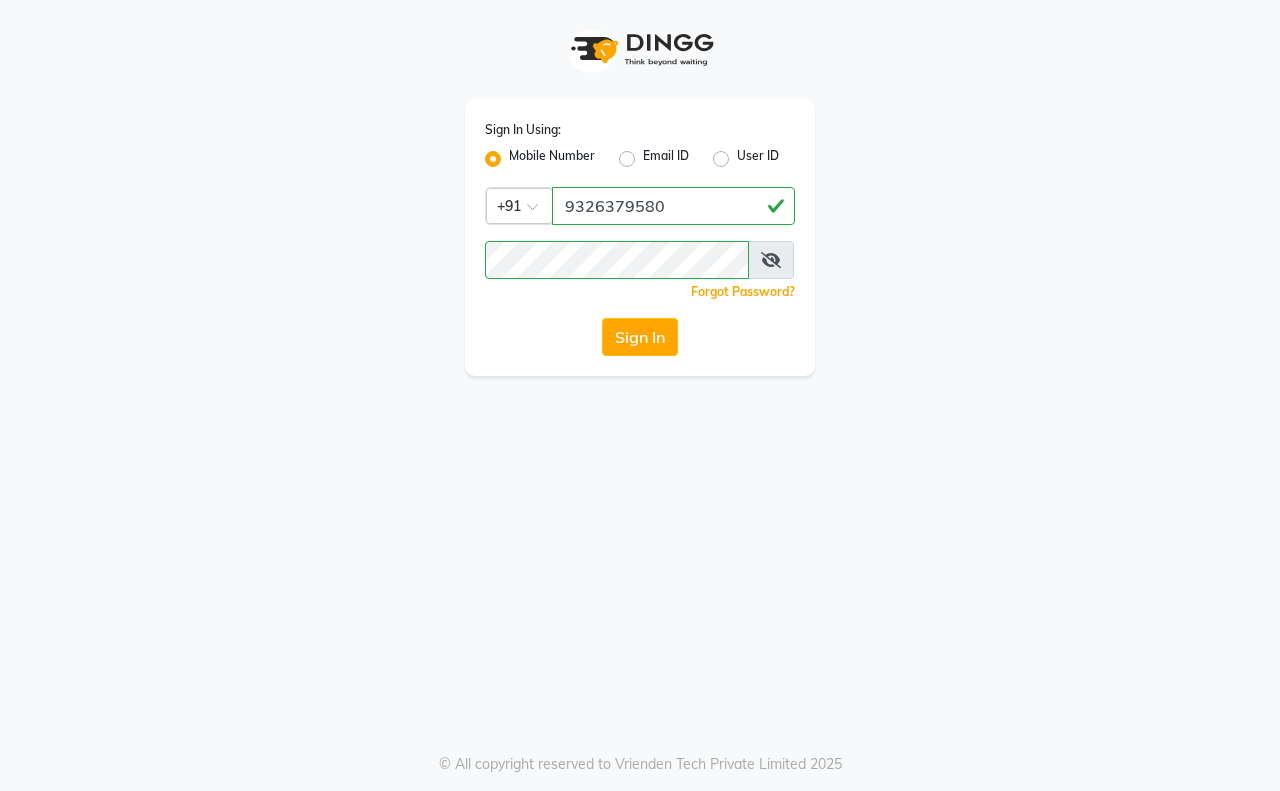 click at bounding box center [771, 260] 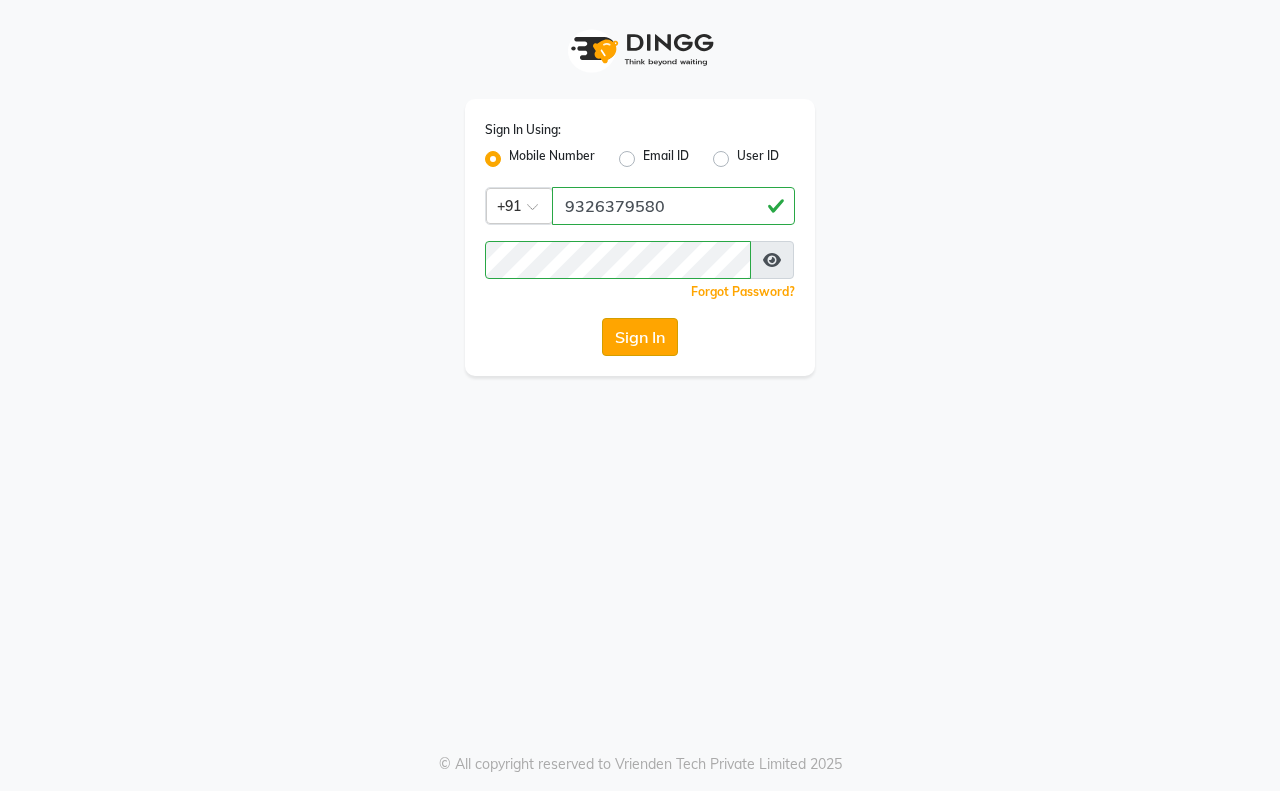 click on "Sign In" 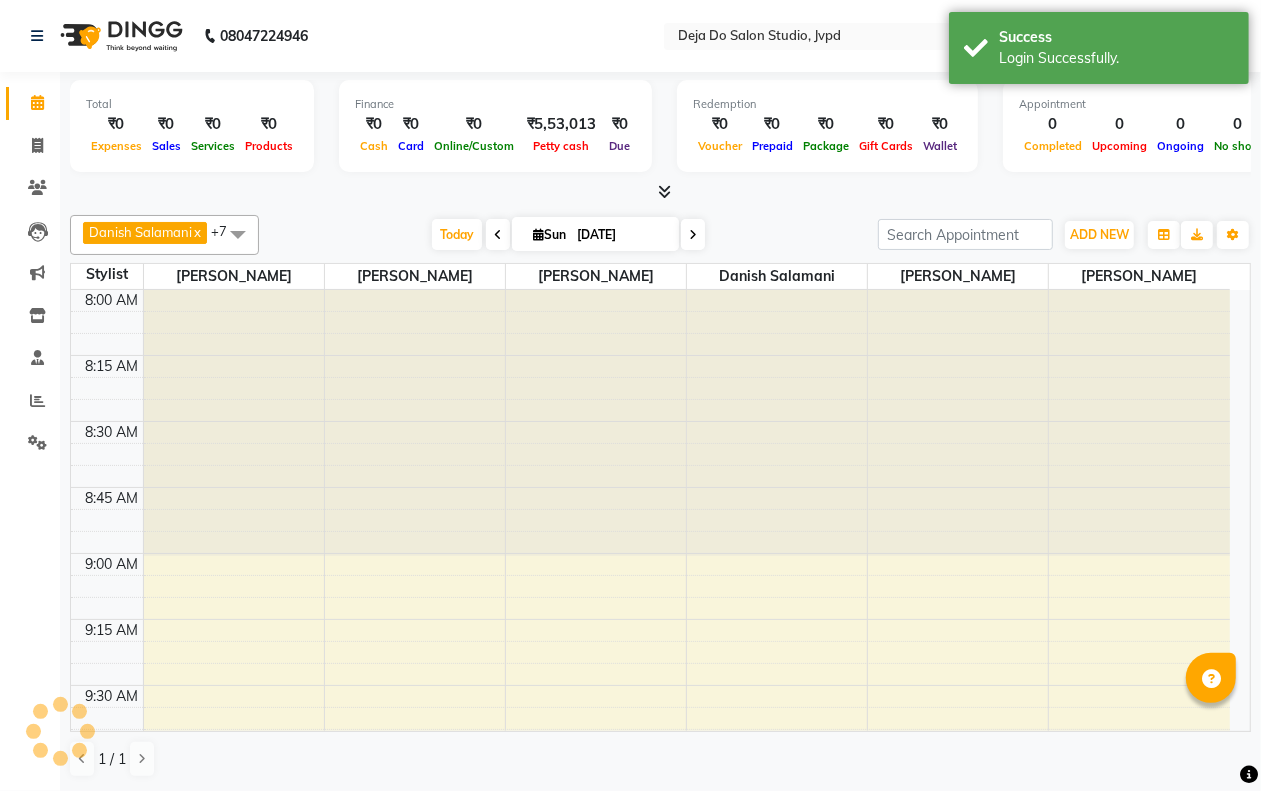 scroll, scrollTop: 0, scrollLeft: 0, axis: both 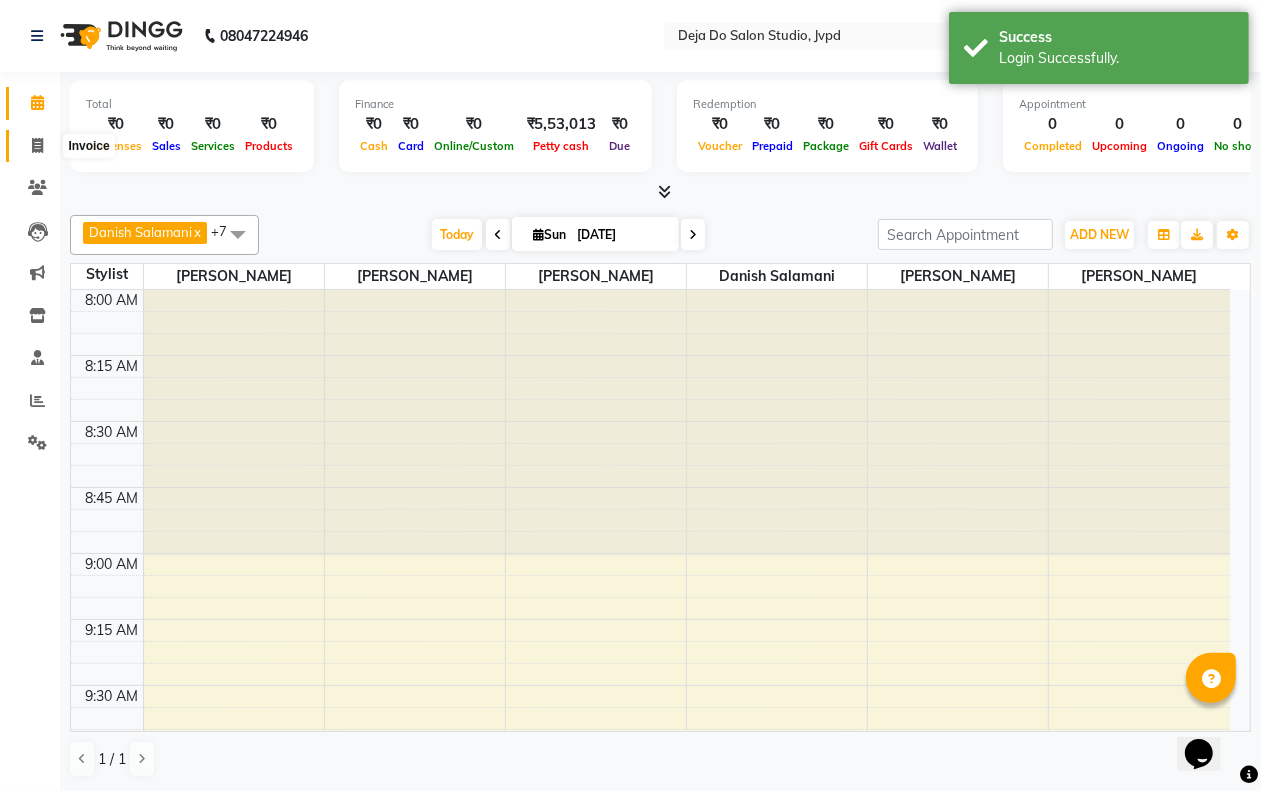click 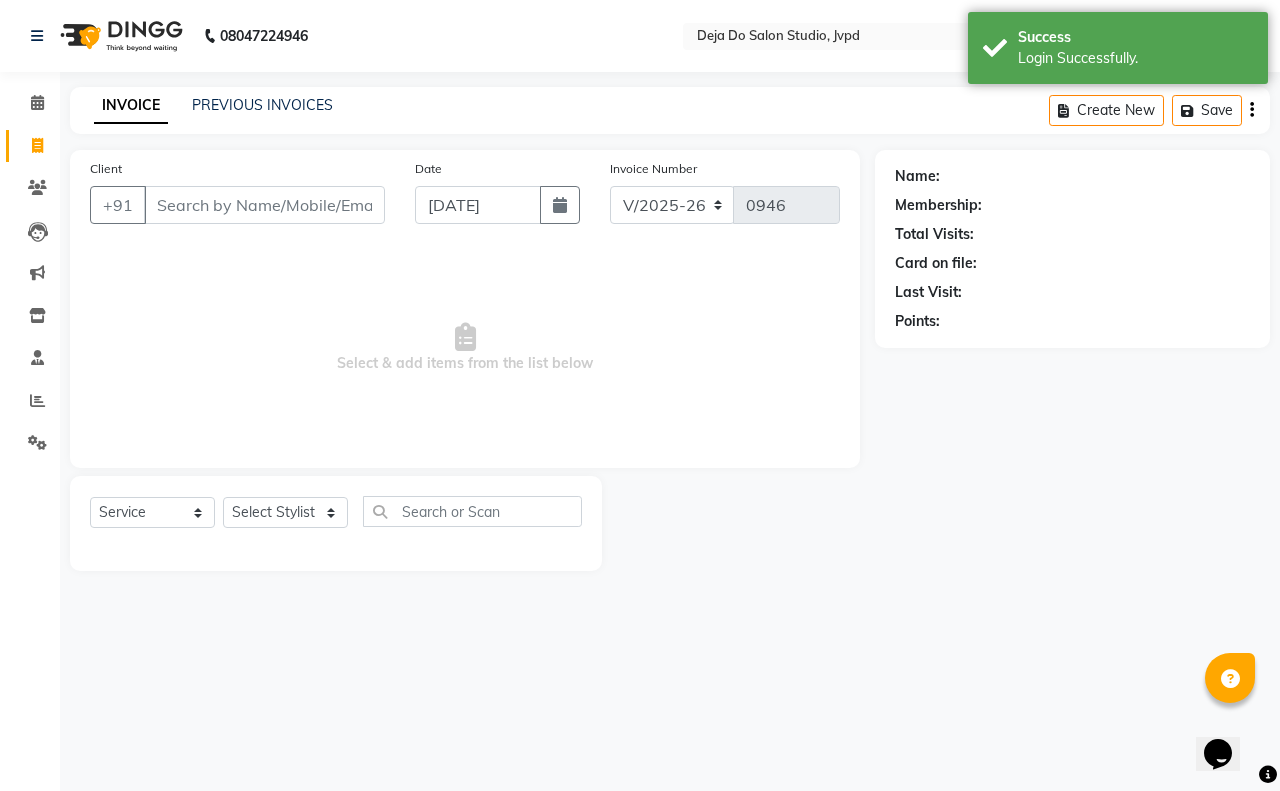 click on "Client" at bounding box center (264, 205) 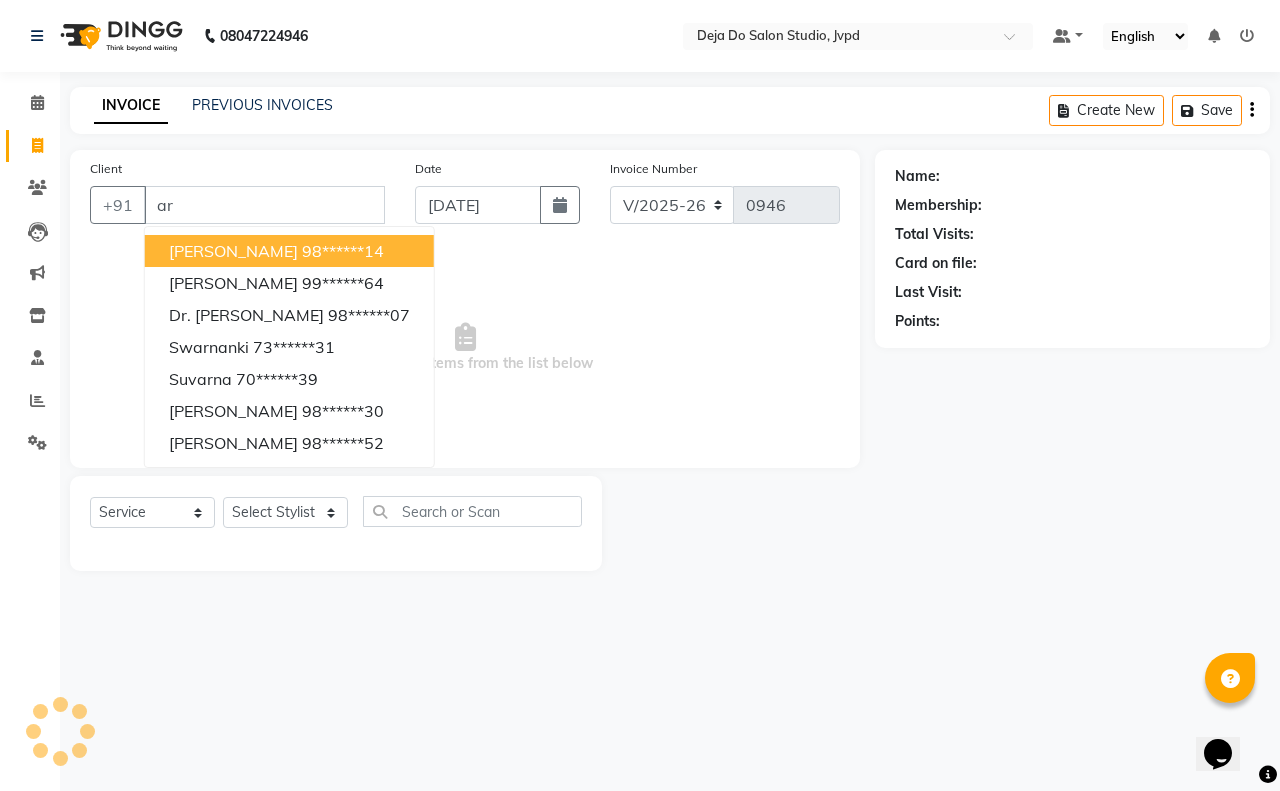 type on "a" 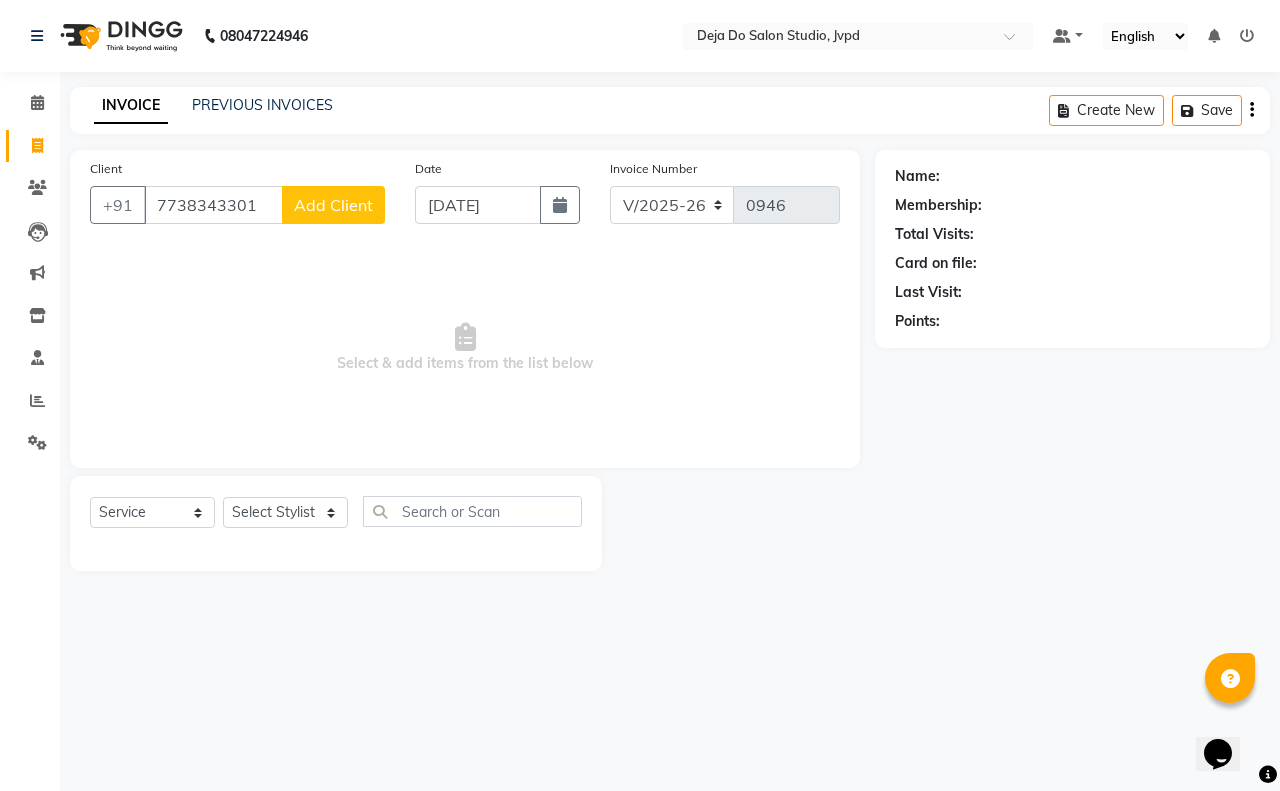 type on "7738343301" 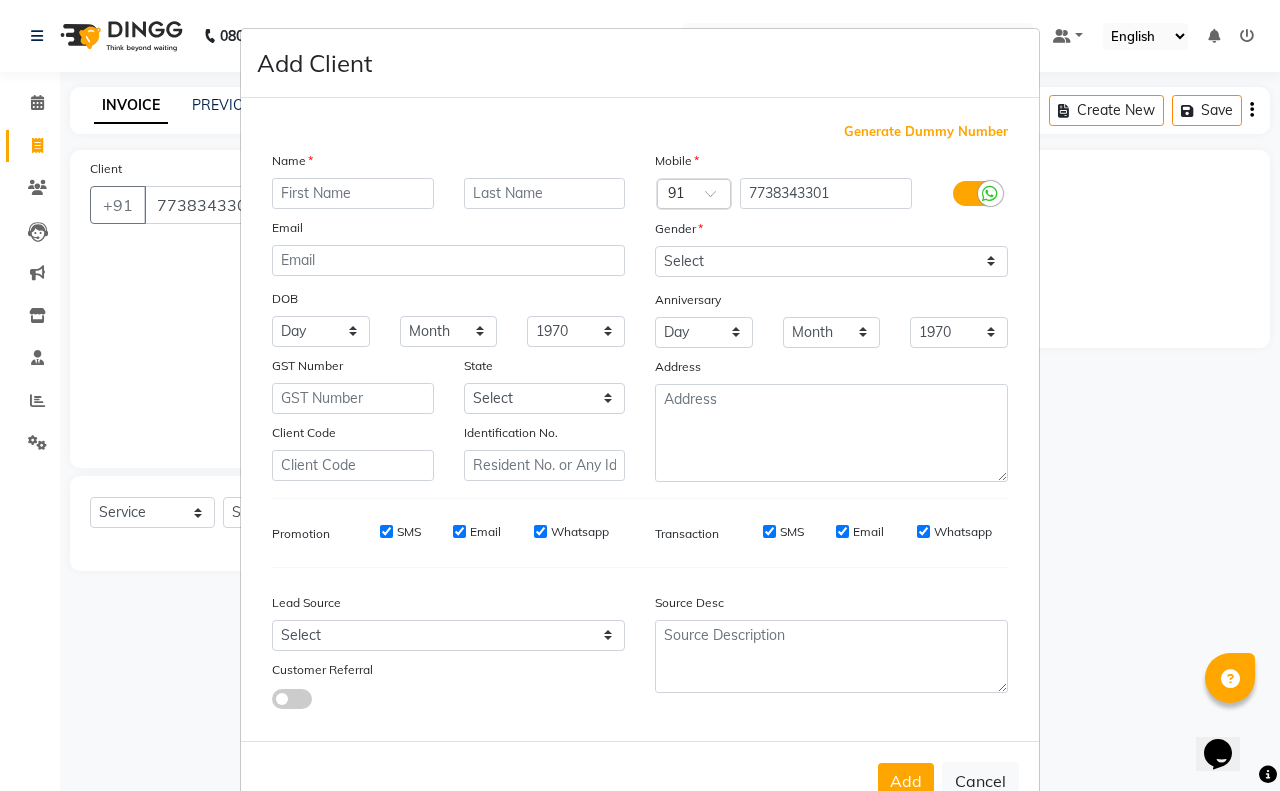click at bounding box center [353, 193] 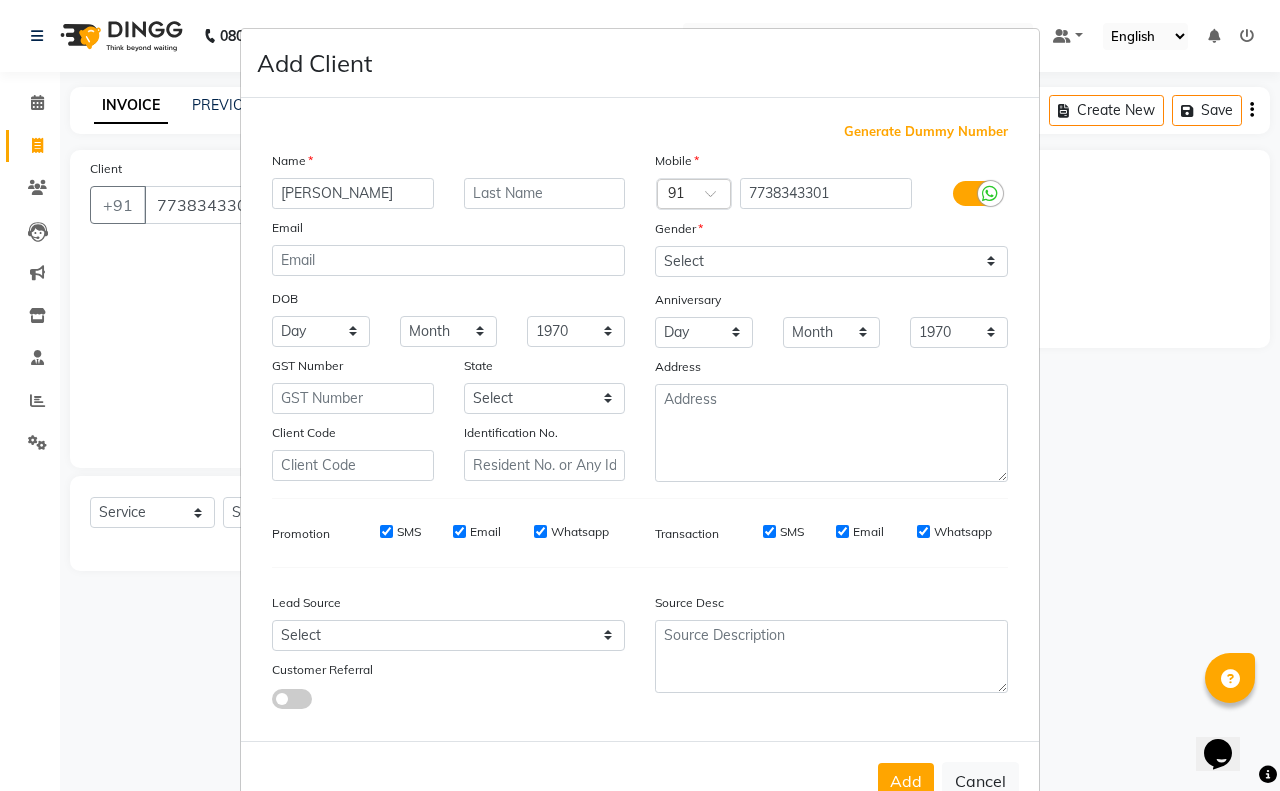 type on "[PERSON_NAME]" 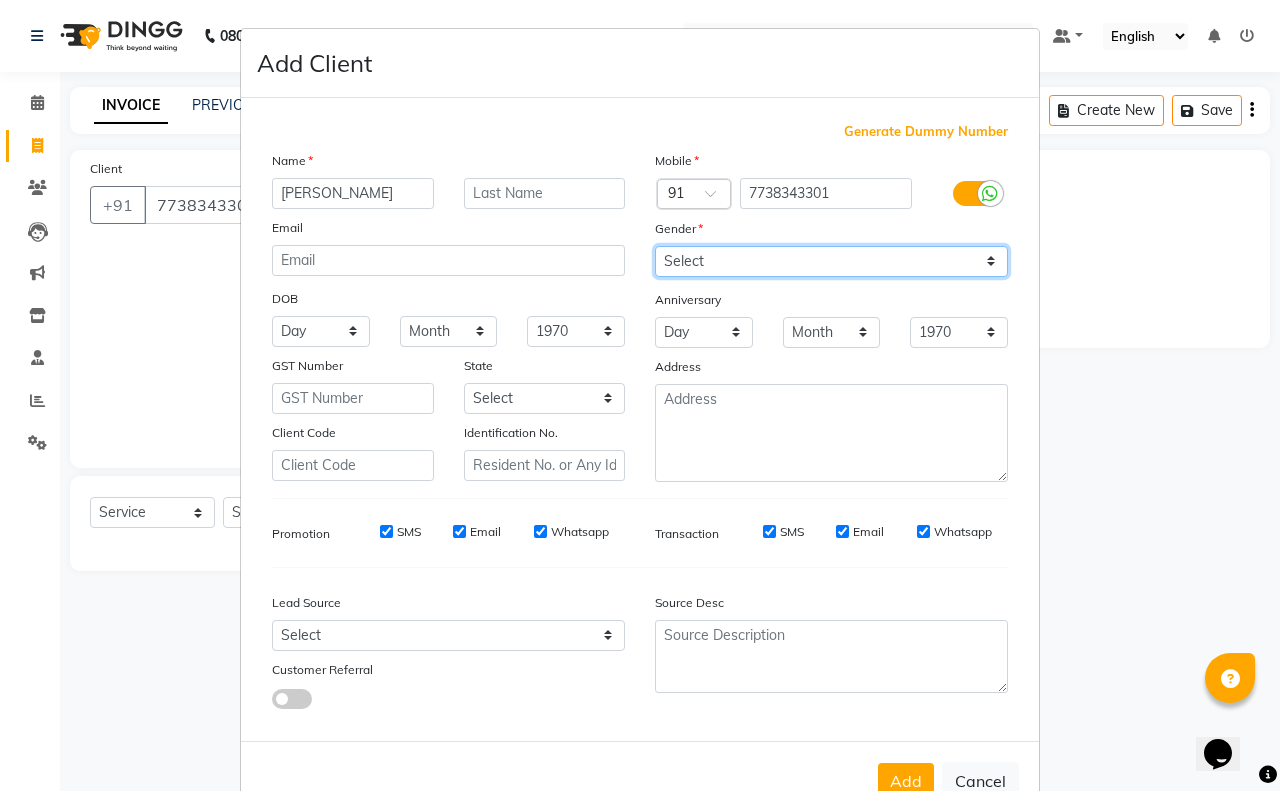 click on "Select [DEMOGRAPHIC_DATA] [DEMOGRAPHIC_DATA] Other Prefer Not To Say" at bounding box center [831, 261] 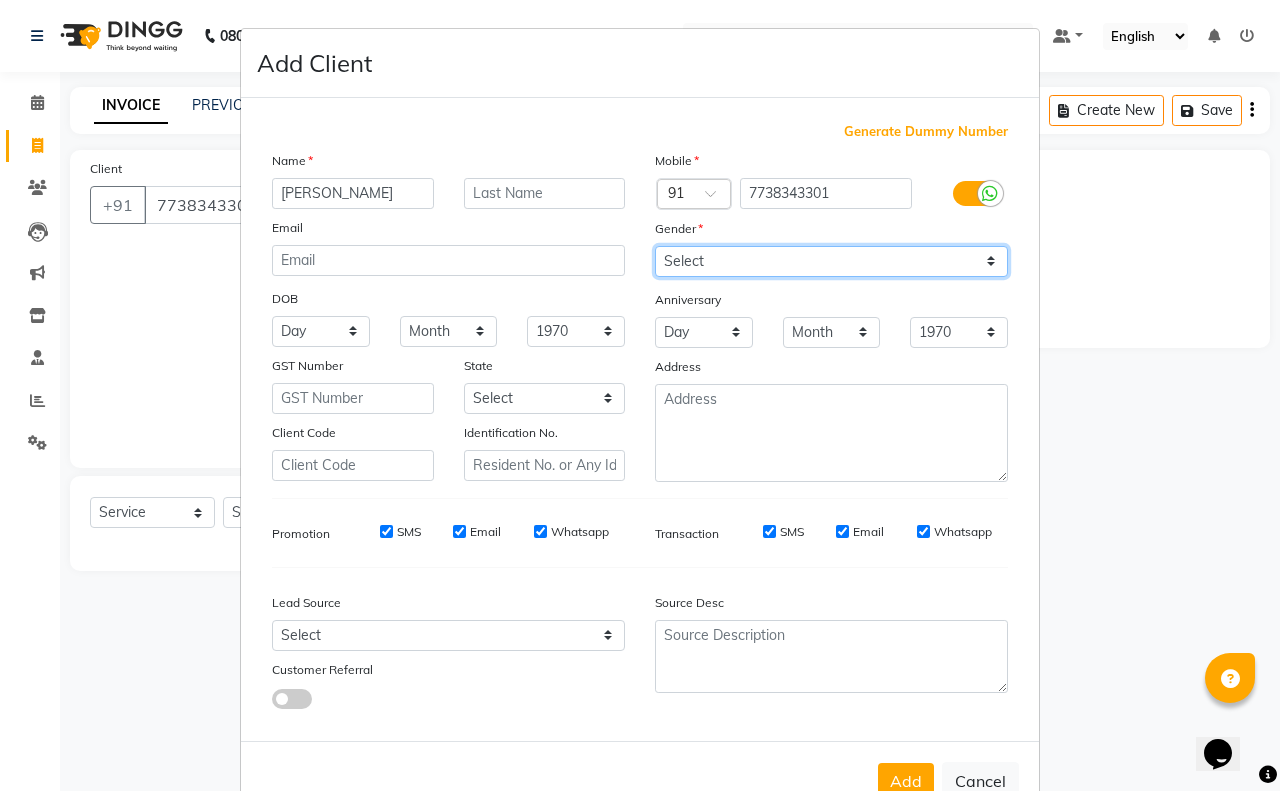 select on "[DEMOGRAPHIC_DATA]" 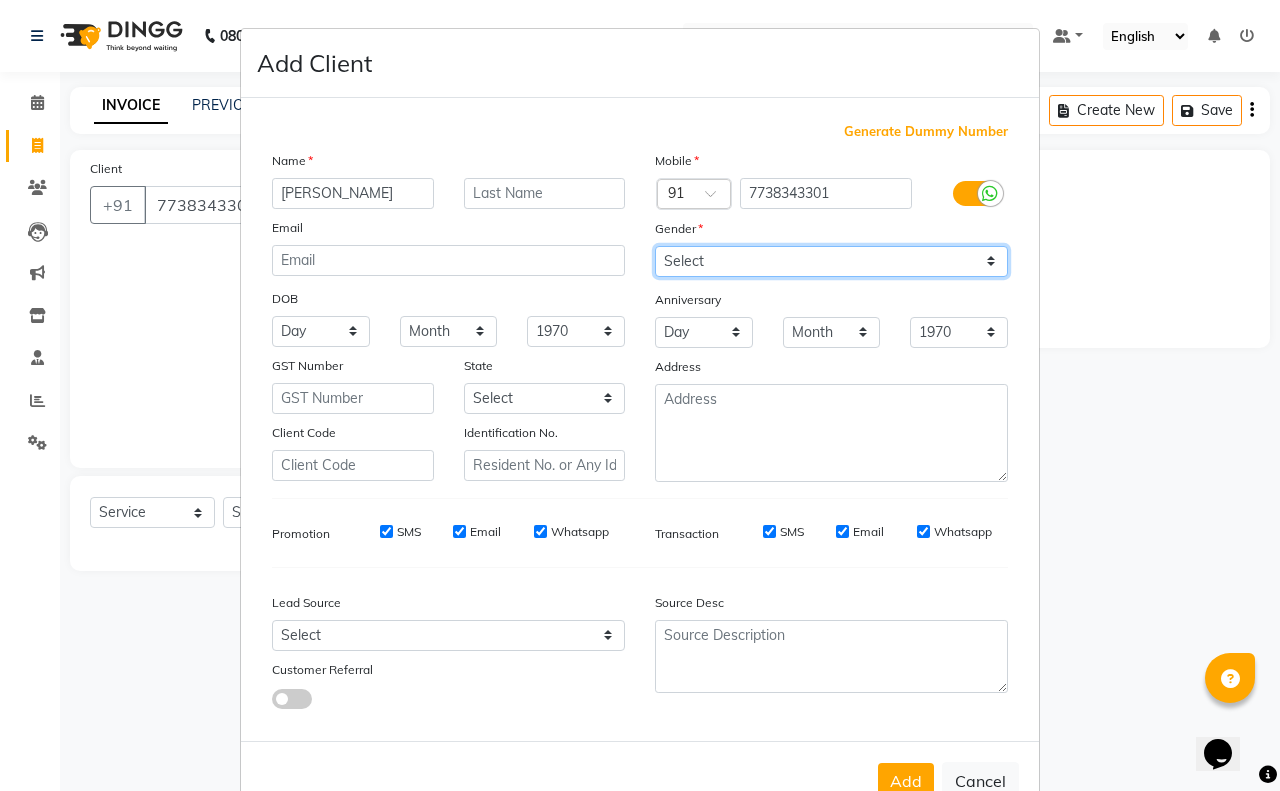 click on "Select [DEMOGRAPHIC_DATA] [DEMOGRAPHIC_DATA] Other Prefer Not To Say" at bounding box center [831, 261] 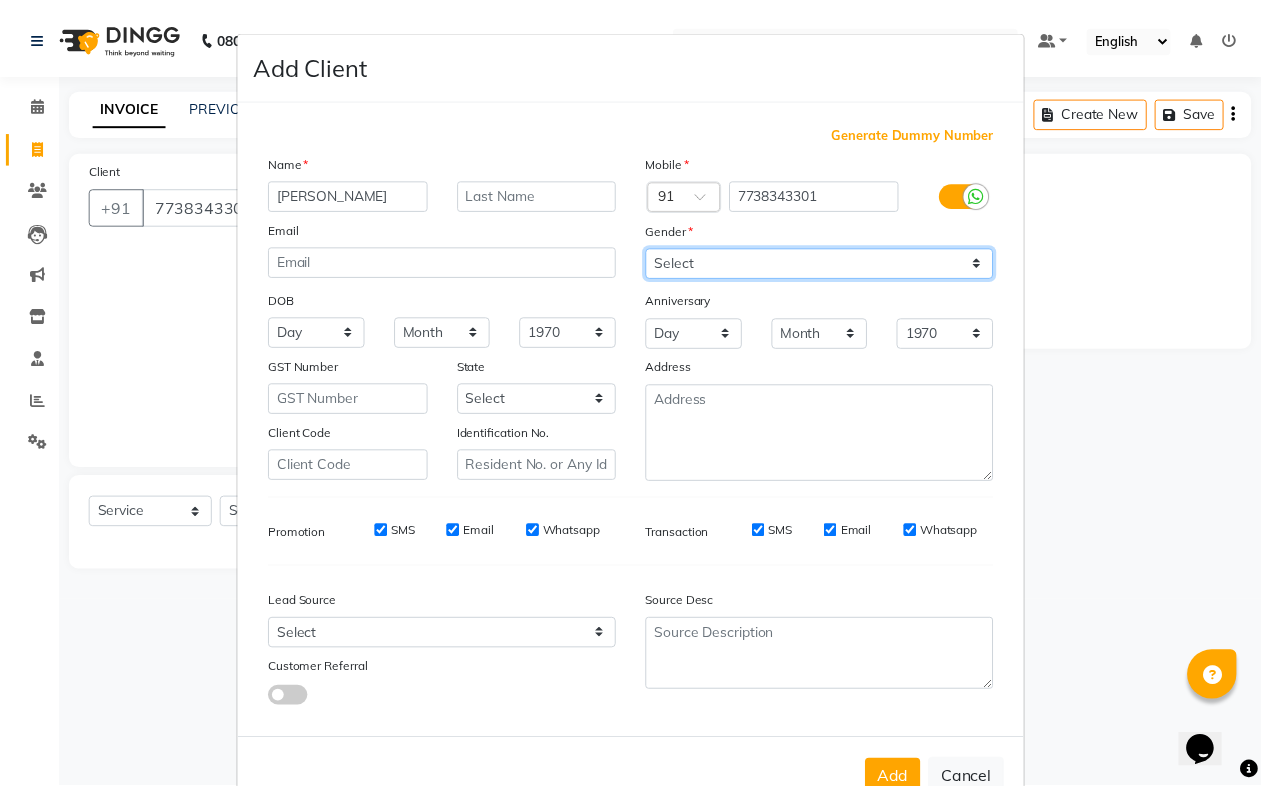 scroll, scrollTop: 53, scrollLeft: 0, axis: vertical 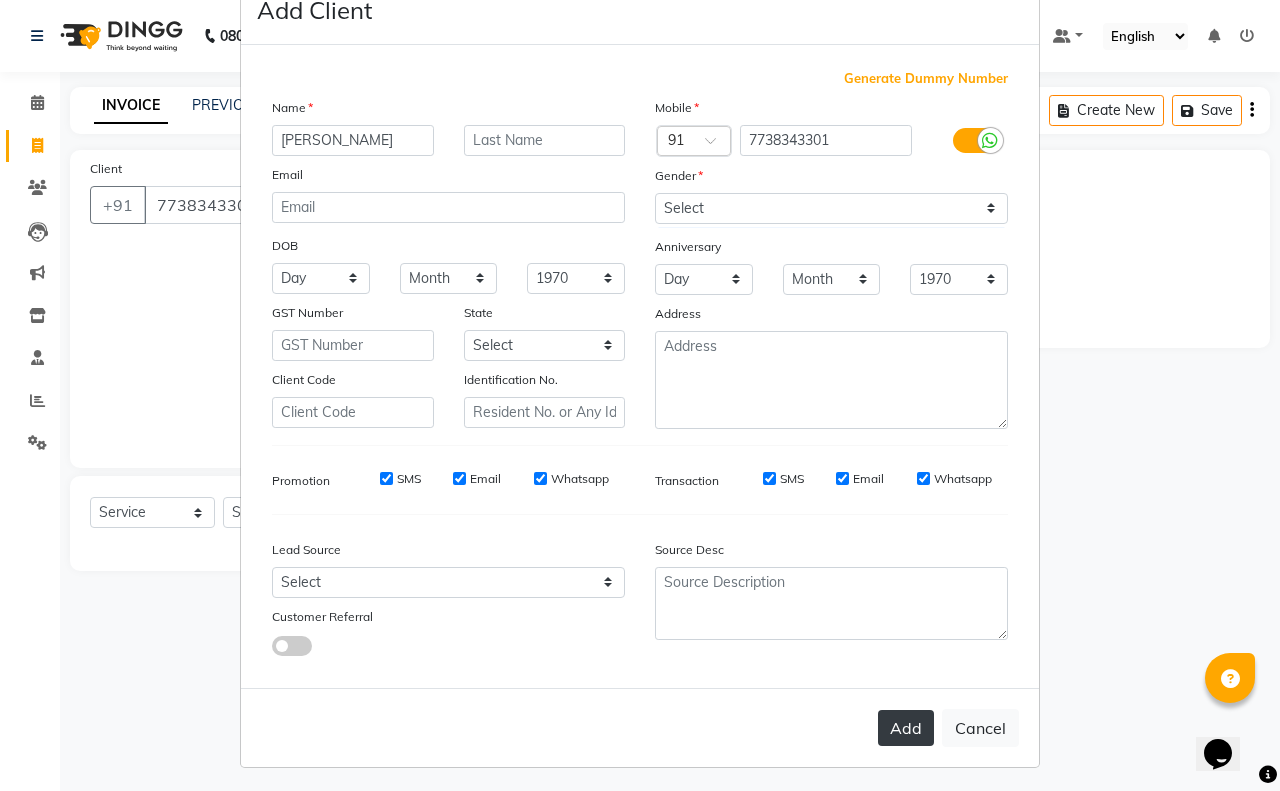 click on "Add" at bounding box center (906, 728) 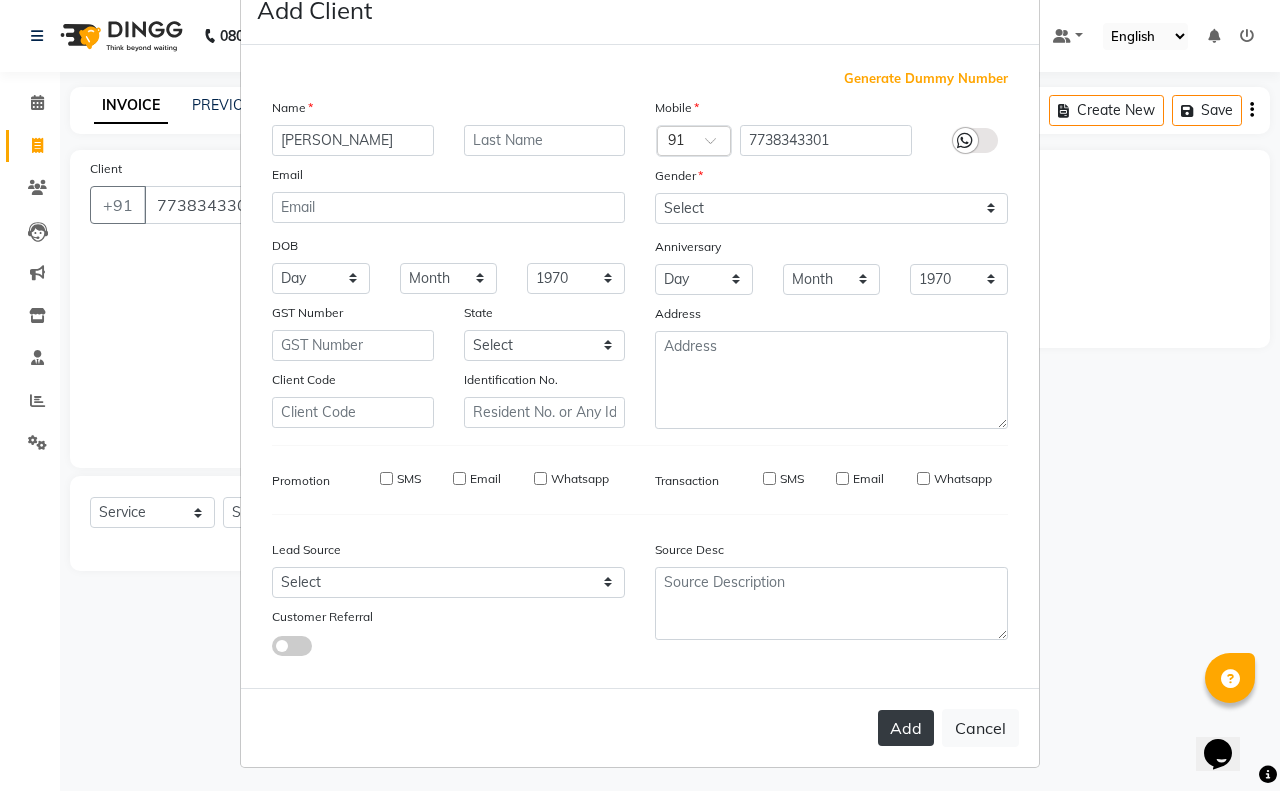 type on "77******01" 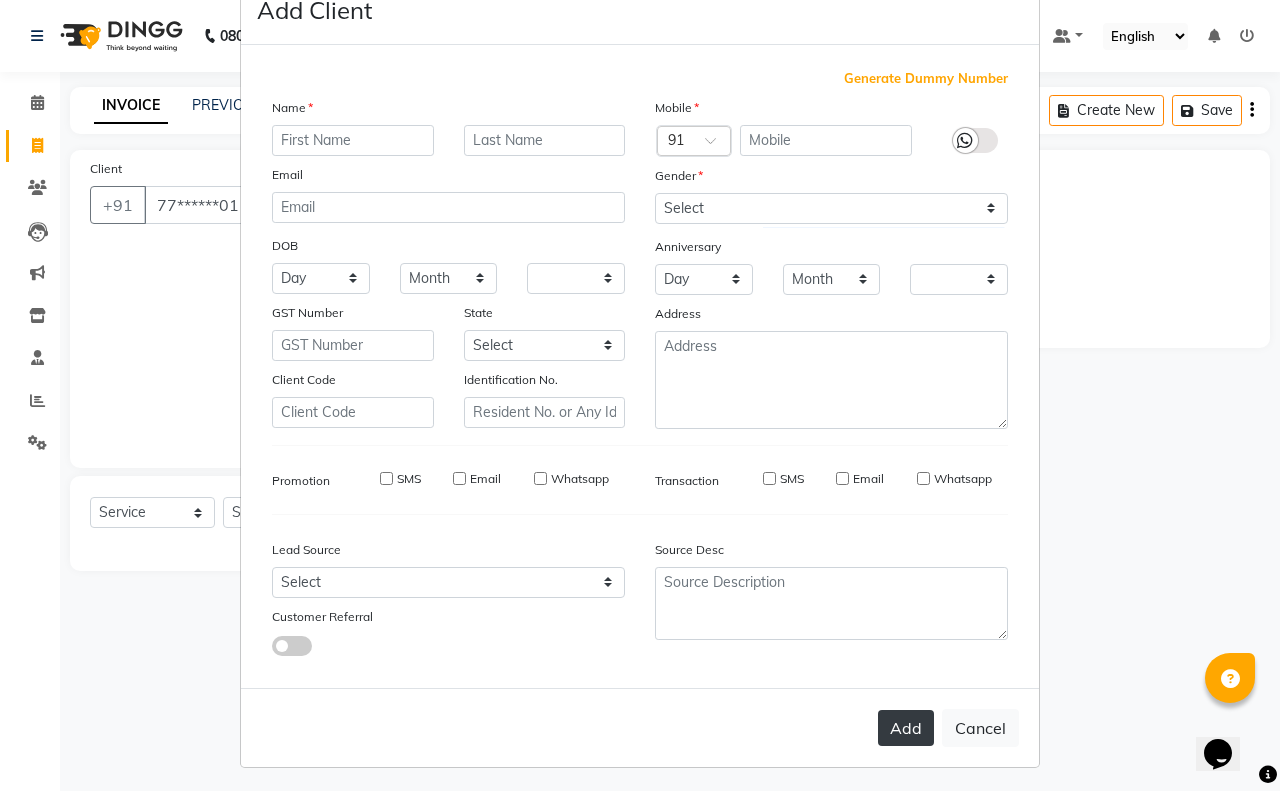 checkbox on "false" 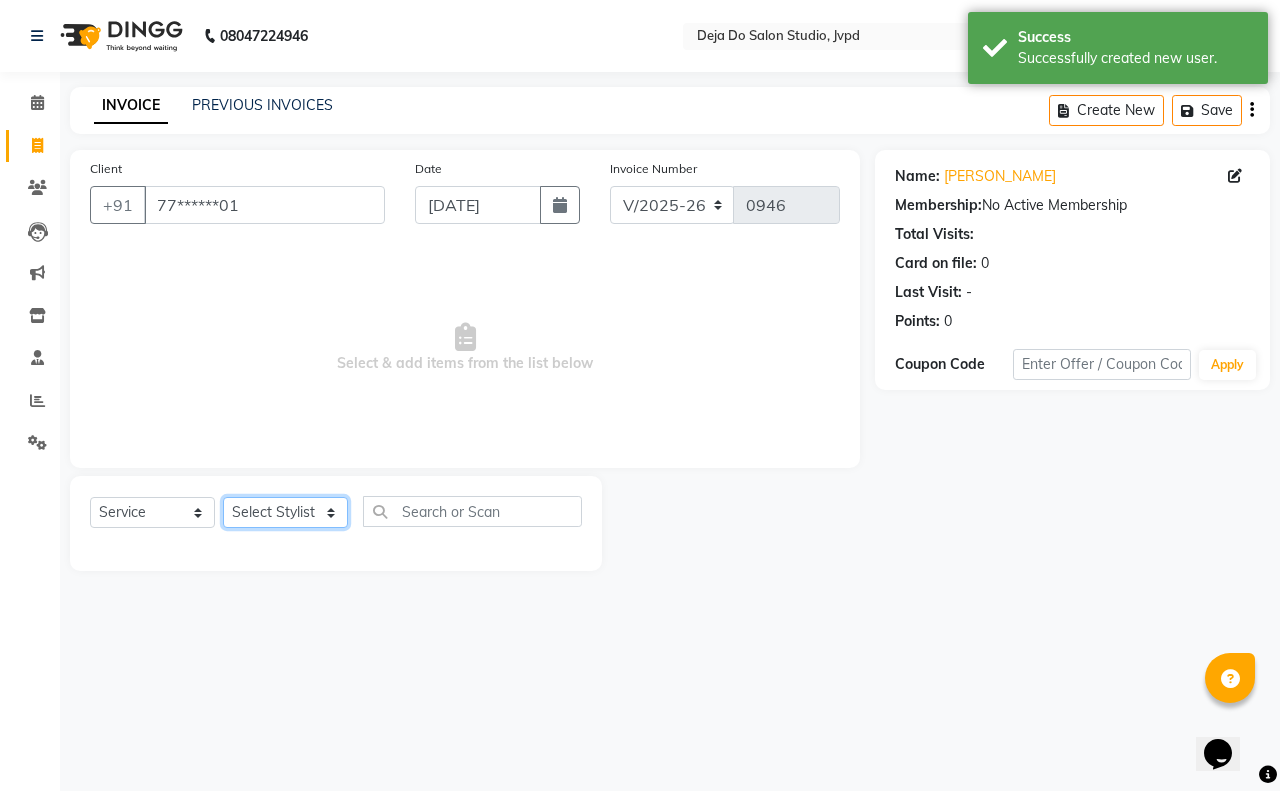 click on "Select Stylist Aditi Admin [PERSON_NAME]  [PERSON_NAME] Danish  Salamani [PERSON_NAME] [PERSON_NAME] Rashi [PERSON_NAME] [PERSON_NAME] [PERSON_NAME] [PERSON_NAME] [PERSON_NAME]" 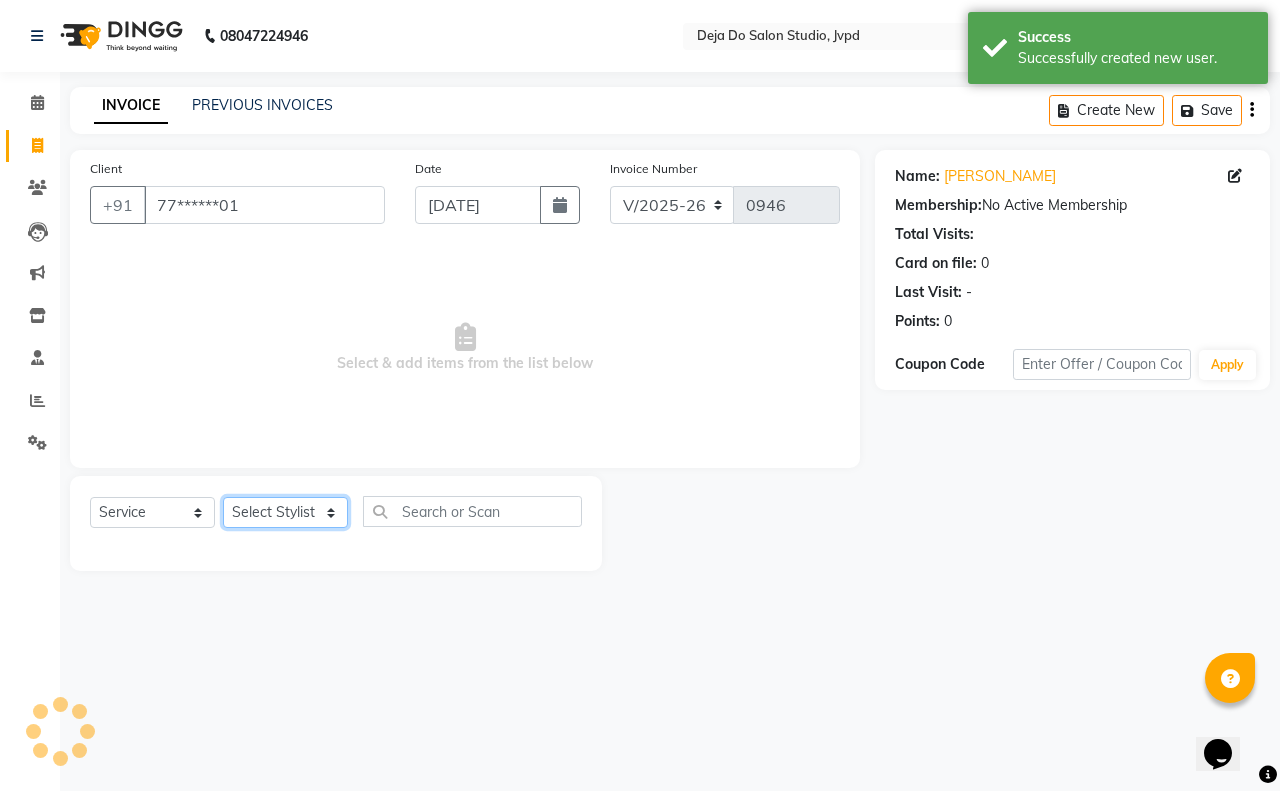 select on "62497" 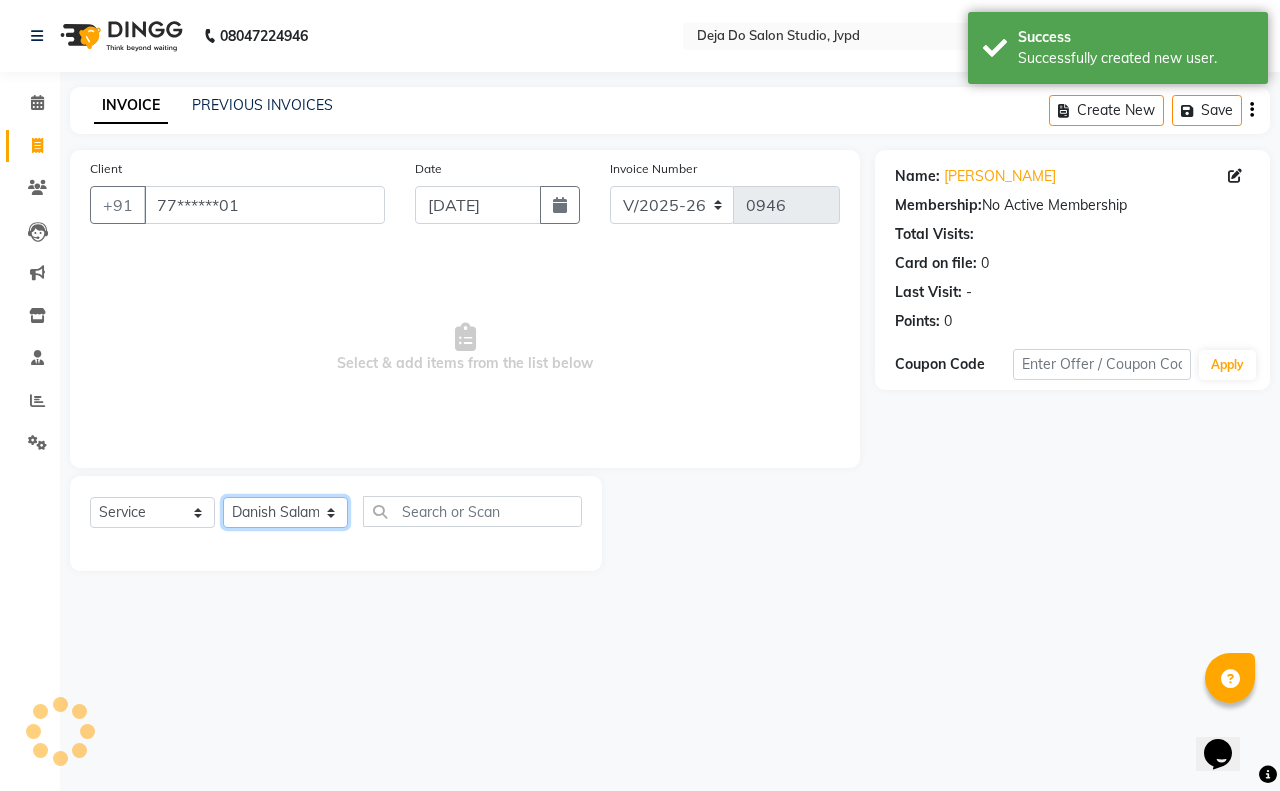 click on "Select Stylist Aditi Admin [PERSON_NAME]  [PERSON_NAME] Danish  Salamani [PERSON_NAME] [PERSON_NAME] Rashi [PERSON_NAME] [PERSON_NAME] [PERSON_NAME] [PERSON_NAME] [PERSON_NAME]" 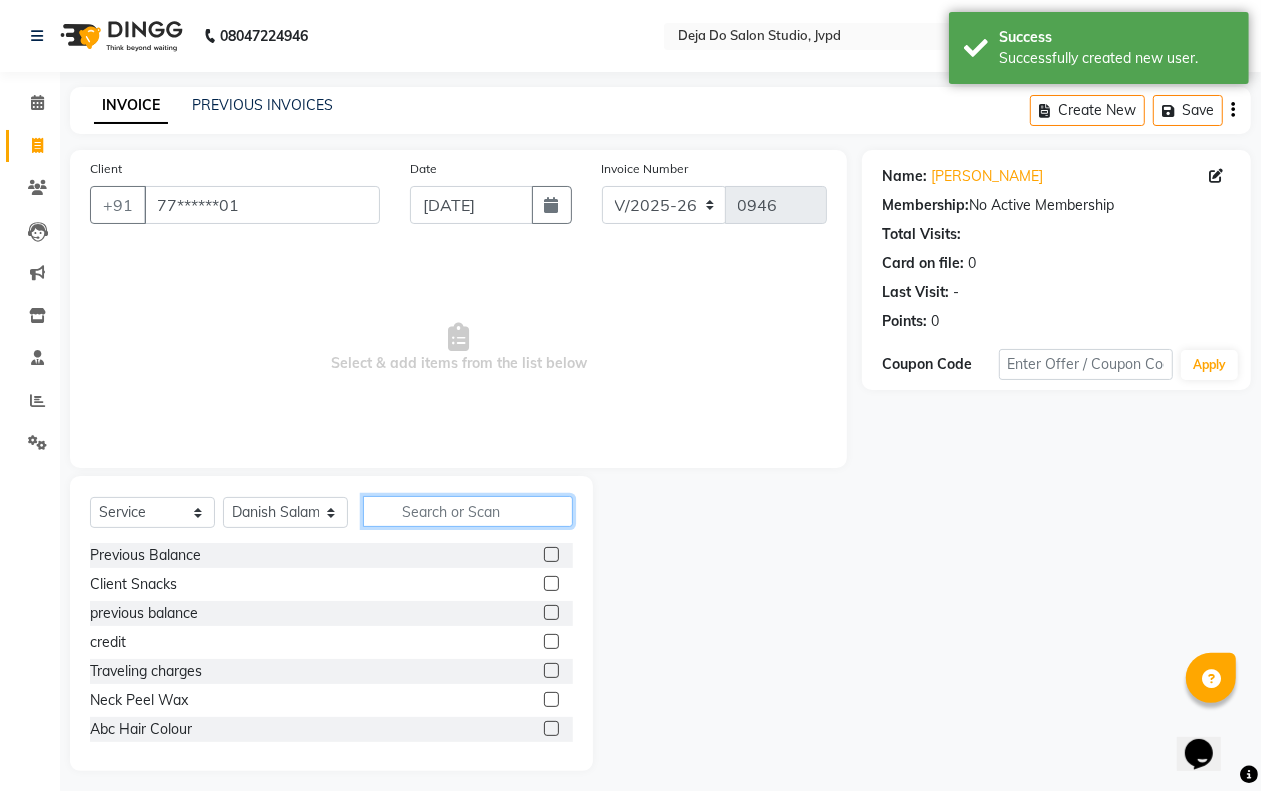 click 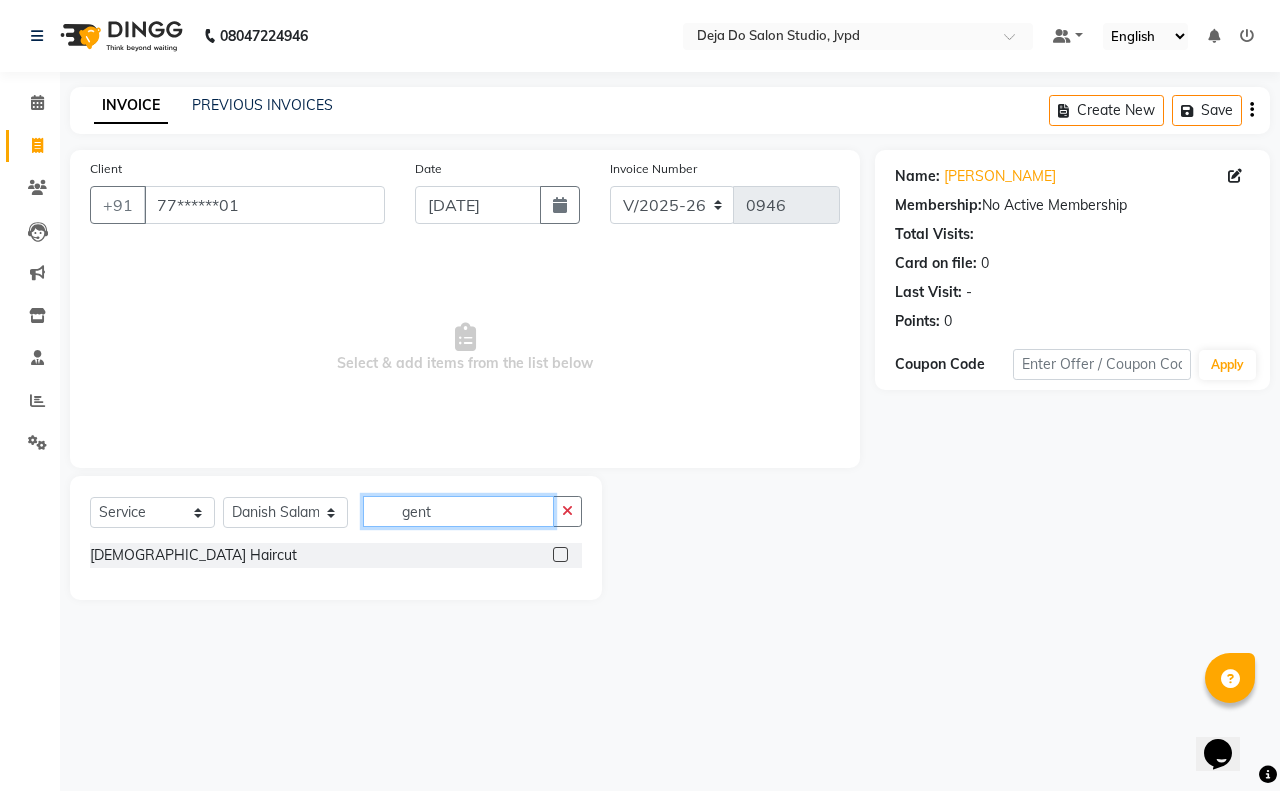 type on "gent" 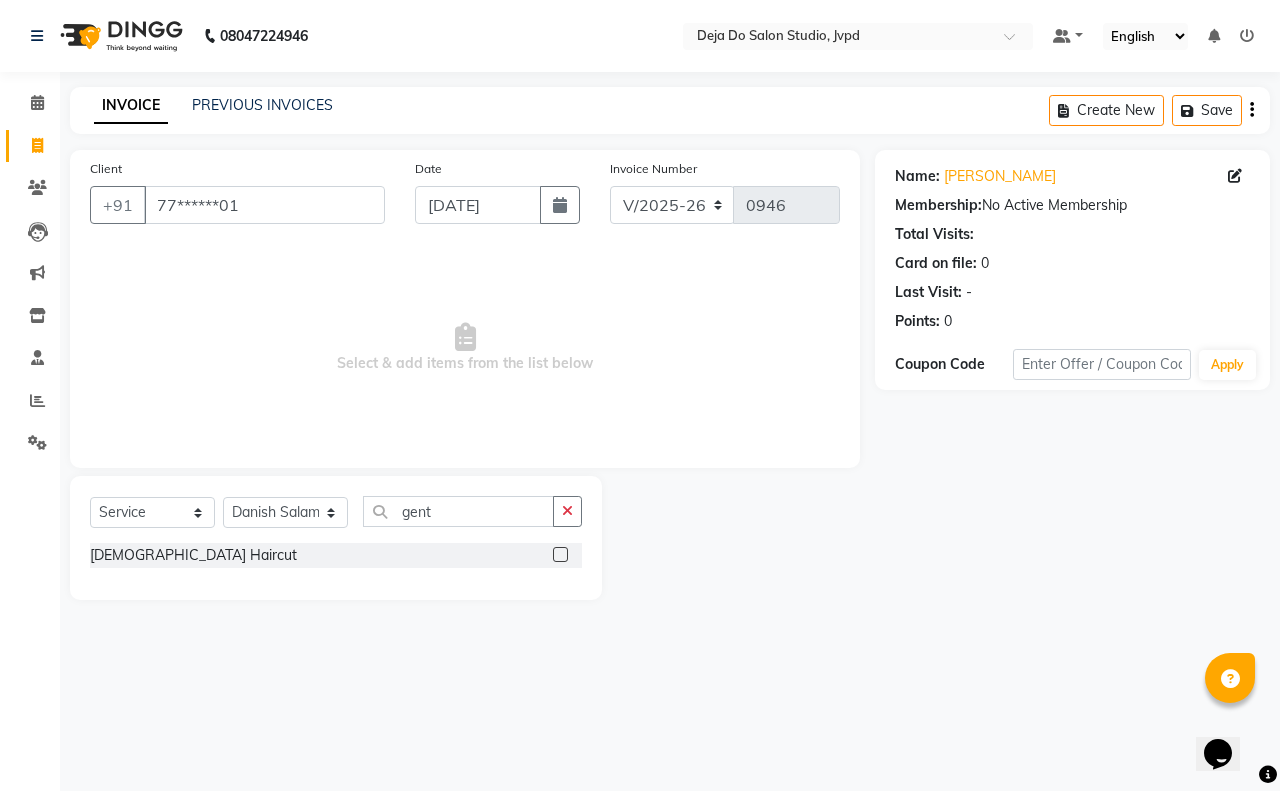click 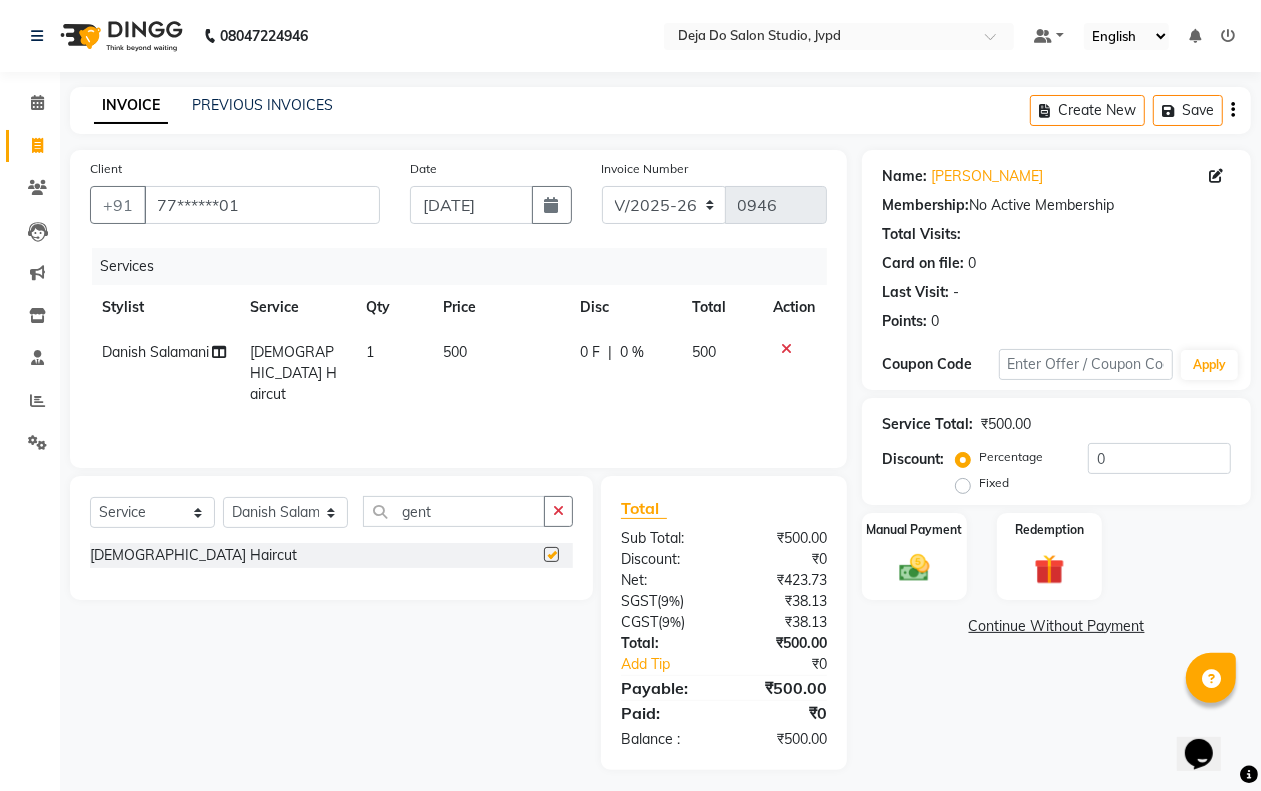 checkbox on "false" 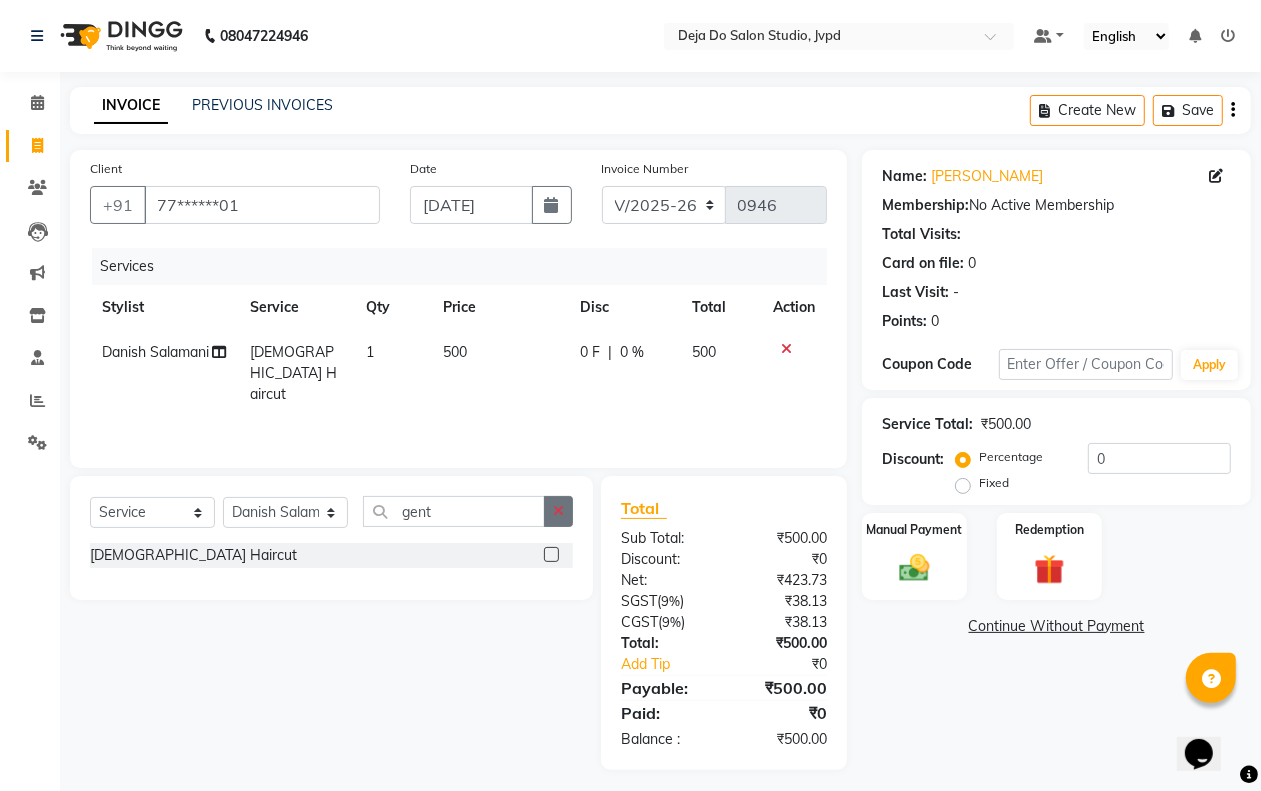 click 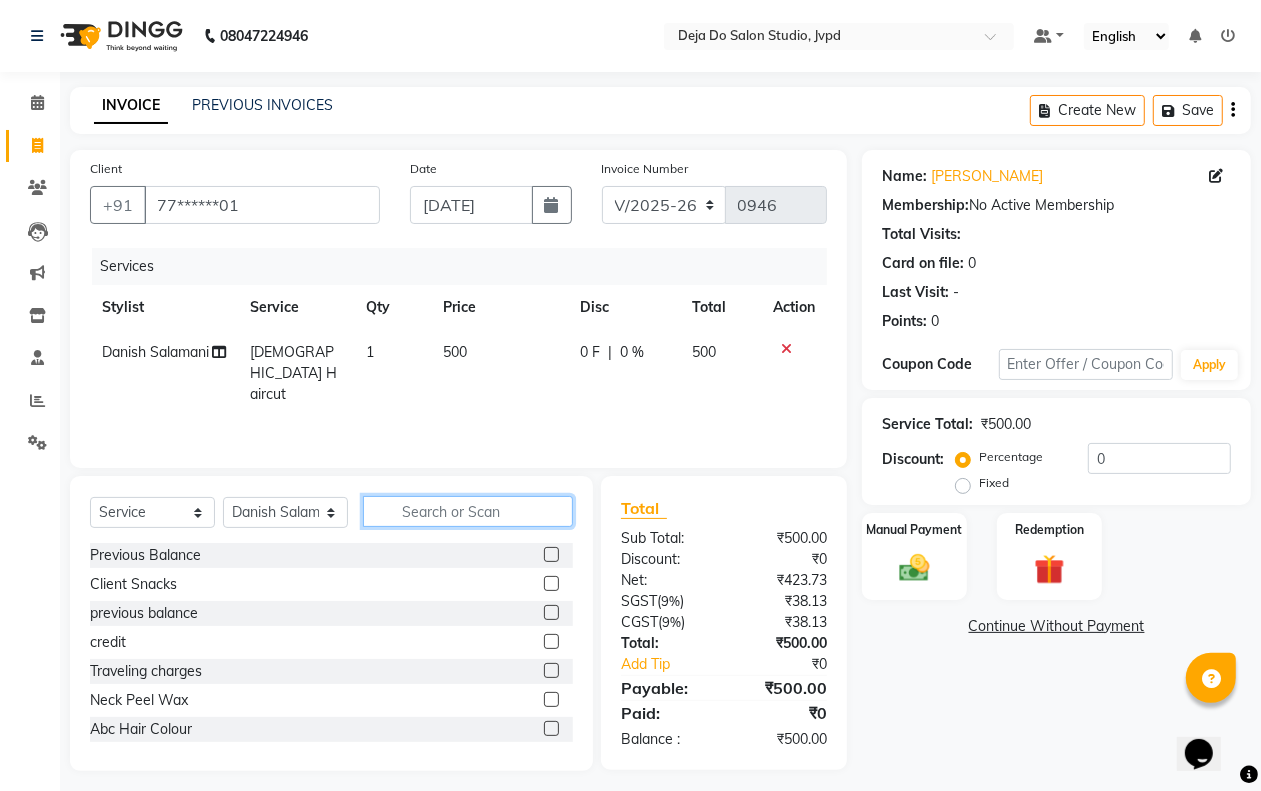 click 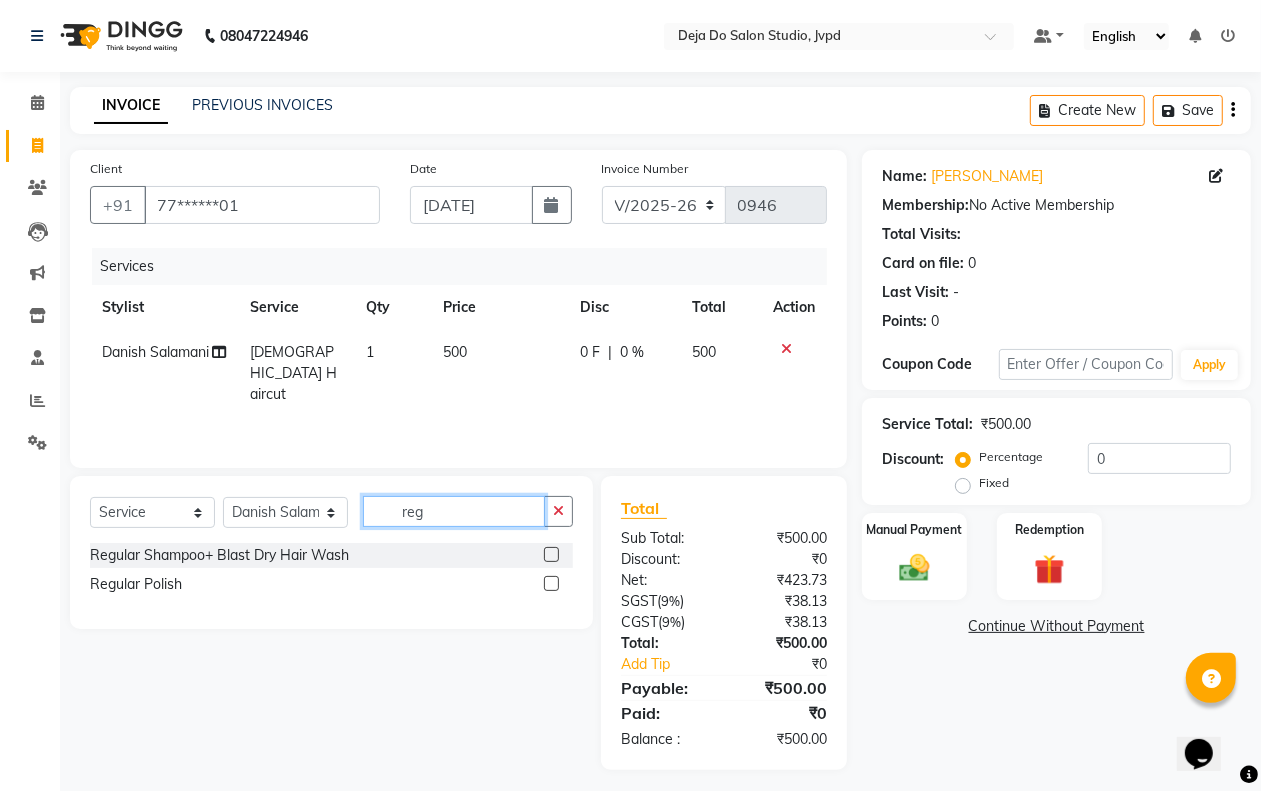 type on "reg" 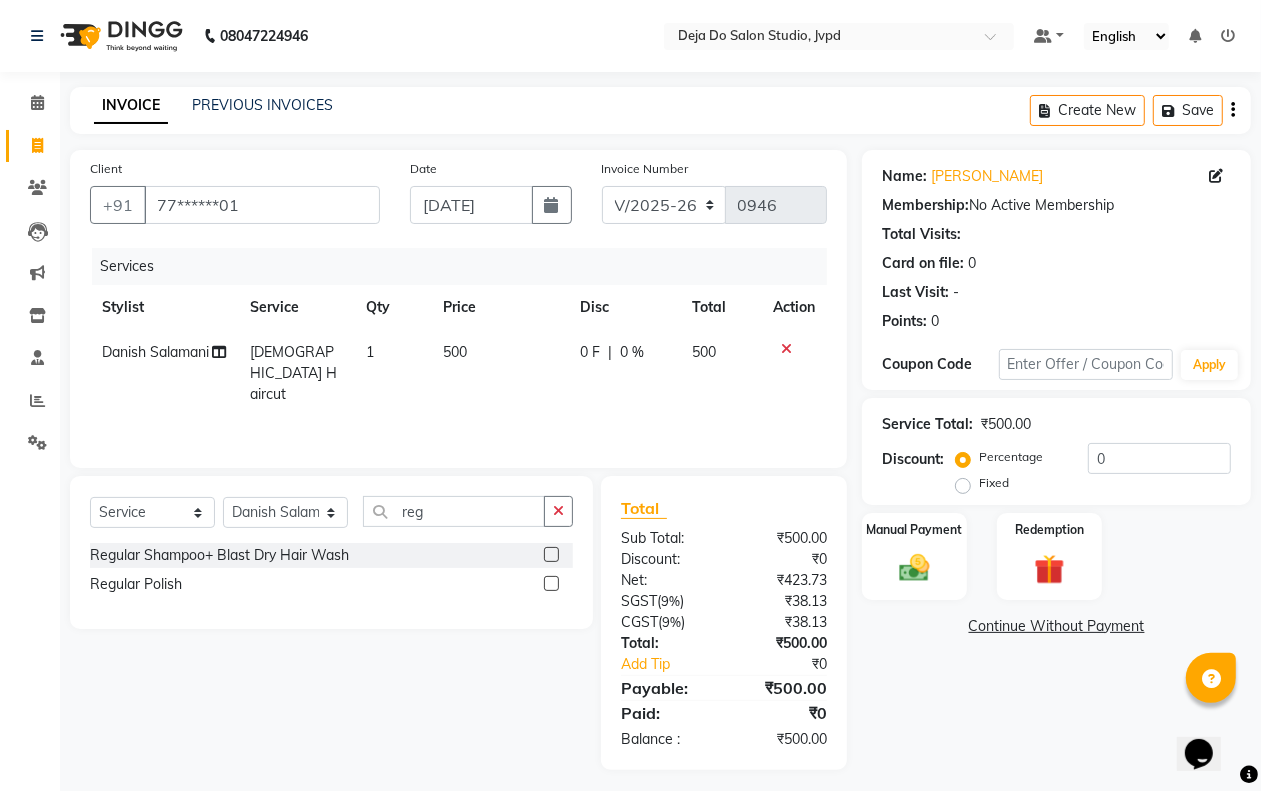 click 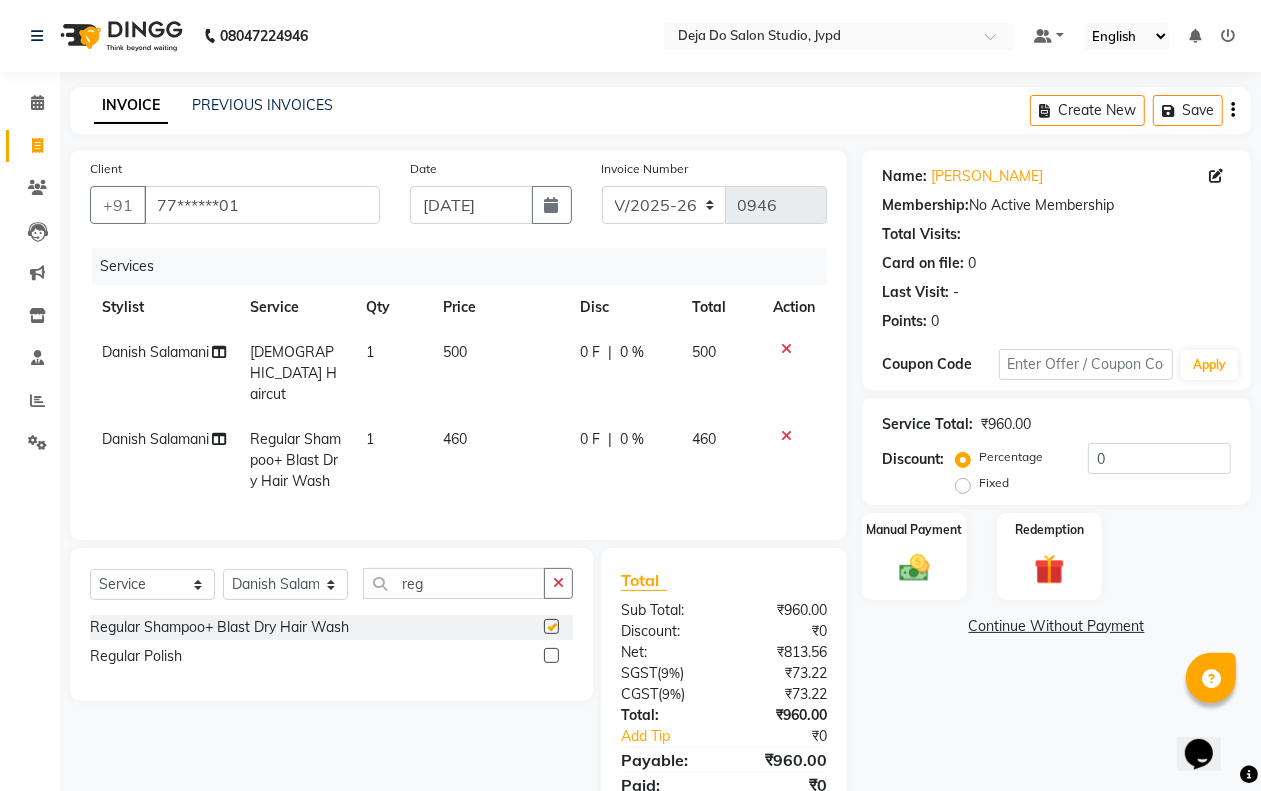 checkbox on "false" 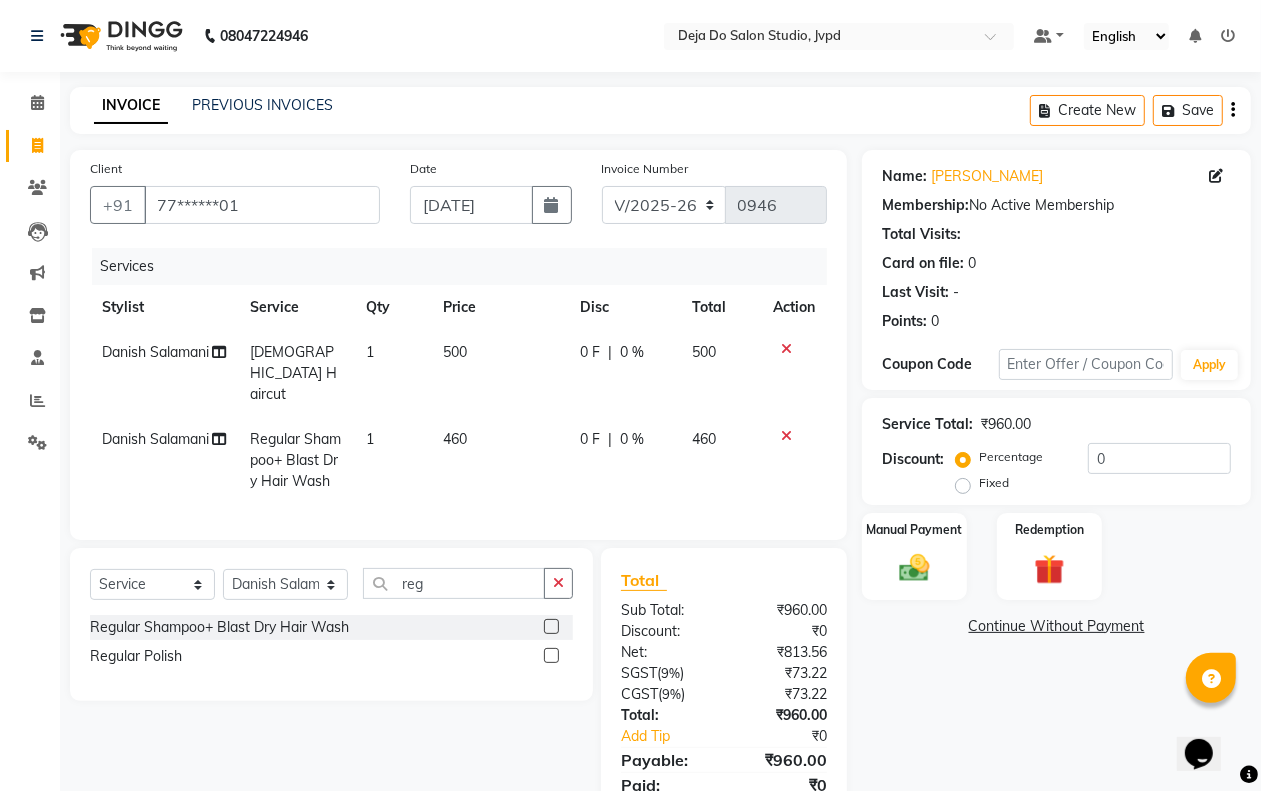 click on "460" 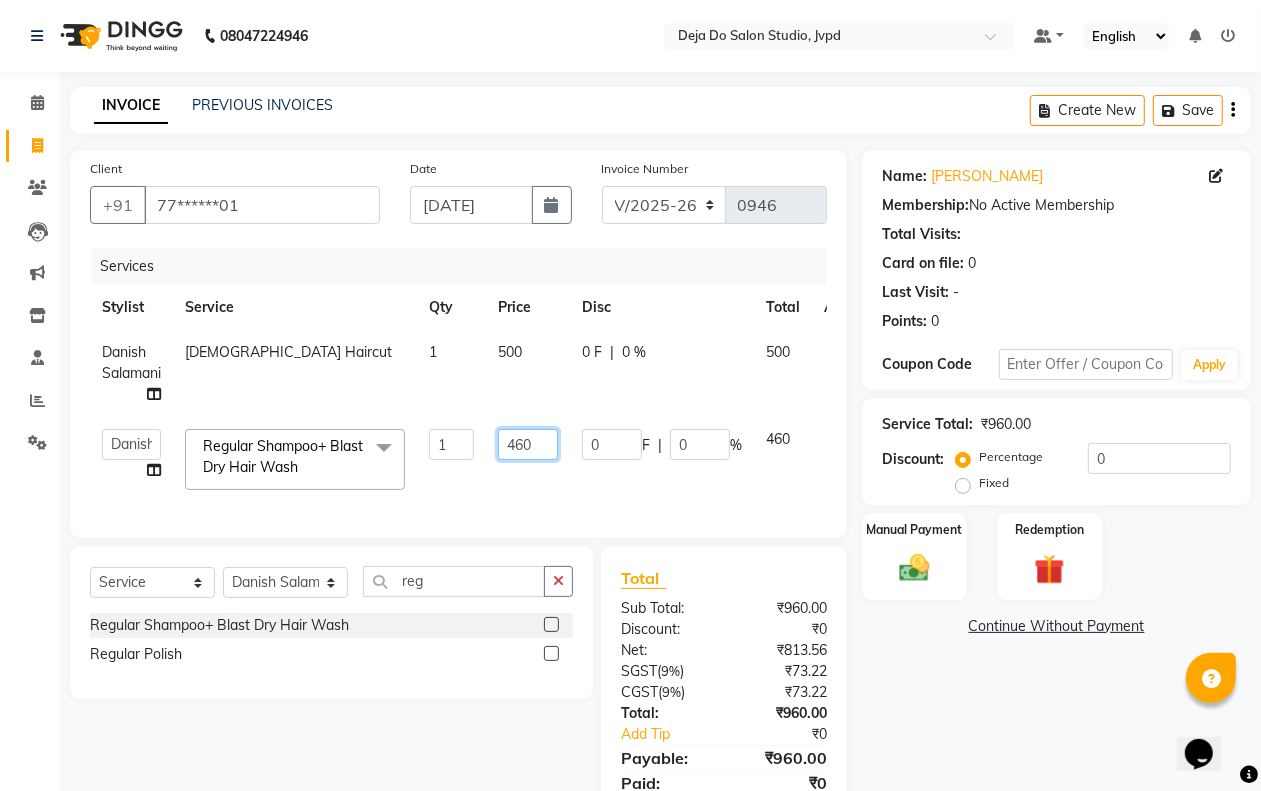click on "460" 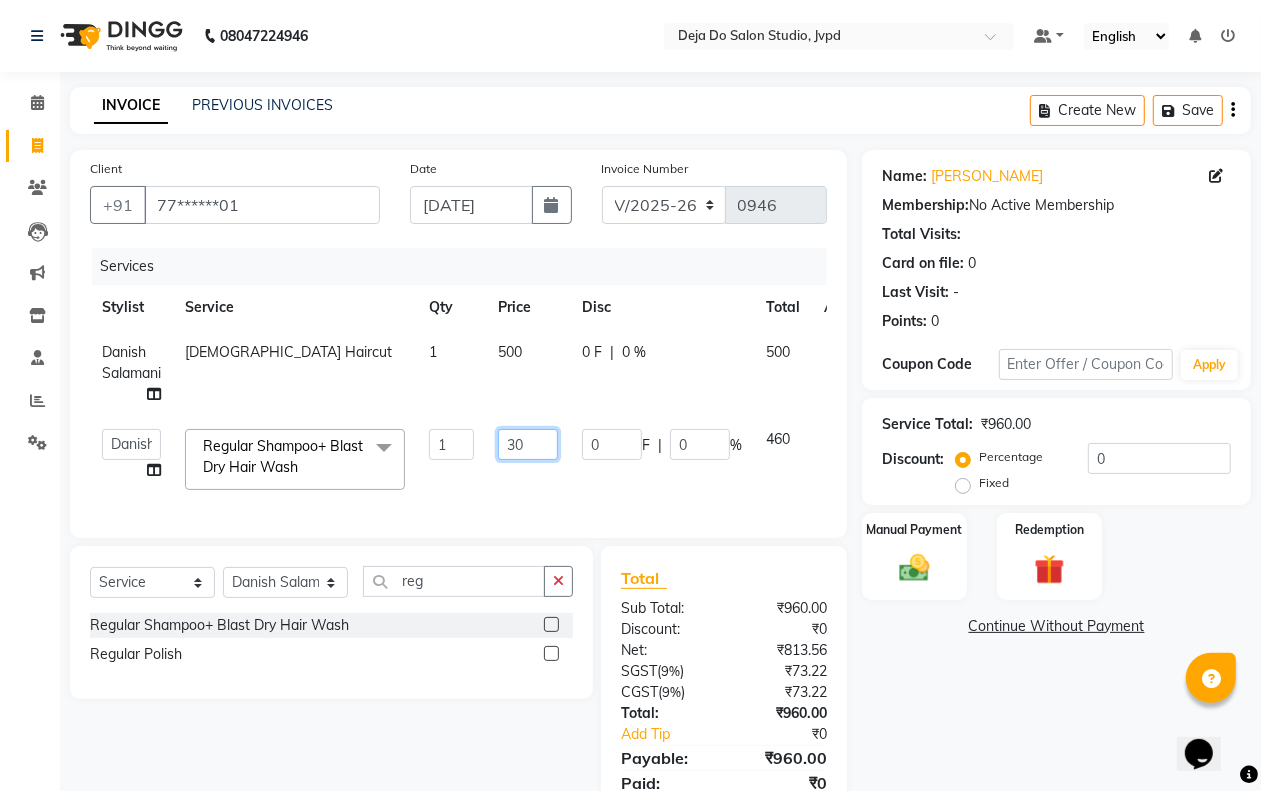 type on "300" 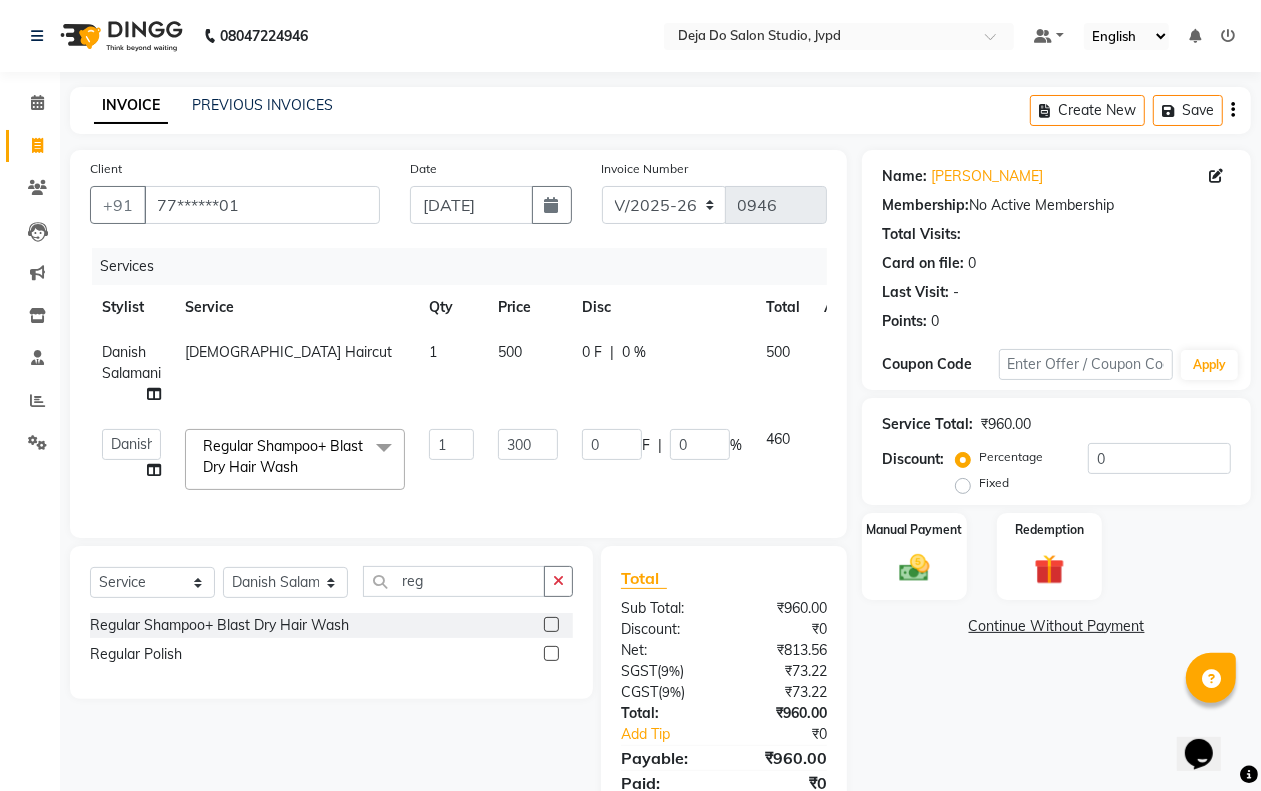 click on "Services Stylist Service Qty Price Disc Total Action Danish  Salamani [DEMOGRAPHIC_DATA] Haircut  1 500 0 F | 0 % 500  Aditi   Admin   Anam  Sheikh    [PERSON_NAME]   Danish  Salamani   [PERSON_NAME]   [PERSON_NAME]   Rashi [PERSON_NAME]   [PERSON_NAME]   [PERSON_NAME] Salamani   [PERSON_NAME]   [PERSON_NAME]  Regular Shampoo+ Blast Dry Hair Wash  x Previous Balance Client Snacks previous balance credit Traveling charges Neck Peel Wax Abc Hair Colour Anti-[MEDICAL_DATA] Treatment Scalp Advance Treatments Anti-Irritation Treatment Scalp Advance Treatments Aroma Gold Spa Hair Spa /Treatments Beach Waves Hair Cuts [MEDICAL_DATA] Smoothening Service Clean Shave Hair Cuts Colour Wash Hair Wash Crown Highlights (Above Shoulder) Hair Colour Crown Highlights (Below Shoulder) Hair Colour Deep Conditioning Hair Spa /Treatments Full Hair Highlights (Above Shoulder) Hair Colour Full Hair Highlights (Below Shoulder) Hair Colour Glitter Strings Hair Cuts Hair Smoothening (L'Oreal Shinebonnd) Smoothening Service [DEMOGRAPHIC_DATA] Haircut  Kitty Blowdry" 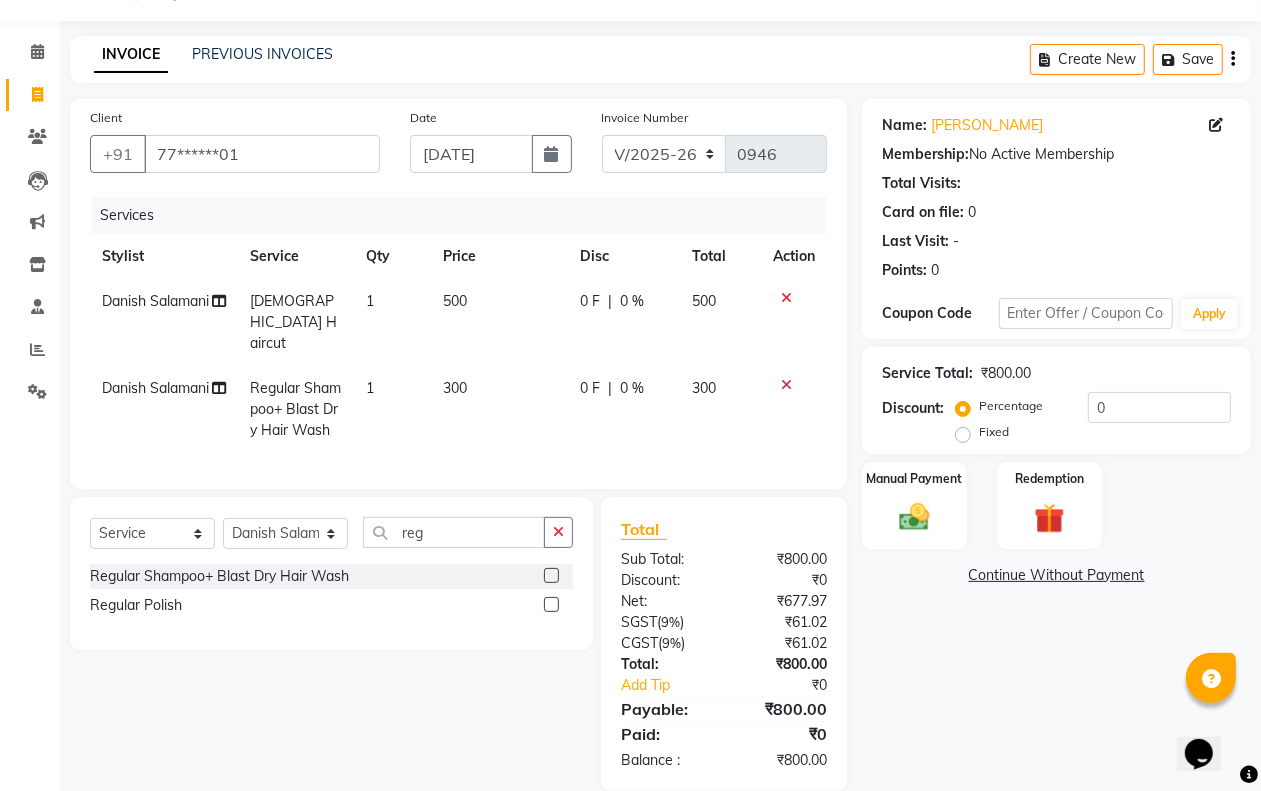 scroll, scrollTop: 78, scrollLeft: 0, axis: vertical 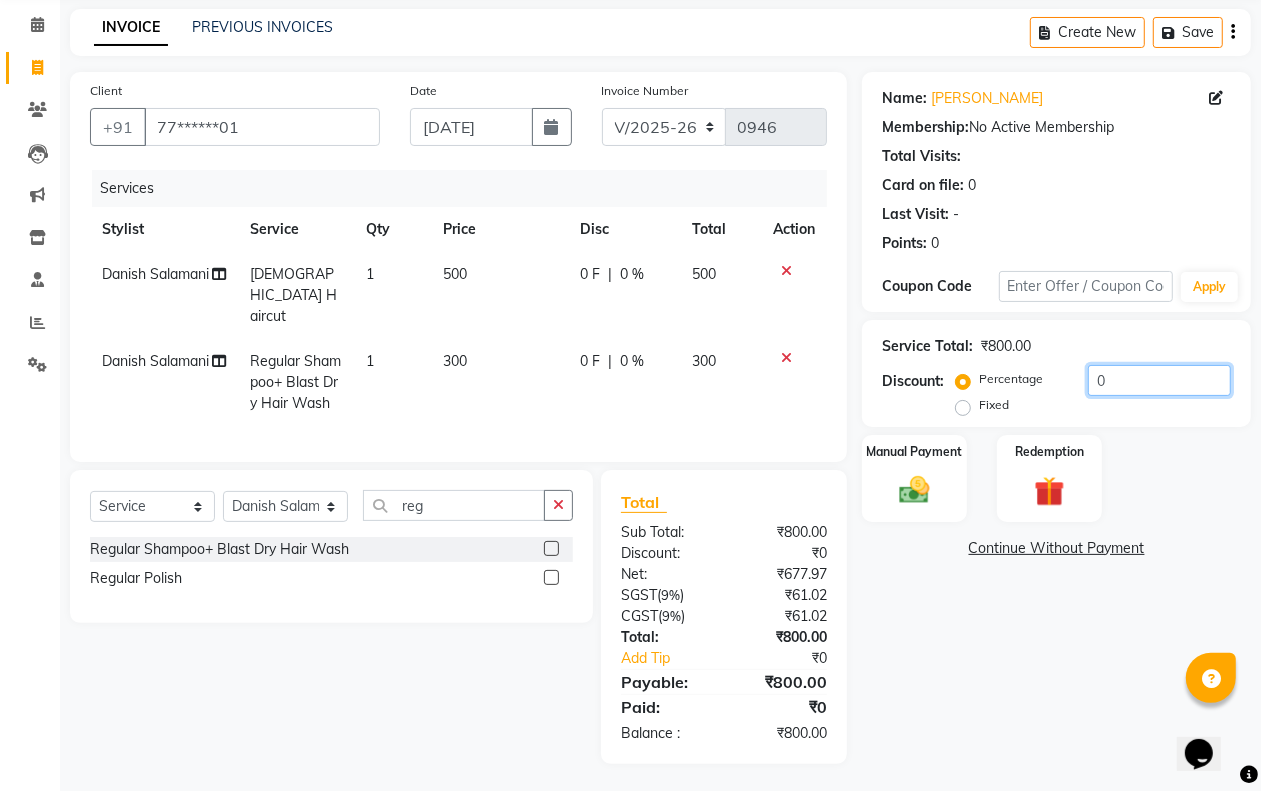 click on "0" 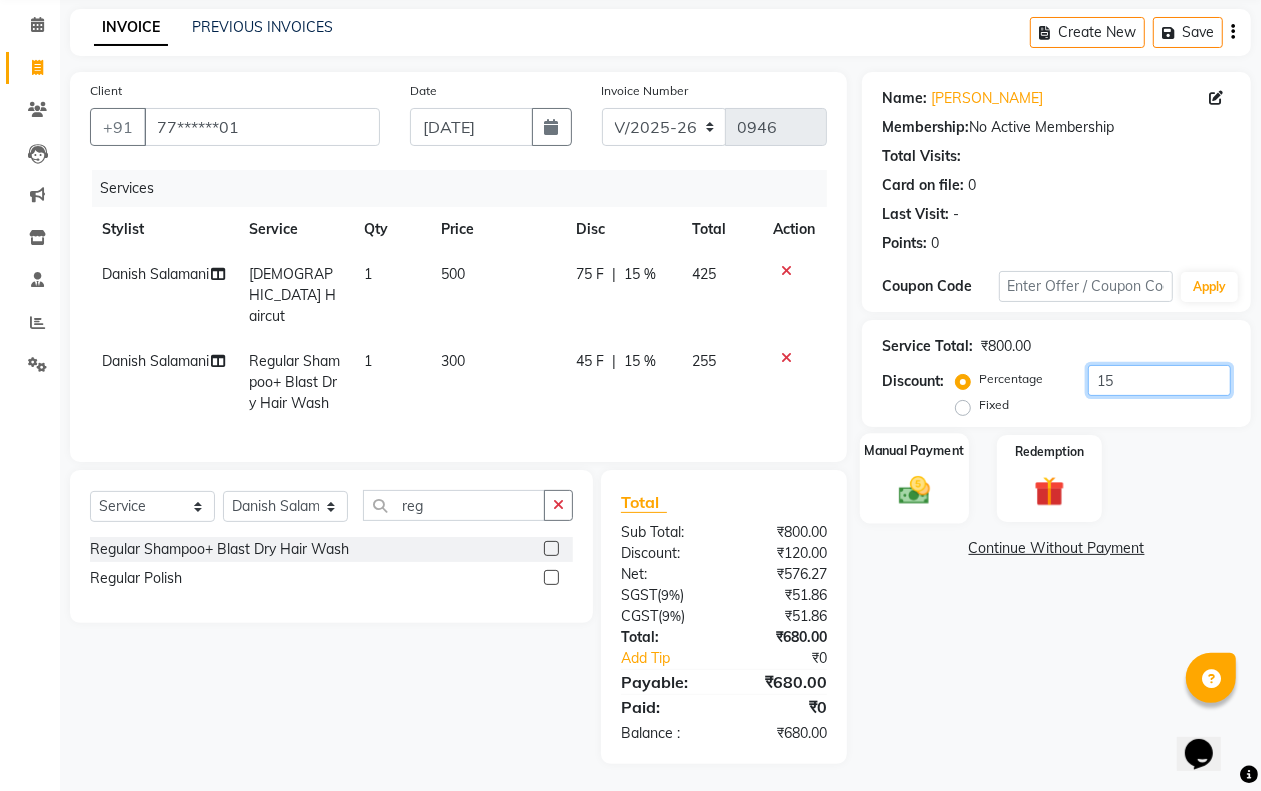type on "15" 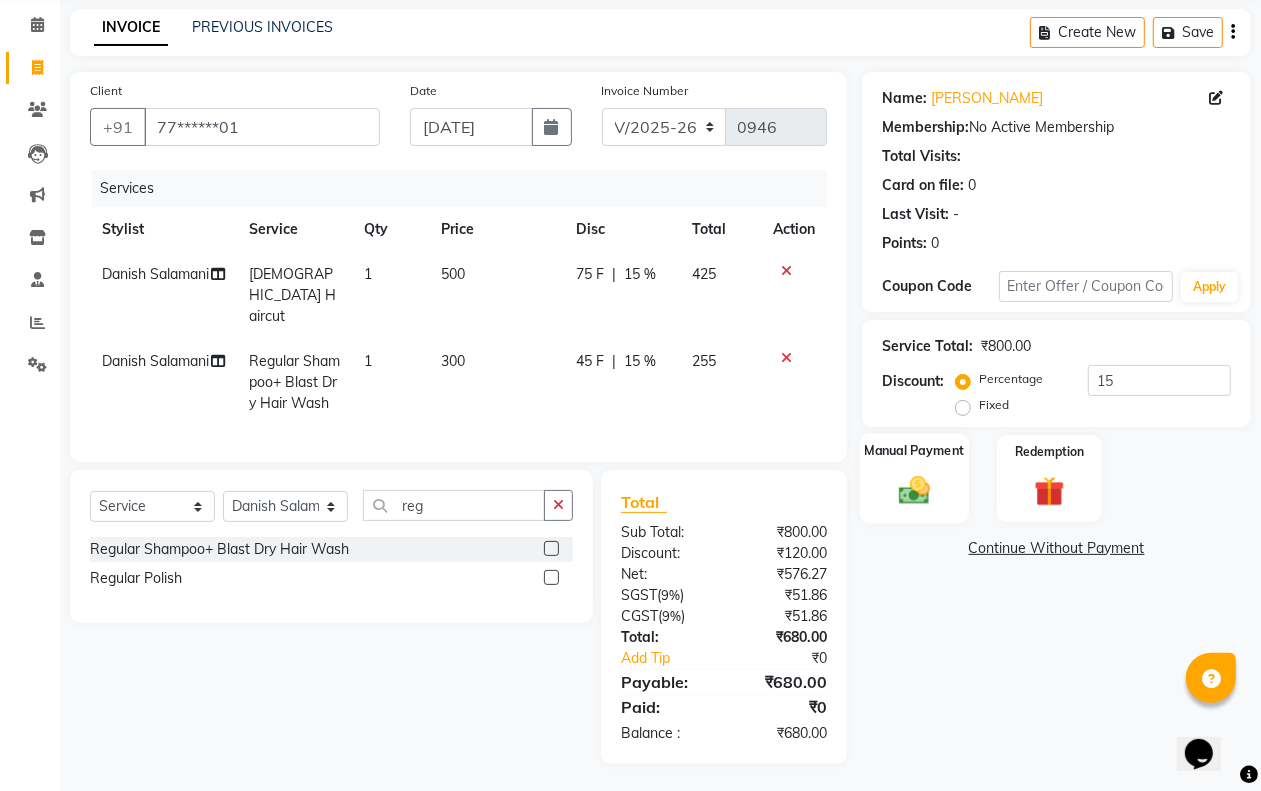 click 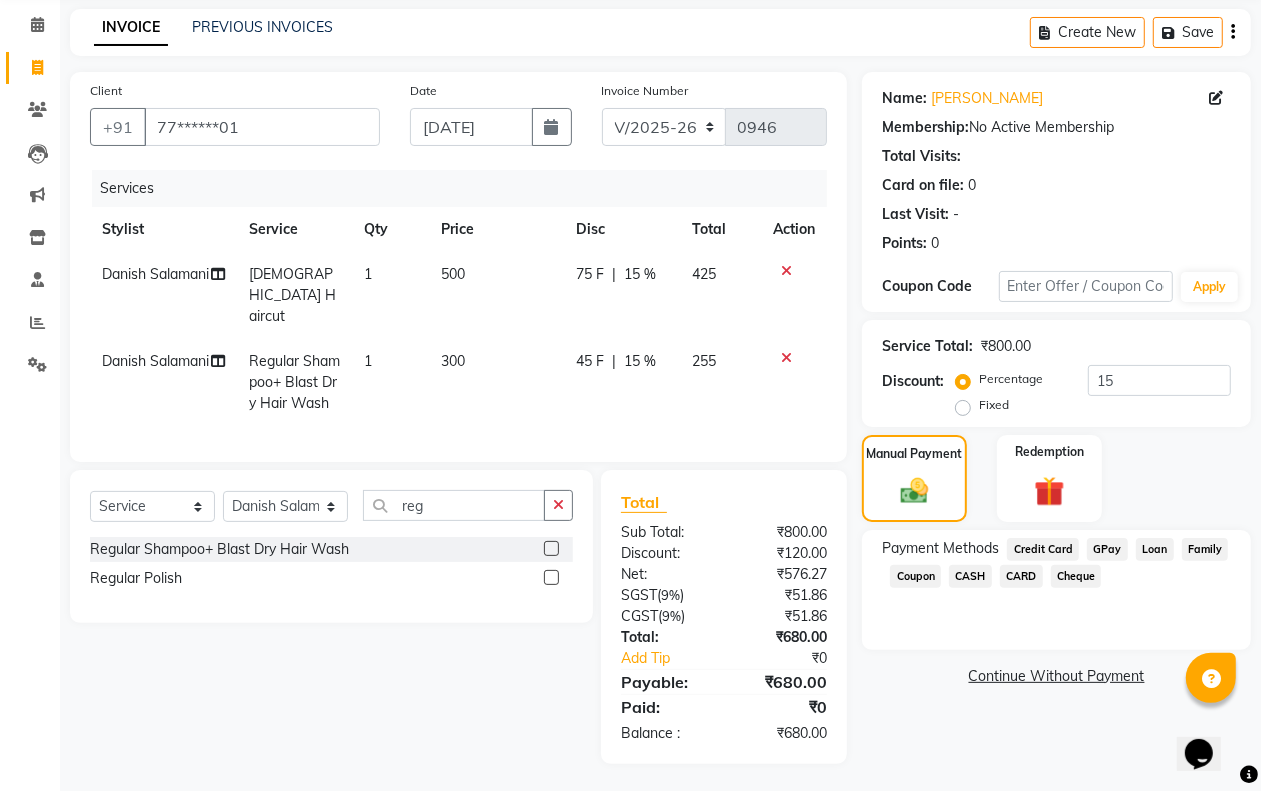 click on "GPay" 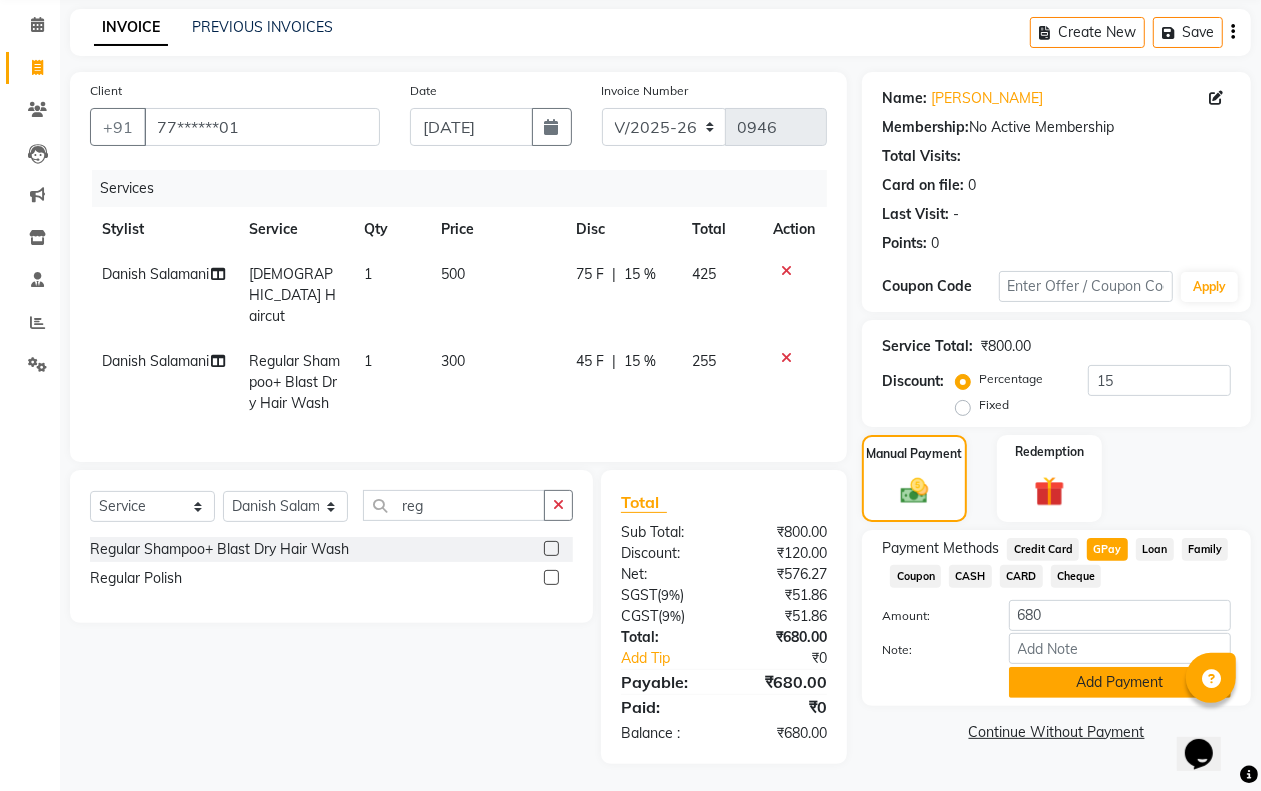 click on "Add Payment" 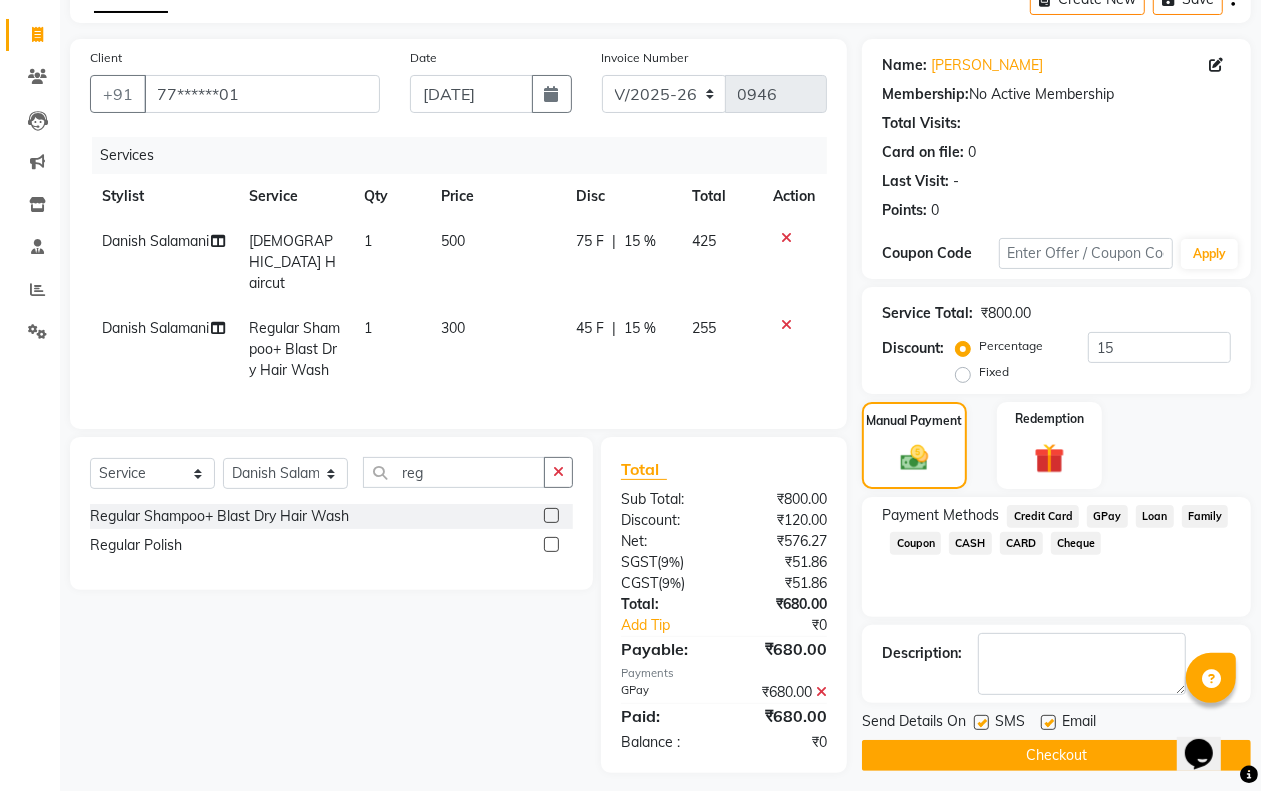 scroll, scrollTop: 141, scrollLeft: 0, axis: vertical 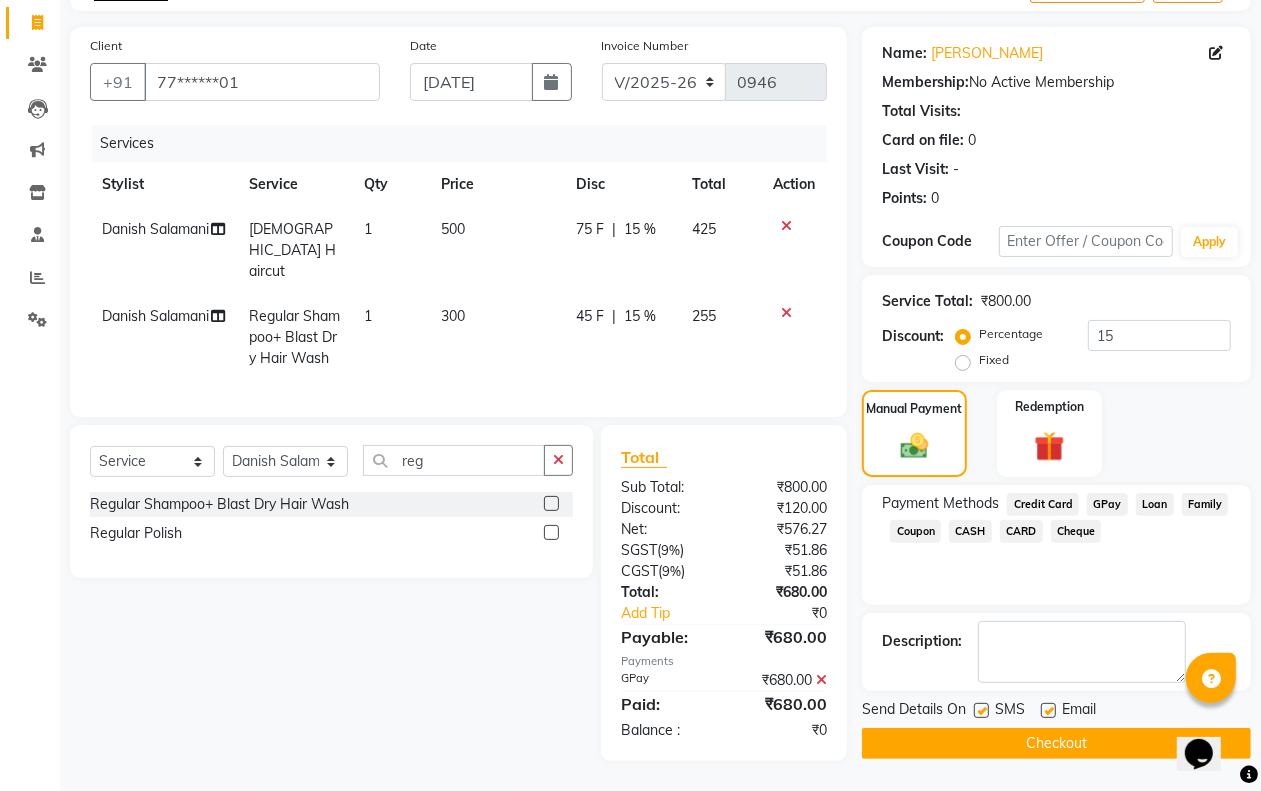 click on "Checkout" 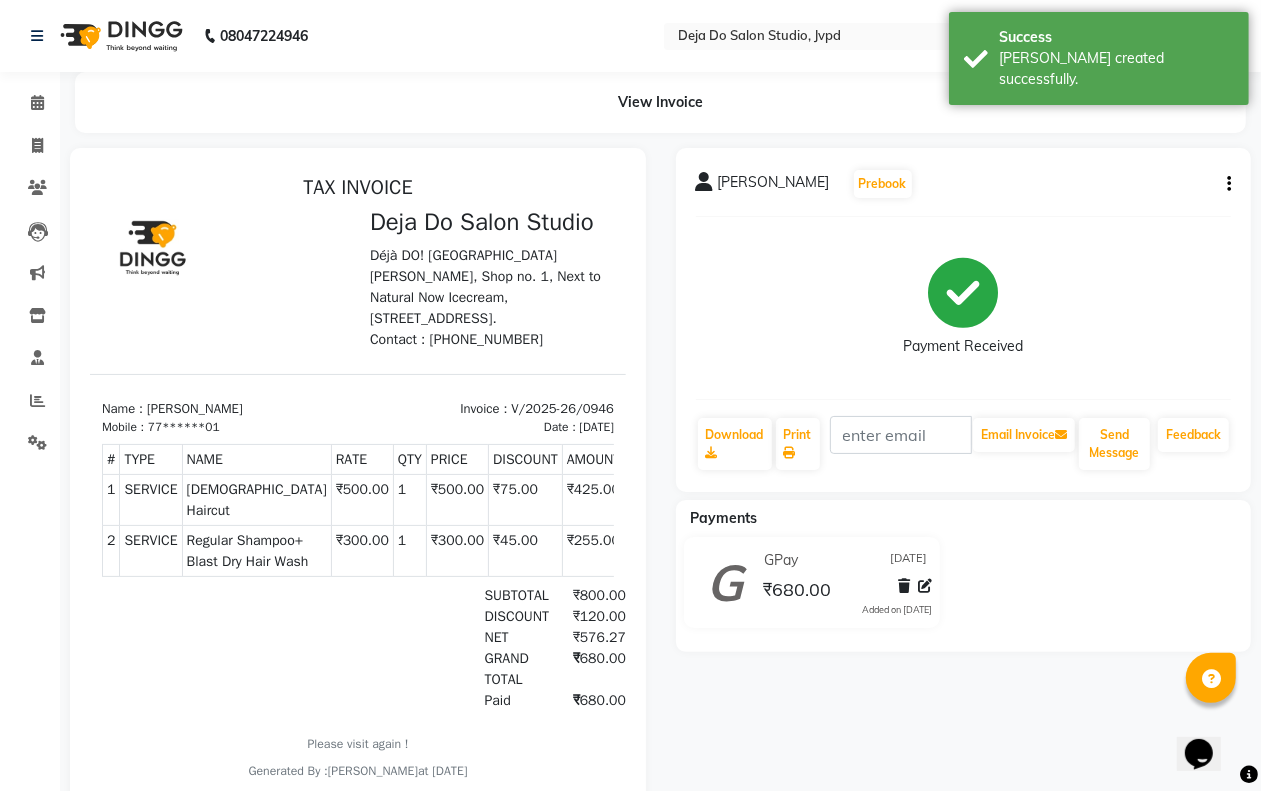 scroll, scrollTop: 0, scrollLeft: 0, axis: both 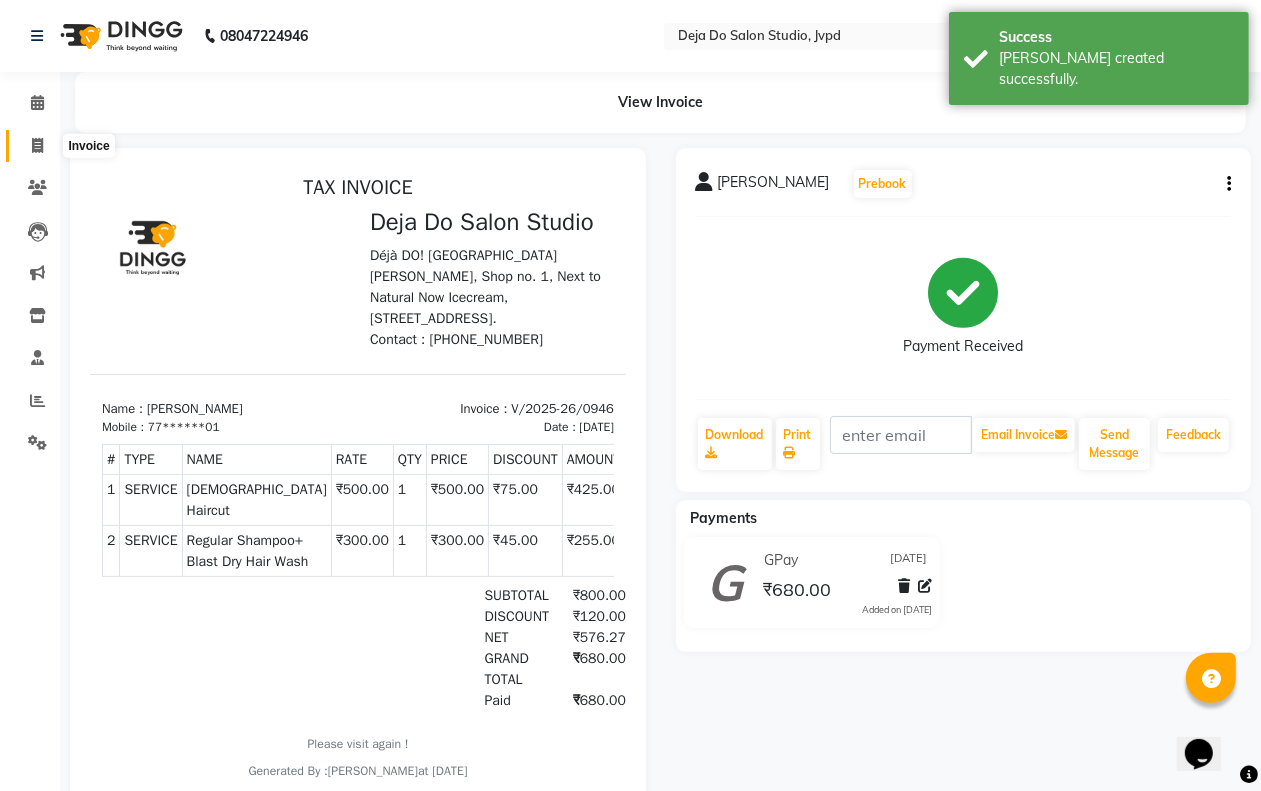click 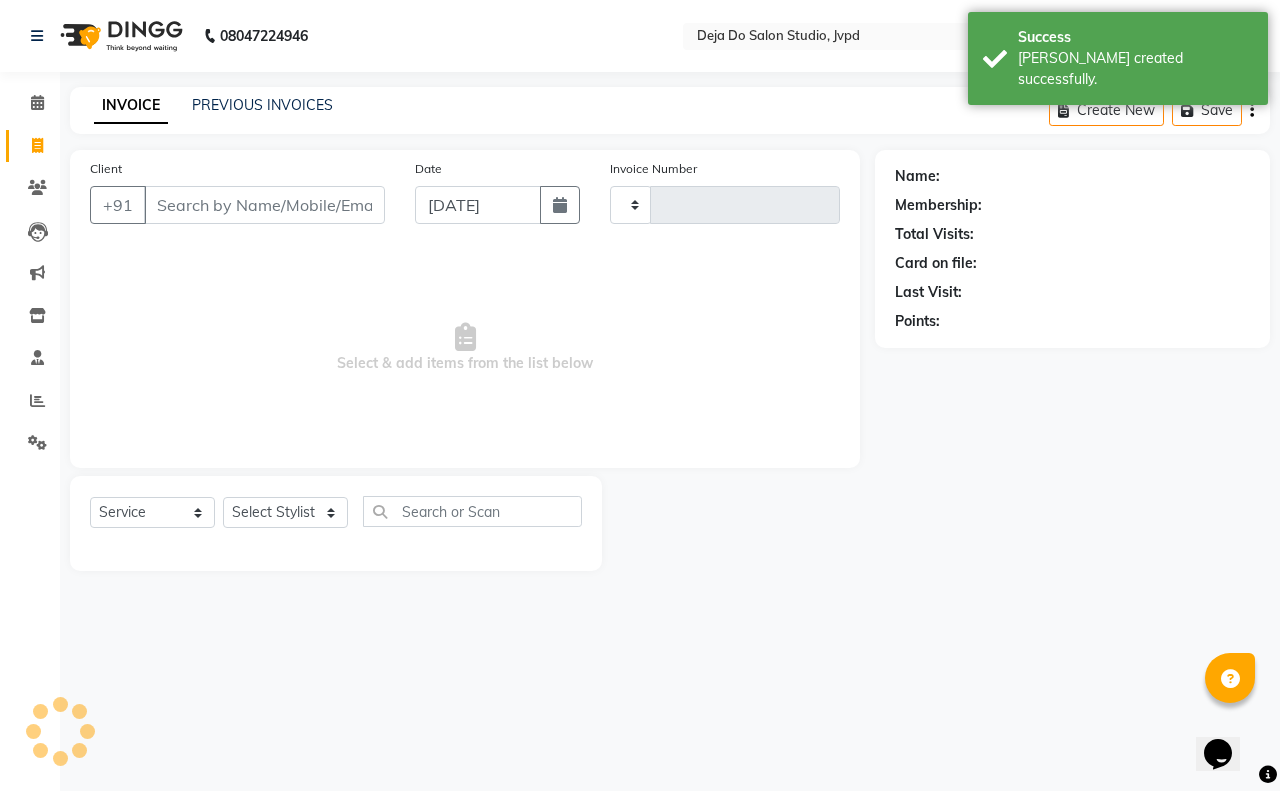 type on "0947" 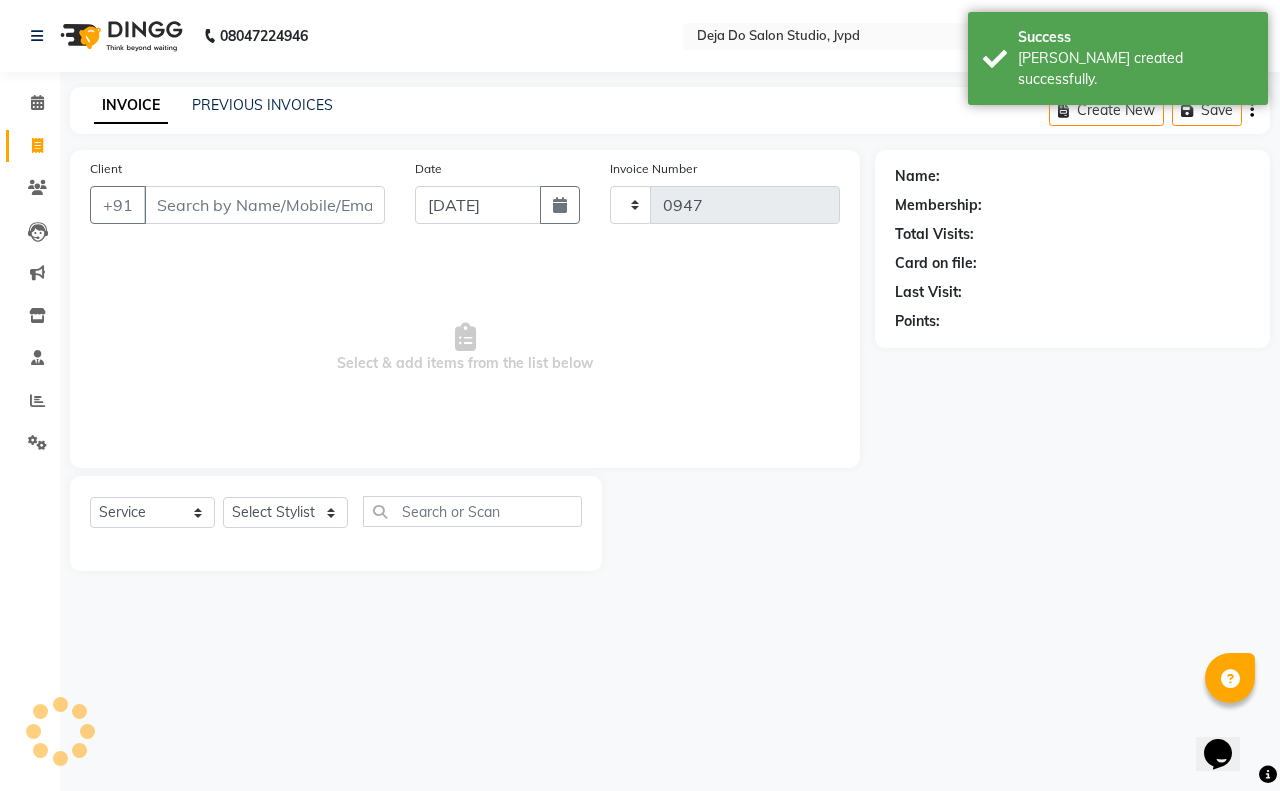 select on "7295" 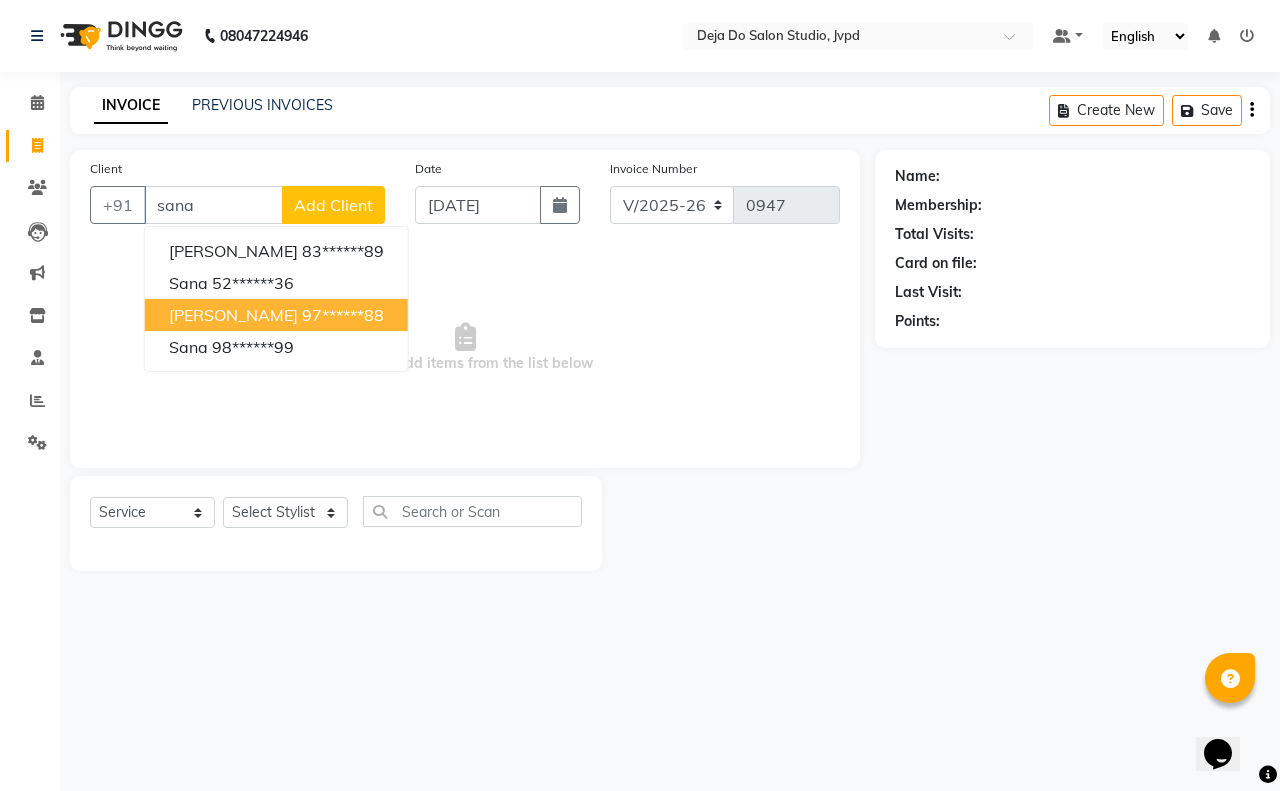 click on "[PERSON_NAME]" at bounding box center (233, 315) 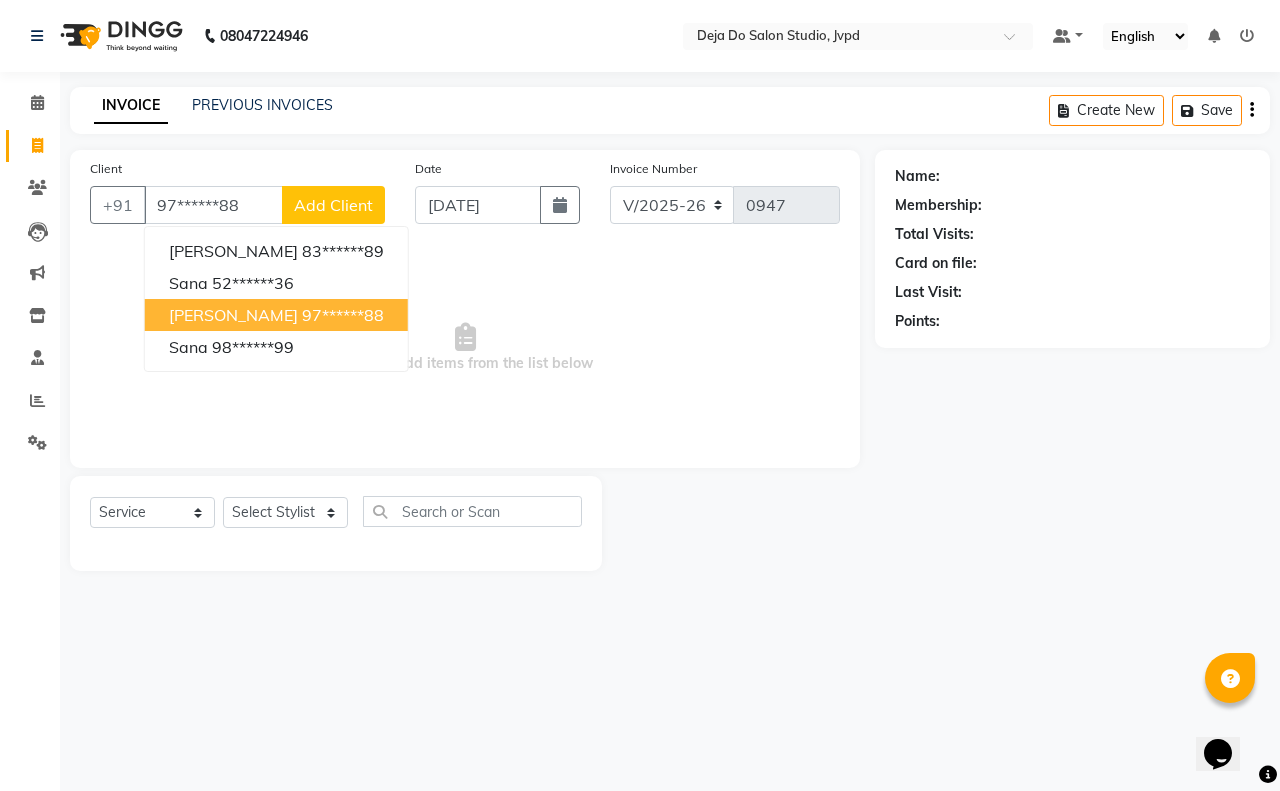 type on "97******88" 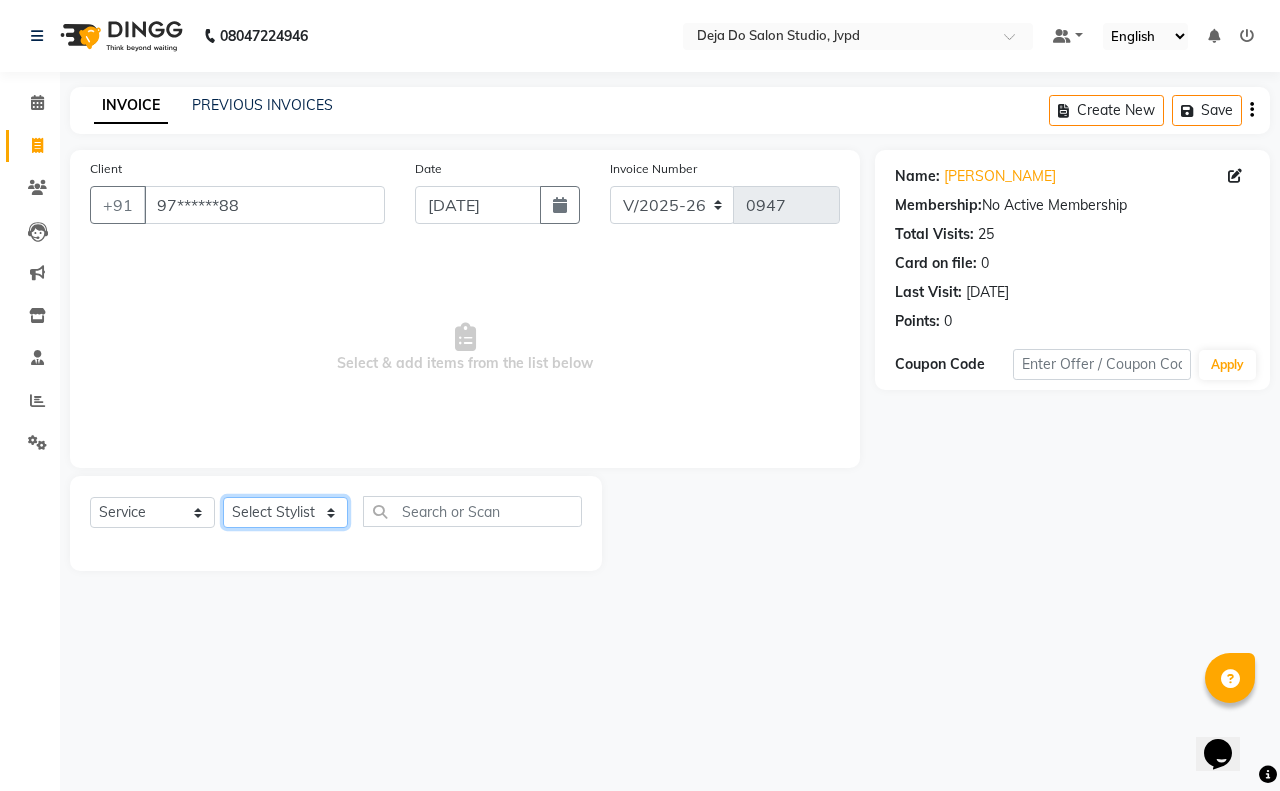 click on "Select Stylist Aditi Admin [PERSON_NAME]  [PERSON_NAME] Danish  Salamani [PERSON_NAME] [PERSON_NAME] Rashi [PERSON_NAME] [PERSON_NAME] [PERSON_NAME] [PERSON_NAME] [PERSON_NAME]" 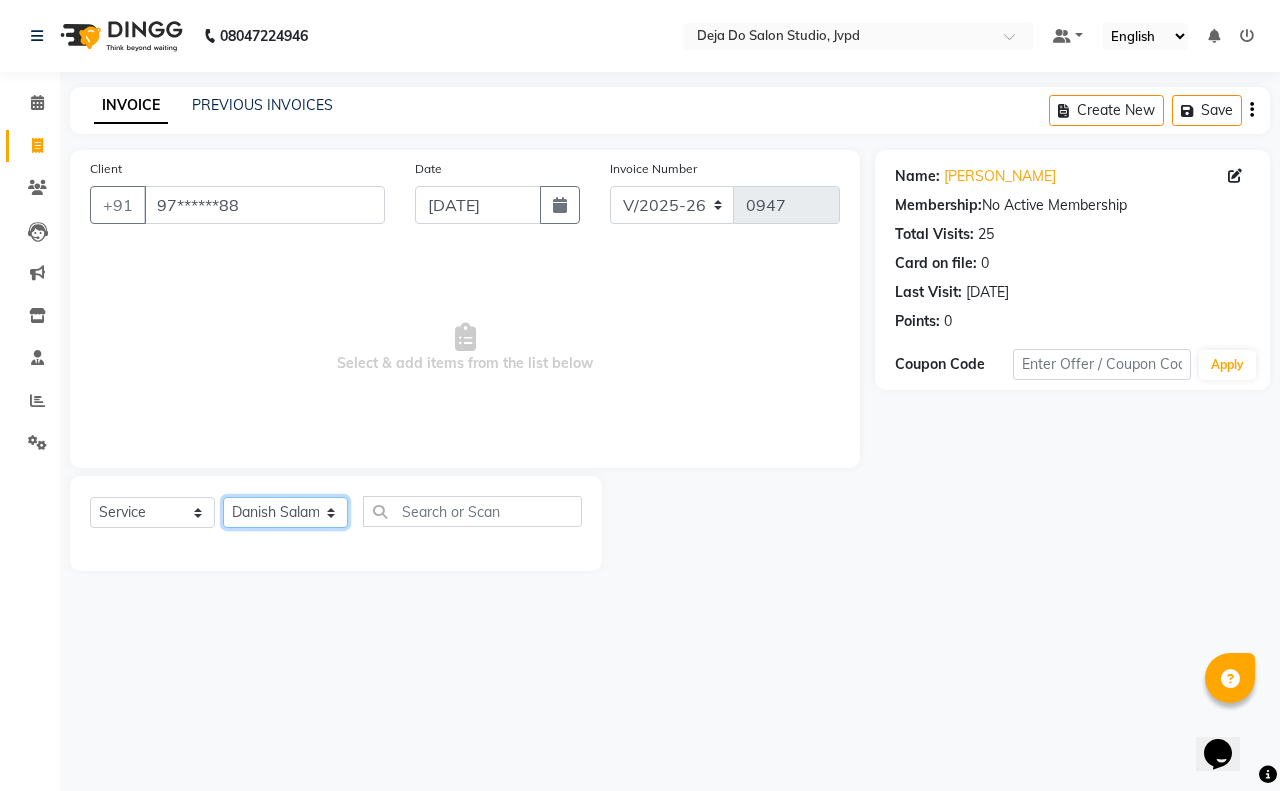 click on "Select Stylist Aditi Admin [PERSON_NAME]  [PERSON_NAME] Danish  Salamani [PERSON_NAME] [PERSON_NAME] Rashi [PERSON_NAME] [PERSON_NAME] [PERSON_NAME] [PERSON_NAME] [PERSON_NAME]" 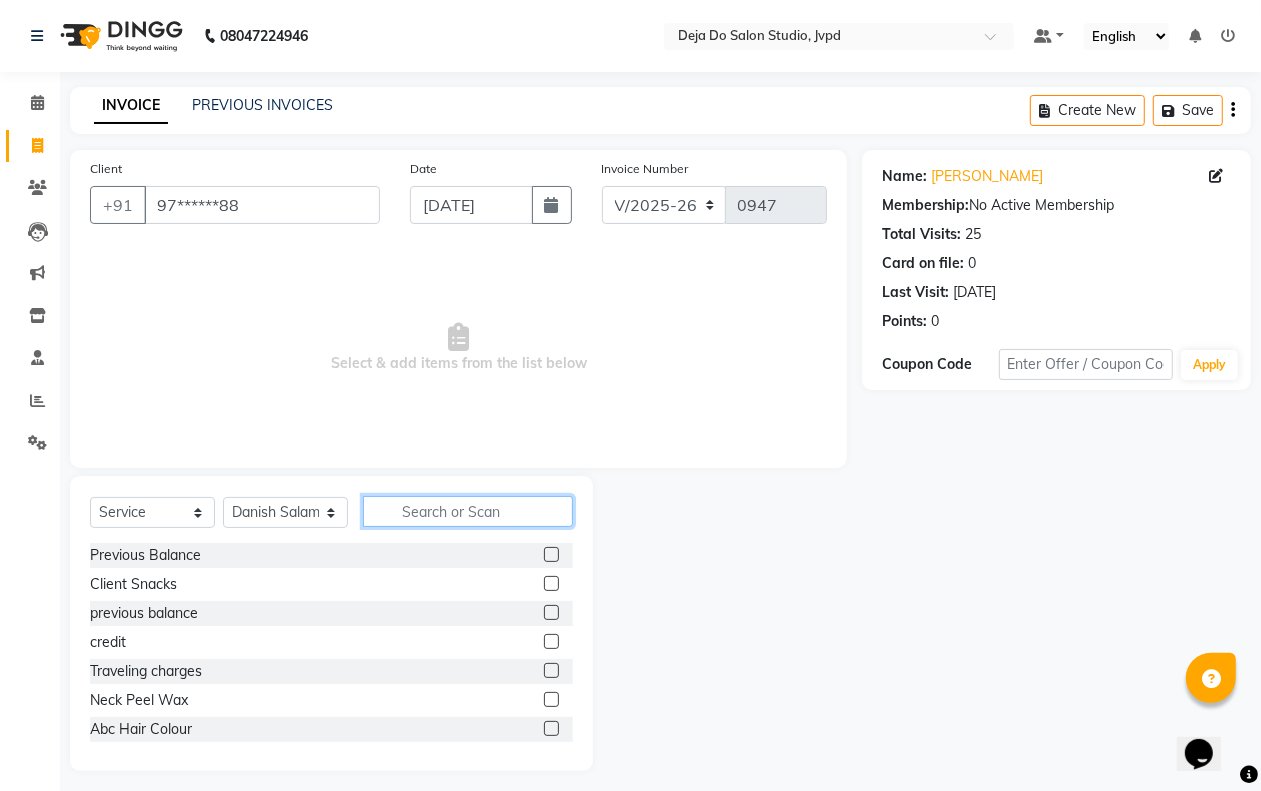 click 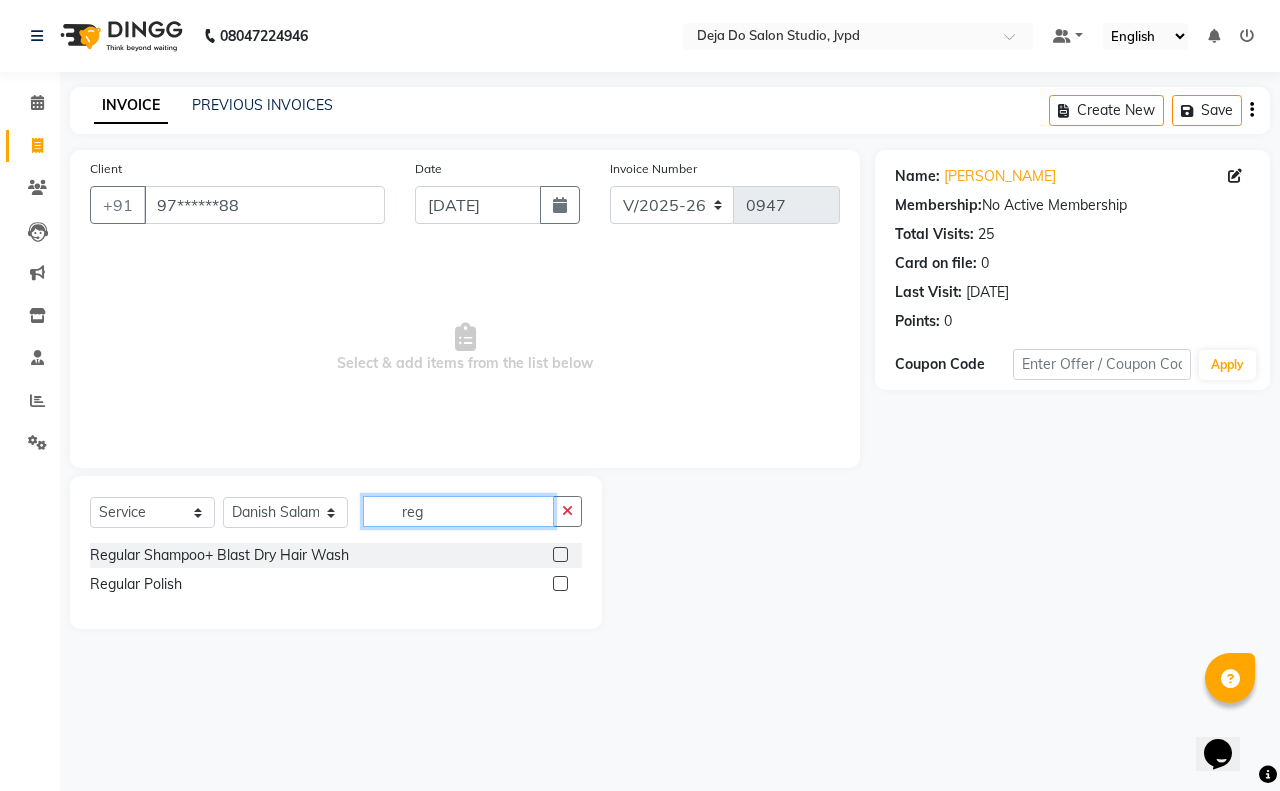 type on "reg" 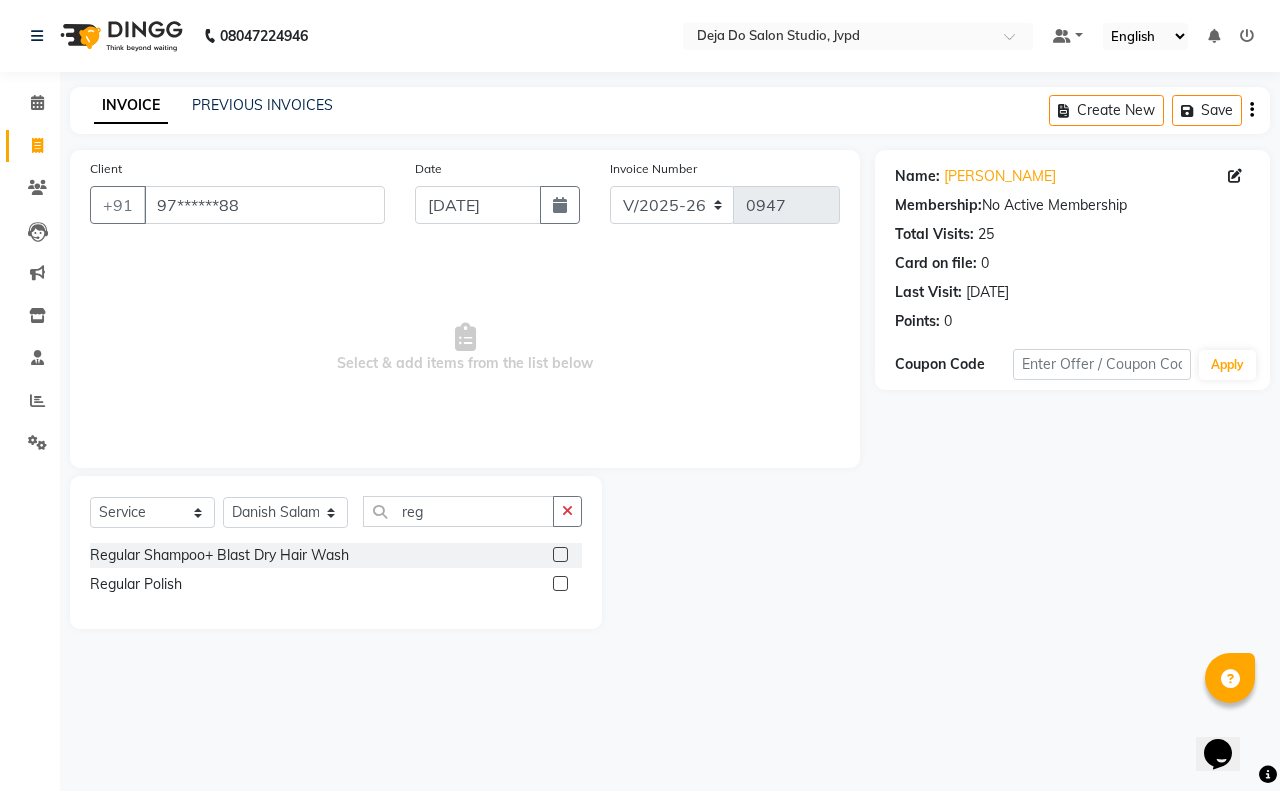 click 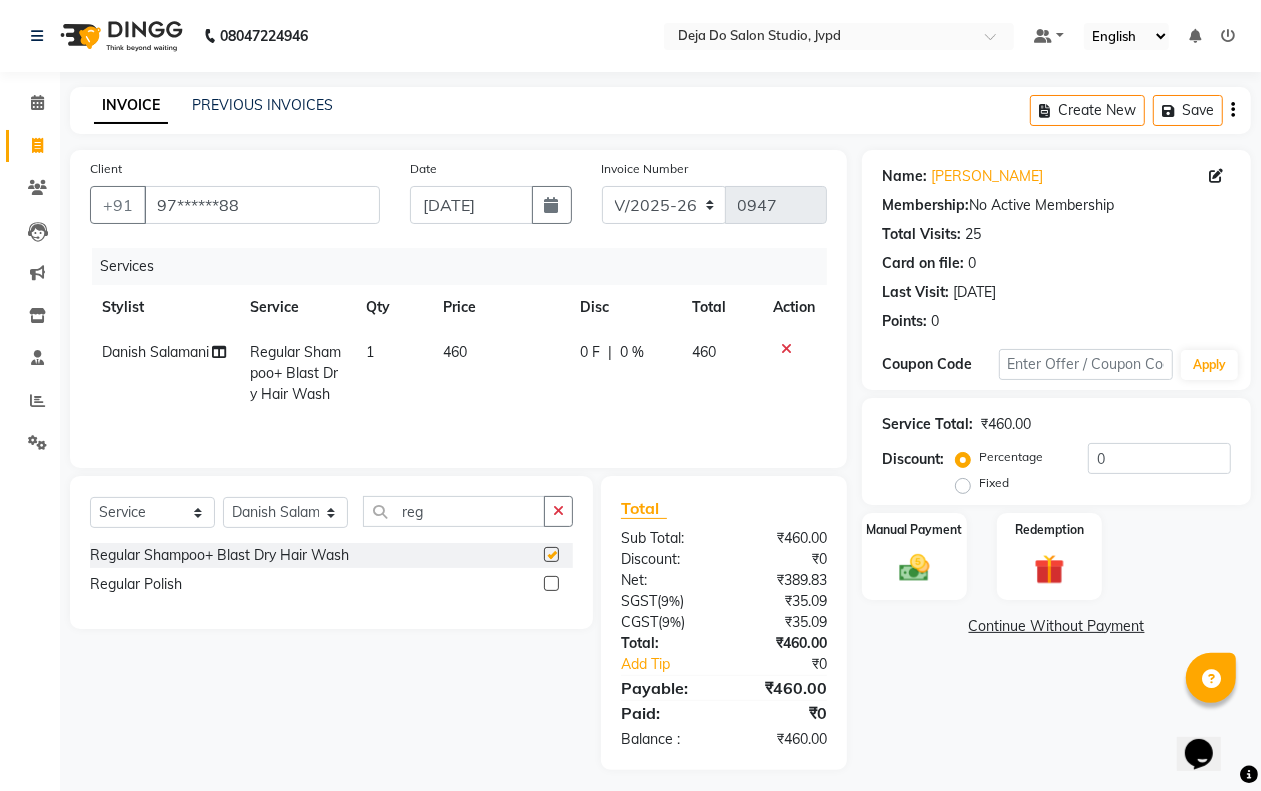 checkbox on "false" 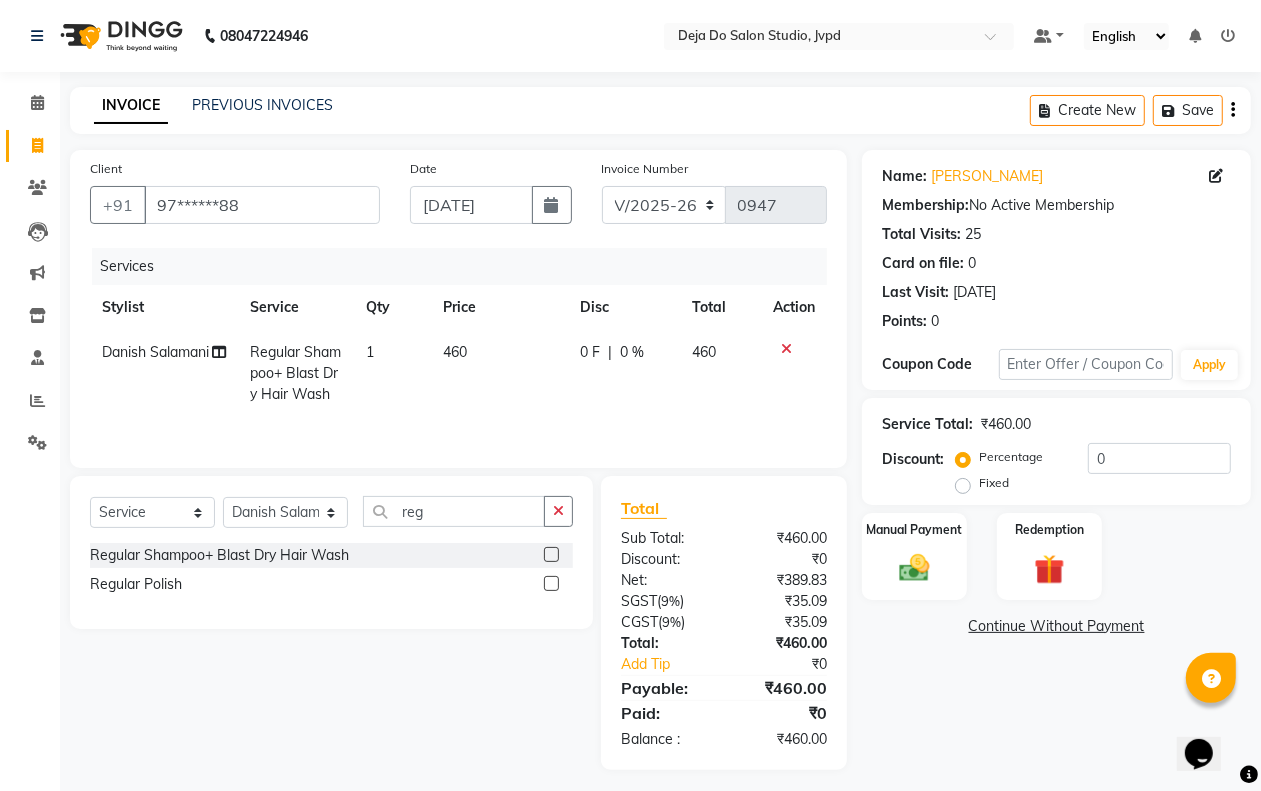 click on "460" 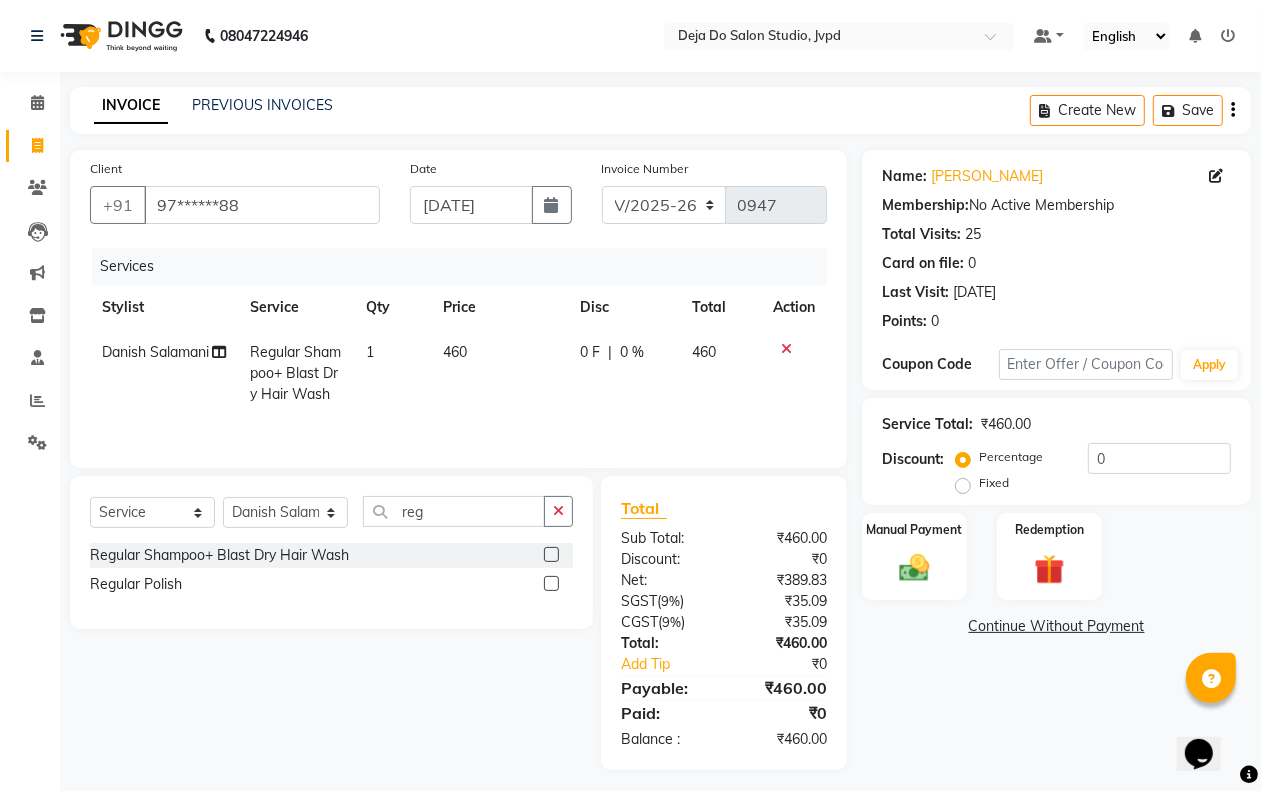 select on "62497" 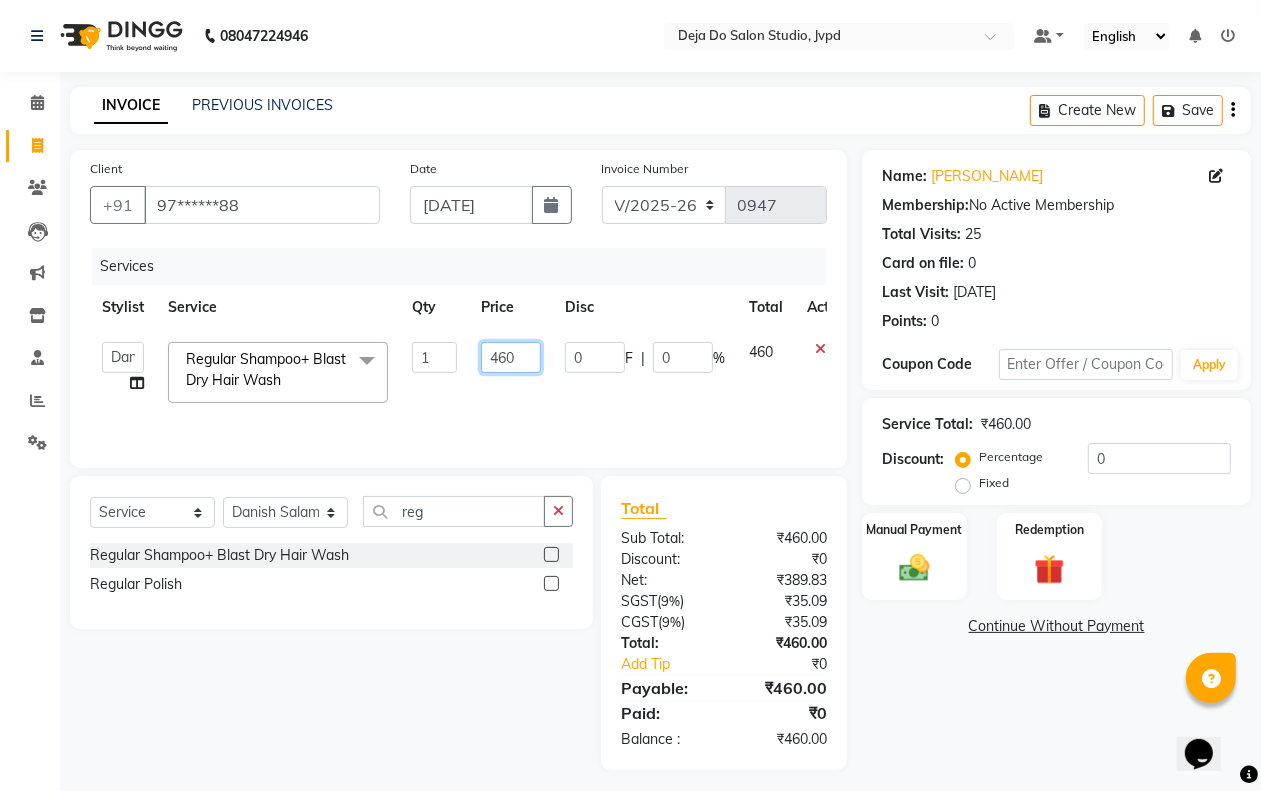 click on "460" 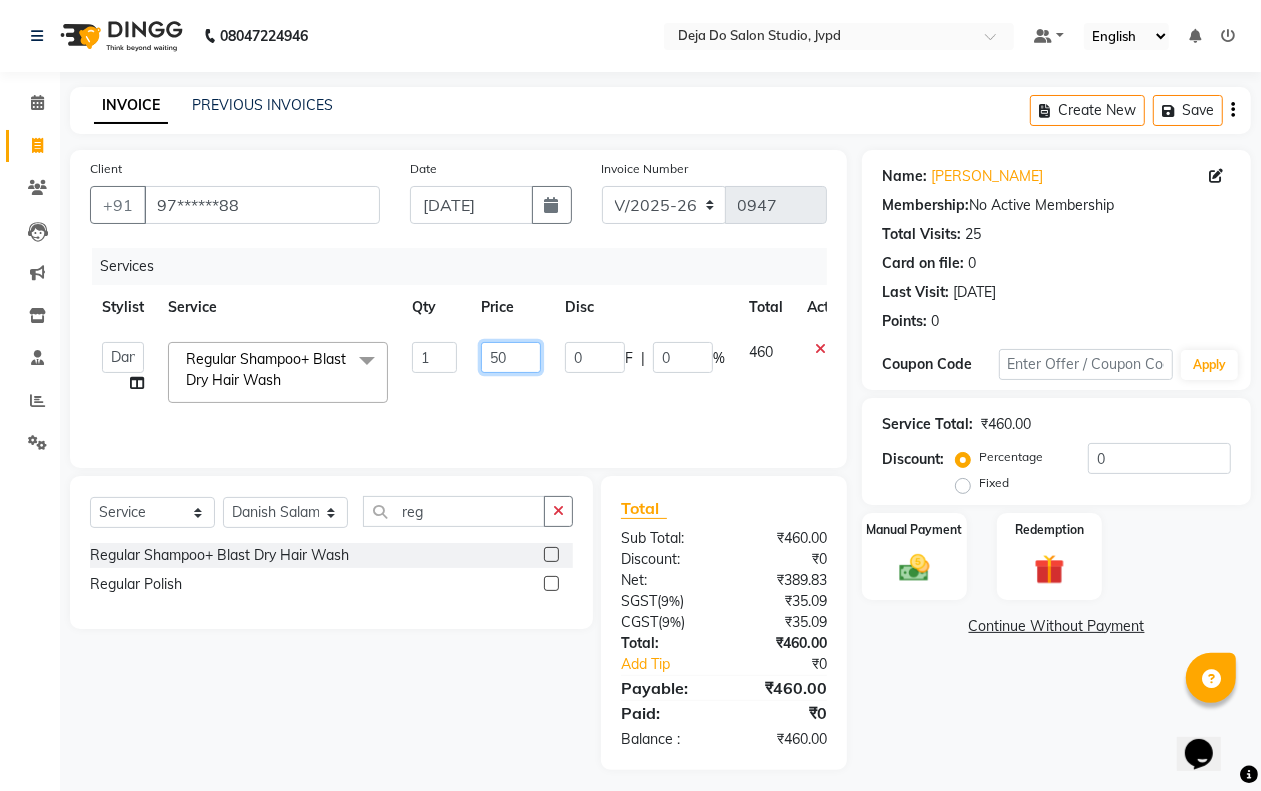 type on "500" 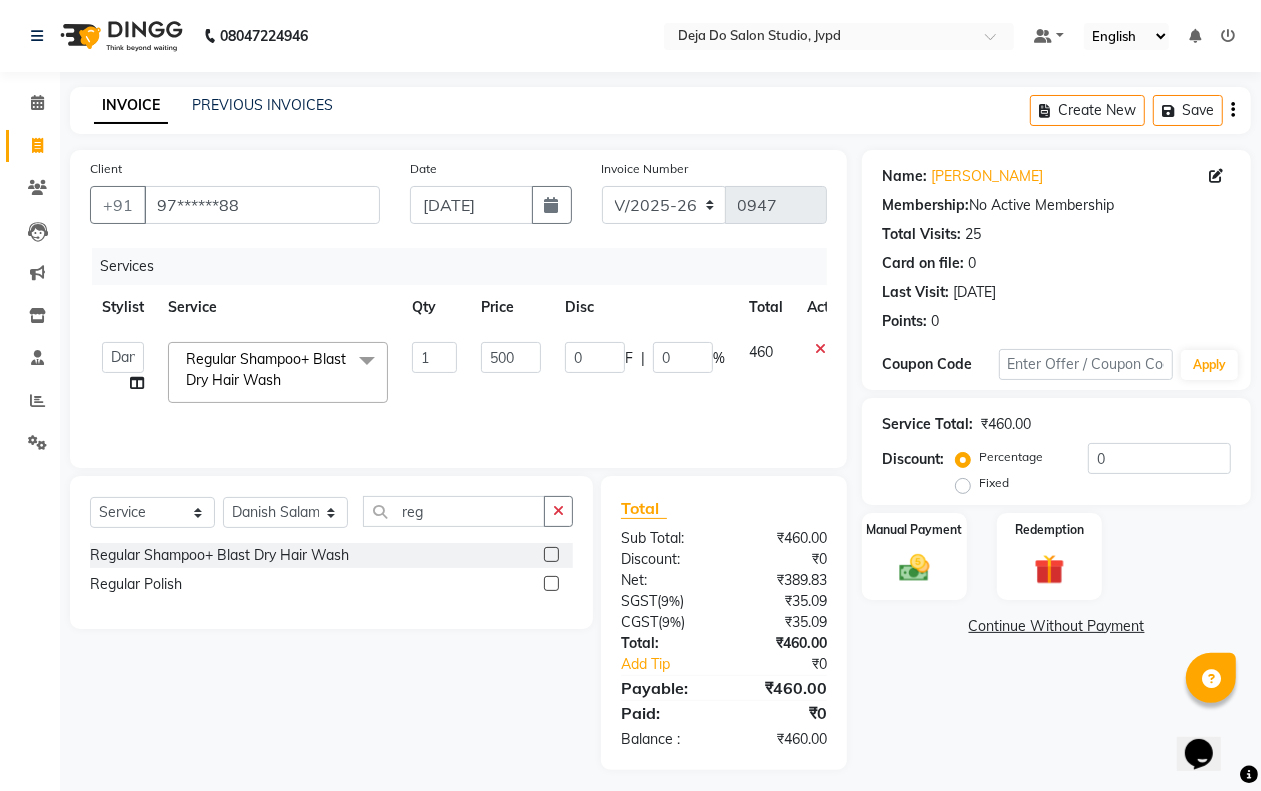 click on "Services Stylist Service Qty Price Disc Total Action  Aditi   Admin   [PERSON_NAME]    [PERSON_NAME]   Danish  Salamani   [PERSON_NAME]   [PERSON_NAME]   Rashi [PERSON_NAME]   [PERSON_NAME]   [PERSON_NAME] Salamani   [PERSON_NAME]   [PERSON_NAME]  Regular Shampoo+ Blast Dry Hair Wash  x Previous Balance Client Snacks previous balance credit Traveling charges Neck Peel Wax Abc Hair Colour Anti-[MEDICAL_DATA] Treatment Scalp Advance Treatments Anti-Irritation Treatment Scalp Advance Treatments Aroma Gold Spa Hair Spa /Treatments Beach Waves Hair Cuts [MEDICAL_DATA] Smoothening Service Clean Shave Hair Cuts Colour Wash Hair Wash Crown Highlights (Above Shoulder) Hair Colour Crown Highlights (Below Shoulder) Hair Colour Deep Conditioning Hair Spa /Treatments Full Hair Highlights (Above Shoulder) Hair Colour Full Hair Highlights (Below Shoulder) Hair Colour Glitter Strings Hair Cuts Hair Smoothening (L'Oreal Shinebonnd) Smoothening Service [DEMOGRAPHIC_DATA] Haircut  Hairstyle Hair Cuts Head Shave Hair Cuts Inoa (Global) Hair Colour" 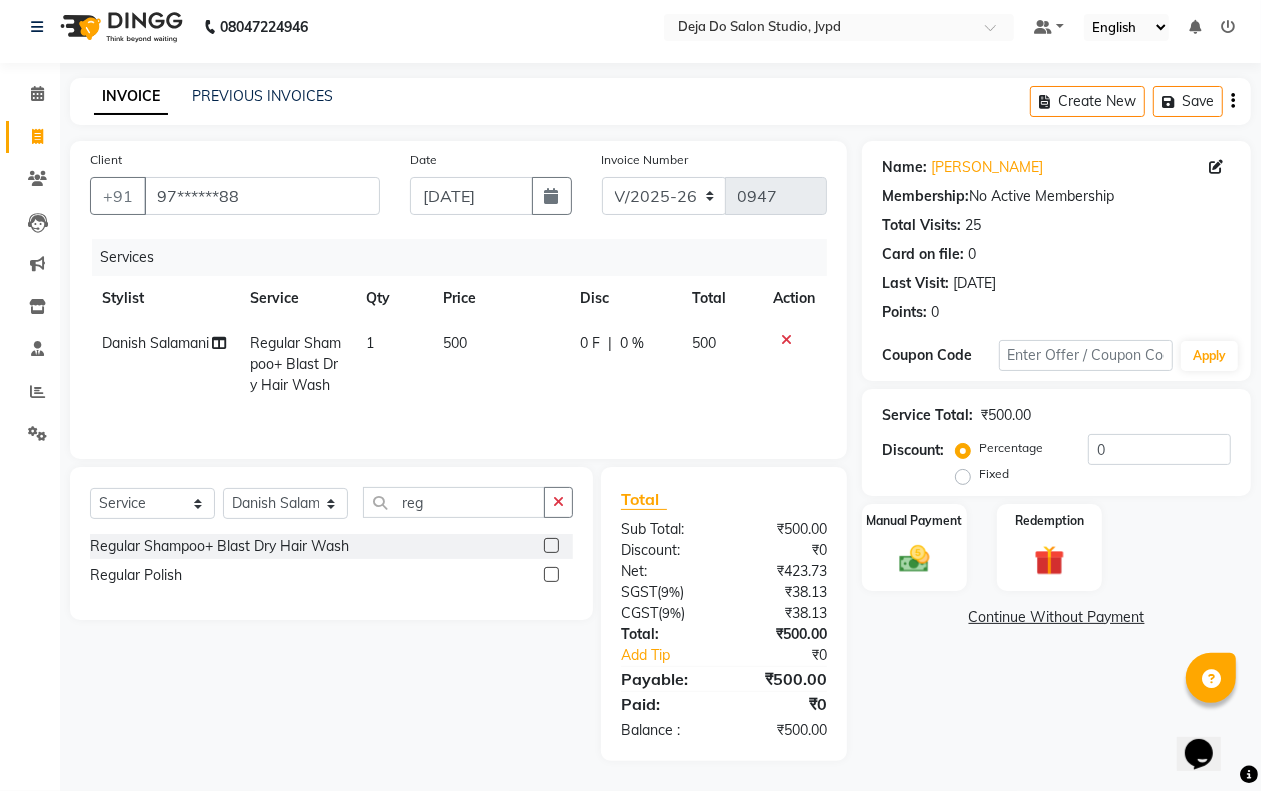 scroll, scrollTop: 33, scrollLeft: 0, axis: vertical 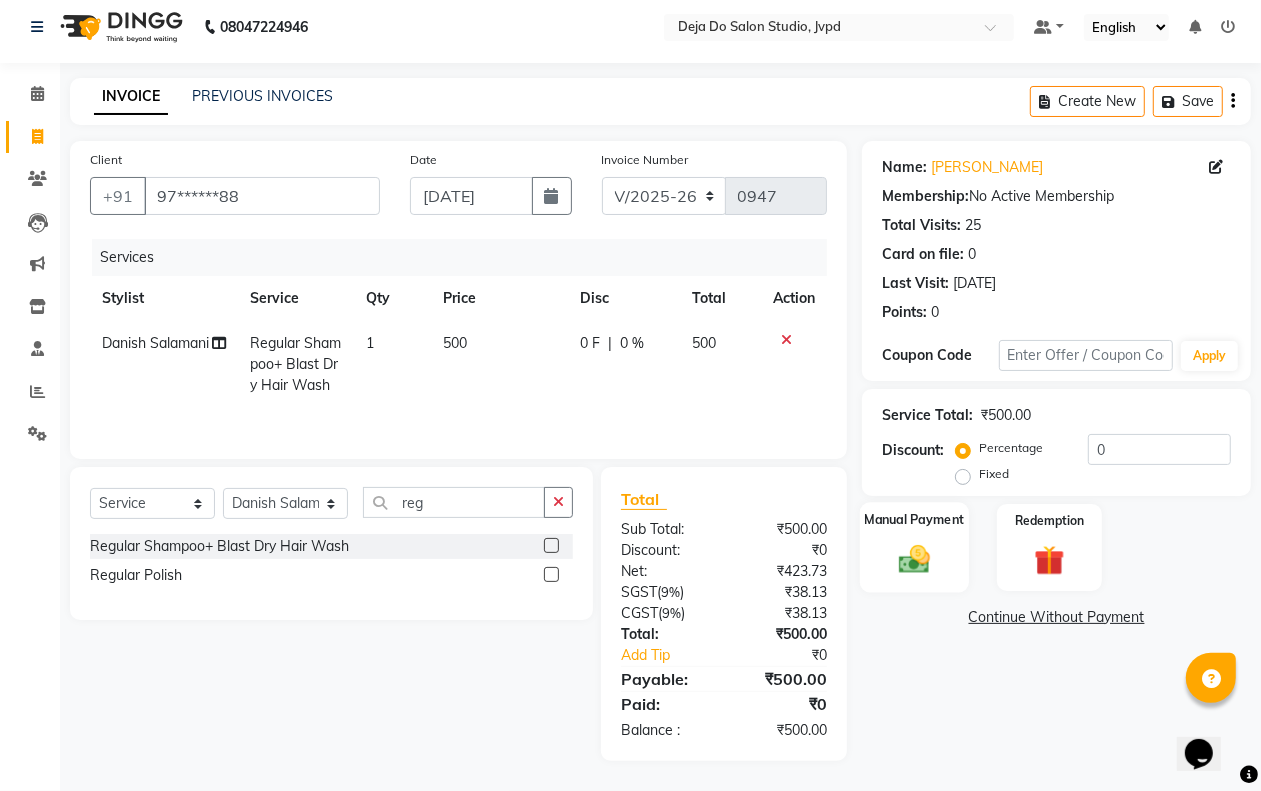 click on "Manual Payment" 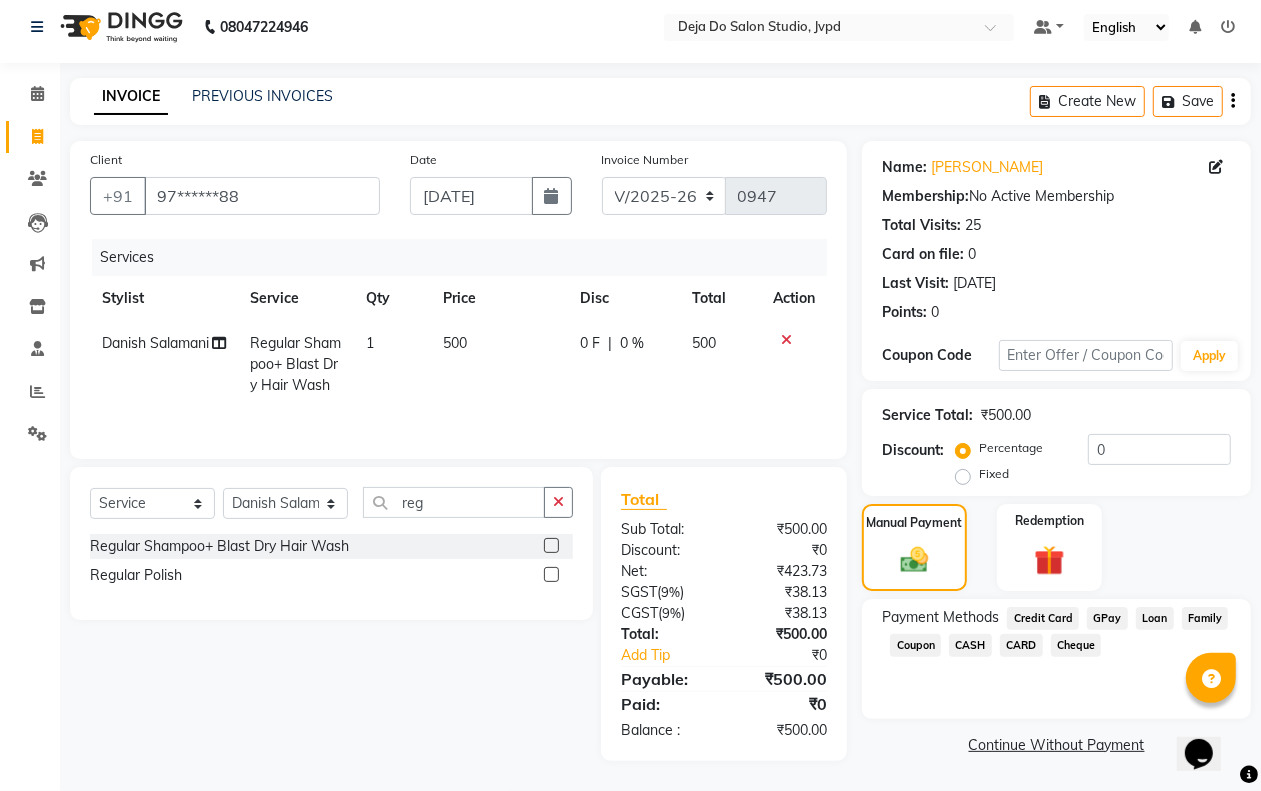 click on "GPay" 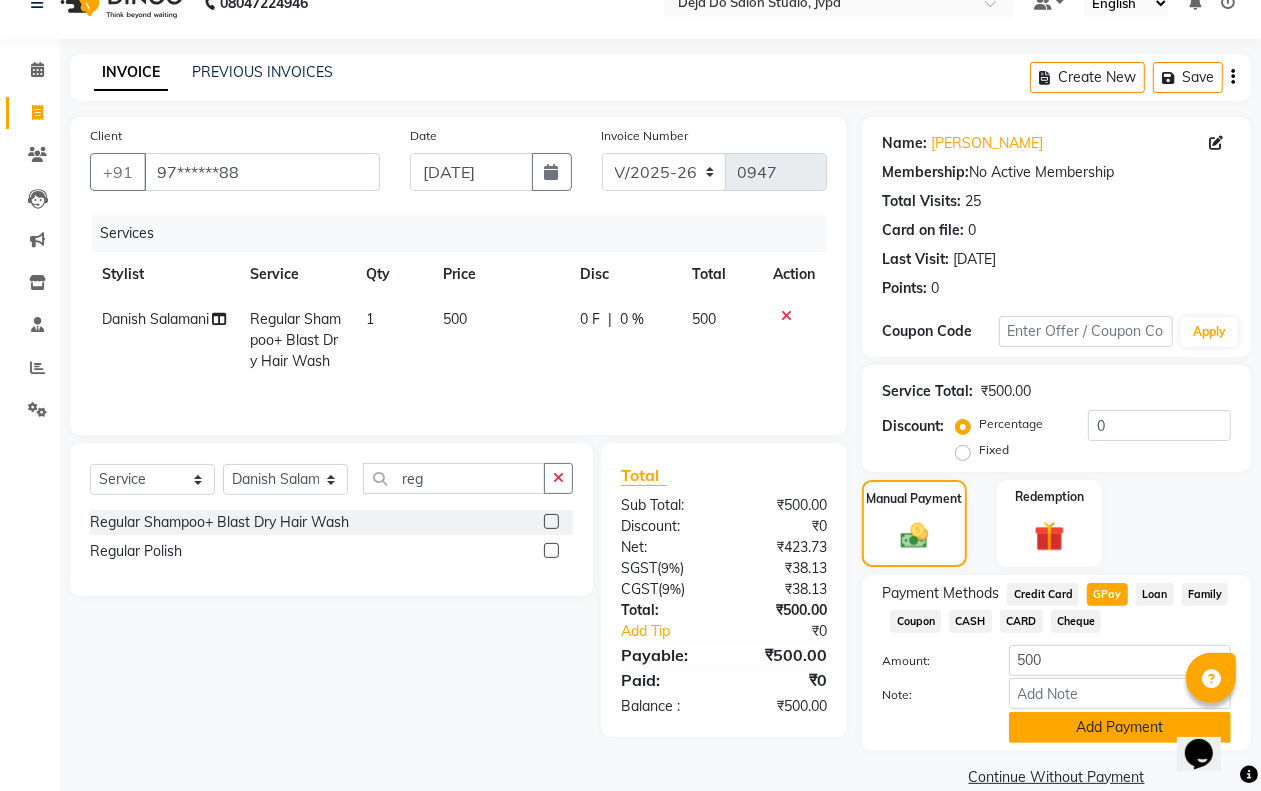click on "Add Payment" 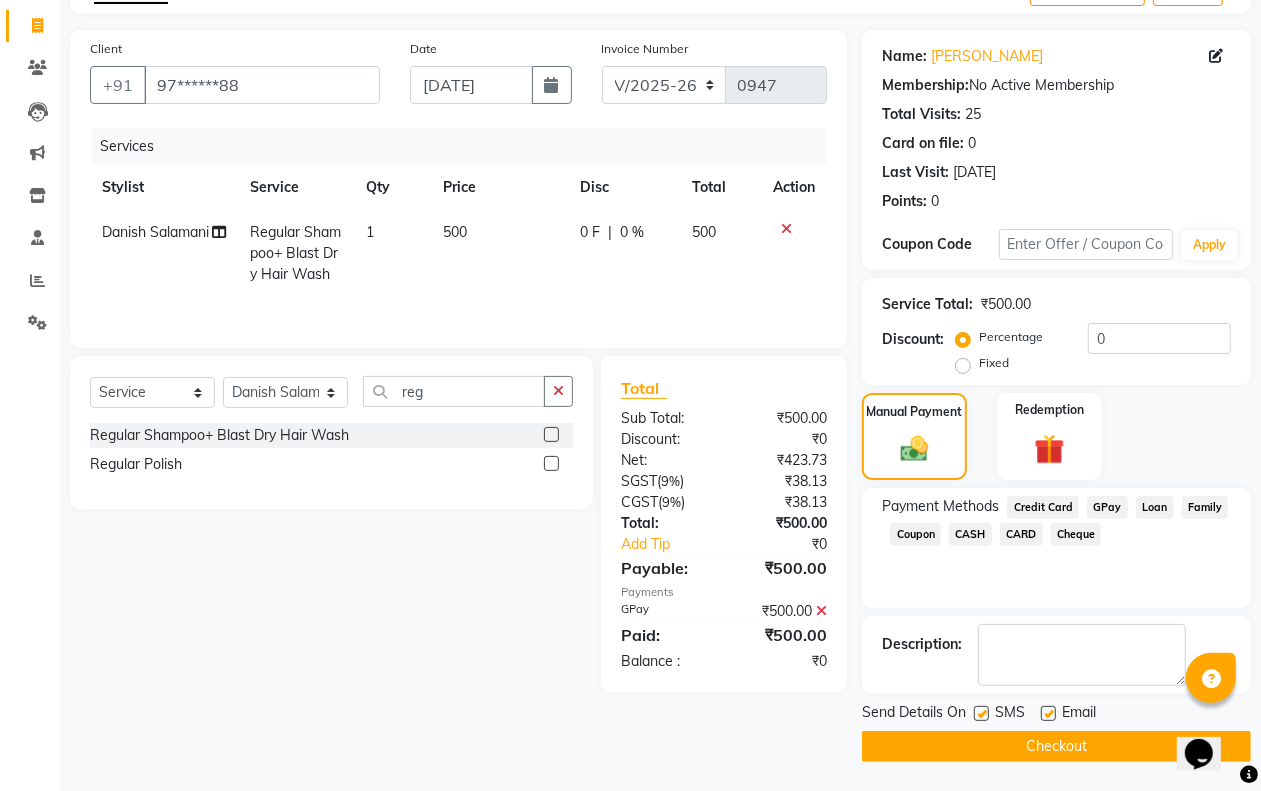 scroll, scrollTop: 121, scrollLeft: 0, axis: vertical 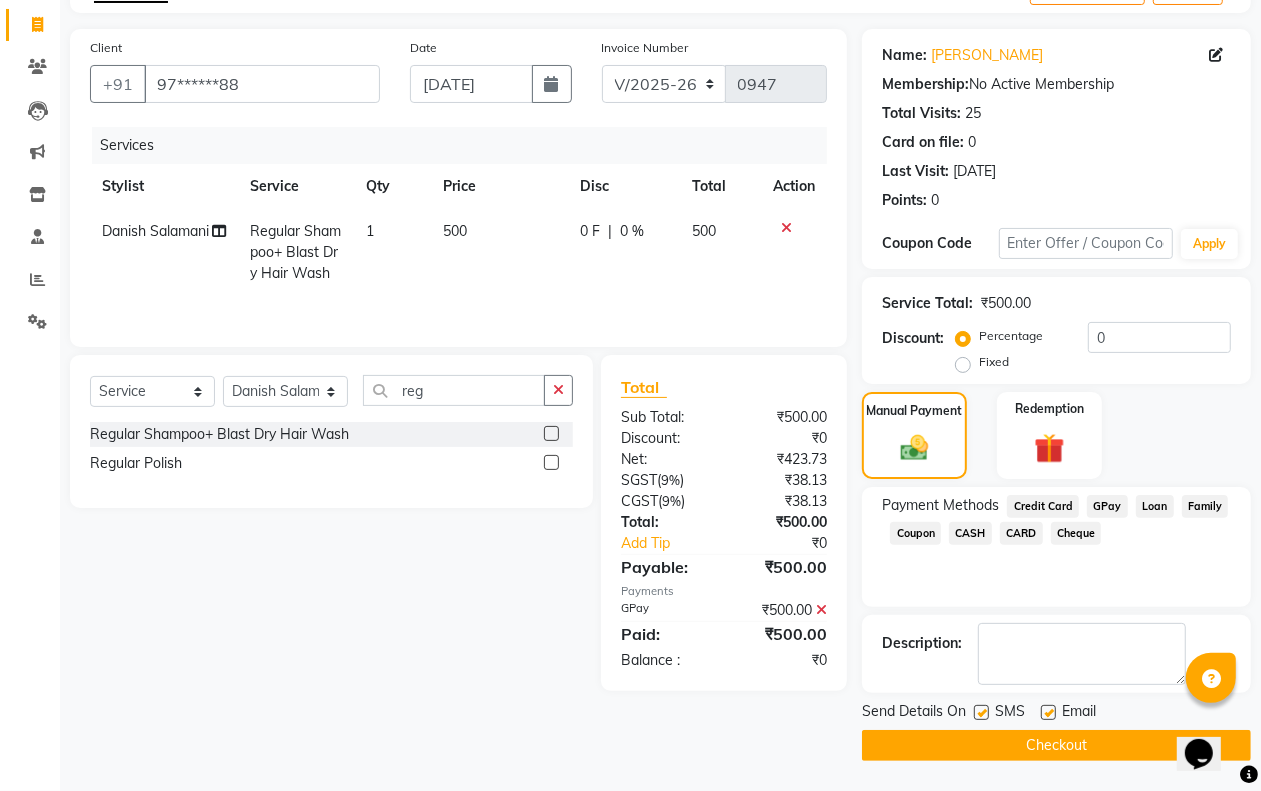 click on "Checkout" 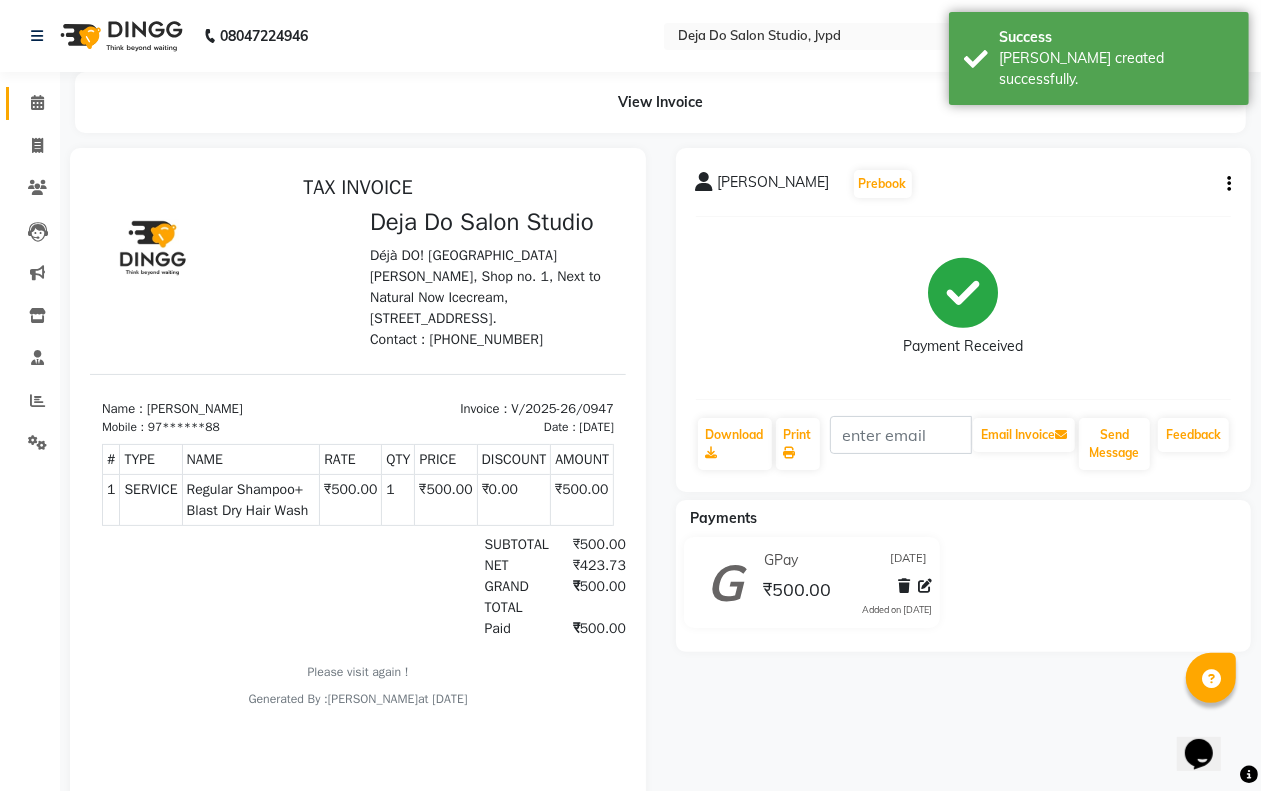 scroll, scrollTop: 0, scrollLeft: 0, axis: both 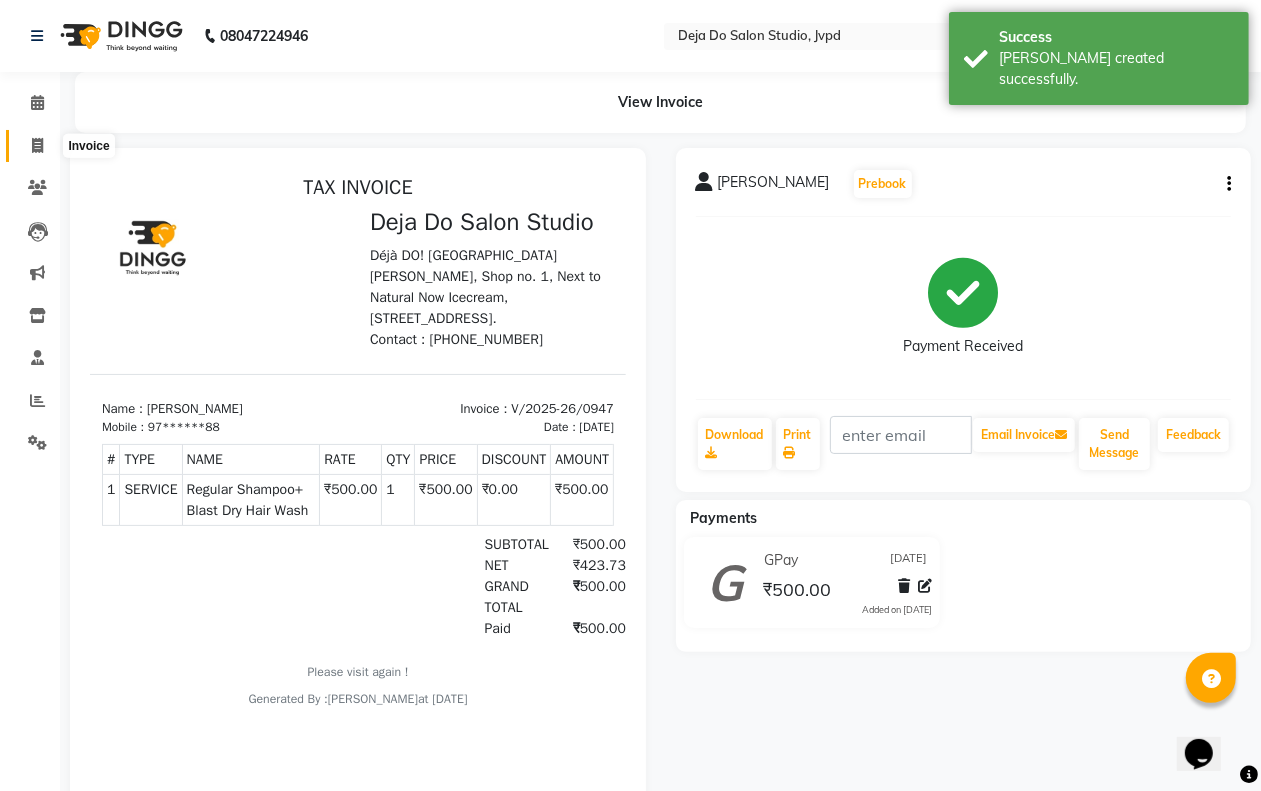 click 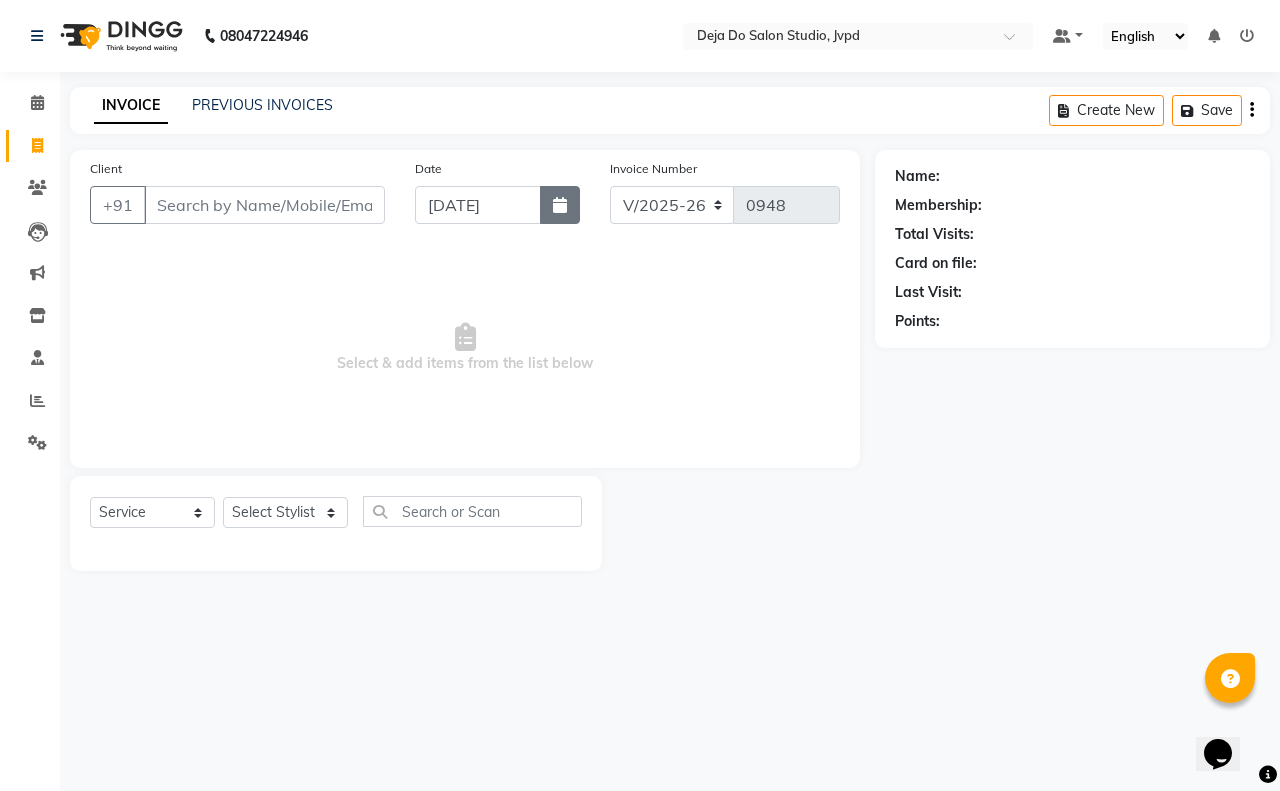 click 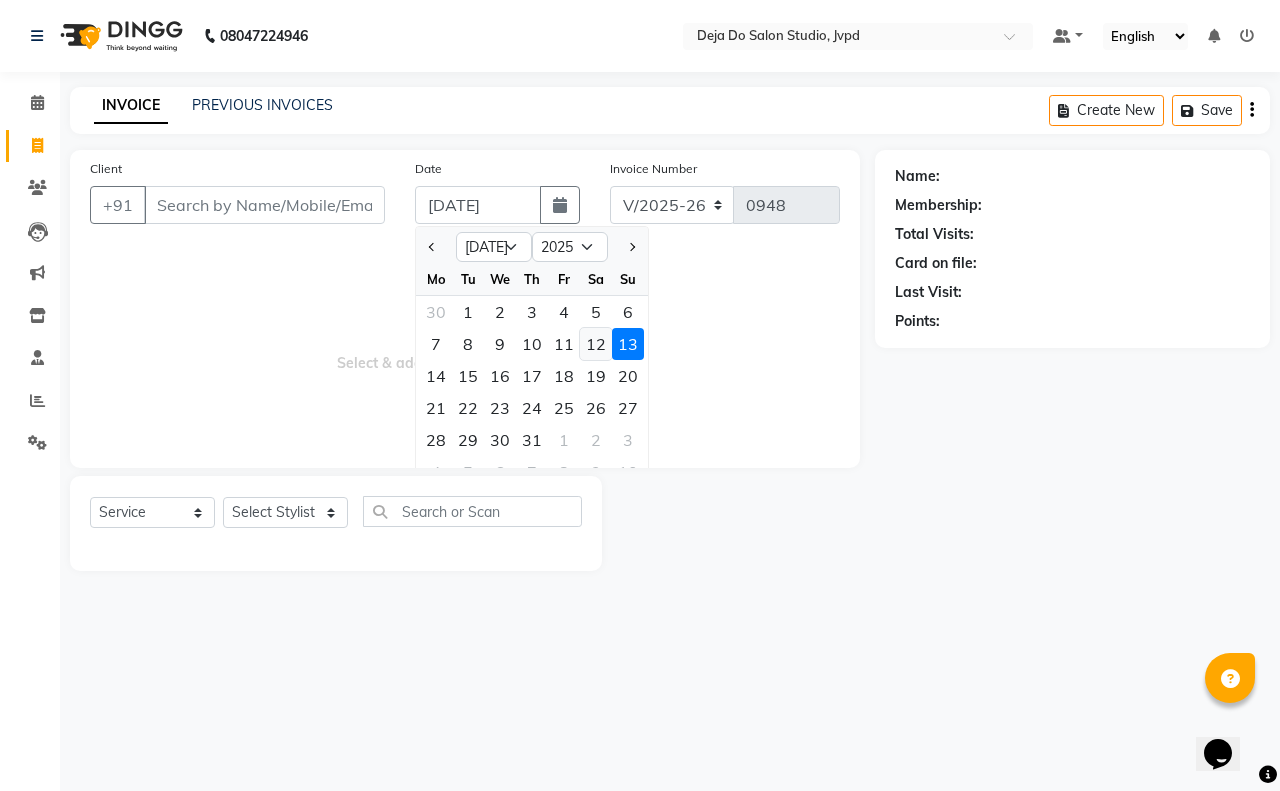 click on "12" 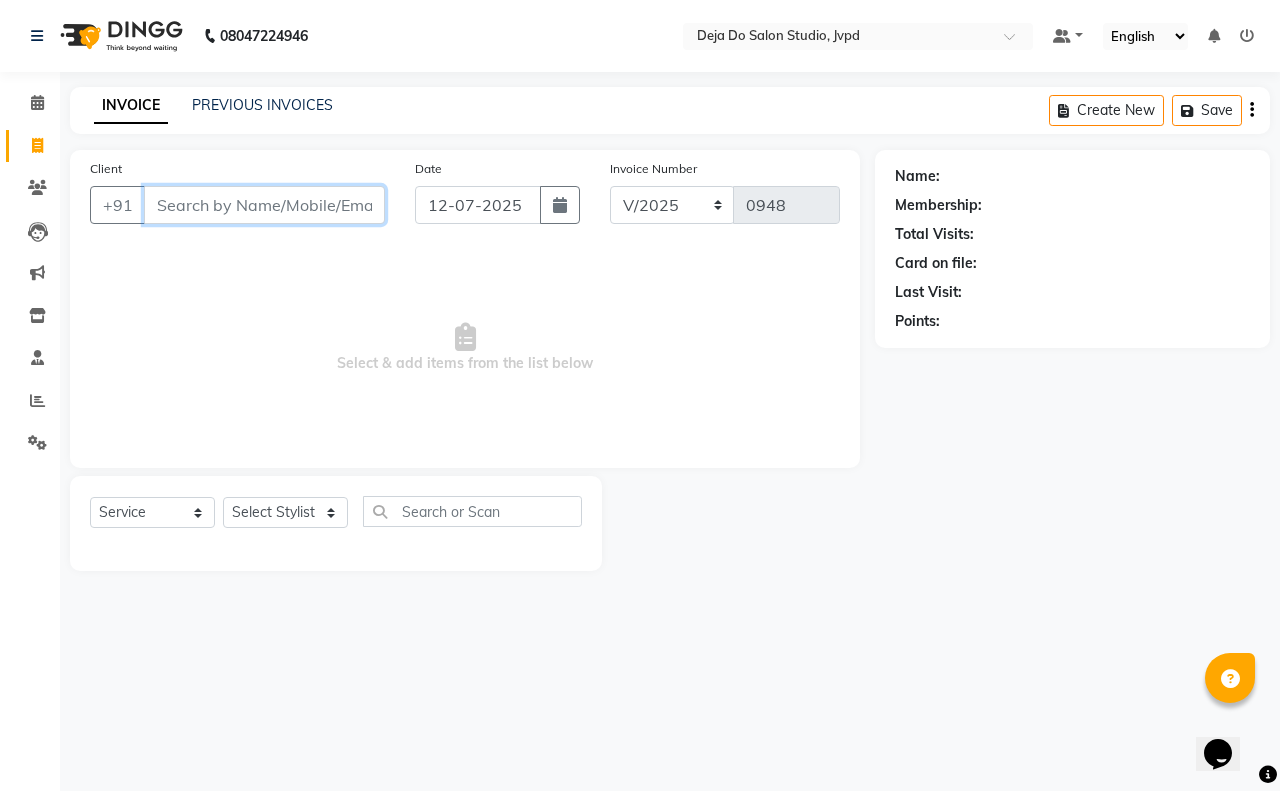 click on "Client" at bounding box center [264, 205] 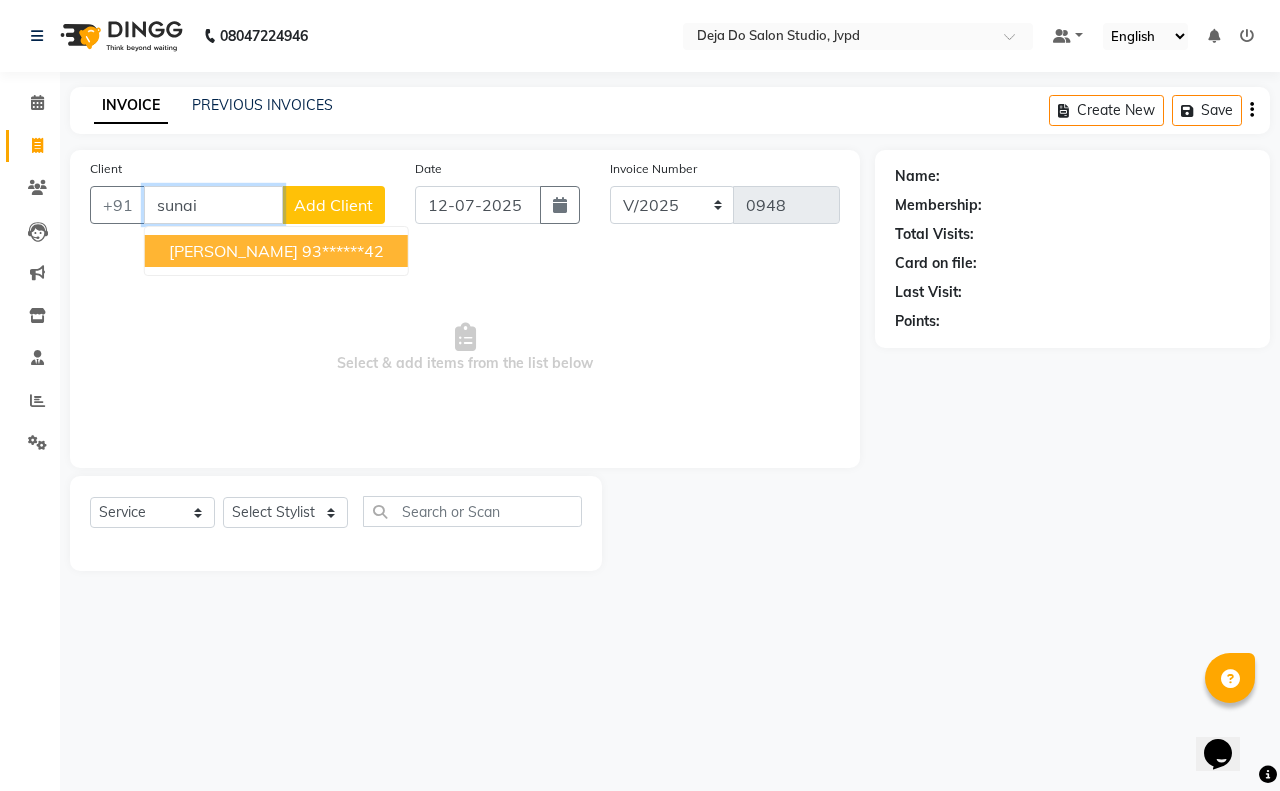 drag, startPoint x: 208, startPoint y: 252, endPoint x: 178, endPoint y: 233, distance: 35.510563 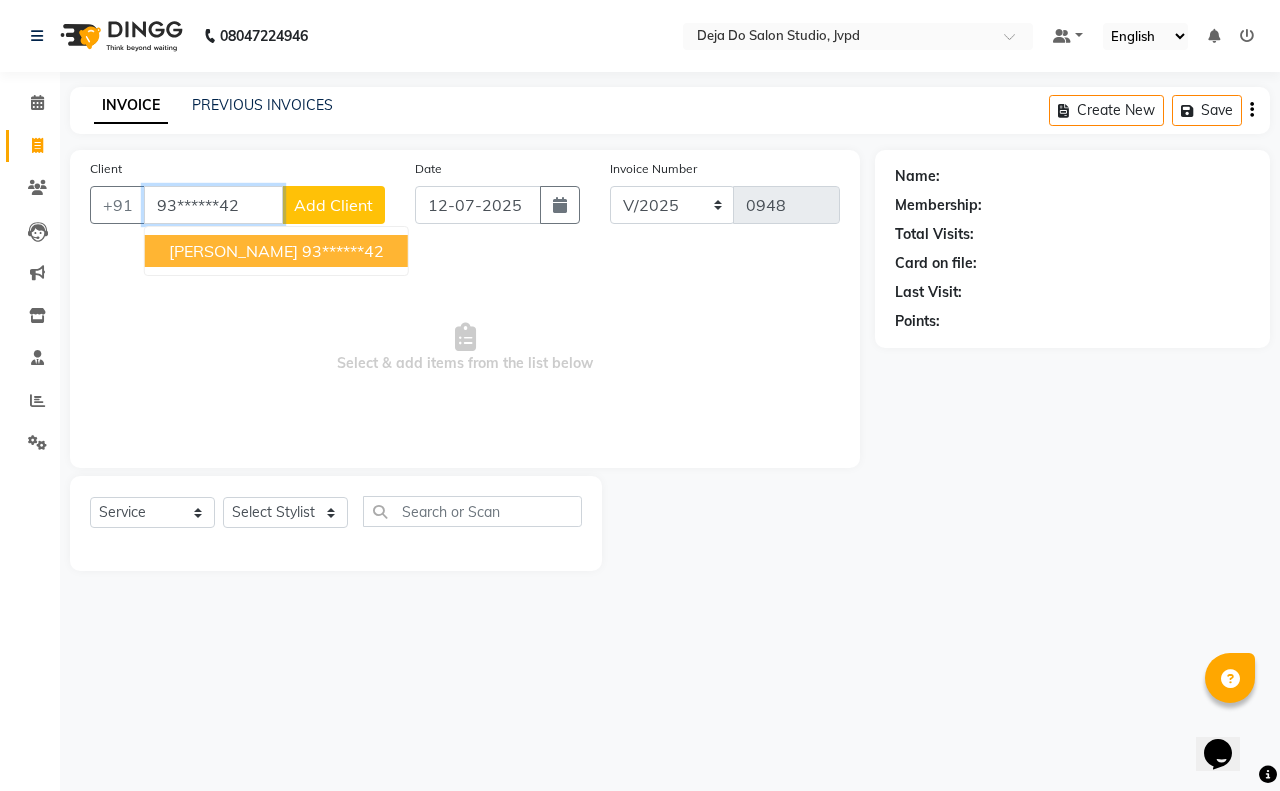 type on "93******42" 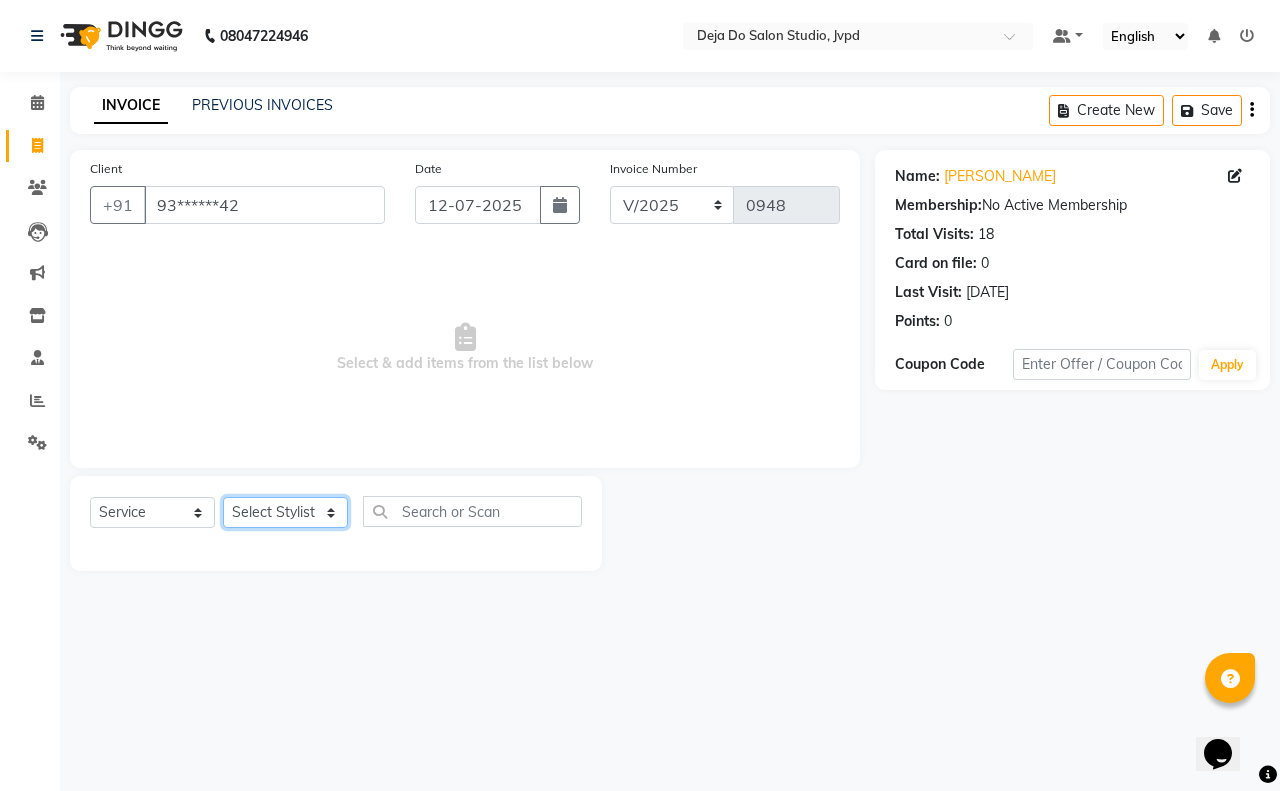 click on "Select Stylist Aditi Admin [PERSON_NAME]  [PERSON_NAME] Danish  Salamani [PERSON_NAME] [PERSON_NAME] Rashi [PERSON_NAME] [PERSON_NAME] [PERSON_NAME] [PERSON_NAME] [PERSON_NAME]" 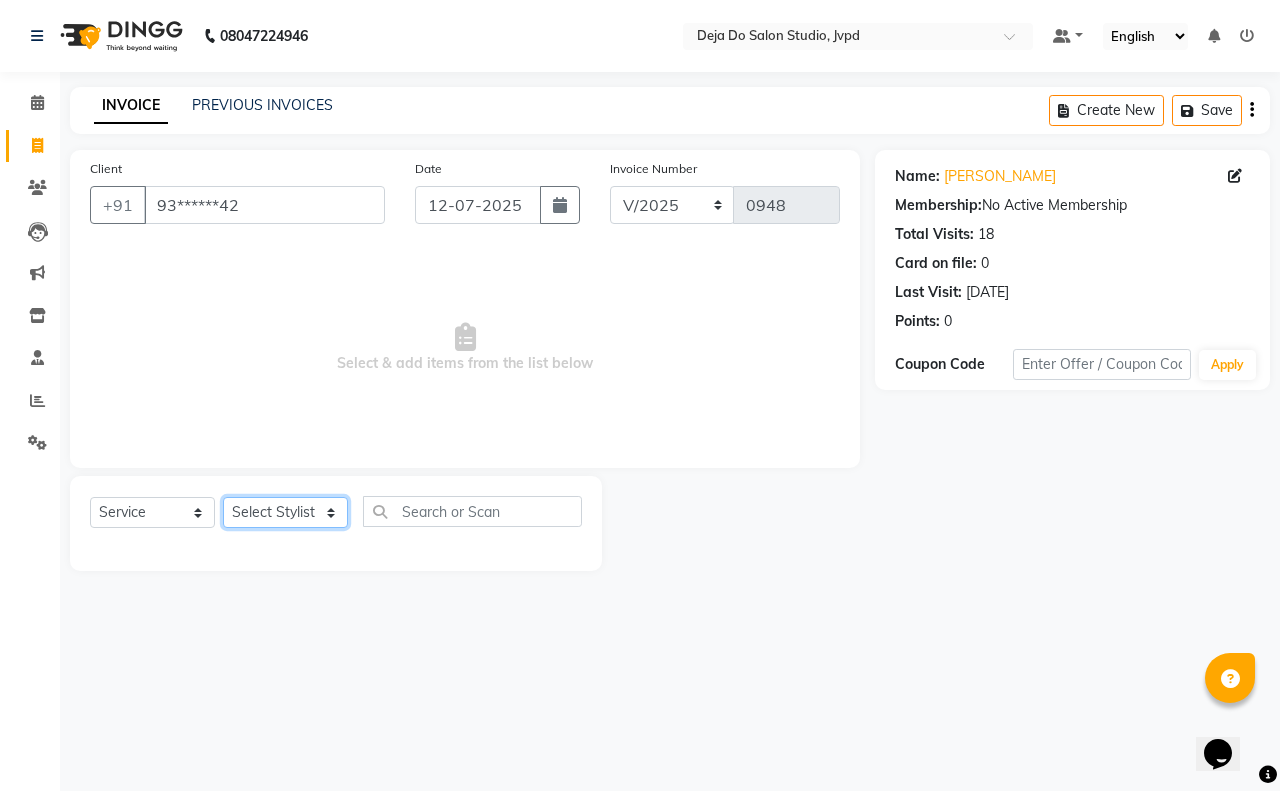 select on "62498" 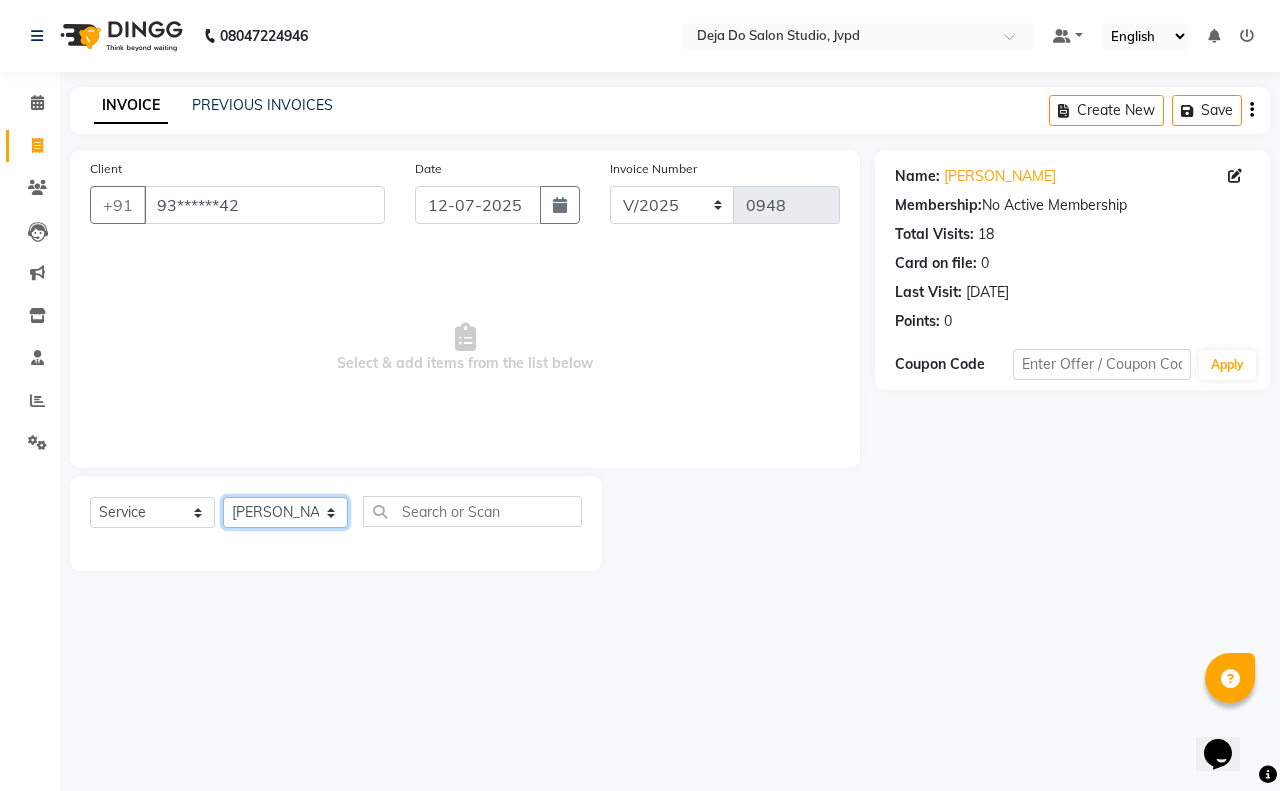 click on "Select Stylist Aditi Admin [PERSON_NAME]  [PERSON_NAME] Danish  Salamani [PERSON_NAME] [PERSON_NAME] Rashi [PERSON_NAME] [PERSON_NAME] [PERSON_NAME] [PERSON_NAME] [PERSON_NAME]" 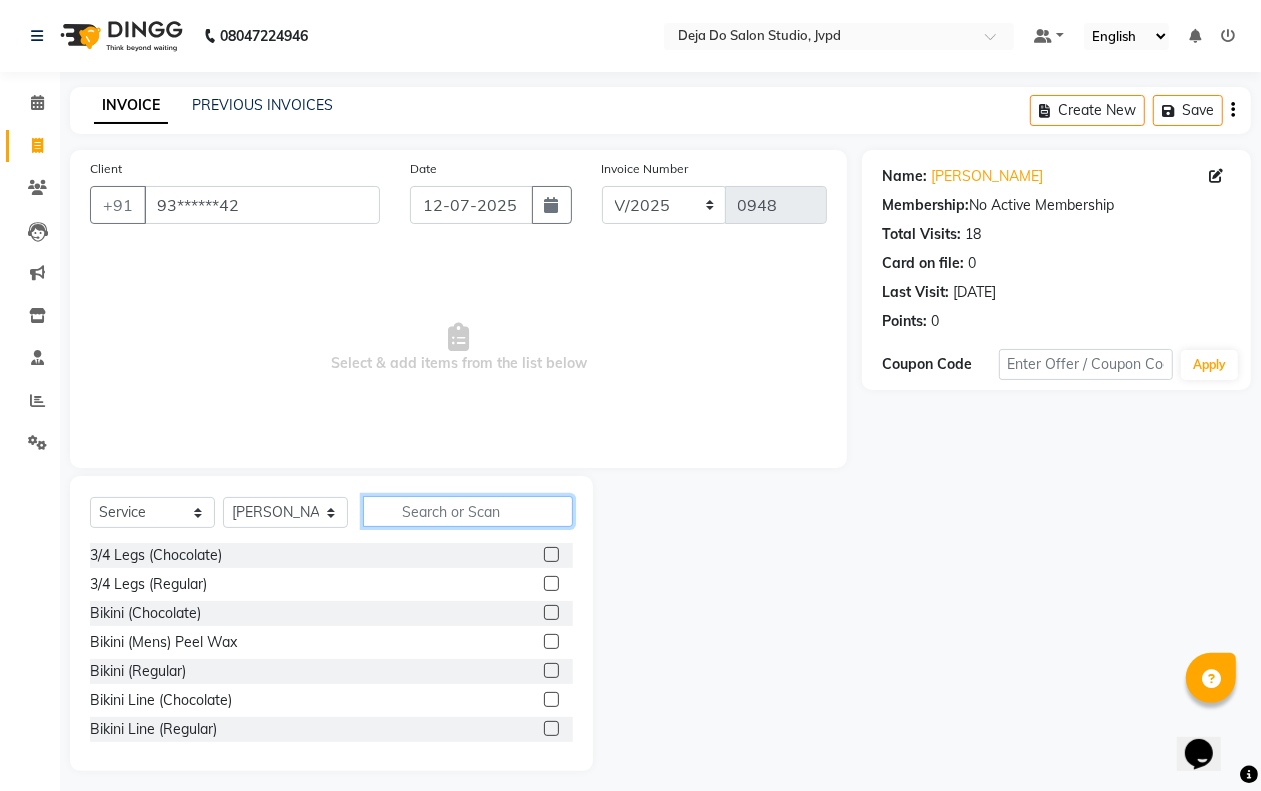 click 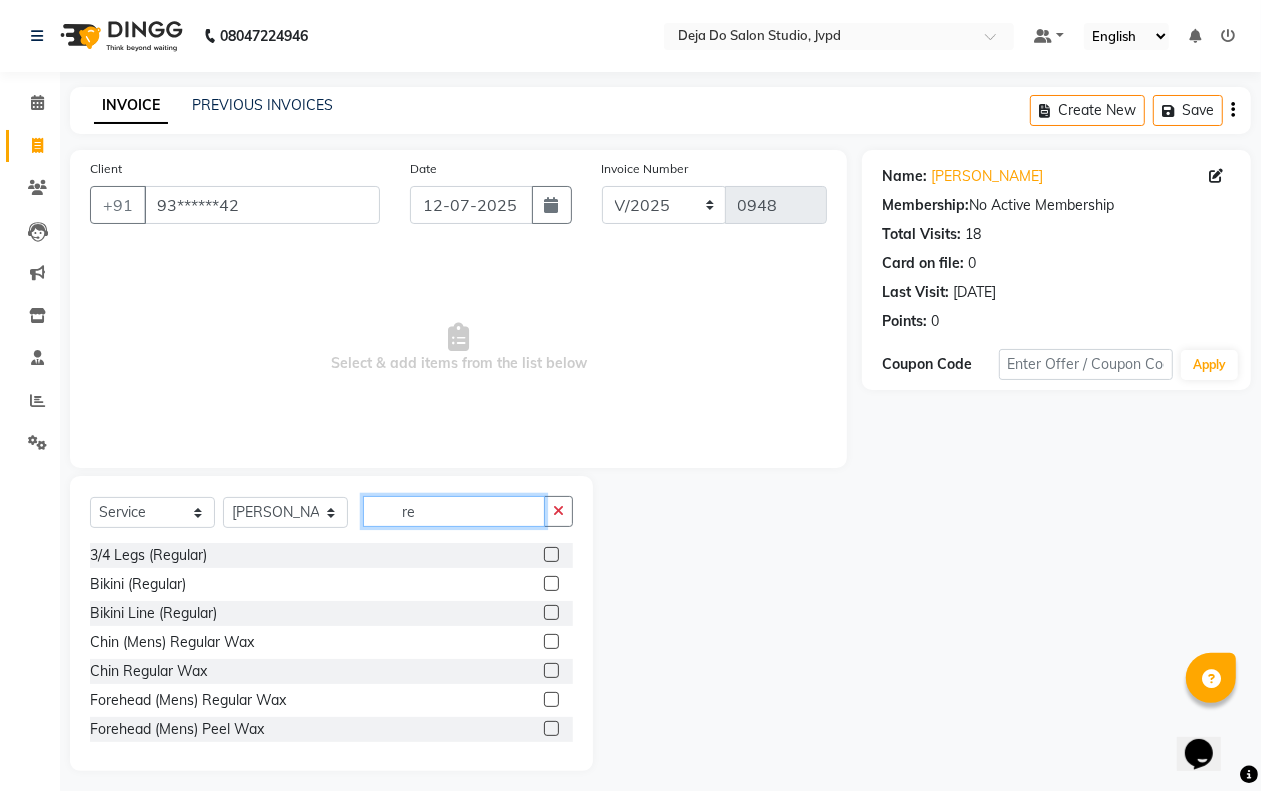 type on "r" 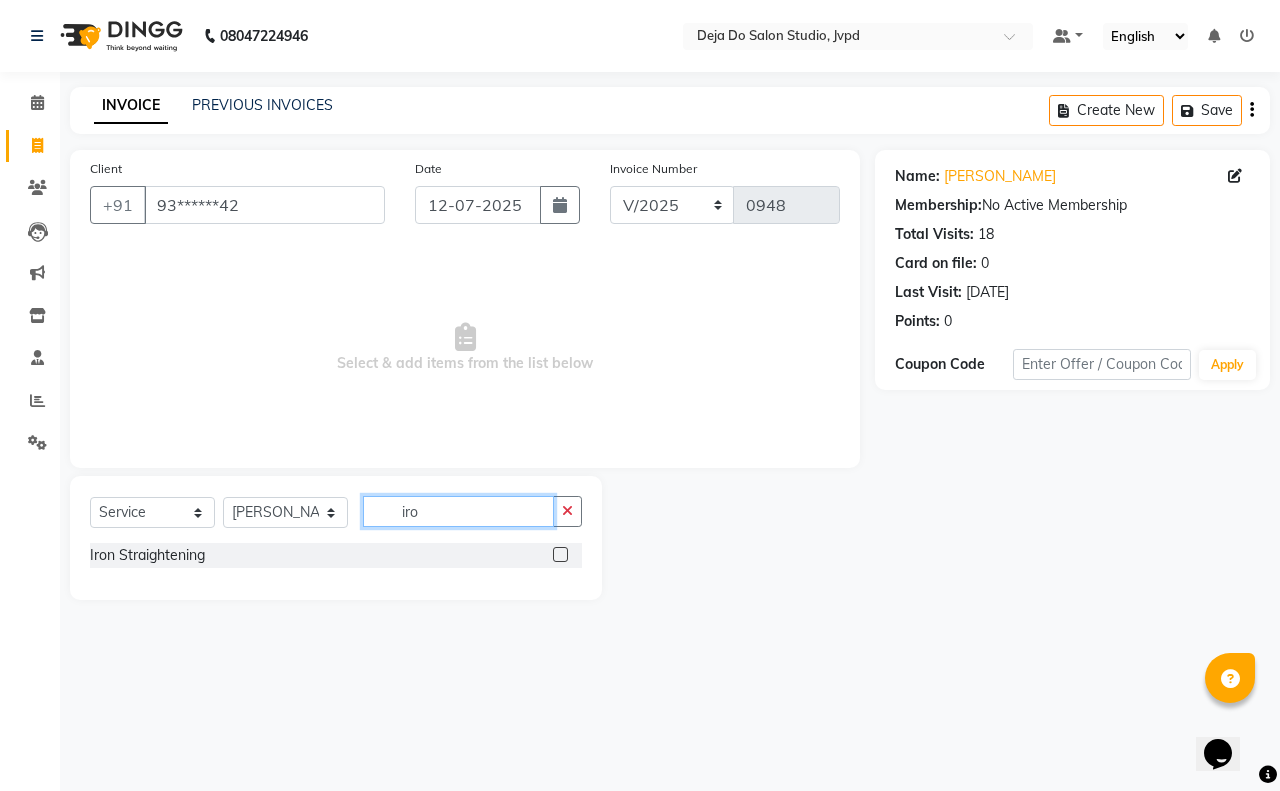 type on "iro" 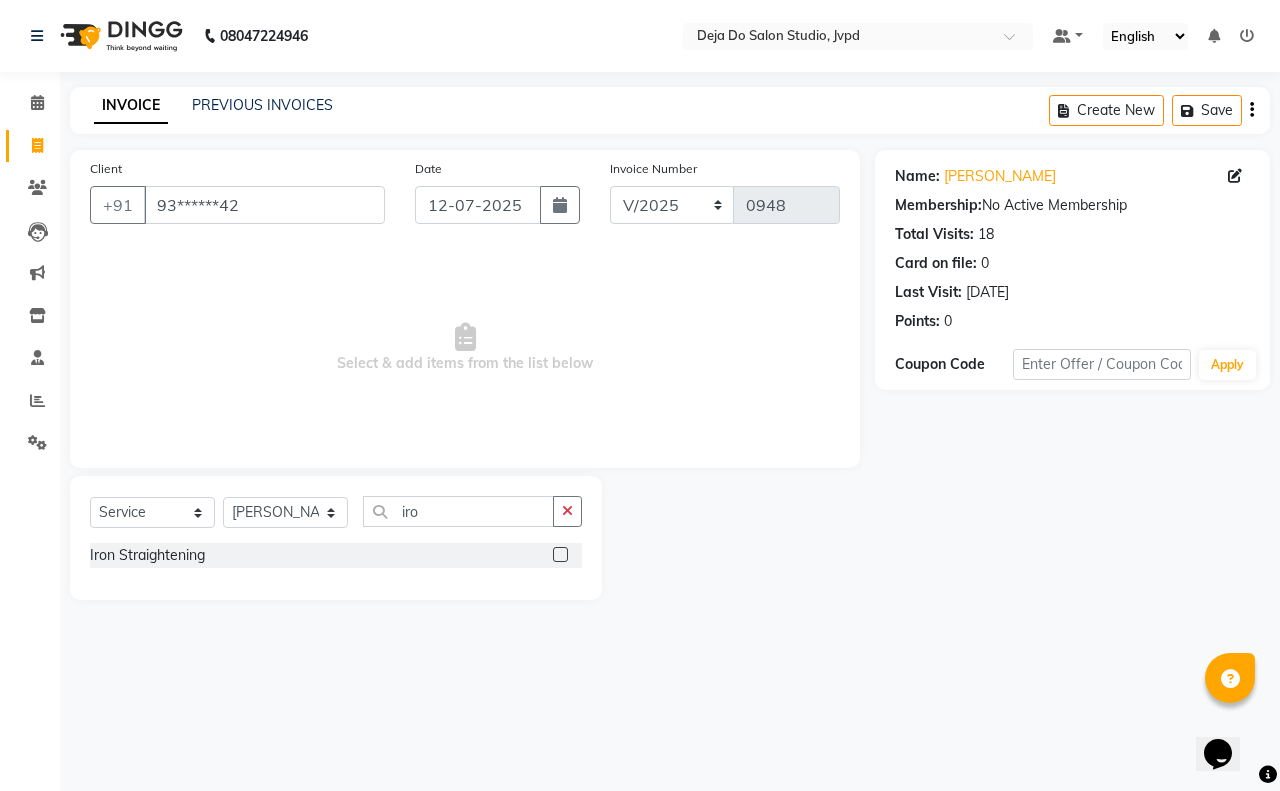 click 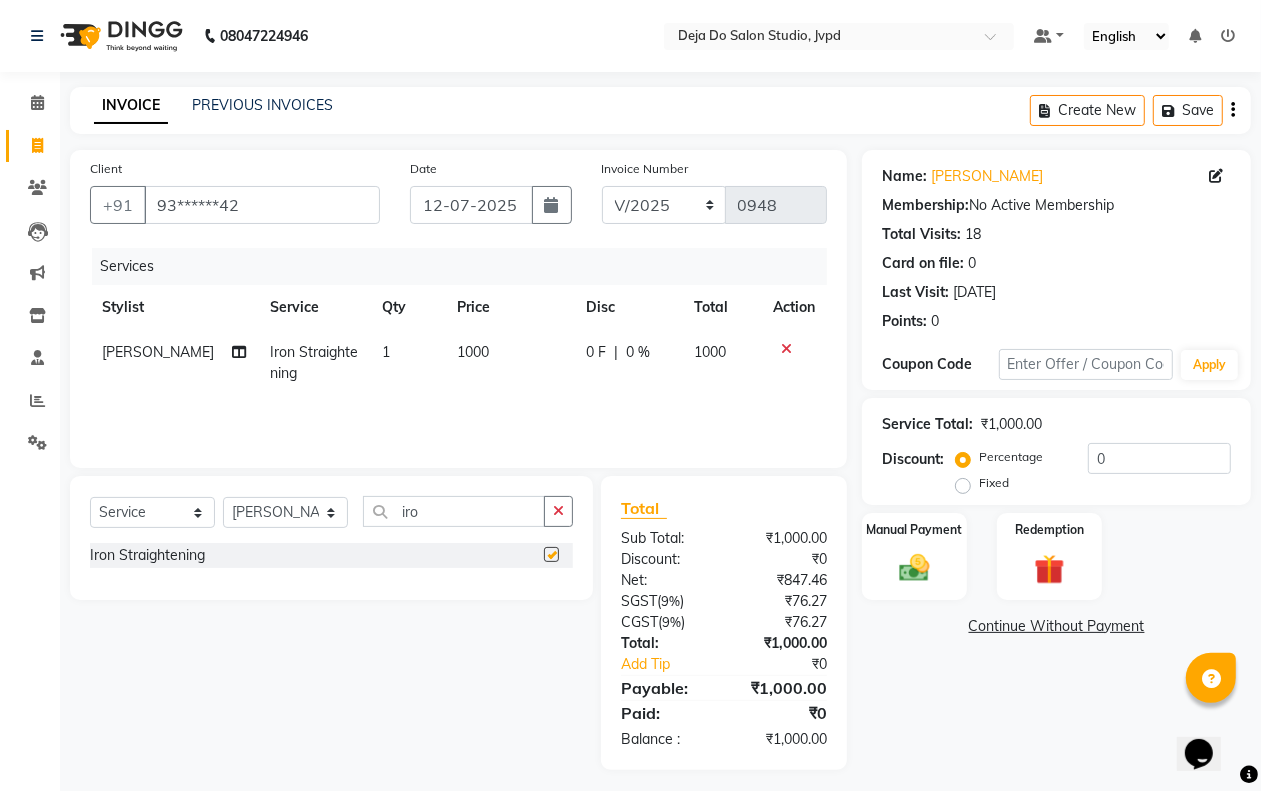 checkbox on "false" 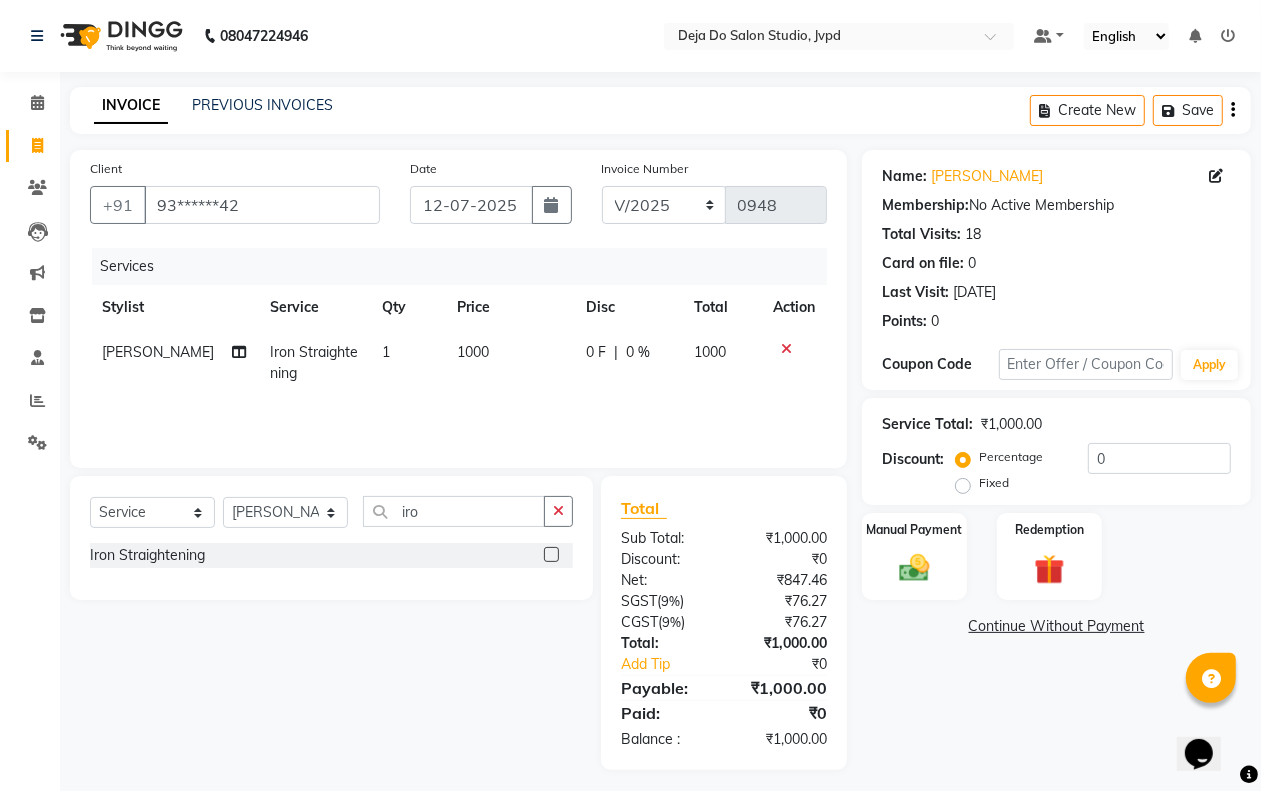 click on "1000" 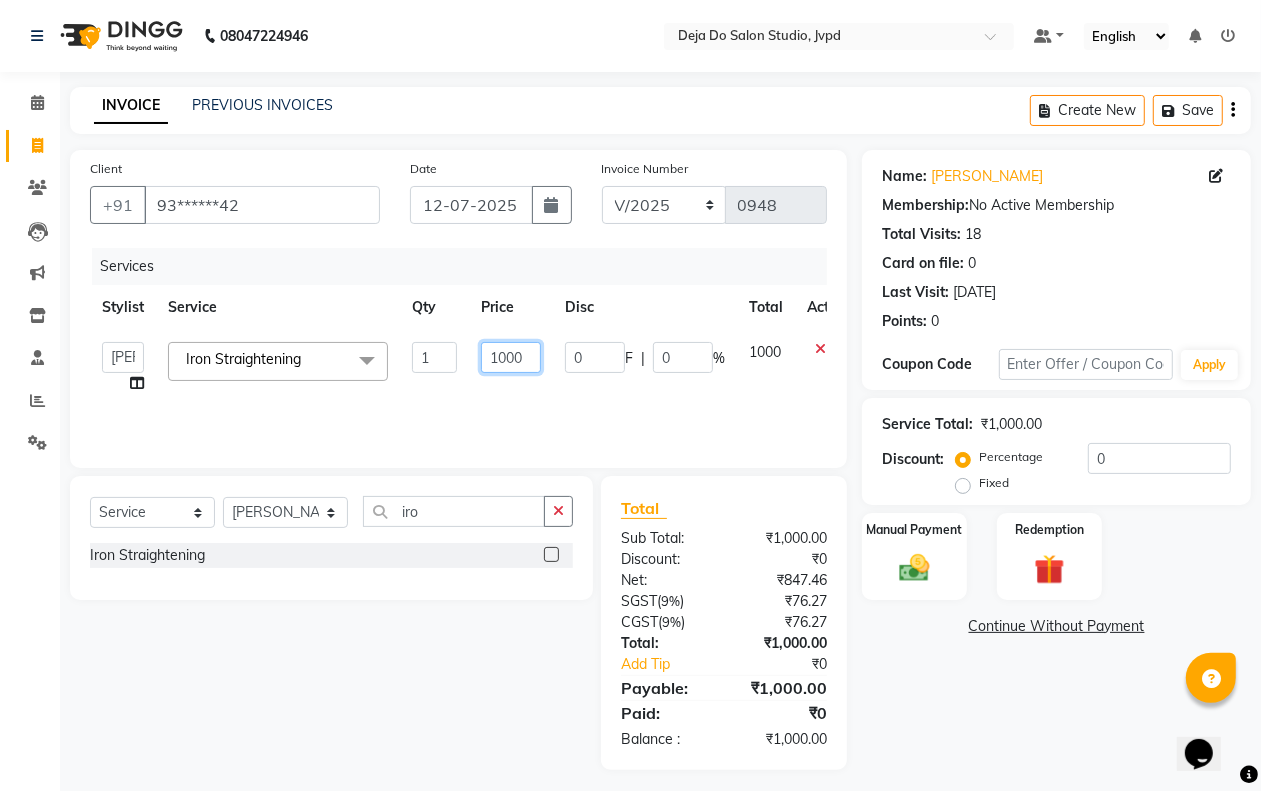 click on "1000" 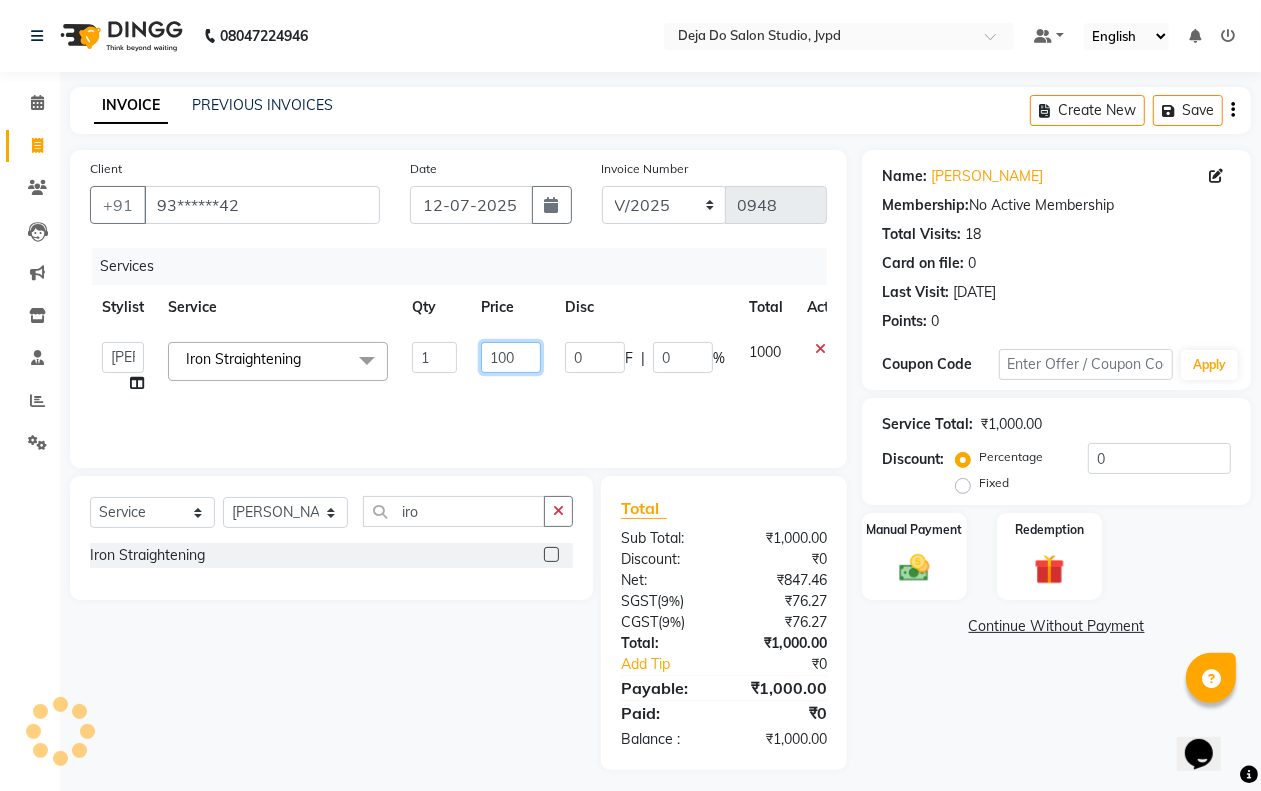 type on "1700" 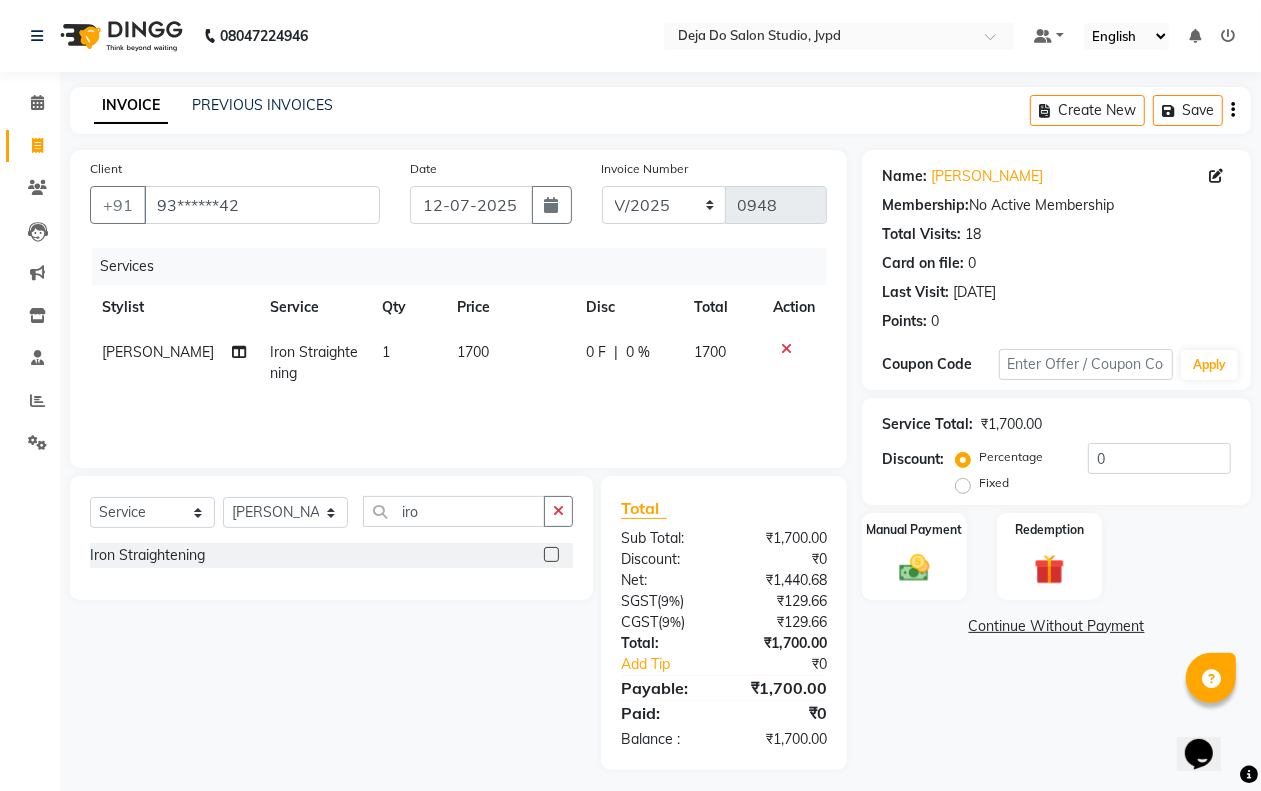 click on "Services Stylist Service Qty Price Disc Total Action [PERSON_NAME] Iron Straightening  1 1700 0 F | 0 % 1700" 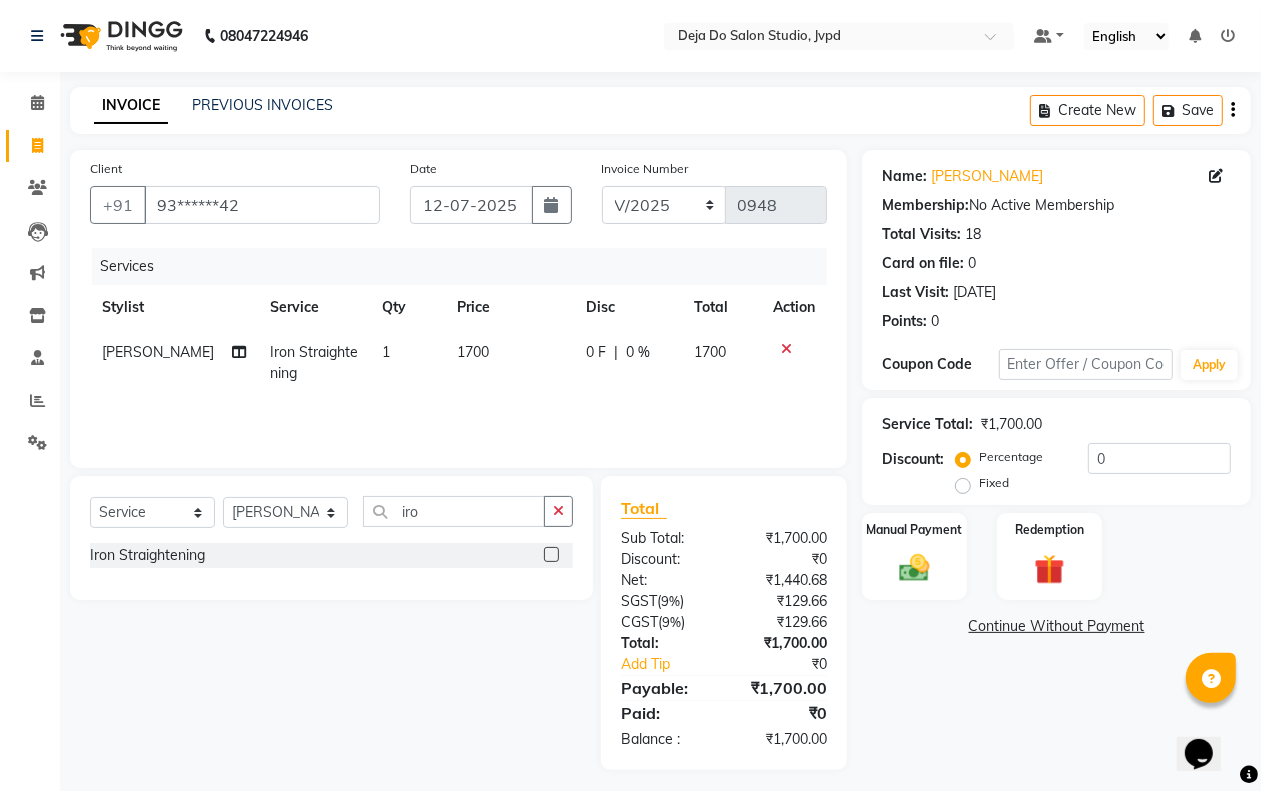 click on "1700" 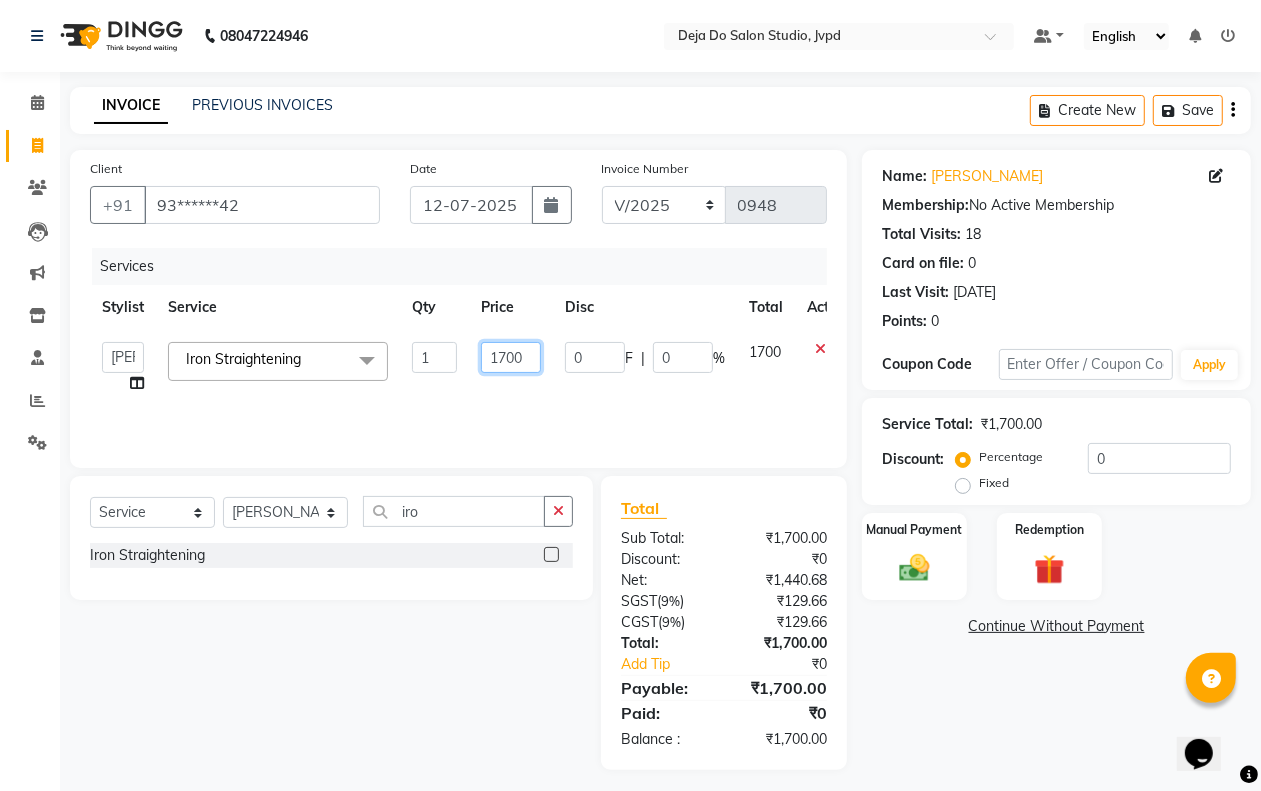 click on "1700" 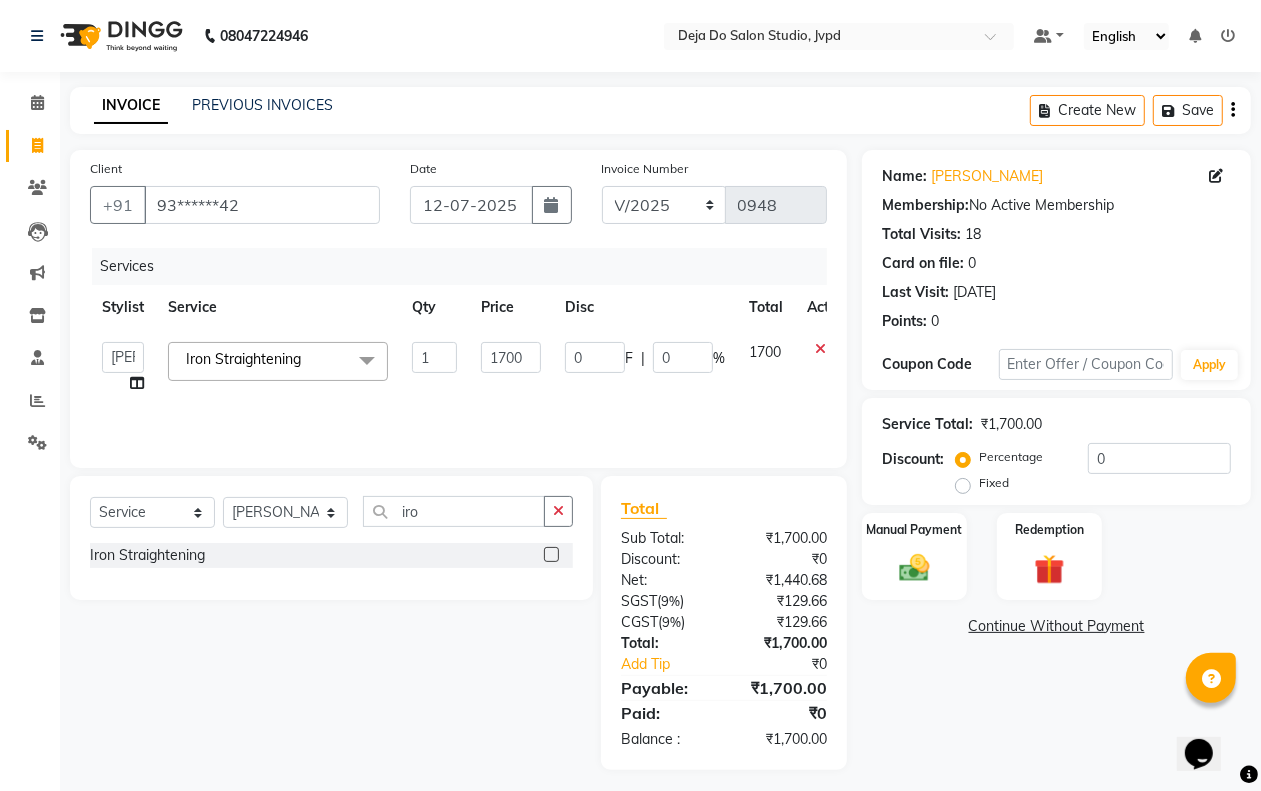 click on "1700" 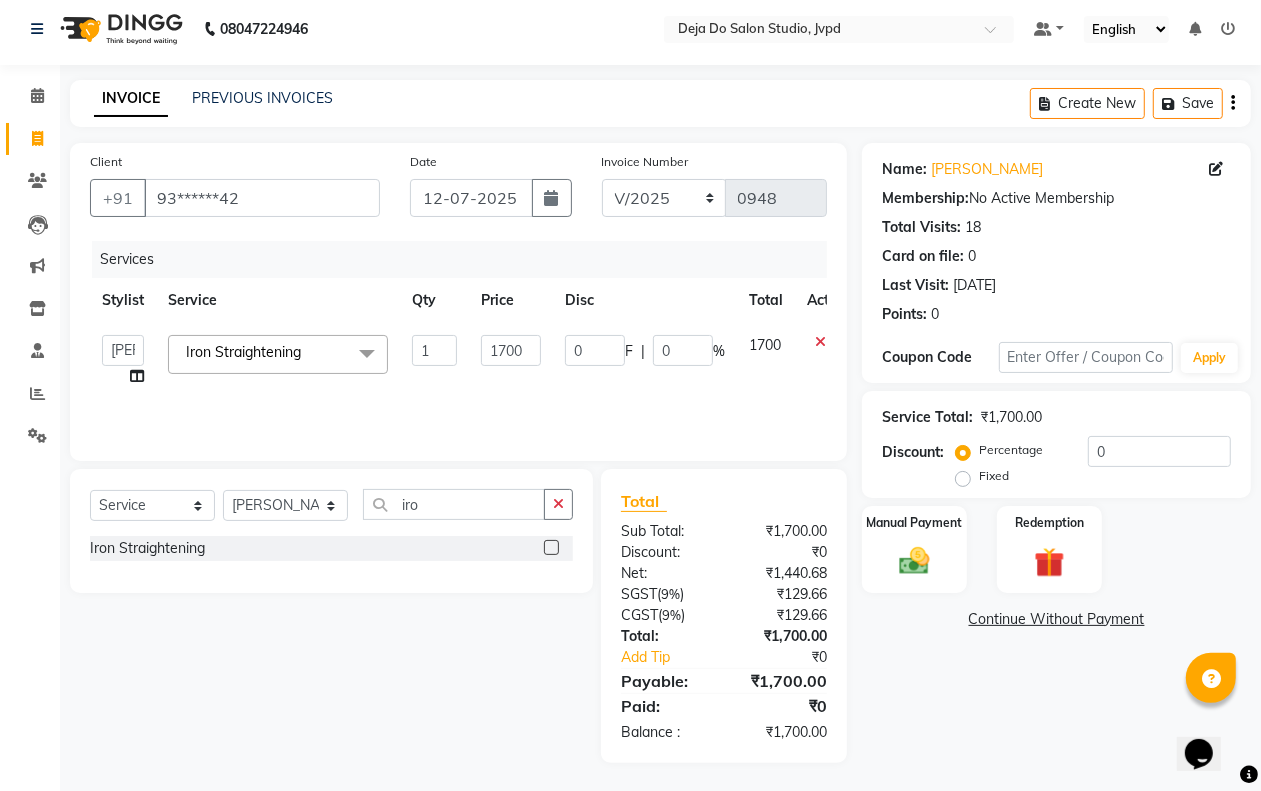 scroll, scrollTop: 8, scrollLeft: 0, axis: vertical 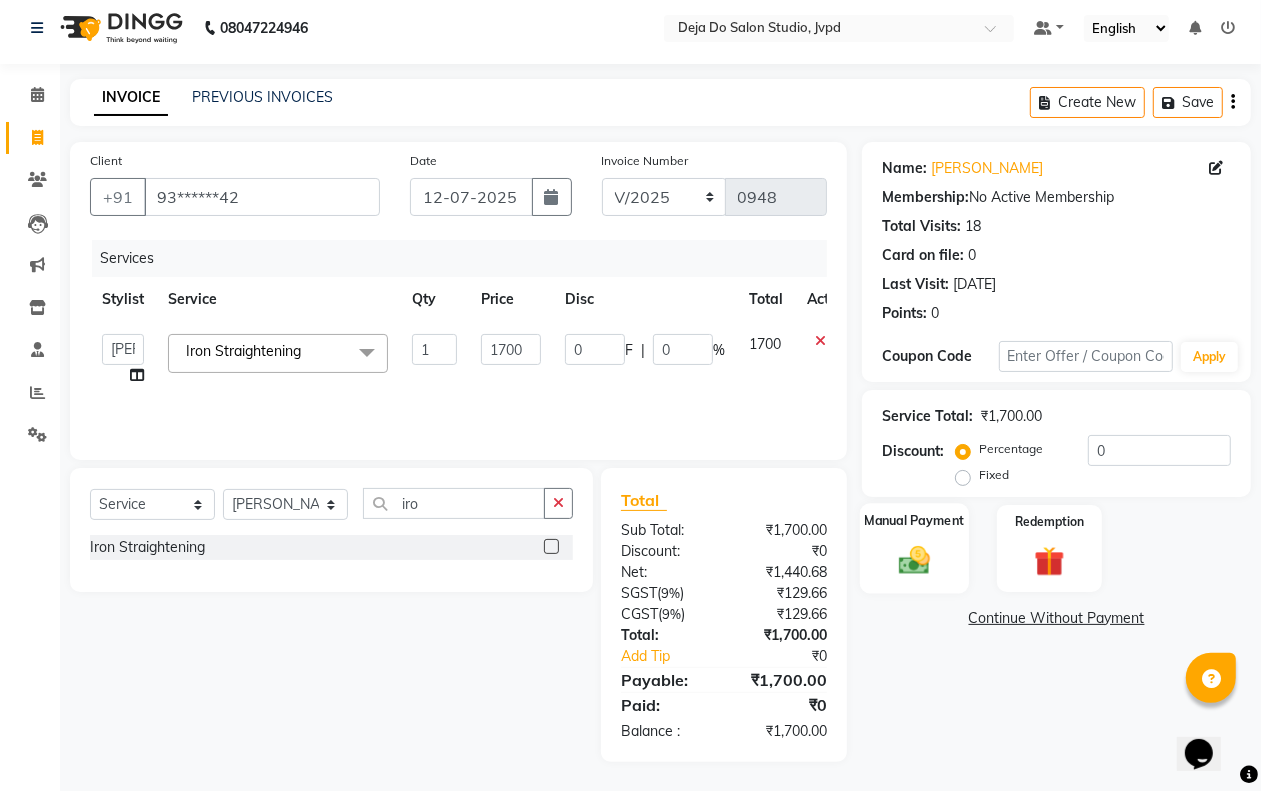 click 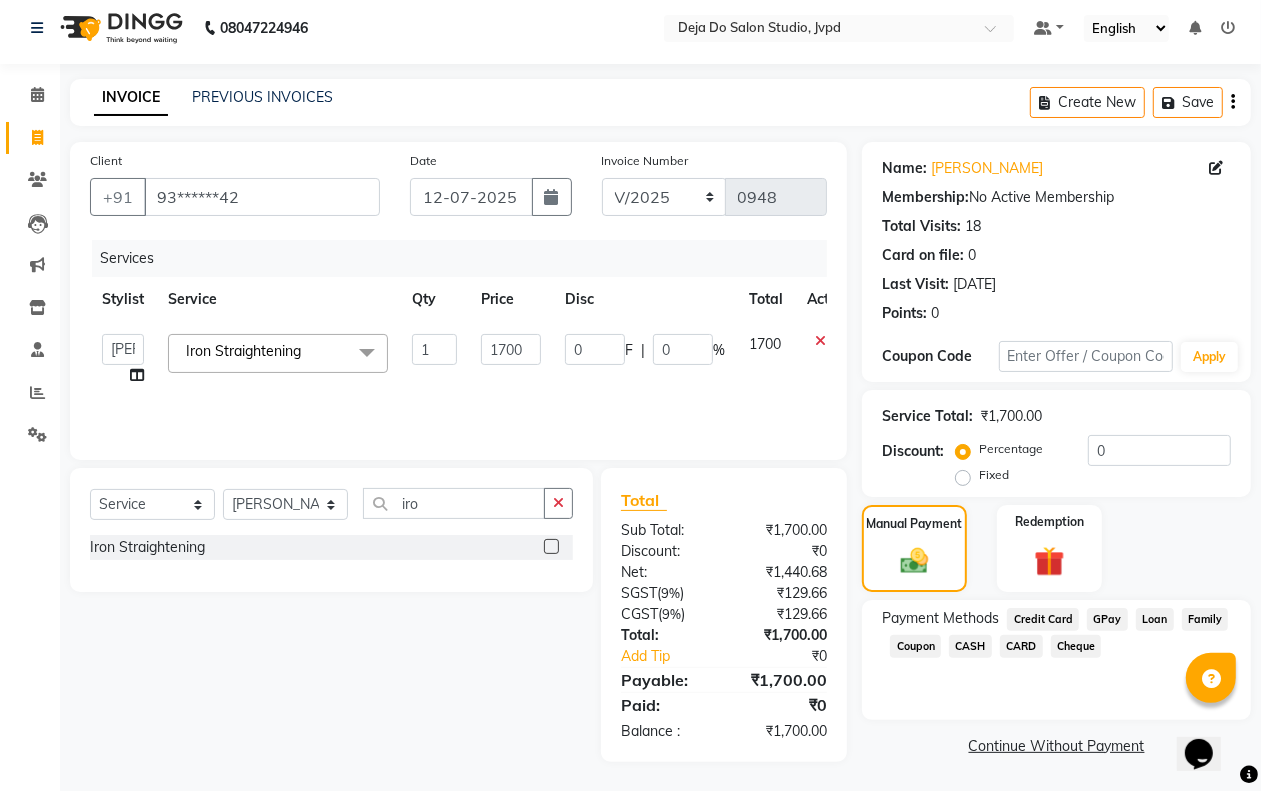 click on "Continue Without Payment" 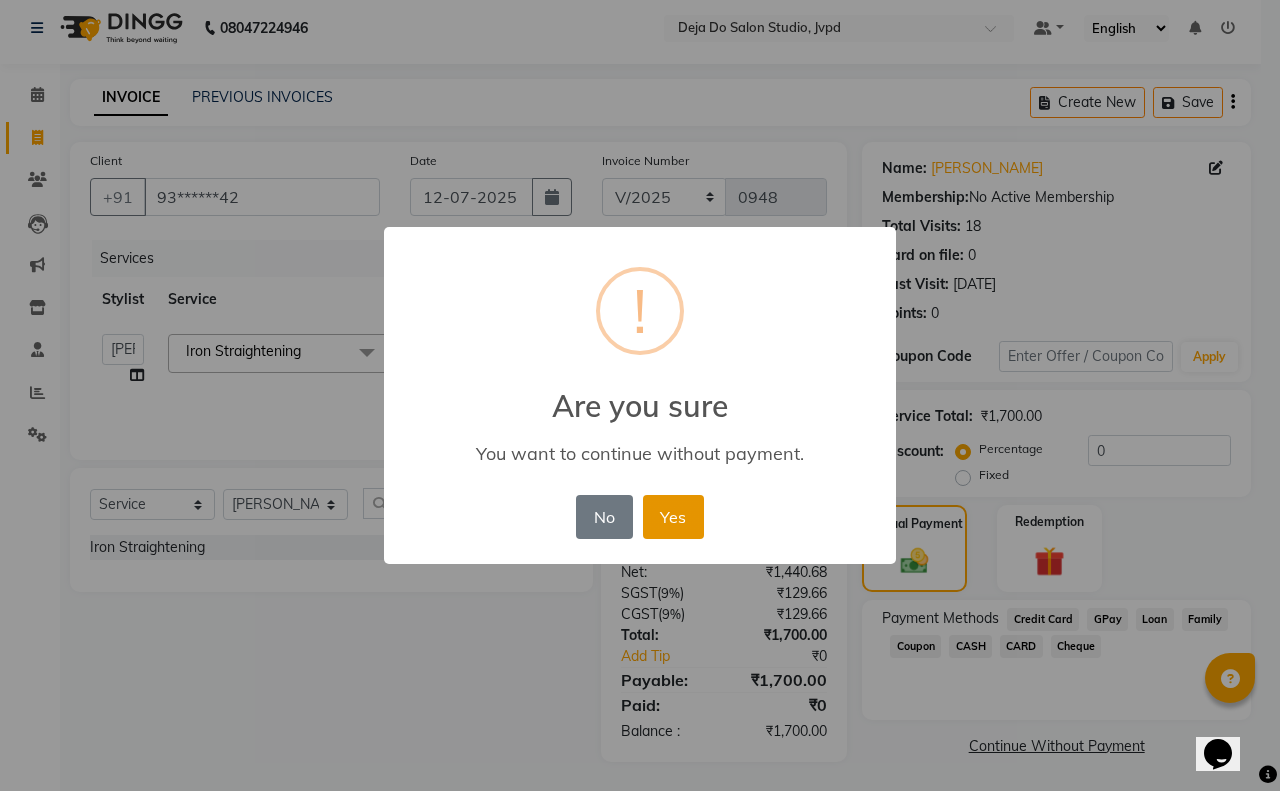 click on "Yes" at bounding box center [673, 517] 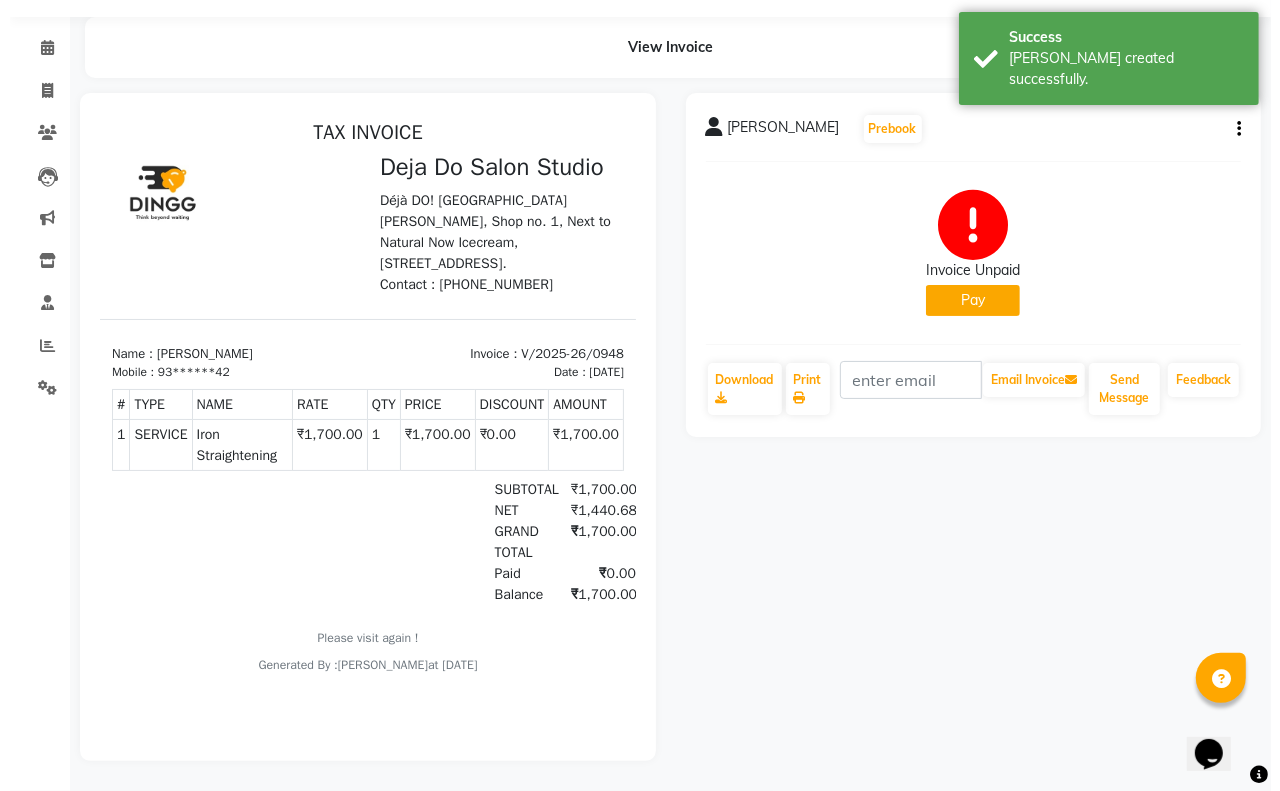 scroll, scrollTop: 0, scrollLeft: 0, axis: both 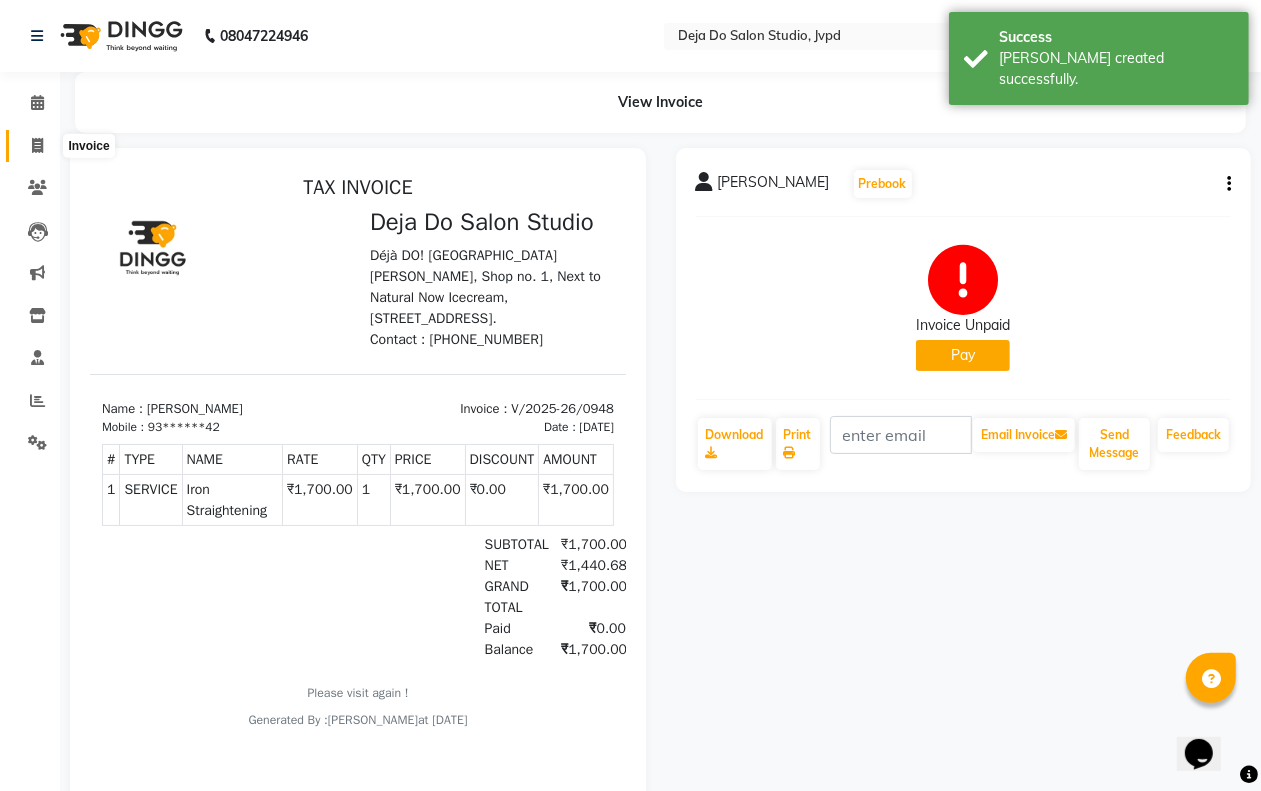 click 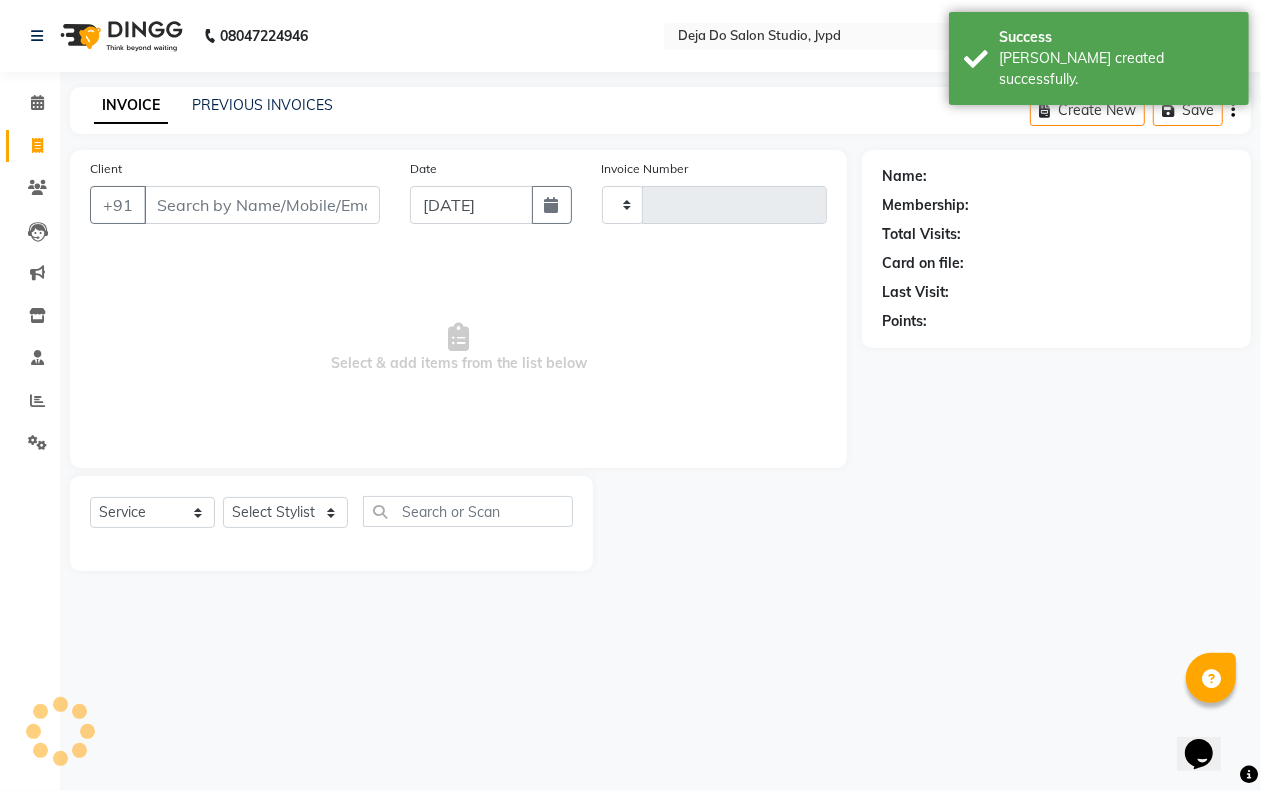 type on "0949" 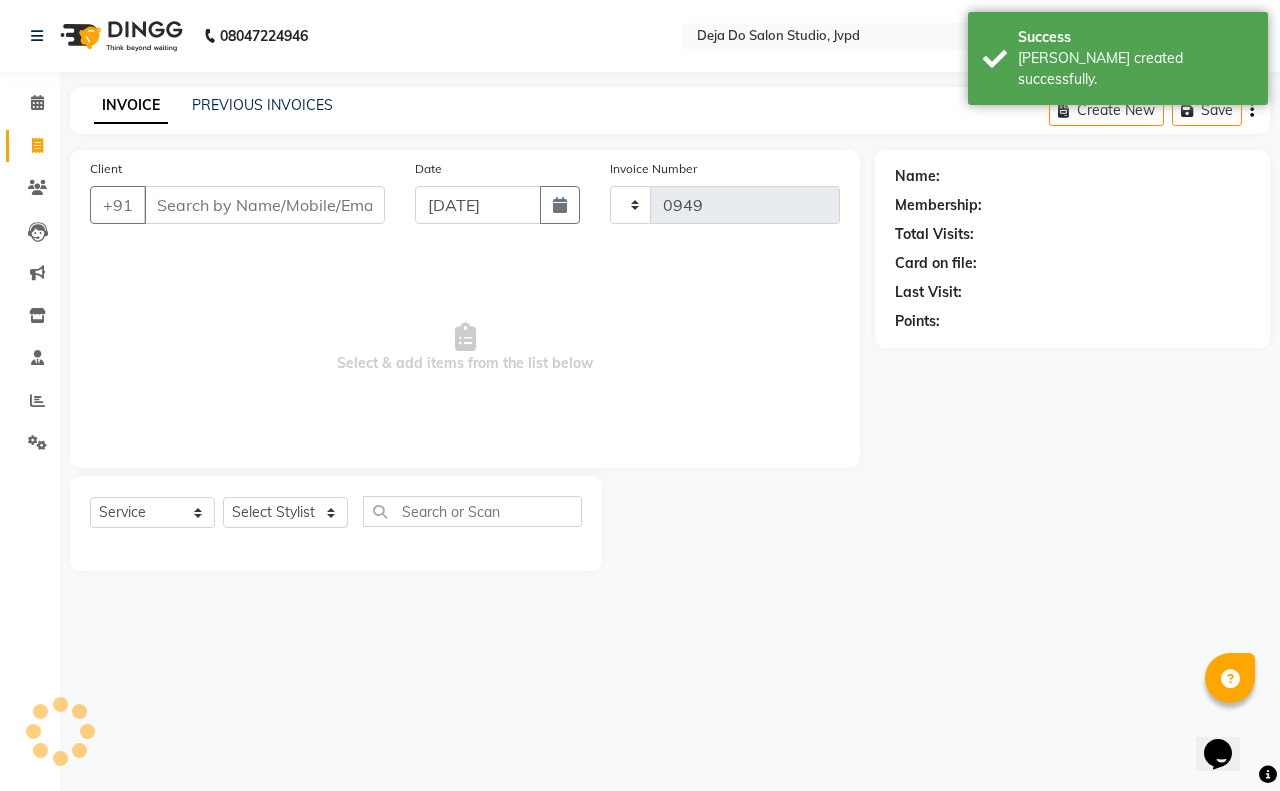 select on "7295" 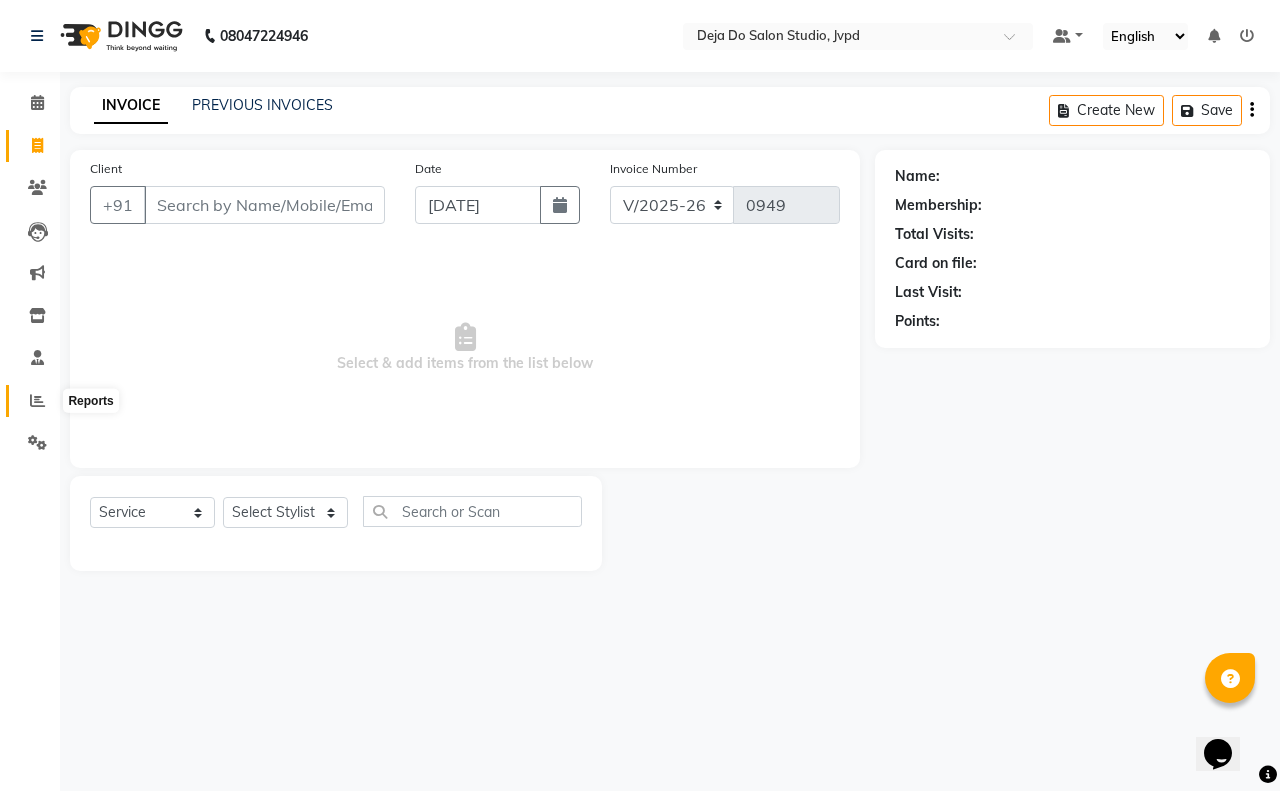 click 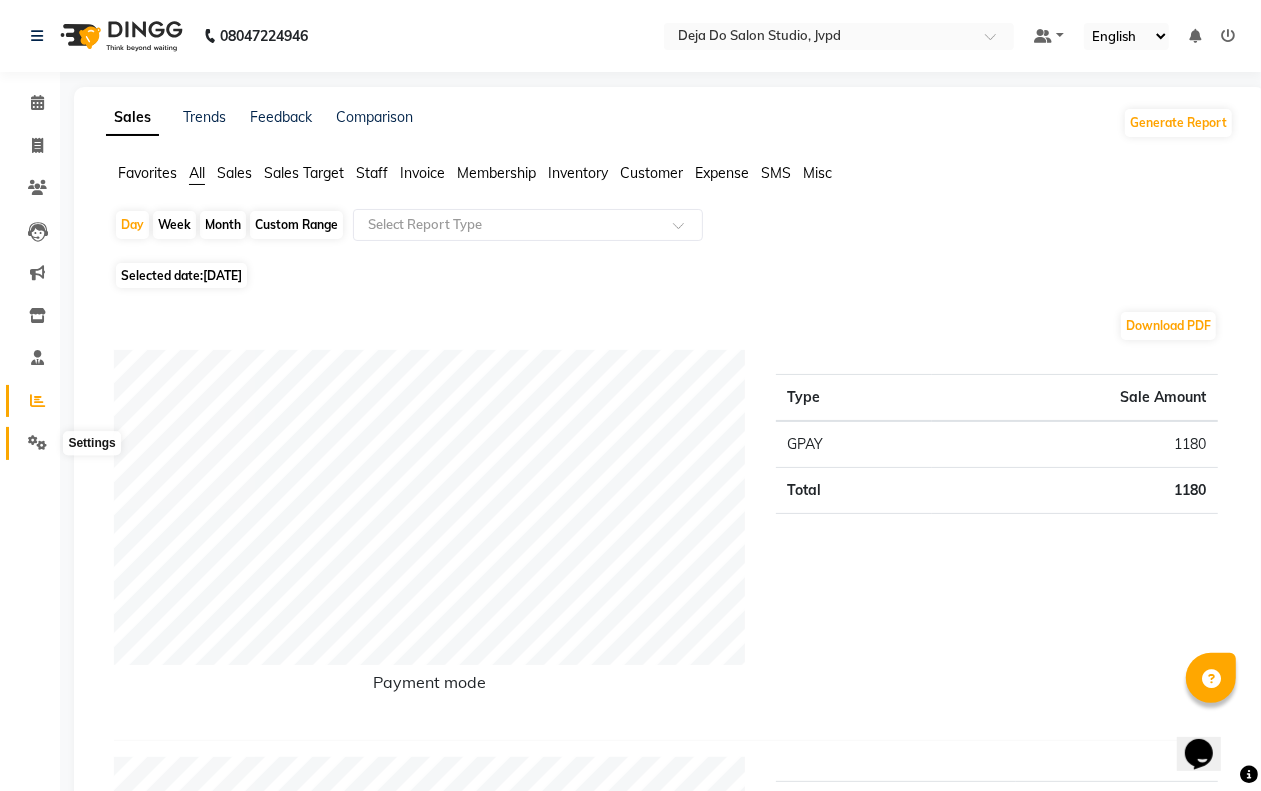 click 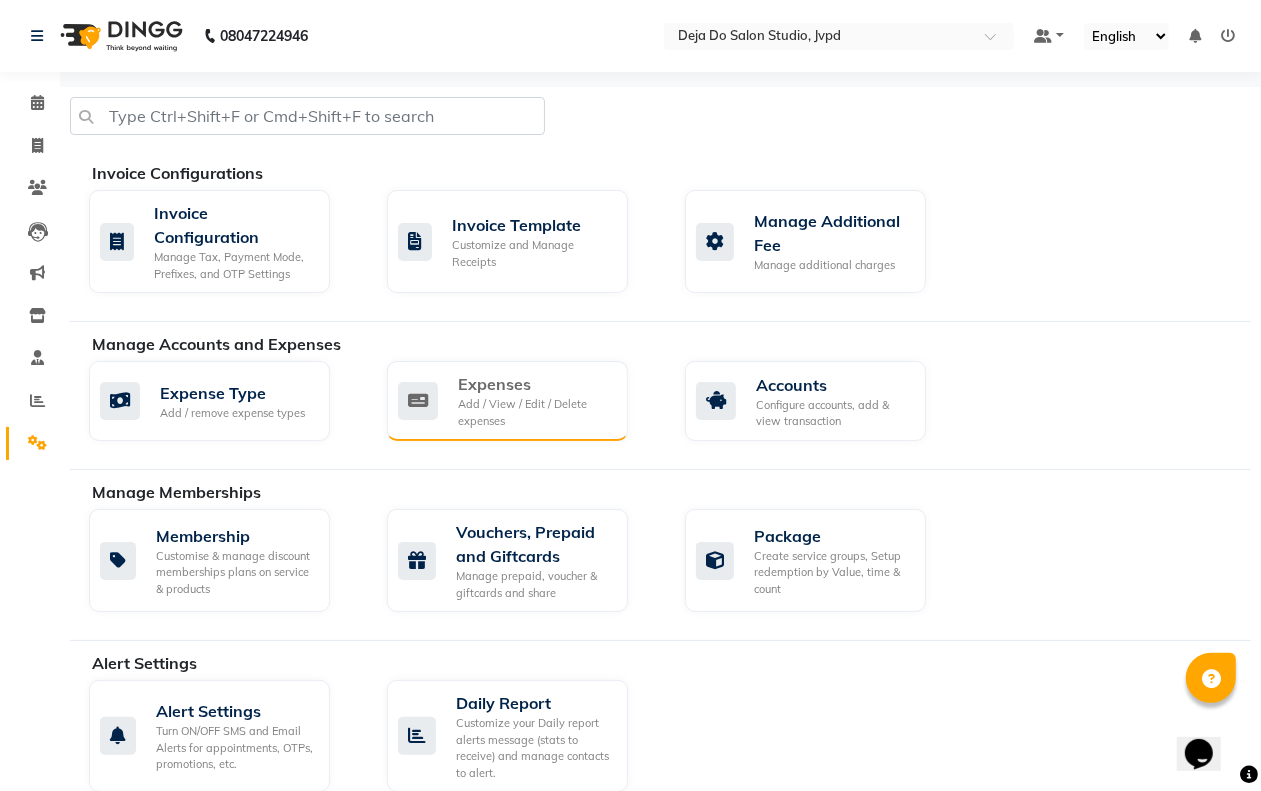 click on "Add / View / Edit / Delete expenses" 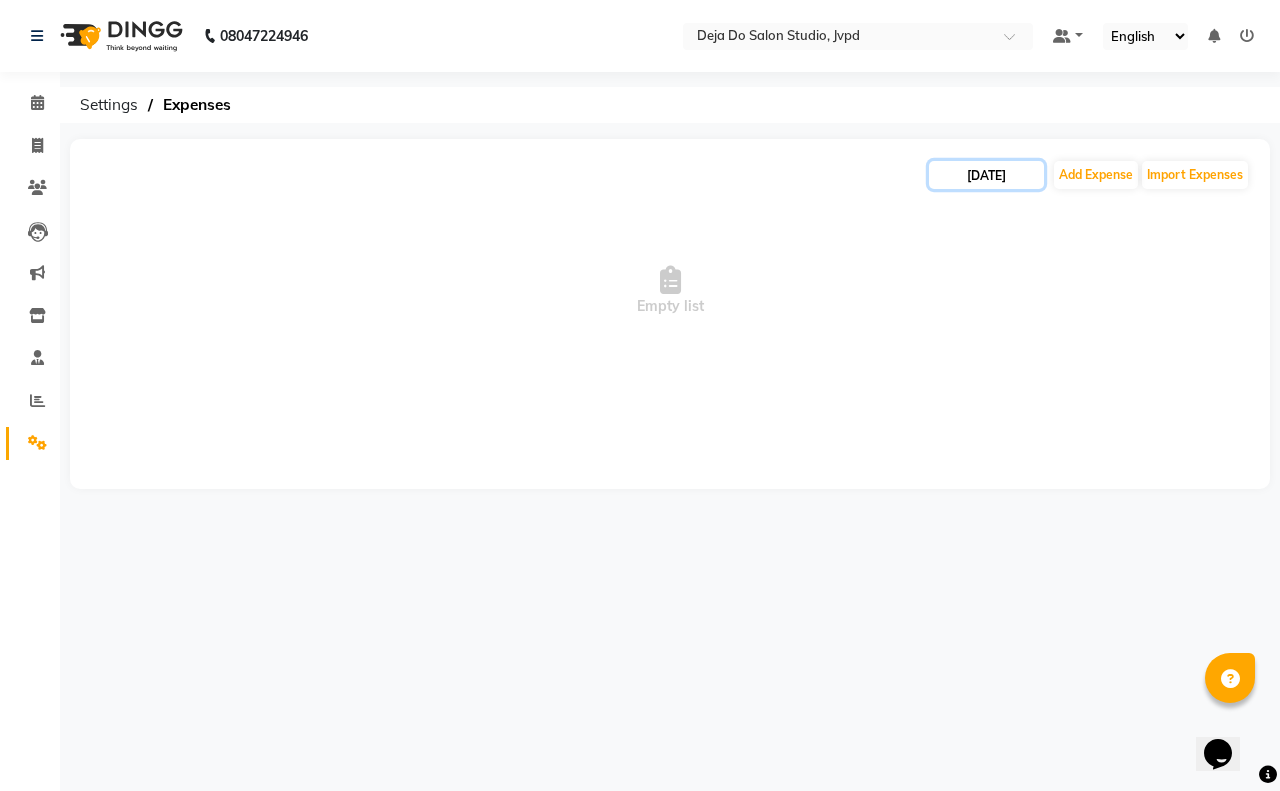 click on "[DATE]" 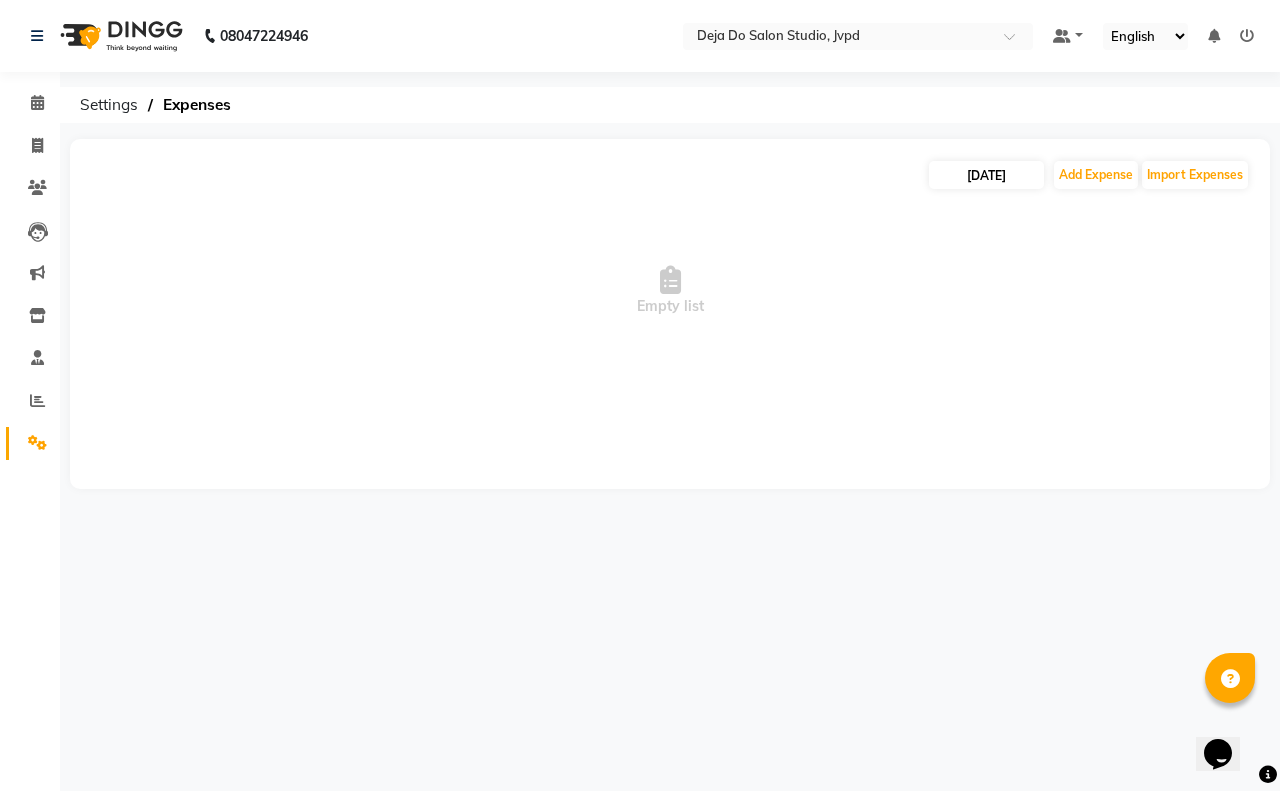 select on "7" 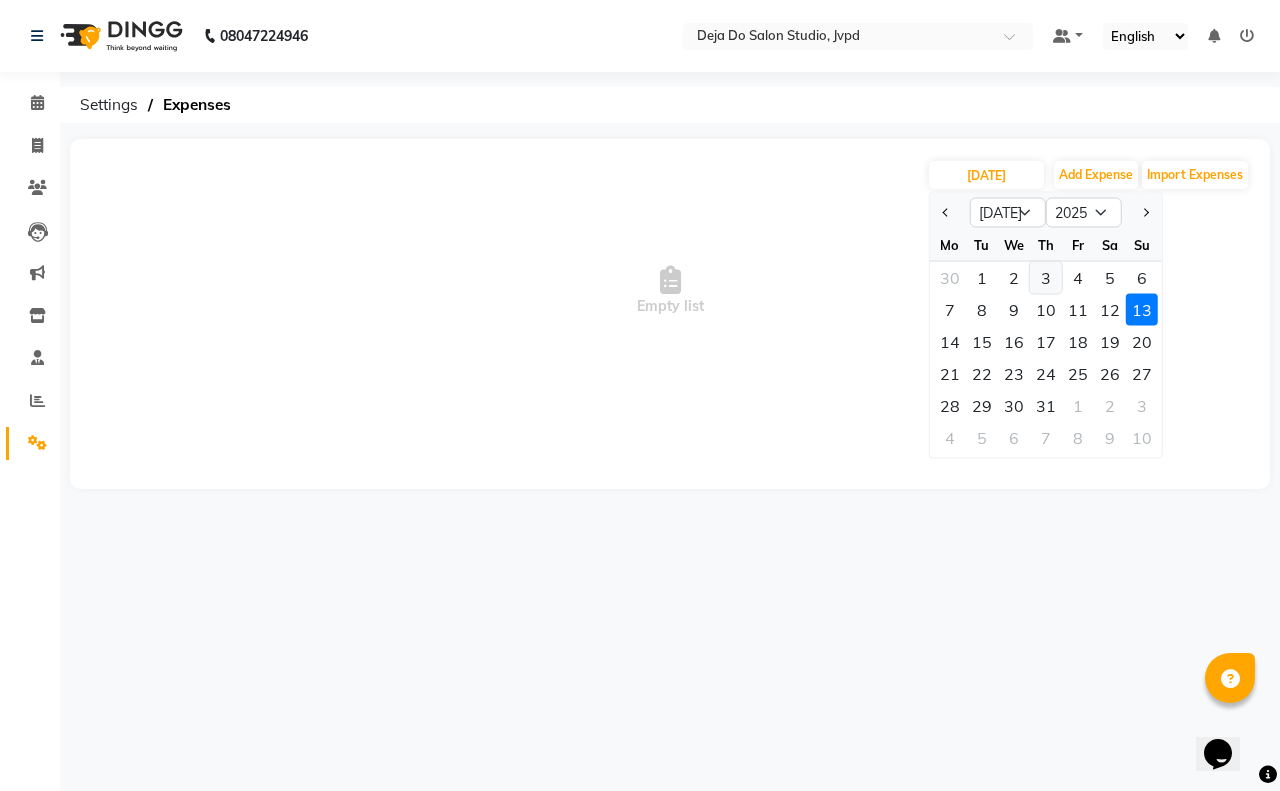 click on "3" 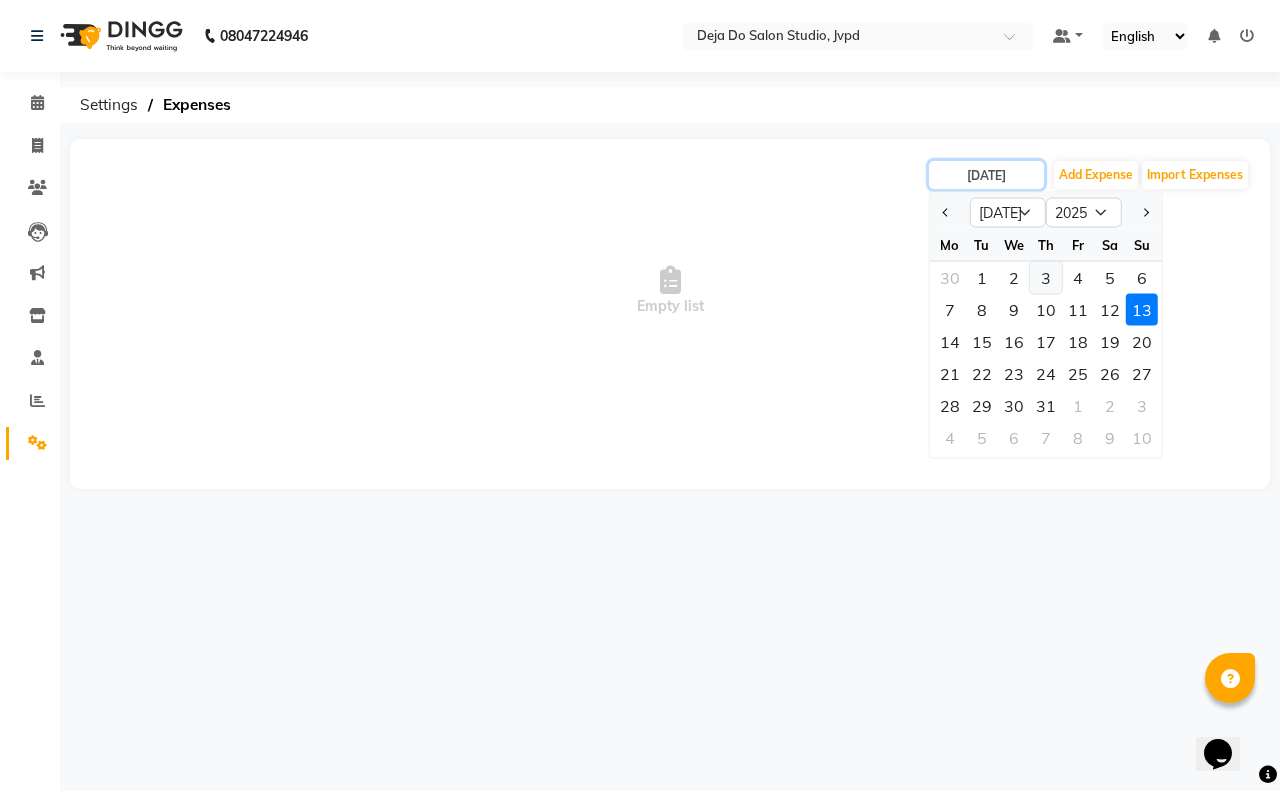 type on "[DATE]" 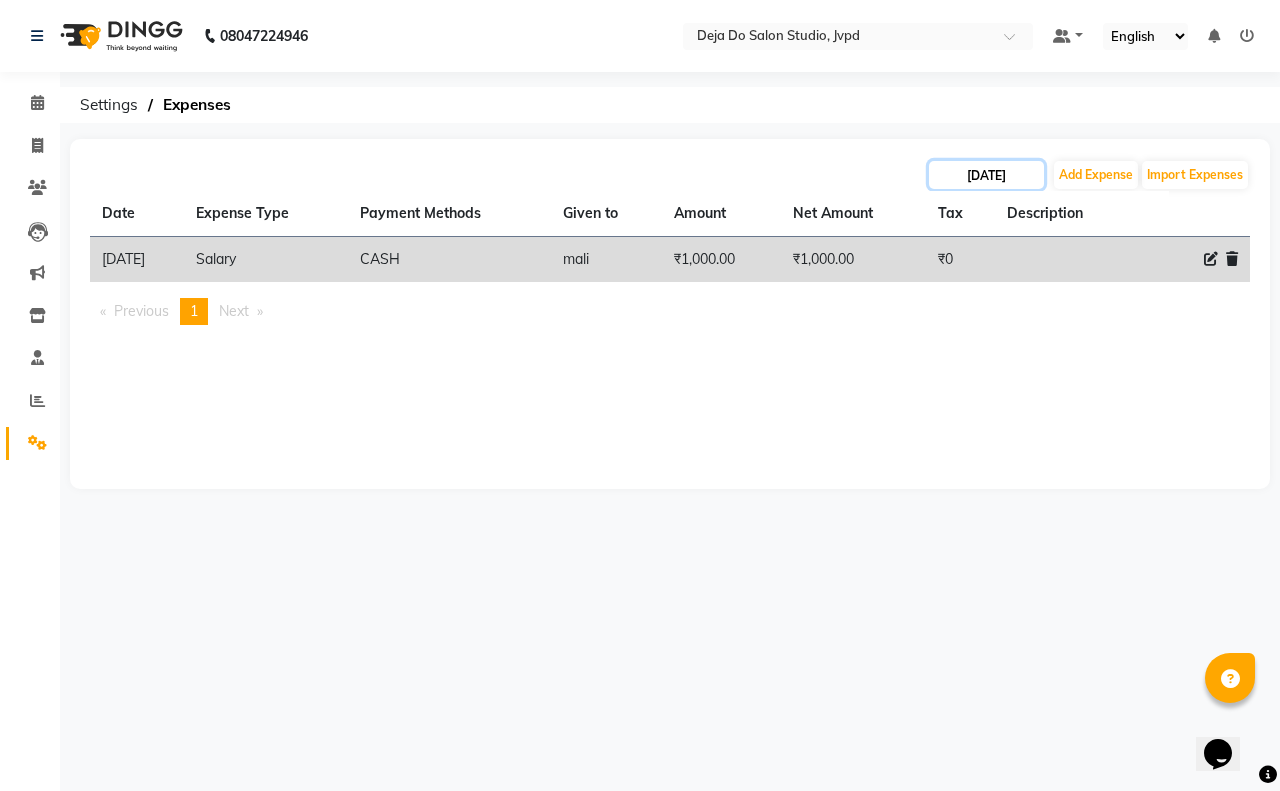 click on "[DATE]" 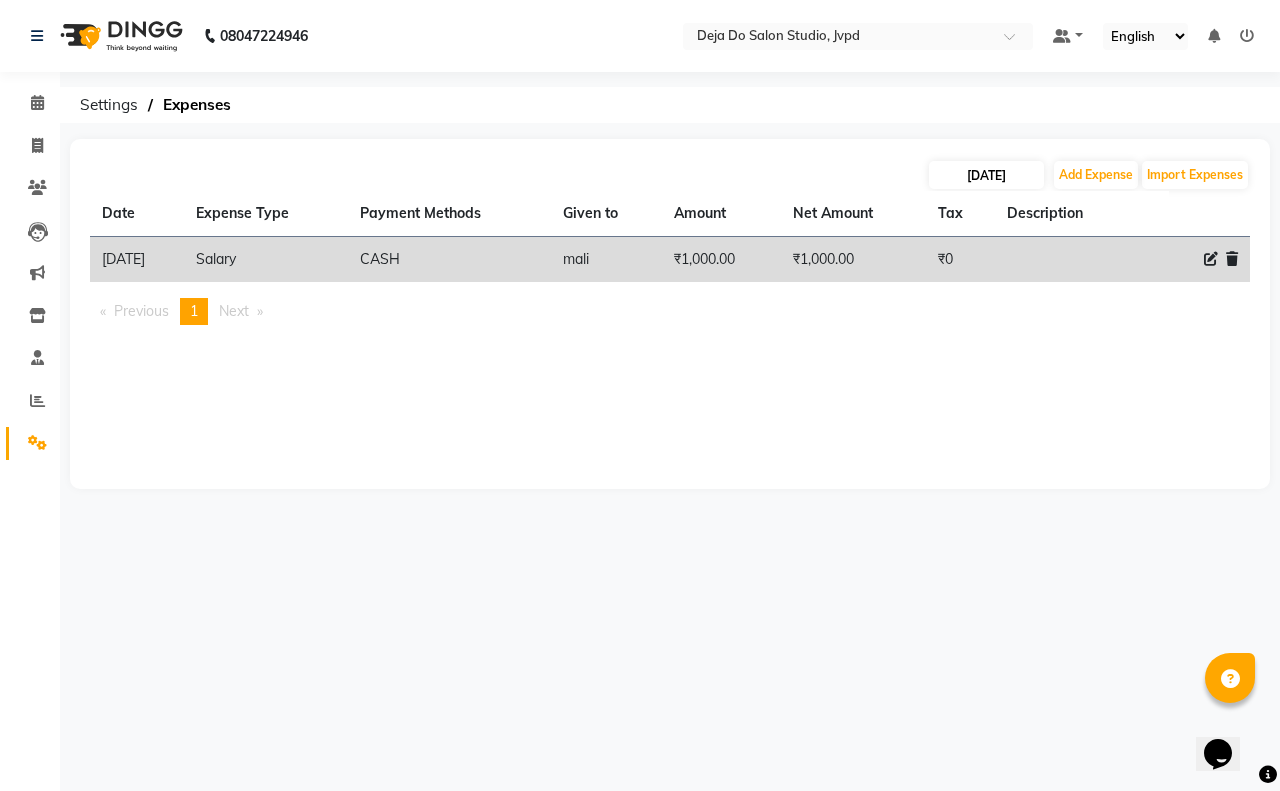 select on "7" 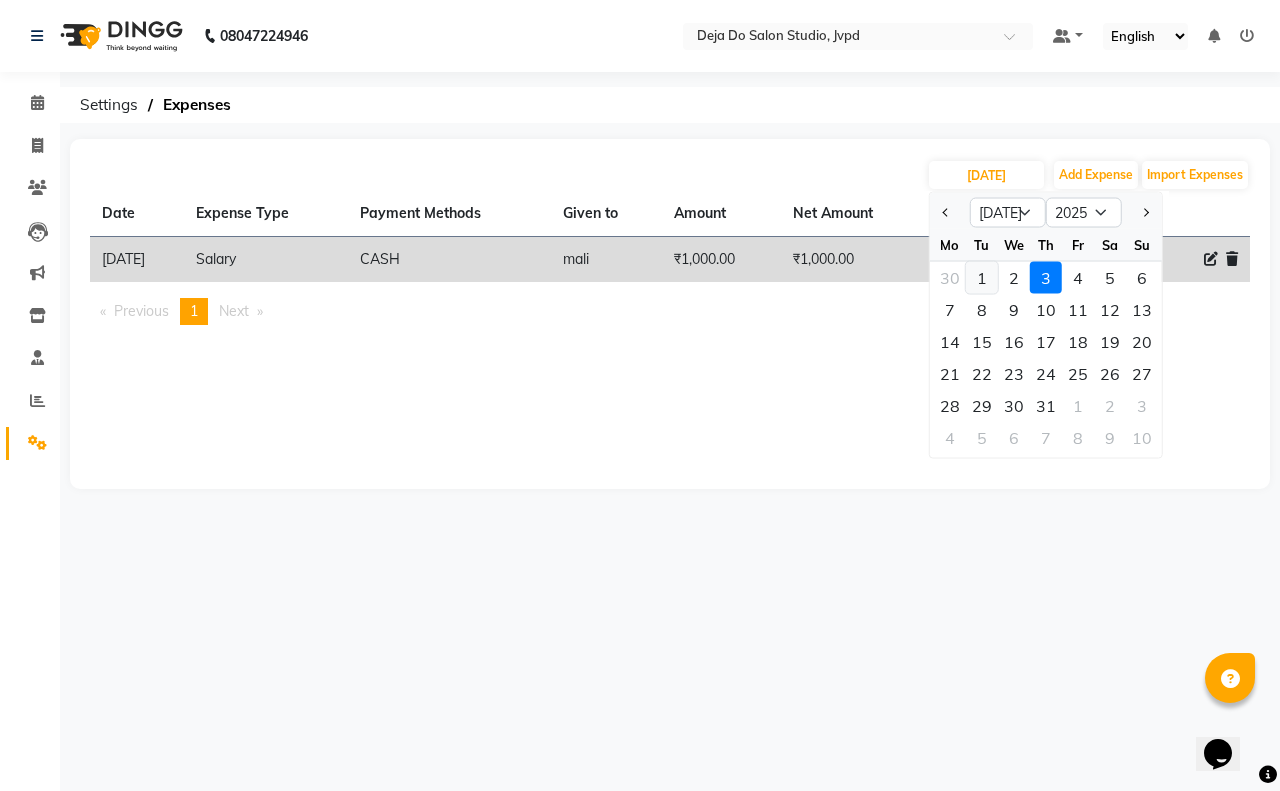 click on "1" 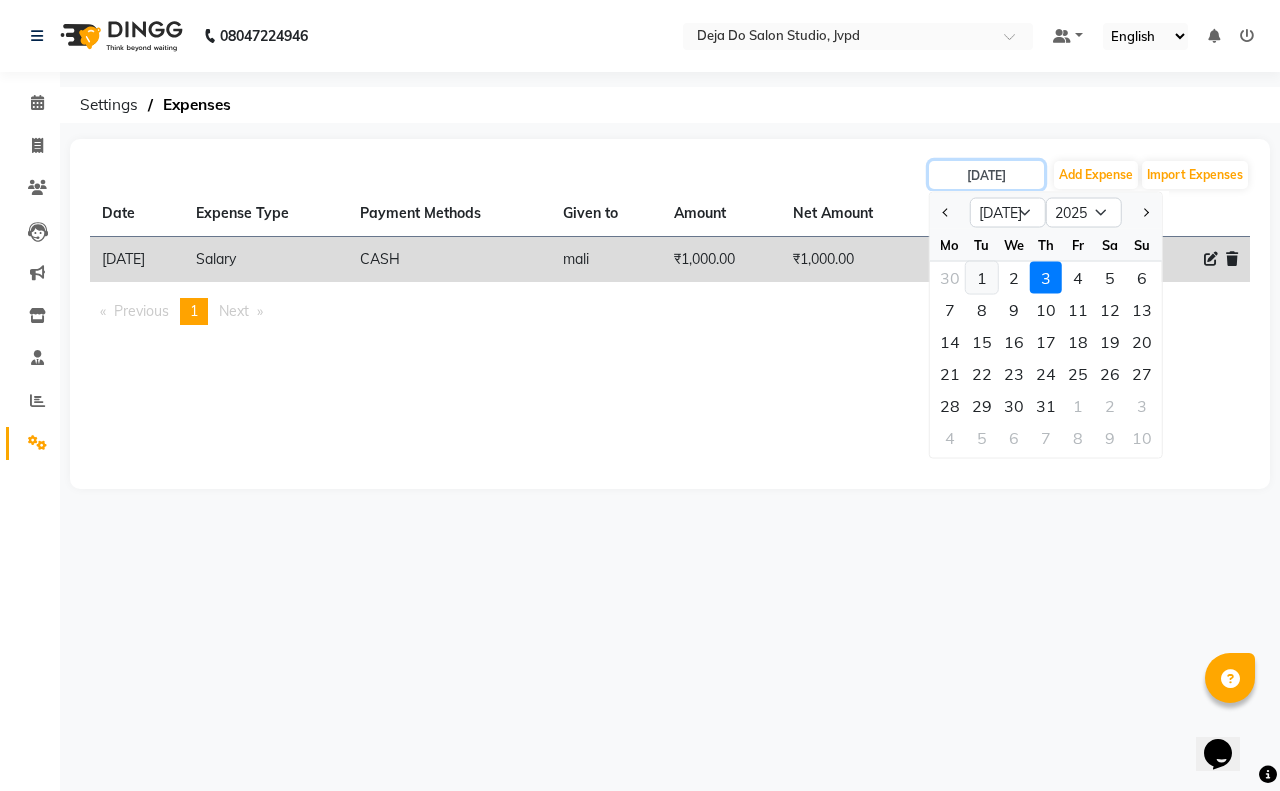 type on "[DATE]" 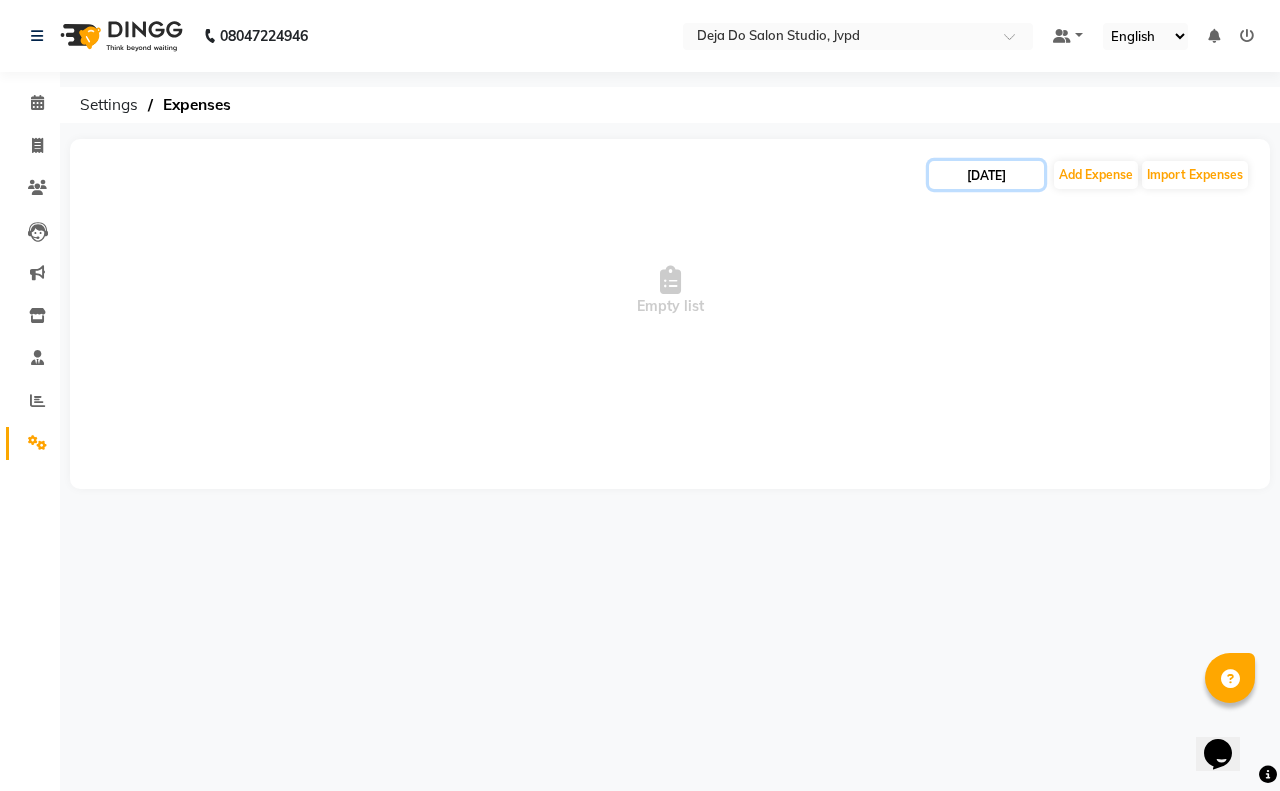 click on "[DATE]" 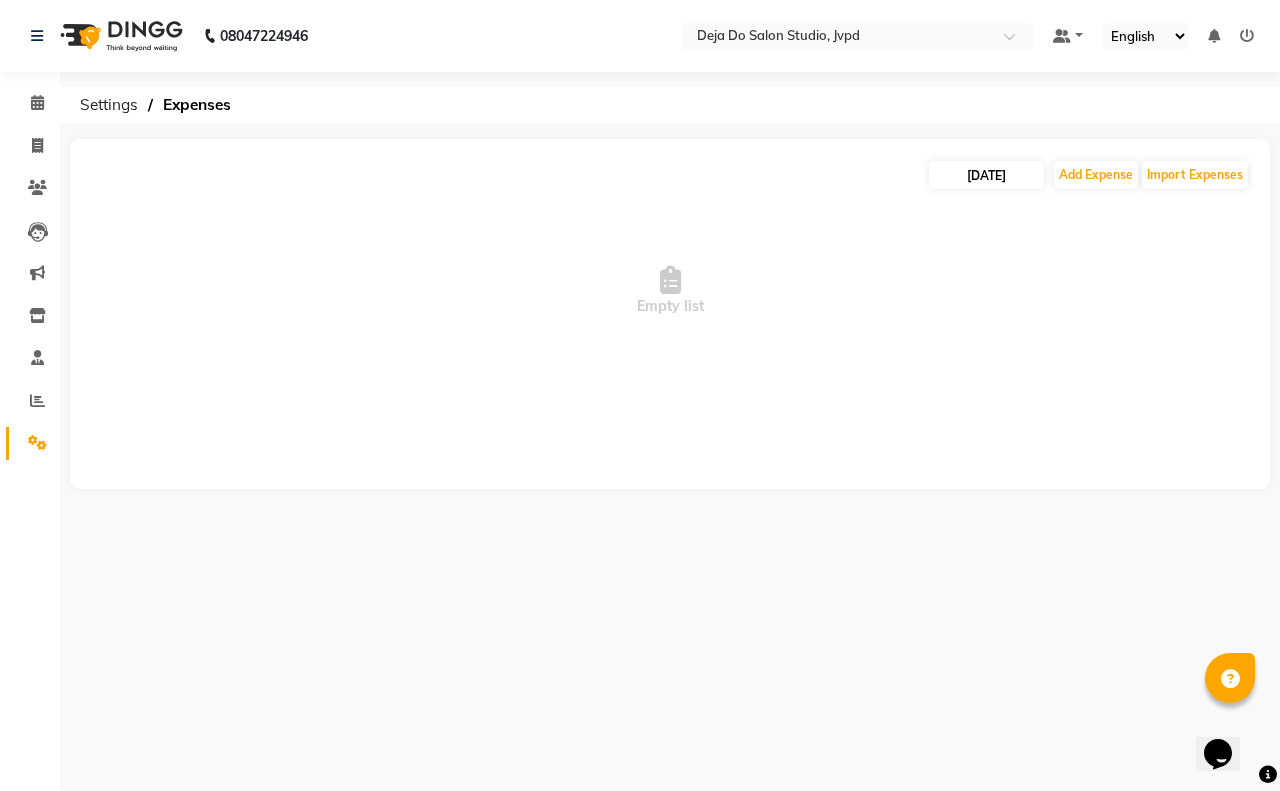 select on "7" 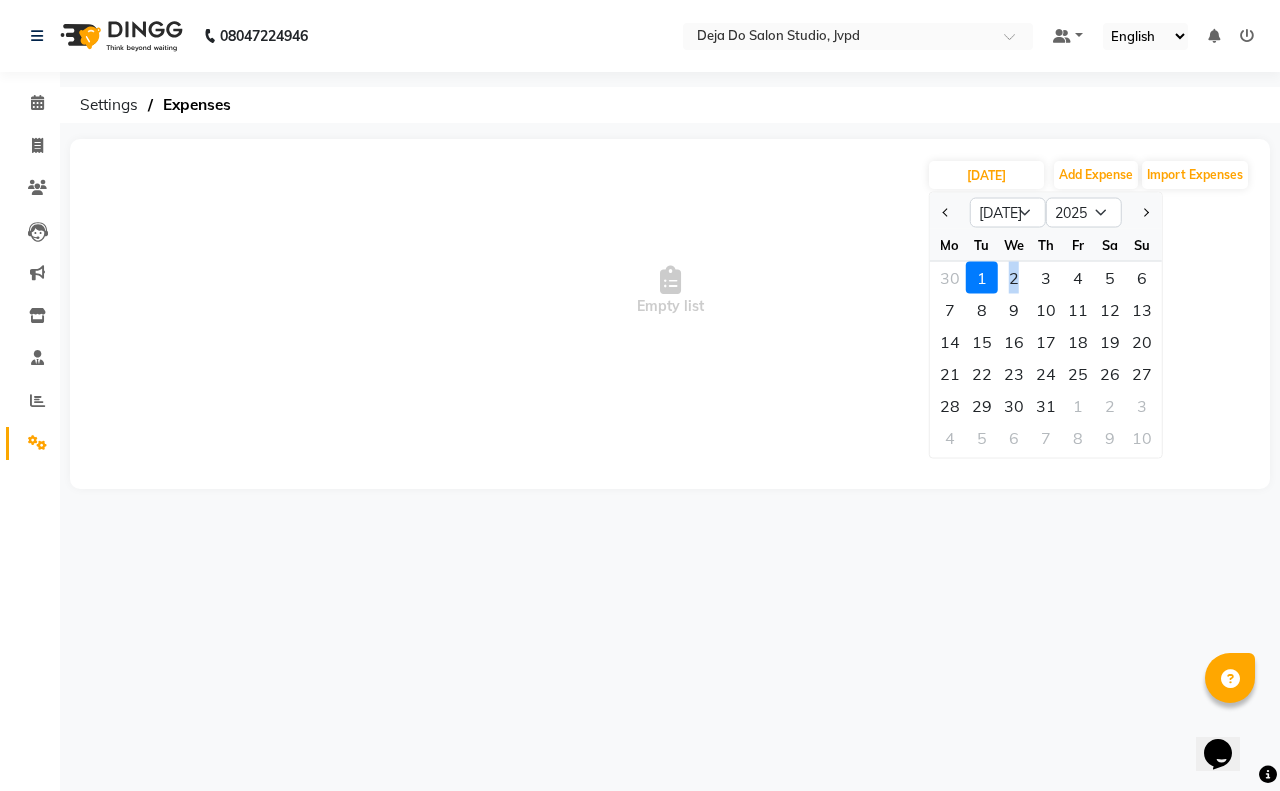 click on "2" 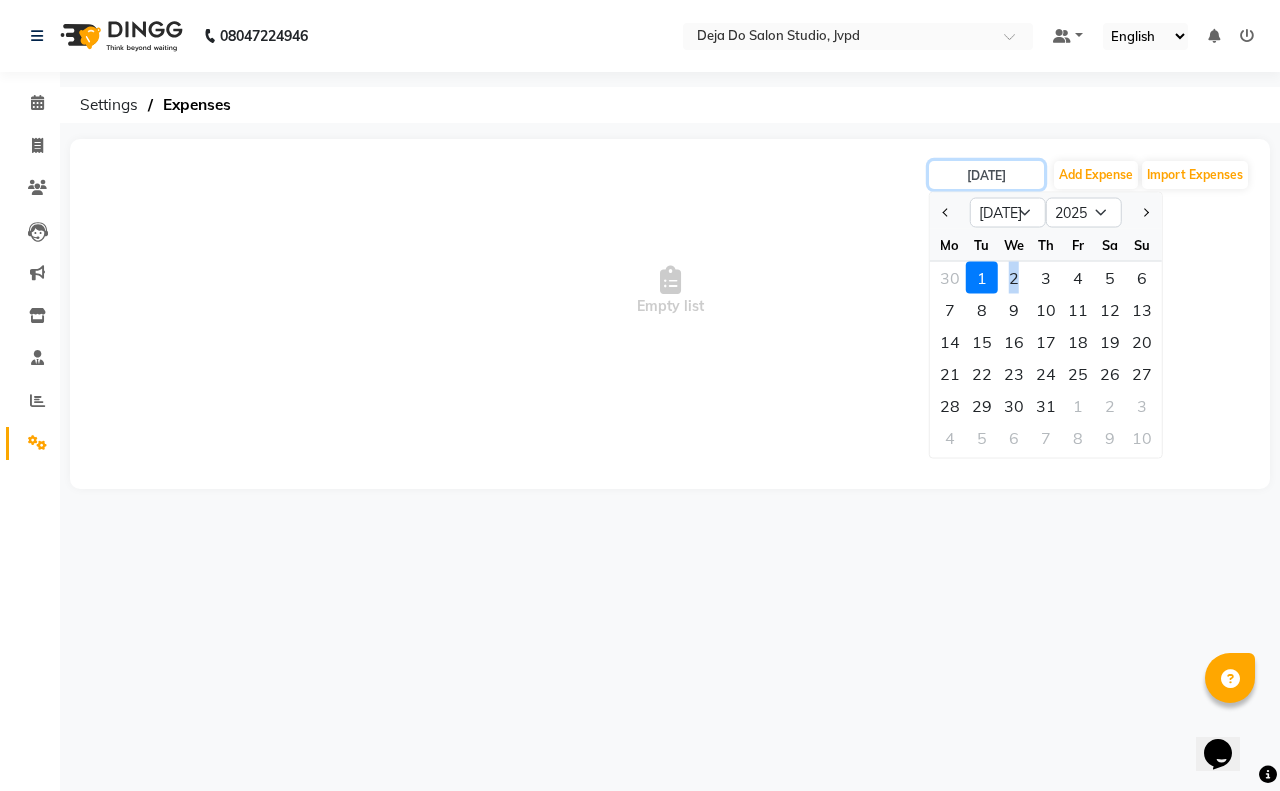 type on "[DATE]" 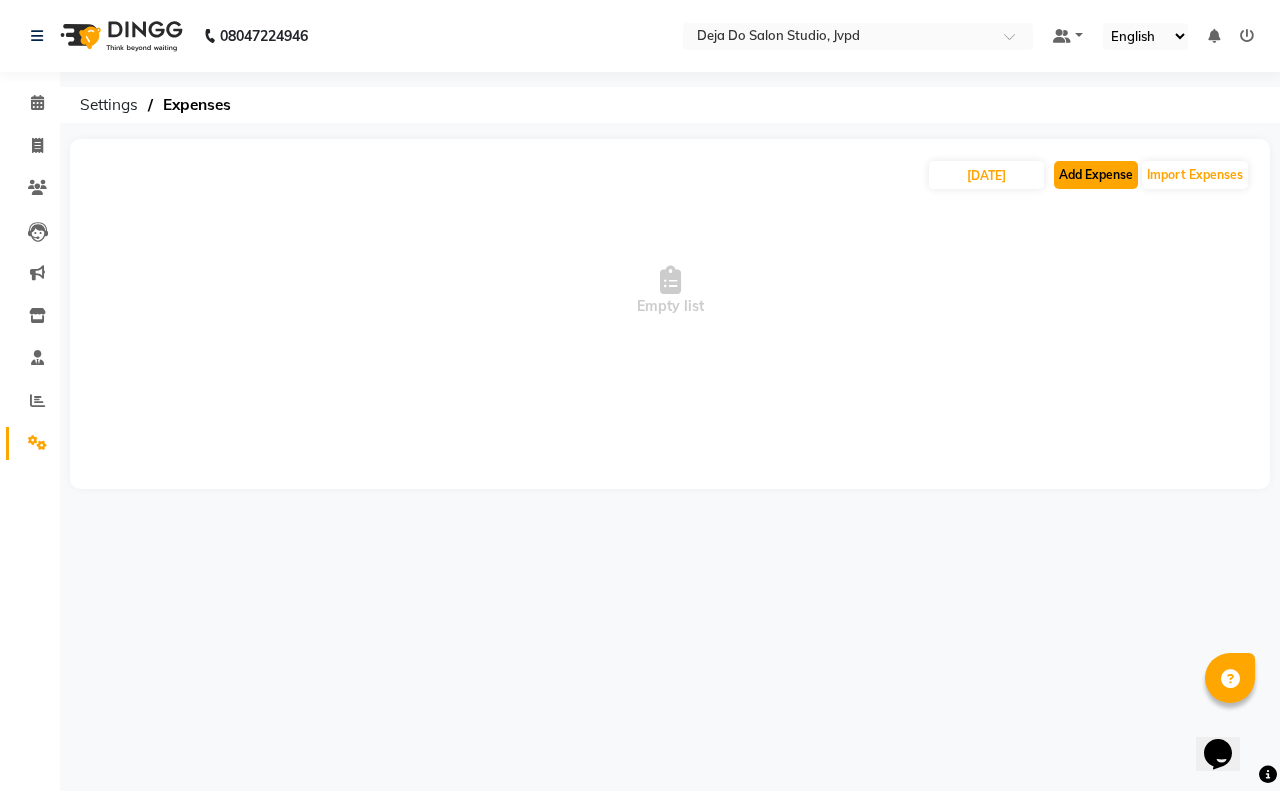 click on "Add Expense" 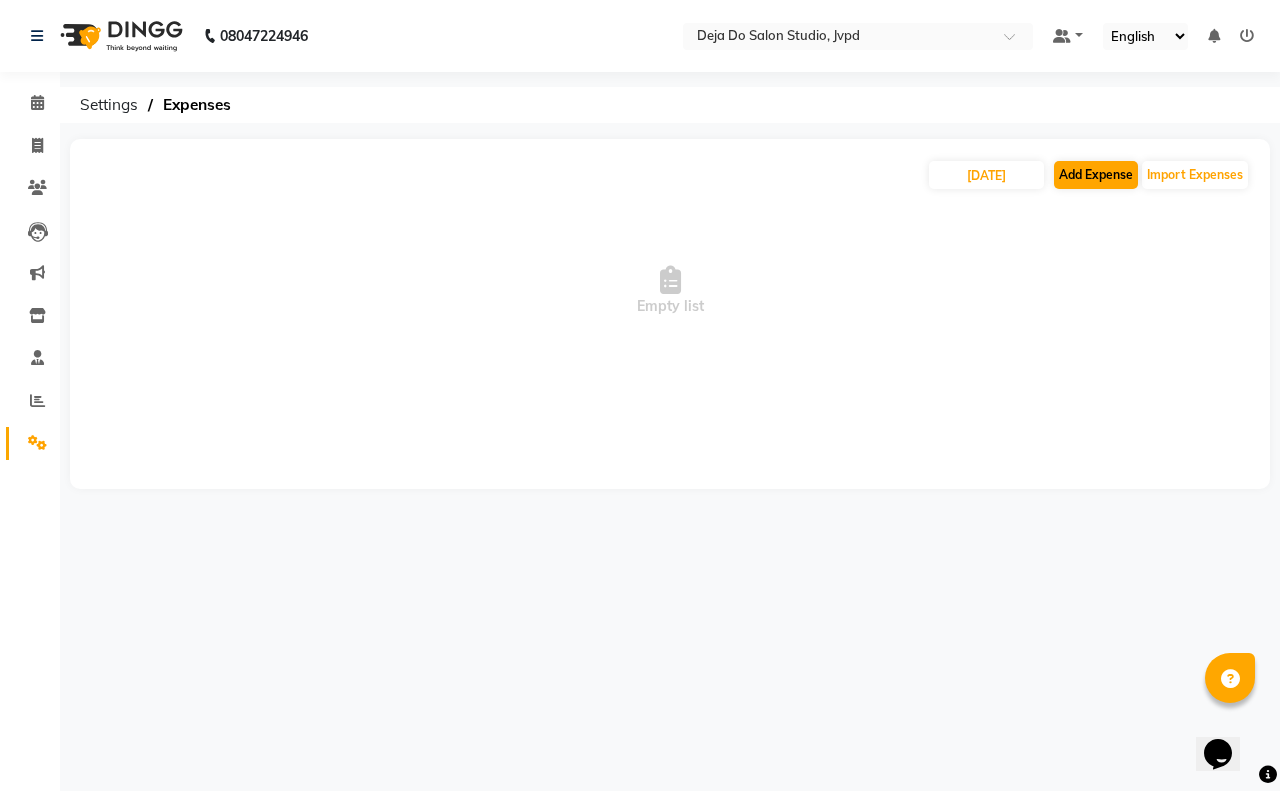 select on "1" 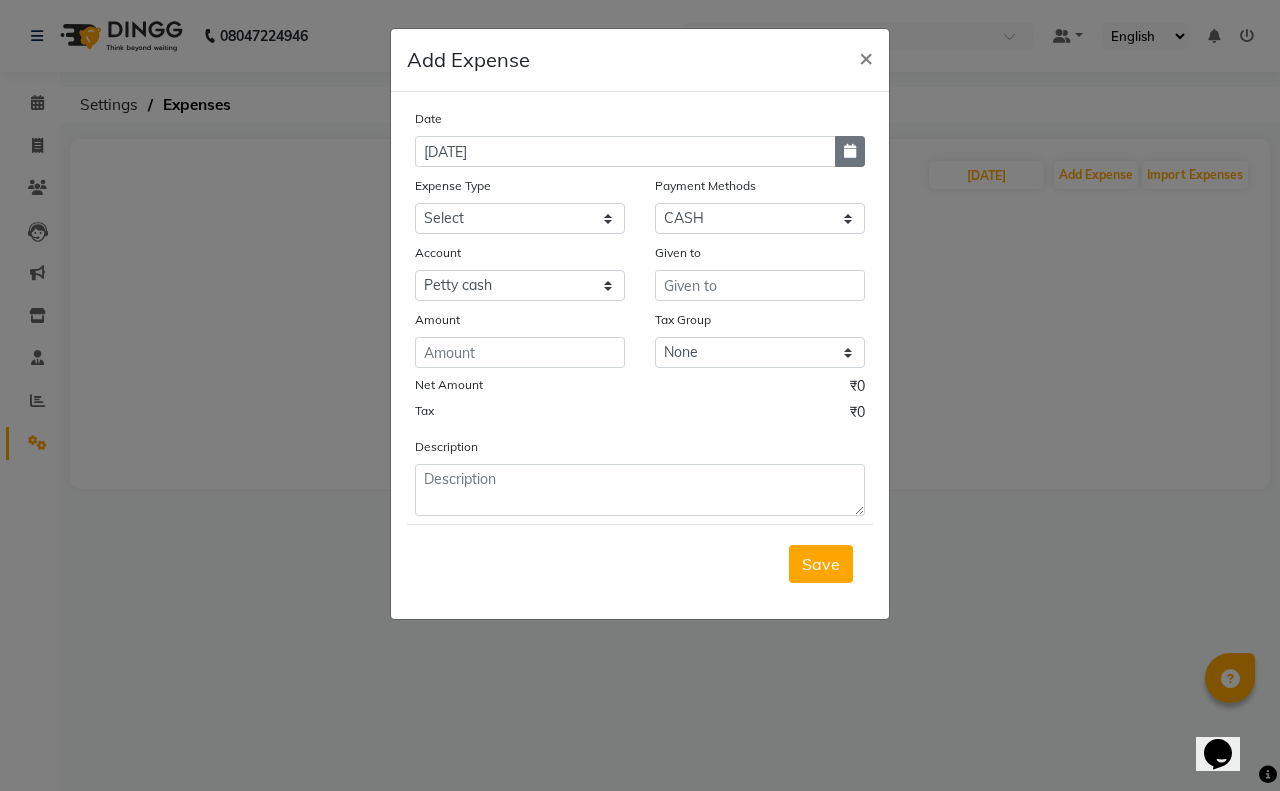 click 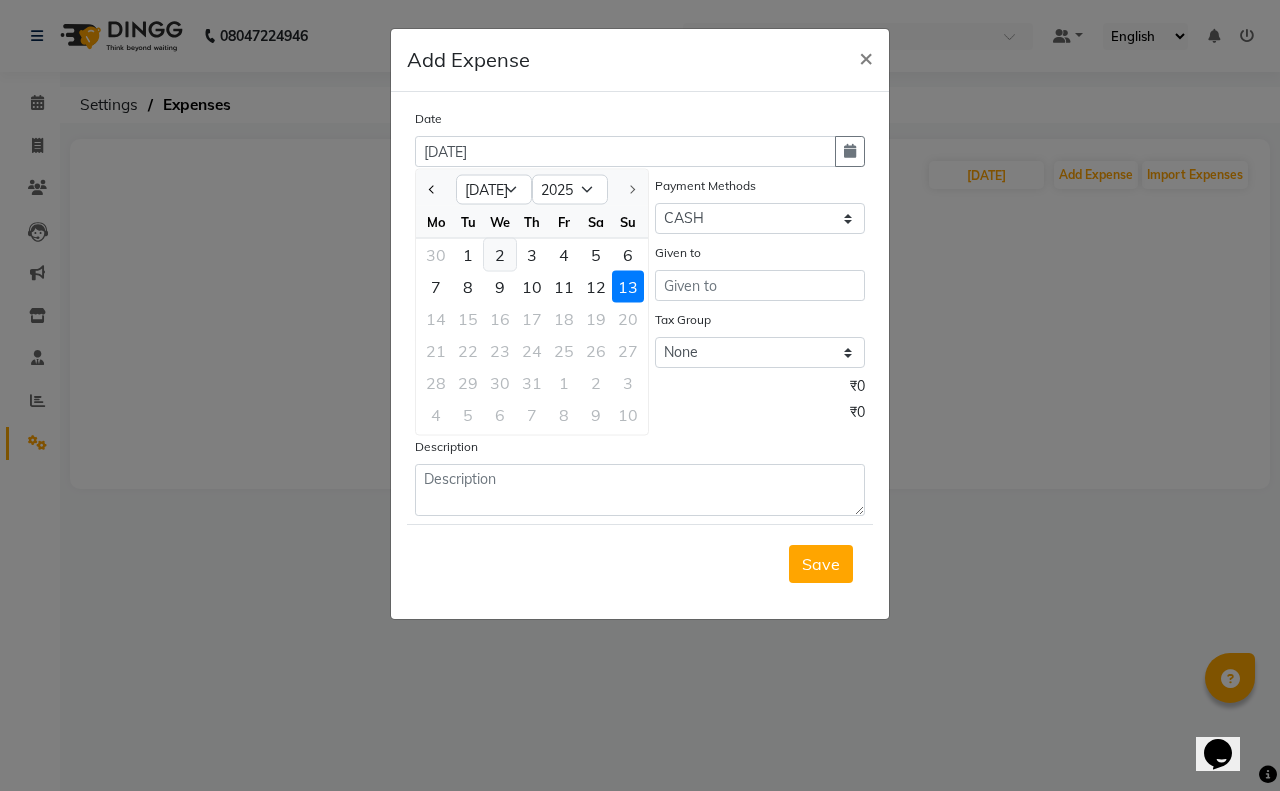 click on "2" 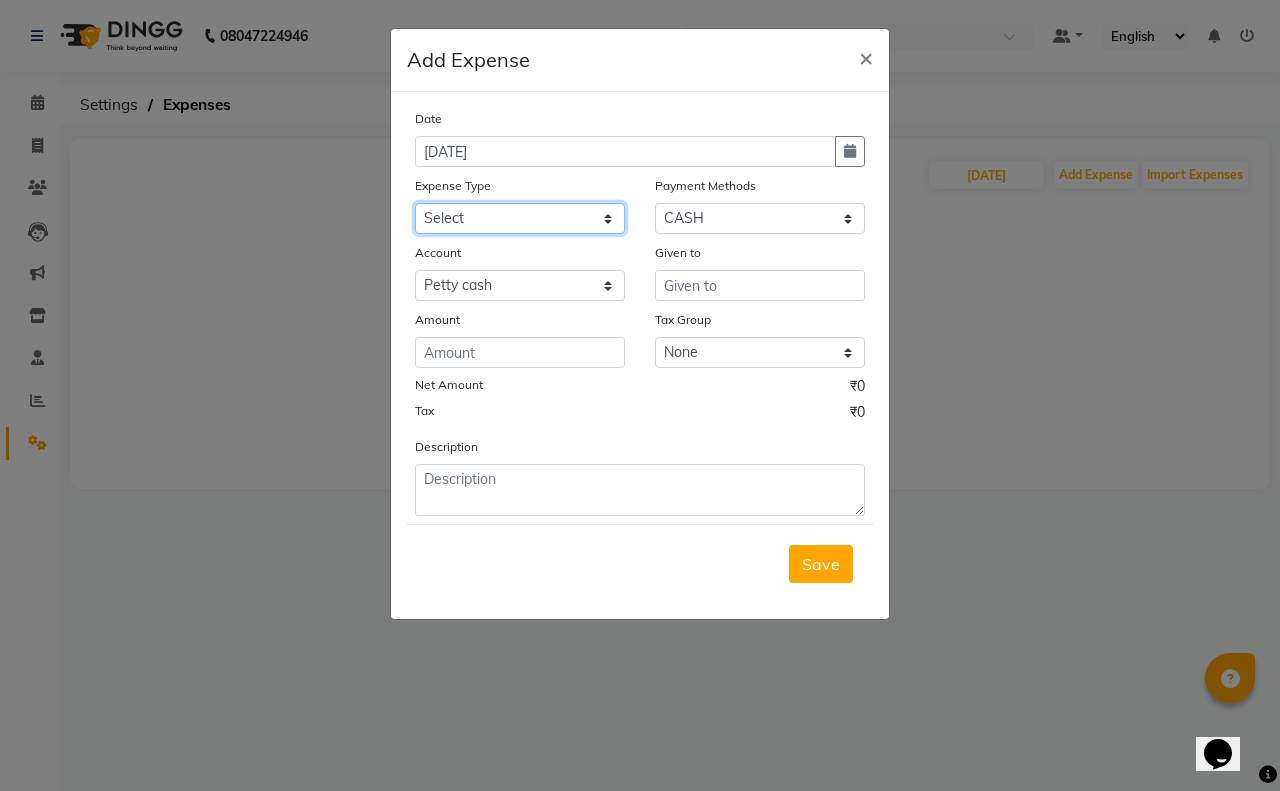 click on "Select Advance Salary Air Condition [PERSON_NAME] Aroma auto money Beauty Bazaar Beauty Palace Beauty Zone Blue sky [PERSON_NAME] [MEDICAL_DATA] cell phone Client Snack dejado nails deja returned Dhobi Dione Dmart electrician Electricity Equipment Eyelash Floractive Fragnace general store getwell medical GST Laundry Loreal Maintenance Mali [PERSON_NAME] Milk Shake Miscellaneous Other overtime Pantry Product [PERSON_NAME] Nails Raza computer Rent restaurant Return money Salary Satnique serenite [PERSON_NAME] Soaked Social Media Staff Snacks stationary sweeper Tax Tea Manoj Tea & Refreshment Tip toiletry Utilities Water Bill wax we fast" 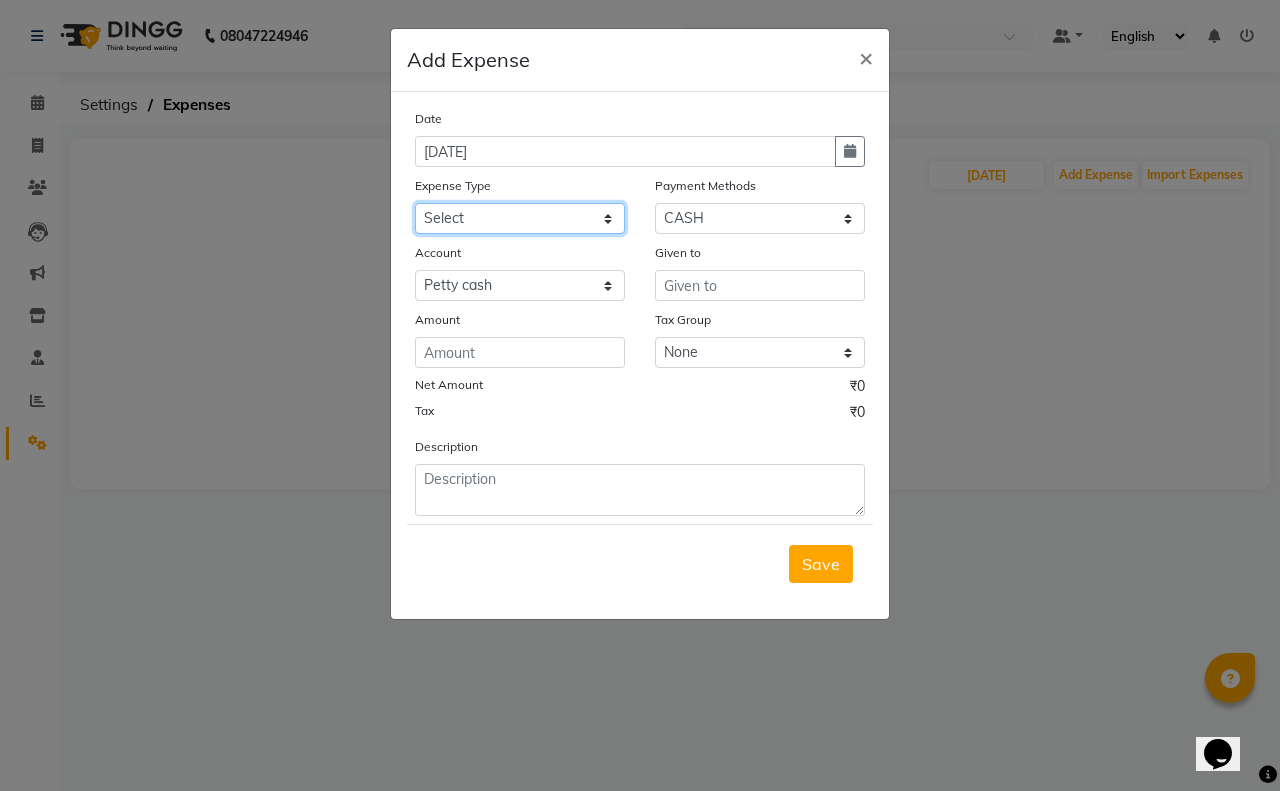 select on "18808" 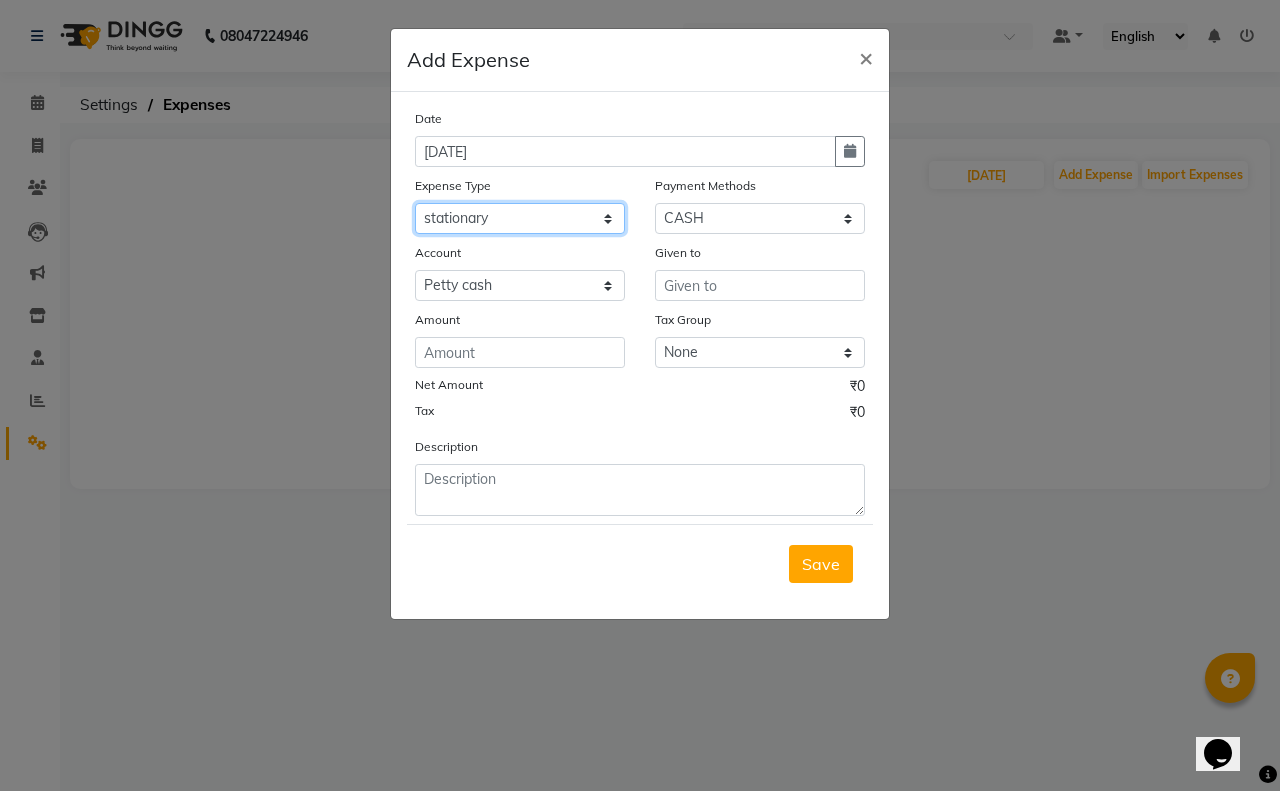 click on "Select Advance Salary Air Condition [PERSON_NAME] Aroma auto money Beauty Bazaar Beauty Palace Beauty Zone Blue sky [PERSON_NAME] [MEDICAL_DATA] cell phone Client Snack dejado nails deja returned Dhobi Dione Dmart electrician Electricity Equipment Eyelash Floractive Fragnace general store getwell medical GST Laundry Loreal Maintenance Mali [PERSON_NAME] Milk Shake Miscellaneous Other overtime Pantry Product [PERSON_NAME] Nails Raza computer Rent restaurant Return money Salary Satnique serenite [PERSON_NAME] Soaked Social Media Staff Snacks stationary sweeper Tax Tea Manoj Tea & Refreshment Tip toiletry Utilities Water Bill wax we fast" 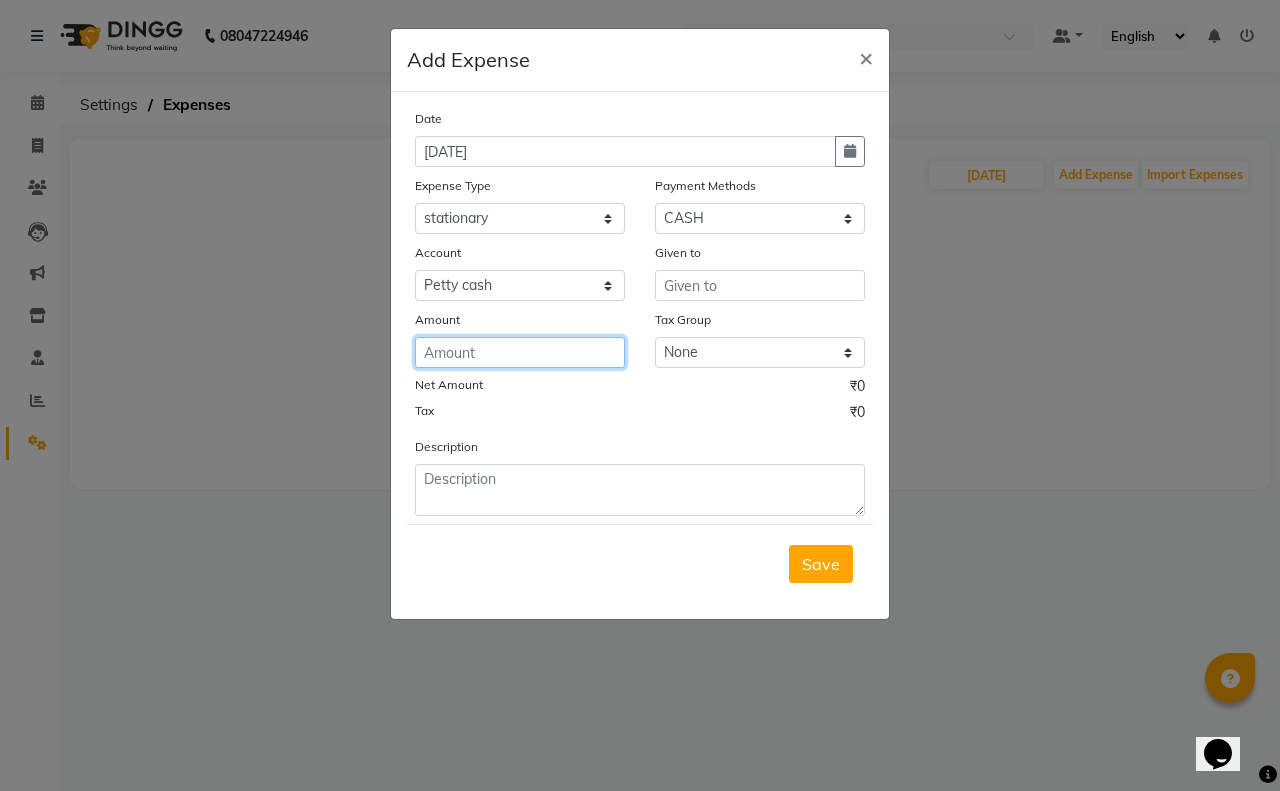 click 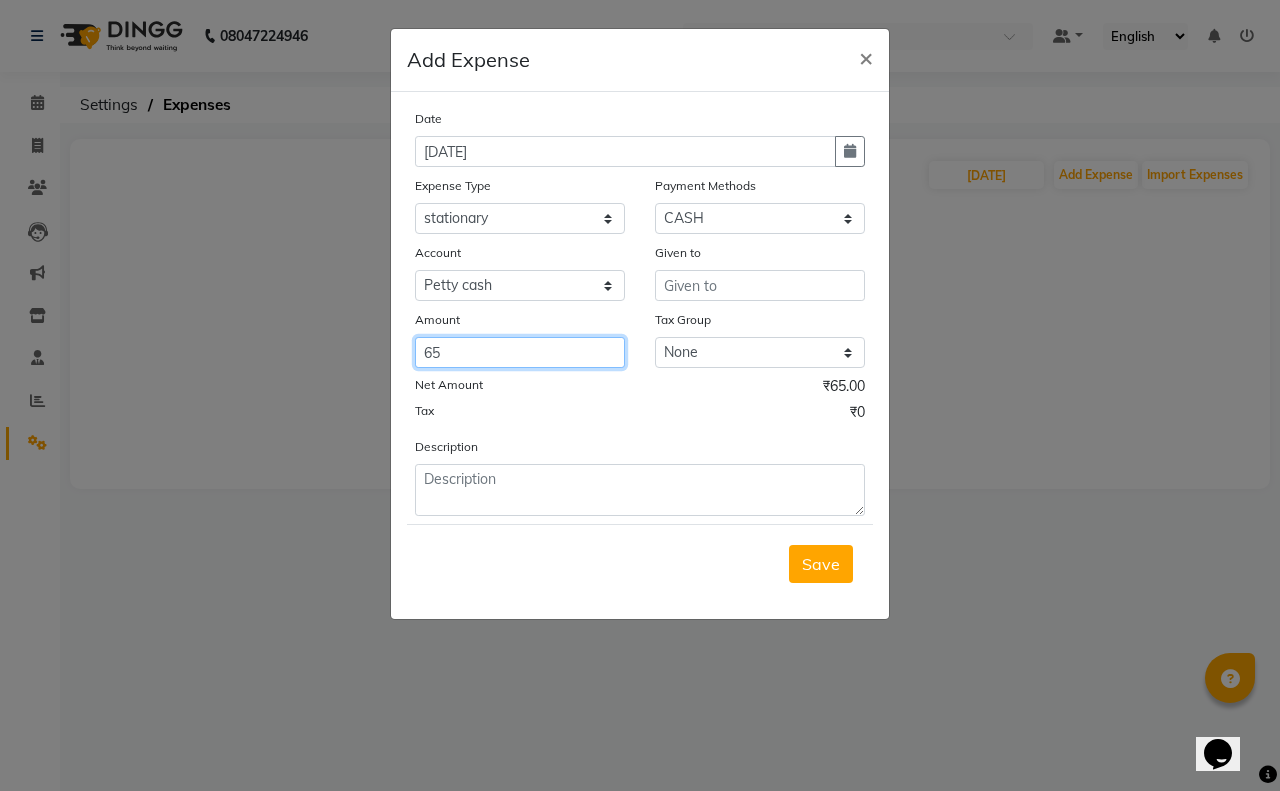 type on "65" 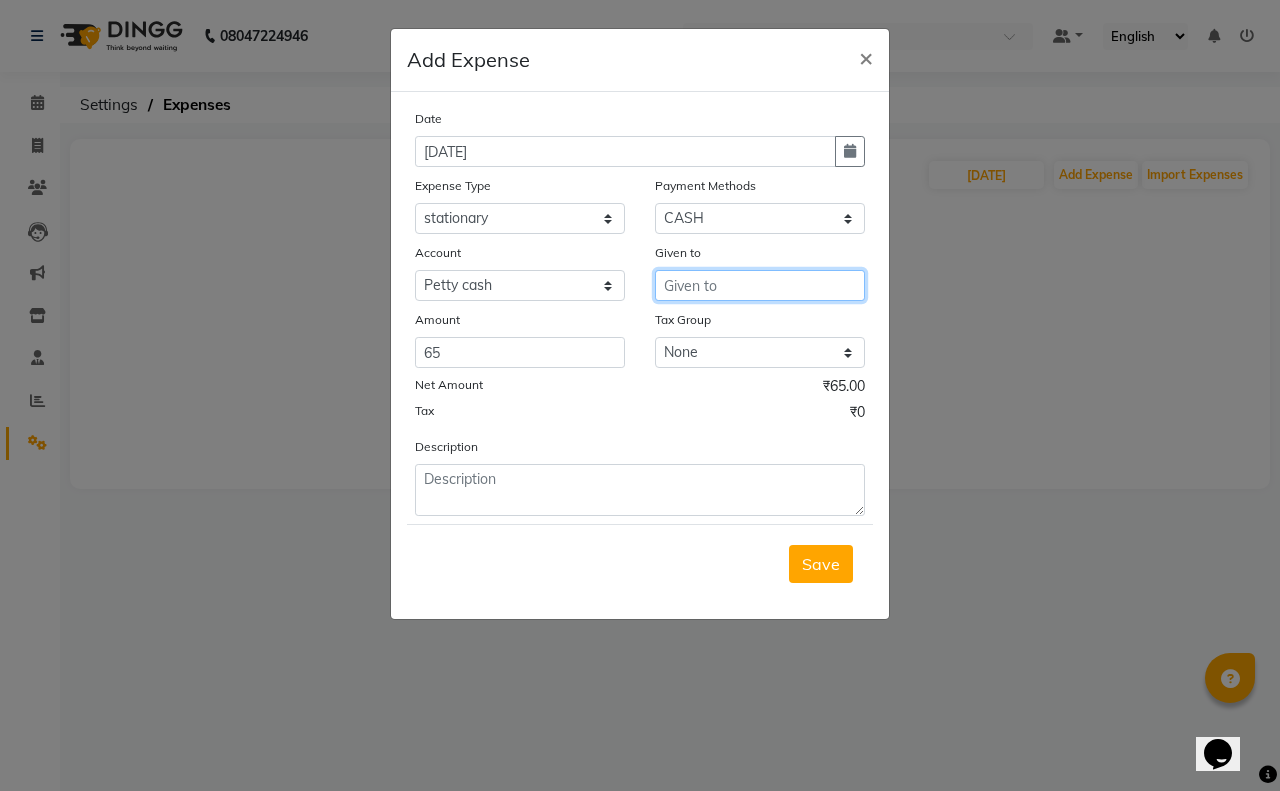 click at bounding box center [760, 285] 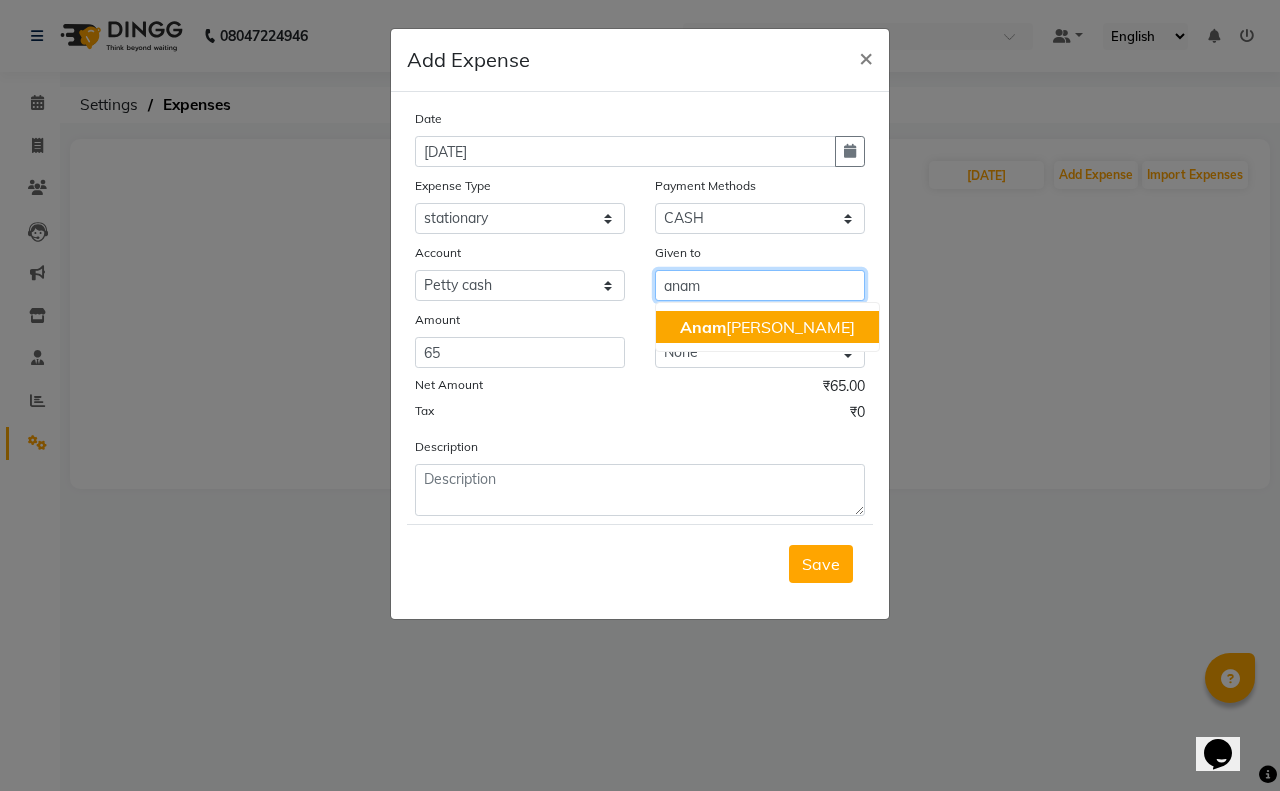 click on "Anam" 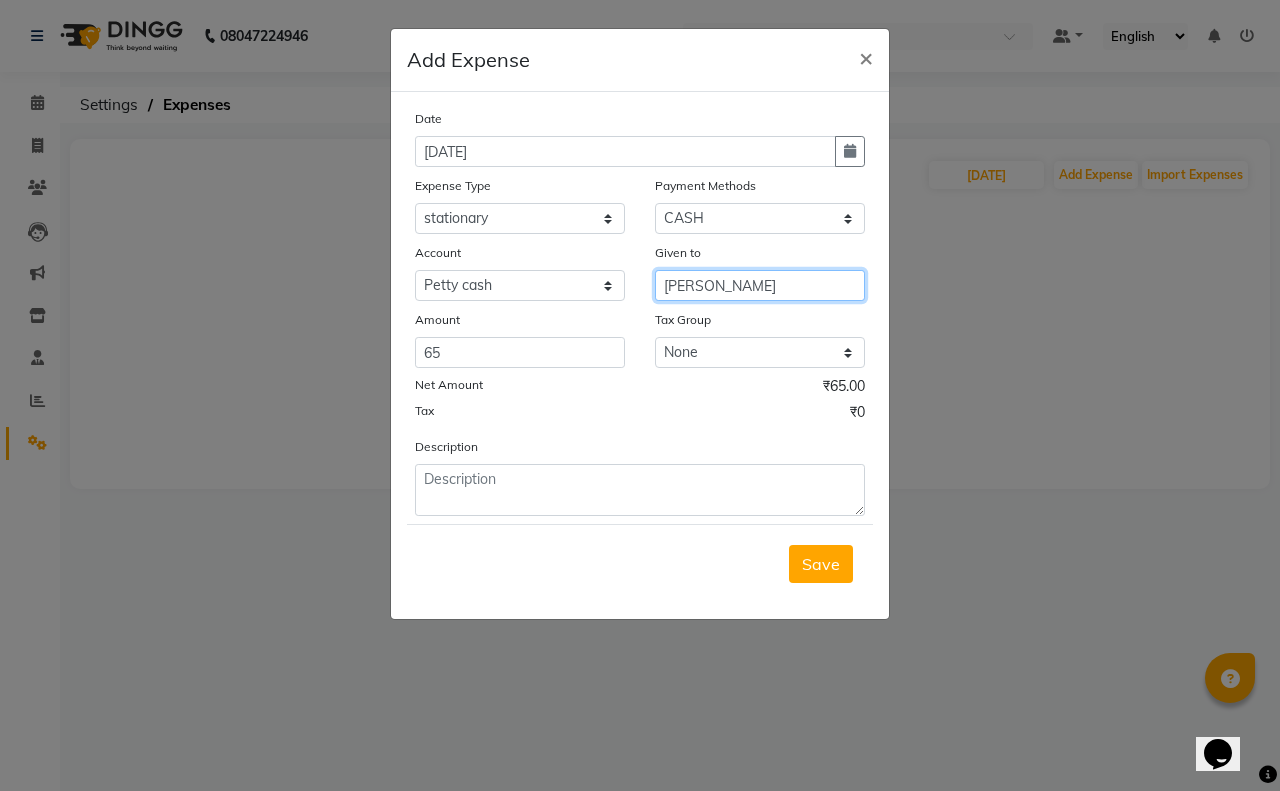 type on "[PERSON_NAME]" 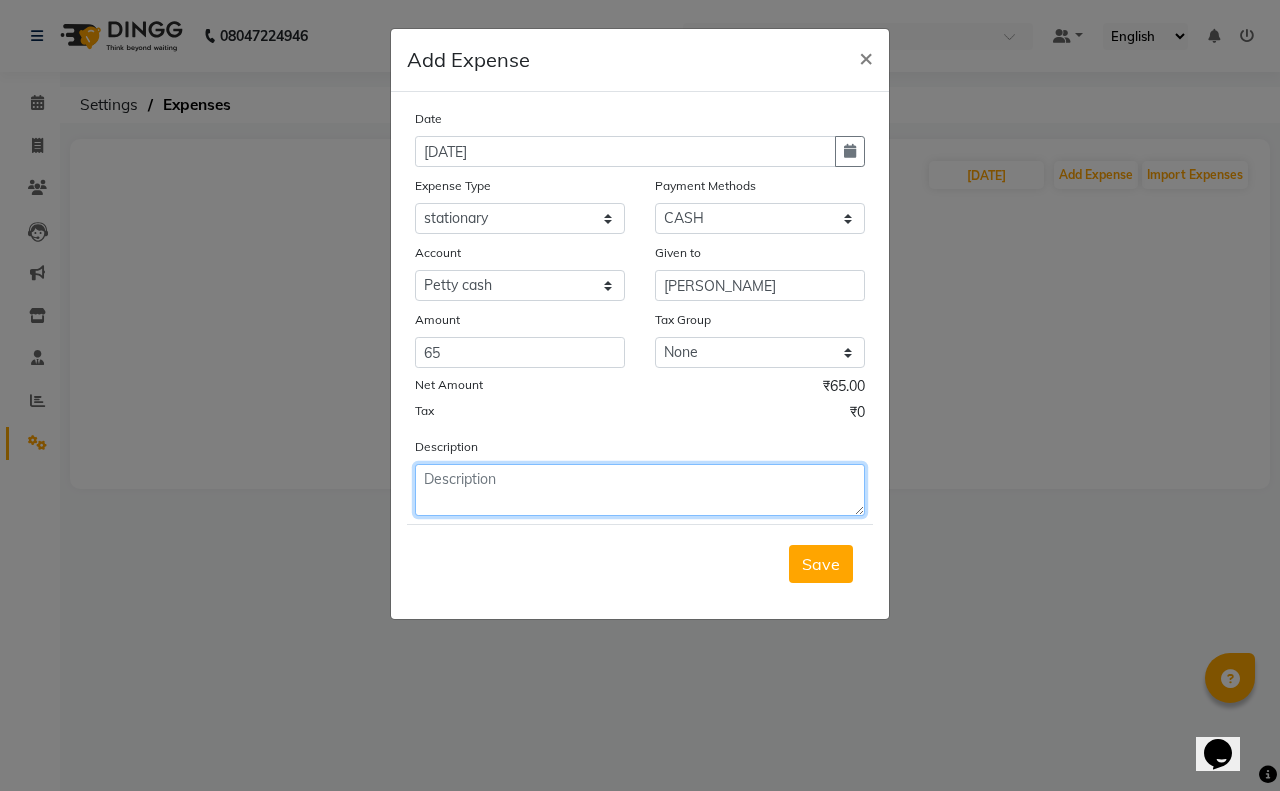 click 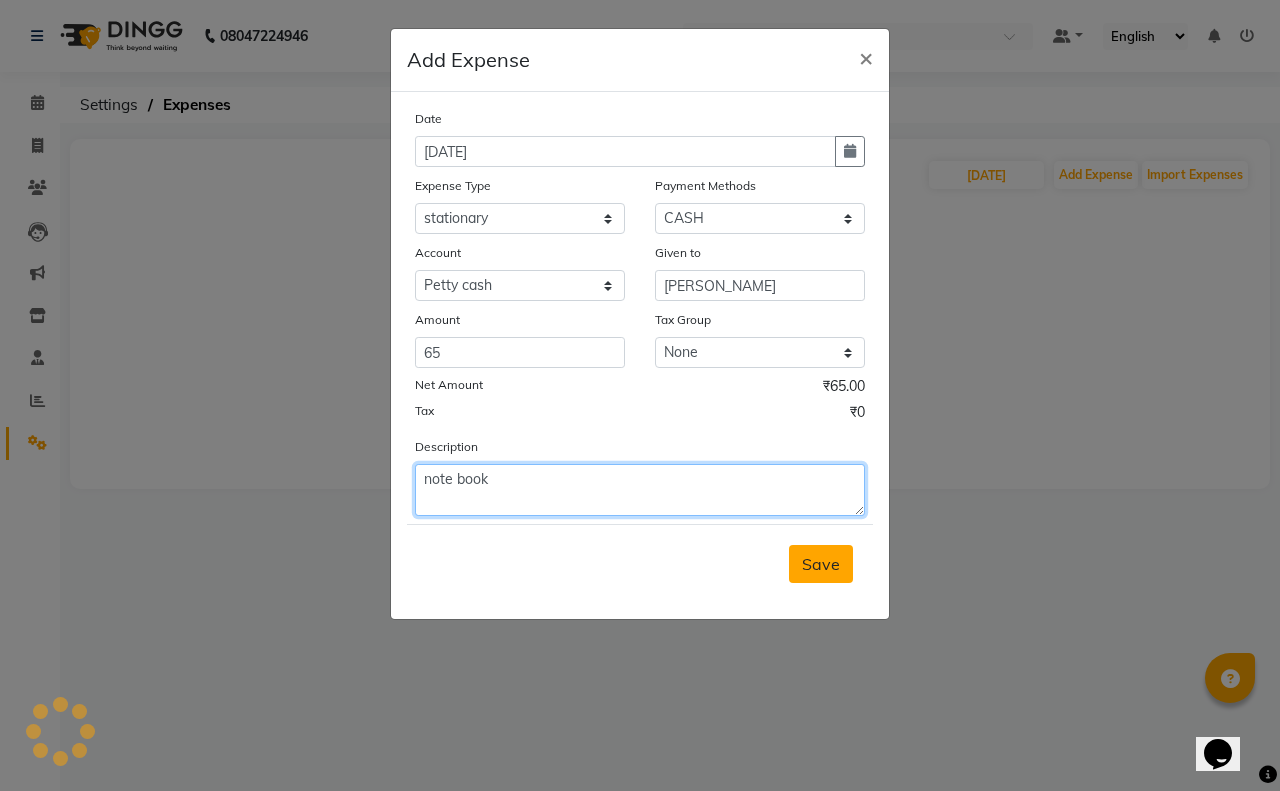 type on "note book" 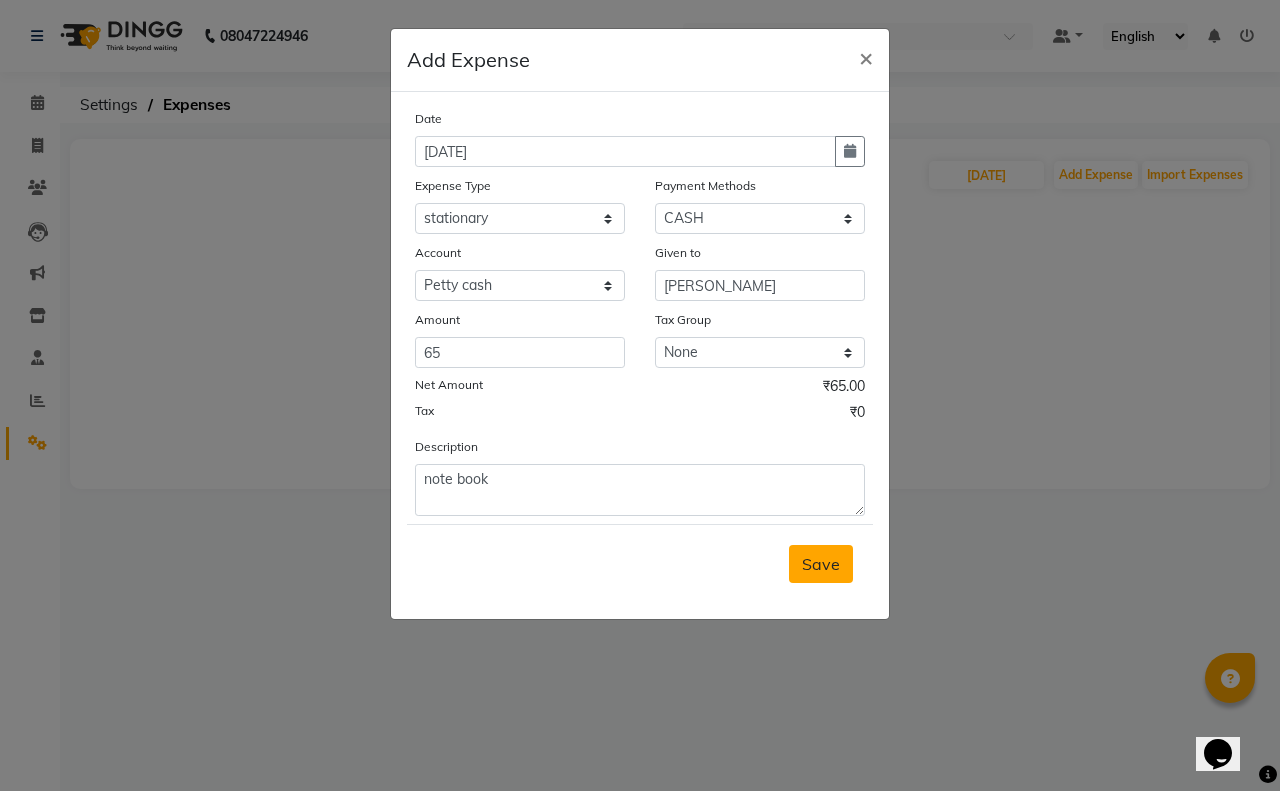 click on "Save" at bounding box center [821, 564] 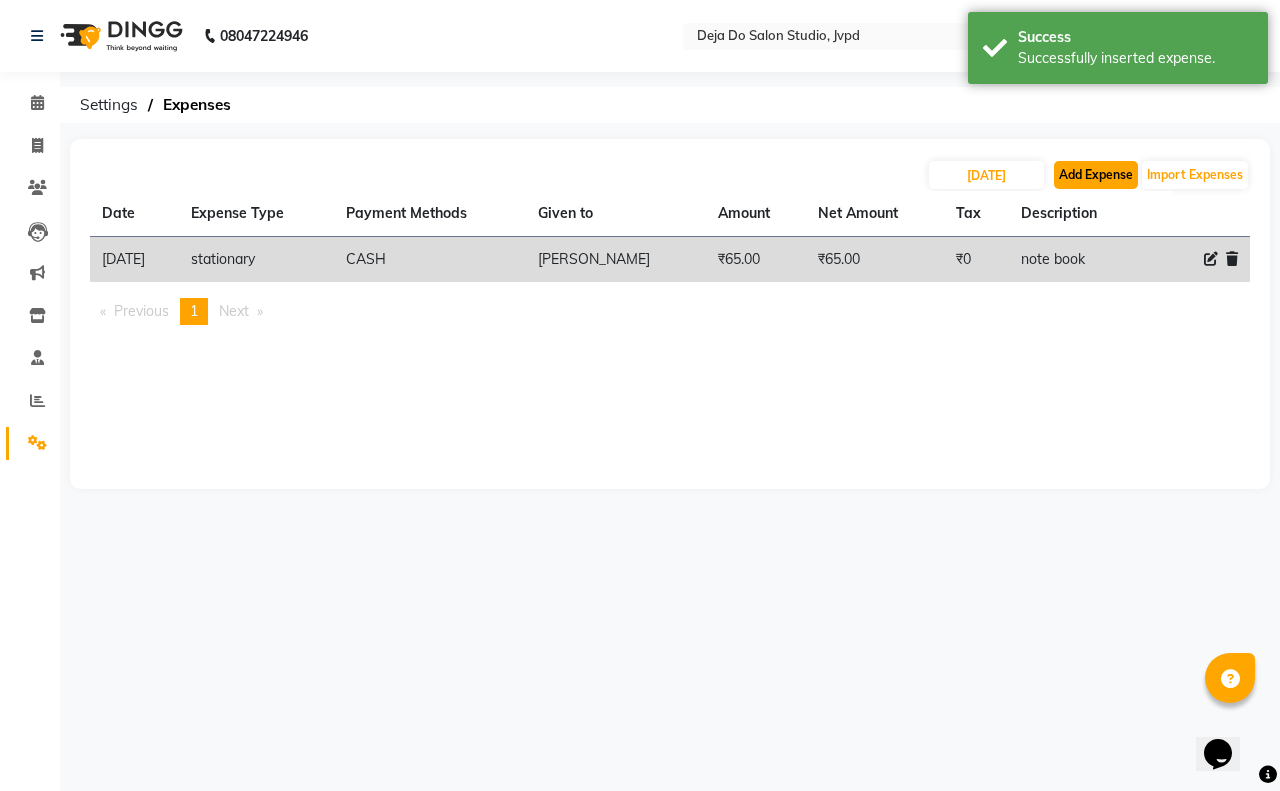 click on "Add Expense" 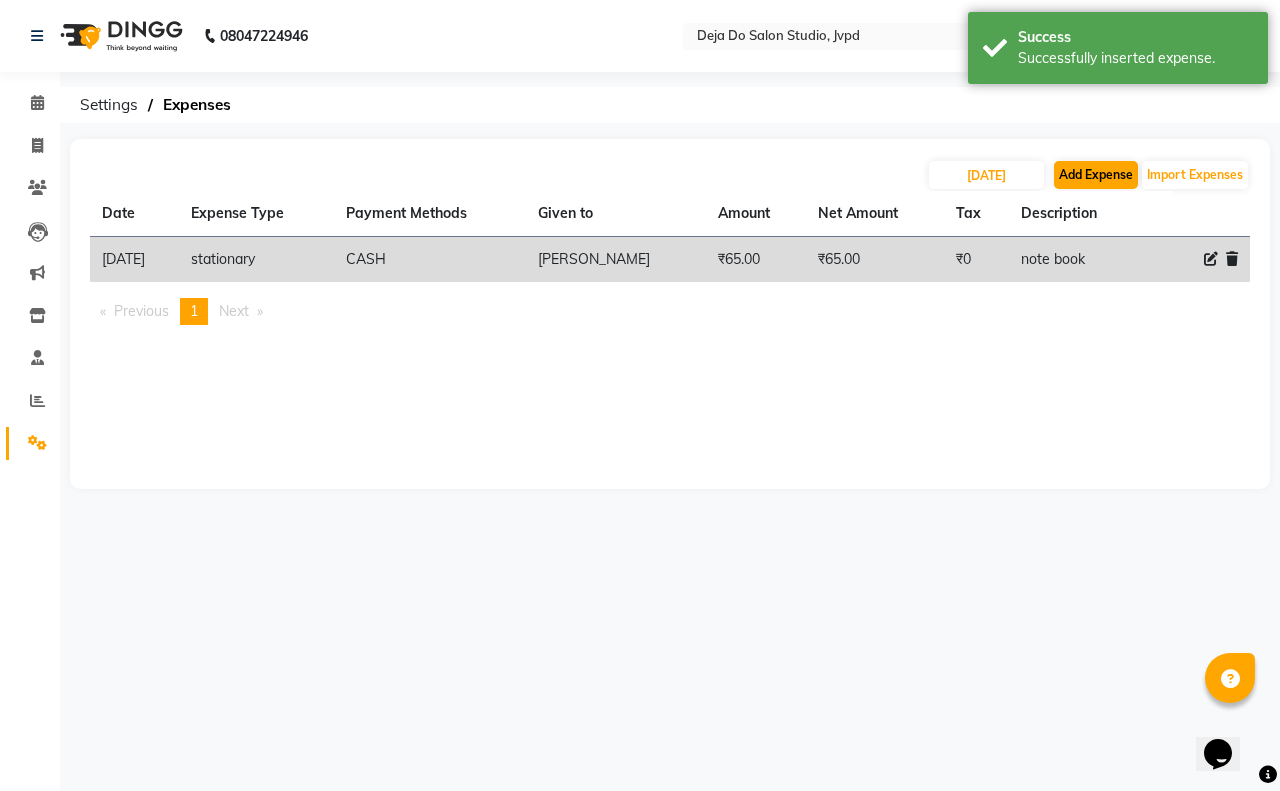 select on "1" 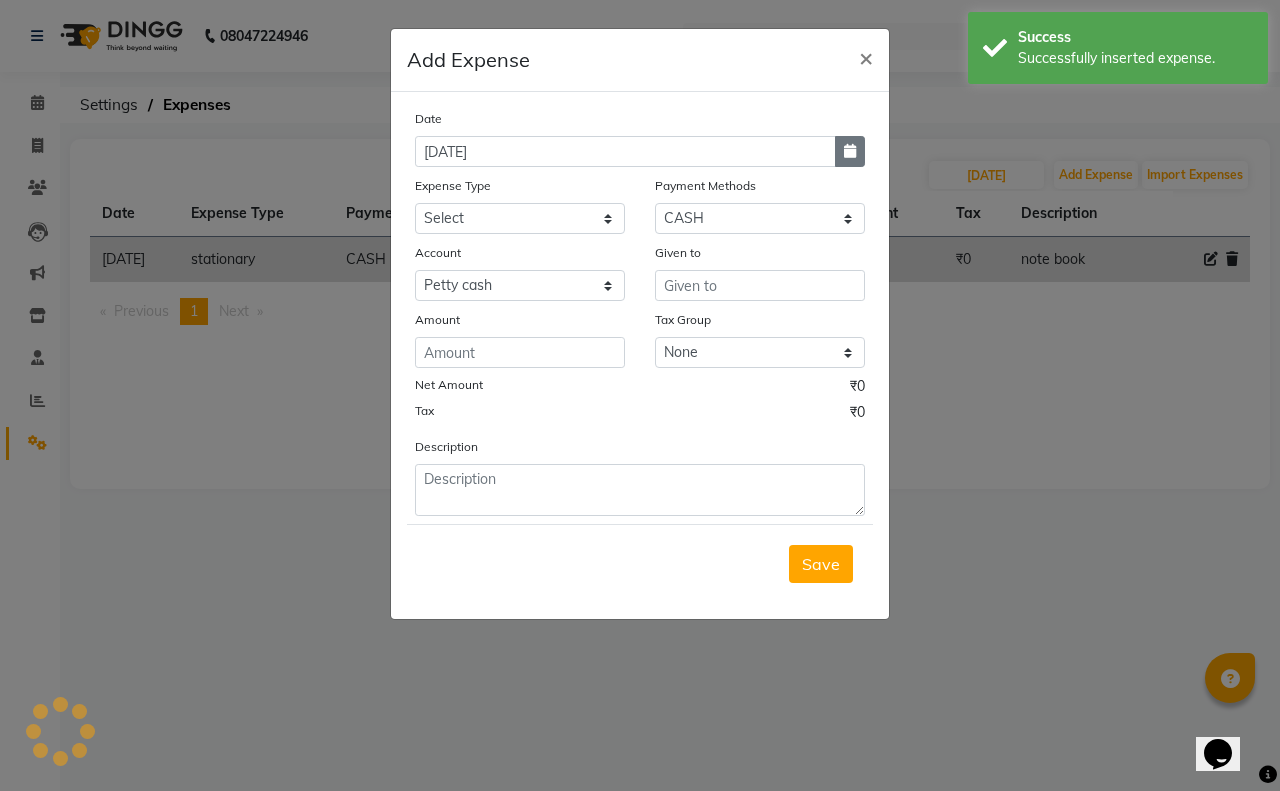 click 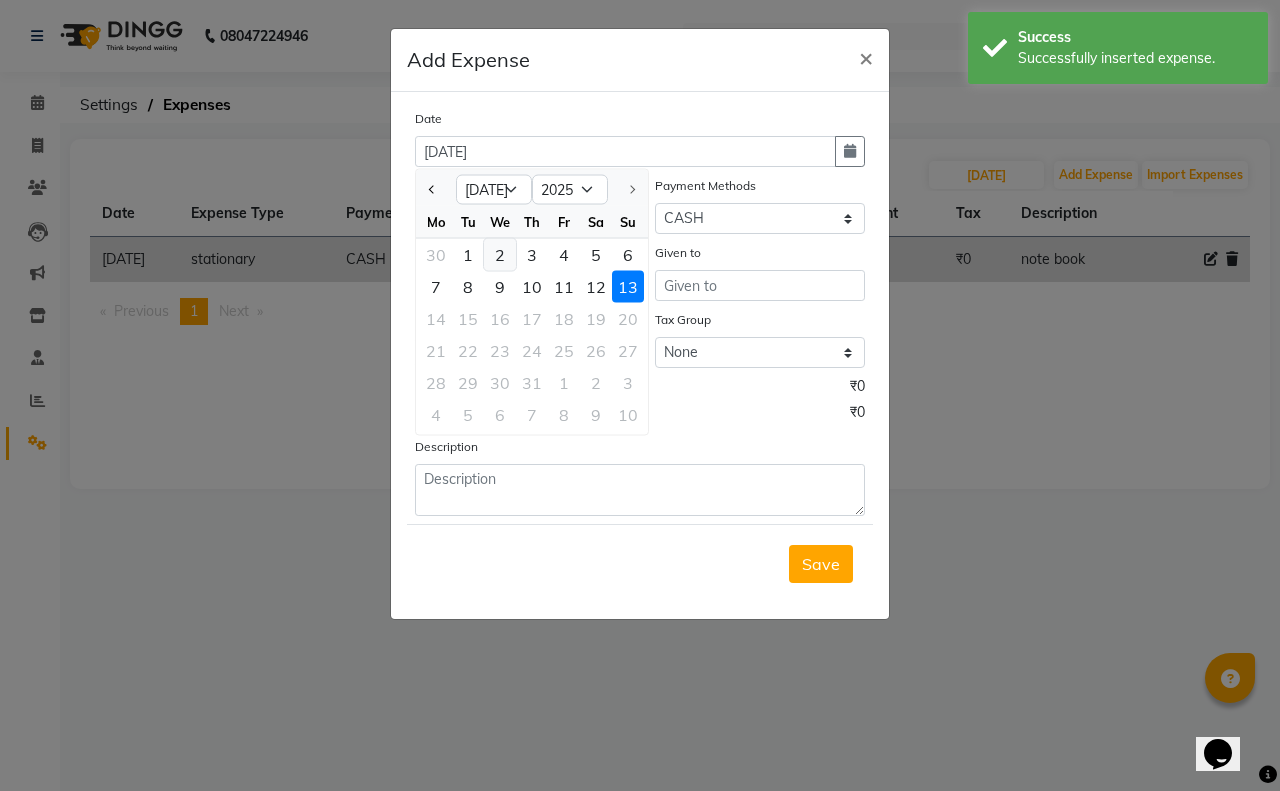 click on "2" 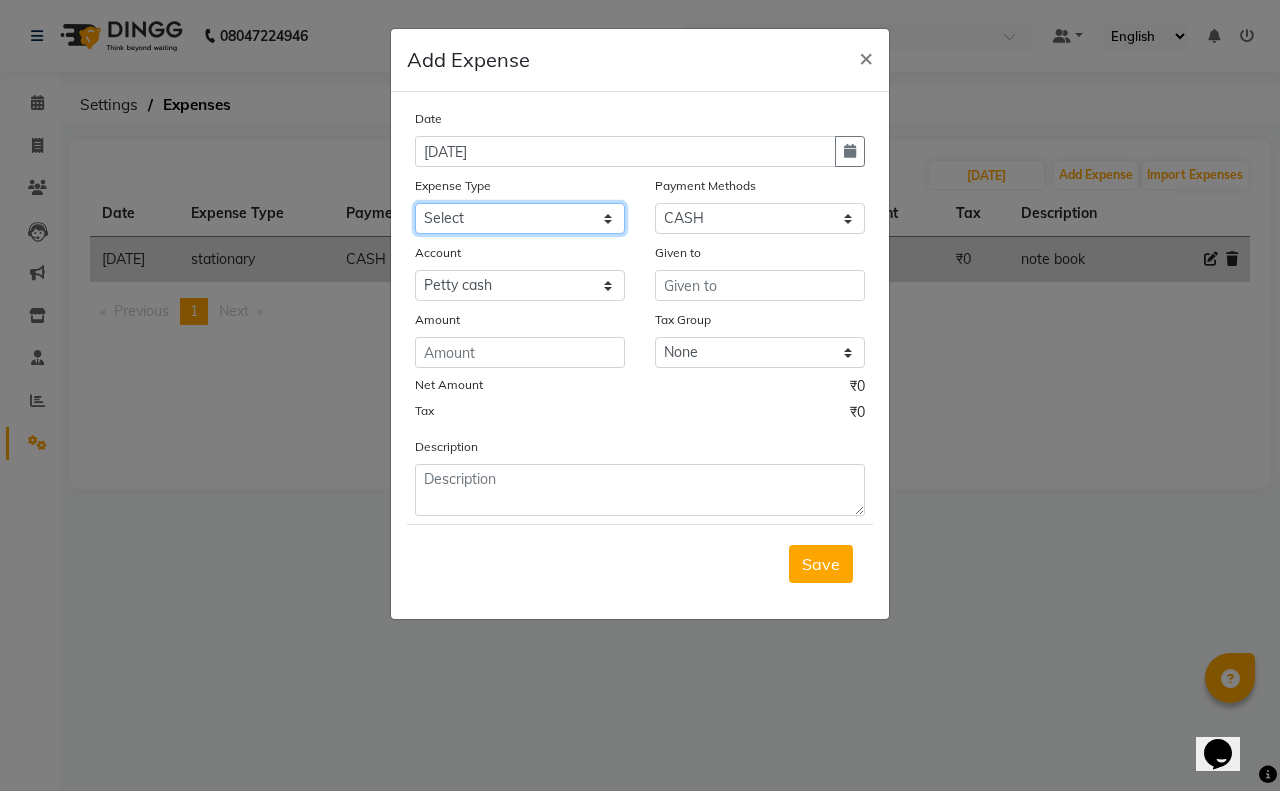 click on "Select Advance Salary Air Condition [PERSON_NAME] Aroma auto money Beauty Bazaar Beauty Palace Beauty Zone Blue sky [PERSON_NAME] [MEDICAL_DATA] cell phone Client Snack dejado nails deja returned Dhobi Dione Dmart electrician Electricity Equipment Eyelash Floractive Fragnace general store getwell medical GST Laundry Loreal Maintenance Mali [PERSON_NAME] Milk Shake Miscellaneous Other overtime Pantry Product [PERSON_NAME] Nails Raza computer Rent restaurant Return money Salary Satnique serenite [PERSON_NAME] Soaked Social Media Staff Snacks stationary sweeper Tax Tea Manoj Tea & Refreshment Tip toiletry Utilities Water Bill wax we fast" 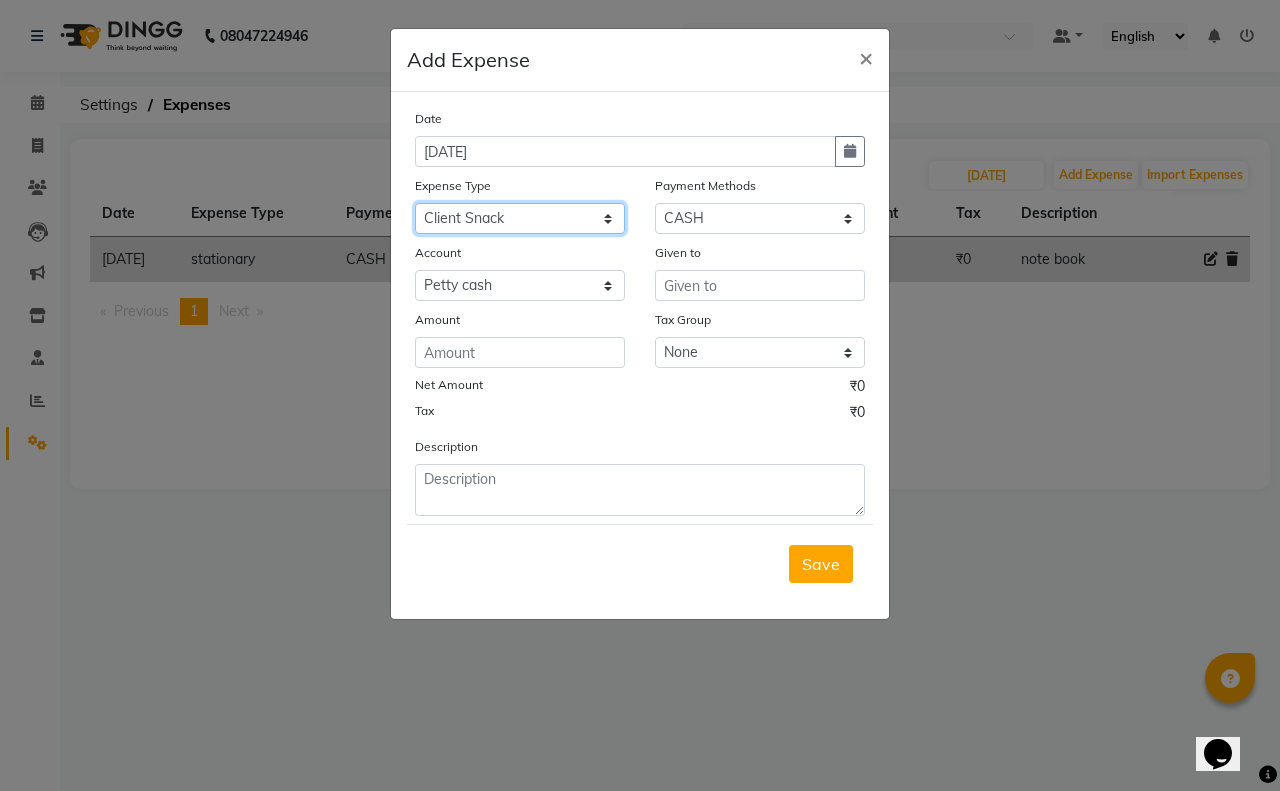 click on "Select Advance Salary Air Condition [PERSON_NAME] Aroma auto money Beauty Bazaar Beauty Palace Beauty Zone Blue sky [PERSON_NAME] [MEDICAL_DATA] cell phone Client Snack dejado nails deja returned Dhobi Dione Dmart electrician Electricity Equipment Eyelash Floractive Fragnace general store getwell medical GST Laundry Loreal Maintenance Mali [PERSON_NAME] Milk Shake Miscellaneous Other overtime Pantry Product [PERSON_NAME] Nails Raza computer Rent restaurant Return money Salary Satnique serenite [PERSON_NAME] Soaked Social Media Staff Snacks stationary sweeper Tax Tea Manoj Tea & Refreshment Tip toiletry Utilities Water Bill wax we fast" 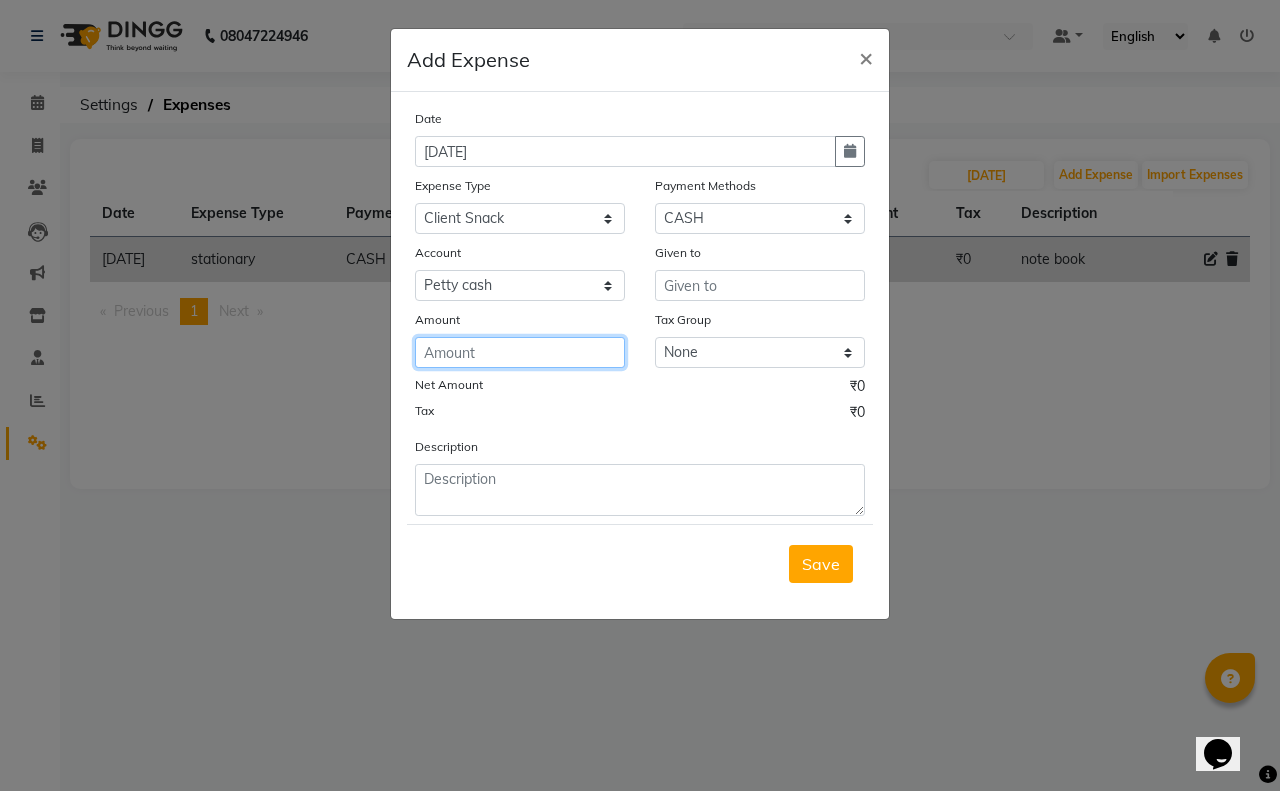 click 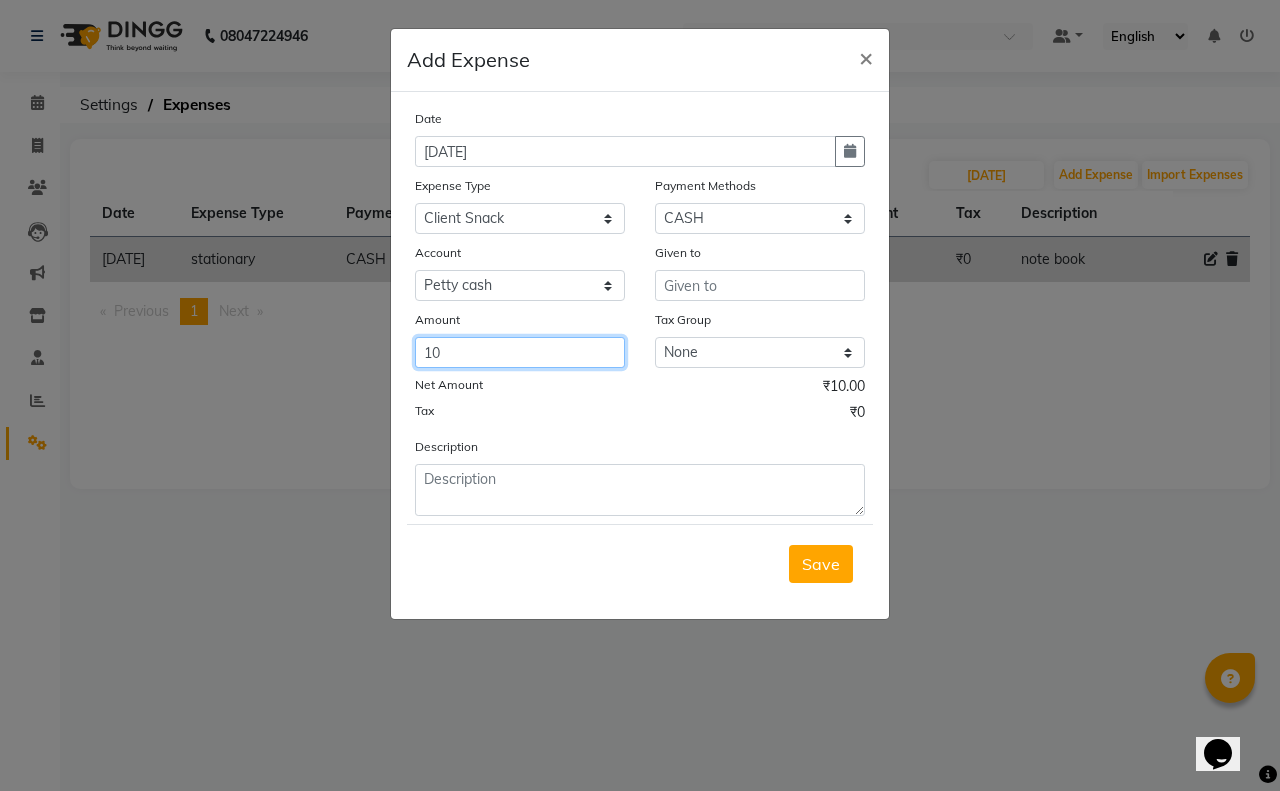 type on "10" 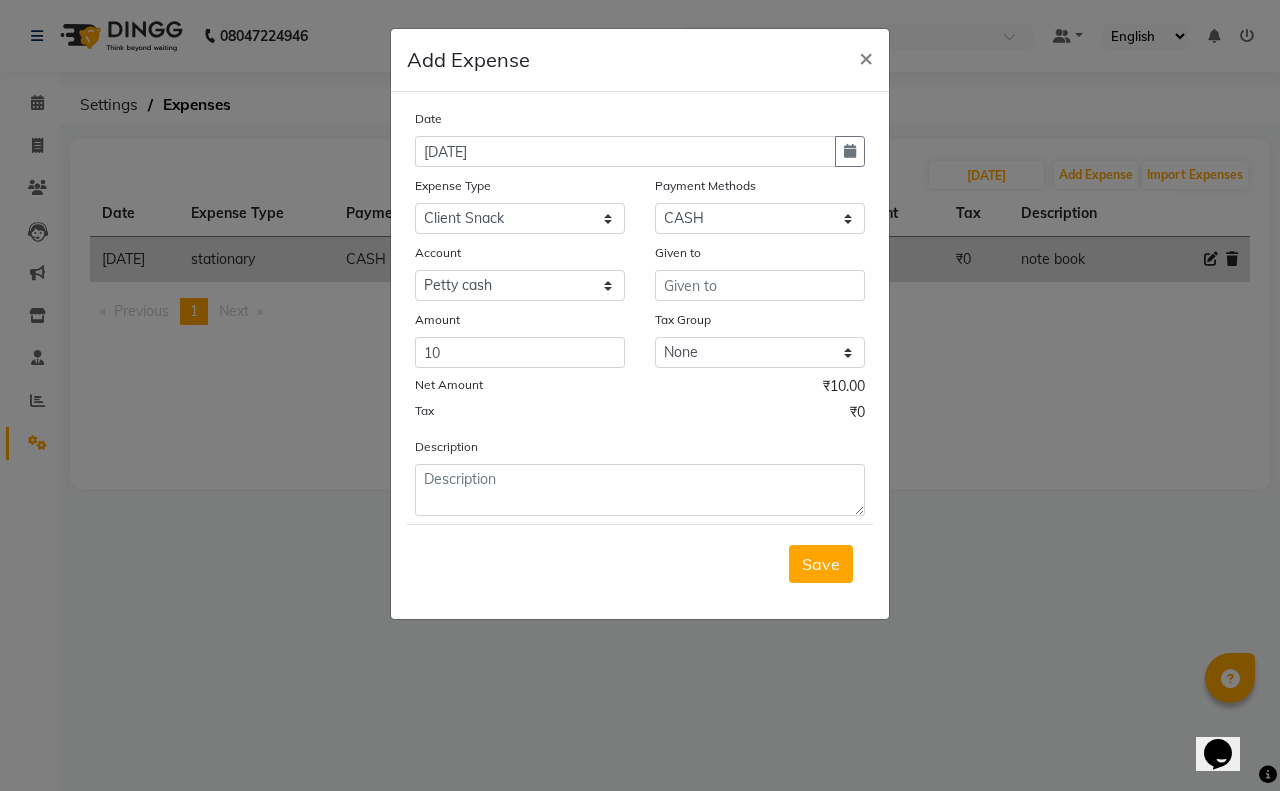 click on "Given to" 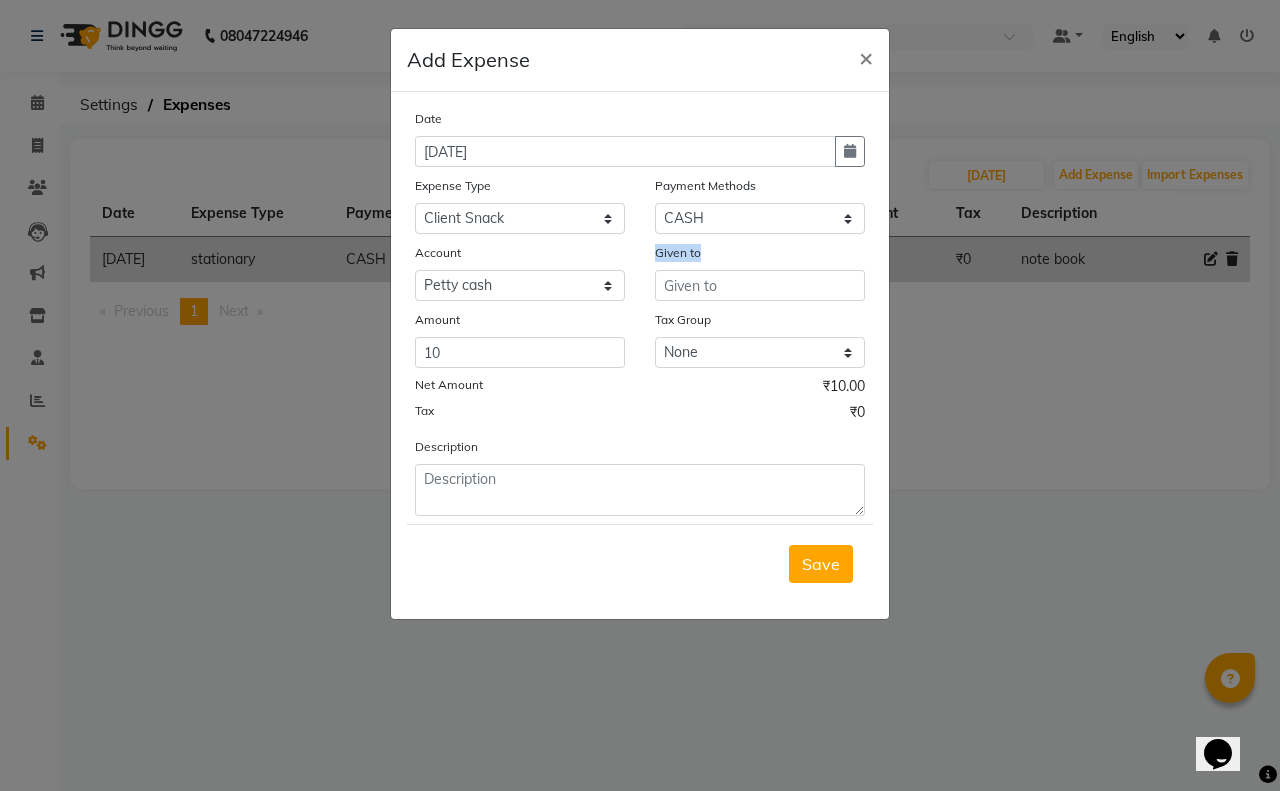 click on "Given to" 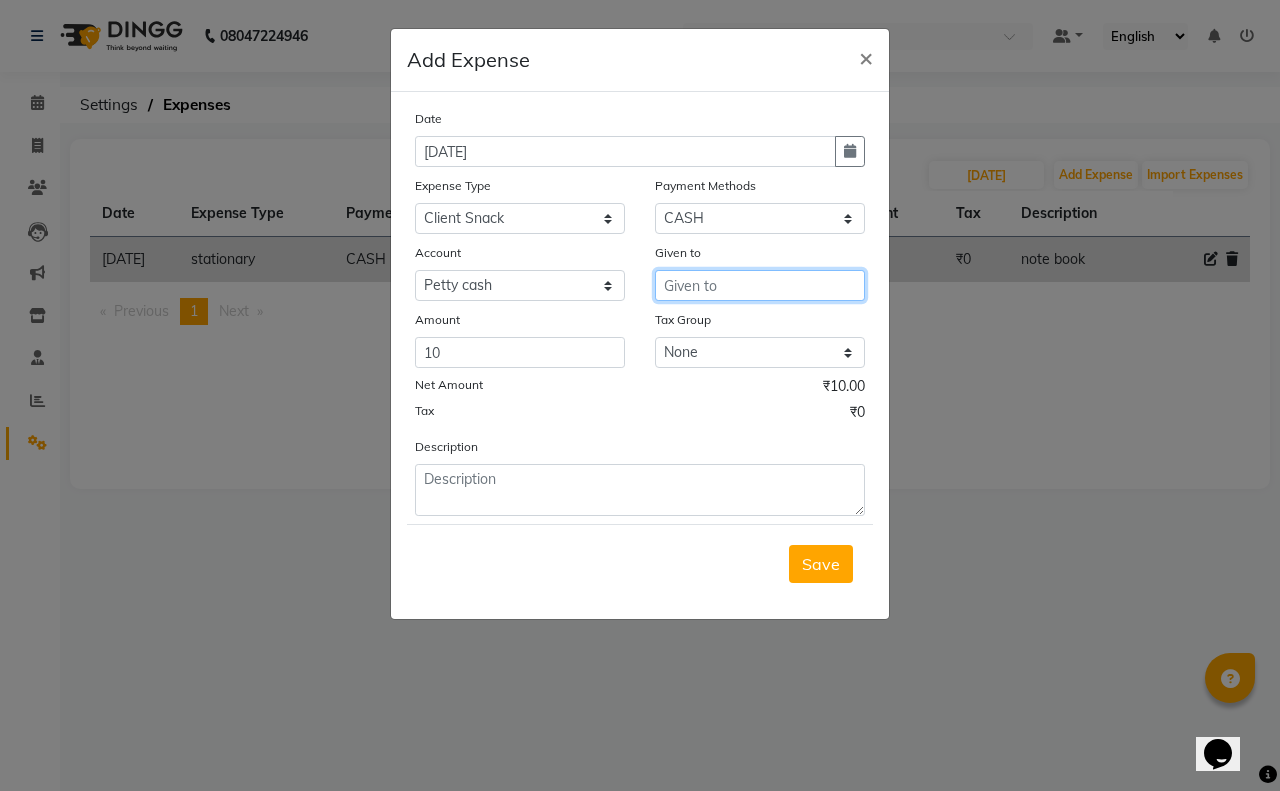 click at bounding box center [760, 285] 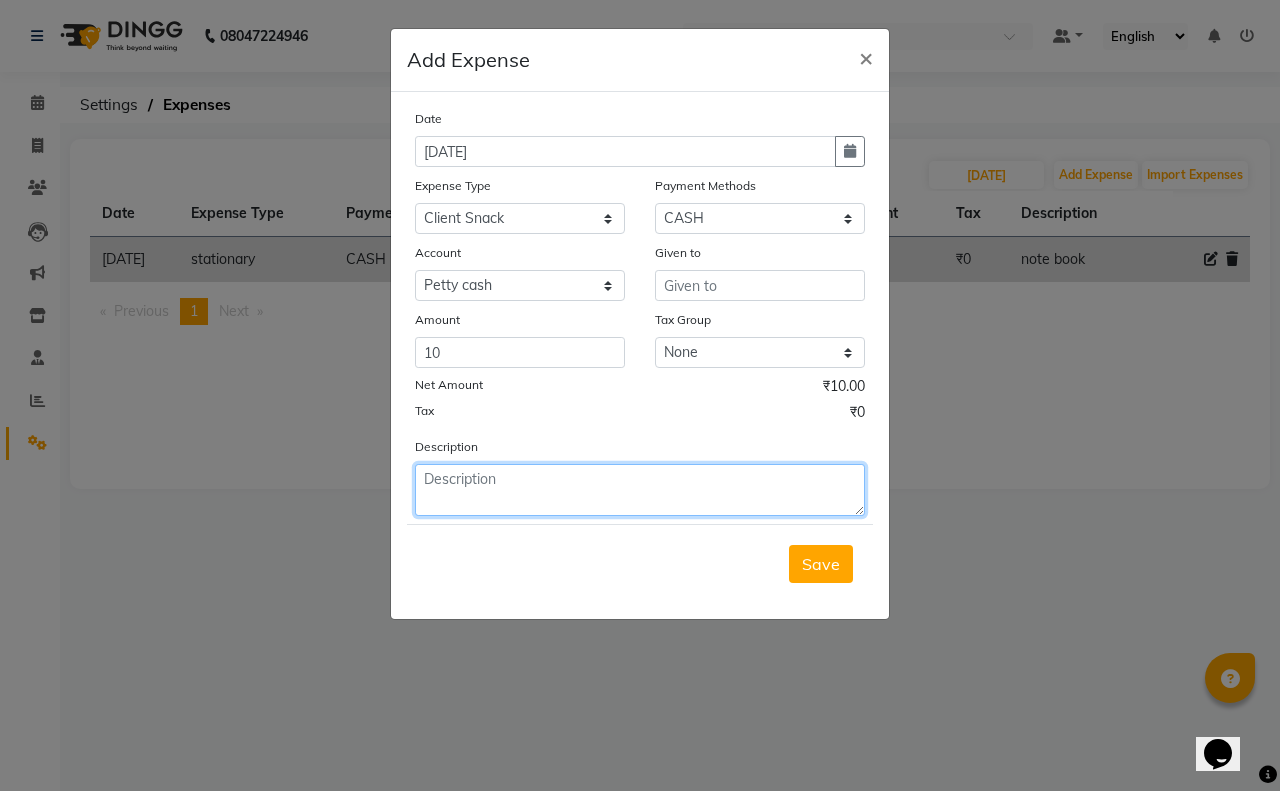 click 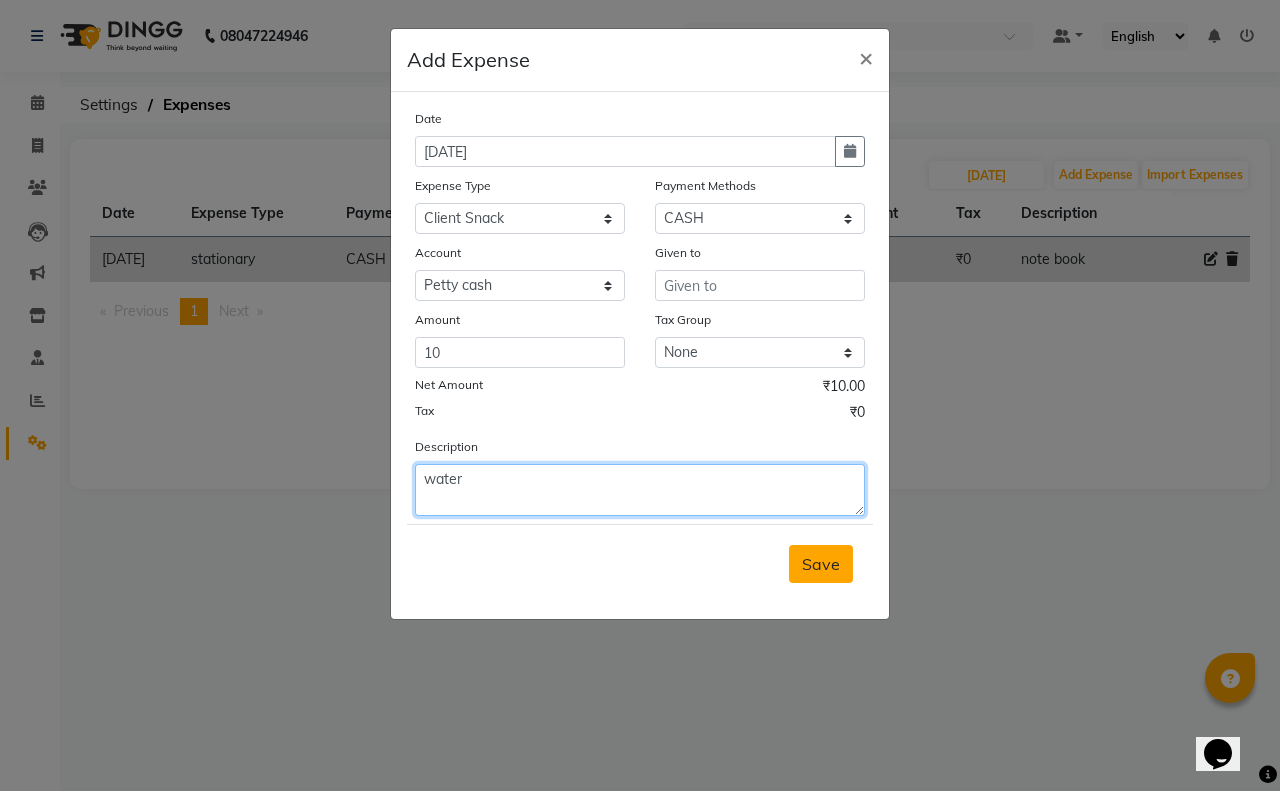 type on "water" 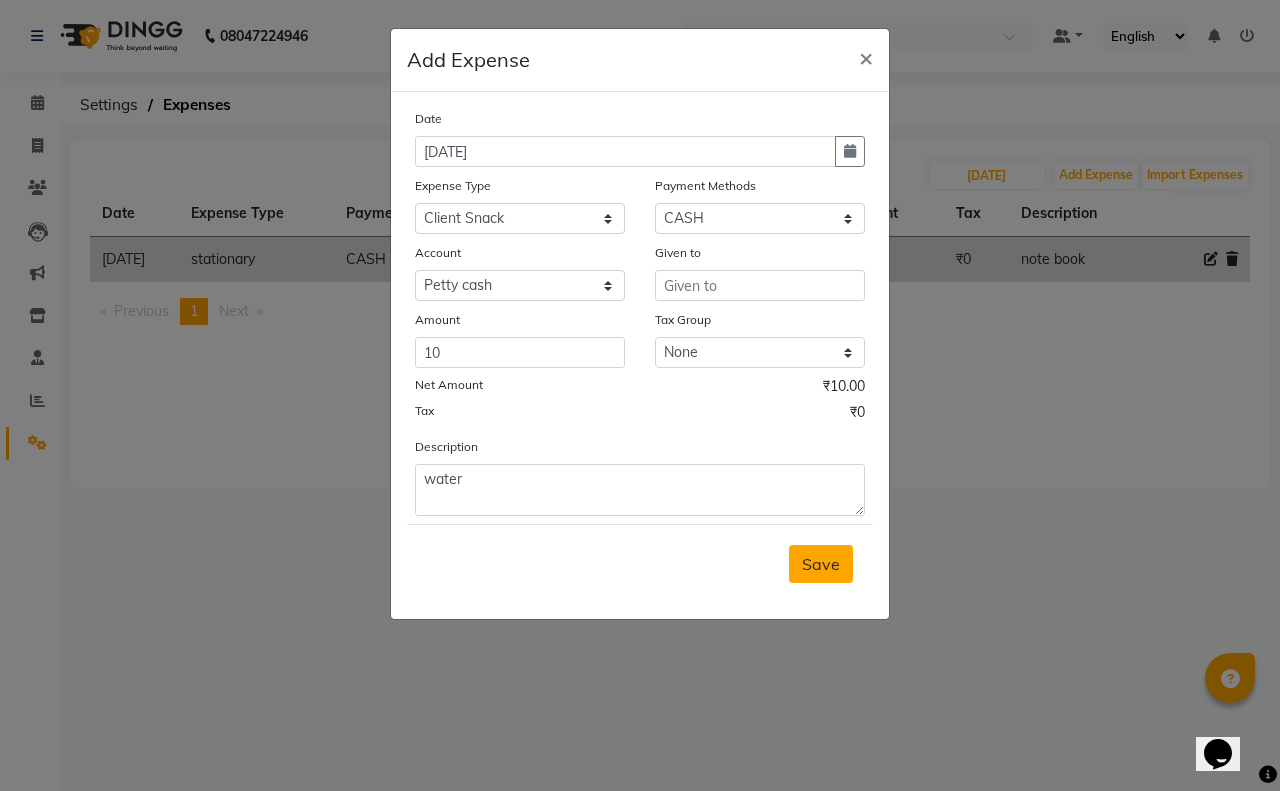 click on "Save" at bounding box center [821, 564] 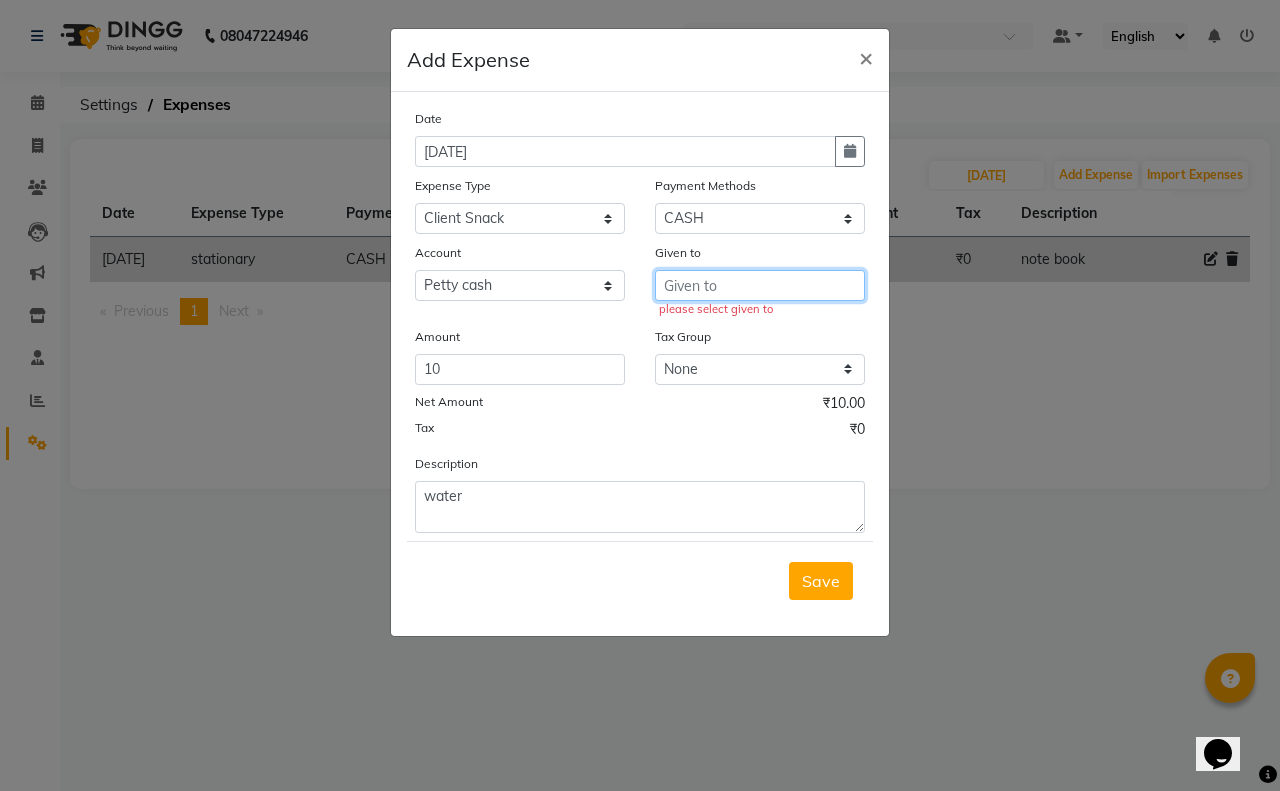 click at bounding box center [760, 285] 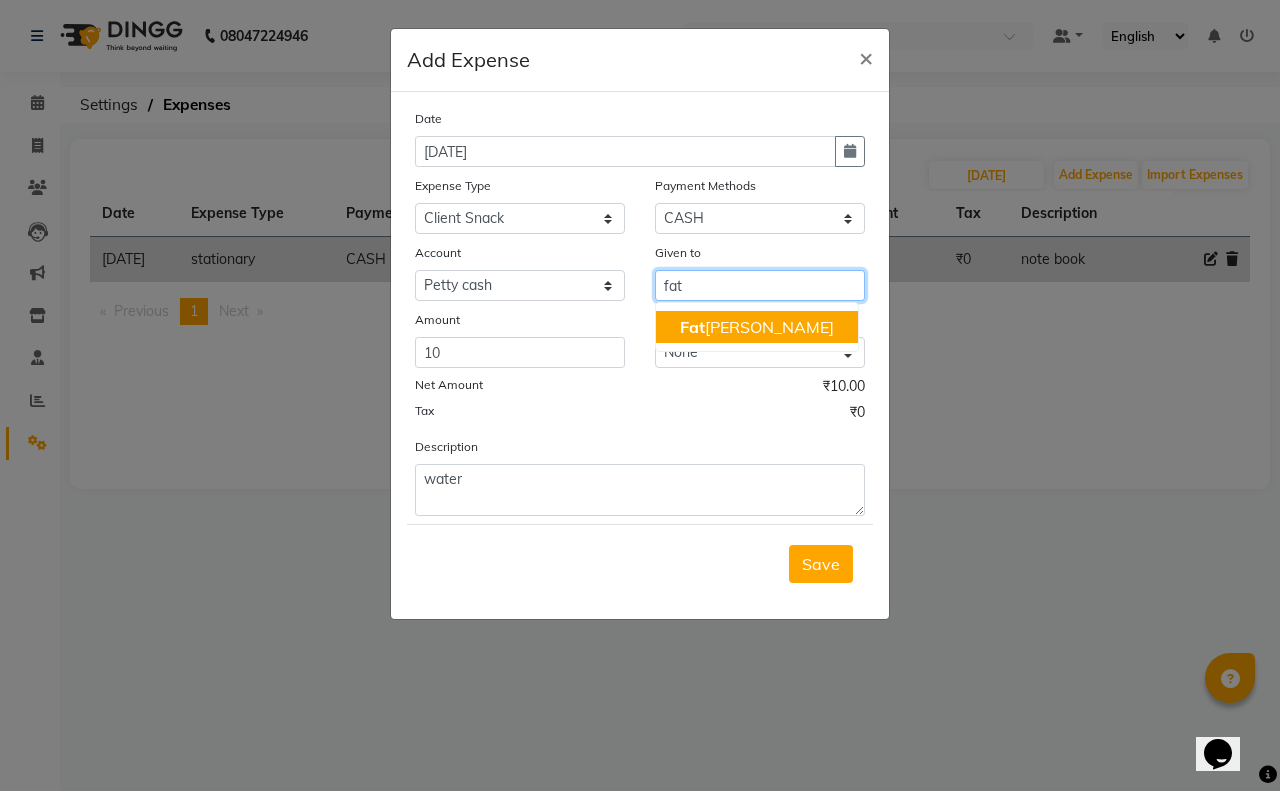 click on "Fat [PERSON_NAME]" at bounding box center [757, 327] 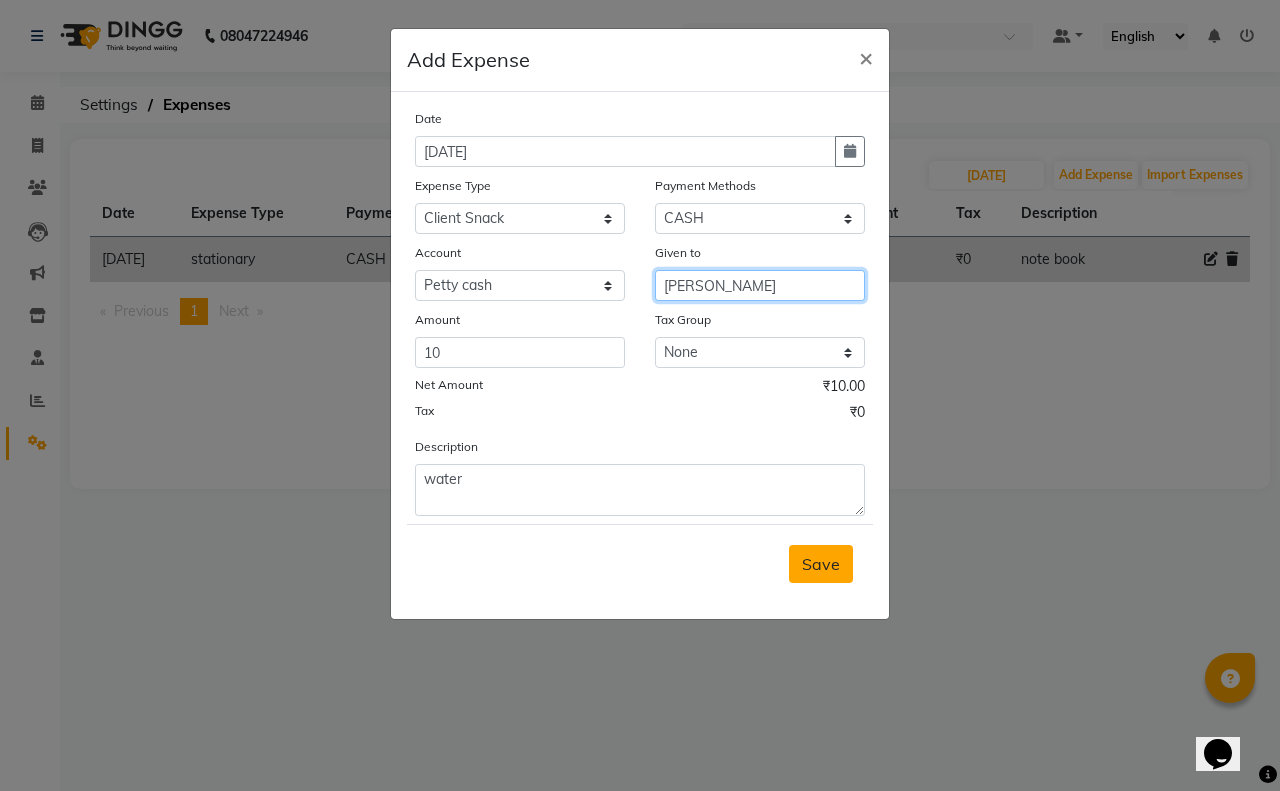 type on "[PERSON_NAME]" 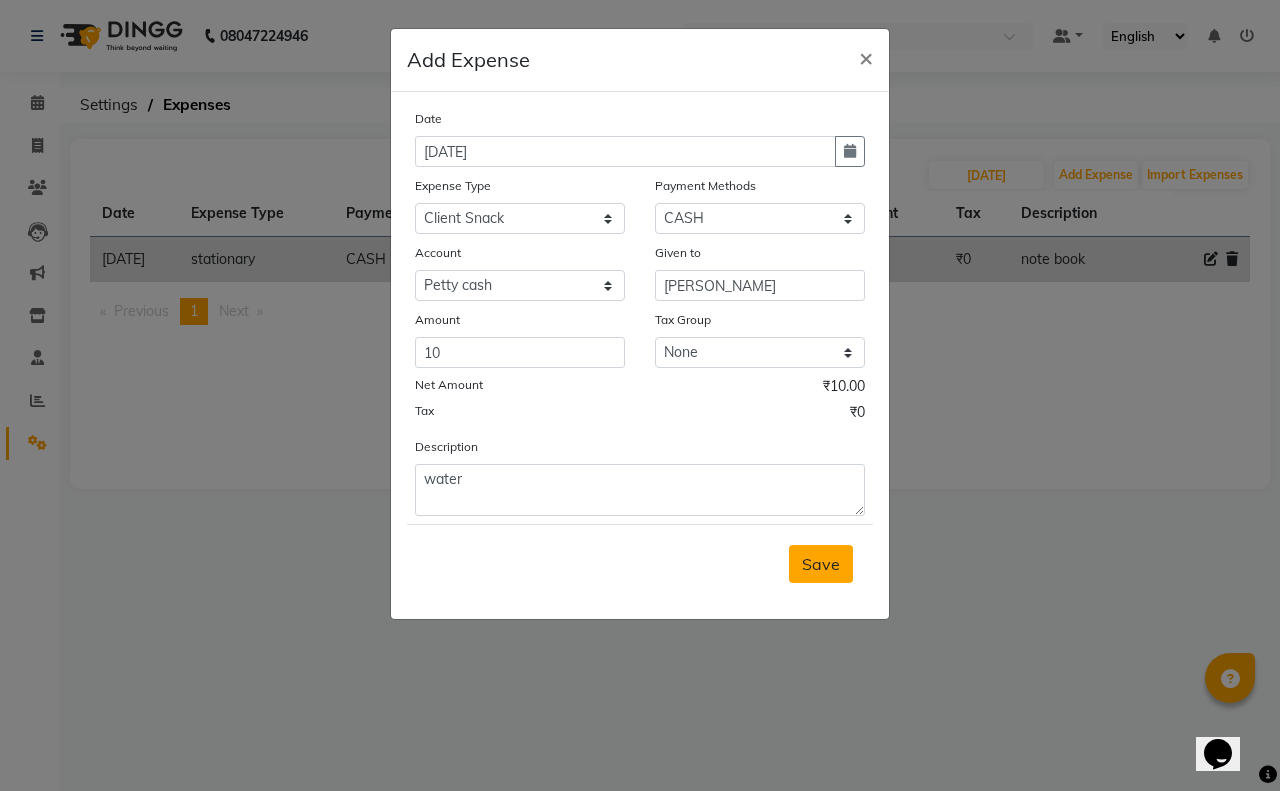 click on "Save" at bounding box center (821, 564) 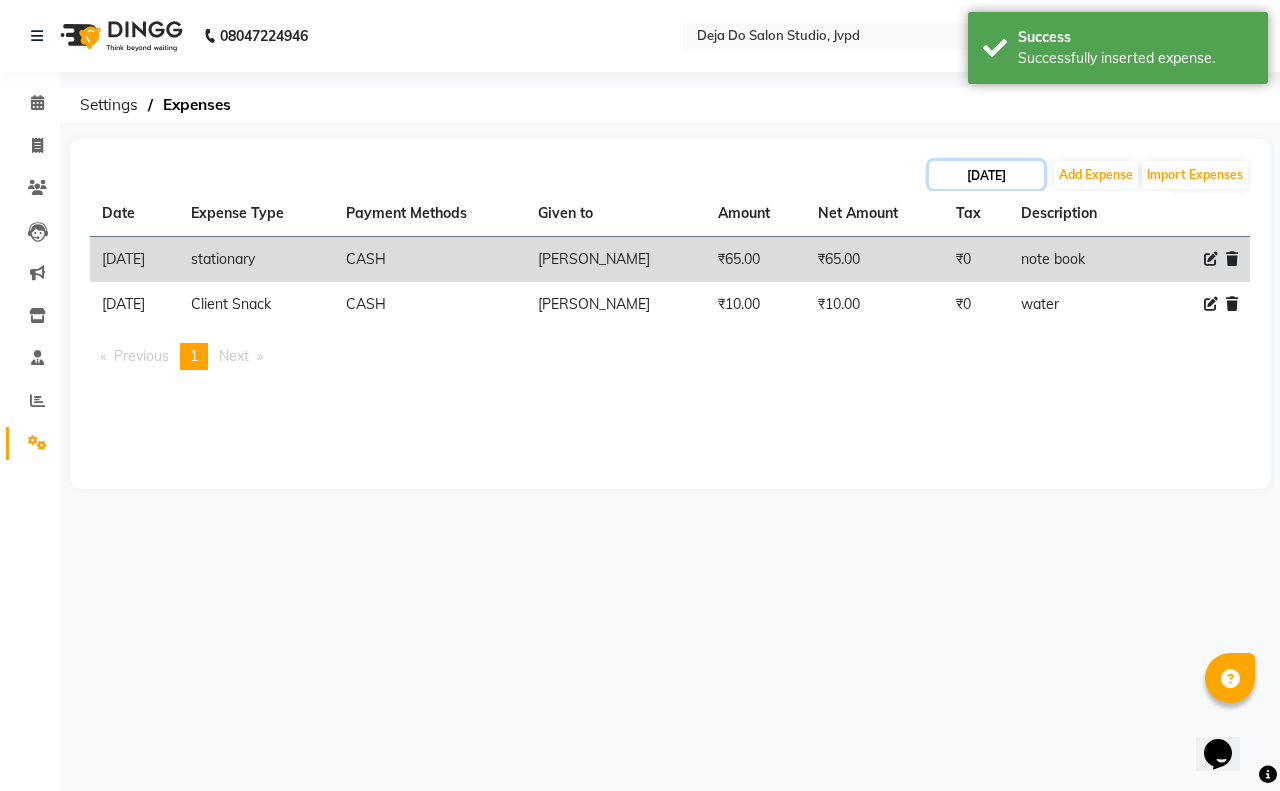 click on "[DATE]" 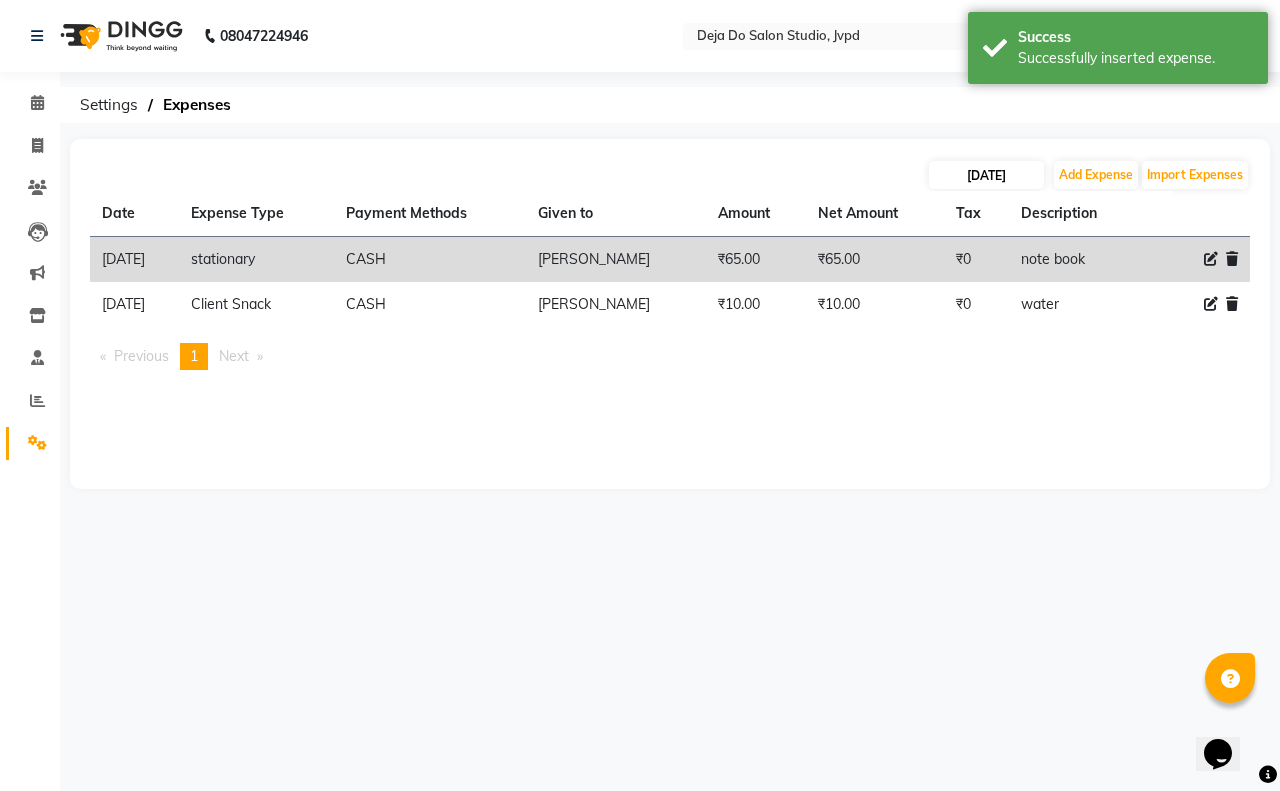 select on "7" 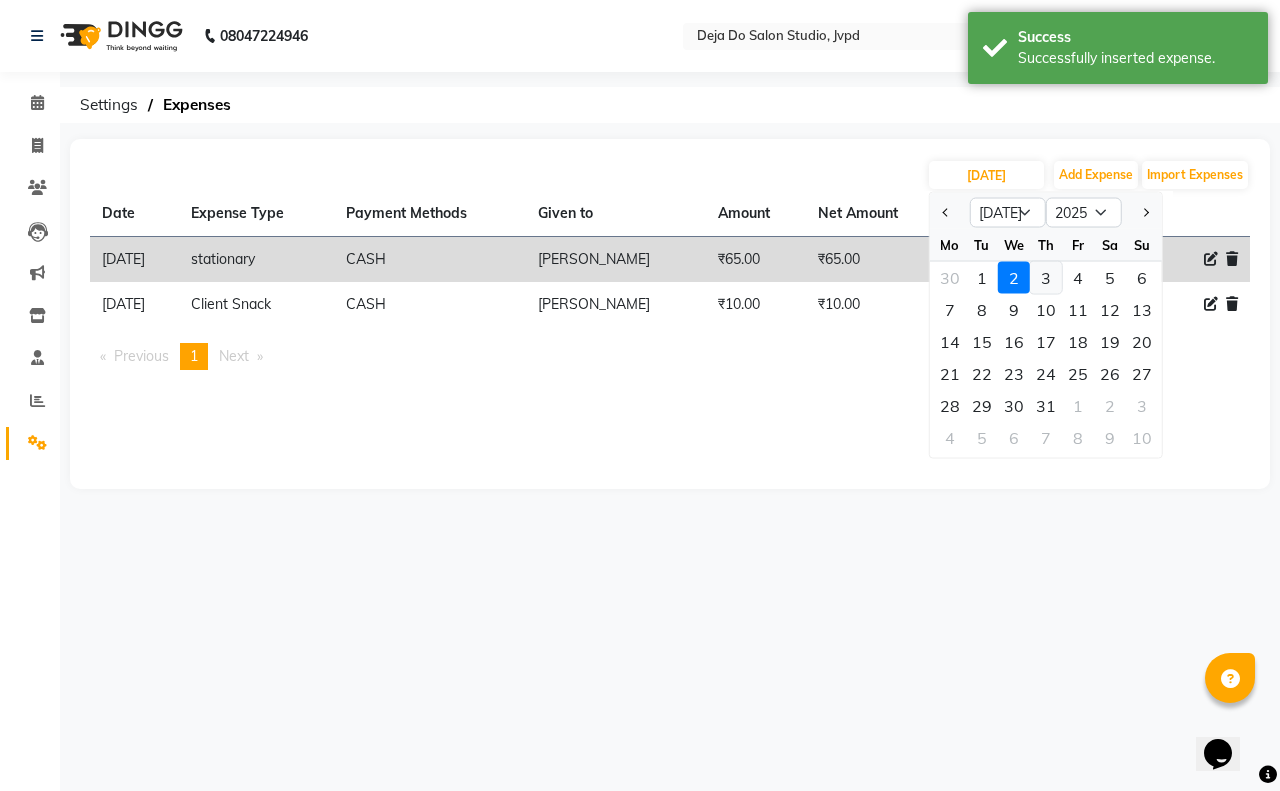 click on "3" 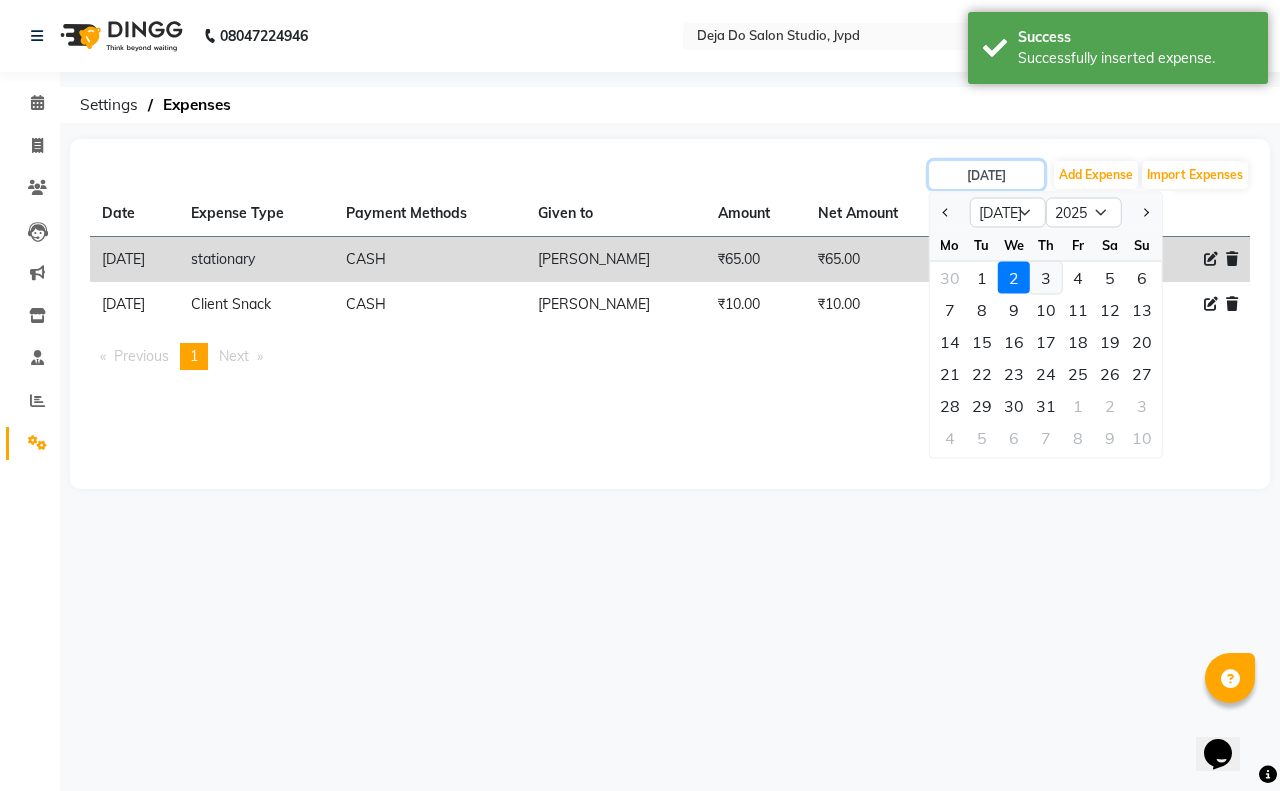 type on "[DATE]" 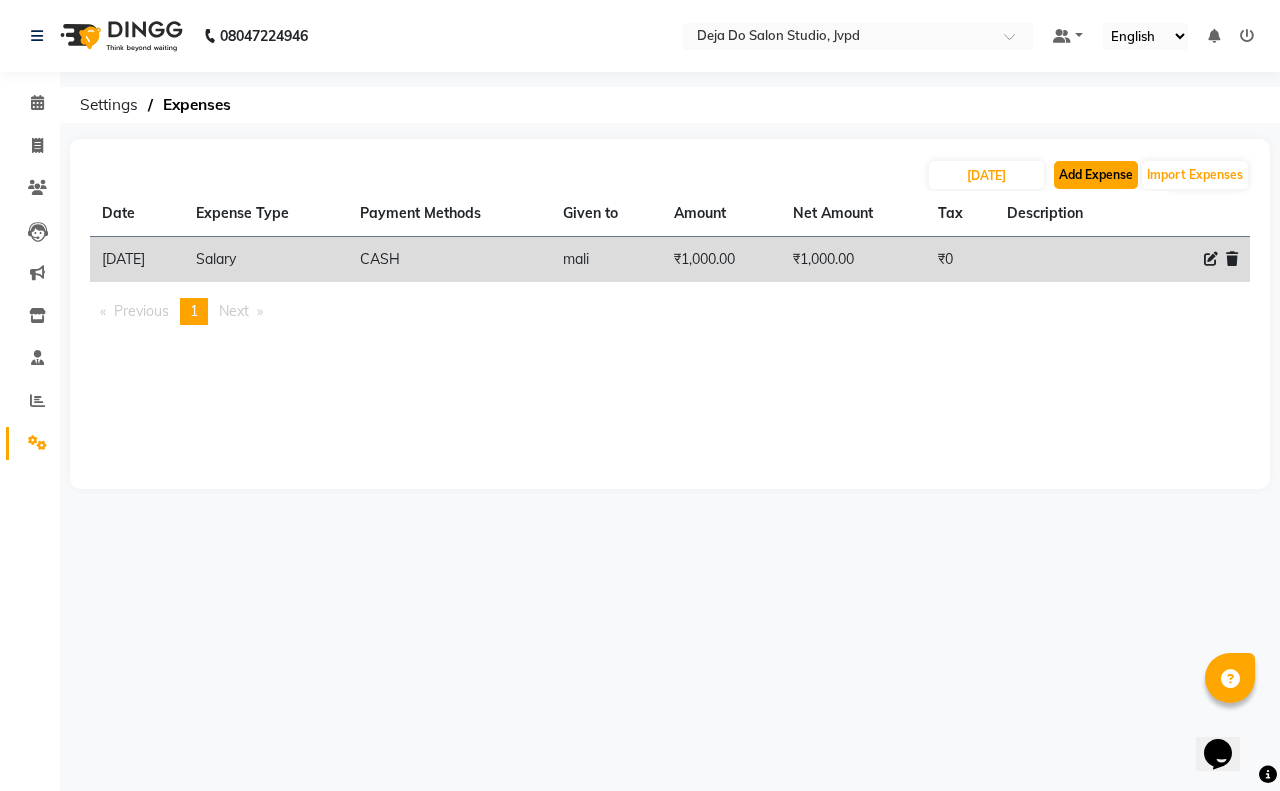 click on "Add Expense" 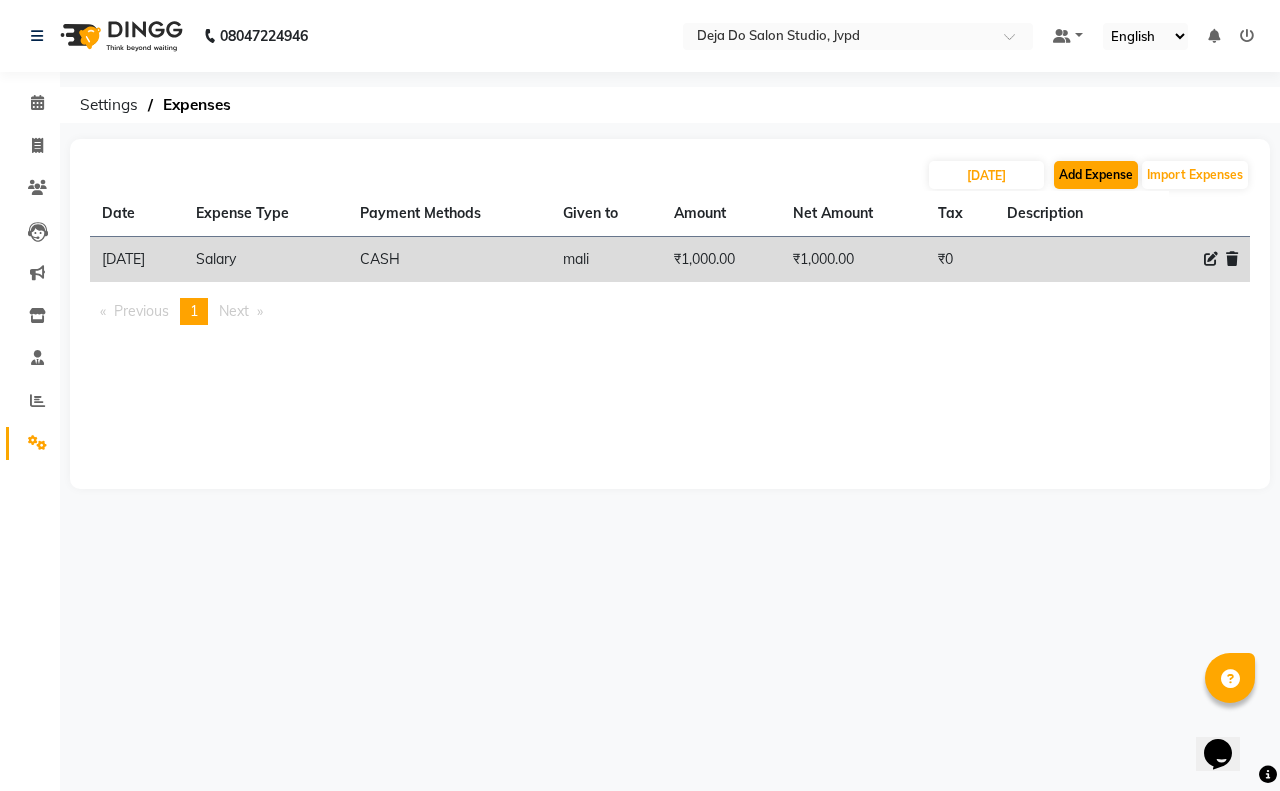 select on "1" 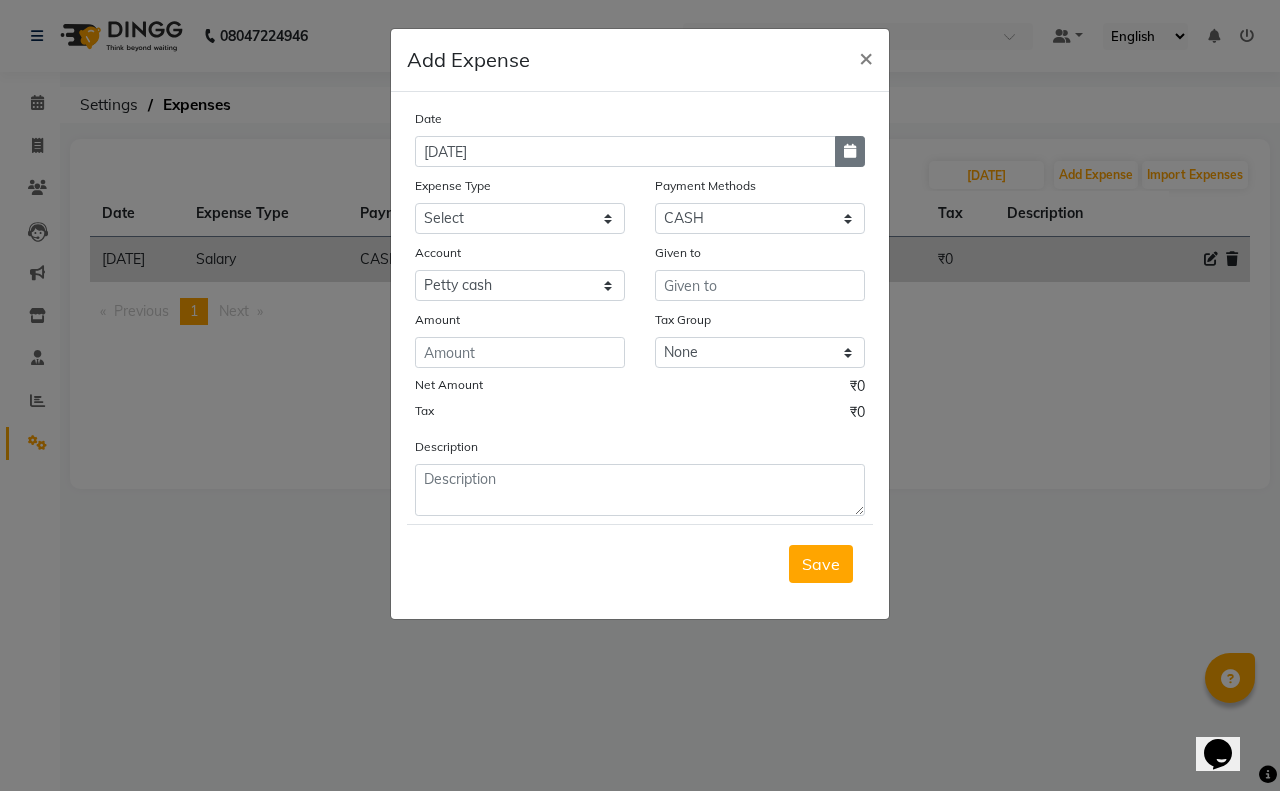 click 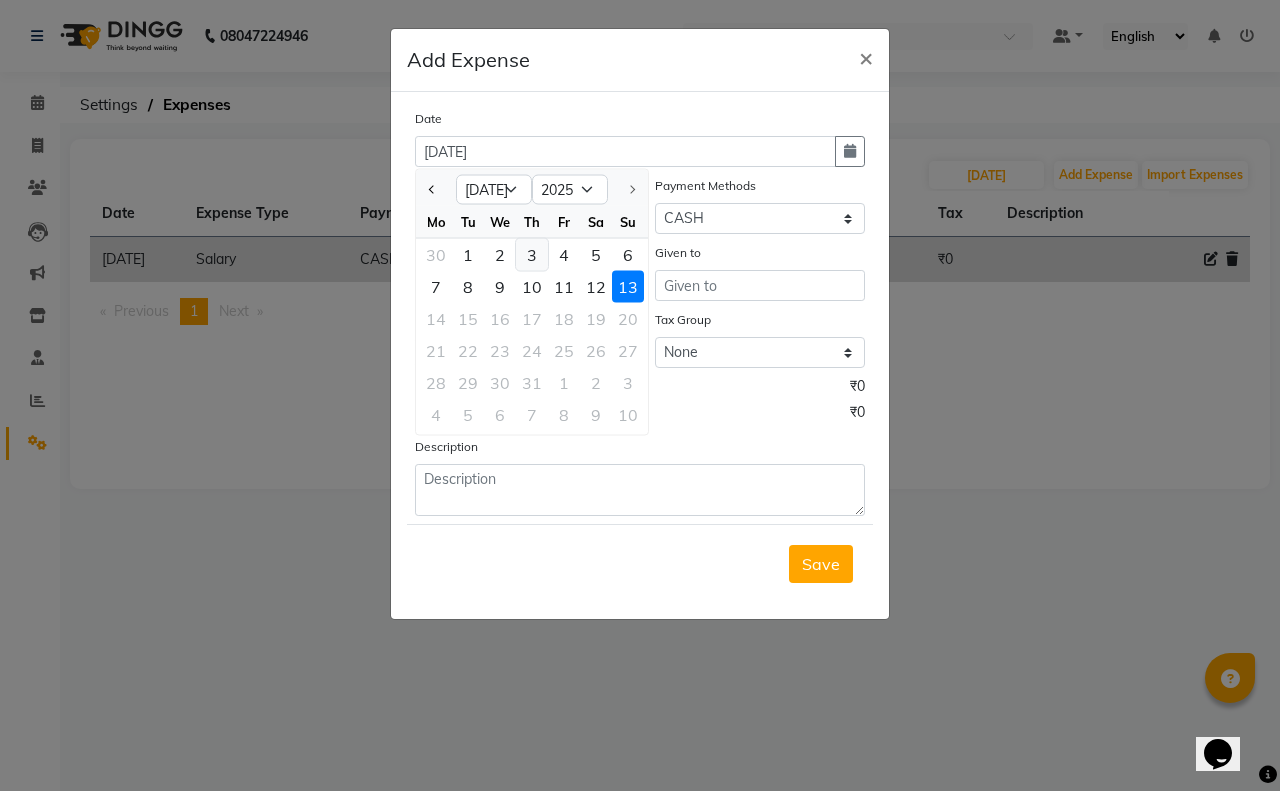click on "3" 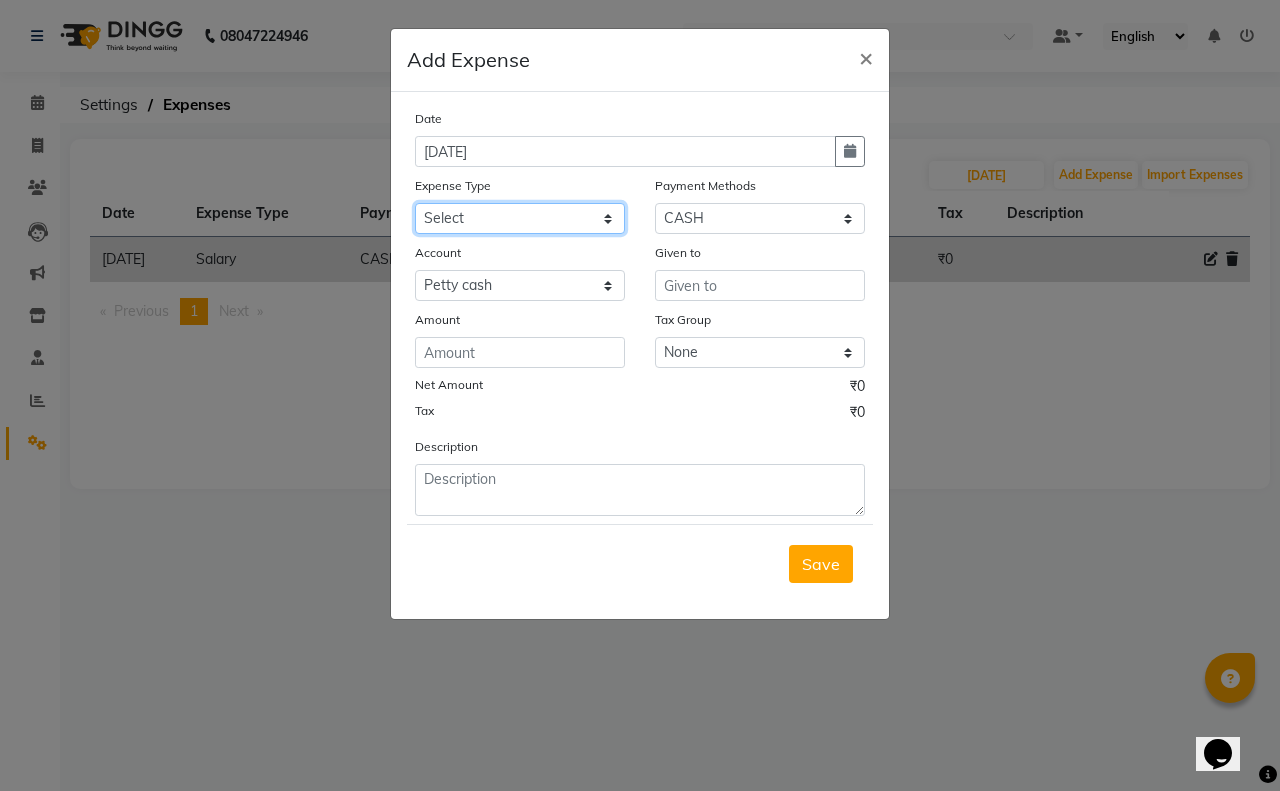click on "Select Advance Salary Air Condition [PERSON_NAME] Aroma auto money Beauty Bazaar Beauty Palace Beauty Zone Blue sky [PERSON_NAME] [MEDICAL_DATA] cell phone Client Snack dejado nails deja returned Dhobi Dione Dmart electrician Electricity Equipment Eyelash Floractive Fragnace general store getwell medical GST Laundry Loreal Maintenance Mali [PERSON_NAME] Milk Shake Miscellaneous Other overtime Pantry Product [PERSON_NAME] Nails Raza computer Rent restaurant Return money Salary Satnique serenite [PERSON_NAME] Soaked Social Media Staff Snacks stationary sweeper Tax Tea Manoj Tea & Refreshment Tip toiletry Utilities Water Bill wax we fast" 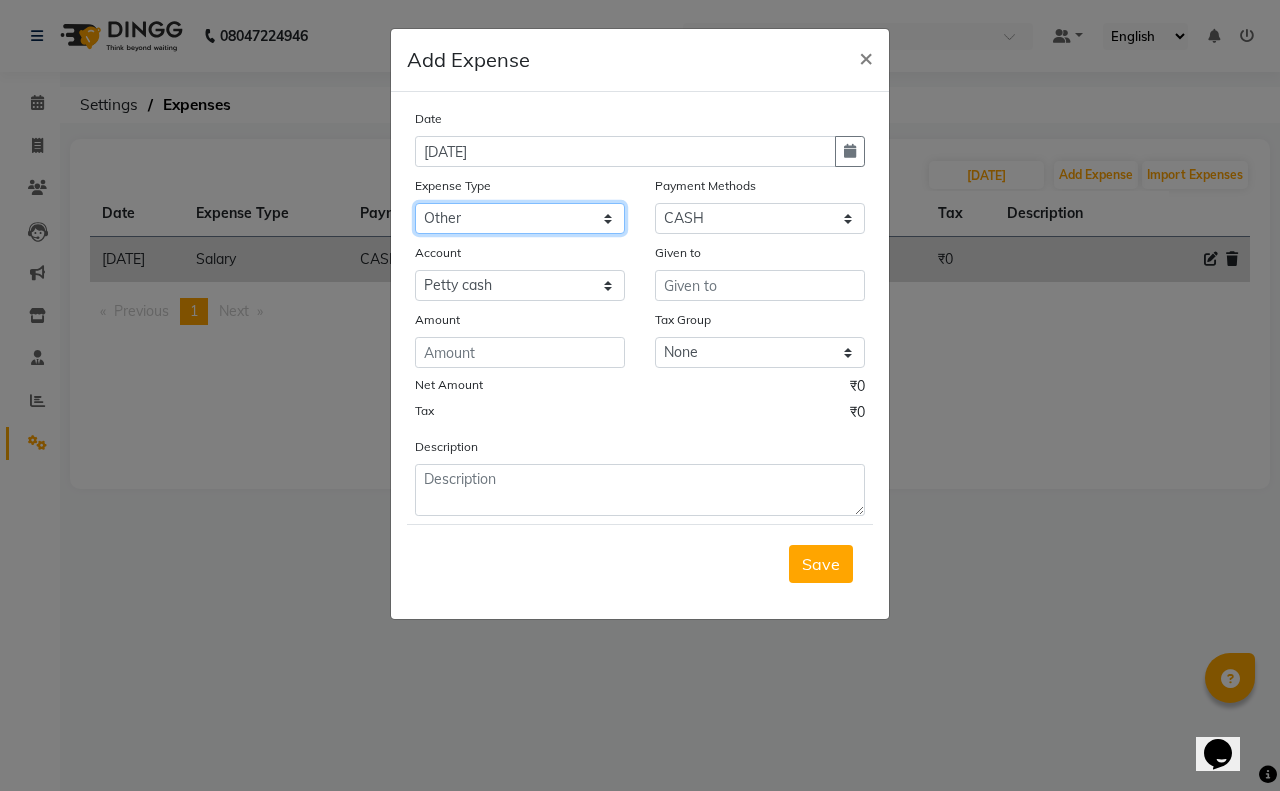 click on "Select Advance Salary Air Condition [PERSON_NAME] Aroma auto money Beauty Bazaar Beauty Palace Beauty Zone Blue sky [PERSON_NAME] [MEDICAL_DATA] cell phone Client Snack dejado nails deja returned Dhobi Dione Dmart electrician Electricity Equipment Eyelash Floractive Fragnace general store getwell medical GST Laundry Loreal Maintenance Mali [PERSON_NAME] Milk Shake Miscellaneous Other overtime Pantry Product [PERSON_NAME] Nails Raza computer Rent restaurant Return money Salary Satnique serenite [PERSON_NAME] Soaked Social Media Staff Snacks stationary sweeper Tax Tea Manoj Tea & Refreshment Tip toiletry Utilities Water Bill wax we fast" 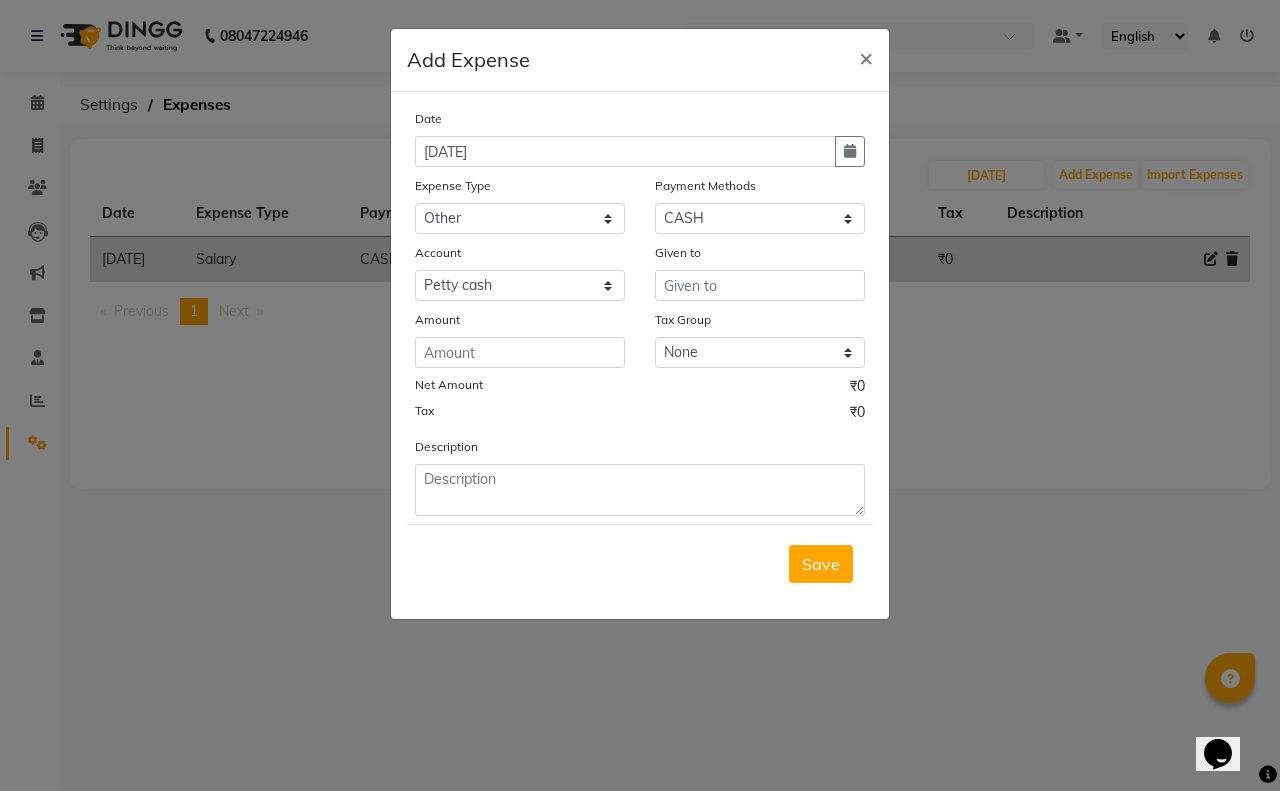 click on "Amount" 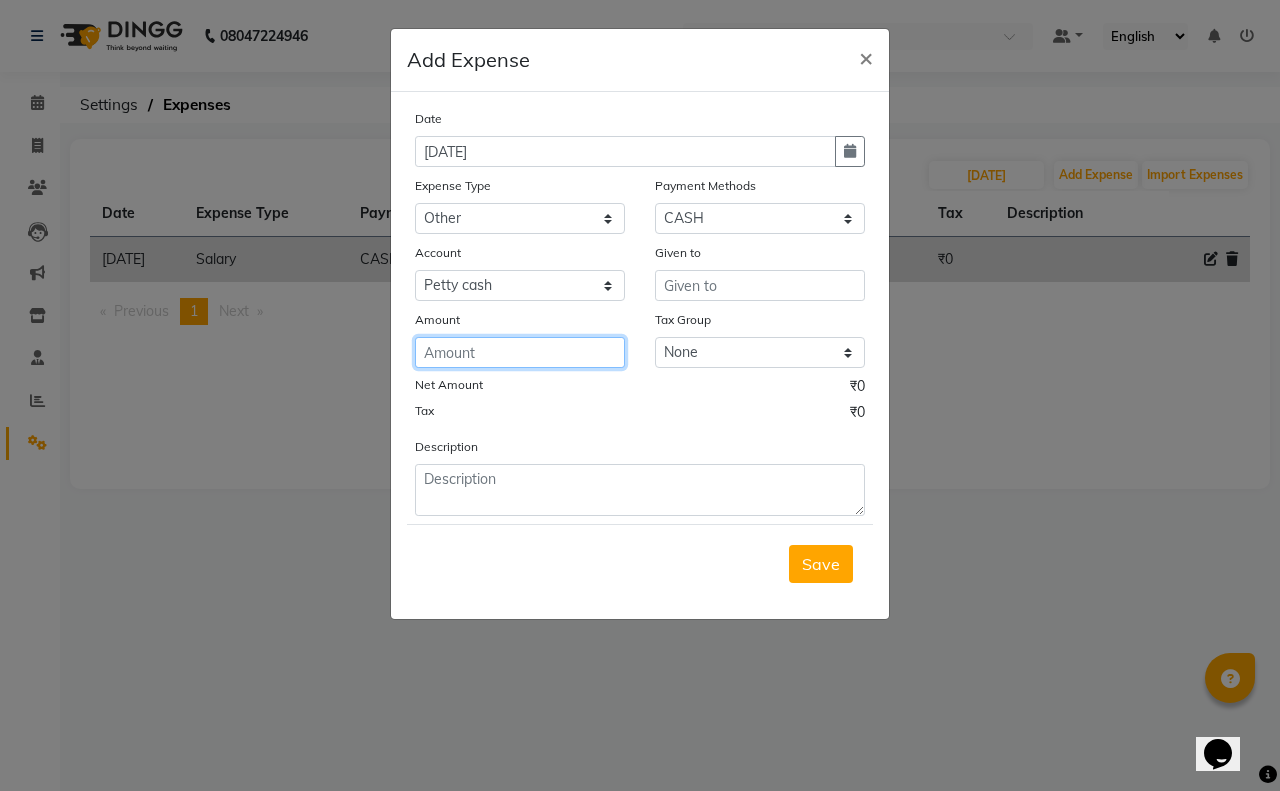 click 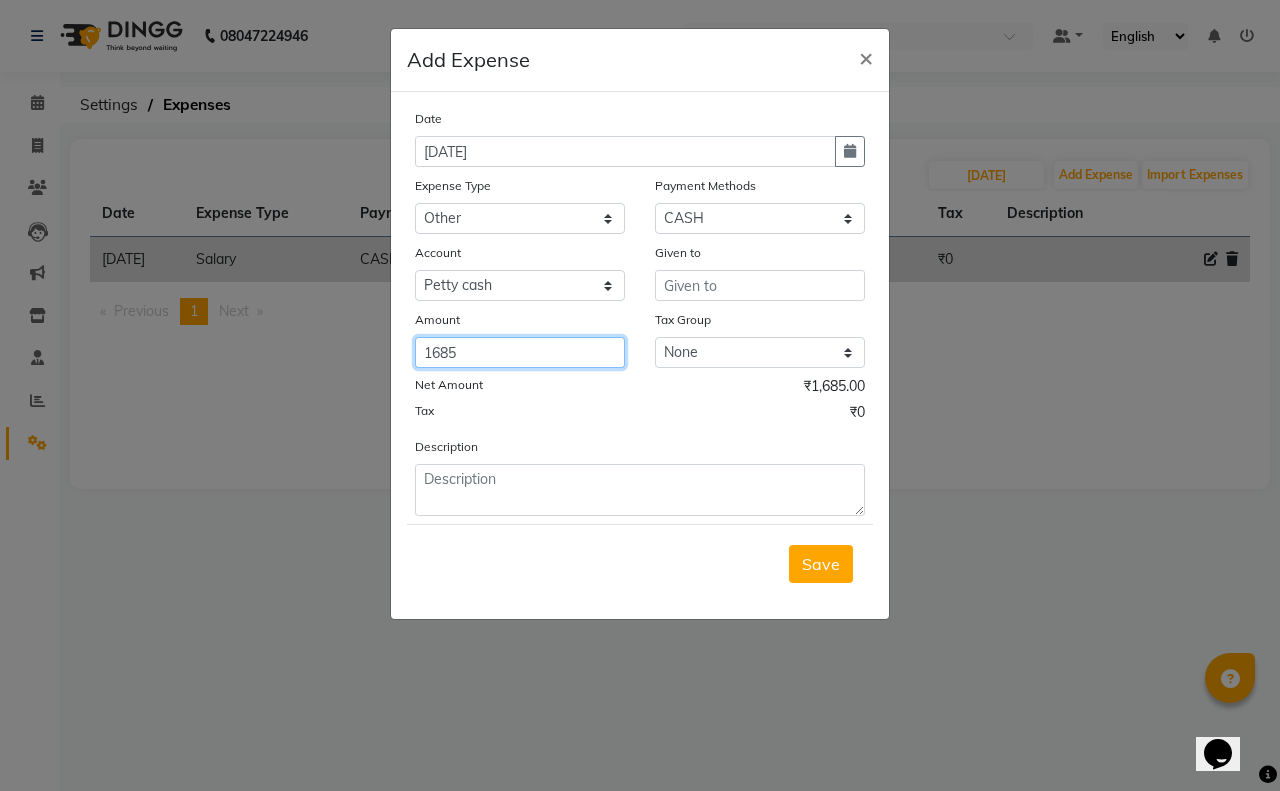 type on "1685" 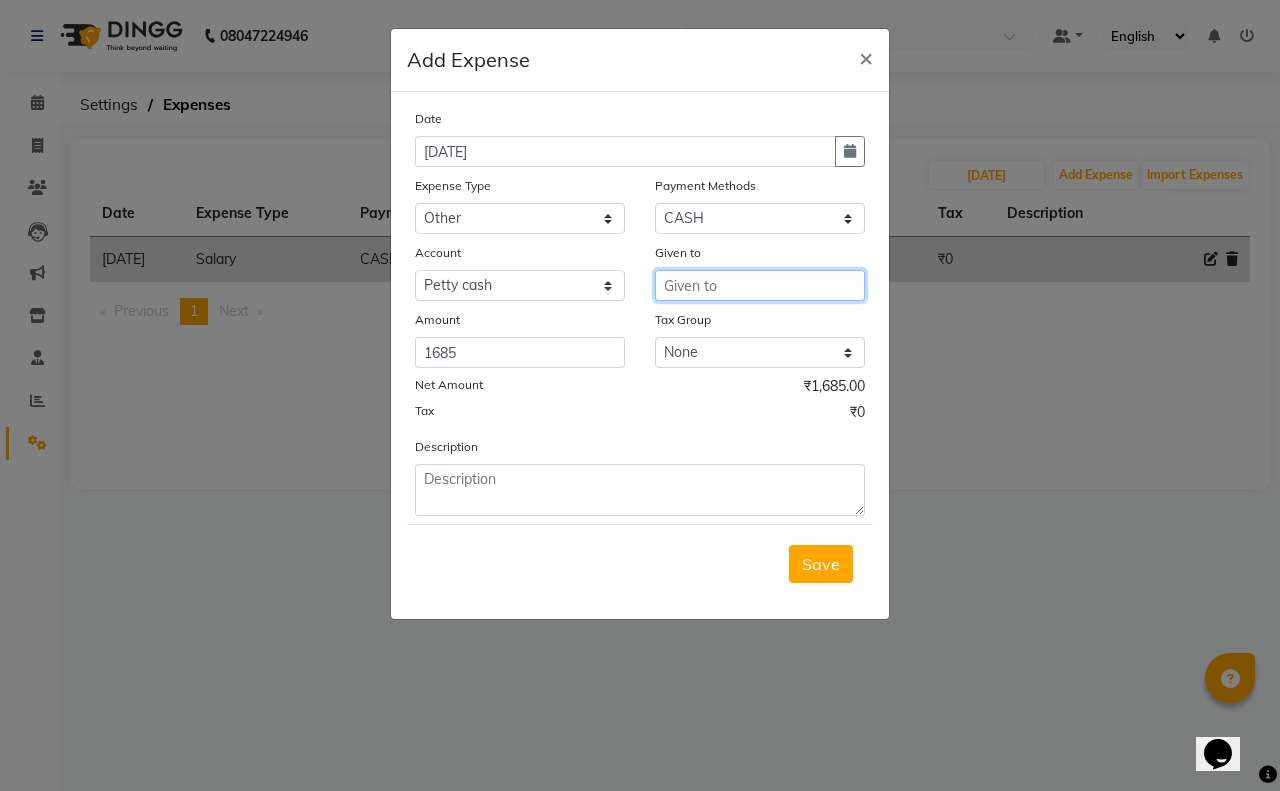 click at bounding box center [760, 285] 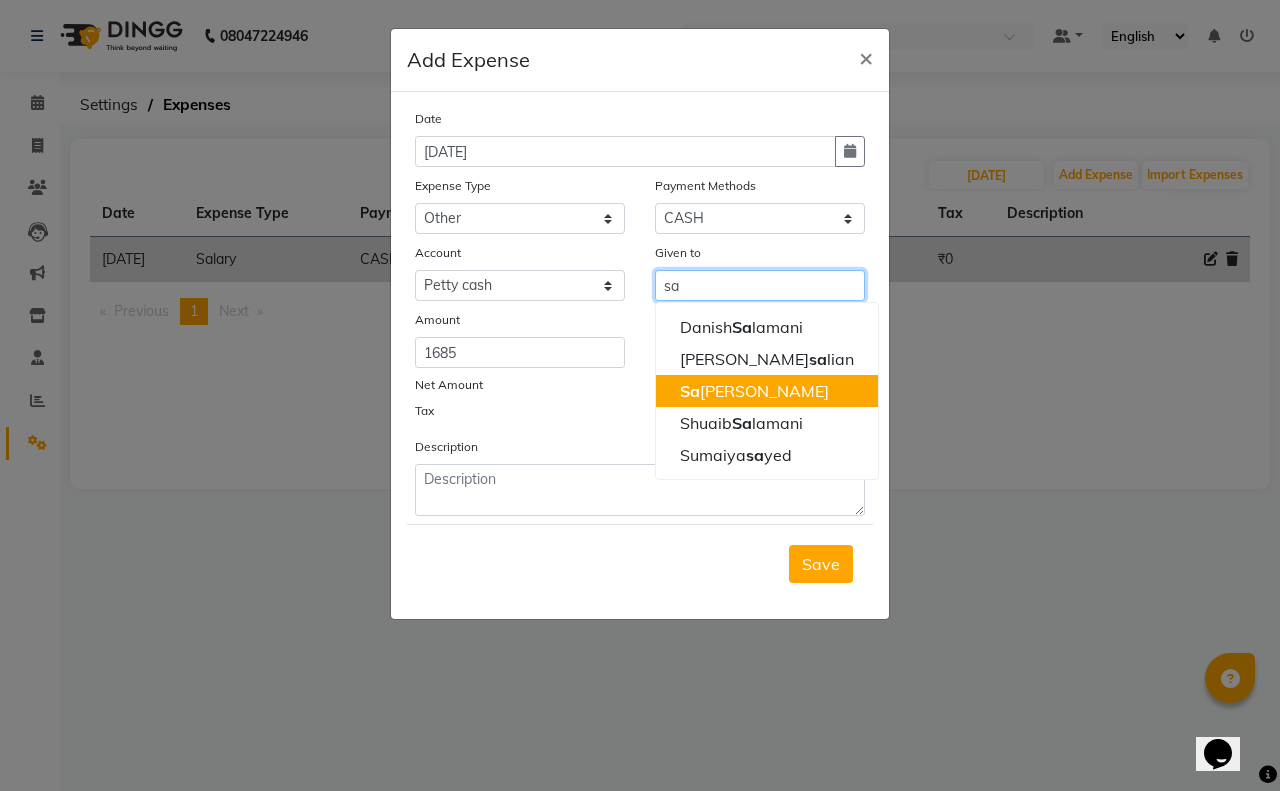 click on "Sa [PERSON_NAME]" at bounding box center [754, 391] 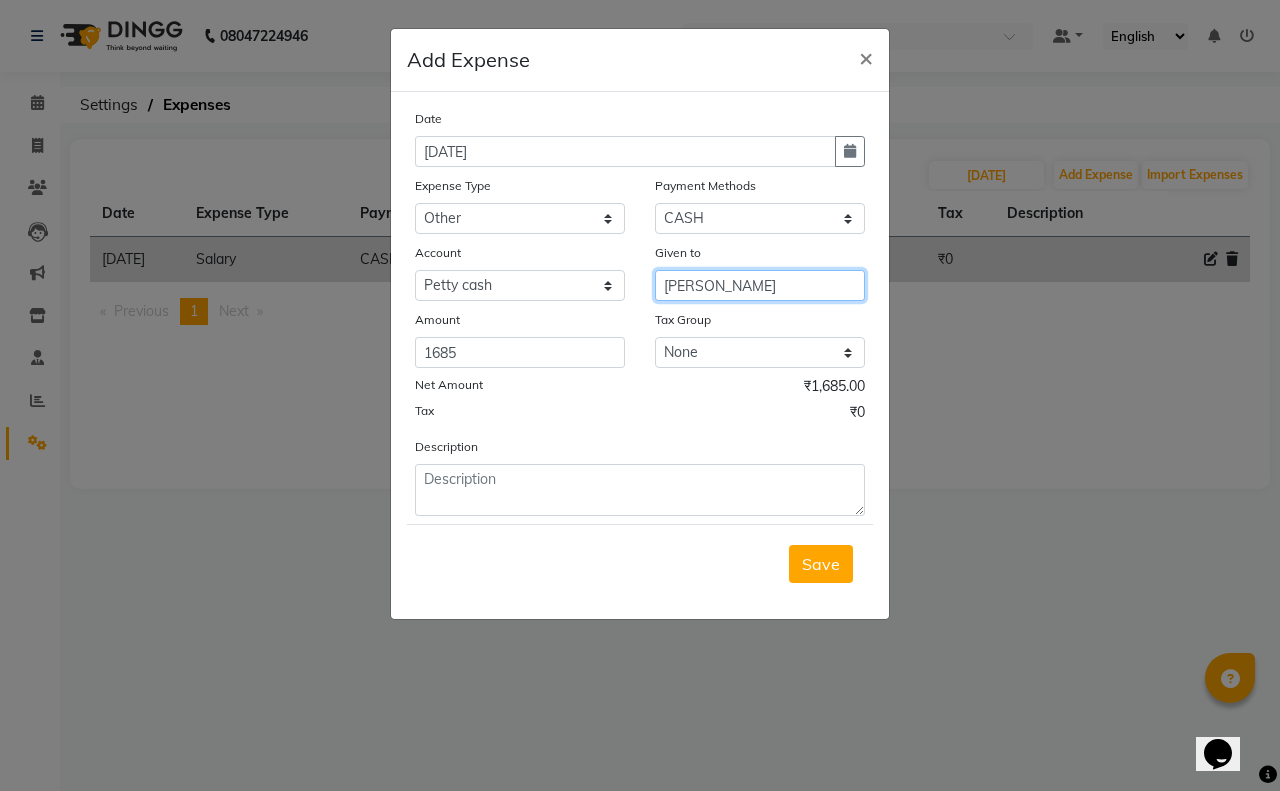 type on "[PERSON_NAME]" 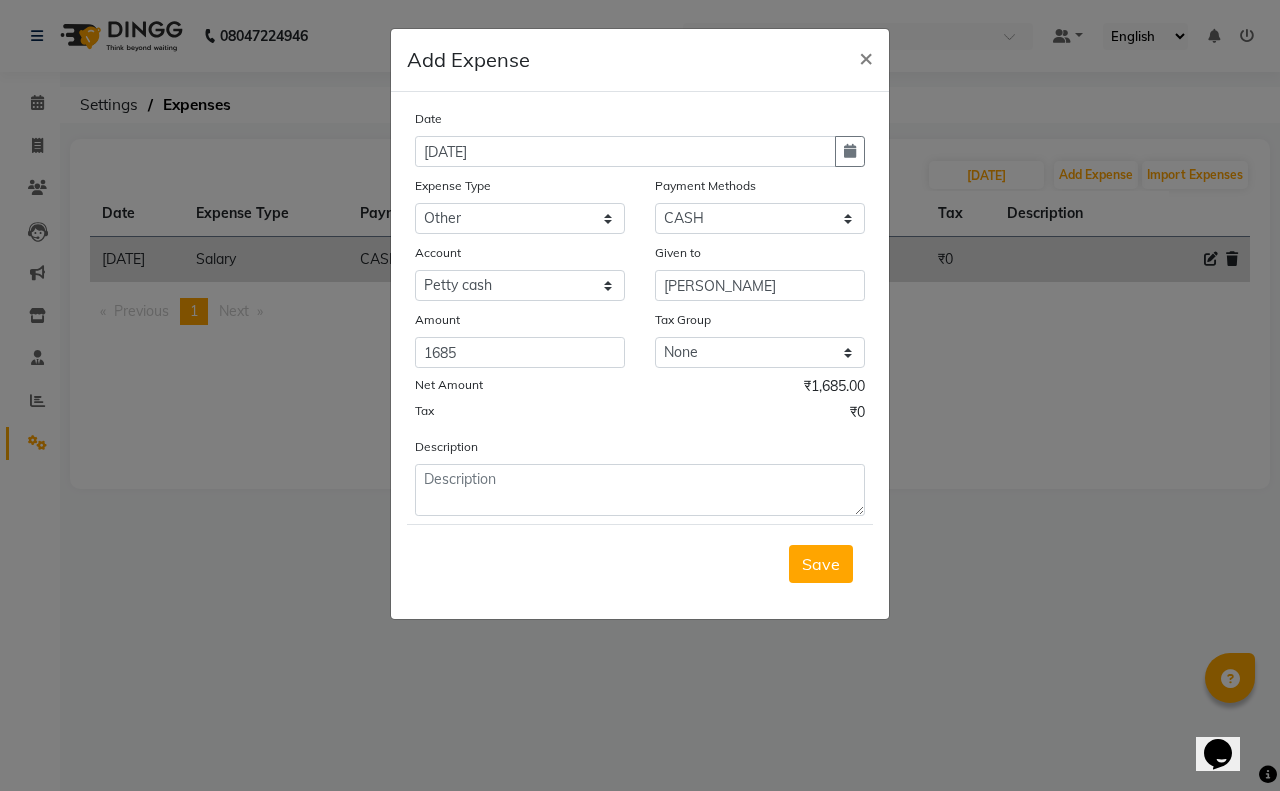 click on "Description" 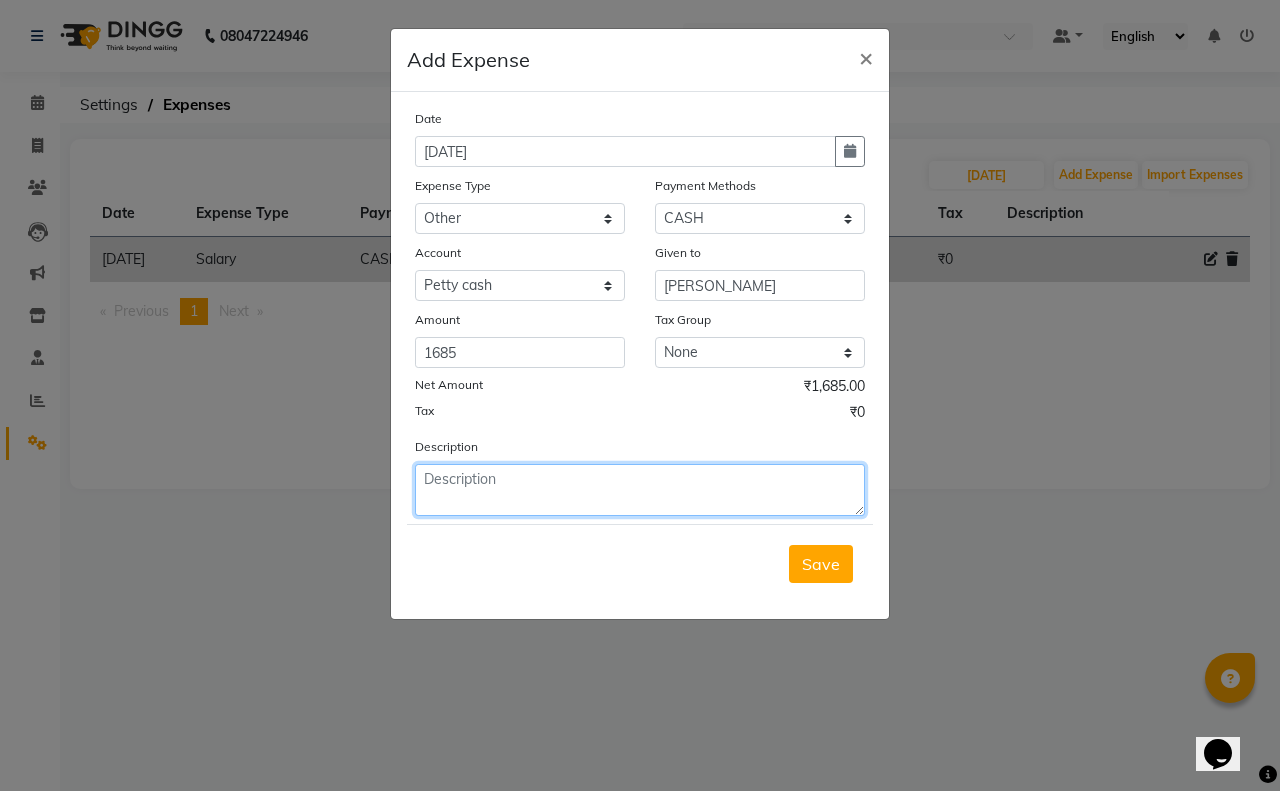 click 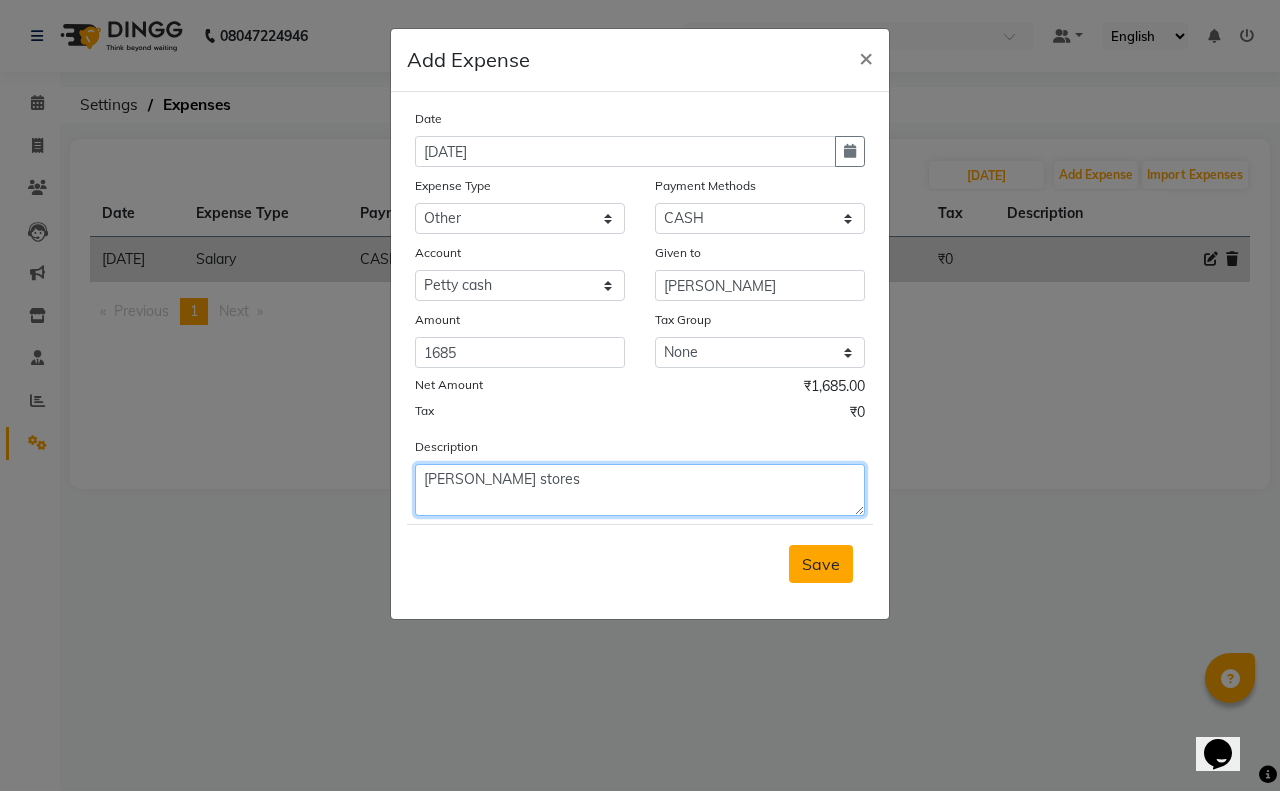 type on "[PERSON_NAME] stores" 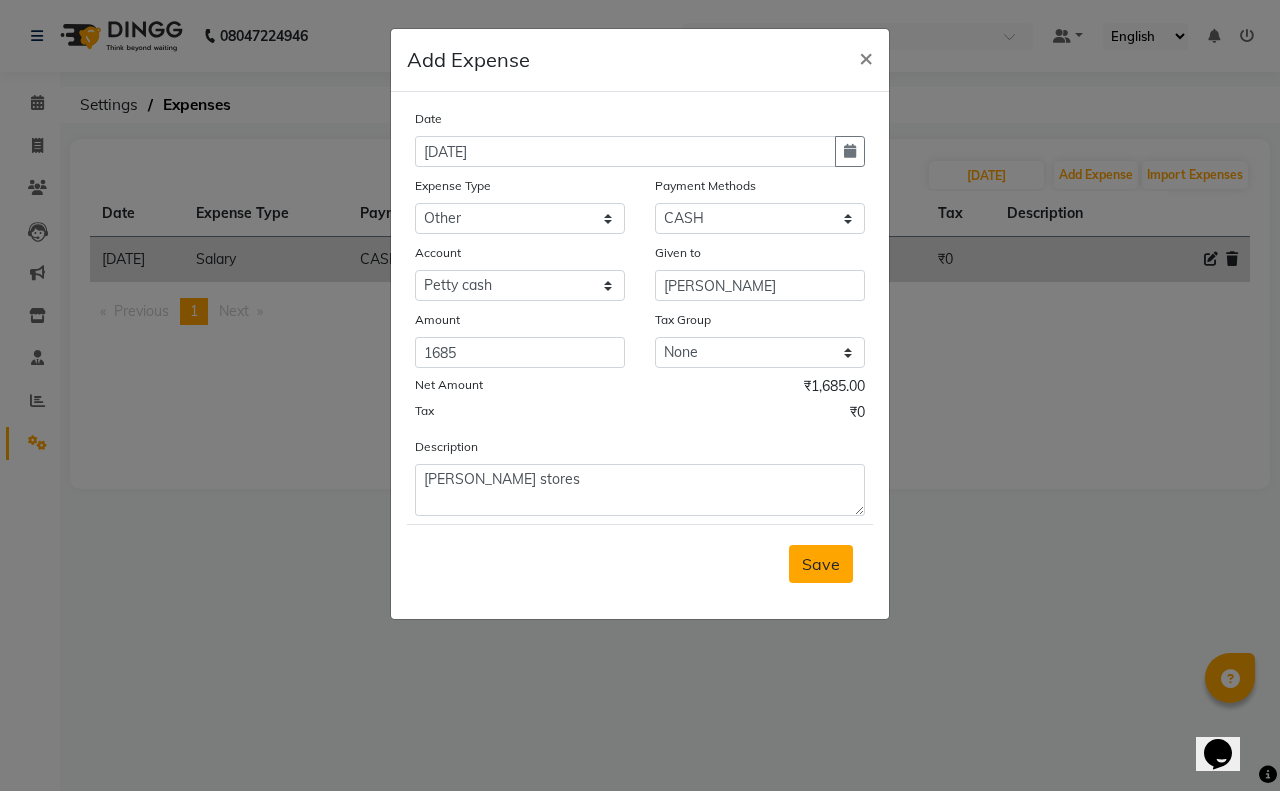 click on "Save" at bounding box center [821, 564] 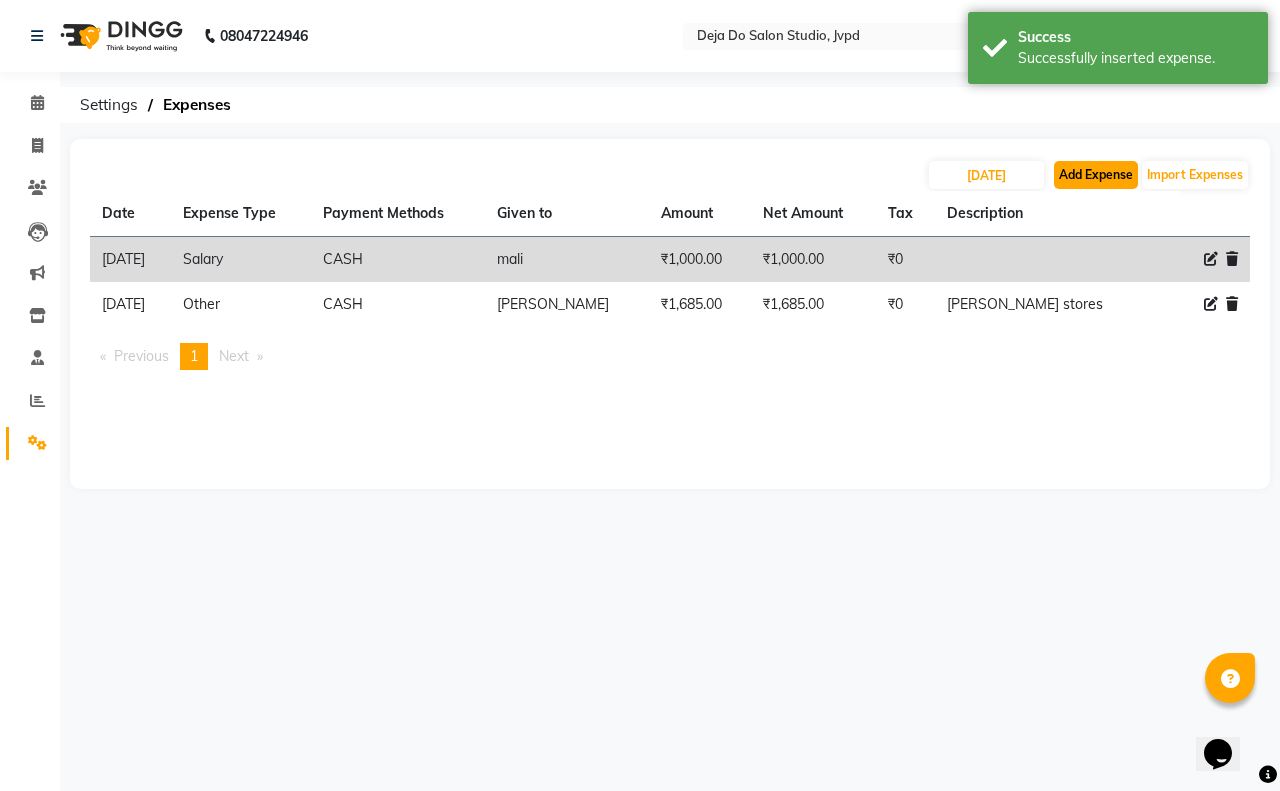 click on "Add Expense" 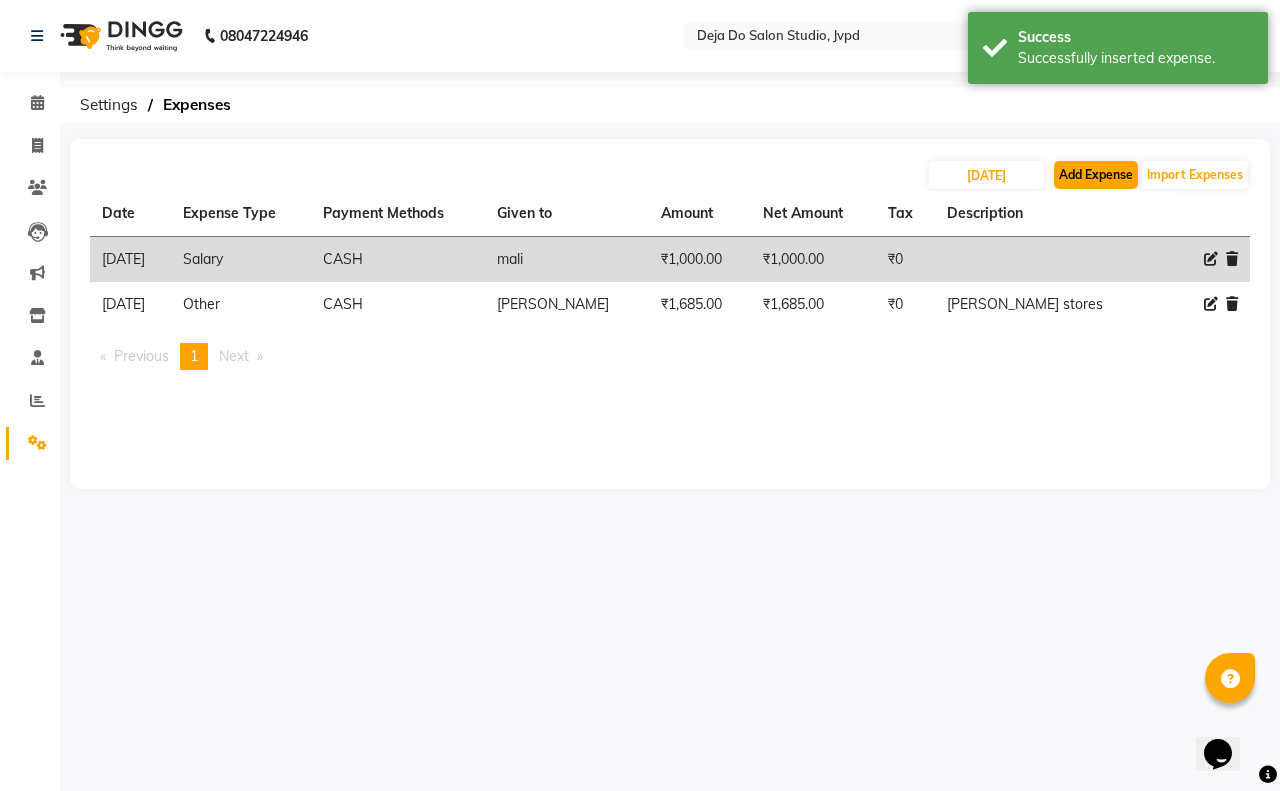 select on "1" 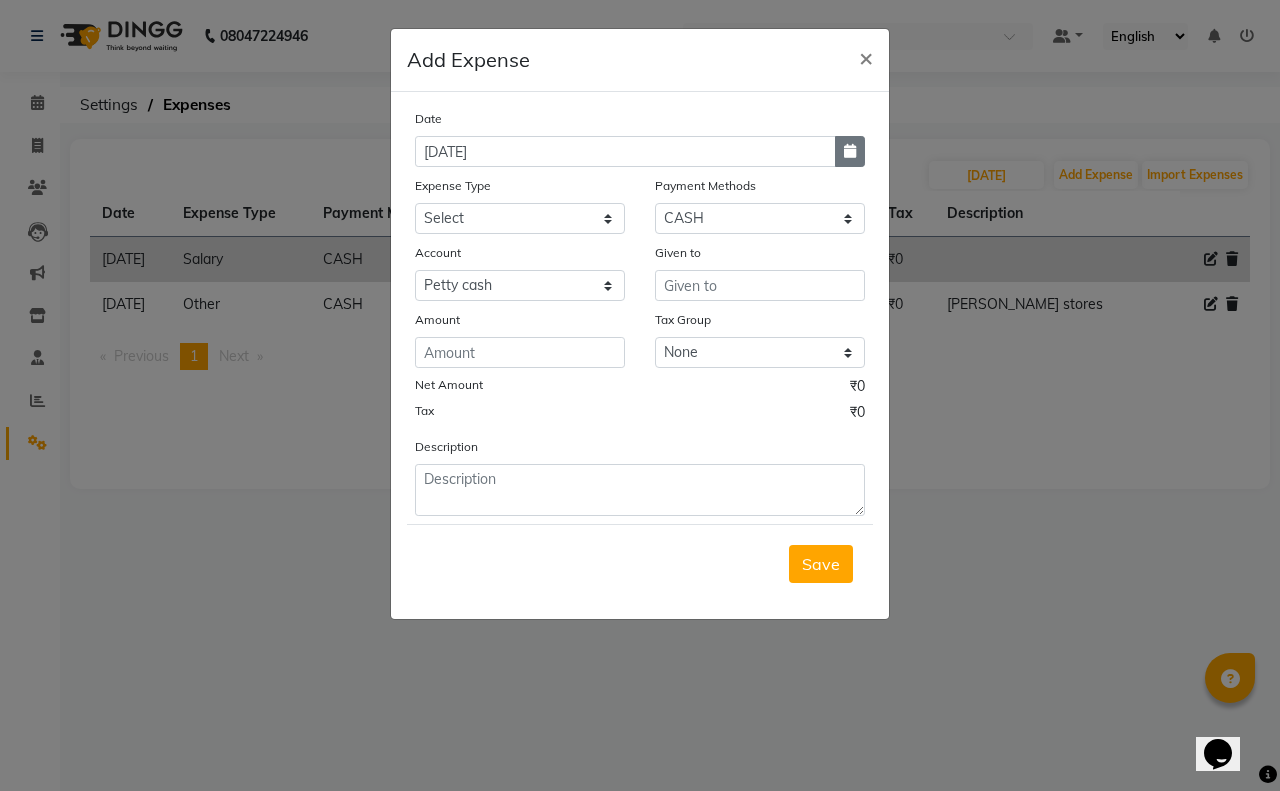click 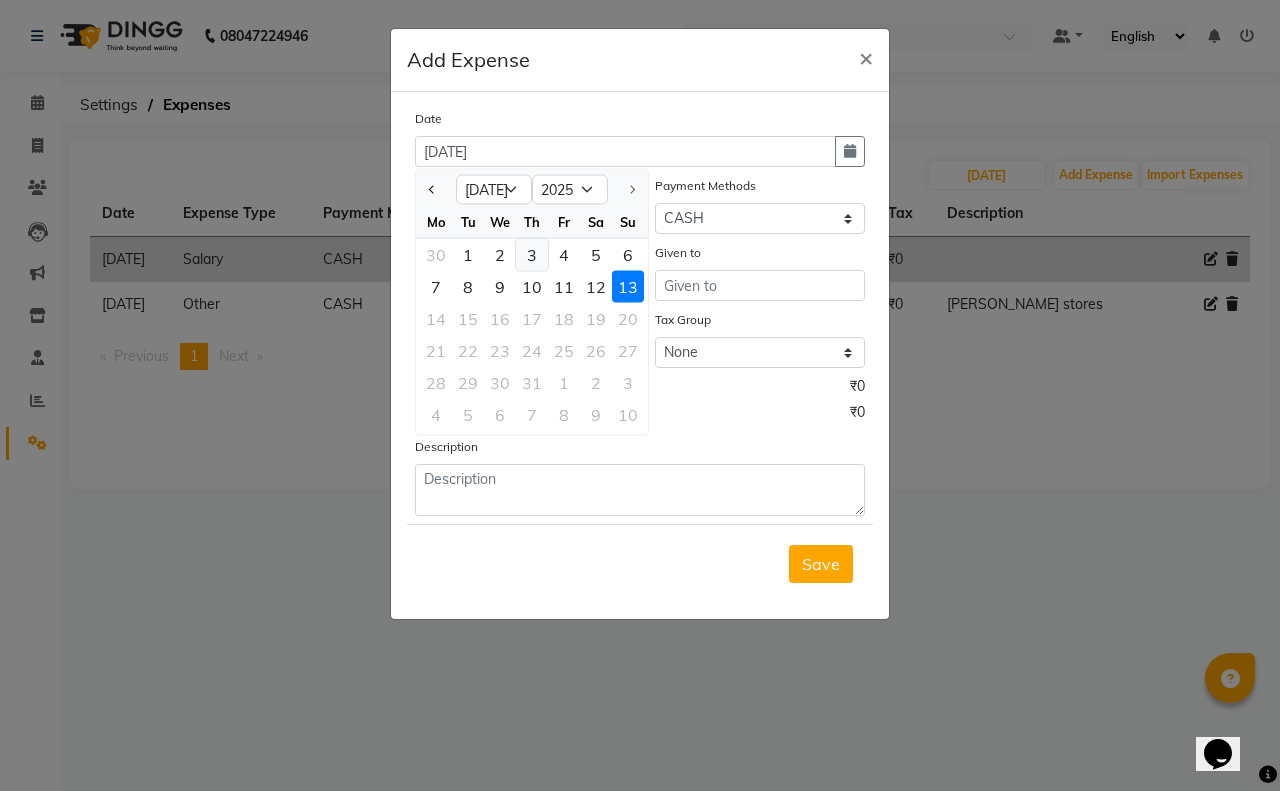click on "3" 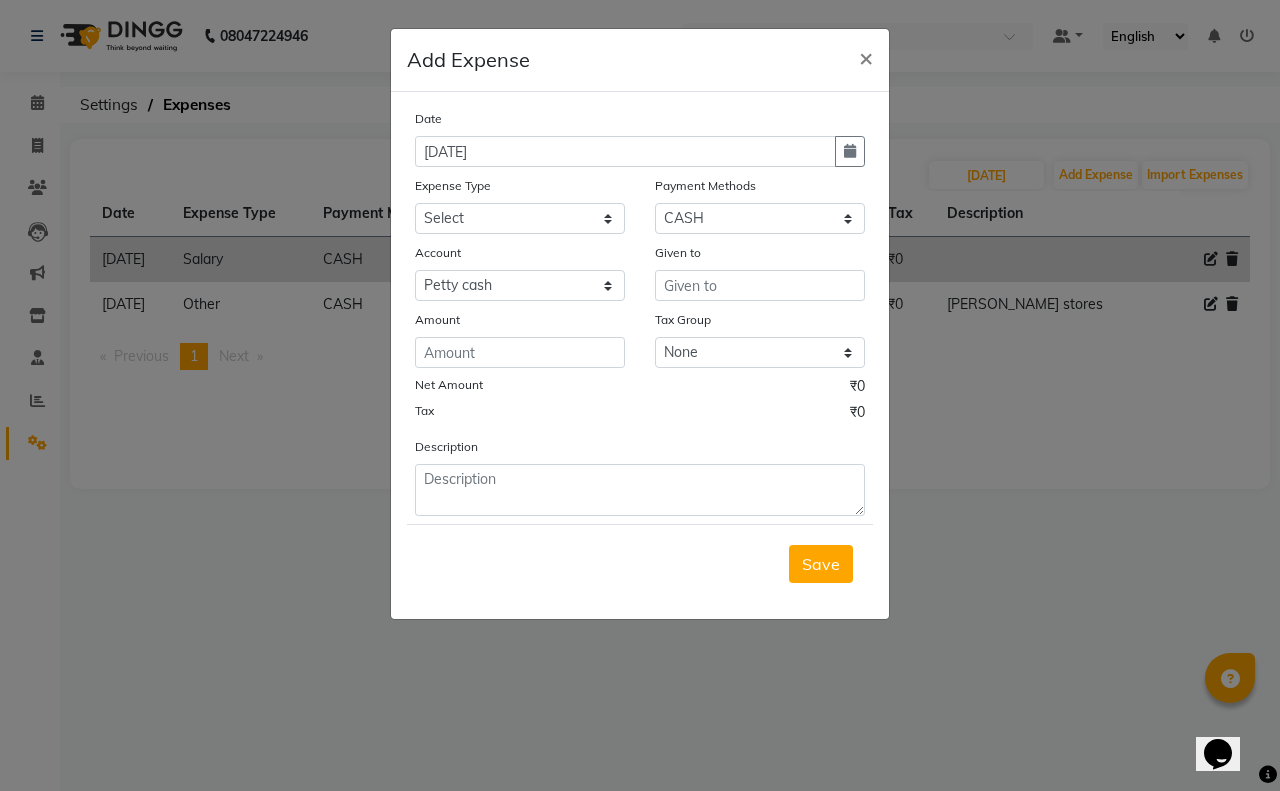 click on "Amount" 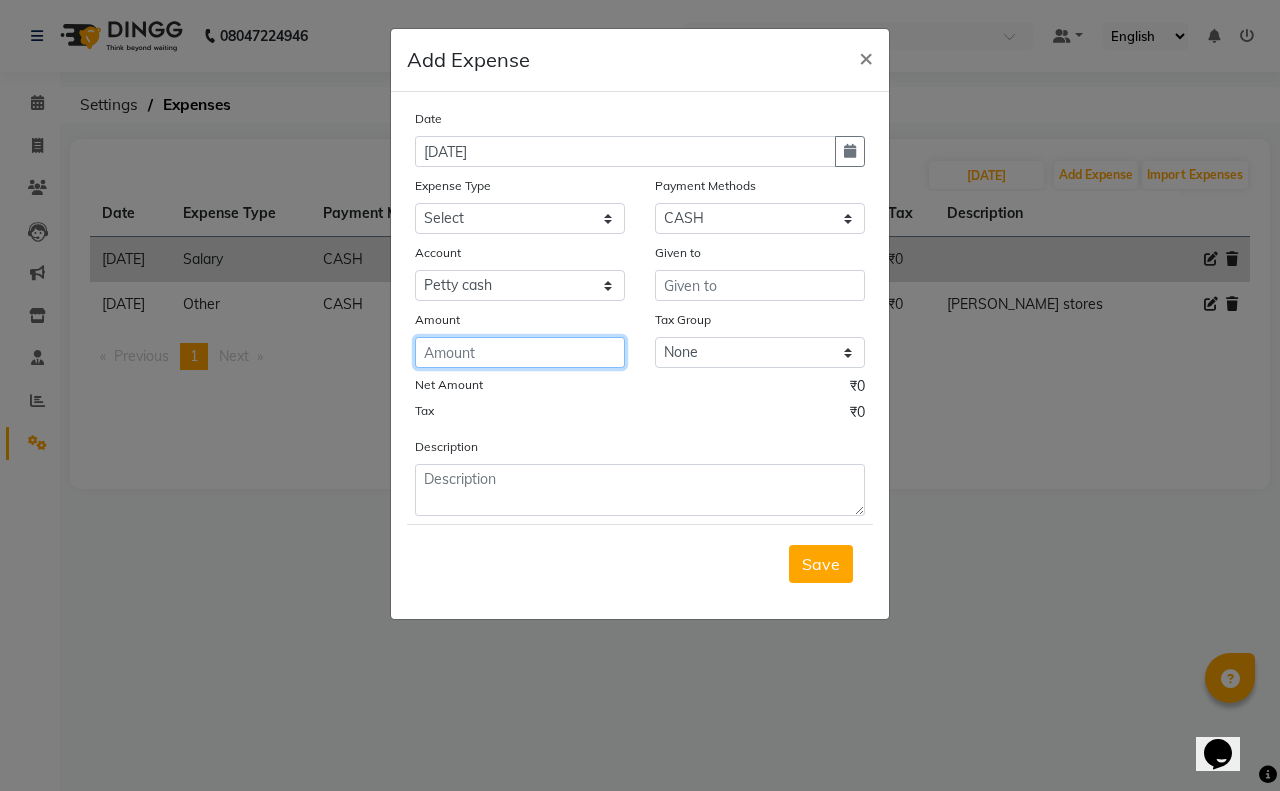 click 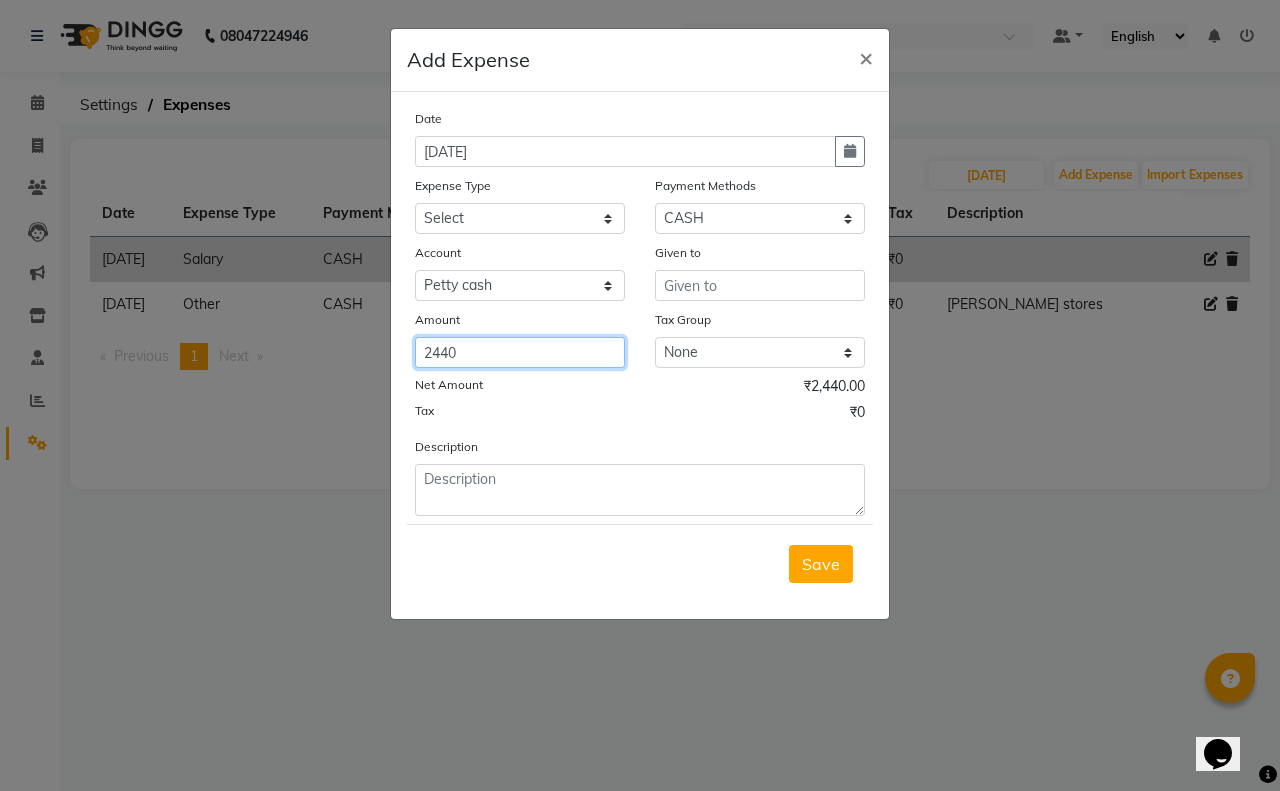 type on "2440" 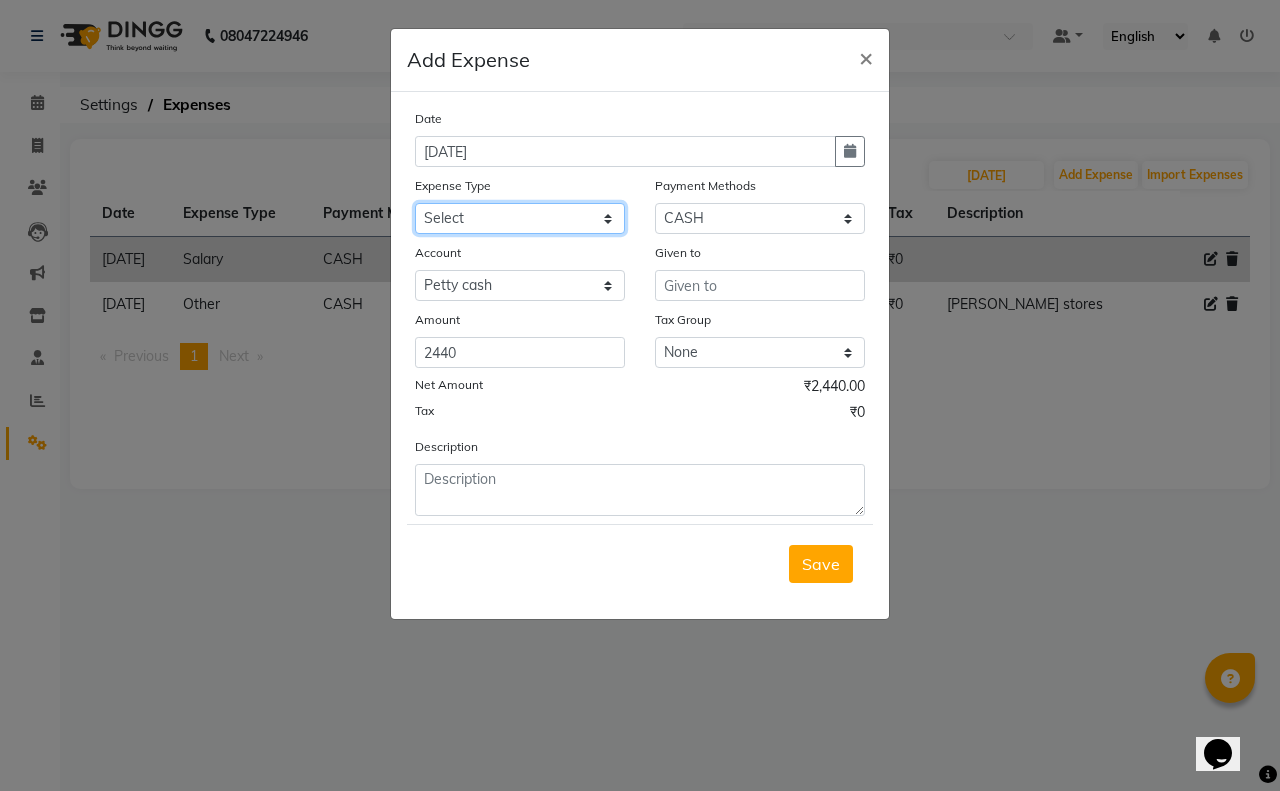 click on "Select Advance Salary Air Condition [PERSON_NAME] Aroma auto money Beauty Bazaar Beauty Palace Beauty Zone Blue sky [PERSON_NAME] [MEDICAL_DATA] cell phone Client Snack dejado nails deja returned Dhobi Dione Dmart electrician Electricity Equipment Eyelash Floractive Fragnace general store getwell medical GST Laundry Loreal Maintenance Mali [PERSON_NAME] Milk Shake Miscellaneous Other overtime Pantry Product [PERSON_NAME] Nails Raza computer Rent restaurant Return money Salary Satnique serenite [PERSON_NAME] Soaked Social Media Staff Snacks stationary sweeper Tax Tea Manoj Tea & Refreshment Tip toiletry Utilities Water Bill wax we fast" 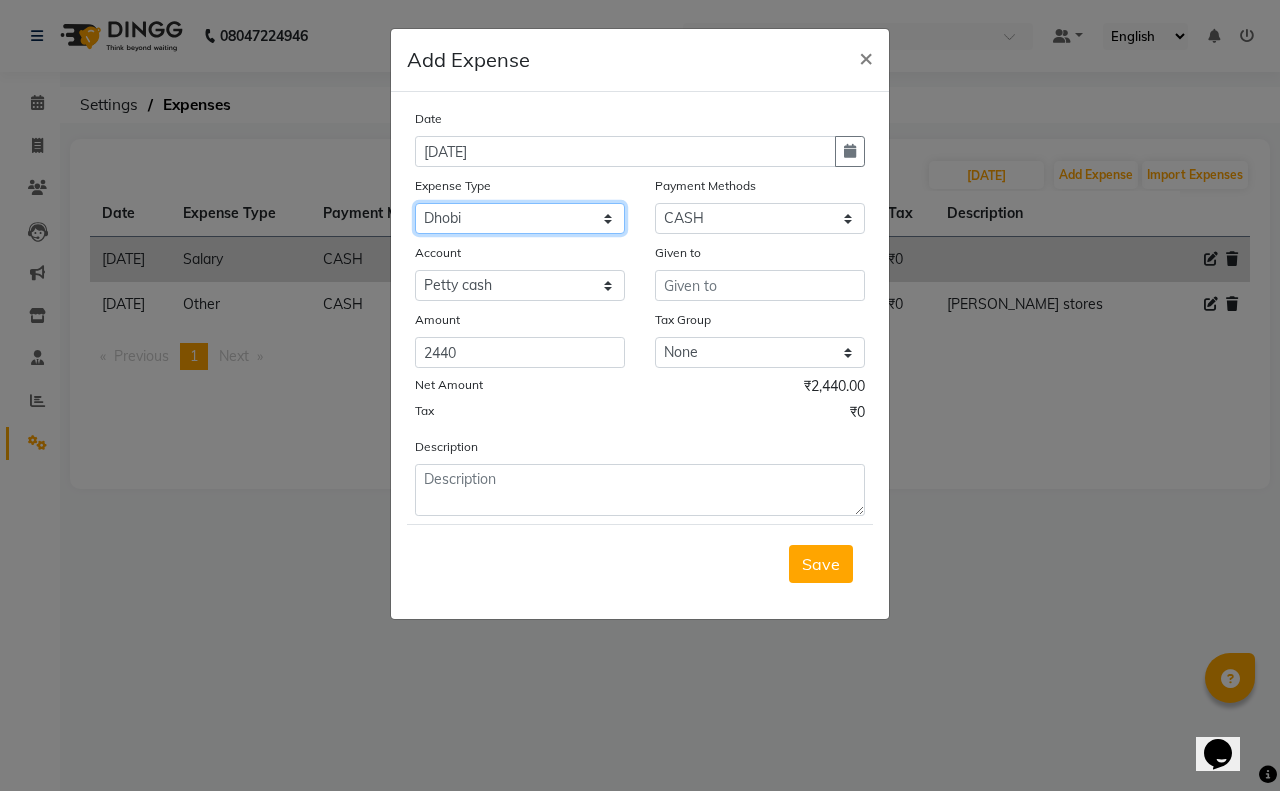 click on "Select Advance Salary Air Condition [PERSON_NAME] Aroma auto money Beauty Bazaar Beauty Palace Beauty Zone Blue sky [PERSON_NAME] [MEDICAL_DATA] cell phone Client Snack dejado nails deja returned Dhobi Dione Dmart electrician Electricity Equipment Eyelash Floractive Fragnace general store getwell medical GST Laundry Loreal Maintenance Mali [PERSON_NAME] Milk Shake Miscellaneous Other overtime Pantry Product [PERSON_NAME] Nails Raza computer Rent restaurant Return money Salary Satnique serenite [PERSON_NAME] Soaked Social Media Staff Snacks stationary sweeper Tax Tea Manoj Tea & Refreshment Tip toiletry Utilities Water Bill wax we fast" 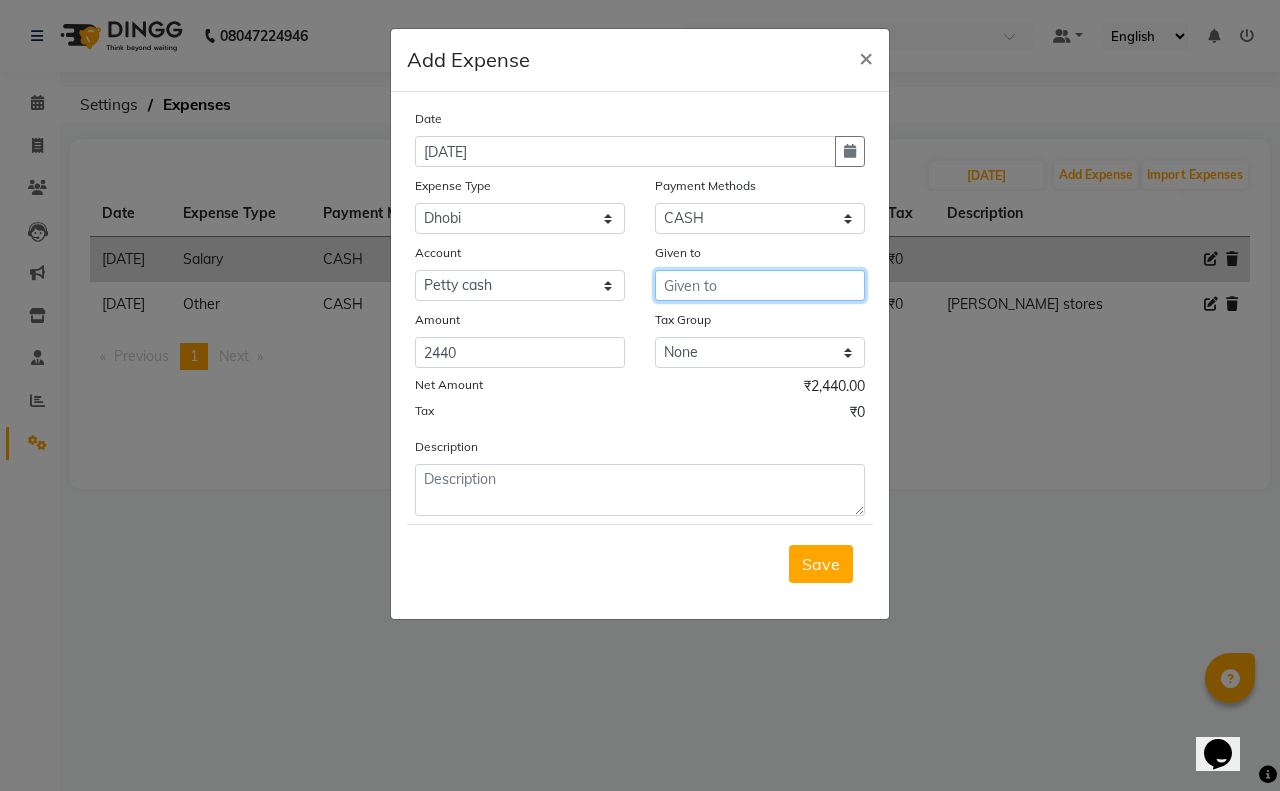 click at bounding box center [760, 285] 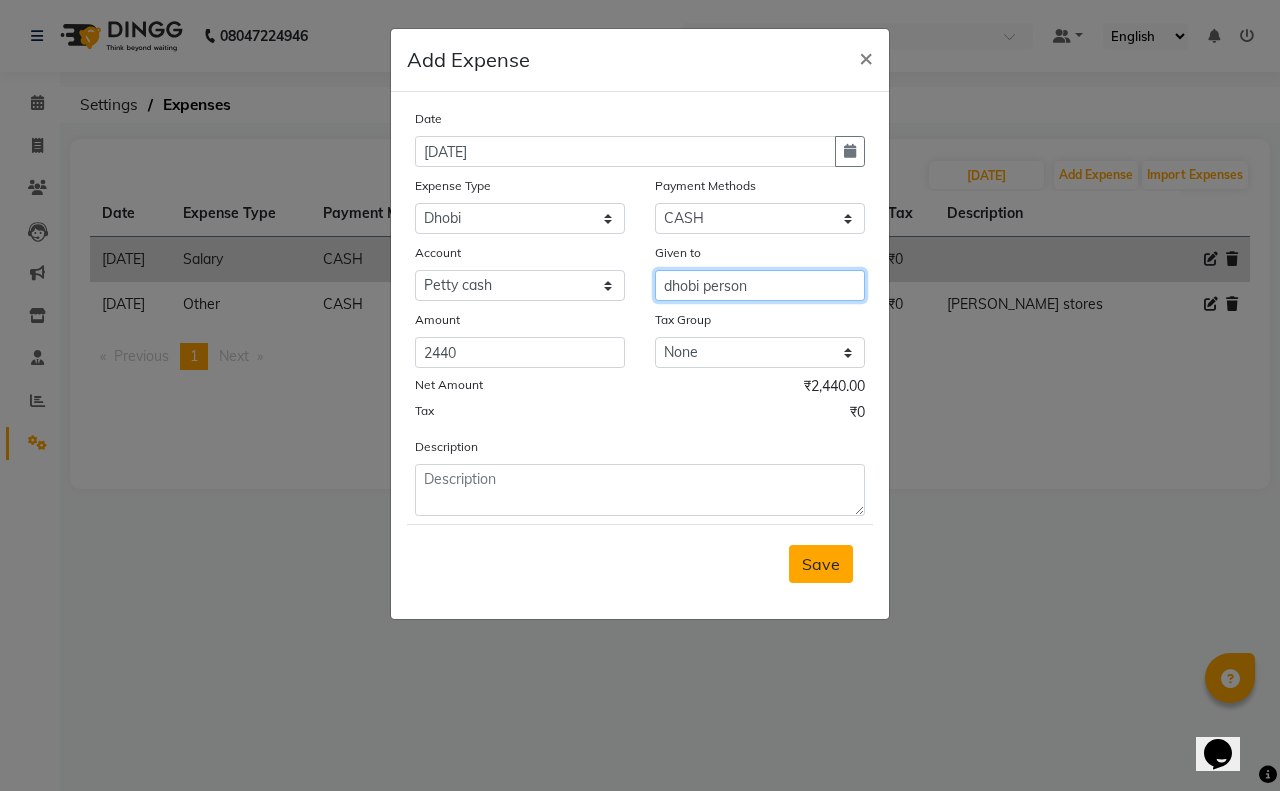 type on "dhobi person" 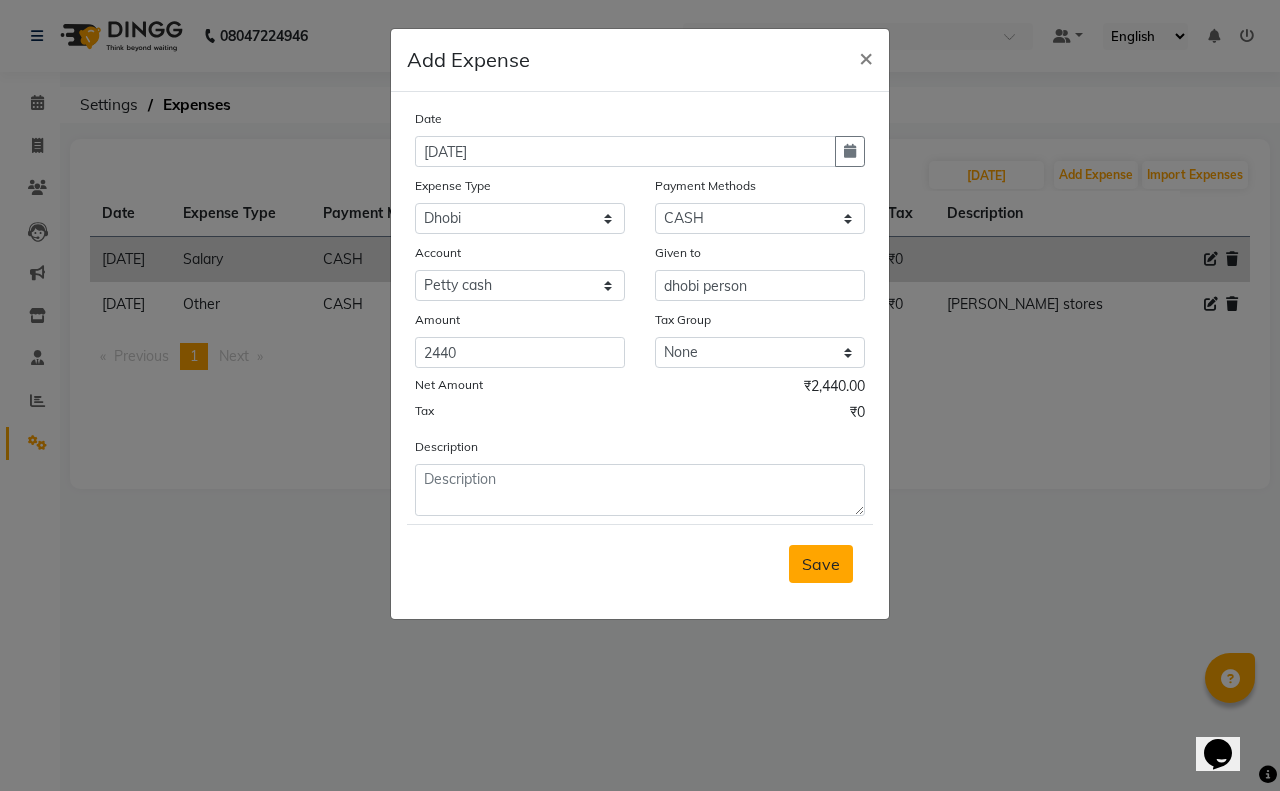 click on "Save" at bounding box center [821, 564] 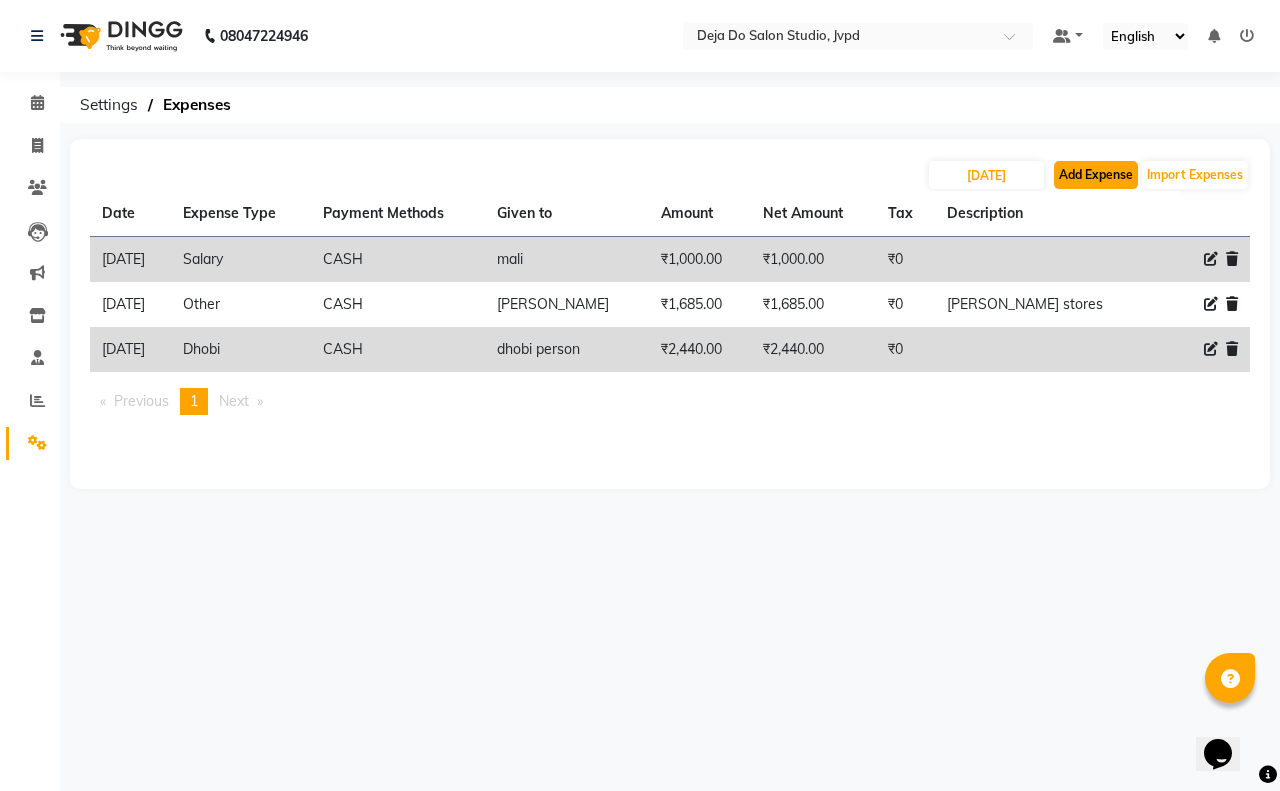 click on "Add Expense" 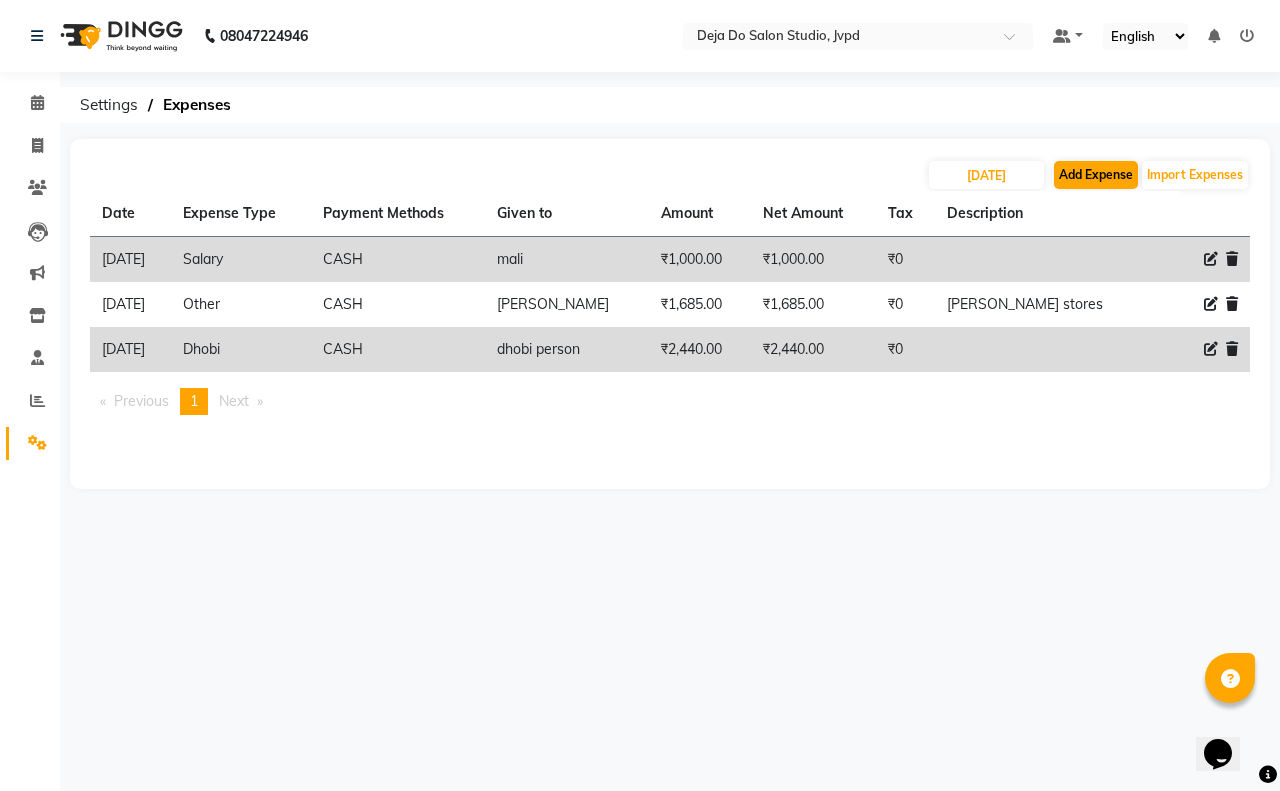 select on "1" 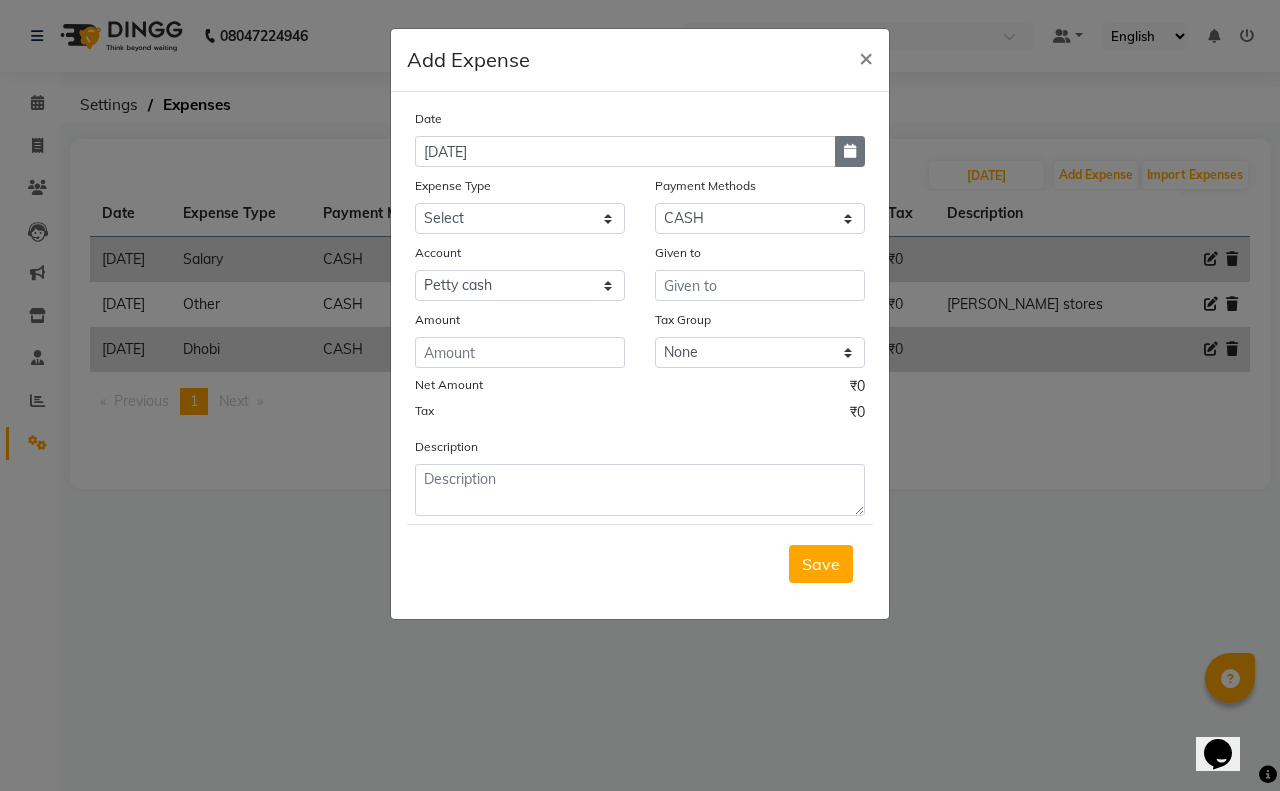click 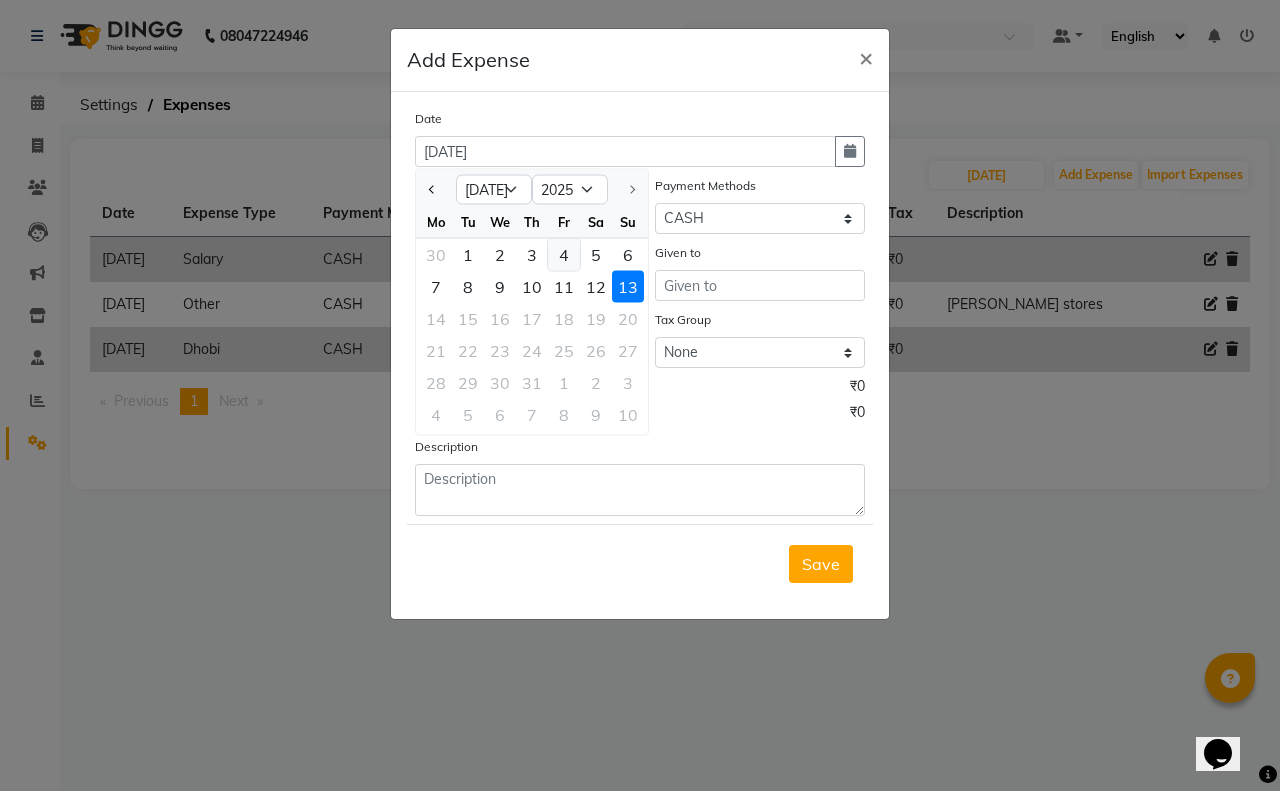 click on "4" 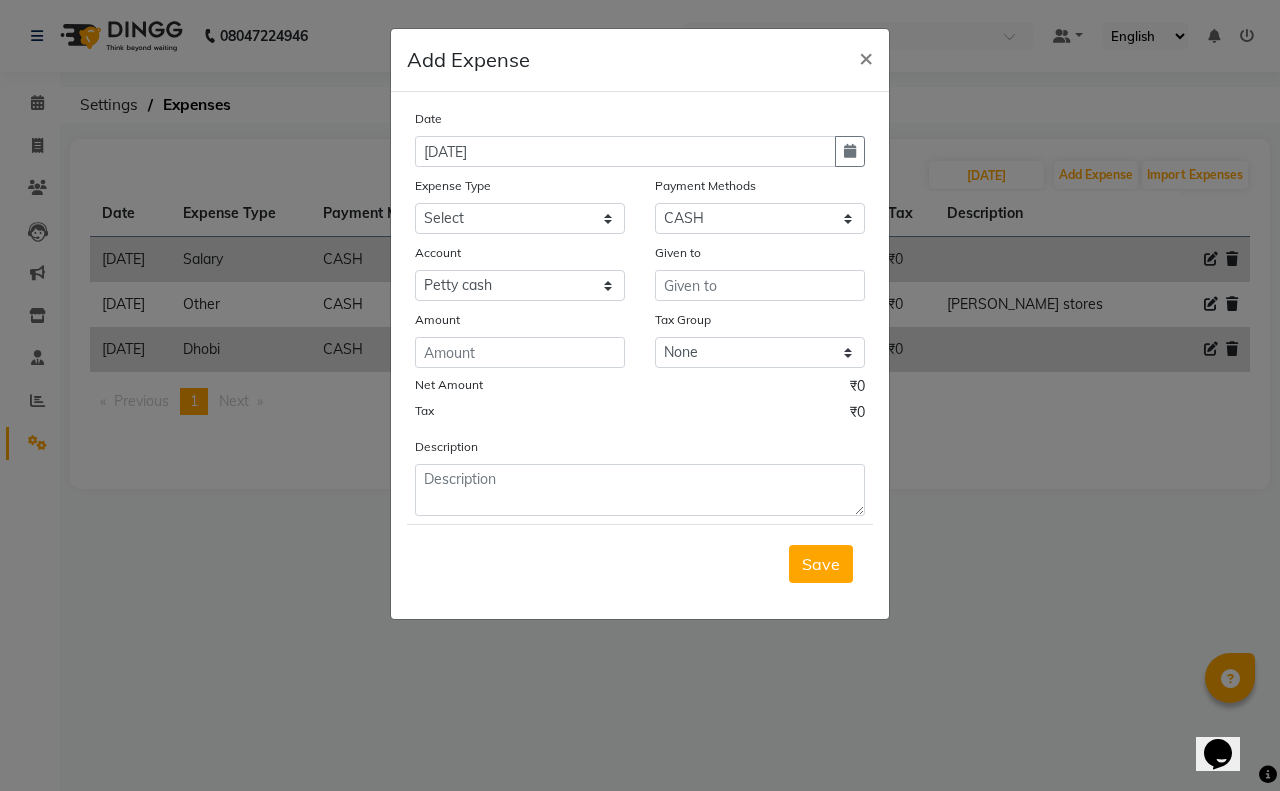 click on "Add Expense  × Date [DATE] Expense Type Select Advance Salary Air Condition [PERSON_NAME] Aroma auto money Beauty Bazaar Beauty Palace Beauty Zone Blue sky [PERSON_NAME] [MEDICAL_DATA] cell phone Client Snack dejado nails deja returned Dhobi Dione Dmart electrician Electricity Equipment Eyelash Floractive Fragnace general store getwell medical GST Laundry Loreal Maintenance Mali [PERSON_NAME] Milk Shake Miscellaneous Other overtime Pantry Product [PERSON_NAME] Nails Raza computer Rent restaurant Return money Salary Satnique serenite [PERSON_NAME] Soaked Social Media Staff Snacks stationary sweeper Tax Tea Manoj Tea & Refreshment Tip toiletry Utilities Water Bill wax we fast Payment Methods Select Credit Card Wallet GPay Prepaid Loan Points Family Gift Card Coupon Voucher Package CASH CARD Cheque Account Select [PERSON_NAME] cash Default account Given to Amount Tax Group None GST Net Amount ₹0 Tax ₹0 Description  Save" 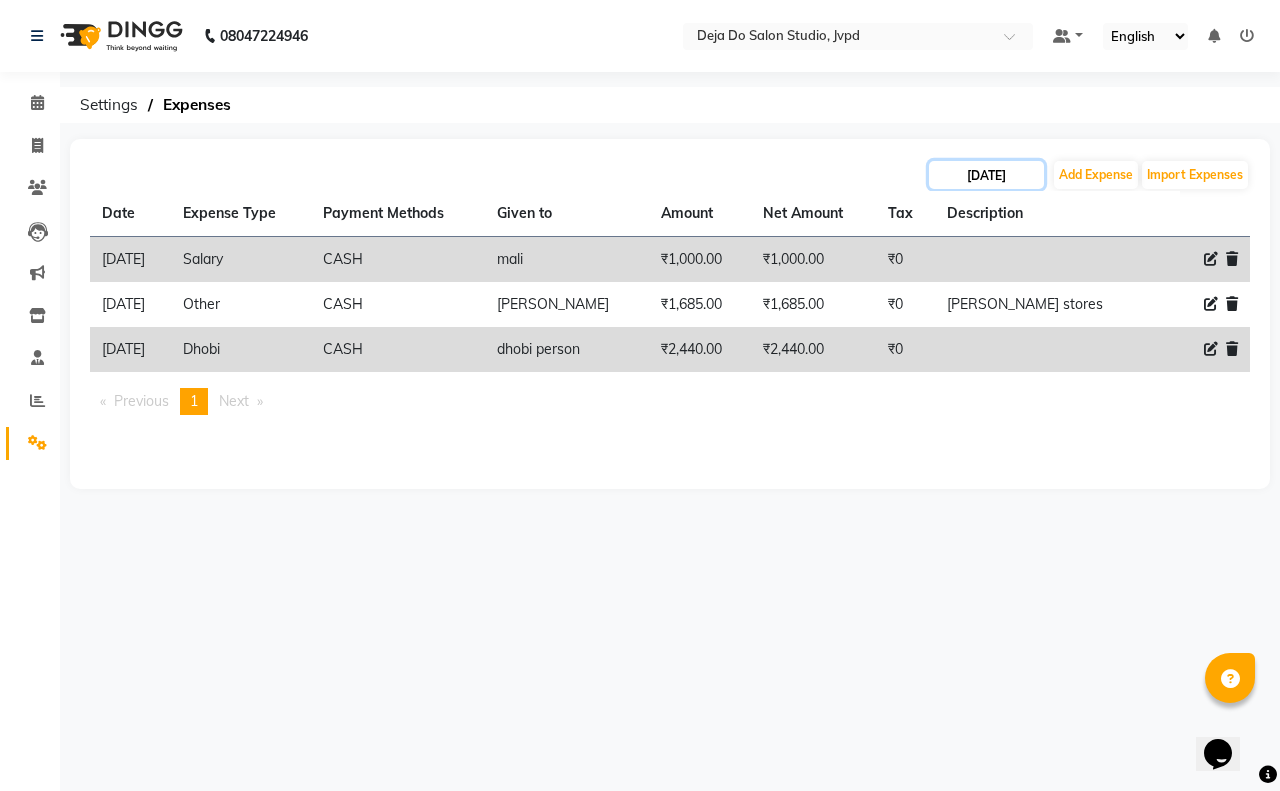 click on "[DATE]" 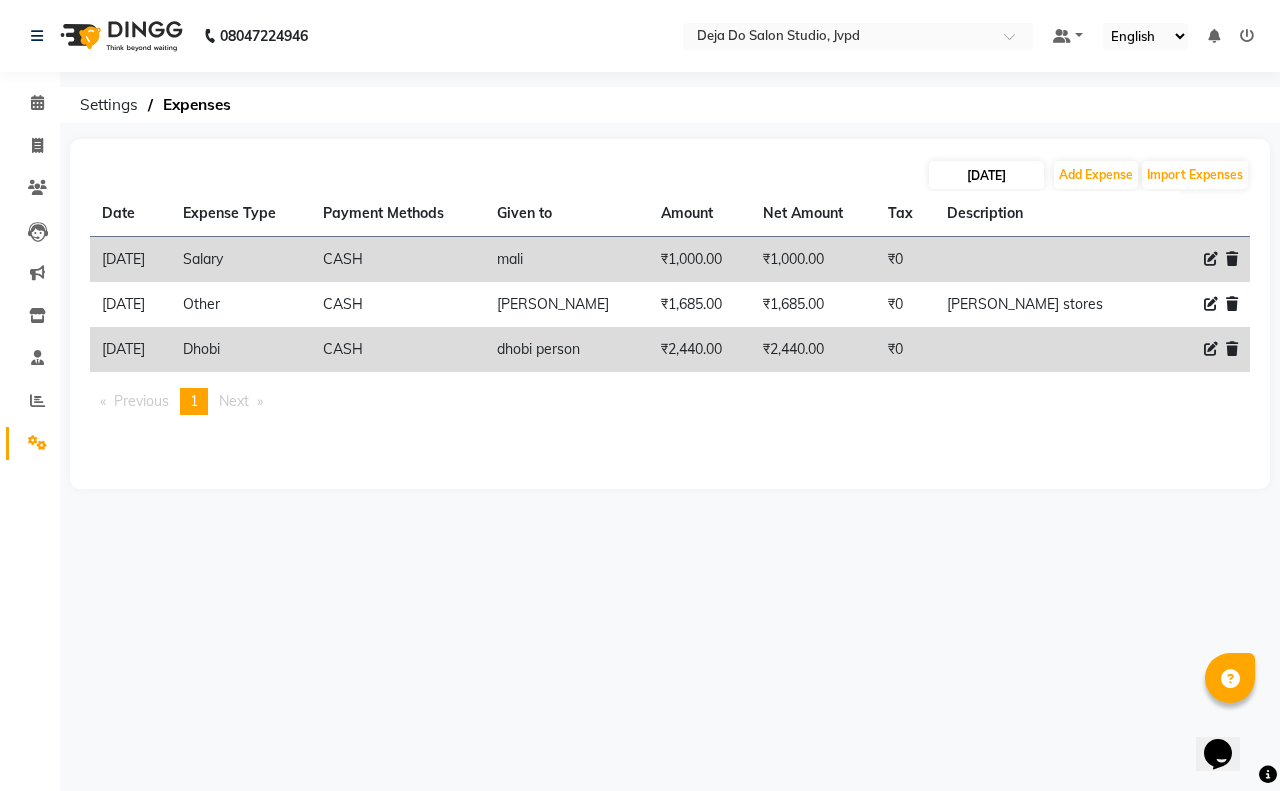 select on "7" 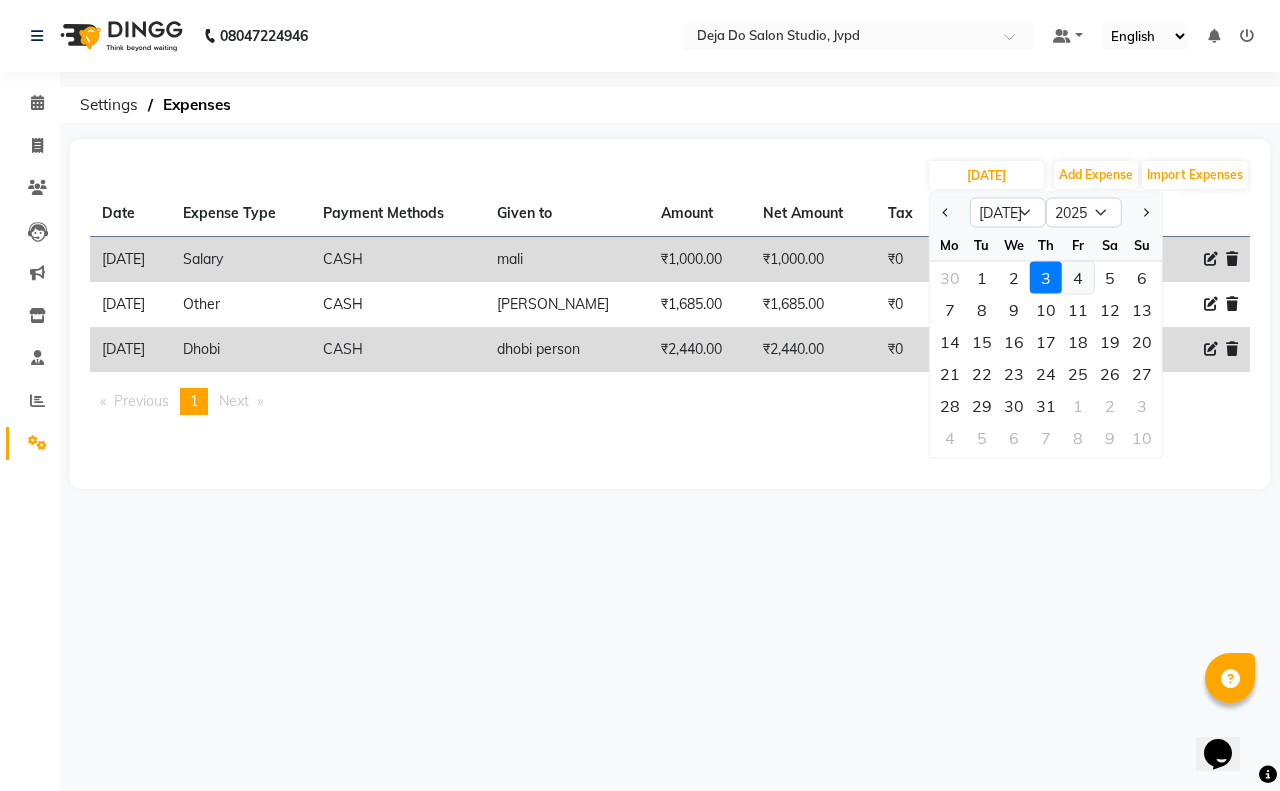 click on "4" 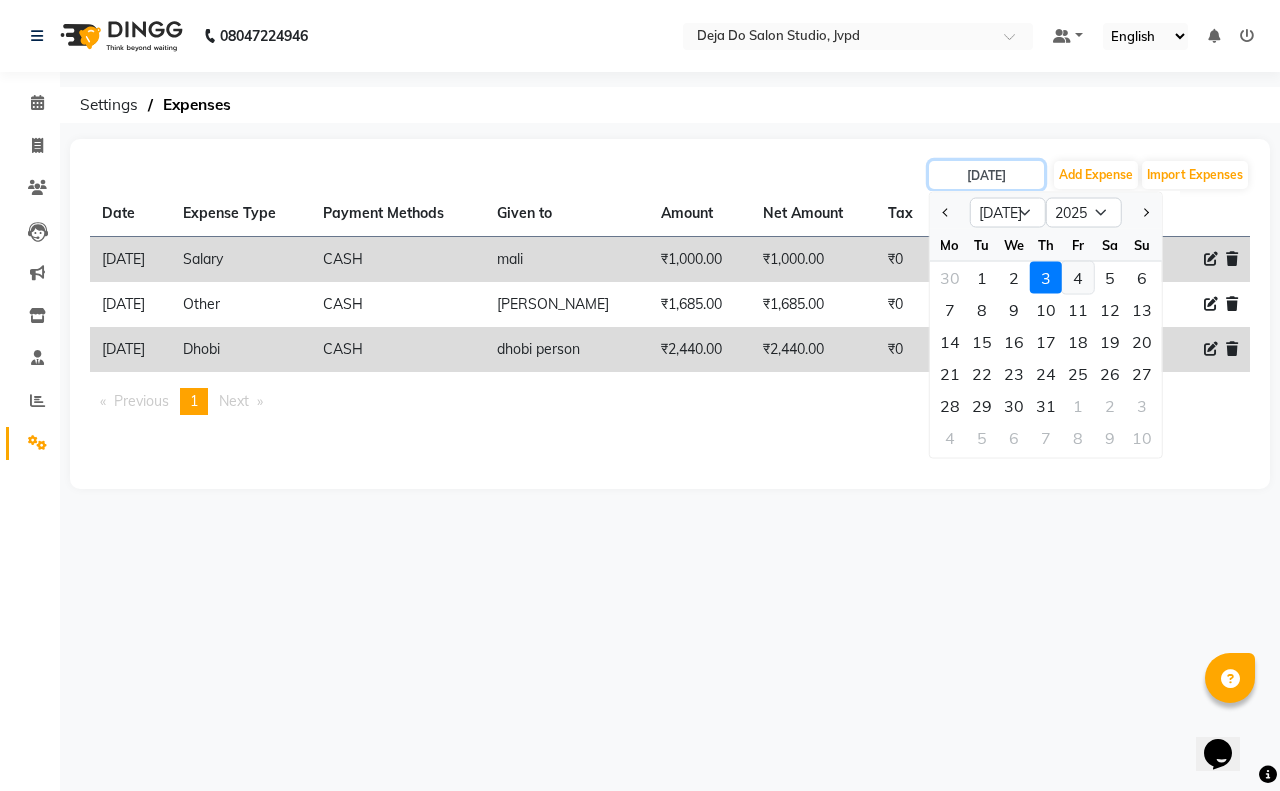 type on "[DATE]" 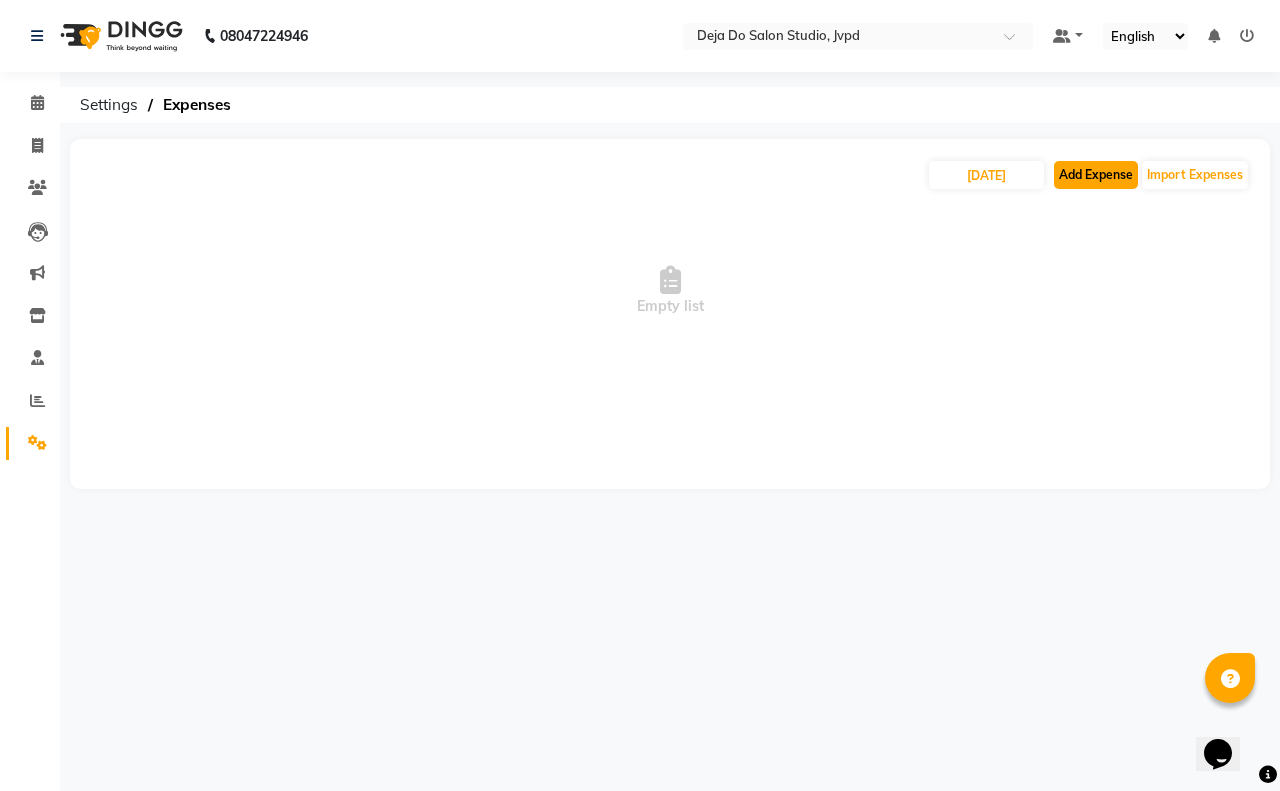 click on "Add Expense" 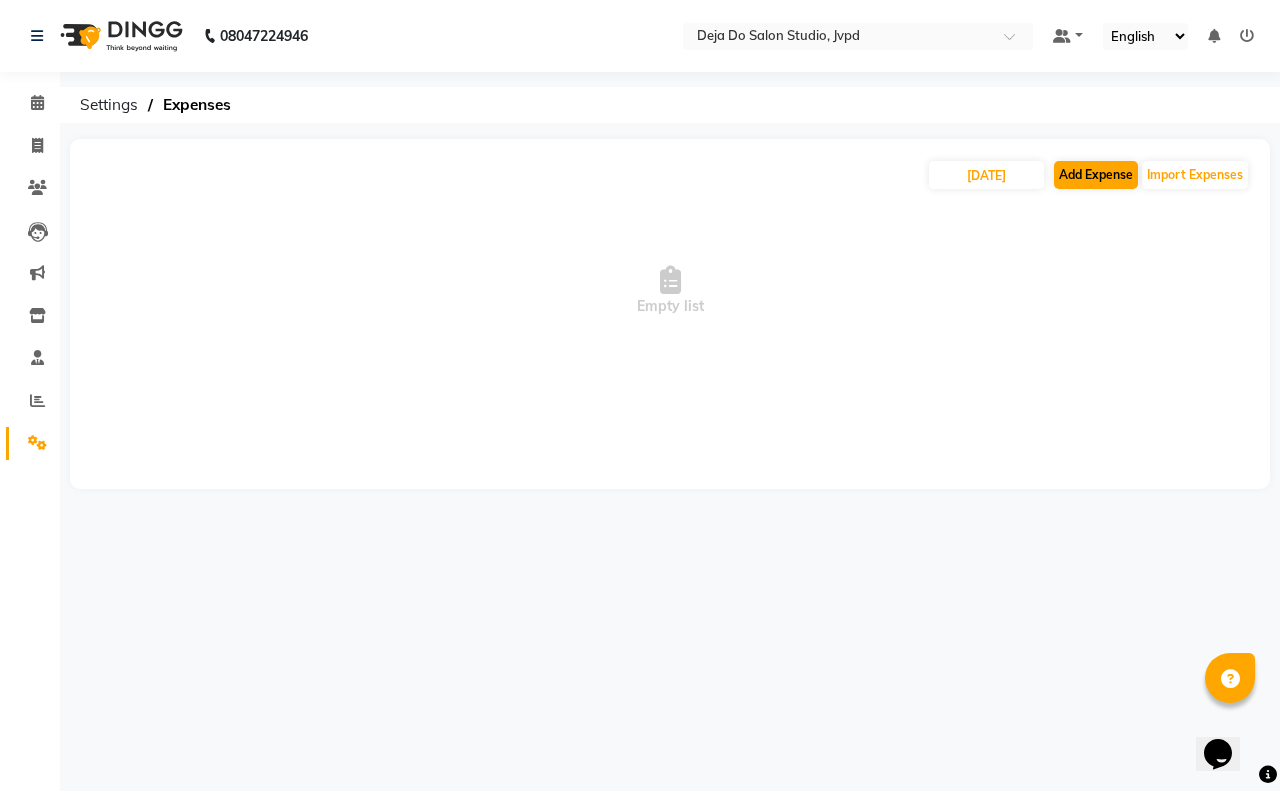 select on "1" 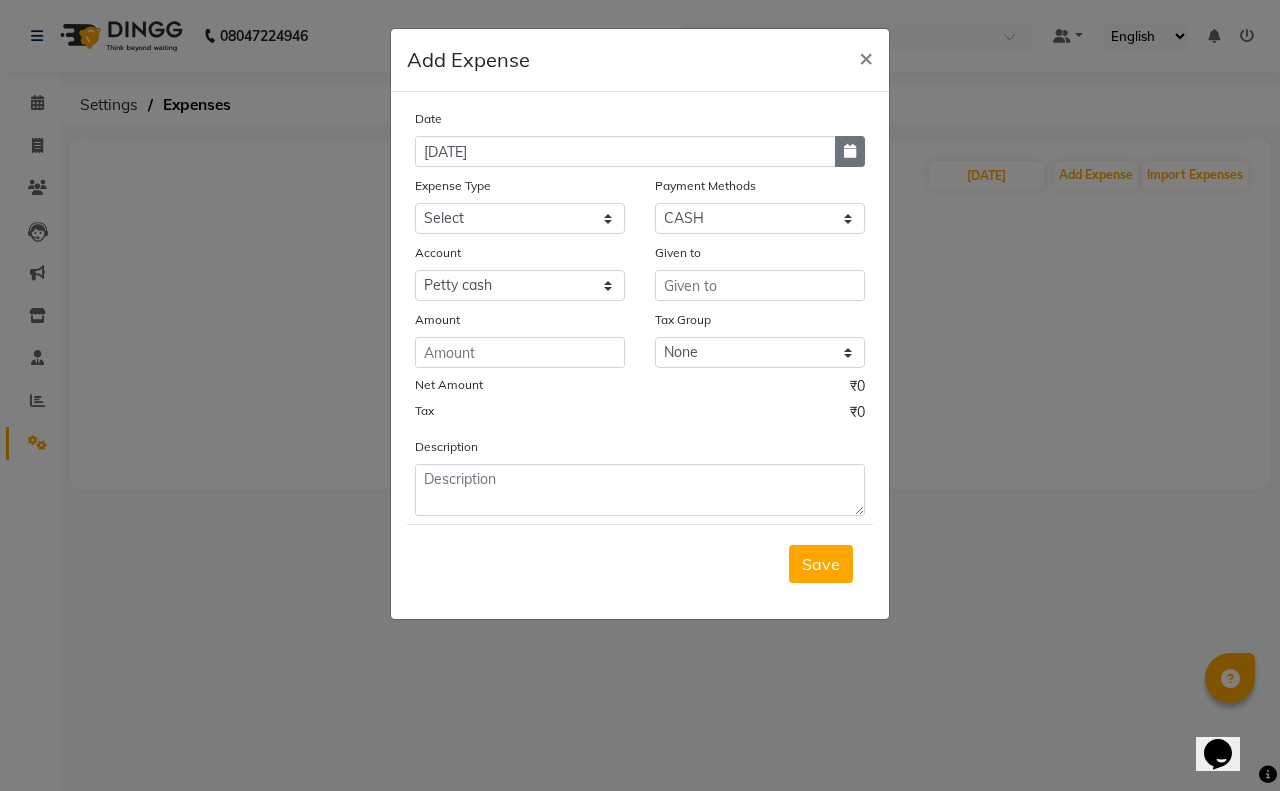 click 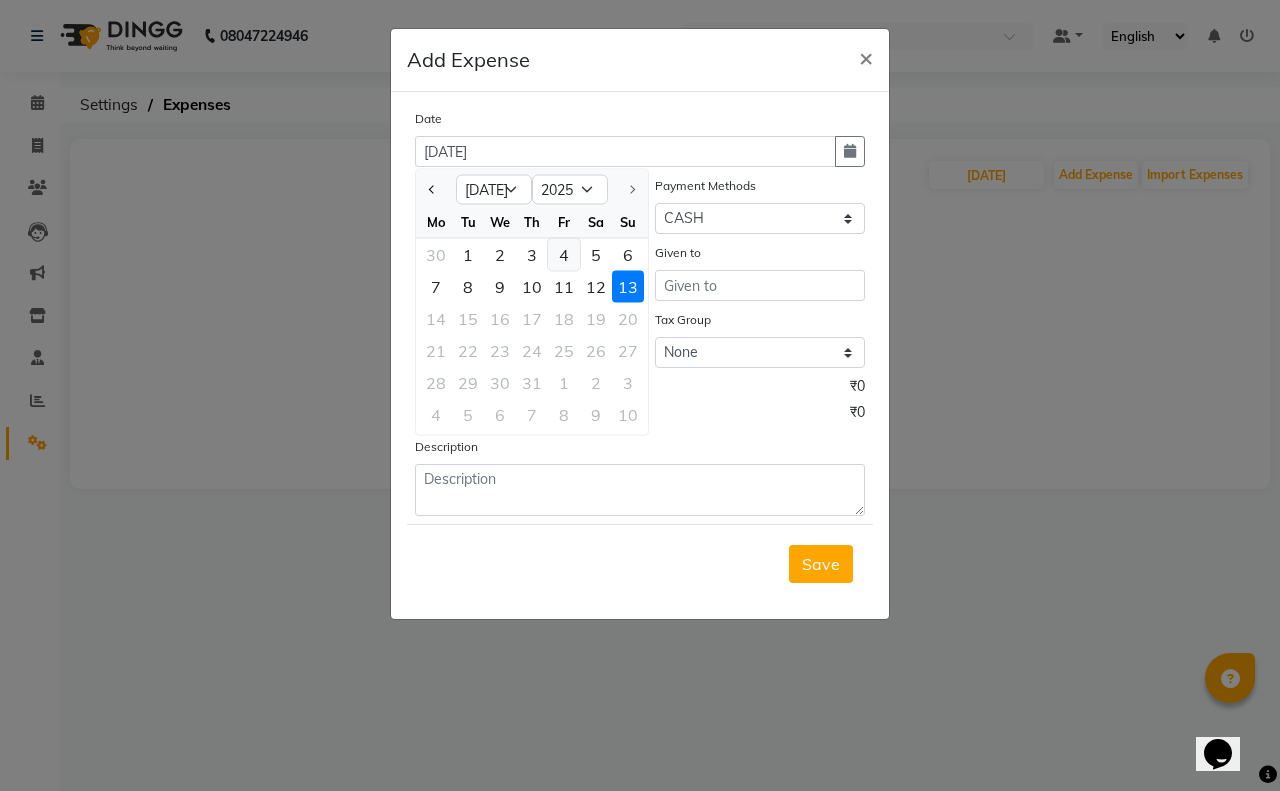 click on "4" 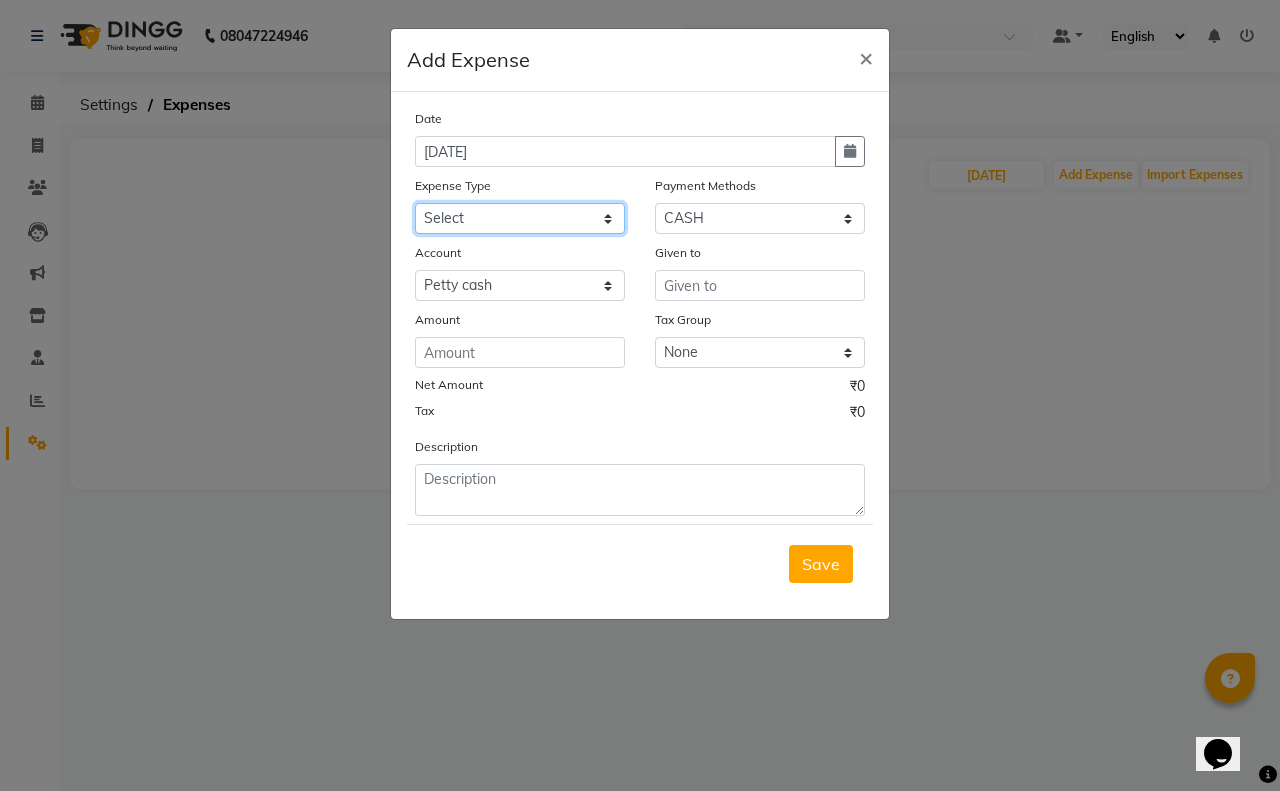 click on "Select Advance Salary Air Condition [PERSON_NAME] Aroma auto money Beauty Bazaar Beauty Palace Beauty Zone Blue sky [PERSON_NAME] [MEDICAL_DATA] cell phone Client Snack dejado nails deja returned Dhobi Dione Dmart electrician Electricity Equipment Eyelash Floractive Fragnace general store getwell medical GST Laundry Loreal Maintenance Mali [PERSON_NAME] Milk Shake Miscellaneous Other overtime Pantry Product [PERSON_NAME] Nails Raza computer Rent restaurant Return money Salary Satnique serenite [PERSON_NAME] Soaked Social Media Staff Snacks stationary sweeper Tax Tea Manoj Tea & Refreshment Tip toiletry Utilities Water Bill wax we fast" 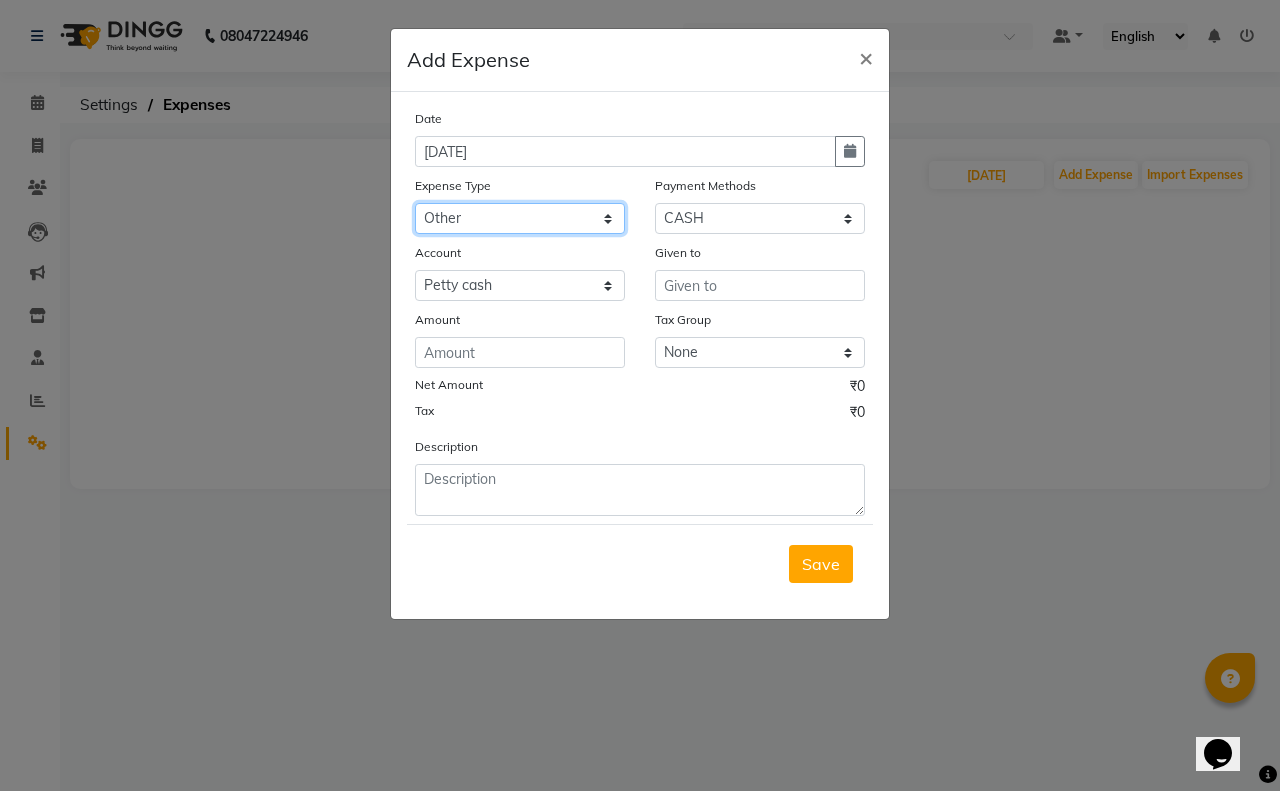 click on "Select Advance Salary Air Condition [PERSON_NAME] Aroma auto money Beauty Bazaar Beauty Palace Beauty Zone Blue sky [PERSON_NAME] [MEDICAL_DATA] cell phone Client Snack dejado nails deja returned Dhobi Dione Dmart electrician Electricity Equipment Eyelash Floractive Fragnace general store getwell medical GST Laundry Loreal Maintenance Mali [PERSON_NAME] Milk Shake Miscellaneous Other overtime Pantry Product [PERSON_NAME] Nails Raza computer Rent restaurant Return money Salary Satnique serenite [PERSON_NAME] Soaked Social Media Staff Snacks stationary sweeper Tax Tea Manoj Tea & Refreshment Tip toiletry Utilities Water Bill wax we fast" 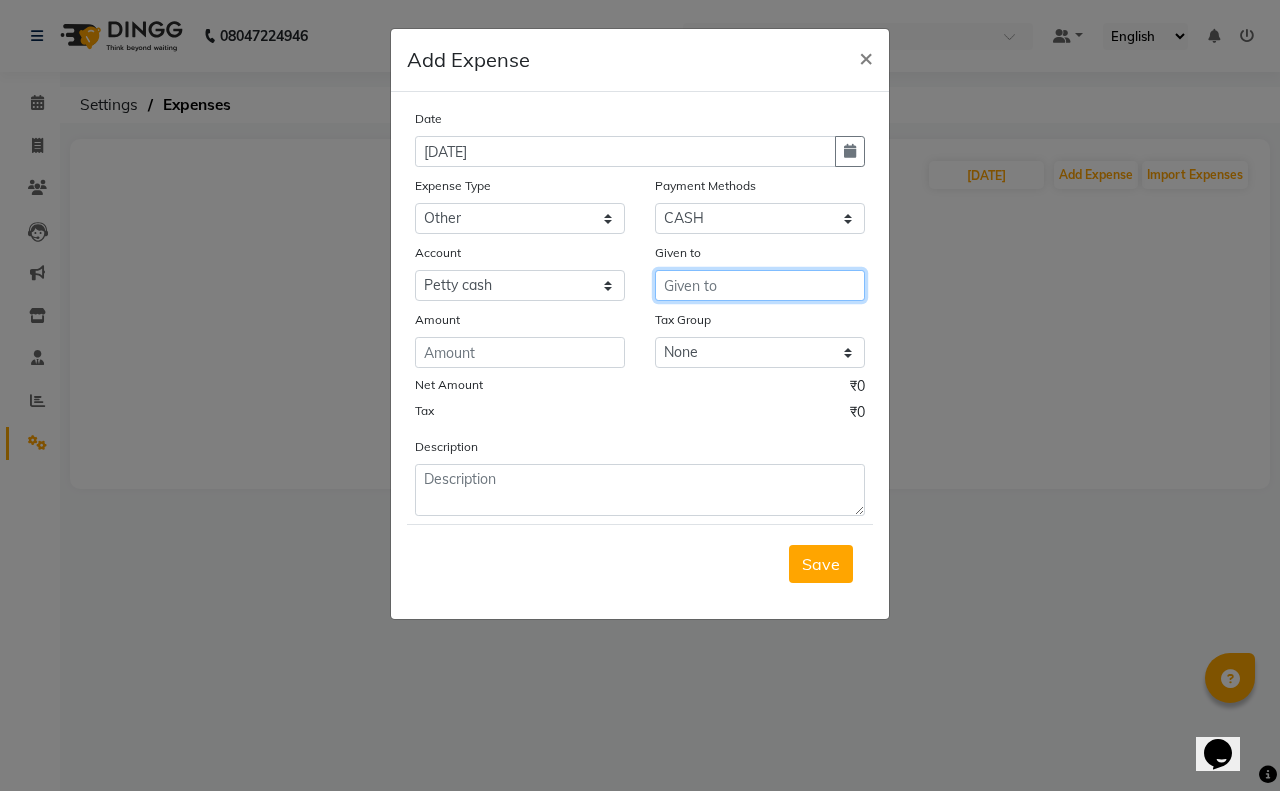 click at bounding box center [760, 285] 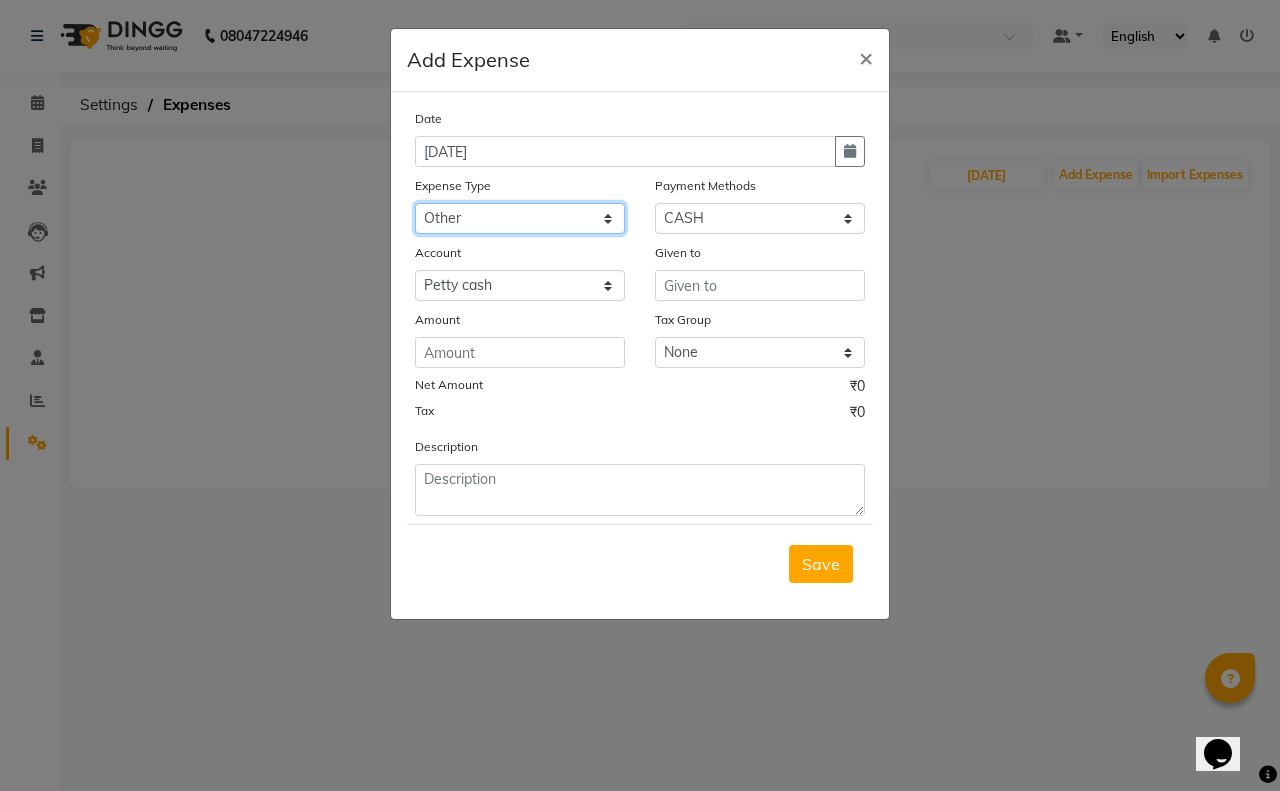 click on "Select Advance Salary Air Condition [PERSON_NAME] Aroma auto money Beauty Bazaar Beauty Palace Beauty Zone Blue sky [PERSON_NAME] [MEDICAL_DATA] cell phone Client Snack dejado nails deja returned Dhobi Dione Dmart electrician Electricity Equipment Eyelash Floractive Fragnace general store getwell medical GST Laundry Loreal Maintenance Mali [PERSON_NAME] Milk Shake Miscellaneous Other overtime Pantry Product [PERSON_NAME] Nails Raza computer Rent restaurant Return money Salary Satnique serenite [PERSON_NAME] Soaked Social Media Staff Snacks stationary sweeper Tax Tea Manoj Tea & Refreshment Tip toiletry Utilities Water Bill wax we fast" 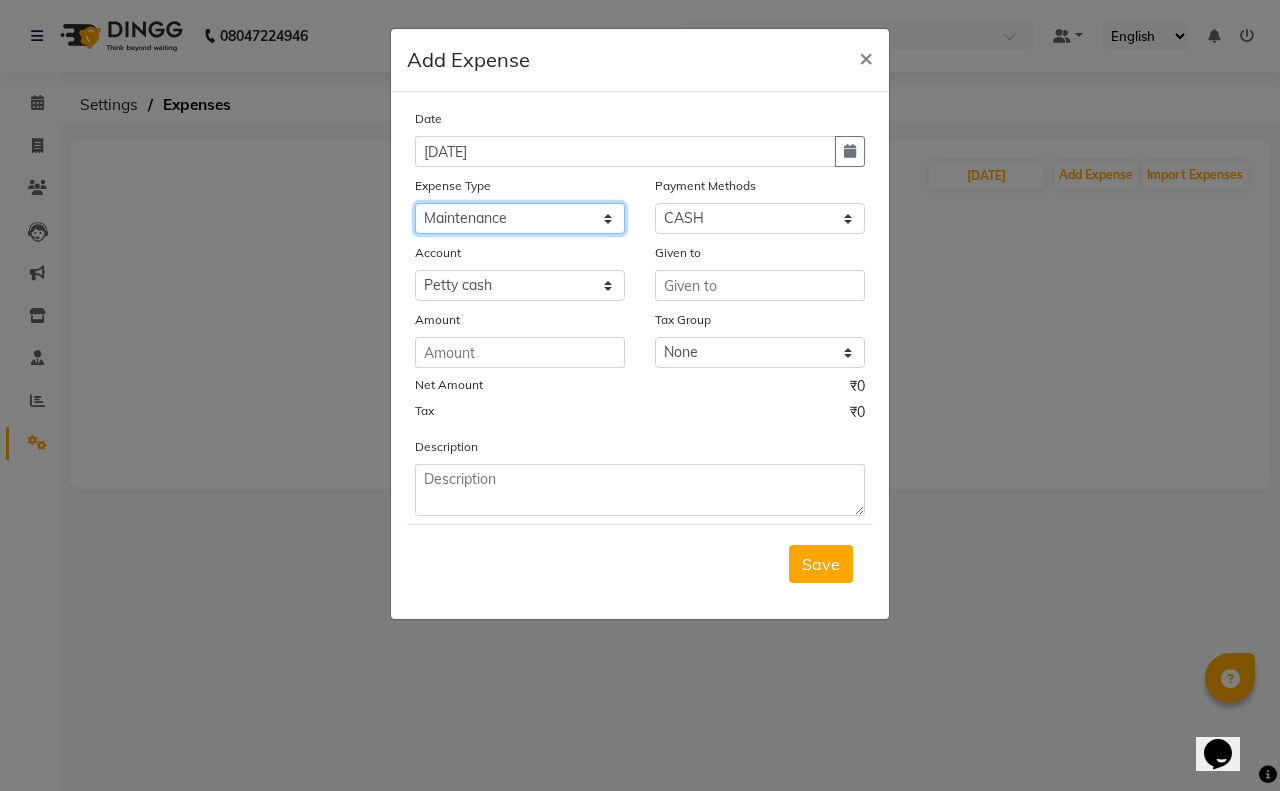 click on "Select Advance Salary Air Condition [PERSON_NAME] Aroma auto money Beauty Bazaar Beauty Palace Beauty Zone Blue sky [PERSON_NAME] [MEDICAL_DATA] cell phone Client Snack dejado nails deja returned Dhobi Dione Dmart electrician Electricity Equipment Eyelash Floractive Fragnace general store getwell medical GST Laundry Loreal Maintenance Mali [PERSON_NAME] Milk Shake Miscellaneous Other overtime Pantry Product [PERSON_NAME] Nails Raza computer Rent restaurant Return money Salary Satnique serenite [PERSON_NAME] Soaked Social Media Staff Snacks stationary sweeper Tax Tea Manoj Tea & Refreshment Tip toiletry Utilities Water Bill wax we fast" 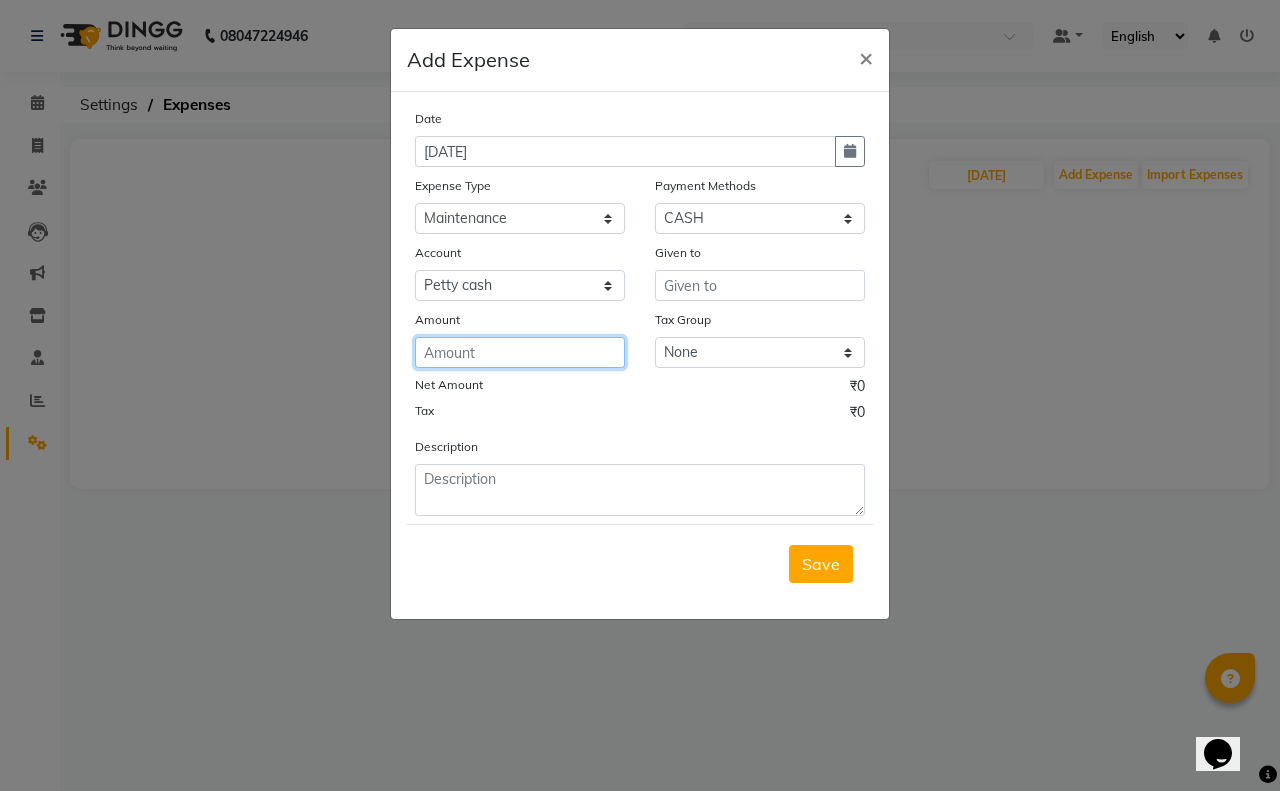 click 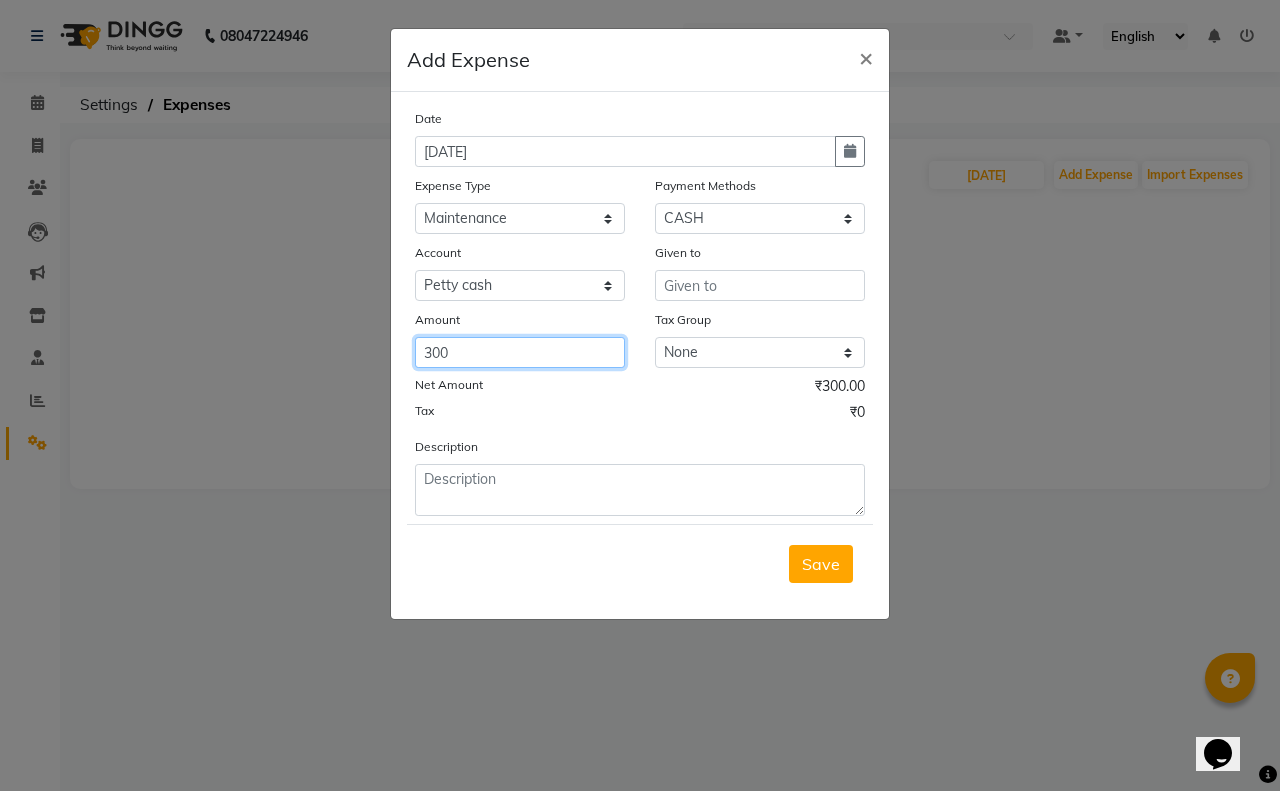 type on "300" 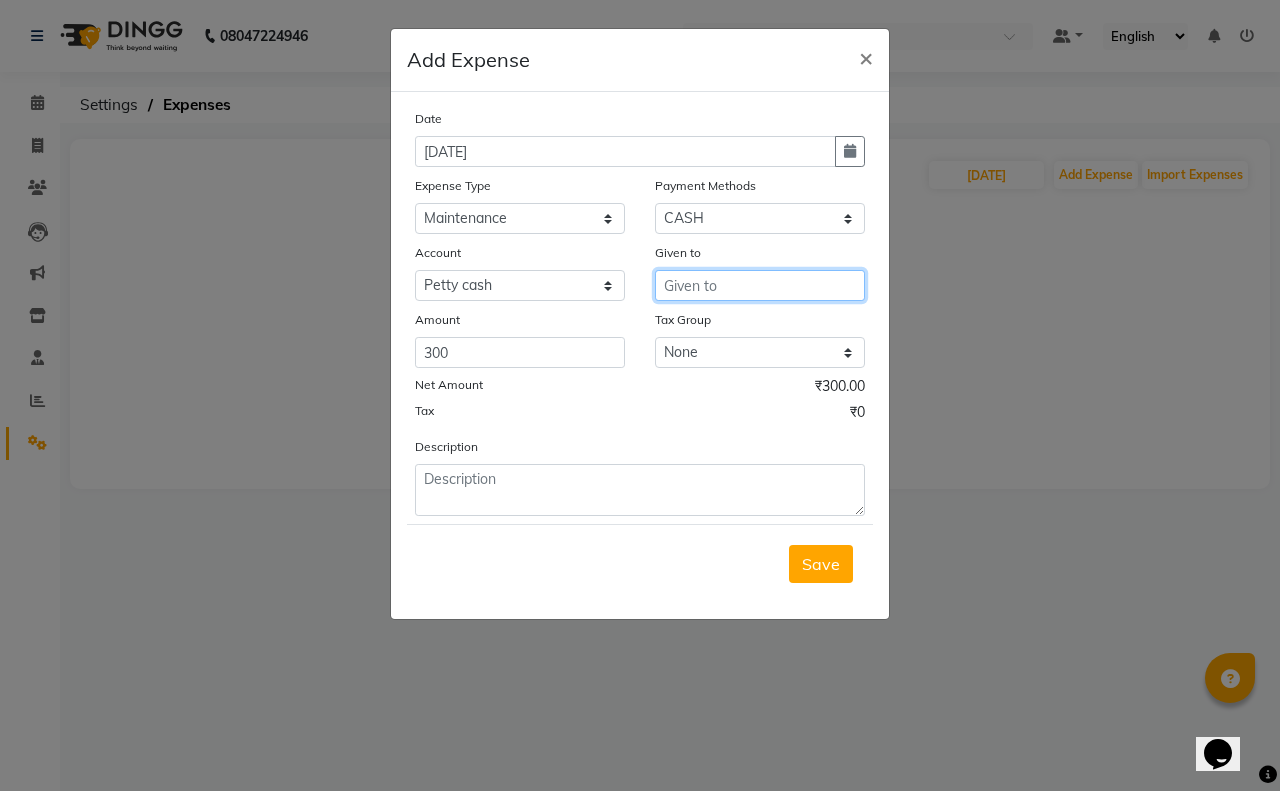 click at bounding box center [760, 285] 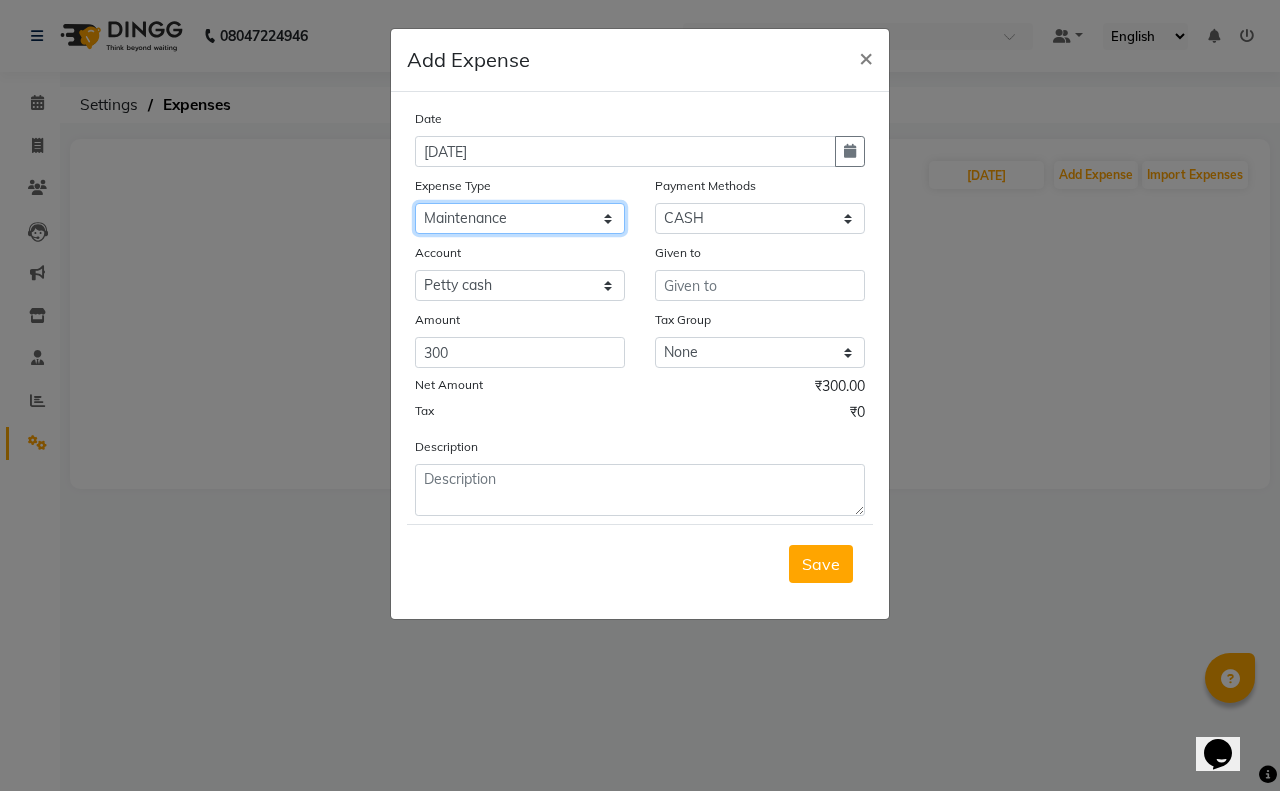 click on "Select Advance Salary Air Condition [PERSON_NAME] Aroma auto money Beauty Bazaar Beauty Palace Beauty Zone Blue sky [PERSON_NAME] [MEDICAL_DATA] cell phone Client Snack dejado nails deja returned Dhobi Dione Dmart electrician Electricity Equipment Eyelash Floractive Fragnace general store getwell medical GST Laundry Loreal Maintenance Mali [PERSON_NAME] Milk Shake Miscellaneous Other overtime Pantry Product [PERSON_NAME] Nails Raza computer Rent restaurant Return money Salary Satnique serenite [PERSON_NAME] Soaked Social Media Staff Snacks stationary sweeper Tax Tea Manoj Tea & Refreshment Tip toiletry Utilities Water Bill wax we fast" 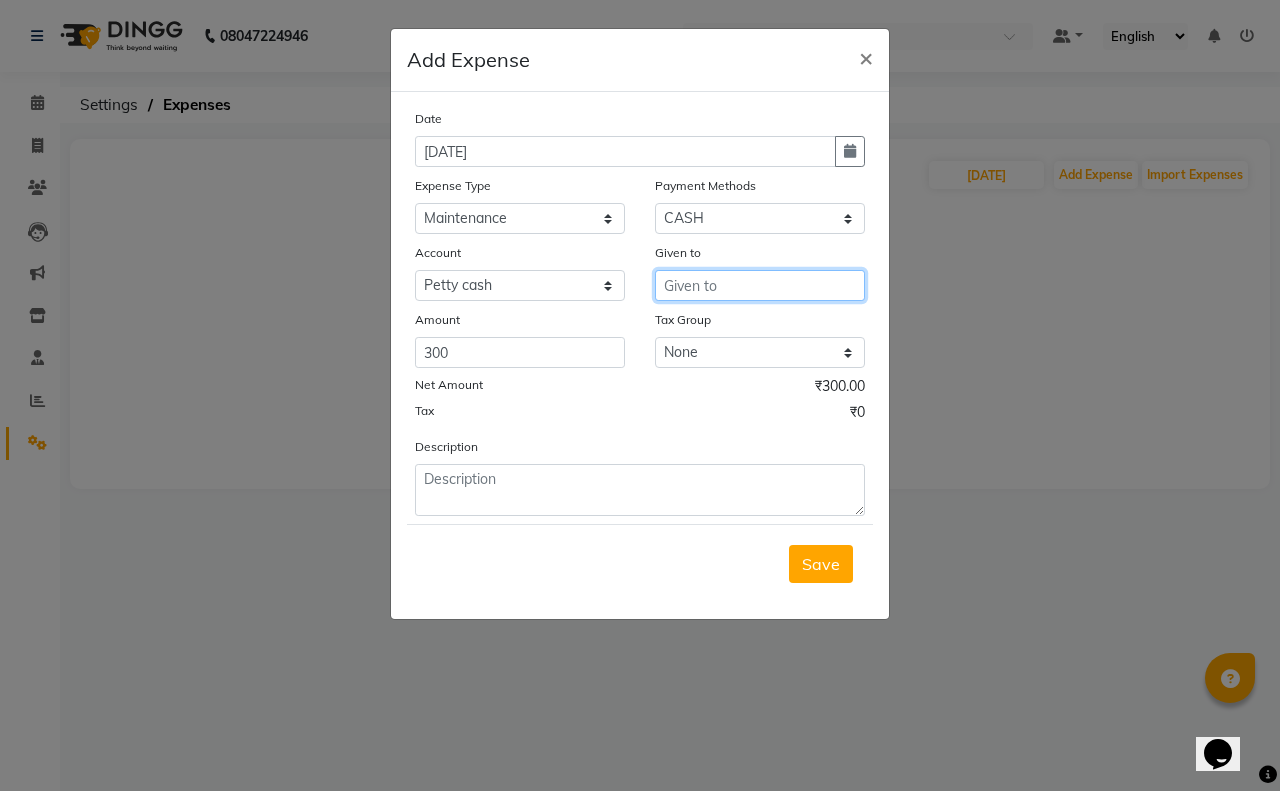 click at bounding box center (760, 285) 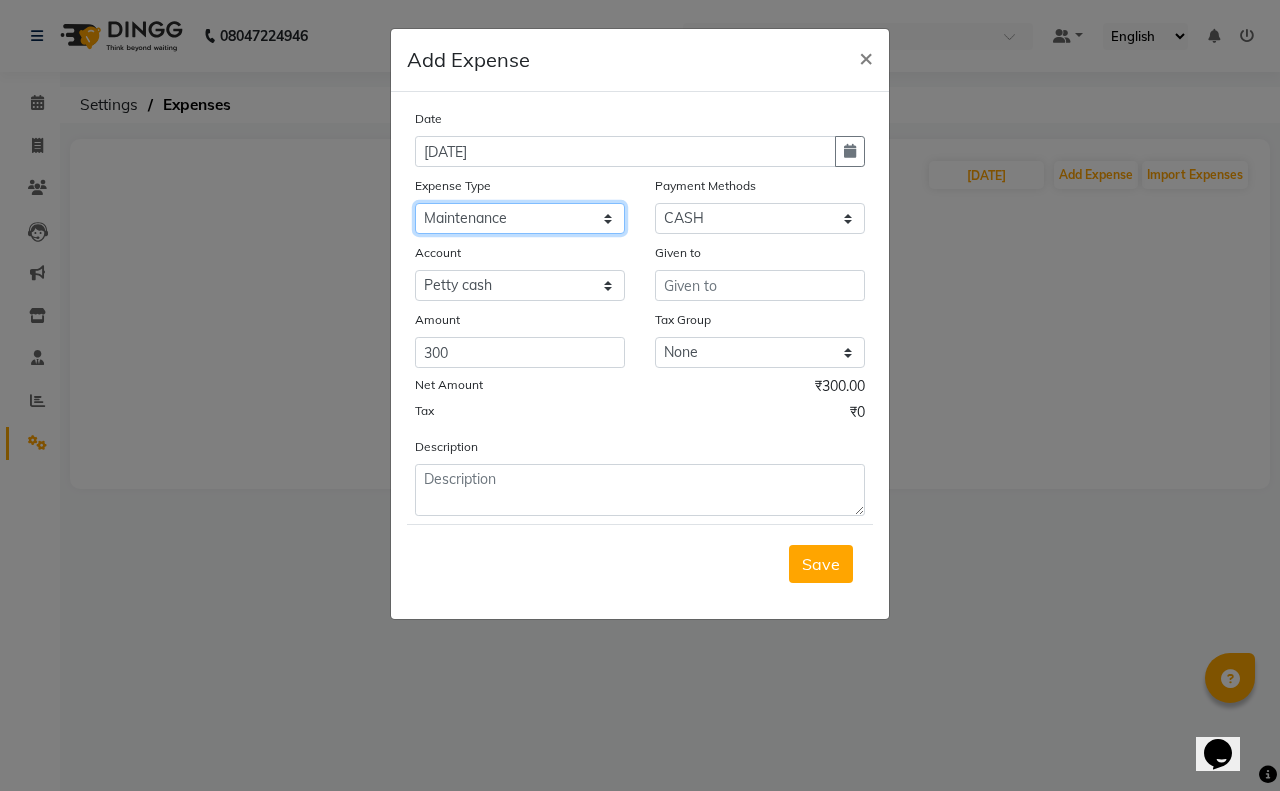 click on "Select Advance Salary Air Condition [PERSON_NAME] Aroma auto money Beauty Bazaar Beauty Palace Beauty Zone Blue sky [PERSON_NAME] [MEDICAL_DATA] cell phone Client Snack dejado nails deja returned Dhobi Dione Dmart electrician Electricity Equipment Eyelash Floractive Fragnace general store getwell medical GST Laundry Loreal Maintenance Mali [PERSON_NAME] Milk Shake Miscellaneous Other overtime Pantry Product [PERSON_NAME] Nails Raza computer Rent restaurant Return money Salary Satnique serenite [PERSON_NAME] Soaked Social Media Staff Snacks stationary sweeper Tax Tea Manoj Tea & Refreshment Tip toiletry Utilities Water Bill wax we fast" 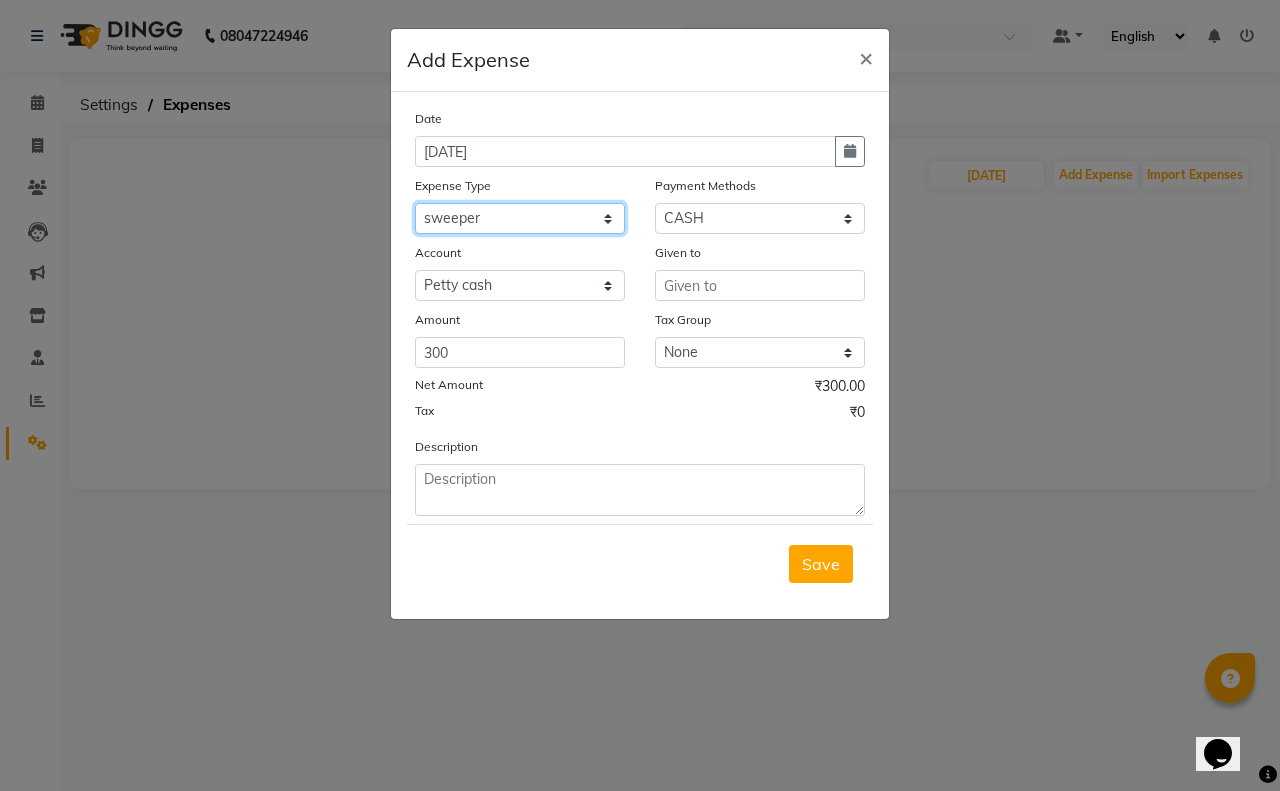 click on "Select Advance Salary Air Condition [PERSON_NAME] Aroma auto money Beauty Bazaar Beauty Palace Beauty Zone Blue sky [PERSON_NAME] [MEDICAL_DATA] cell phone Client Snack dejado nails deja returned Dhobi Dione Dmart electrician Electricity Equipment Eyelash Floractive Fragnace general store getwell medical GST Laundry Loreal Maintenance Mali [PERSON_NAME] Milk Shake Miscellaneous Other overtime Pantry Product [PERSON_NAME] Nails Raza computer Rent restaurant Return money Salary Satnique serenite [PERSON_NAME] Soaked Social Media Staff Snacks stationary sweeper Tax Tea Manoj Tea & Refreshment Tip toiletry Utilities Water Bill wax we fast" 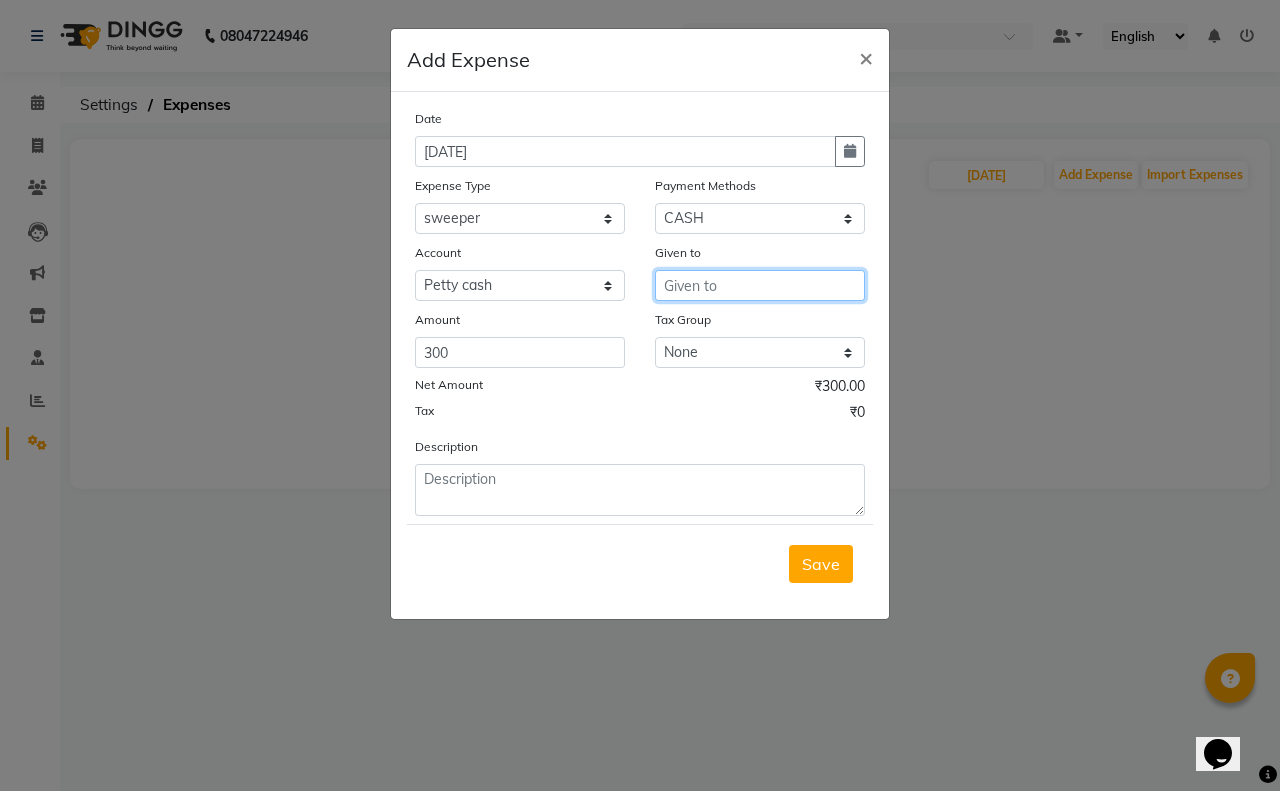 click at bounding box center [760, 285] 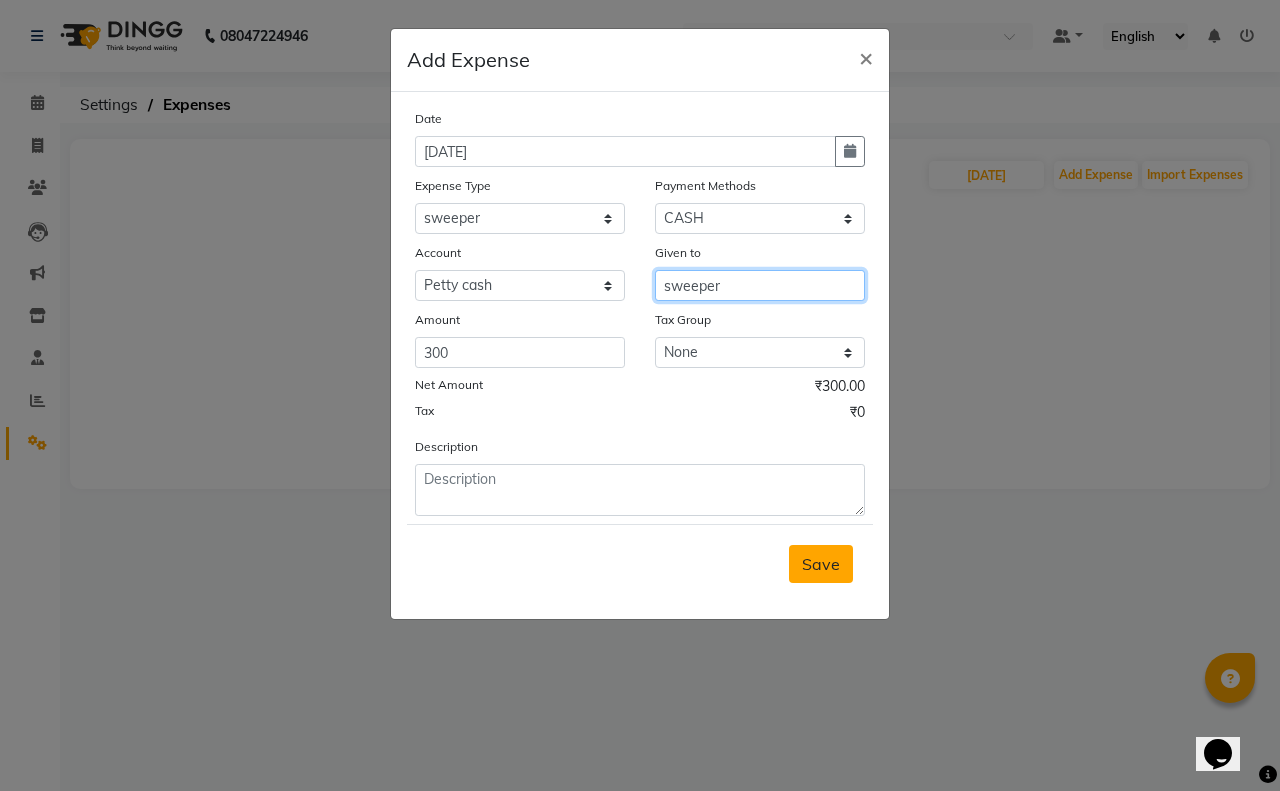 type on "sweeper" 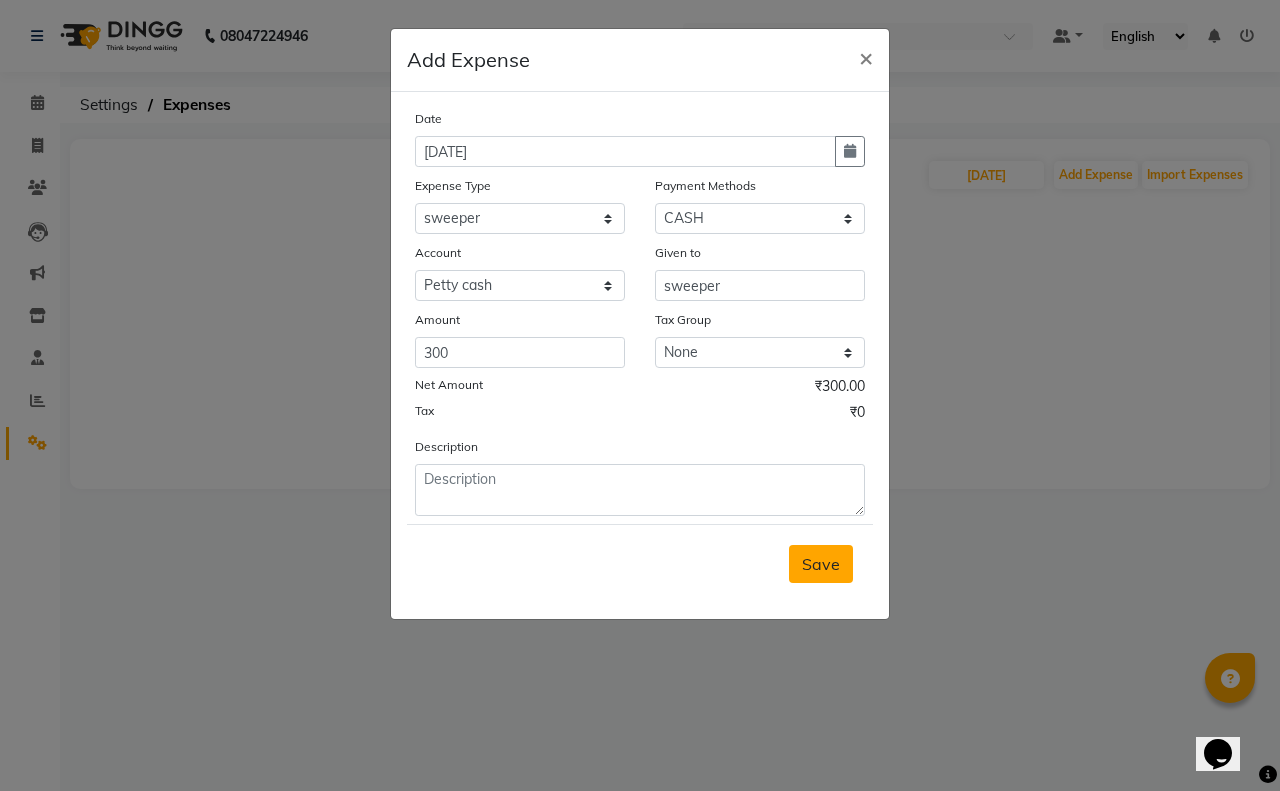 click on "Save" at bounding box center [821, 564] 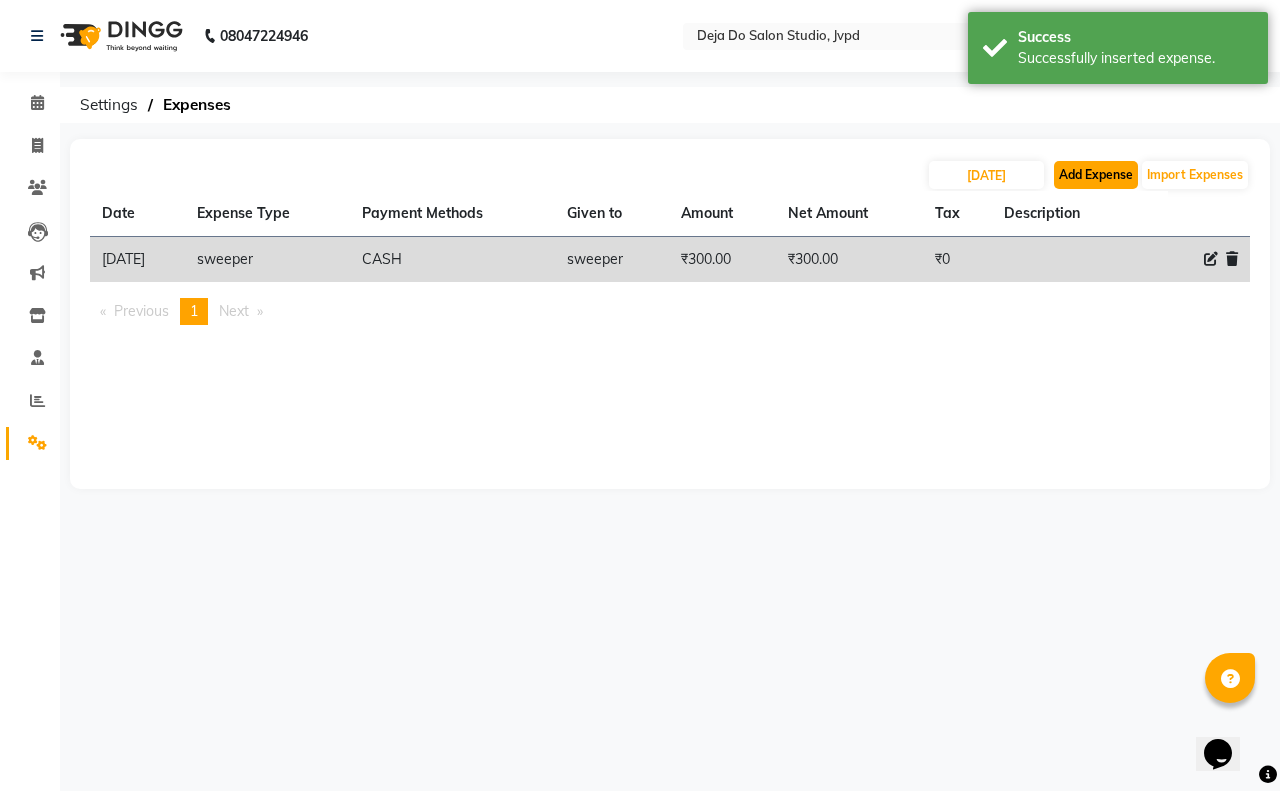 click on "Add Expense" 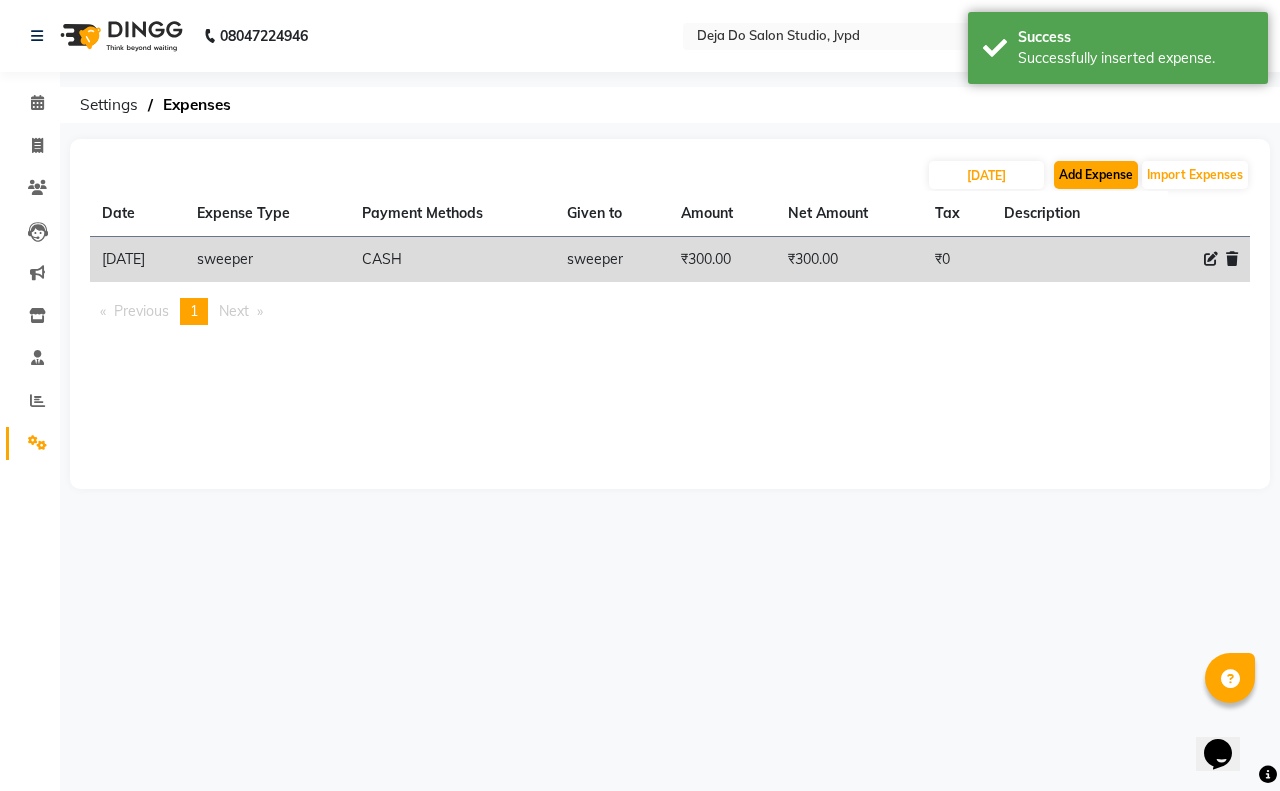 select on "1" 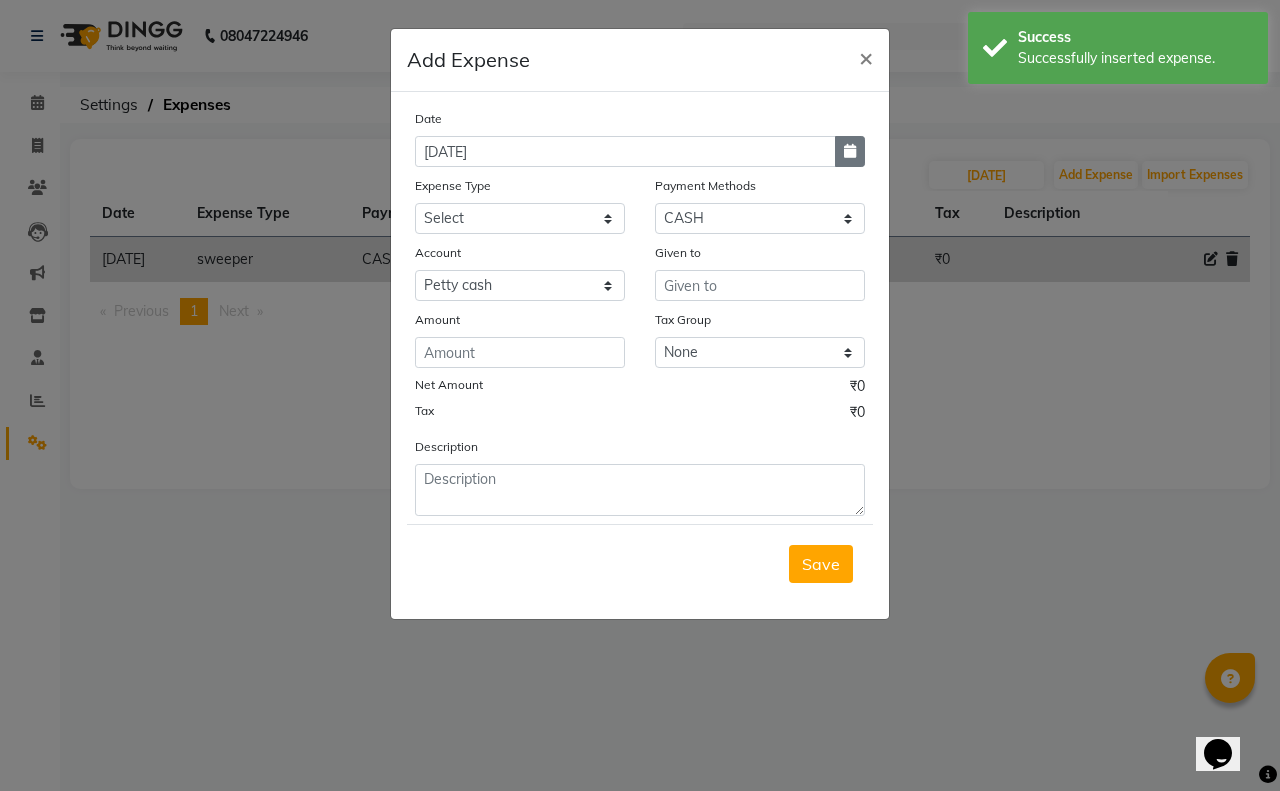 click 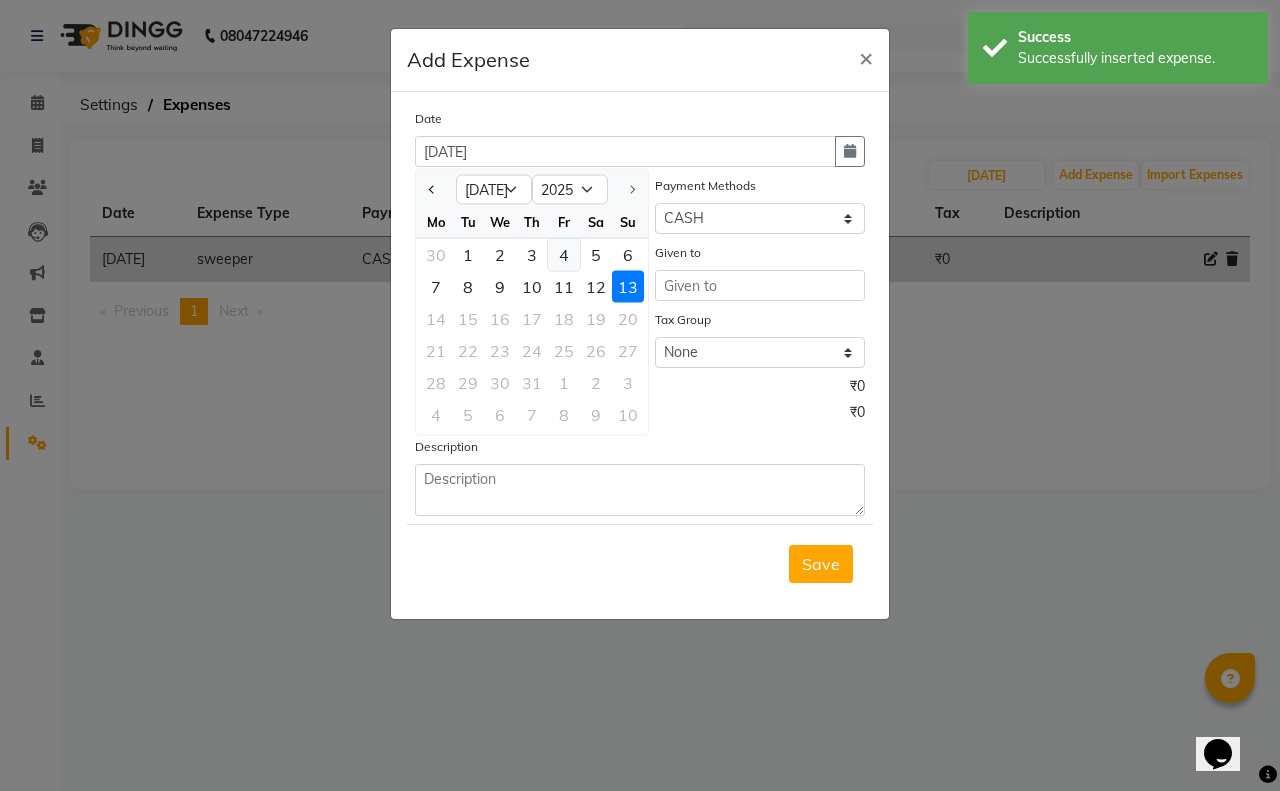 click on "4" 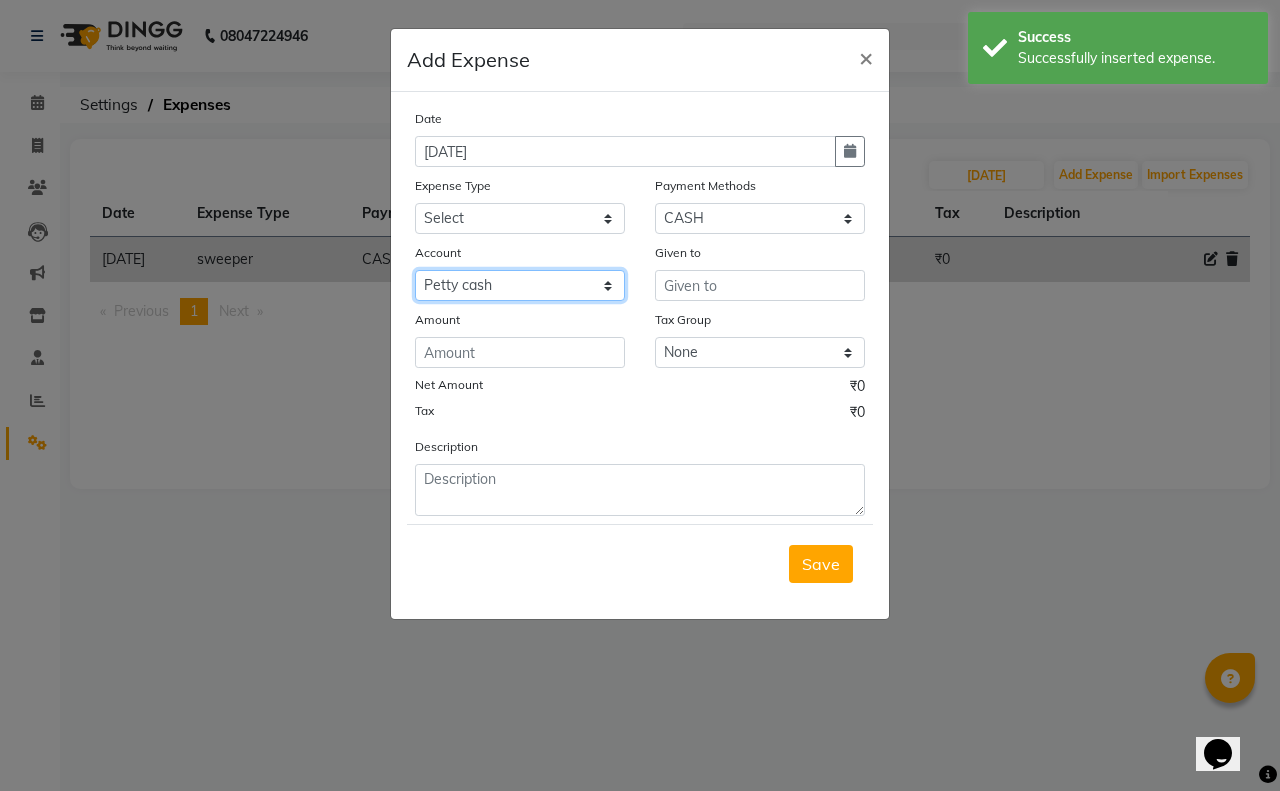click on "Select Petty cash Default account" 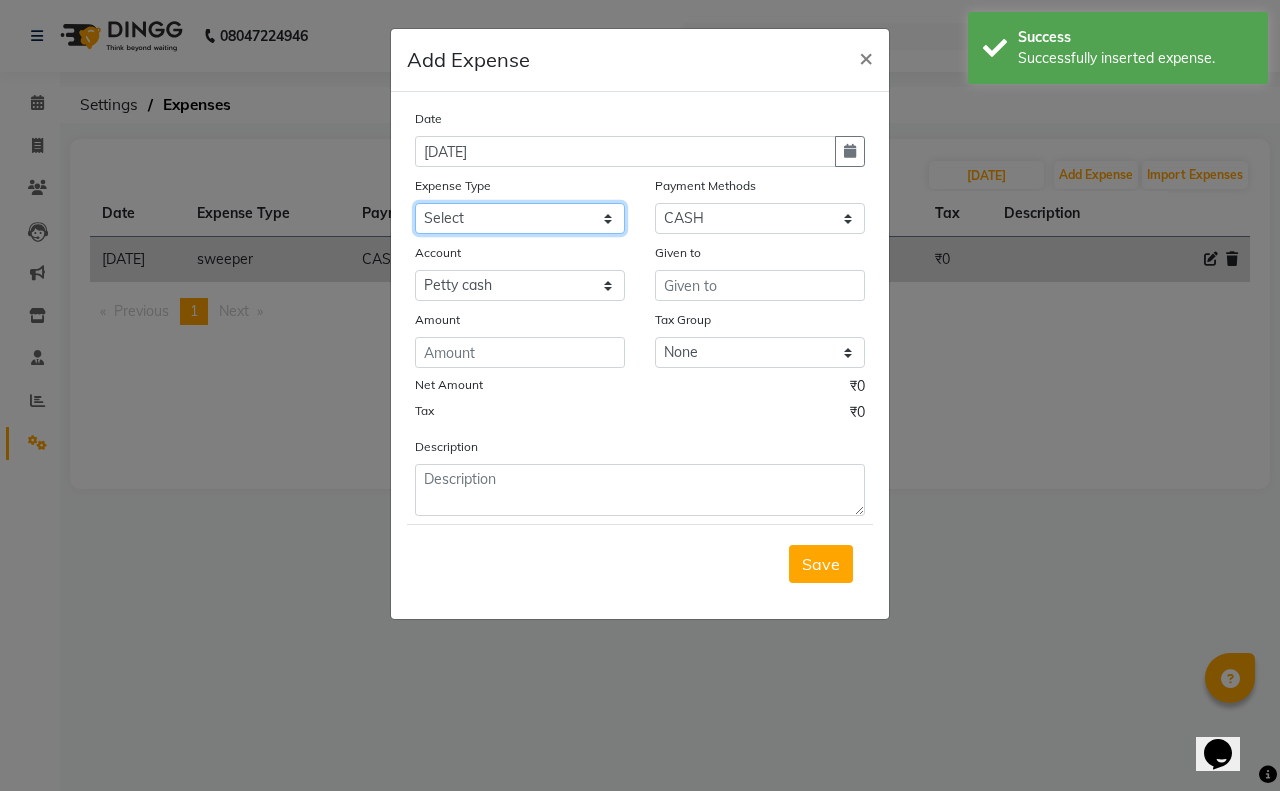 click on "Select Advance Salary Air Condition [PERSON_NAME] Aroma auto money Beauty Bazaar Beauty Palace Beauty Zone Blue sky [PERSON_NAME] [MEDICAL_DATA] cell phone Client Snack dejado nails deja returned Dhobi Dione Dmart electrician Electricity Equipment Eyelash Floractive Fragnace general store getwell medical GST Laundry Loreal Maintenance Mali [PERSON_NAME] Milk Shake Miscellaneous Other overtime Pantry Product [PERSON_NAME] Nails Raza computer Rent restaurant Return money Salary Satnique serenite [PERSON_NAME] Soaked Social Media Staff Snacks stationary sweeper Tax Tea Manoj Tea & Refreshment Tip toiletry Utilities Water Bill wax we fast" 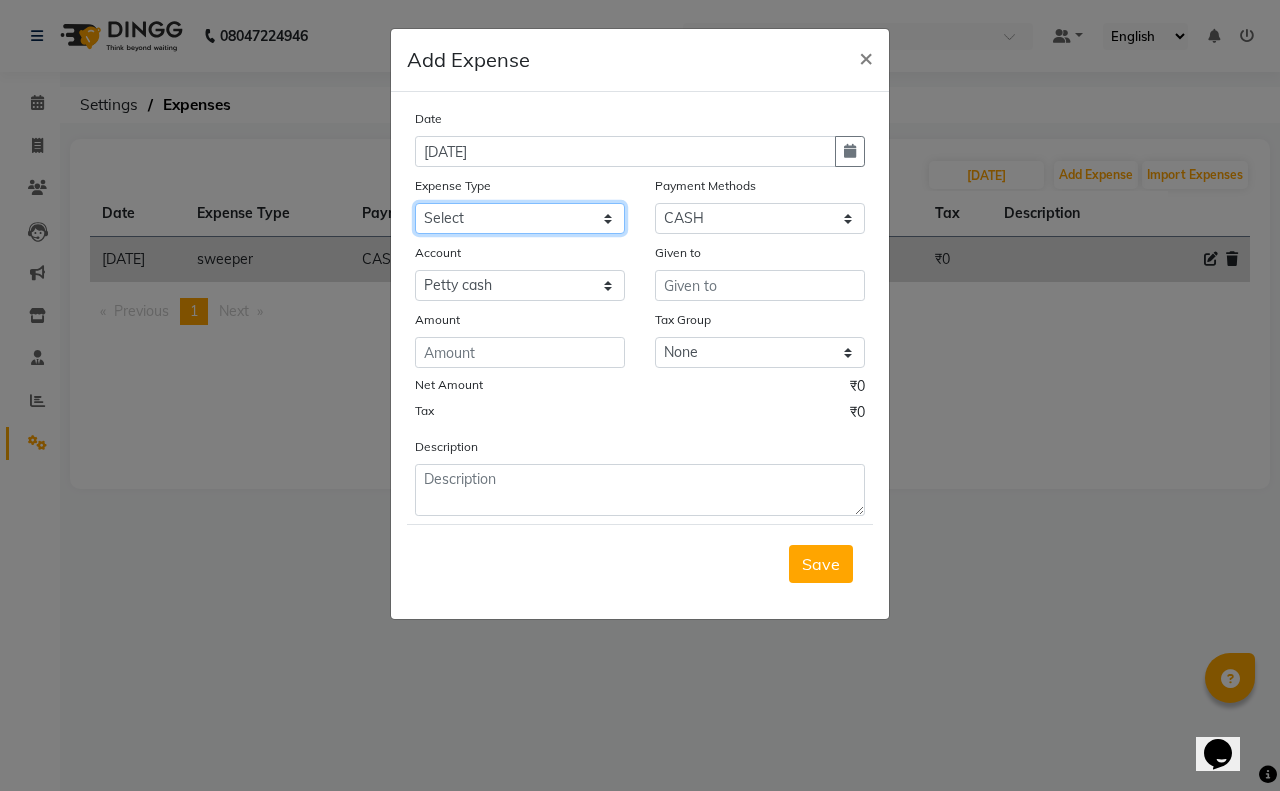 select on "21938" 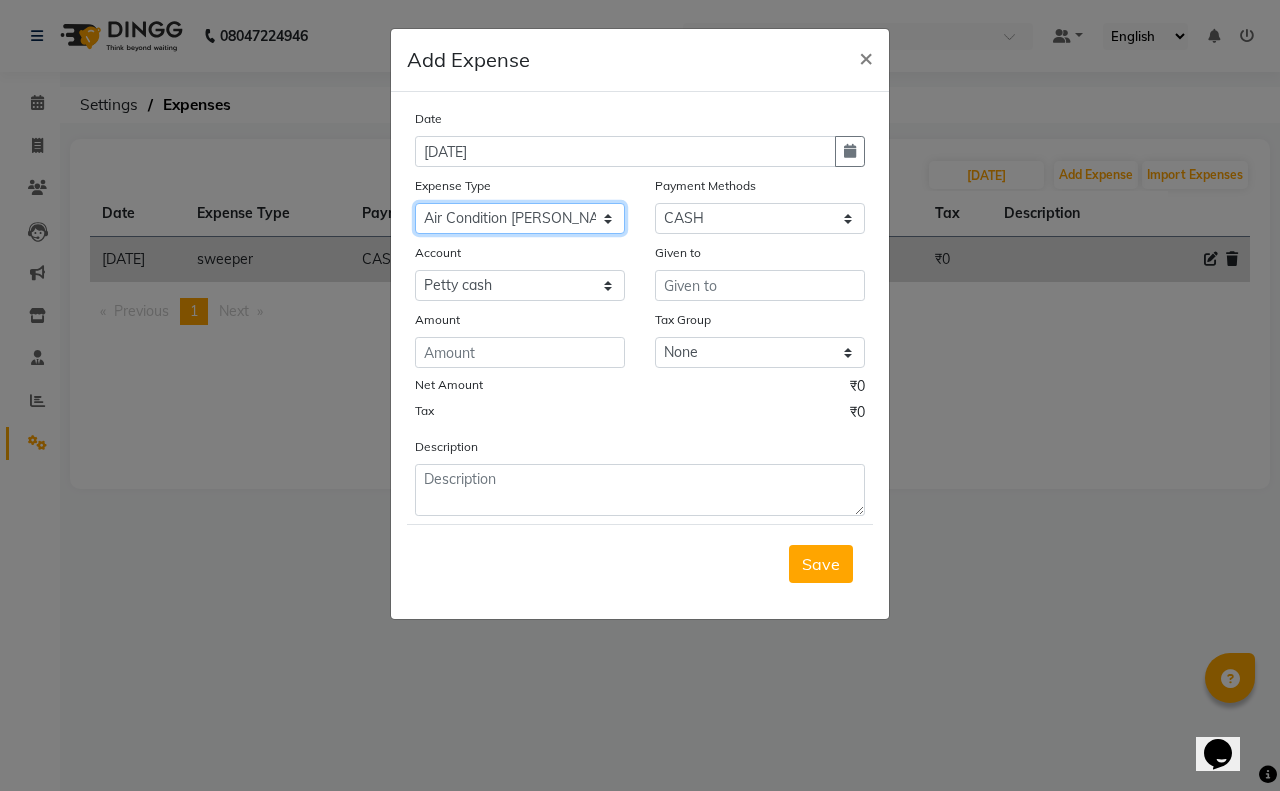 click on "Select Advance Salary Air Condition [PERSON_NAME] Aroma auto money Beauty Bazaar Beauty Palace Beauty Zone Blue sky [PERSON_NAME] [MEDICAL_DATA] cell phone Client Snack dejado nails deja returned Dhobi Dione Dmart electrician Electricity Equipment Eyelash Floractive Fragnace general store getwell medical GST Laundry Loreal Maintenance Mali [PERSON_NAME] Milk Shake Miscellaneous Other overtime Pantry Product [PERSON_NAME] Nails Raza computer Rent restaurant Return money Salary Satnique serenite [PERSON_NAME] Soaked Social Media Staff Snacks stationary sweeper Tax Tea Manoj Tea & Refreshment Tip toiletry Utilities Water Bill wax we fast" 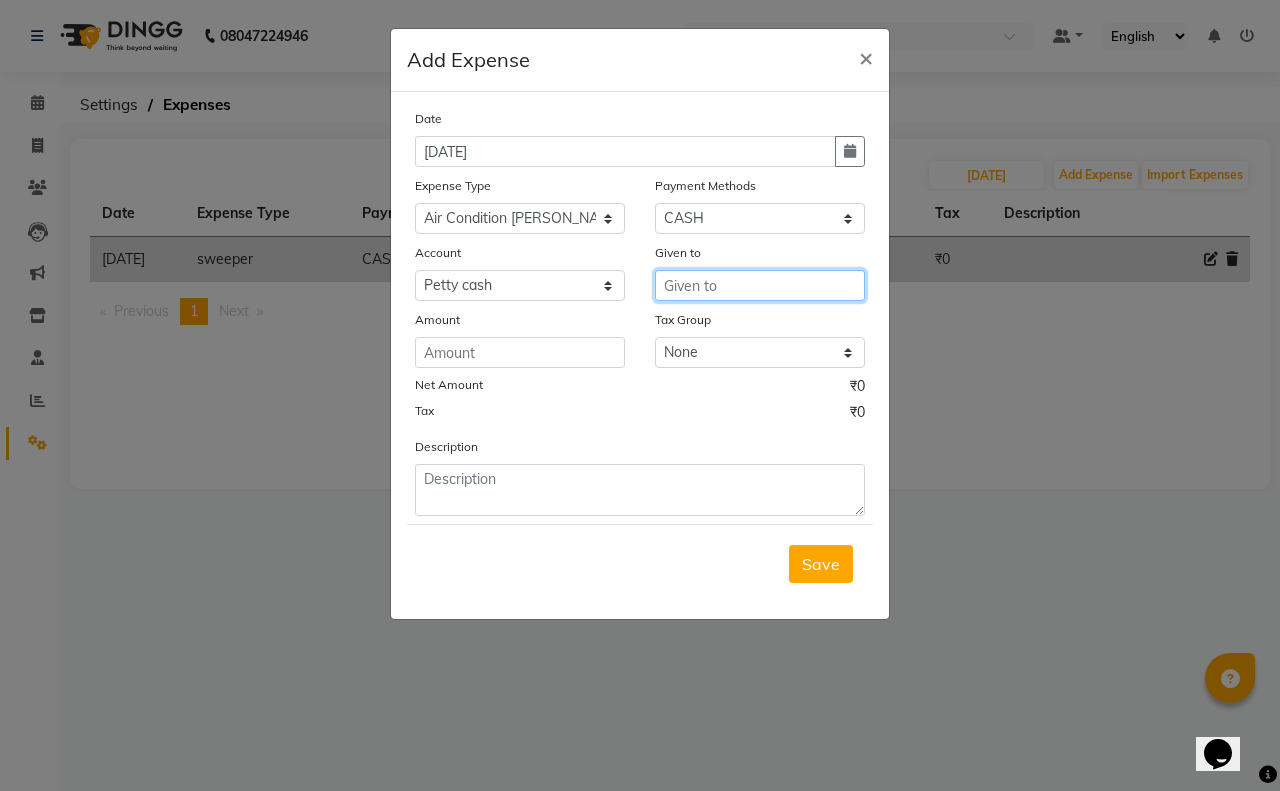 click at bounding box center [760, 285] 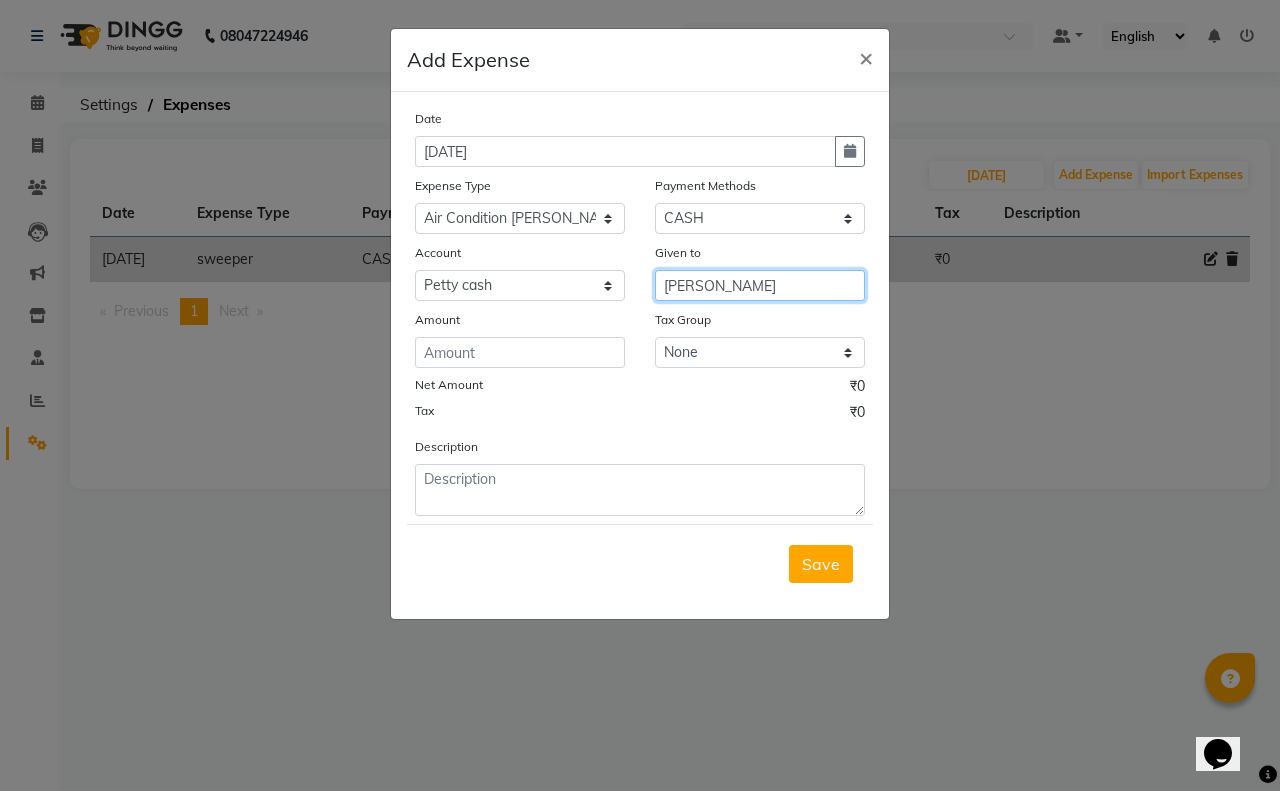 type on "[PERSON_NAME]" 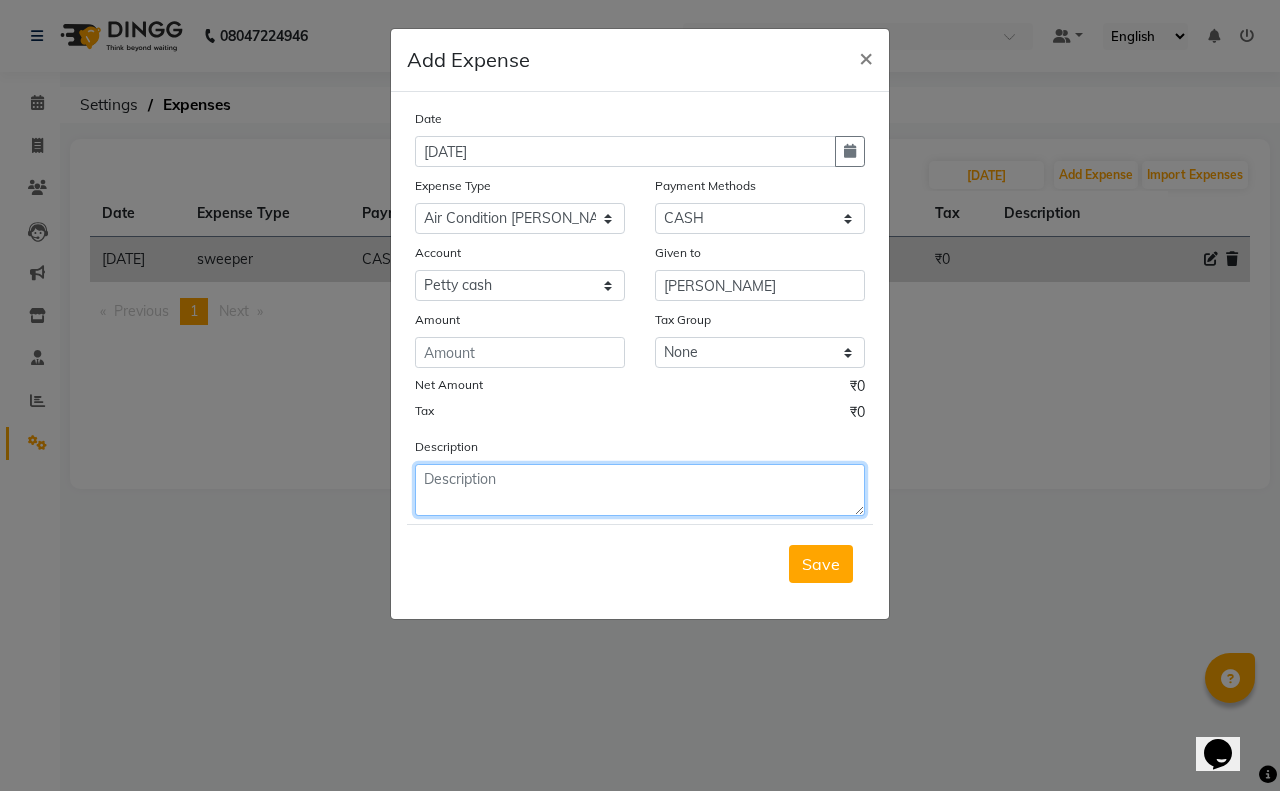click 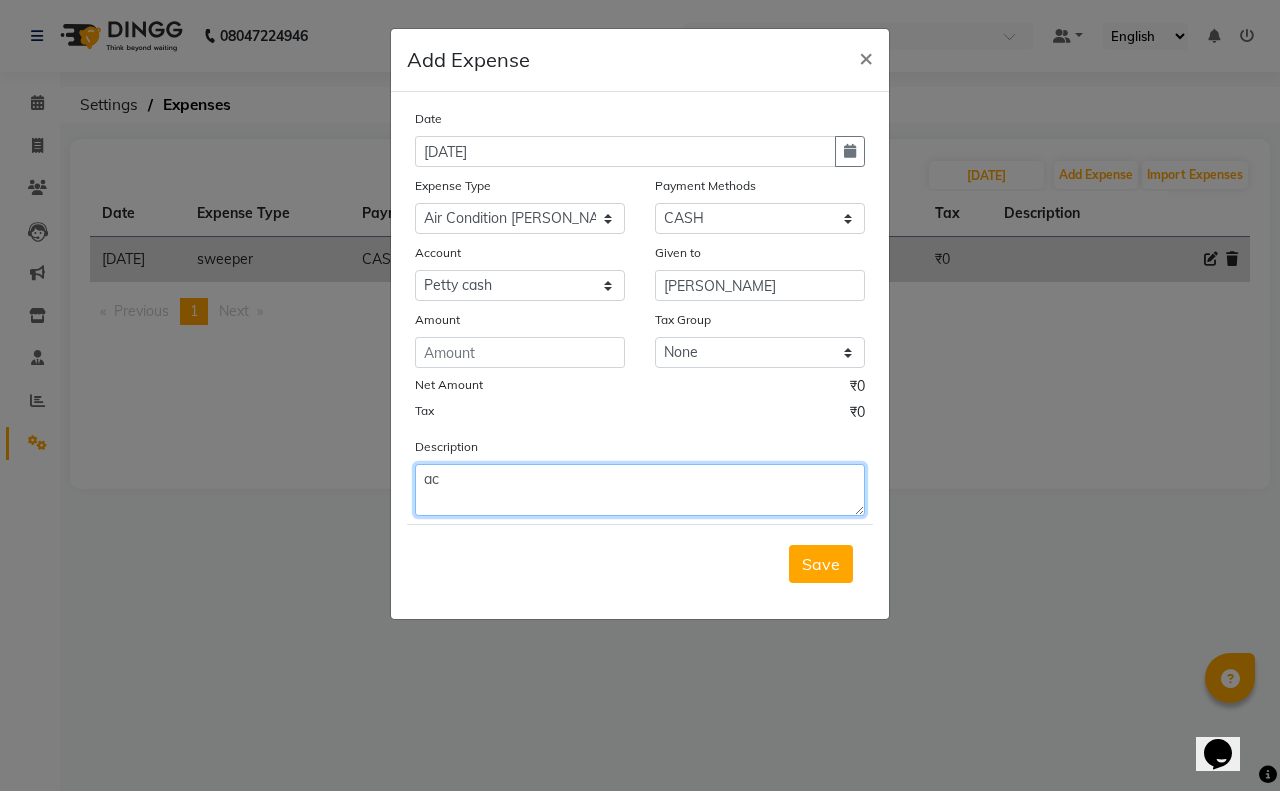 type on "a" 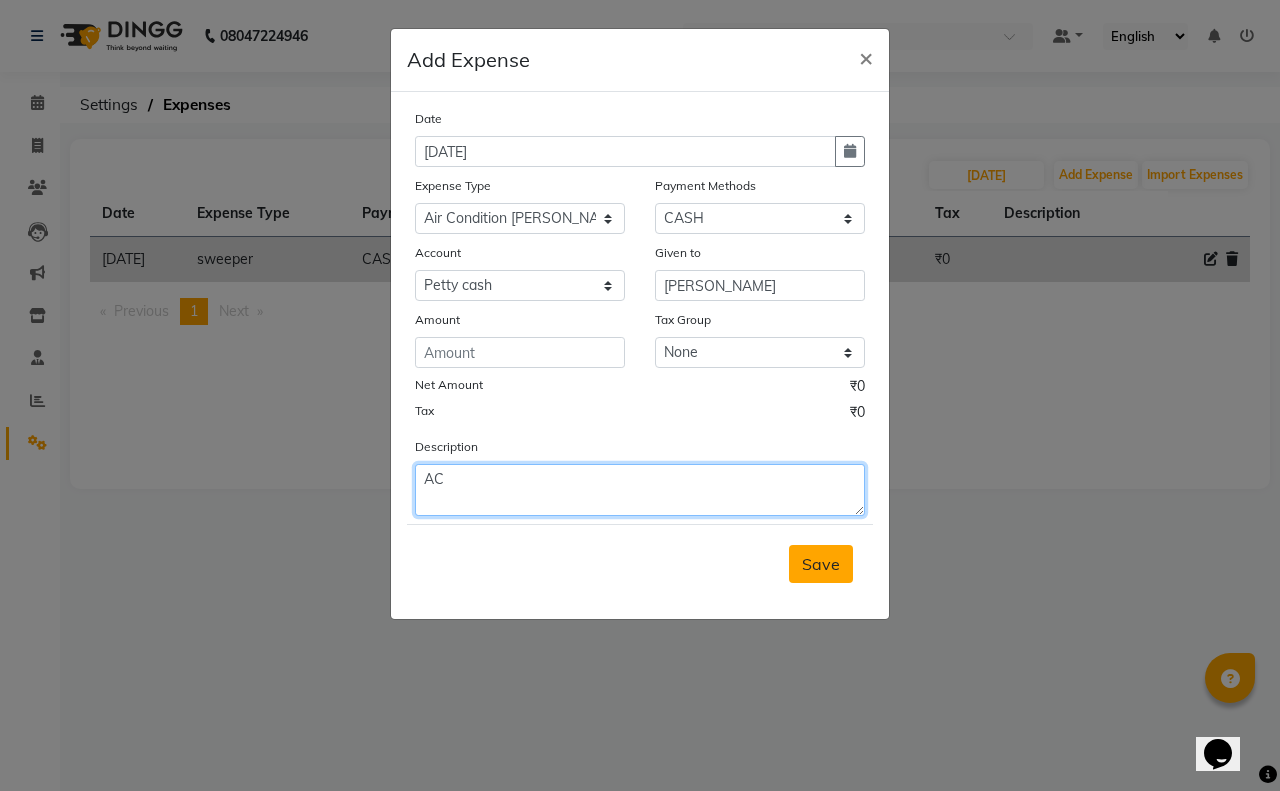 type on "AC" 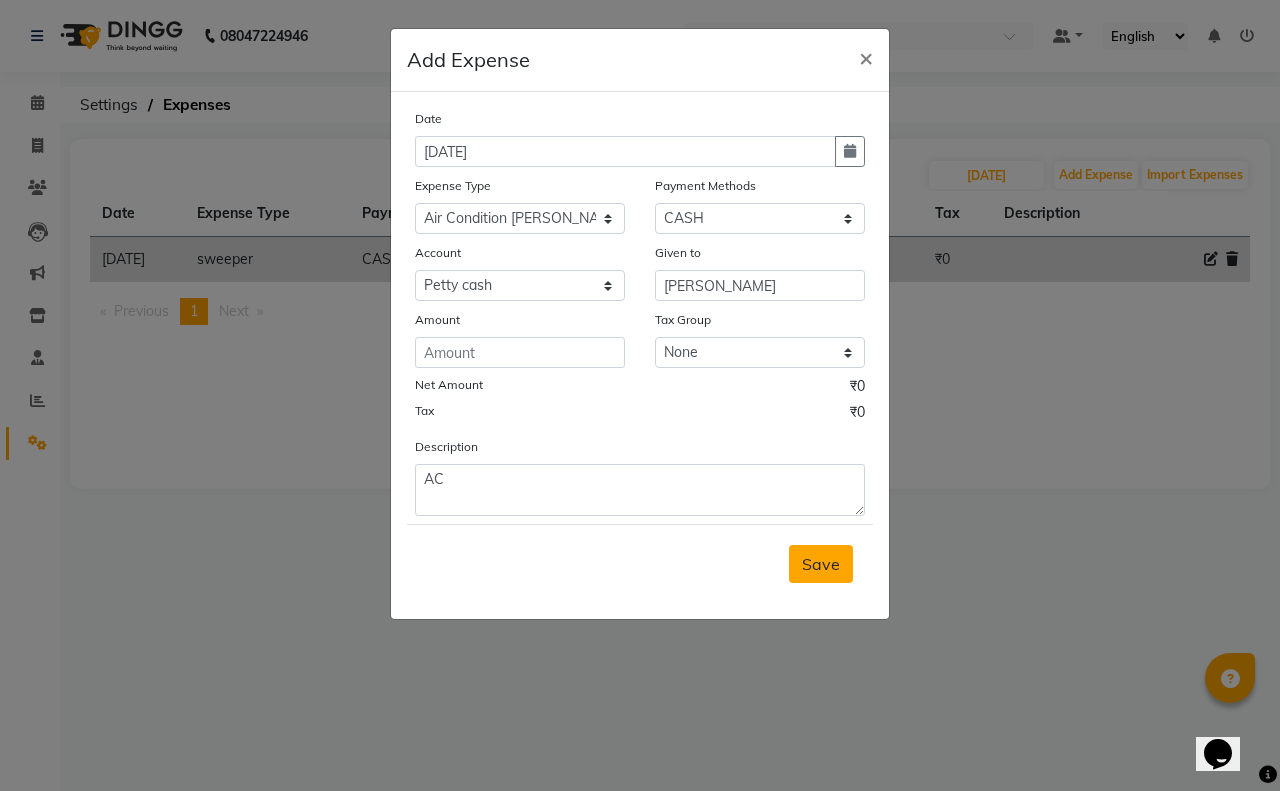 click on "Save" at bounding box center [821, 564] 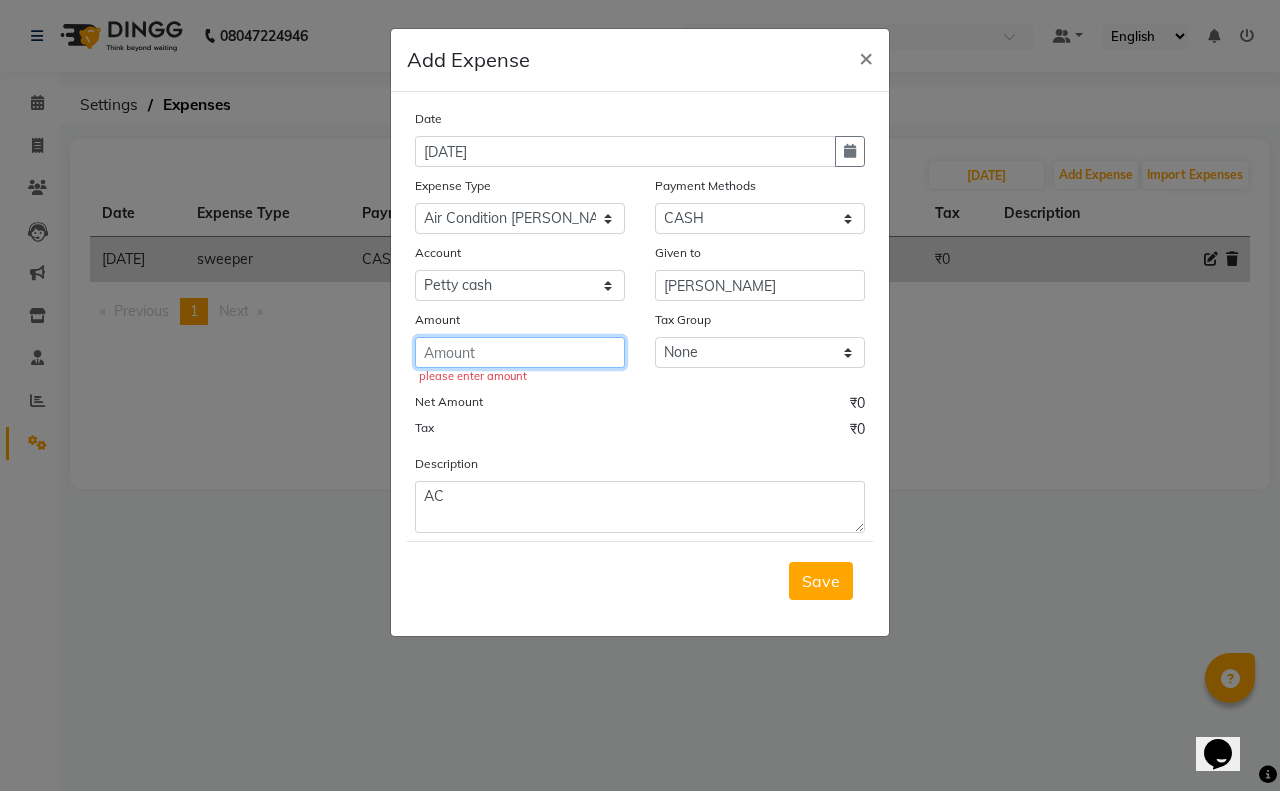 click 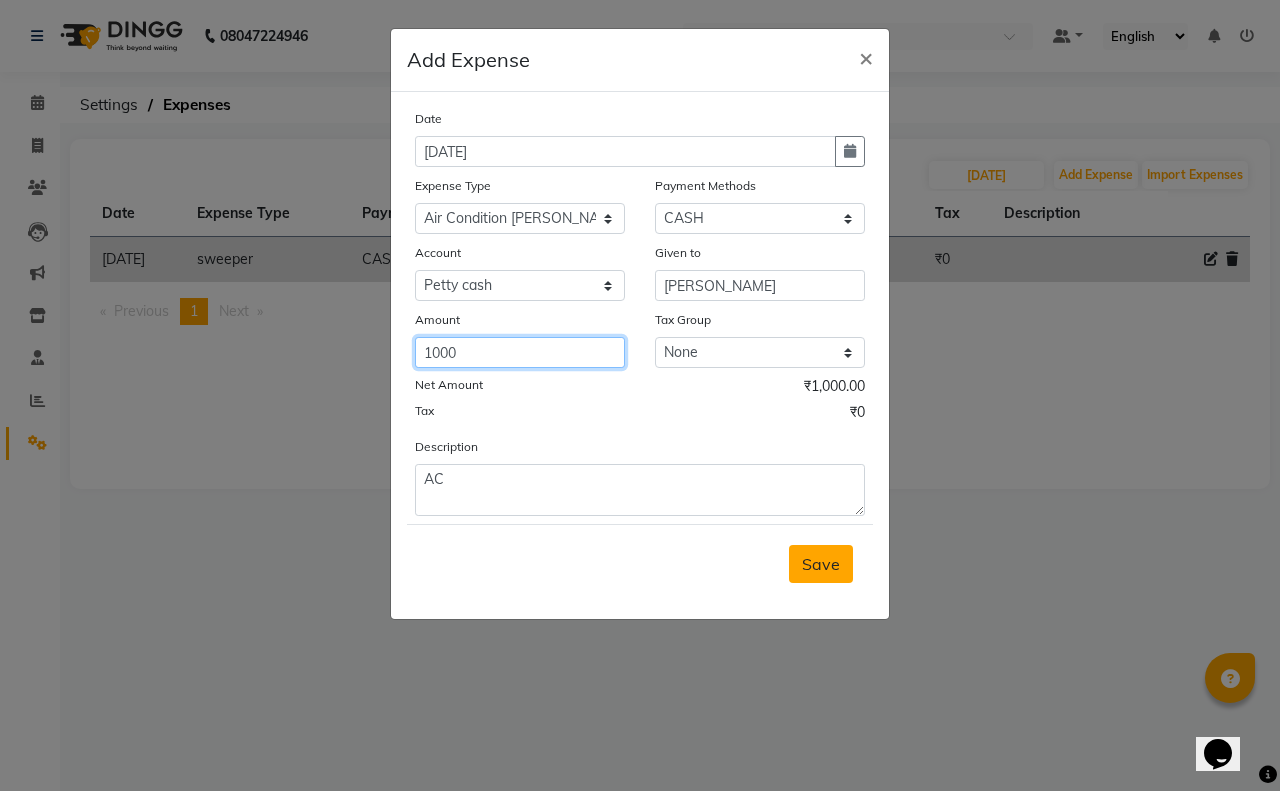 type on "1000" 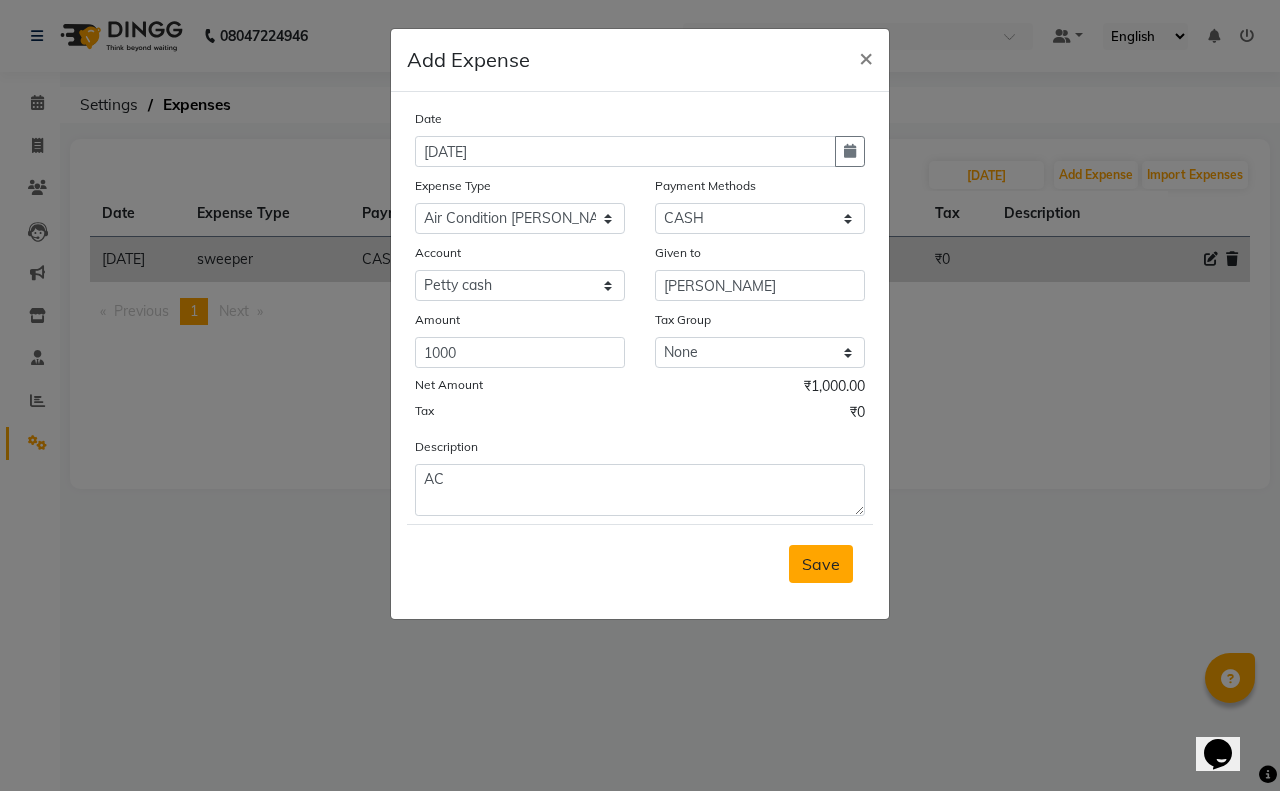 click on "Save" at bounding box center (821, 564) 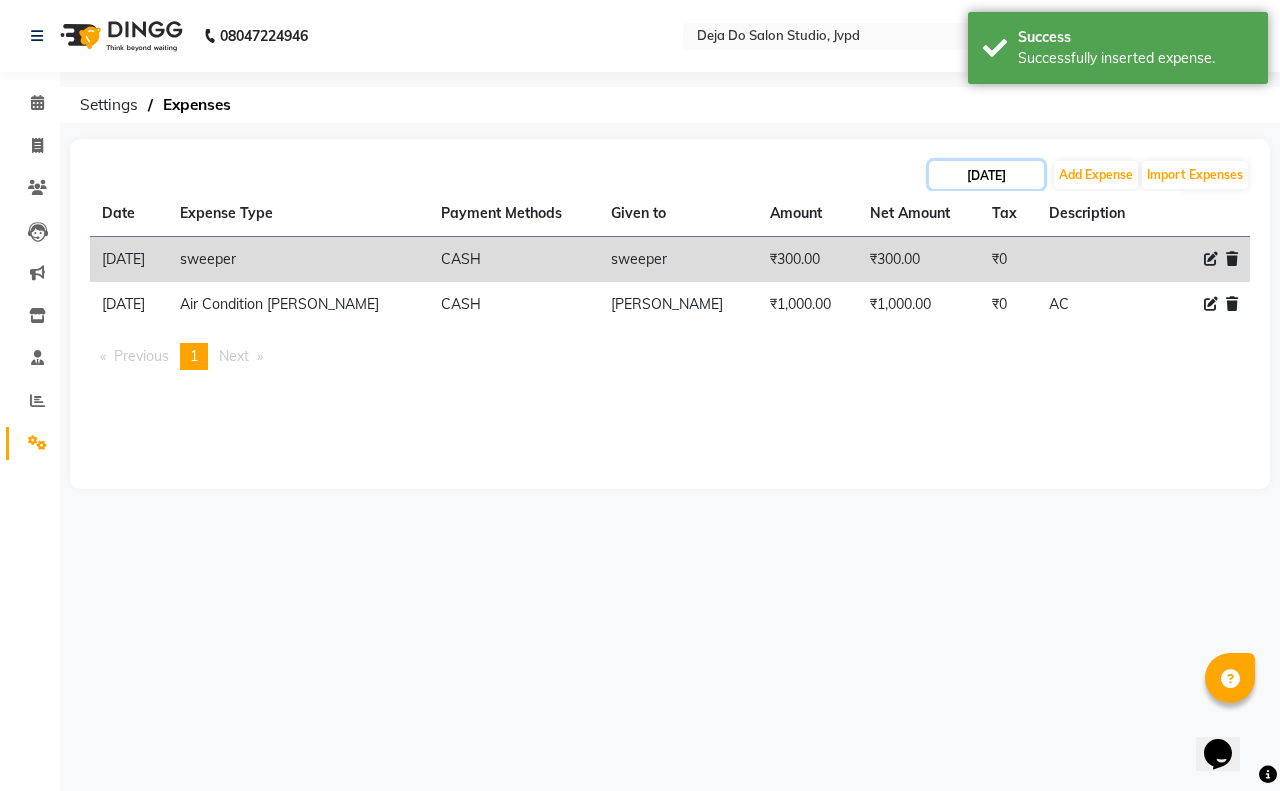 click on "[DATE]" 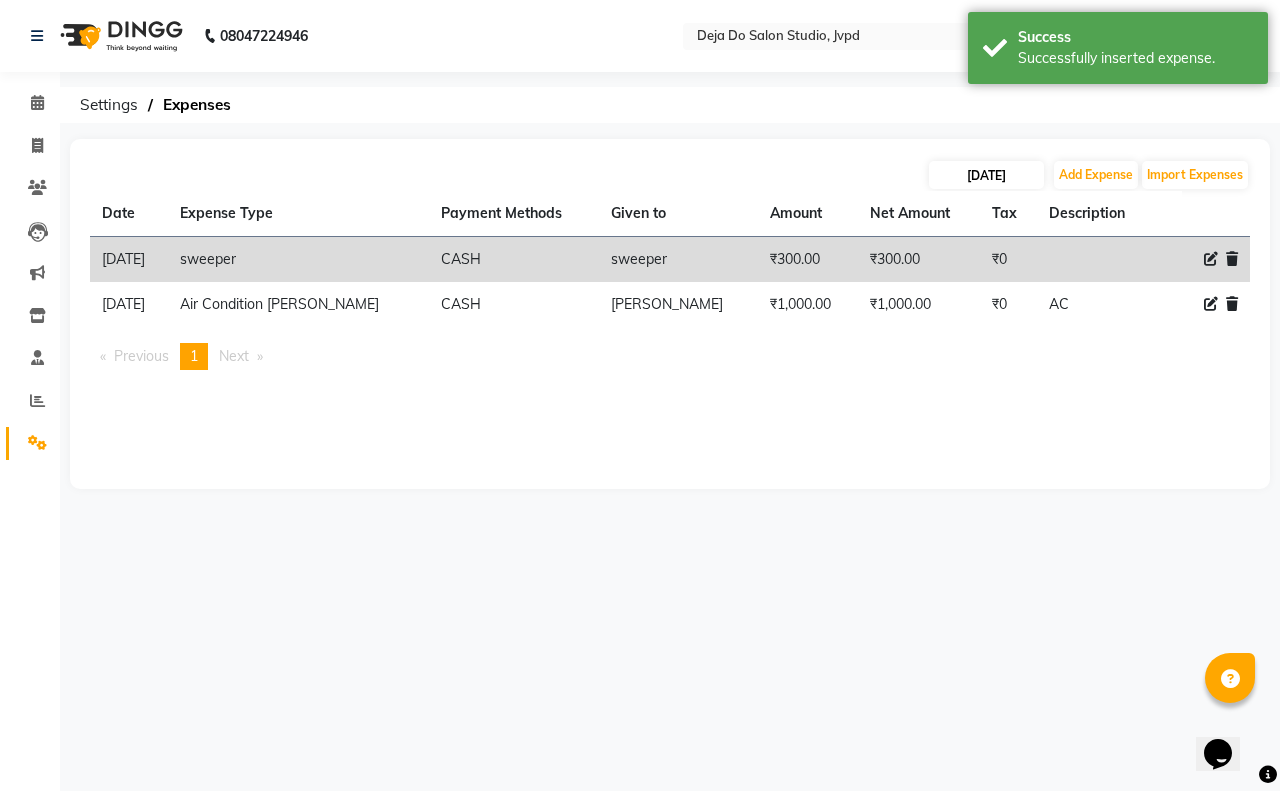 select on "7" 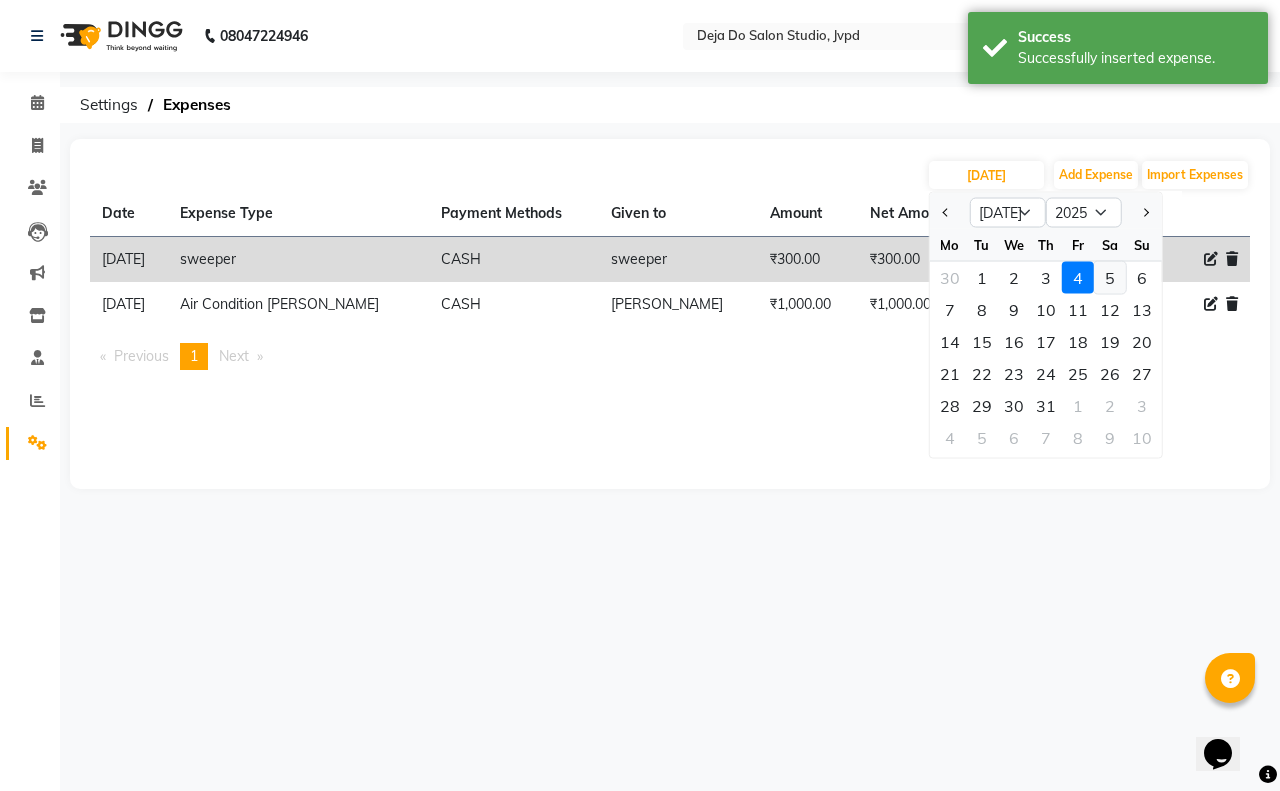 click on "5" 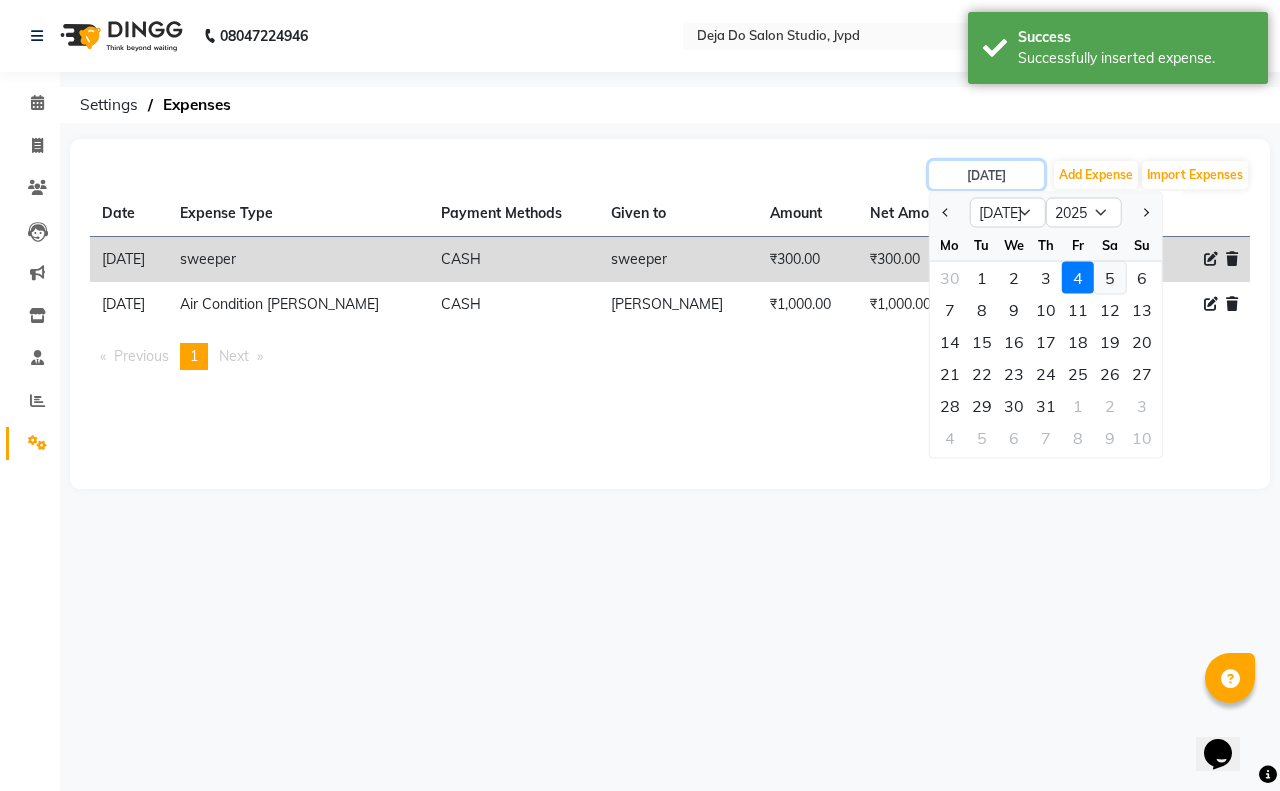 type on "[DATE]" 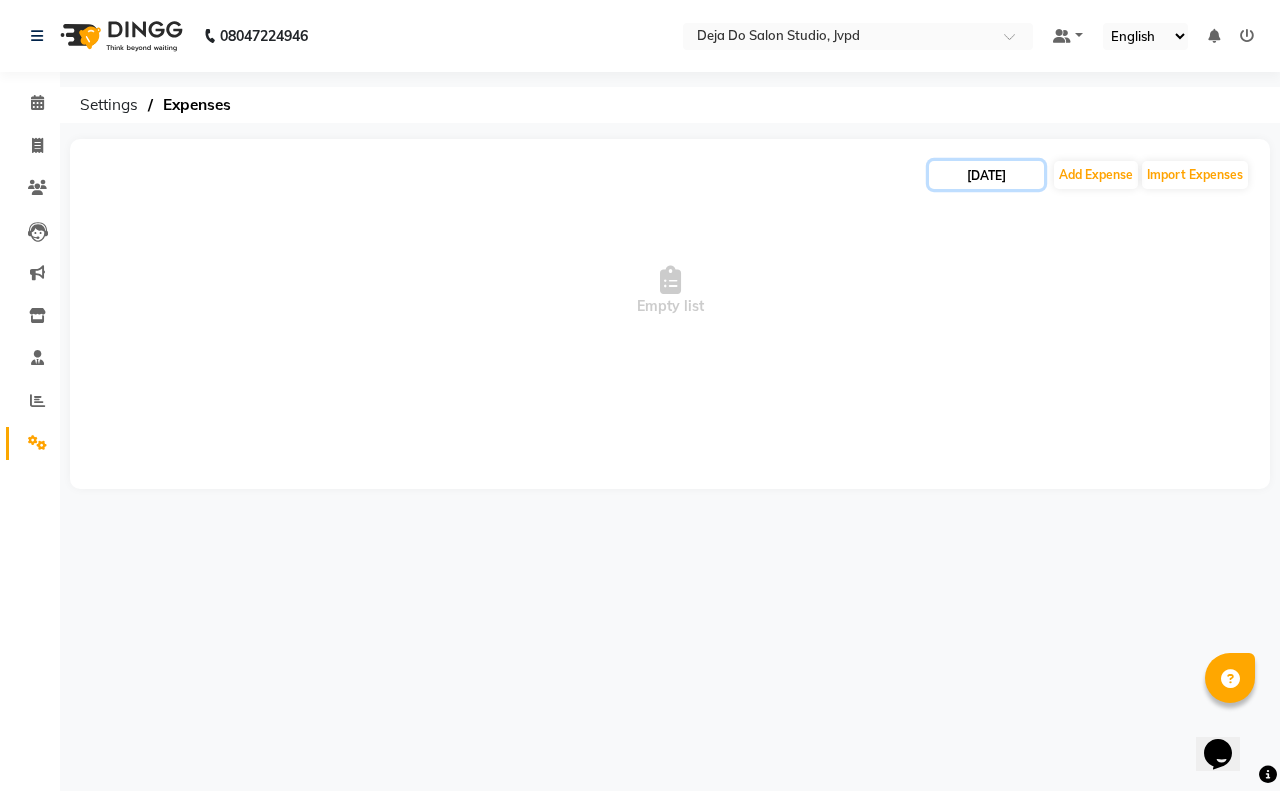 click on "[DATE]" 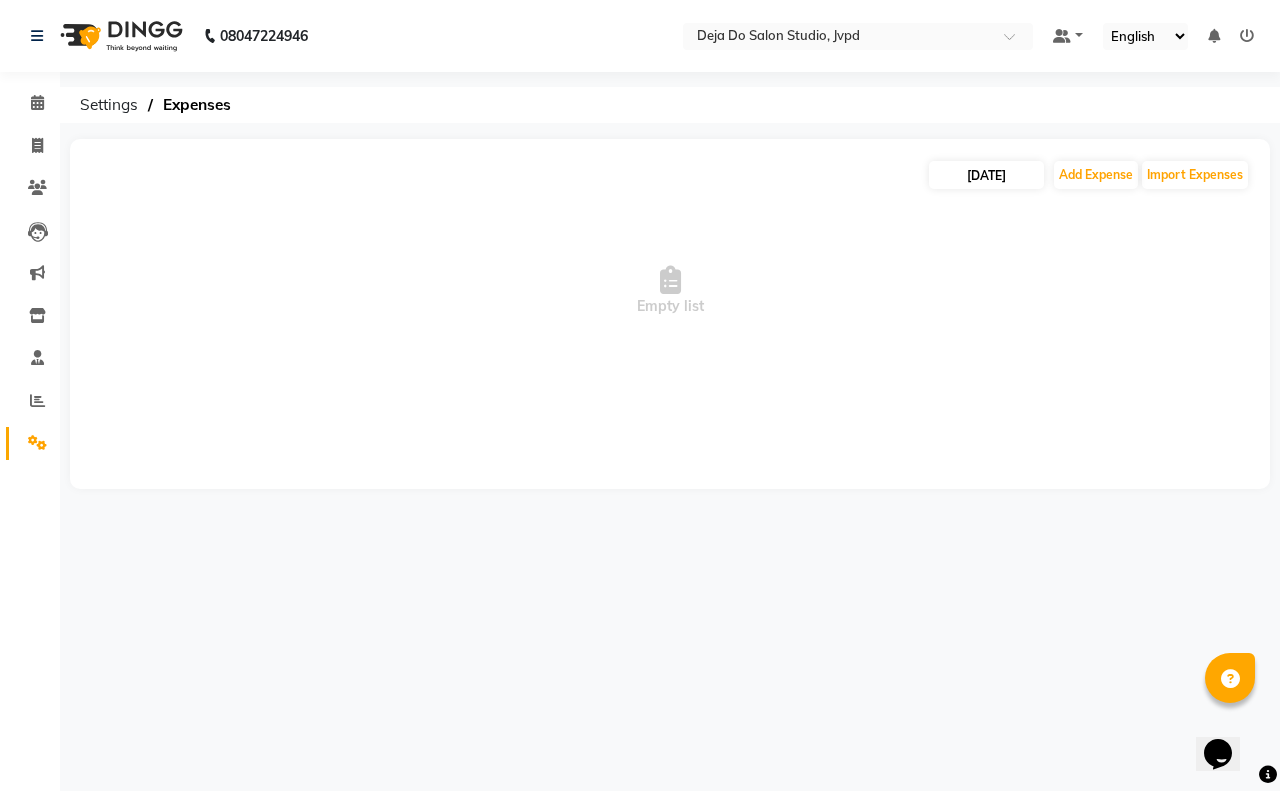 select on "7" 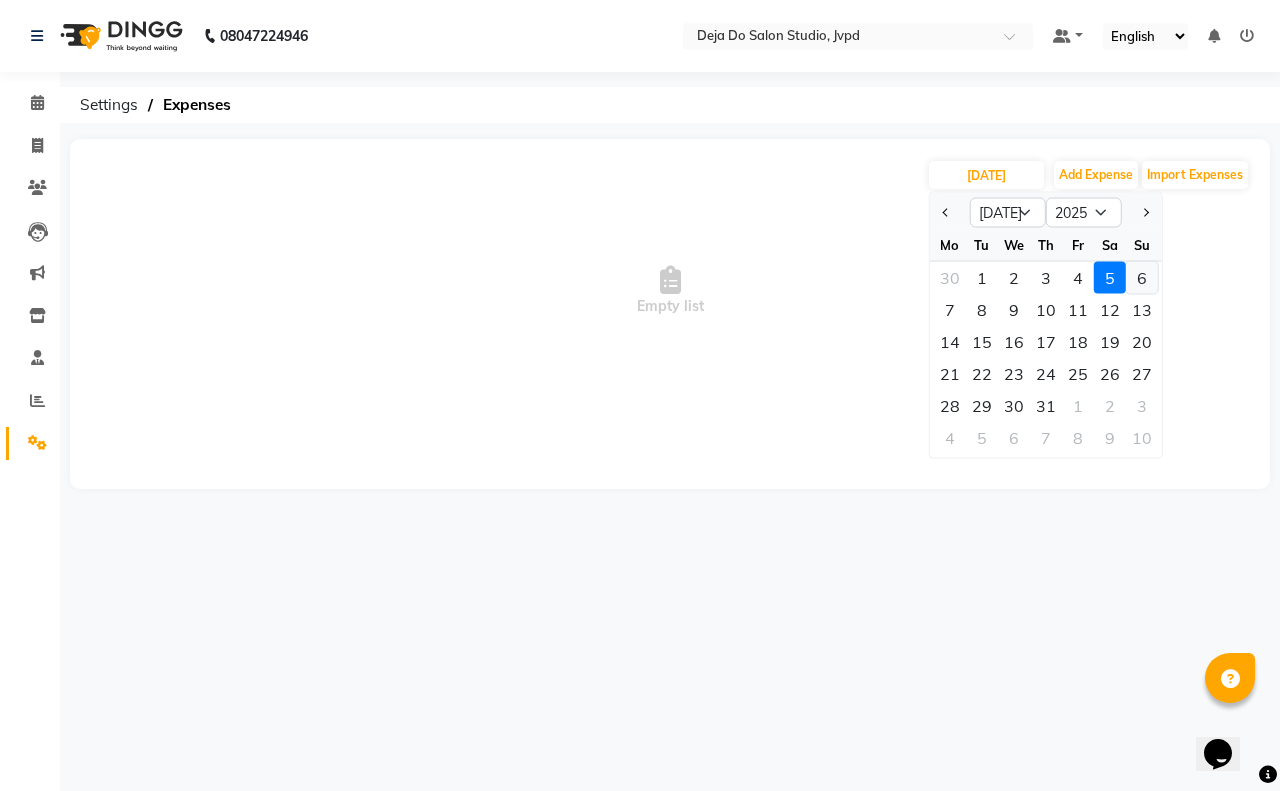 click on "6" 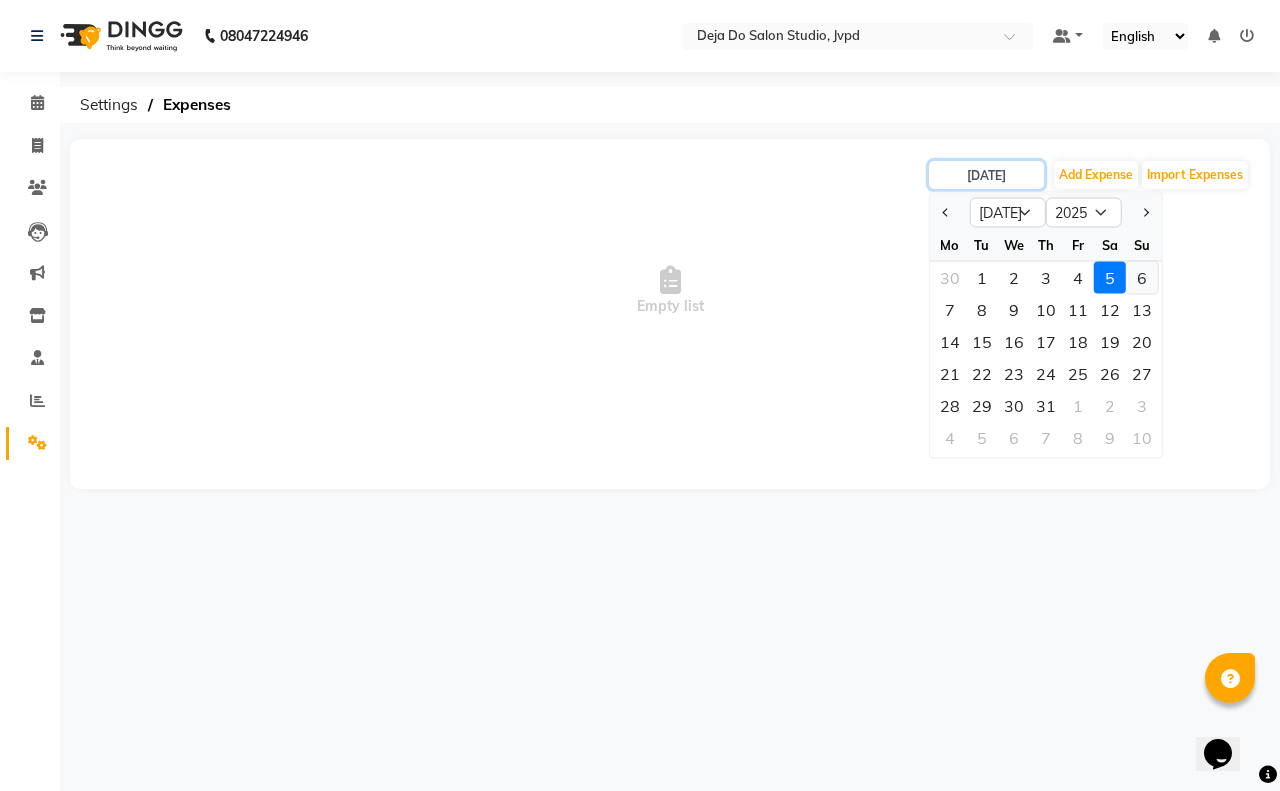 type on "[DATE]" 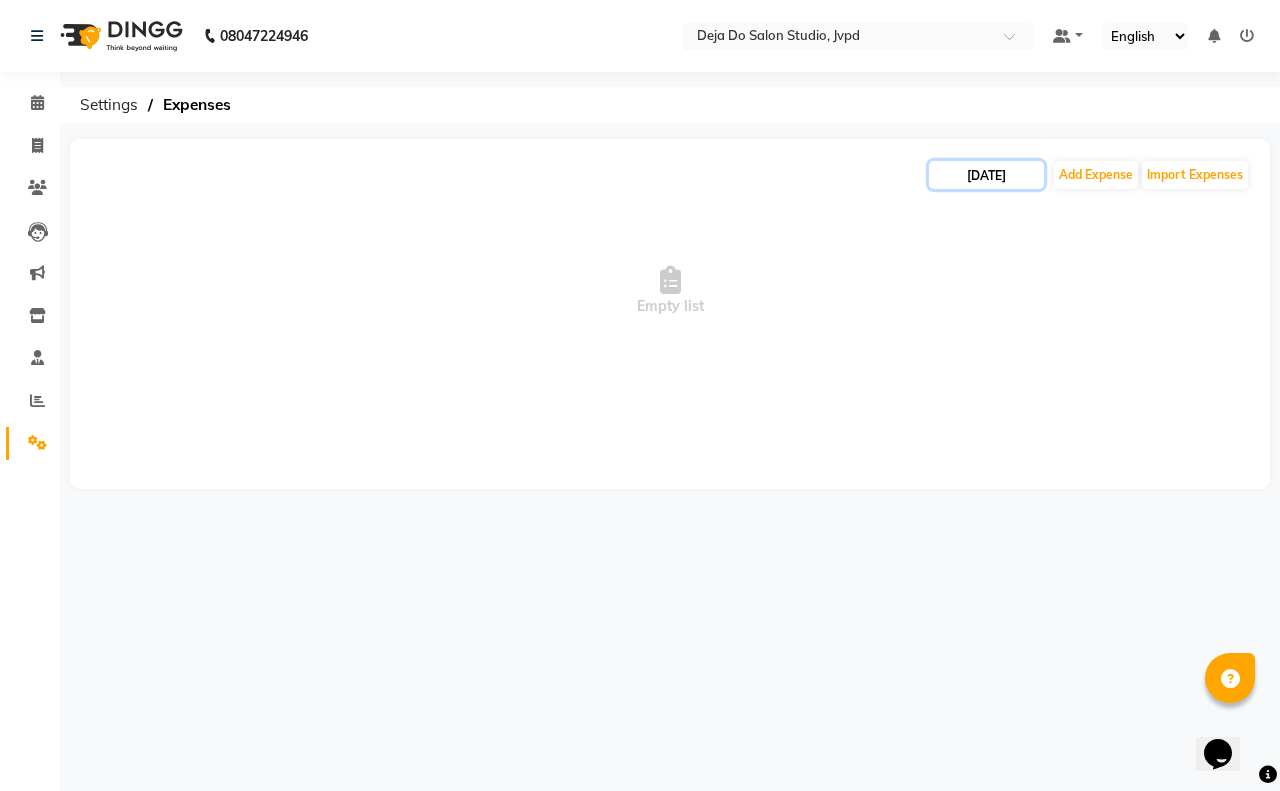 click on "[DATE]" 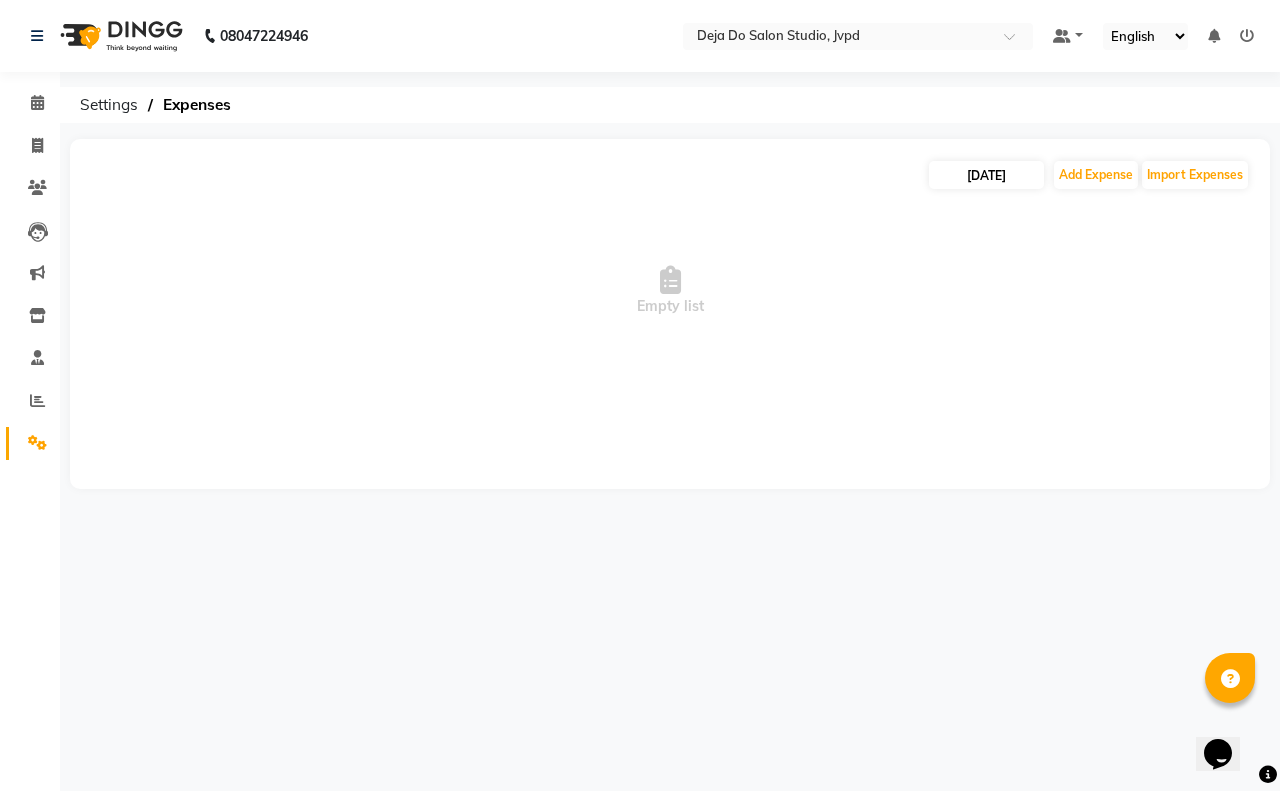 select on "7" 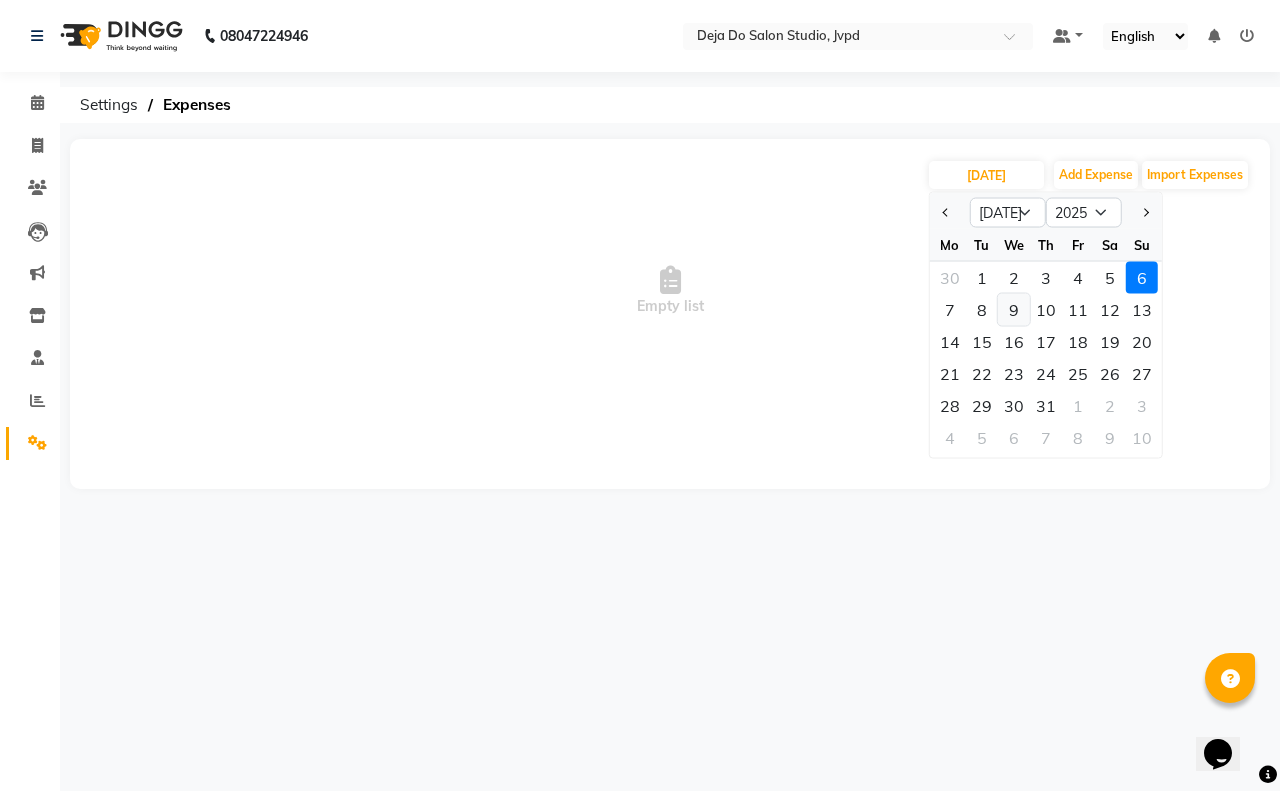 click on "9" 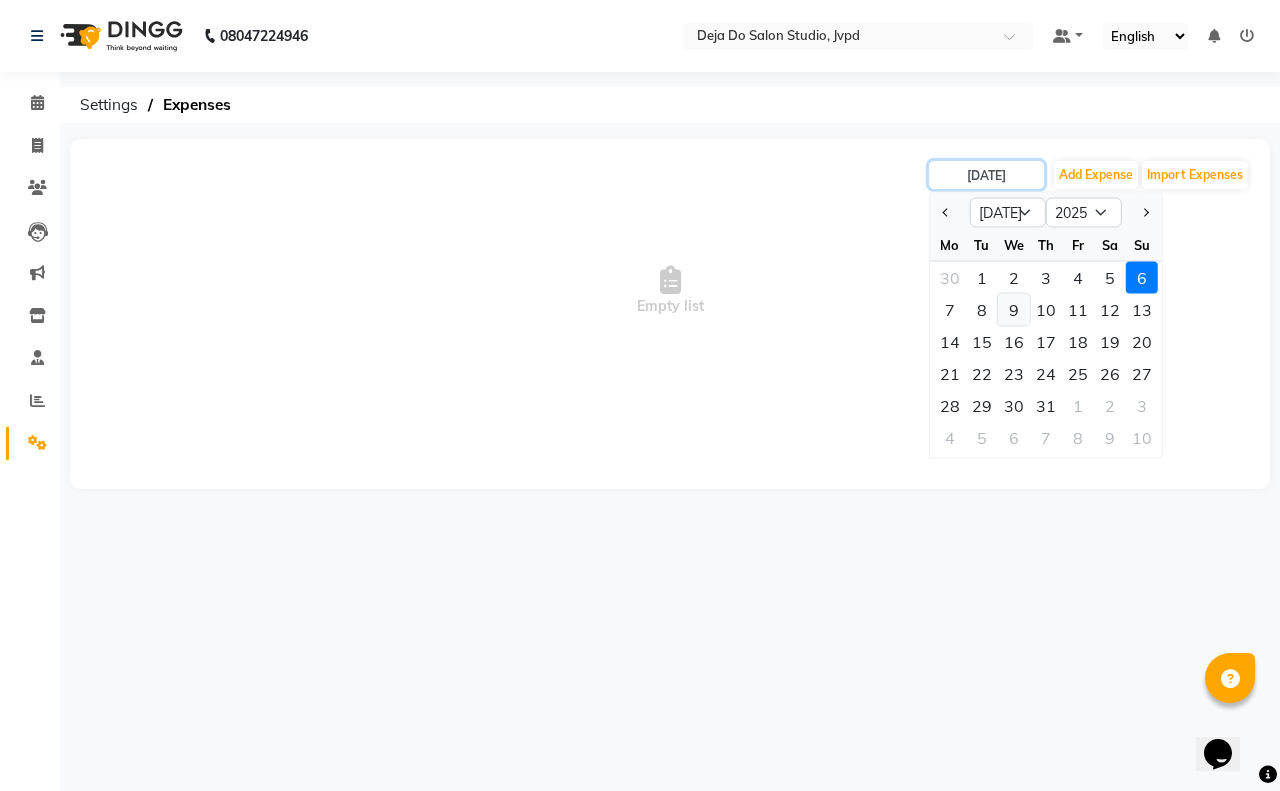 type on "[DATE]" 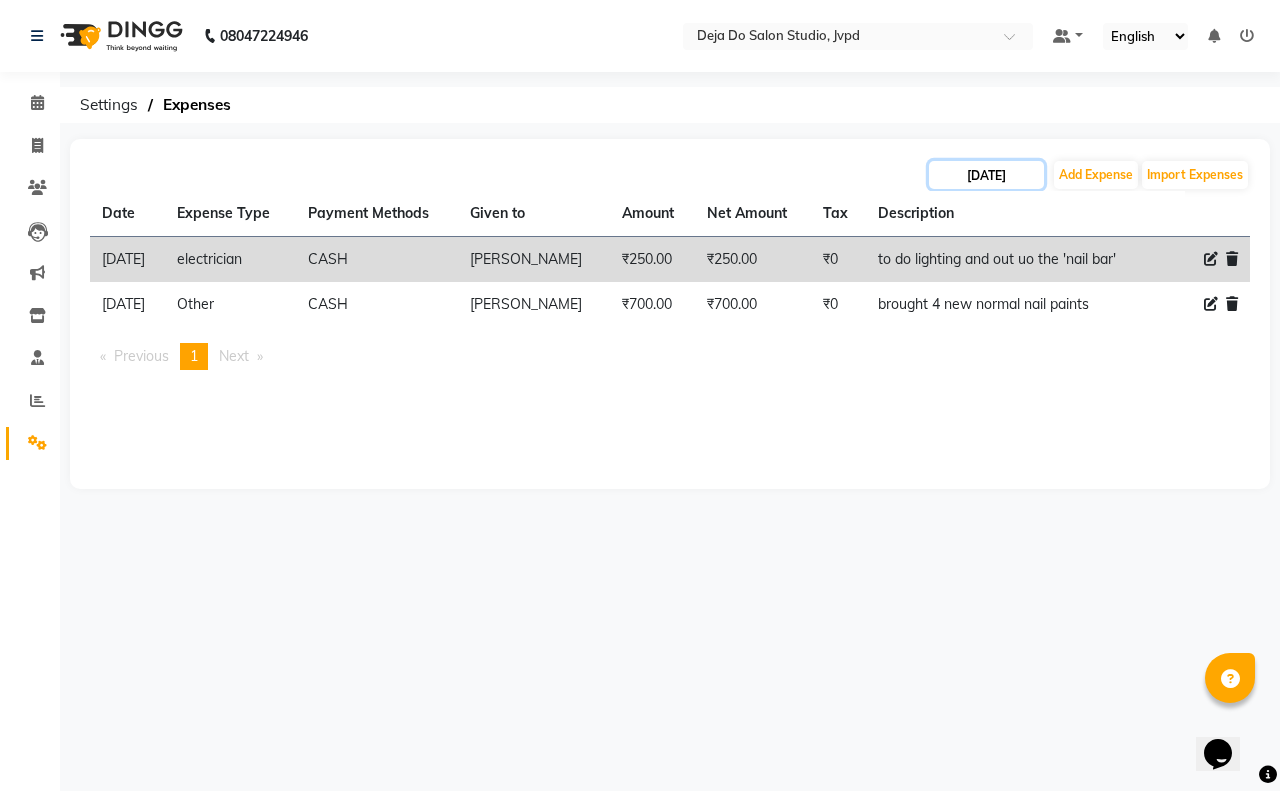 click on "[DATE]" 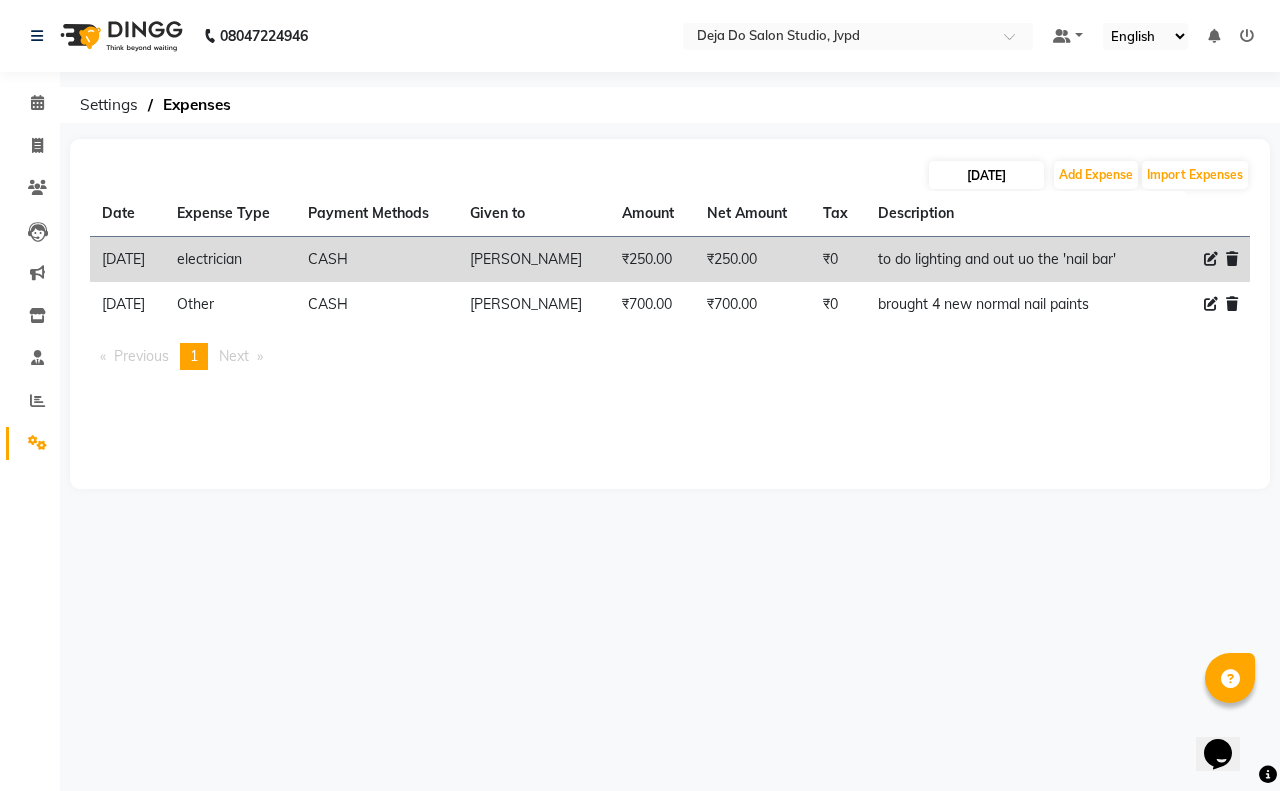 select on "7" 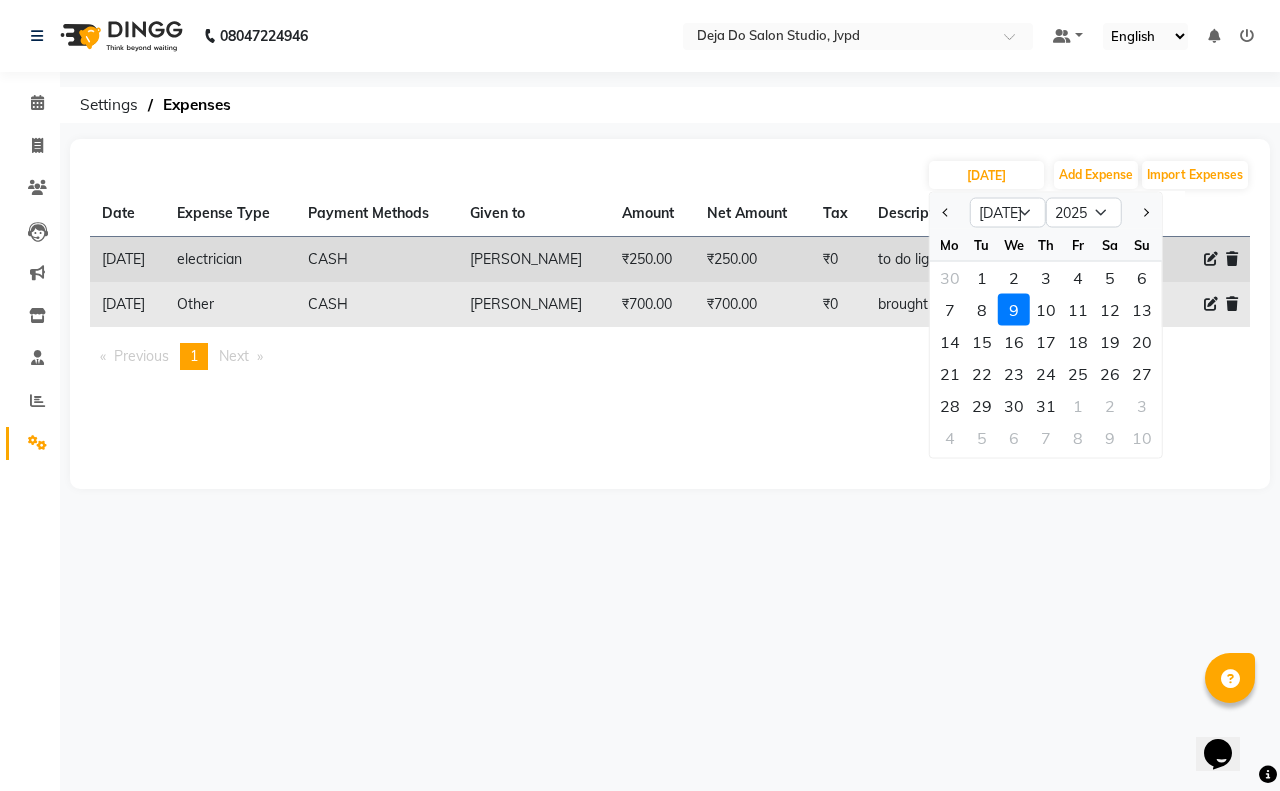 click on "10" 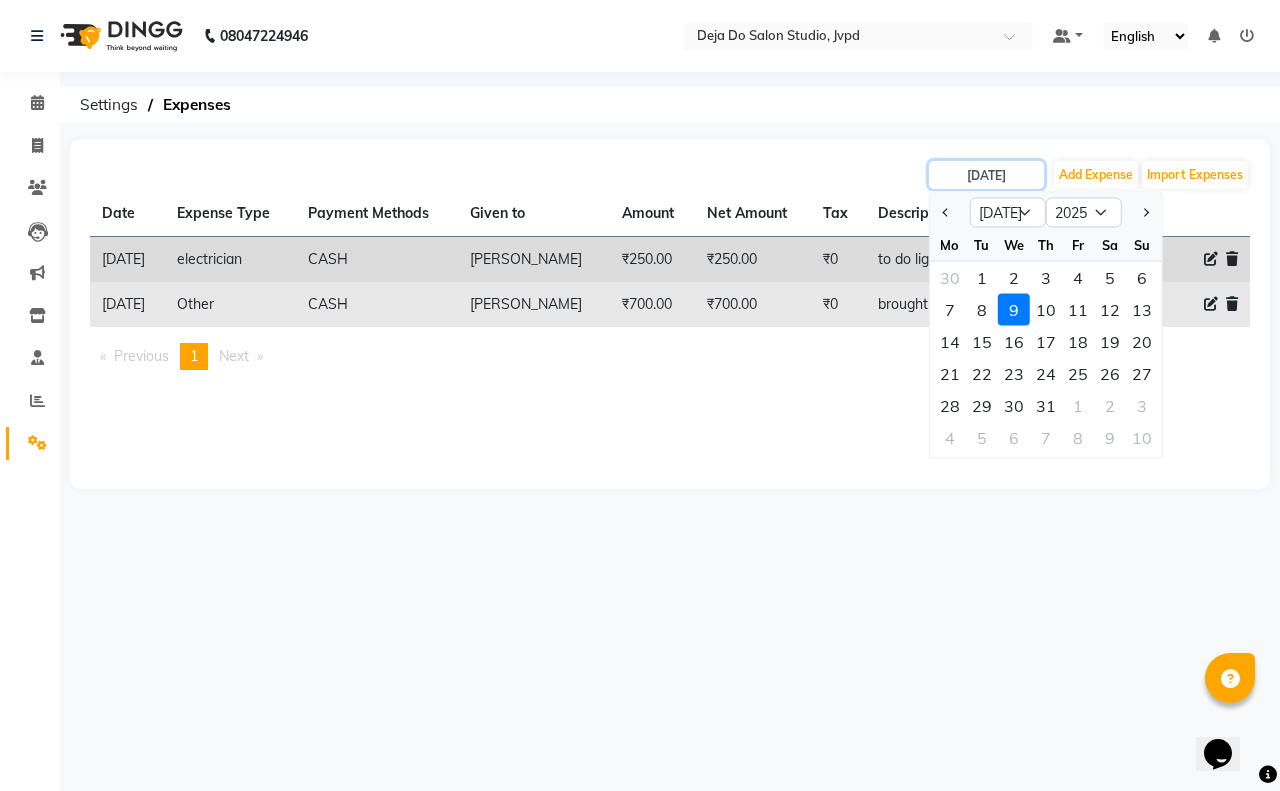 type on "[DATE]" 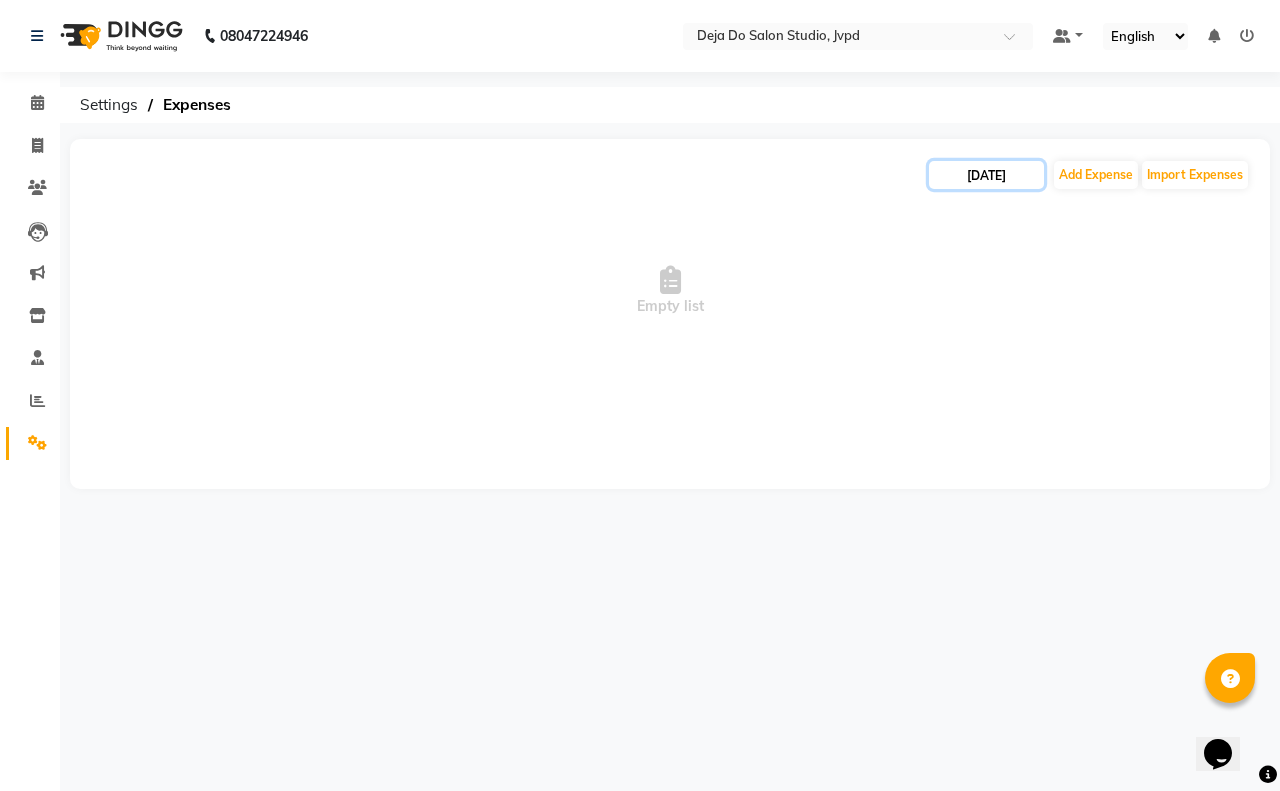 click on "[DATE]" 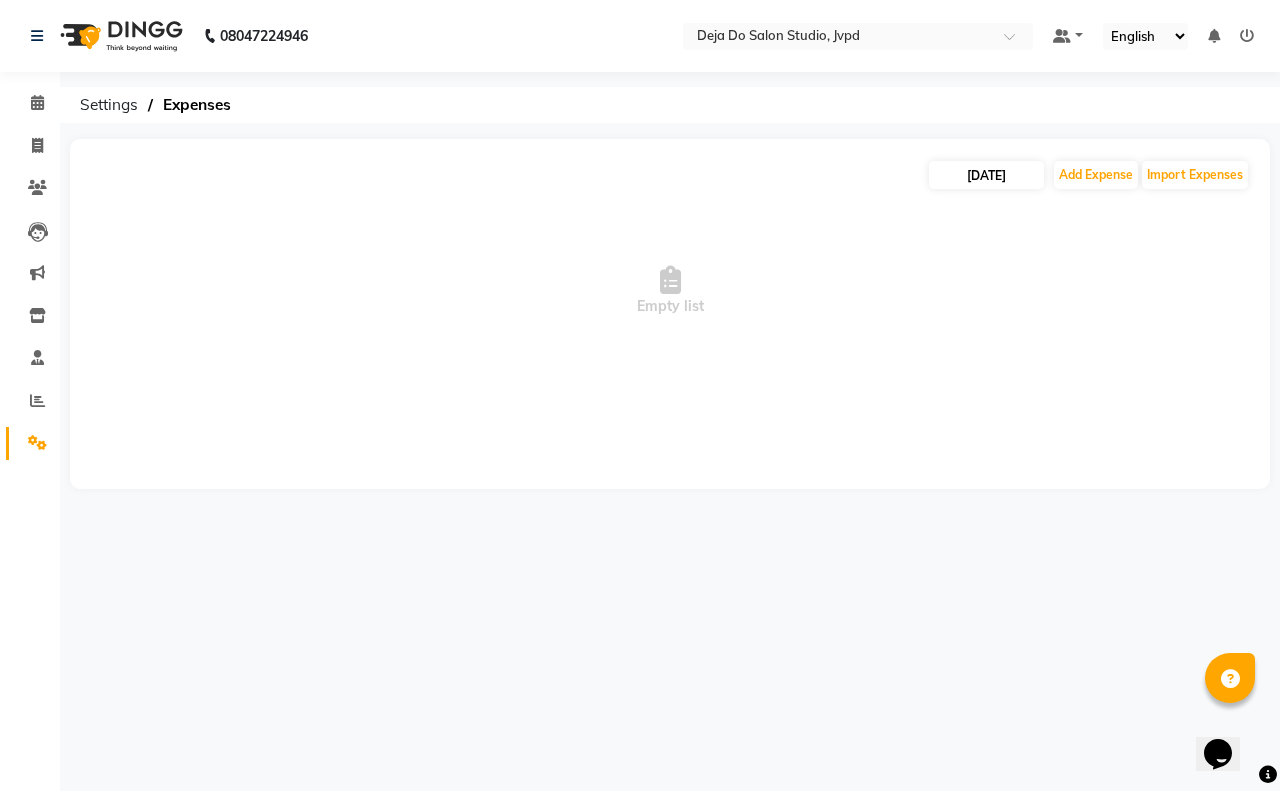 select on "7" 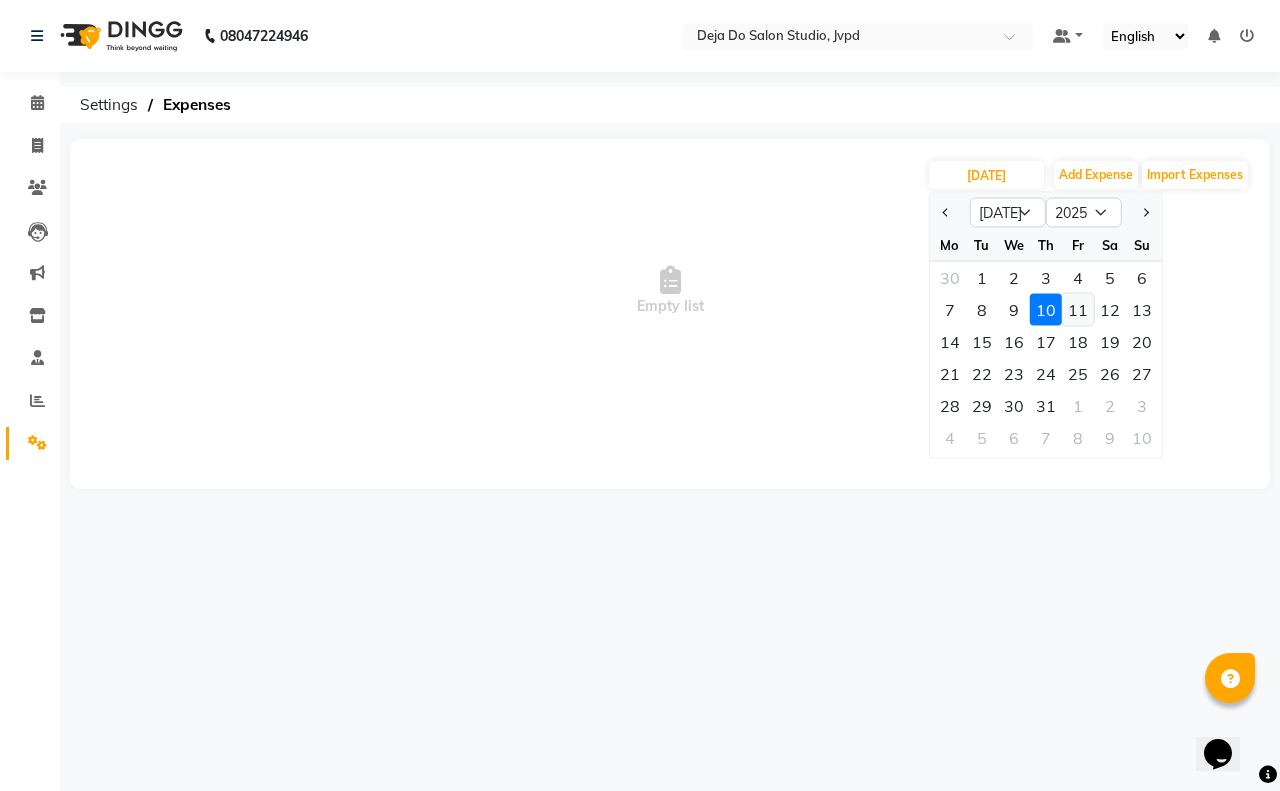 click on "11" 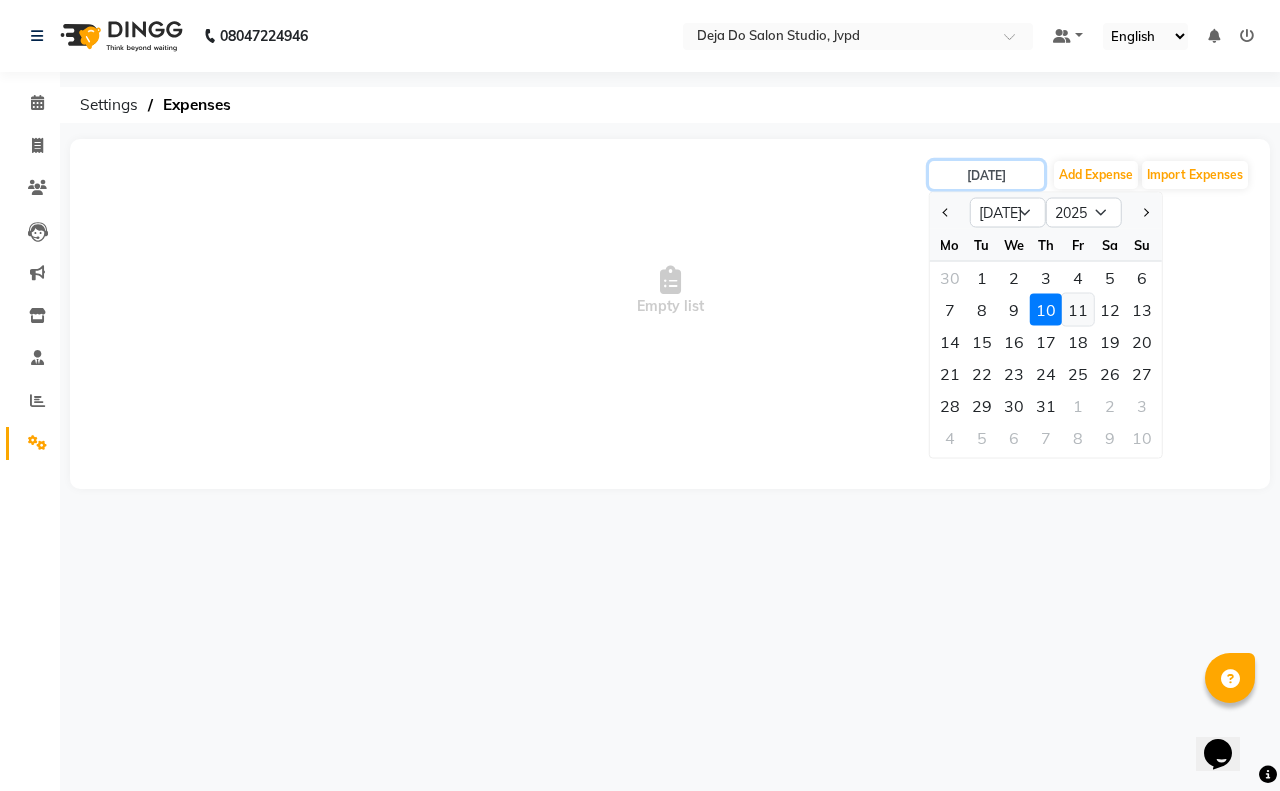 type on "[DATE]" 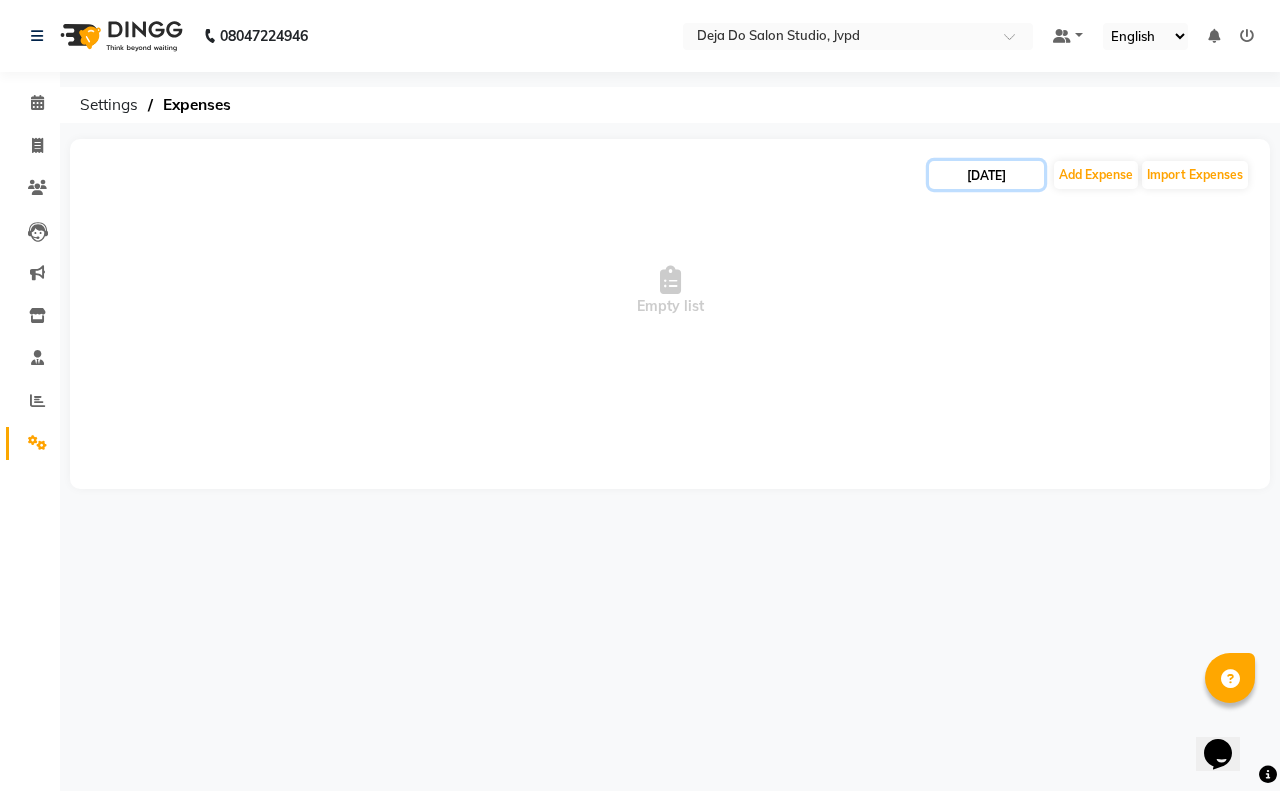 click on "[DATE]" 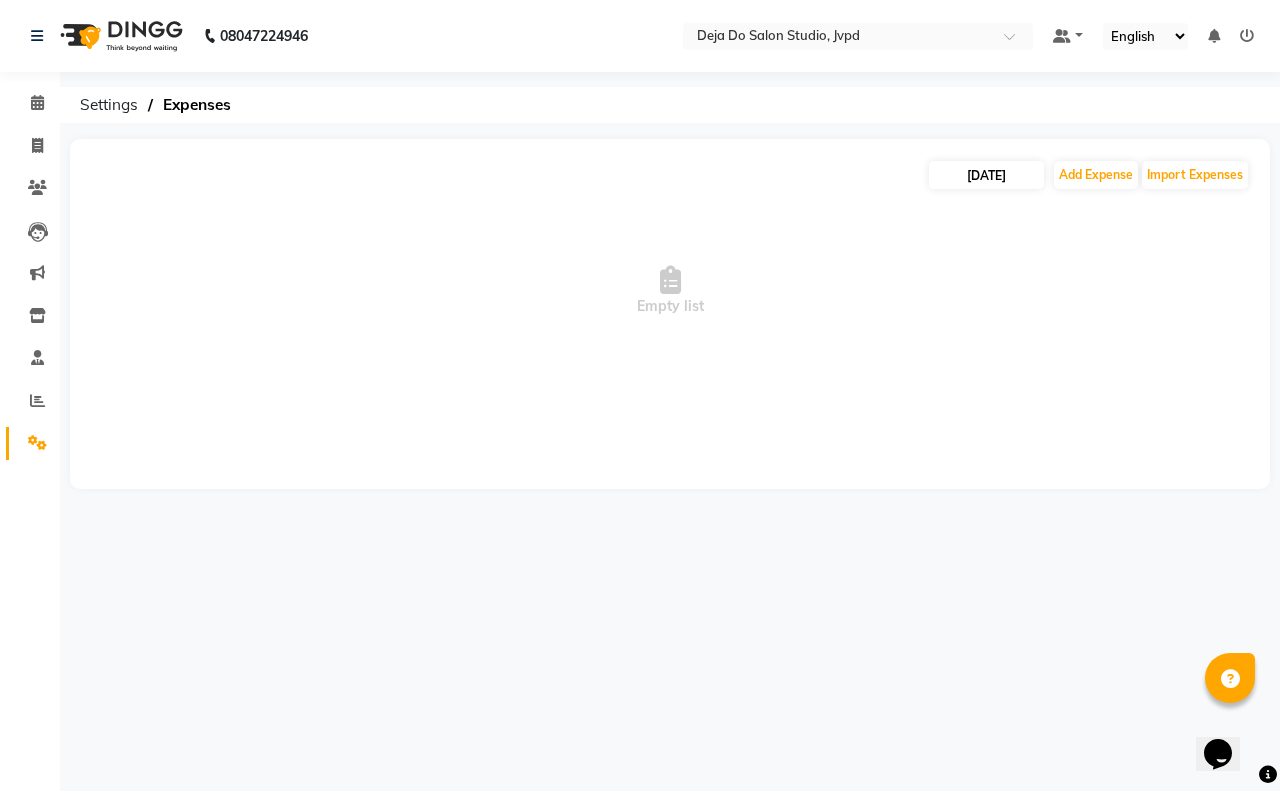 select on "7" 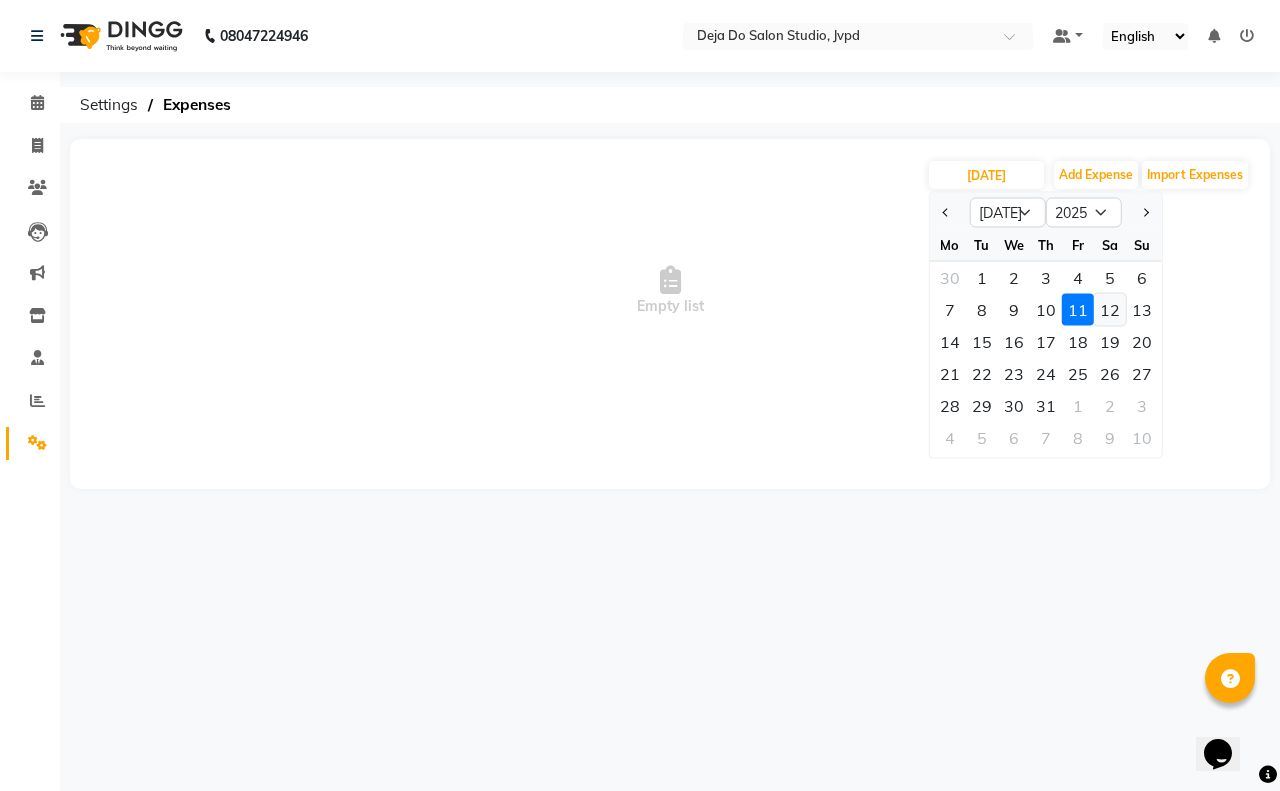 click on "12" 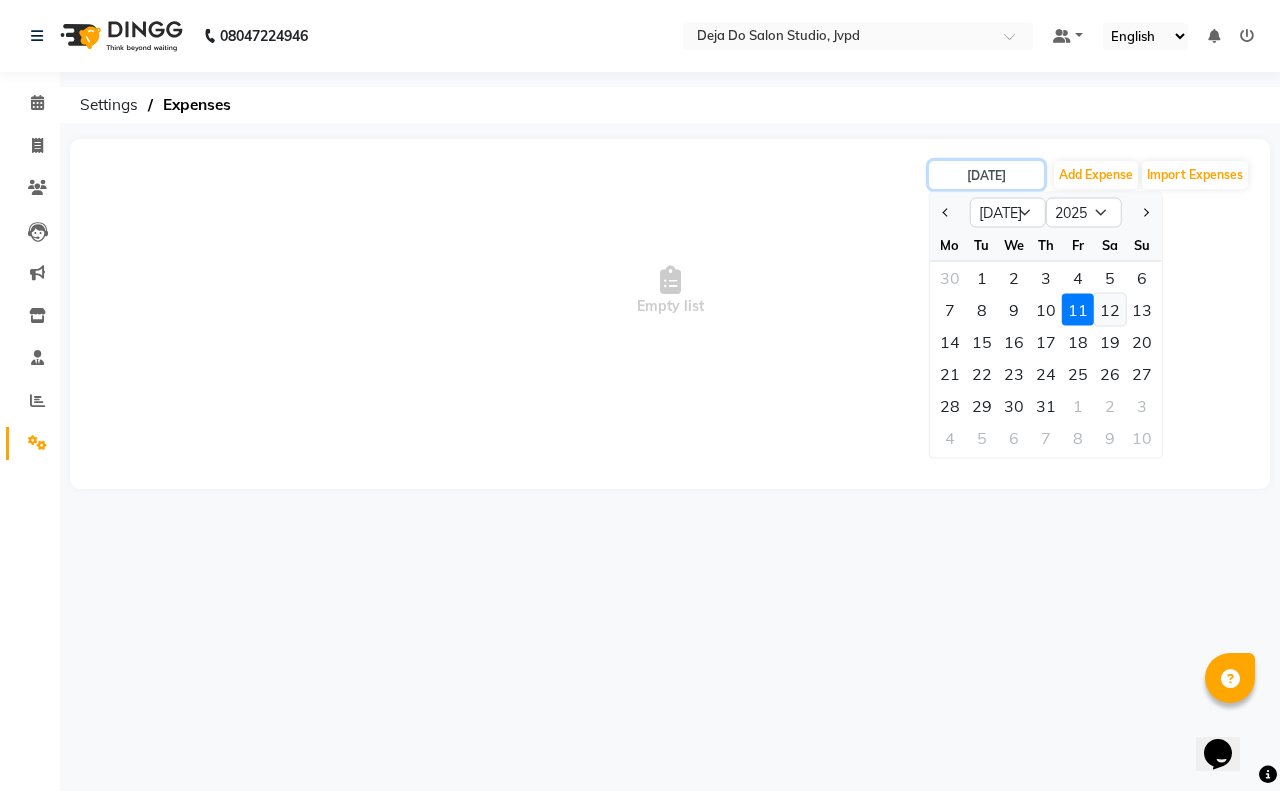 type on "12-07-2025" 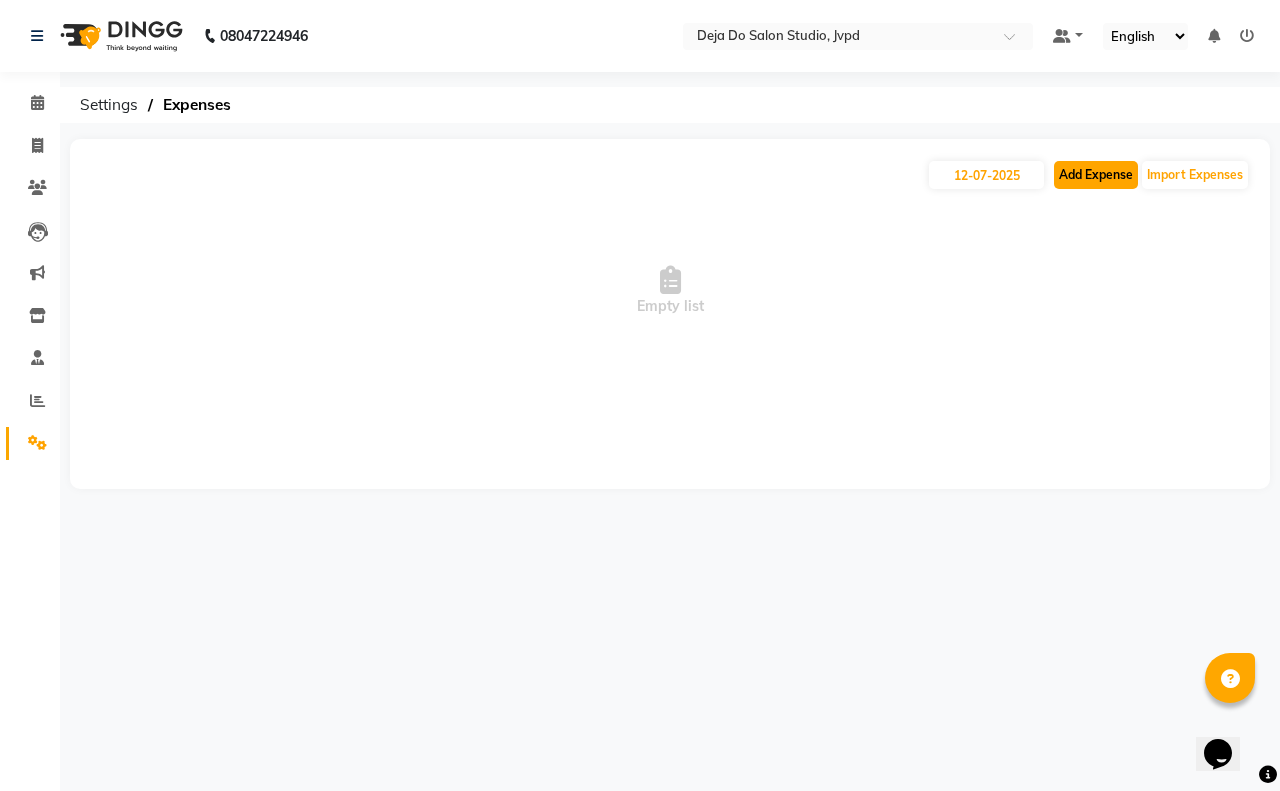 click on "Add Expense" 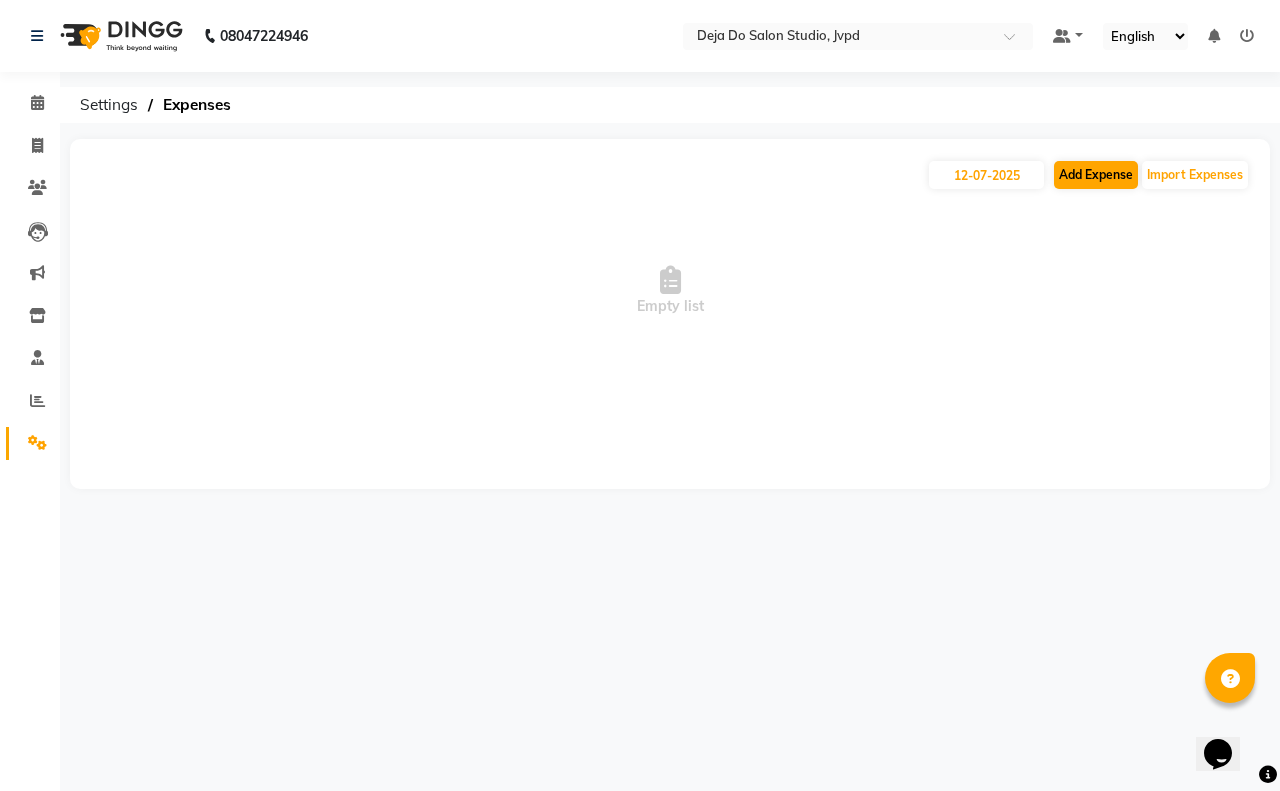 select on "1" 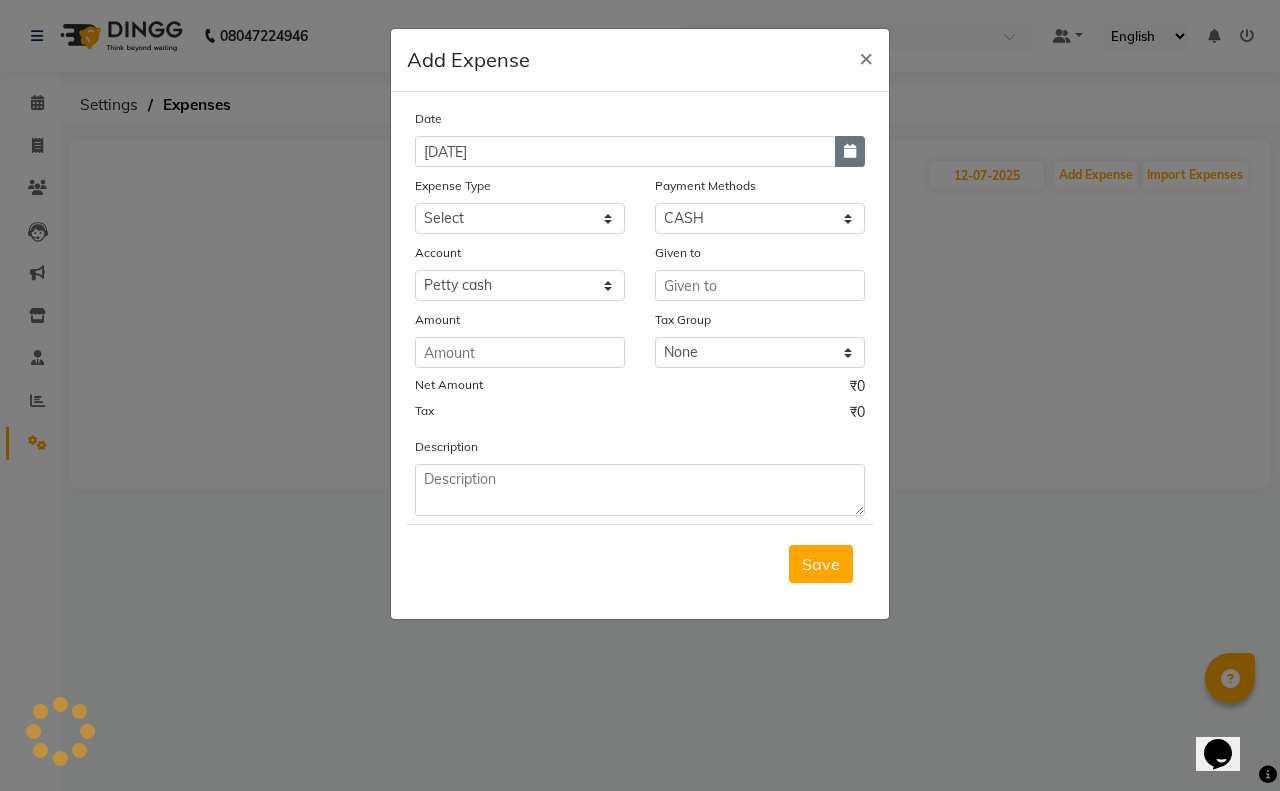 click 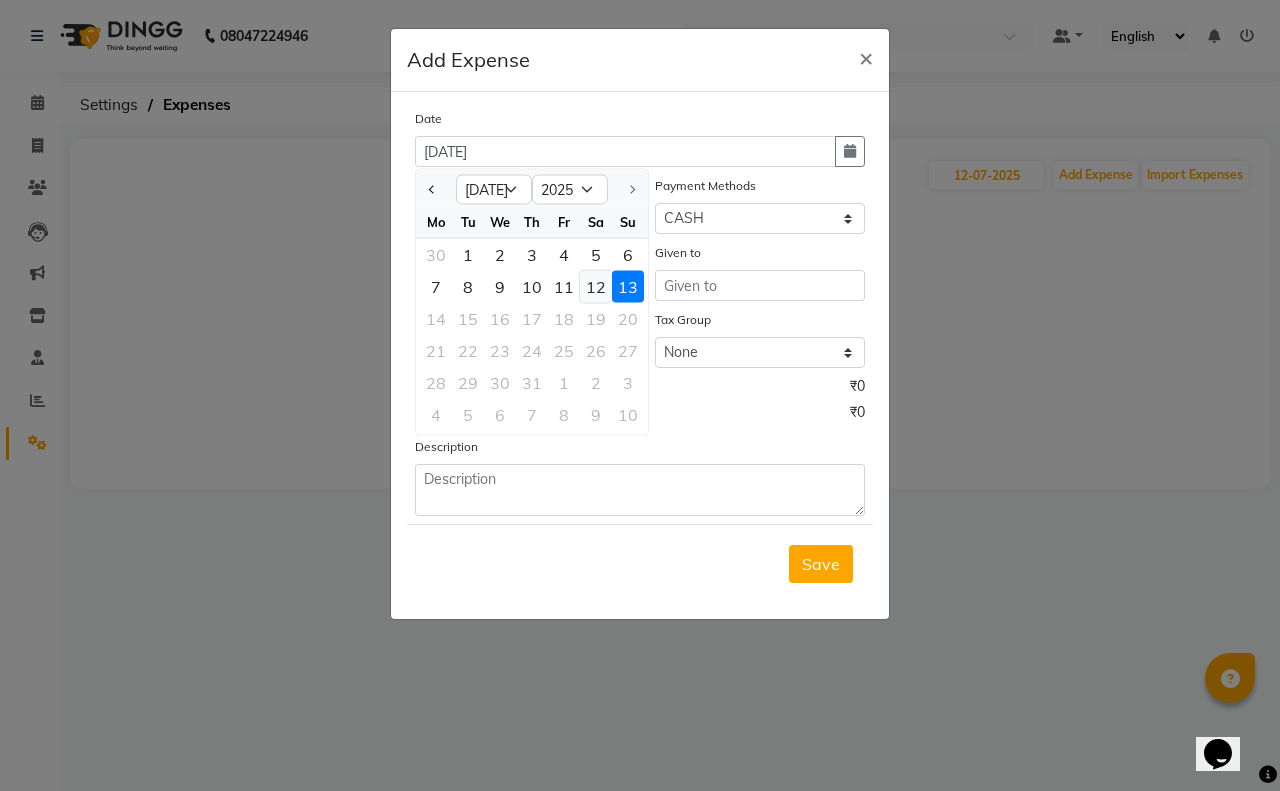 click on "12" 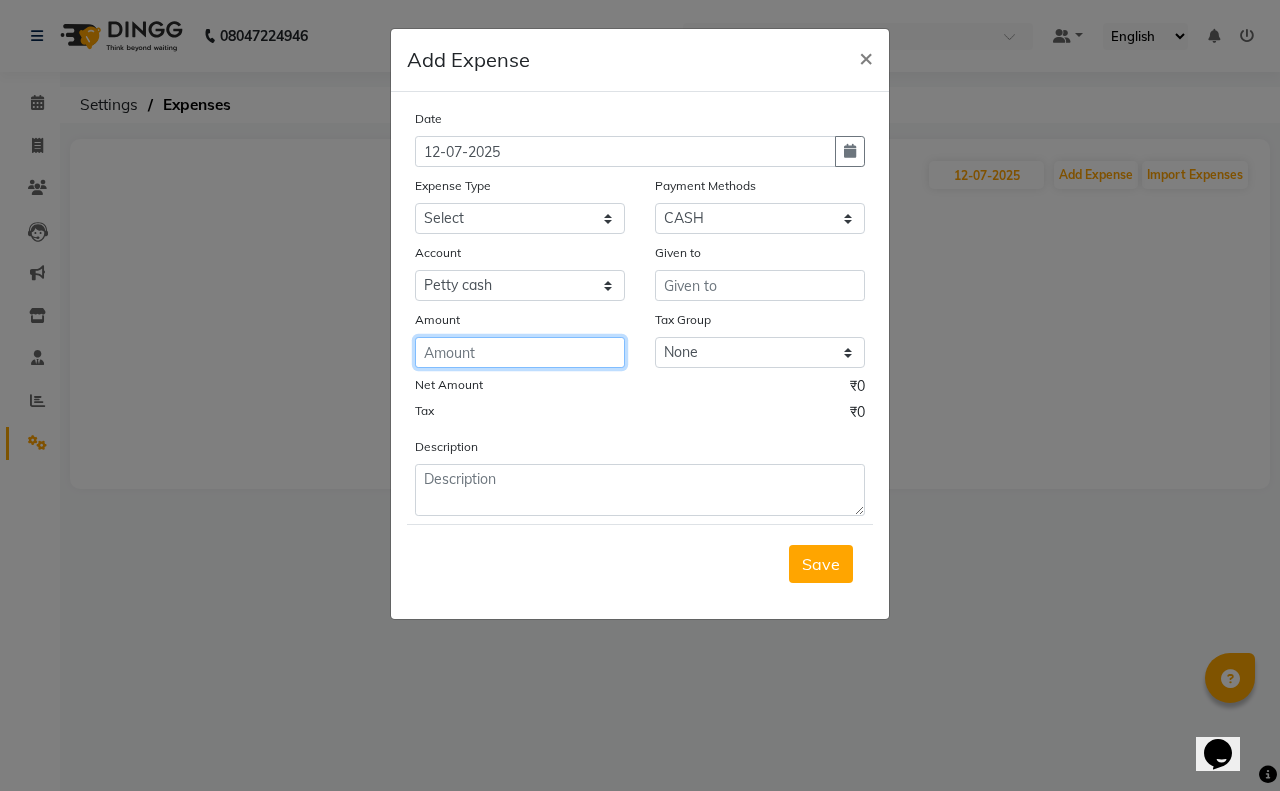 click 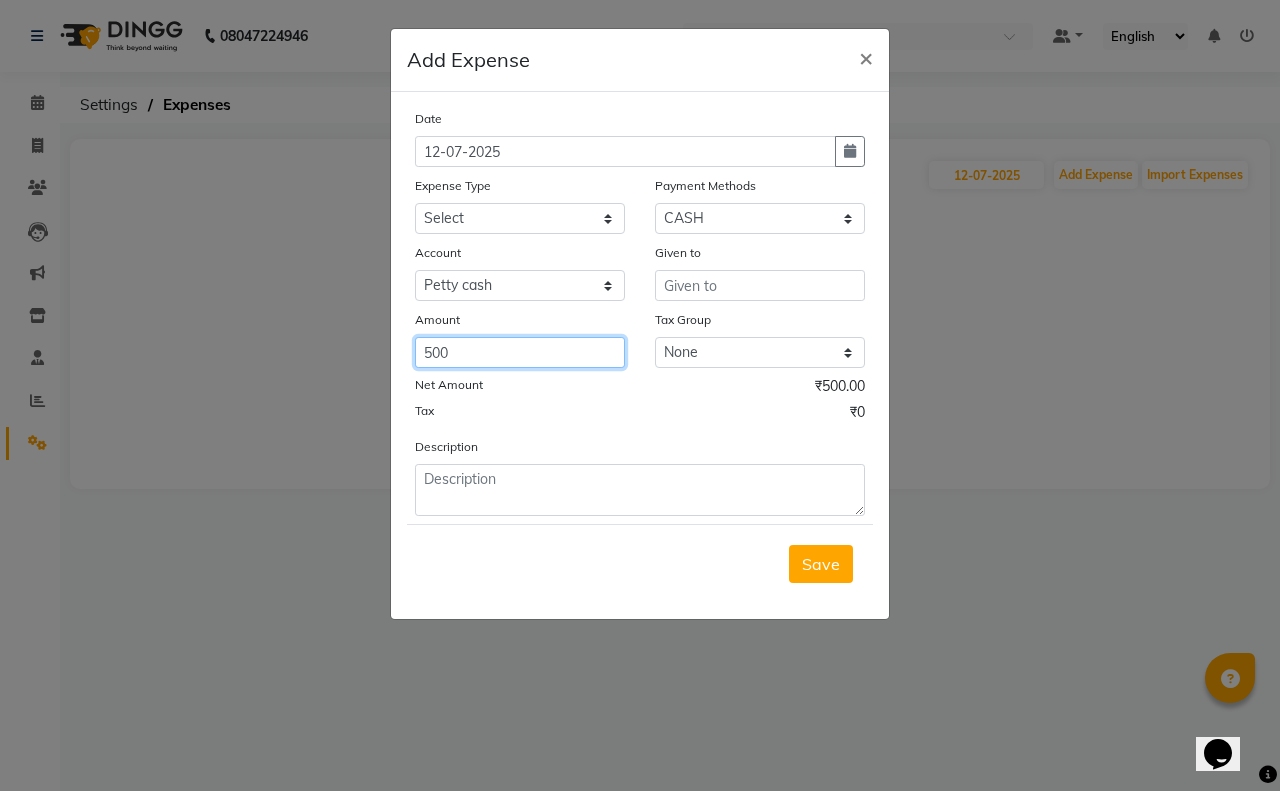 type on "500" 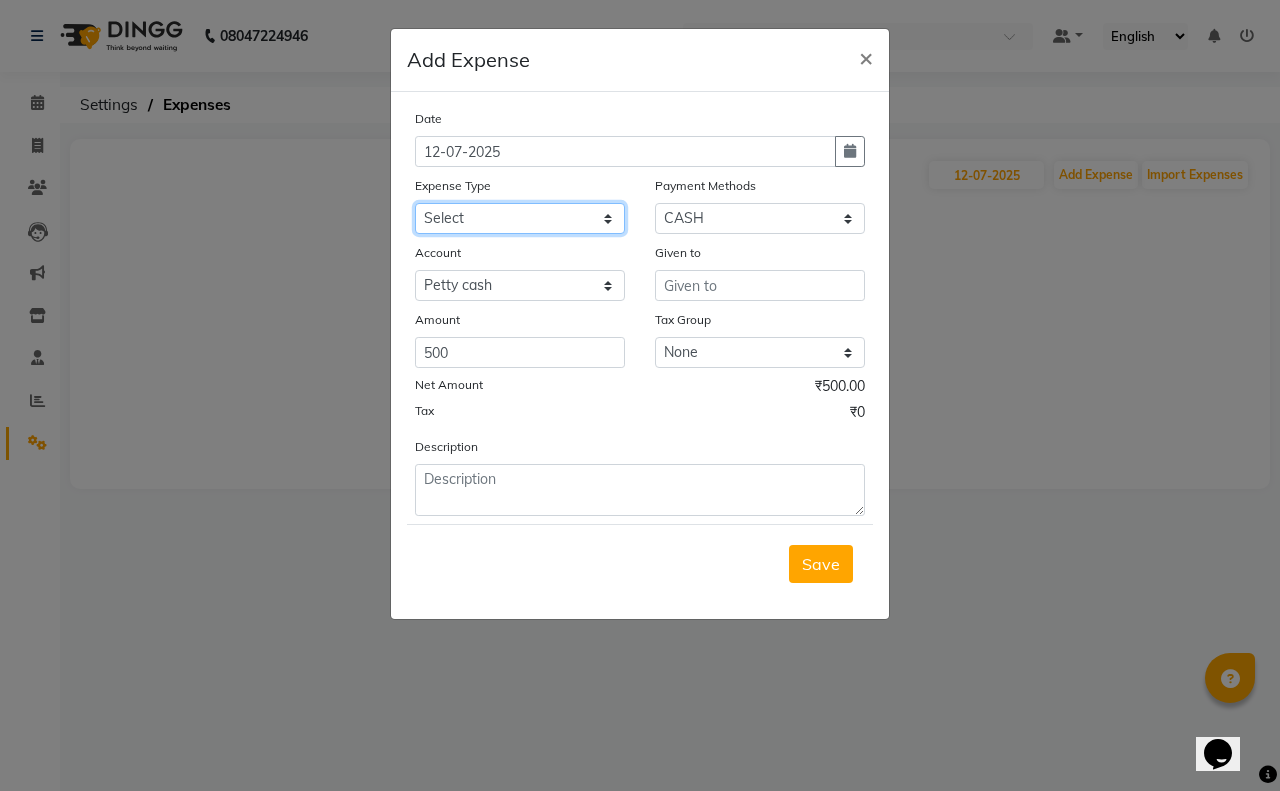 click on "Select Advance Salary Air Condition [PERSON_NAME] Aroma auto money Beauty Bazaar Beauty Palace Beauty Zone Blue sky [PERSON_NAME] [MEDICAL_DATA] cell phone Client Snack dejado nails deja returned Dhobi Dione Dmart electrician Electricity Equipment Eyelash Floractive Fragnace general store getwell medical GST Laundry Loreal Maintenance Mali [PERSON_NAME] Milk Shake Miscellaneous Other overtime Pantry Product [PERSON_NAME] Nails Raza computer Rent restaurant Return money Salary Satnique serenite [PERSON_NAME] Soaked Social Media Staff Snacks stationary sweeper Tax Tea Manoj Tea & Refreshment Tip toiletry Utilities Water Bill wax we fast" 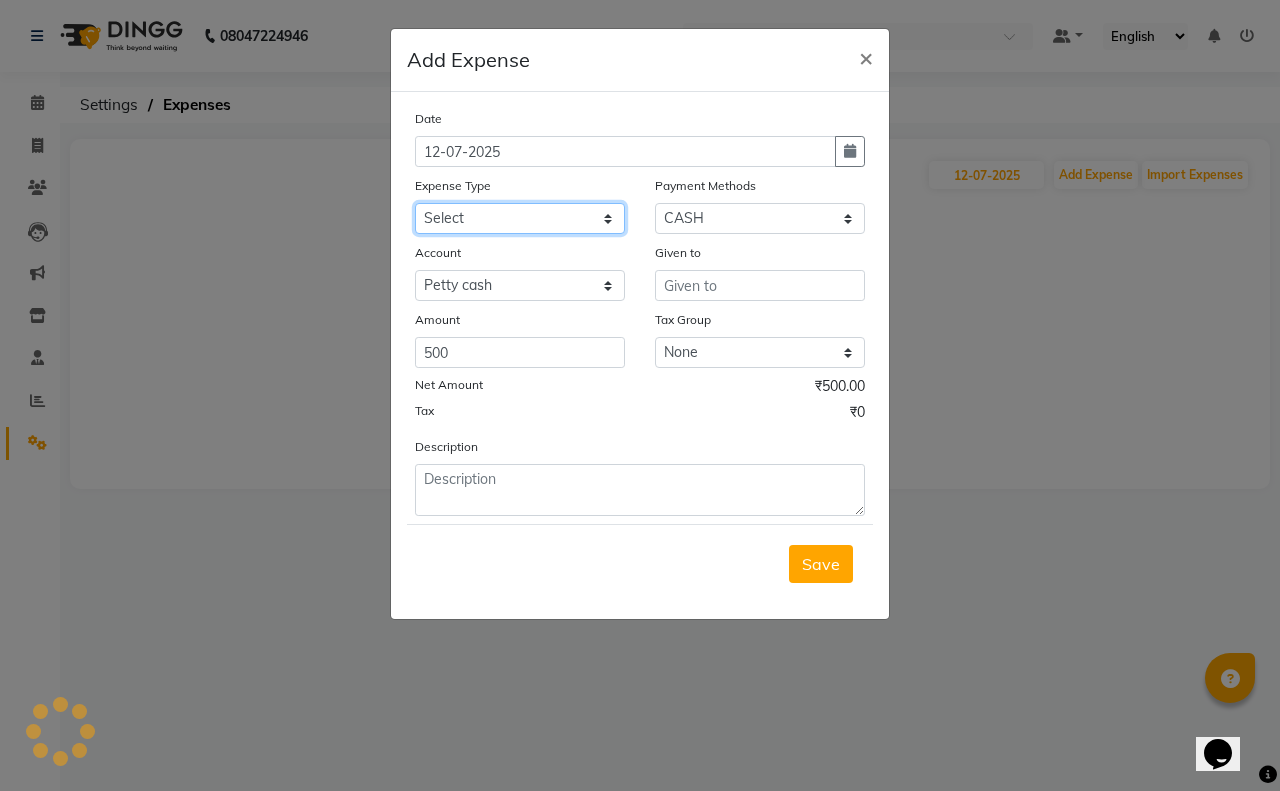 select on "18691" 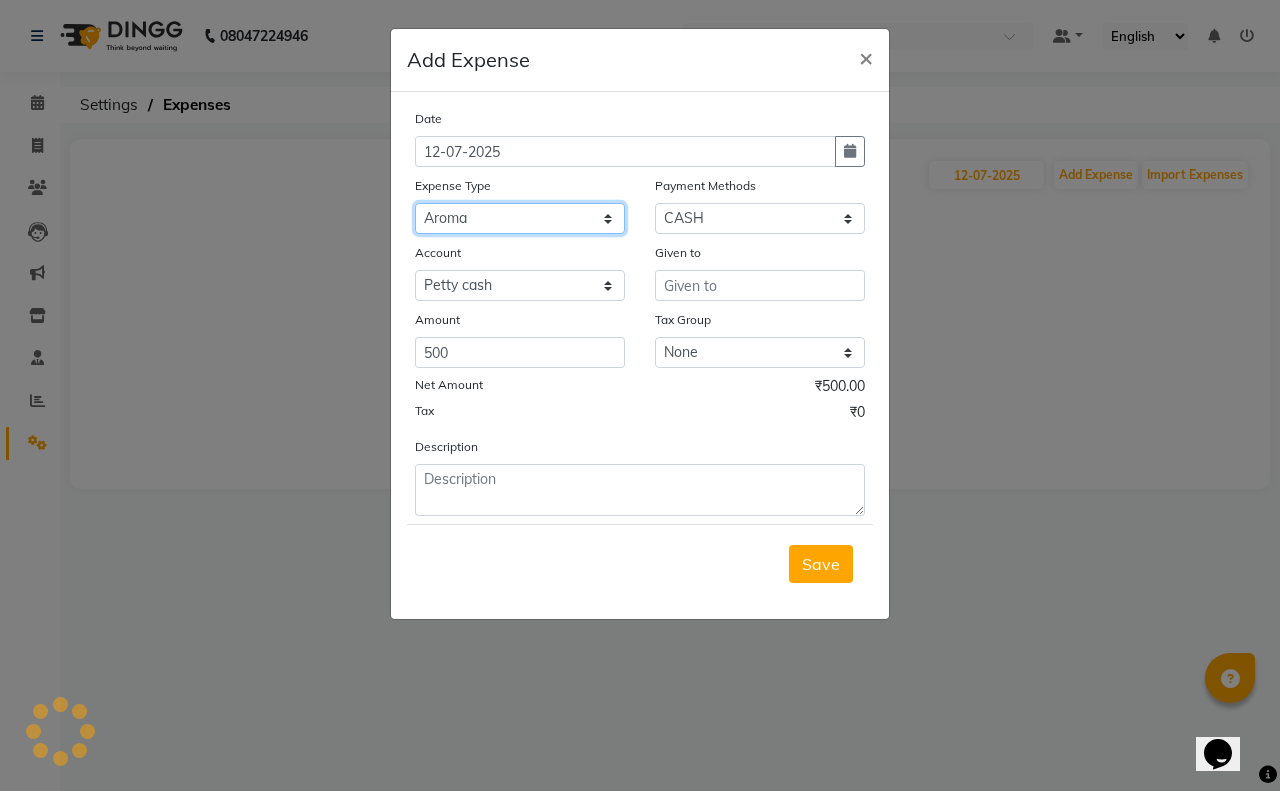 click on "Select Advance Salary Air Condition [PERSON_NAME] Aroma auto money Beauty Bazaar Beauty Palace Beauty Zone Blue sky [PERSON_NAME] [MEDICAL_DATA] cell phone Client Snack dejado nails deja returned Dhobi Dione Dmart electrician Electricity Equipment Eyelash Floractive Fragnace general store getwell medical GST Laundry Loreal Maintenance Mali [PERSON_NAME] Milk Shake Miscellaneous Other overtime Pantry Product [PERSON_NAME] Nails Raza computer Rent restaurant Return money Salary Satnique serenite [PERSON_NAME] Soaked Social Media Staff Snacks stationary sweeper Tax Tea Manoj Tea & Refreshment Tip toiletry Utilities Water Bill wax we fast" 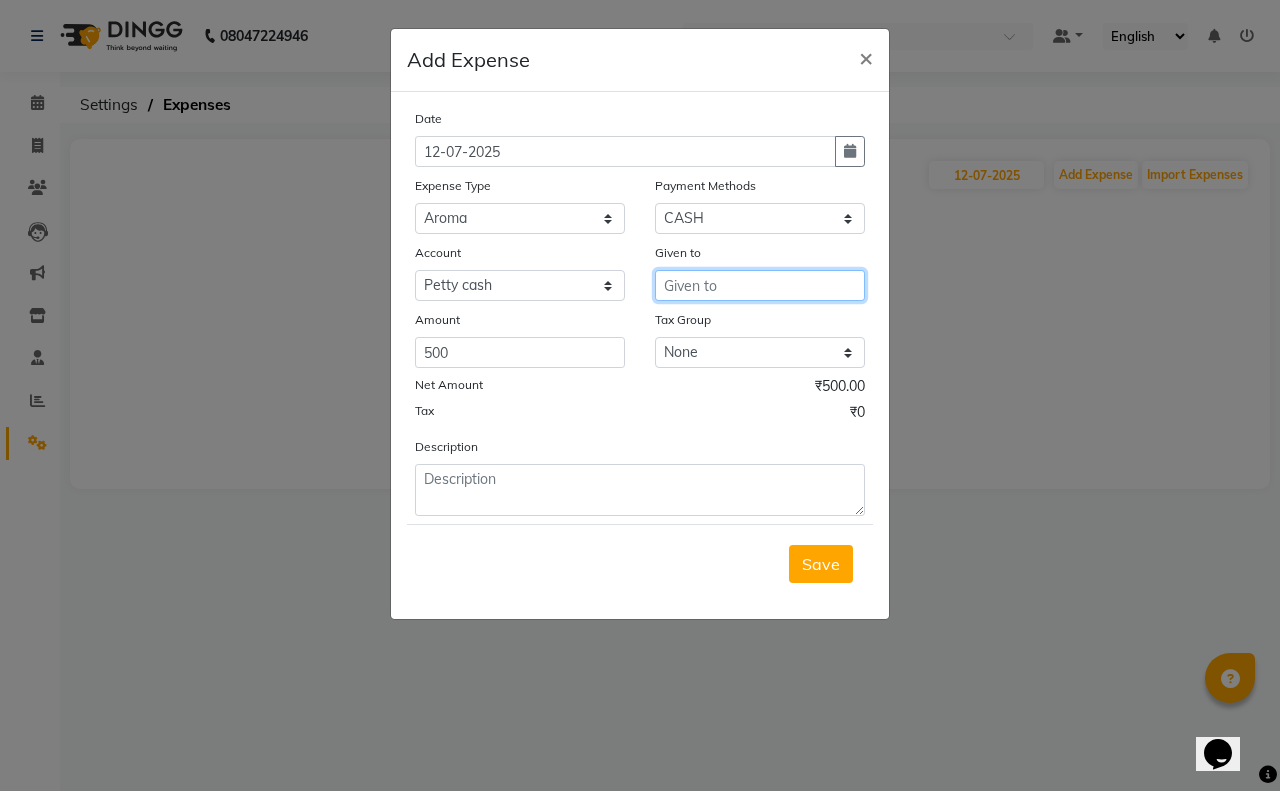 click at bounding box center (760, 285) 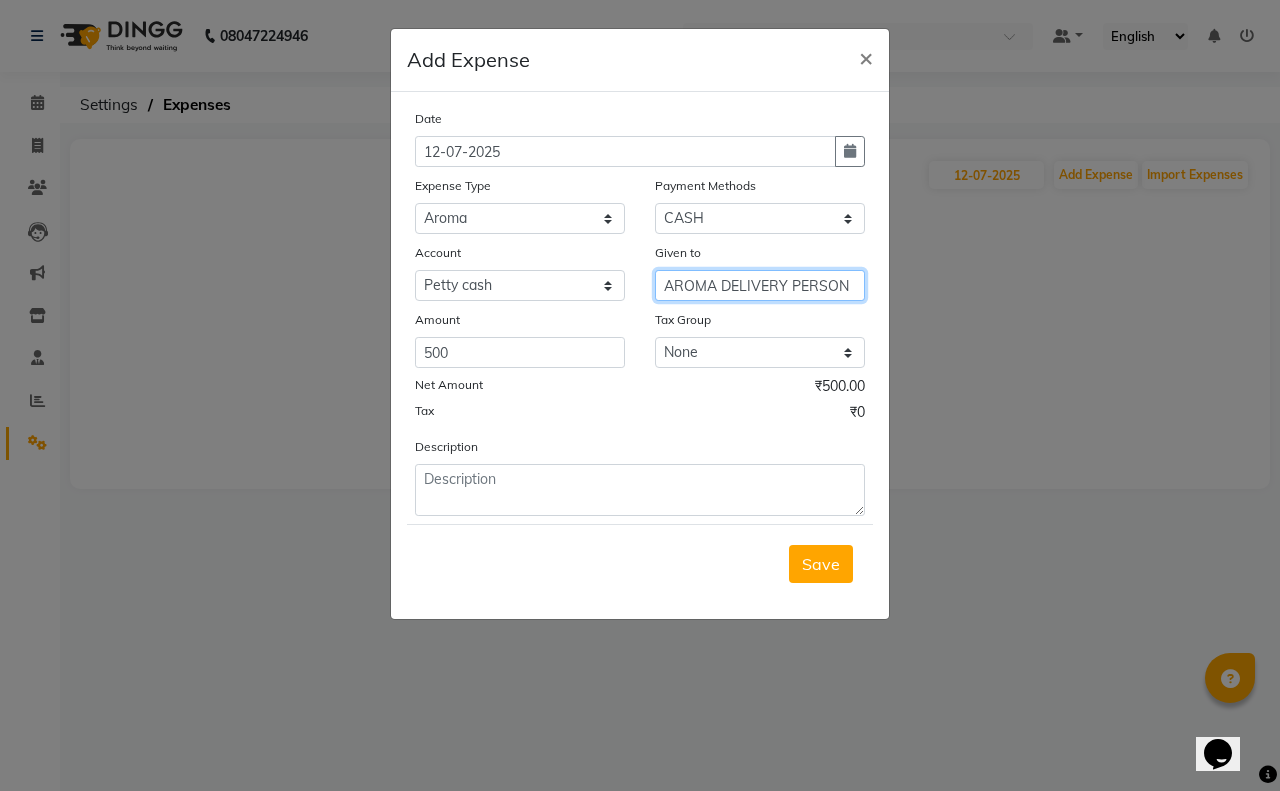 type on "AROMA DELIVERY PERSON" 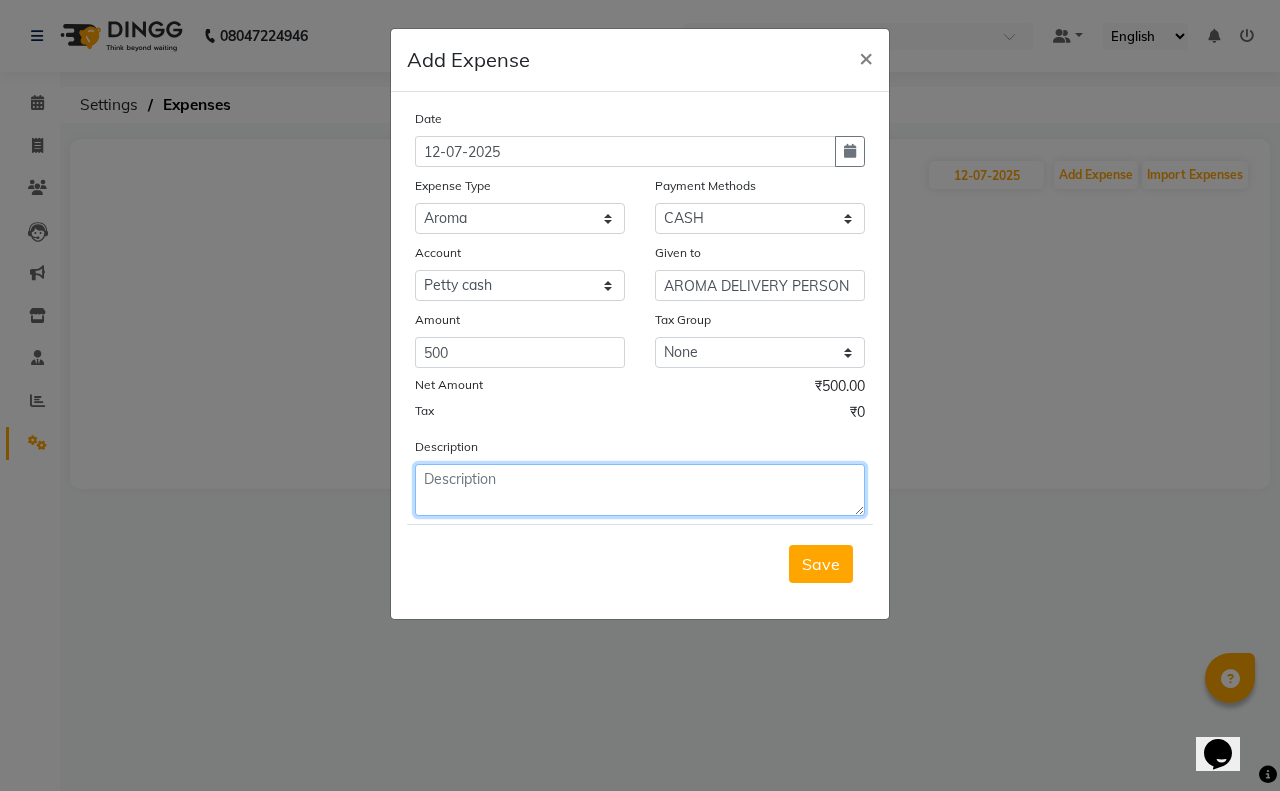 click 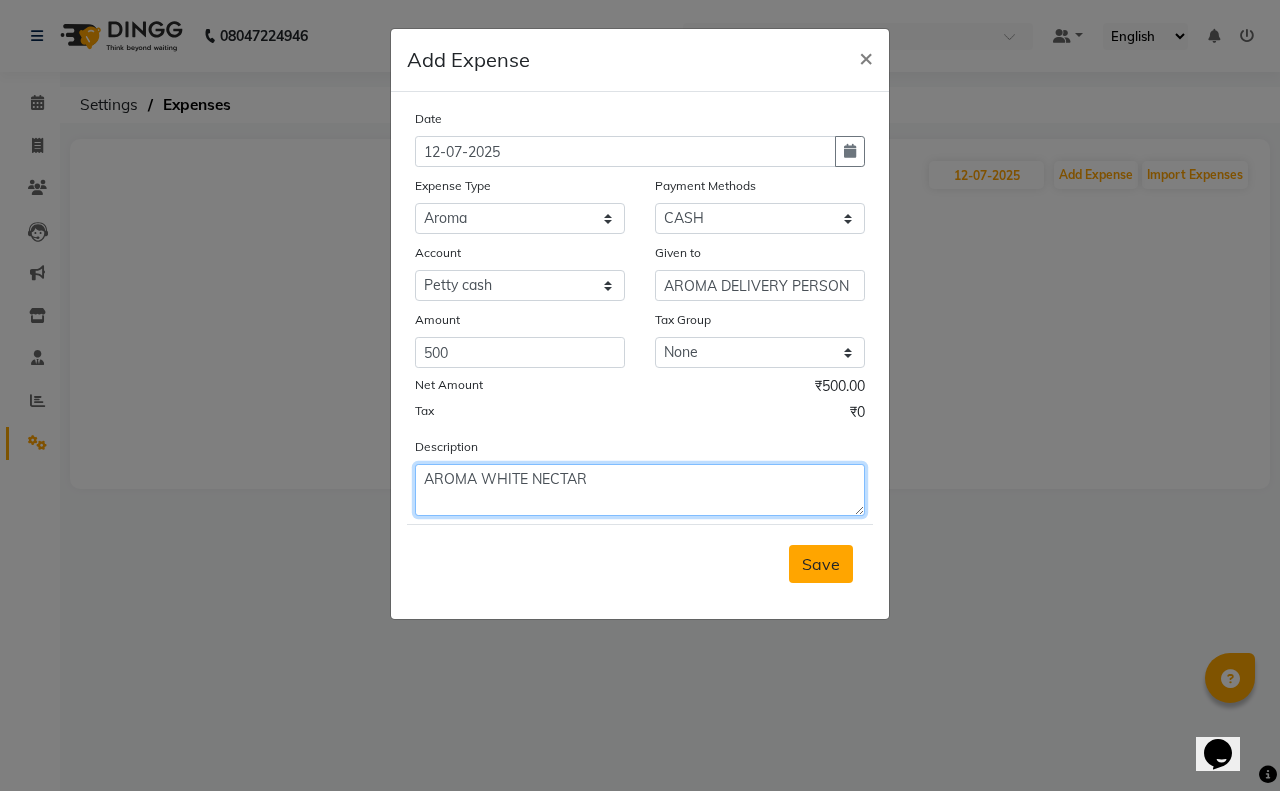 type on "AROMA WHITE NECTAR" 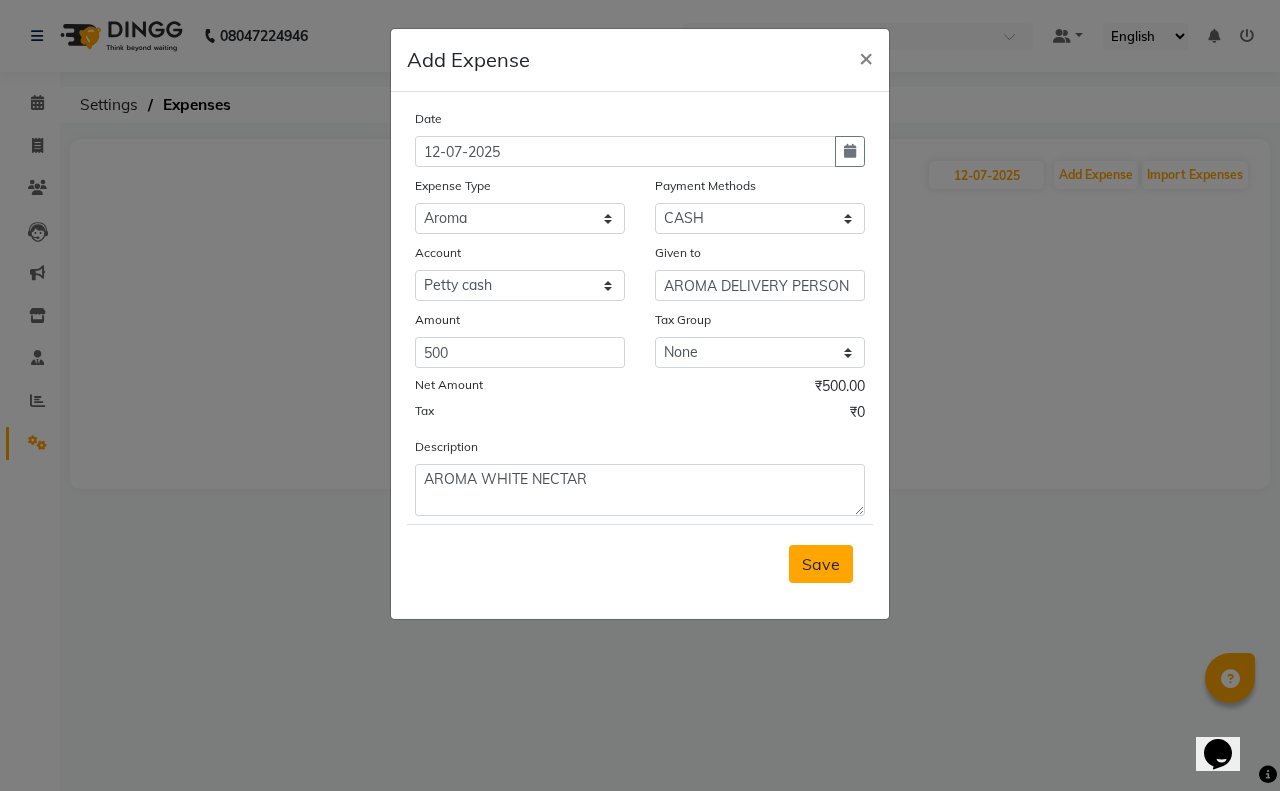 click on "Save" at bounding box center [821, 564] 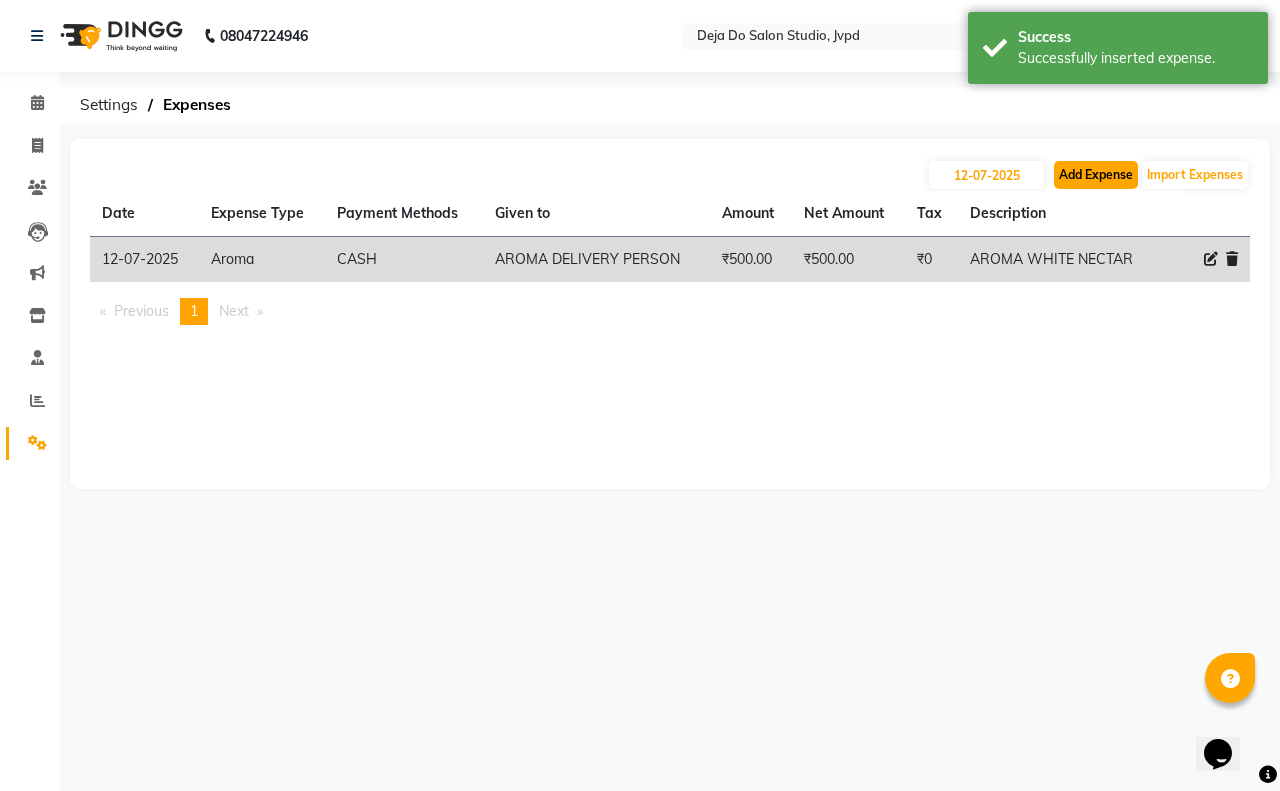 click on "Add Expense" 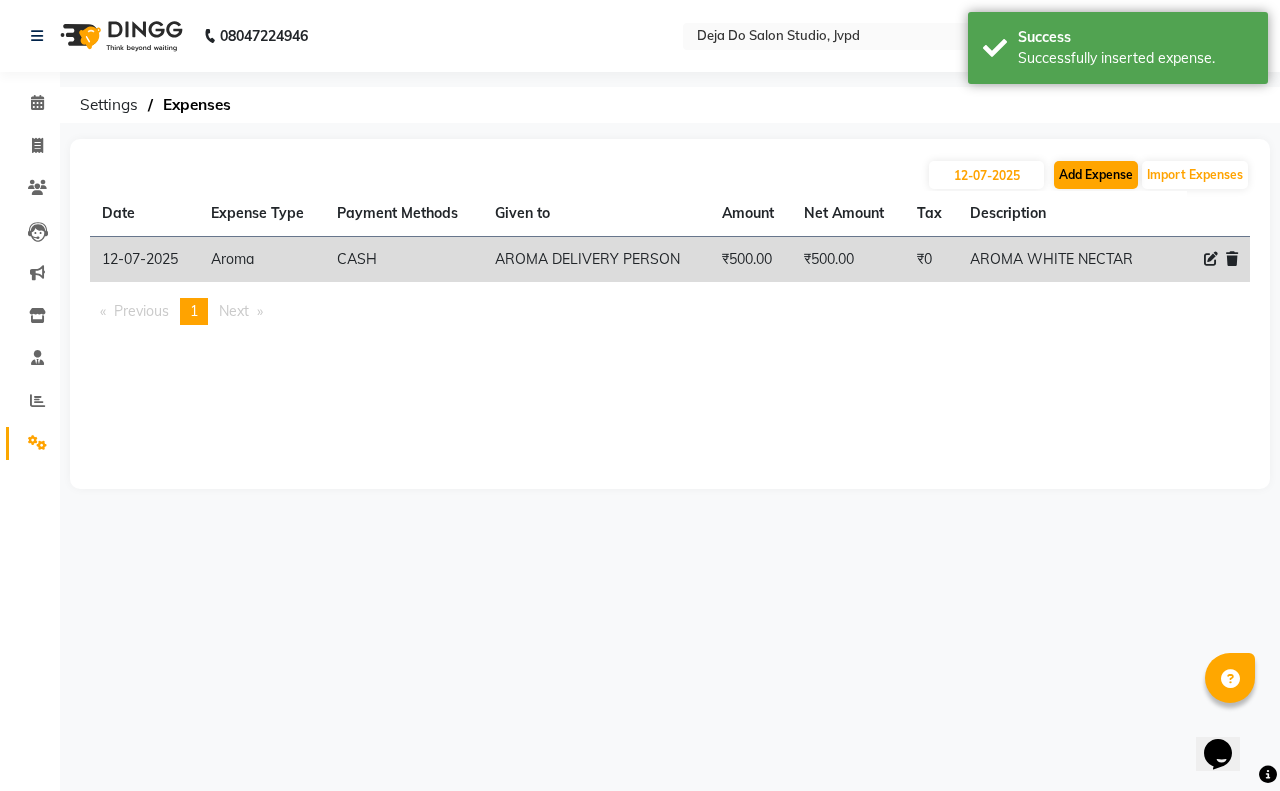 select on "1" 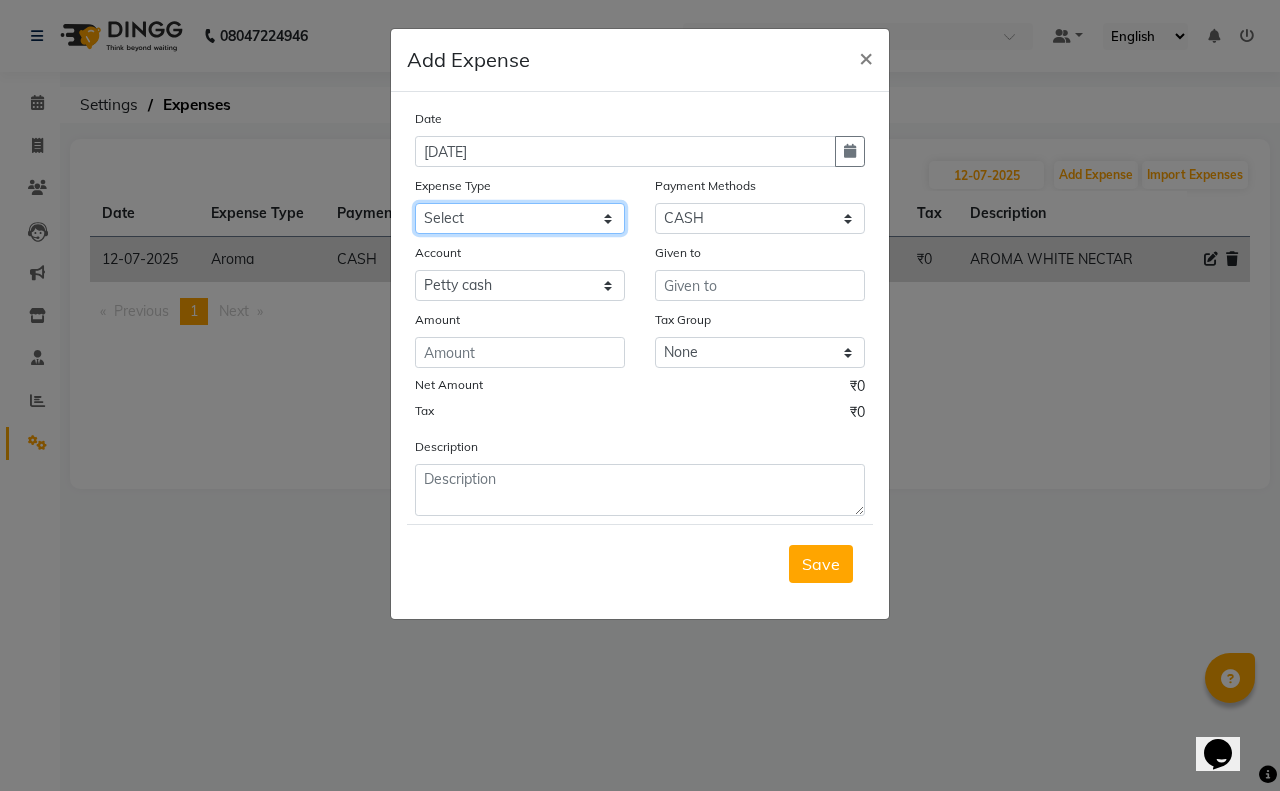 click on "Select Advance Salary Air Condition [PERSON_NAME] Aroma auto money Beauty Bazaar Beauty Palace Beauty Zone Blue sky [PERSON_NAME] [MEDICAL_DATA] cell phone Client Snack dejado nails deja returned Dhobi Dione Dmart electrician Electricity Equipment Eyelash Floractive Fragnace general store getwell medical GST Laundry Loreal Maintenance Mali [PERSON_NAME] Milk Shake Miscellaneous Other overtime Pantry Product [PERSON_NAME] Nails Raza computer Rent restaurant Return money Salary Satnique serenite [PERSON_NAME] Soaked Social Media Staff Snacks stationary sweeper Tax Tea Manoj Tea & Refreshment Tip toiletry Utilities Water Bill wax we fast" 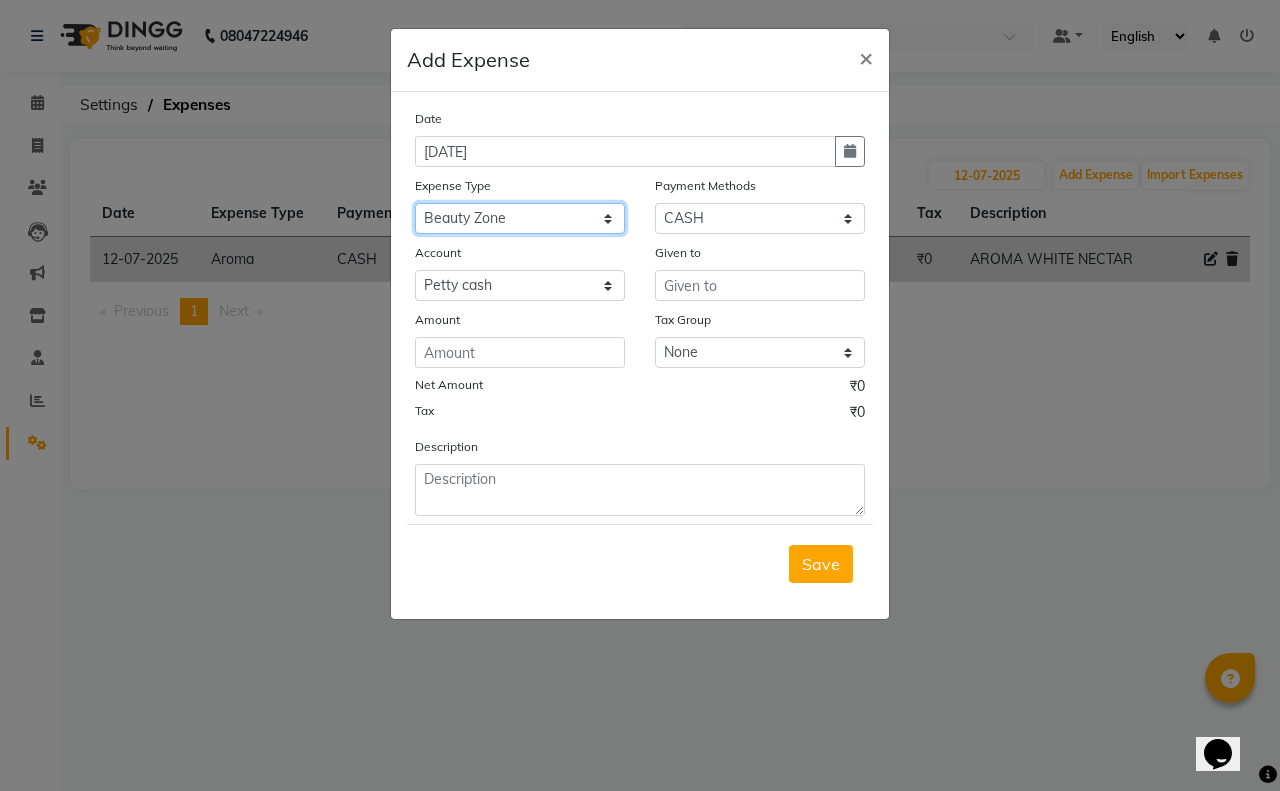 click on "Select Advance Salary Air Condition [PERSON_NAME] Aroma auto money Beauty Bazaar Beauty Palace Beauty Zone Blue sky [PERSON_NAME] [MEDICAL_DATA] cell phone Client Snack dejado nails deja returned Dhobi Dione Dmart electrician Electricity Equipment Eyelash Floractive Fragnace general store getwell medical GST Laundry Loreal Maintenance Mali [PERSON_NAME] Milk Shake Miscellaneous Other overtime Pantry Product [PERSON_NAME] Nails Raza computer Rent restaurant Return money Salary Satnique serenite [PERSON_NAME] Soaked Social Media Staff Snacks stationary sweeper Tax Tea Manoj Tea & Refreshment Tip toiletry Utilities Water Bill wax we fast" 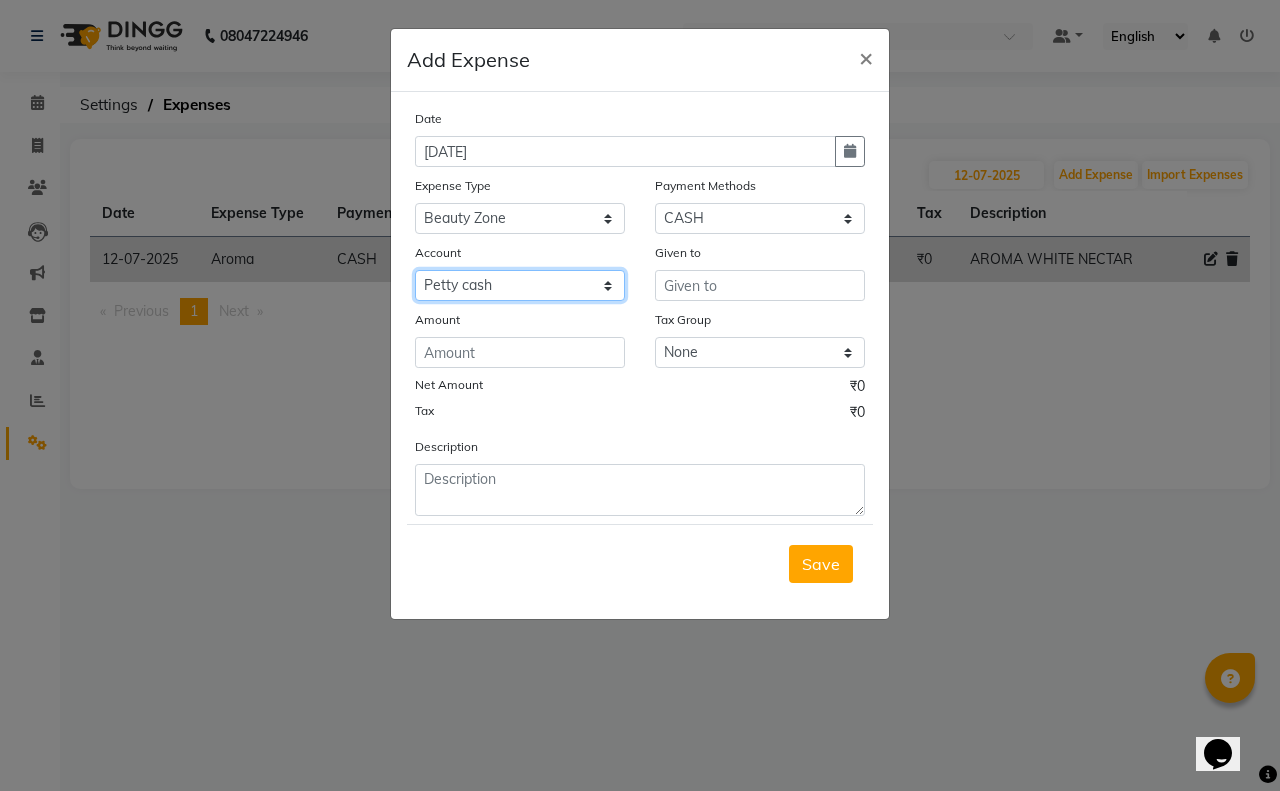 drag, startPoint x: 535, startPoint y: 295, endPoint x: 535, endPoint y: 308, distance: 13 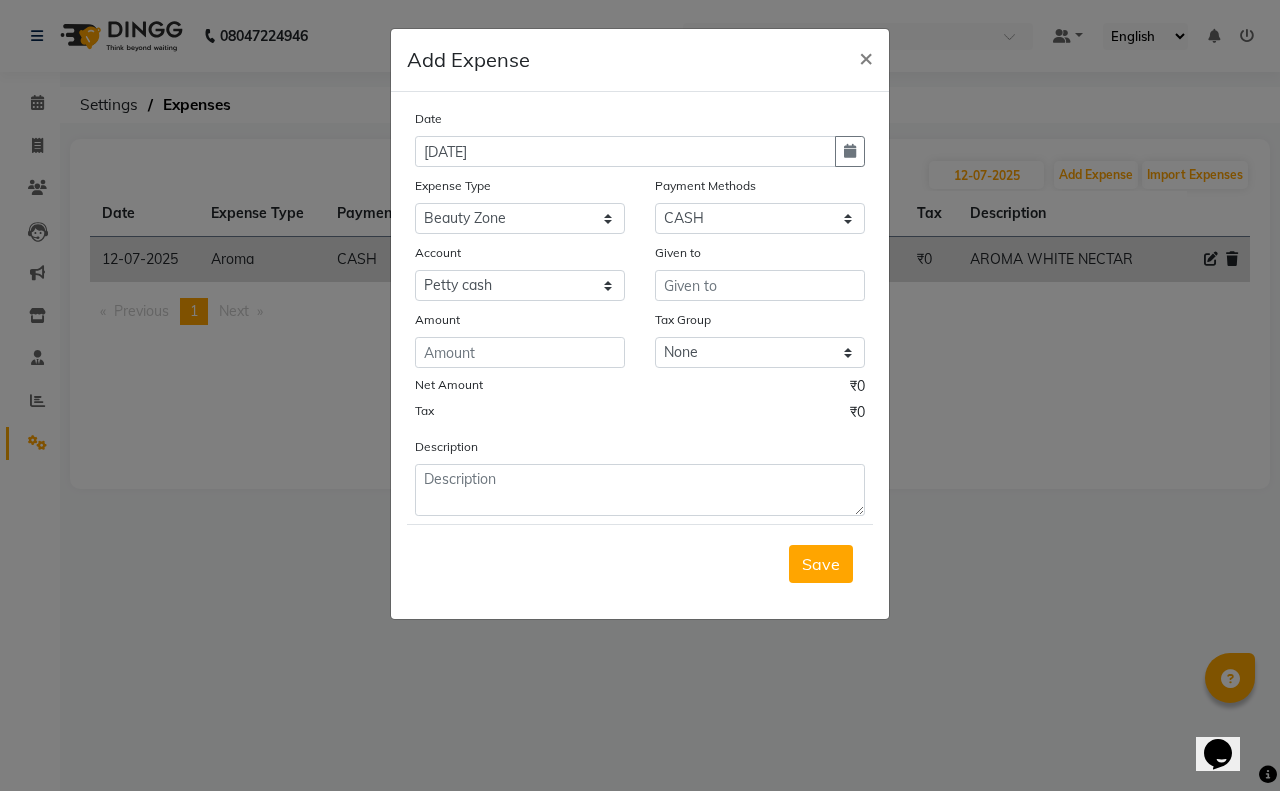 click on "Description" 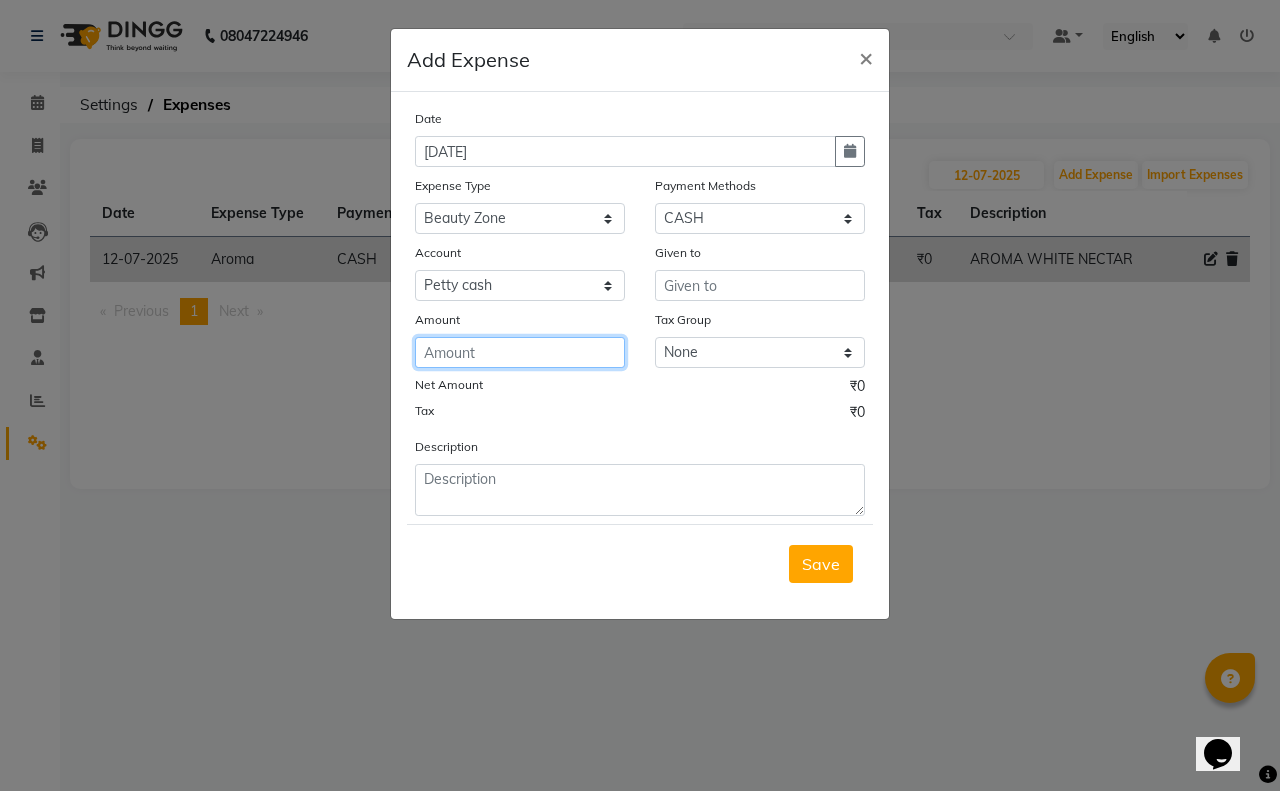 click 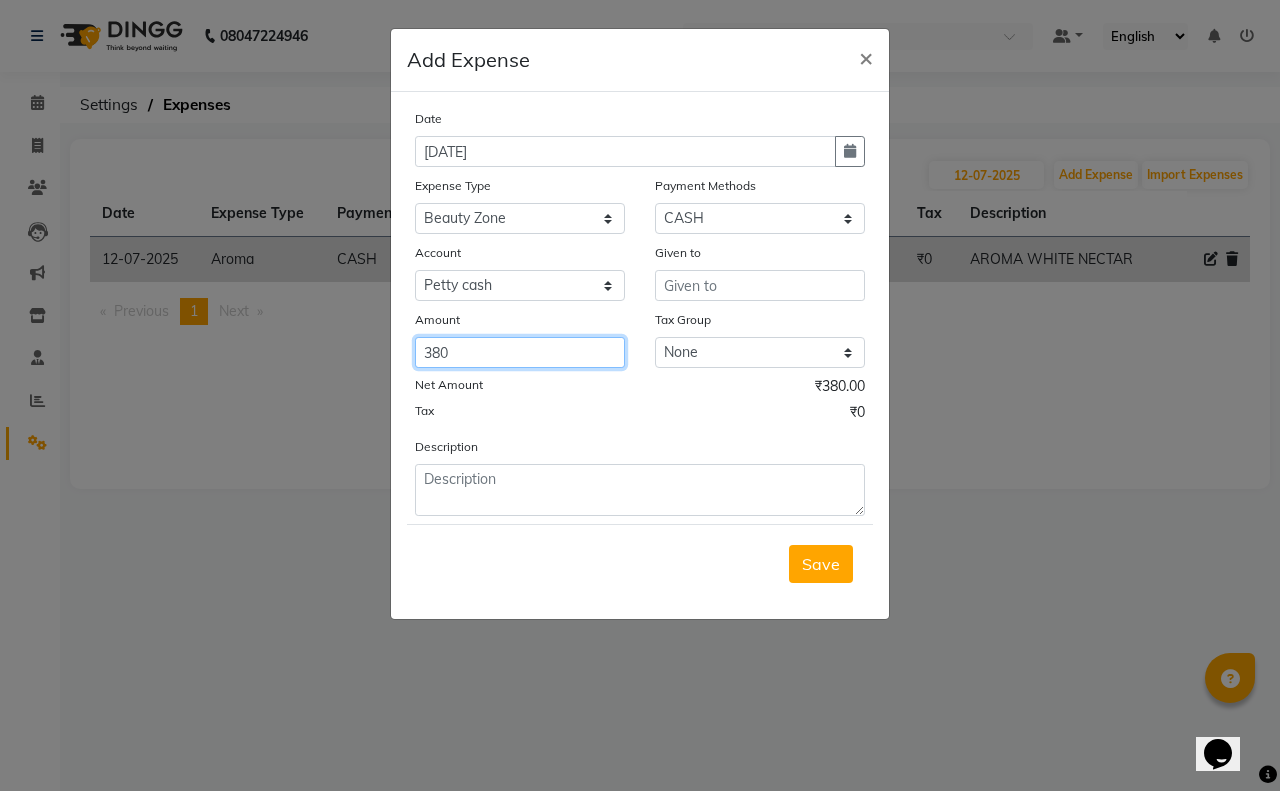 type on "380" 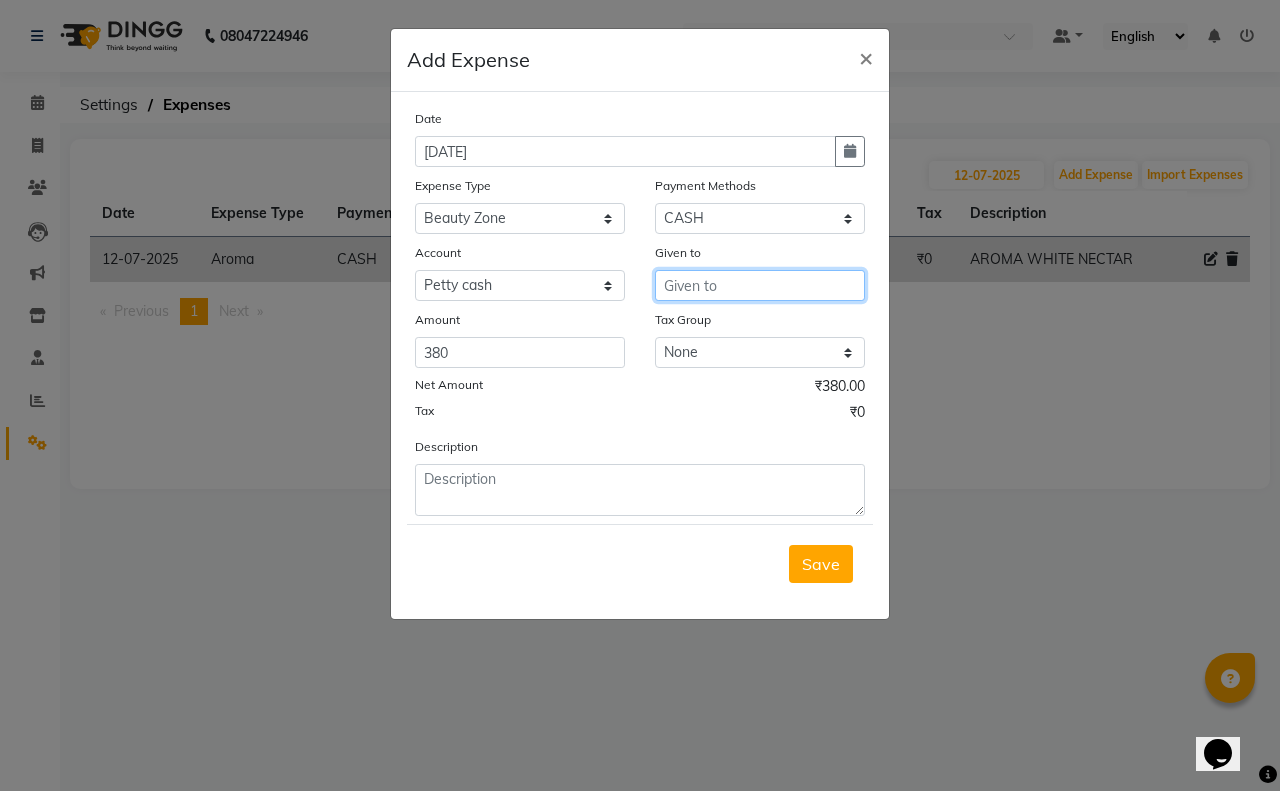 click at bounding box center [760, 285] 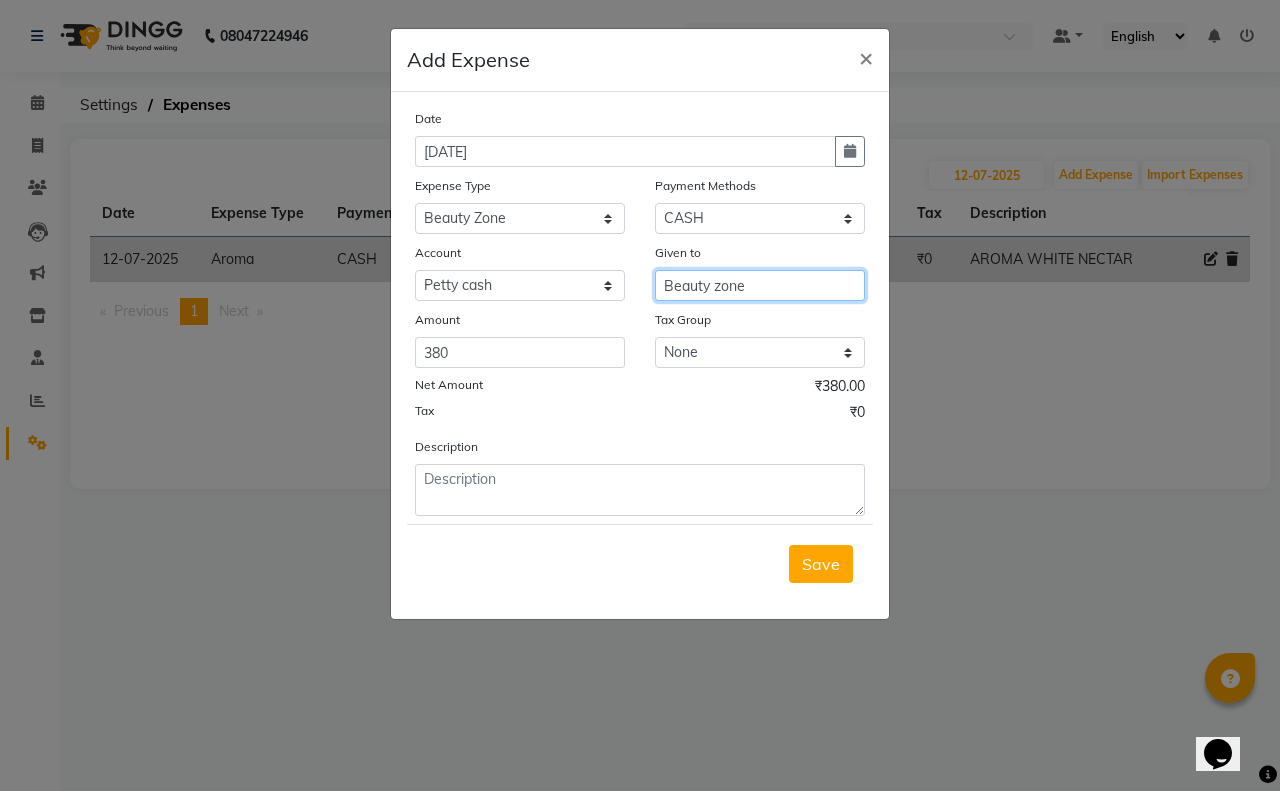 type on "Beauty zone" 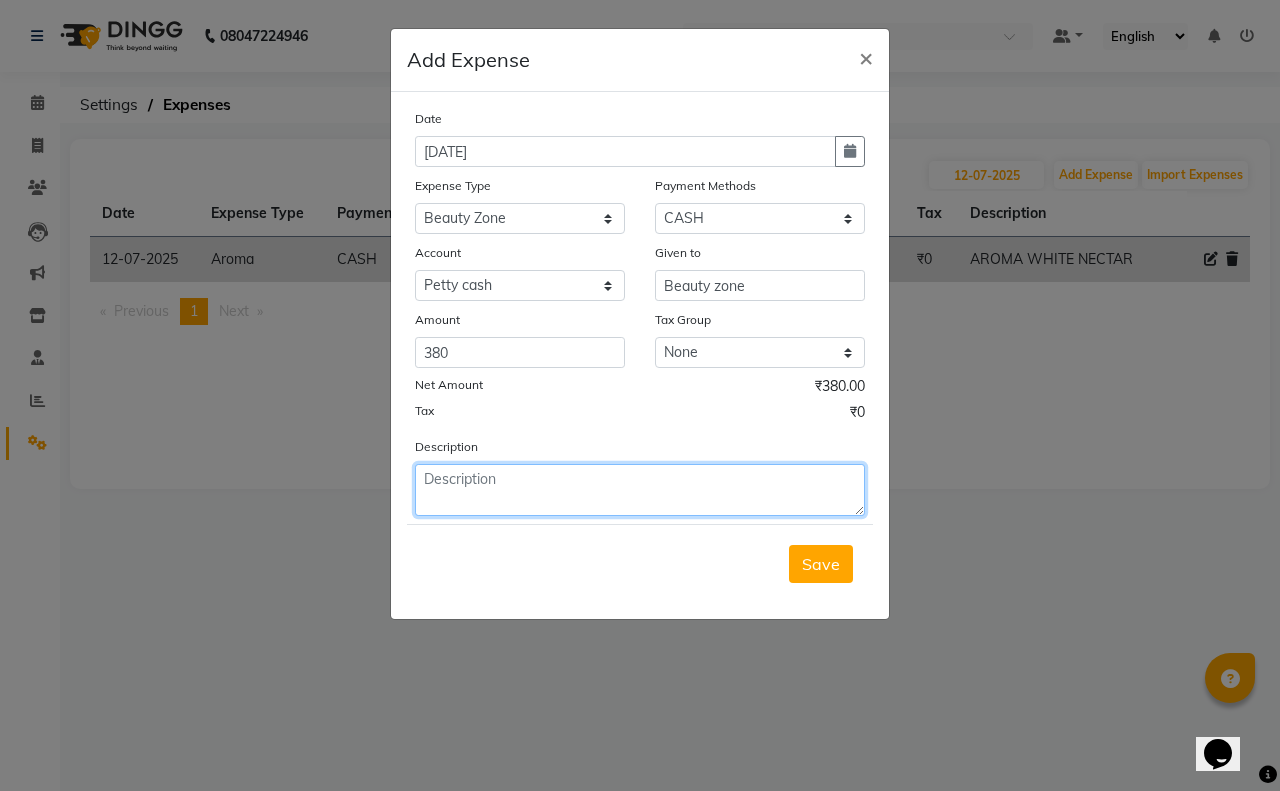 click 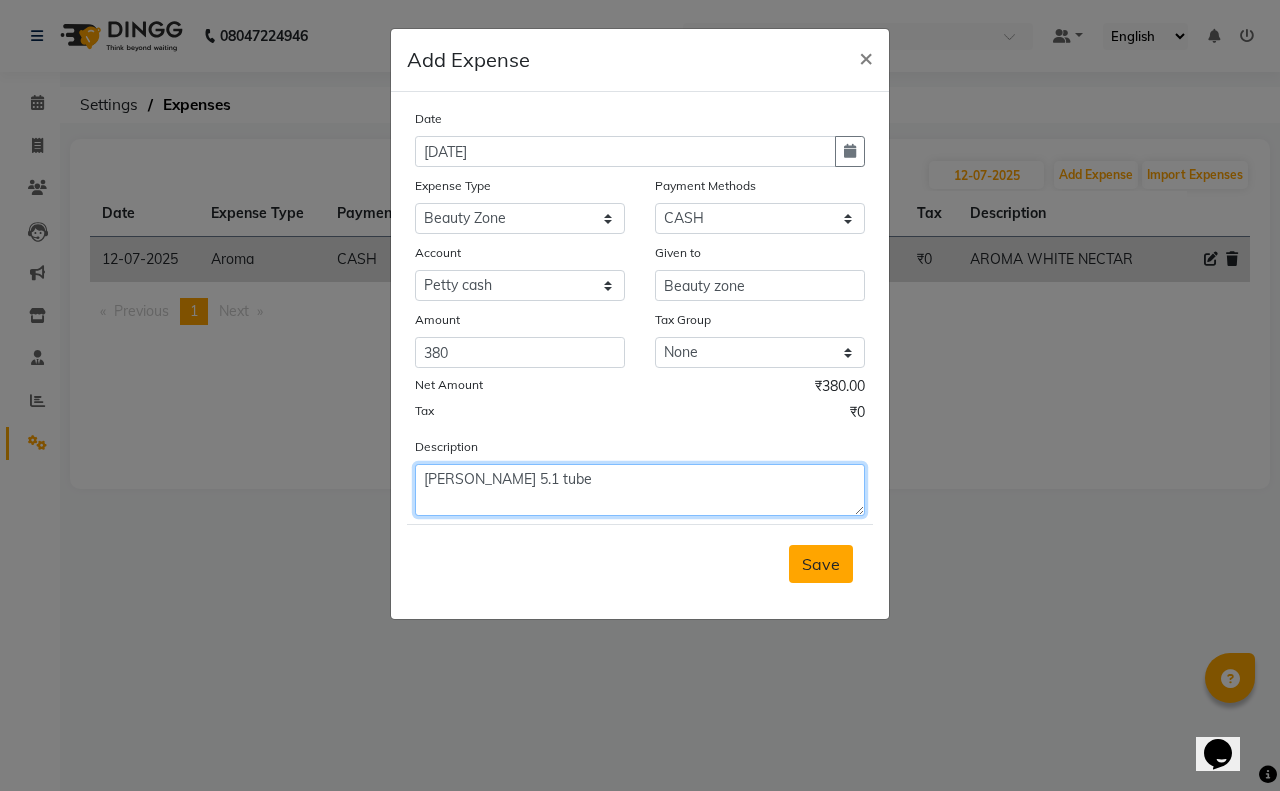 type on "[PERSON_NAME] 5.1 tube" 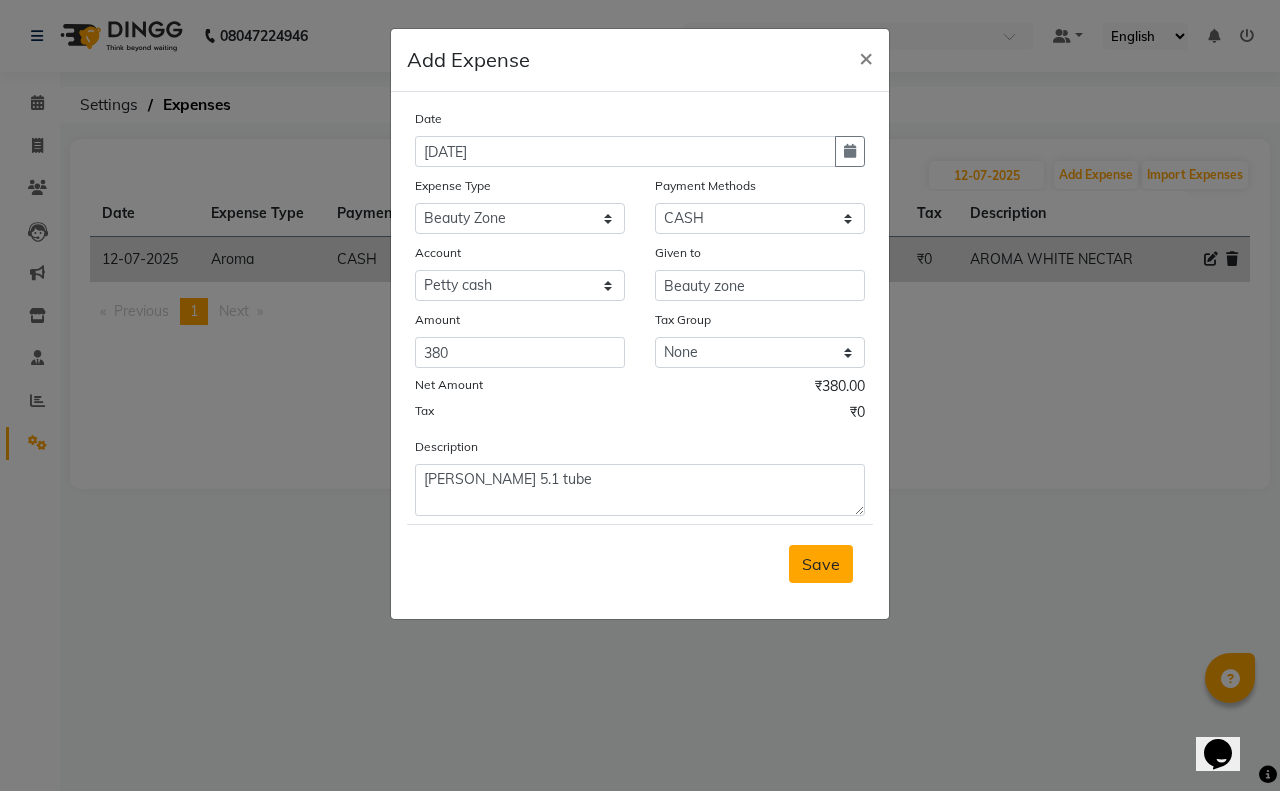click on "Save" at bounding box center (821, 564) 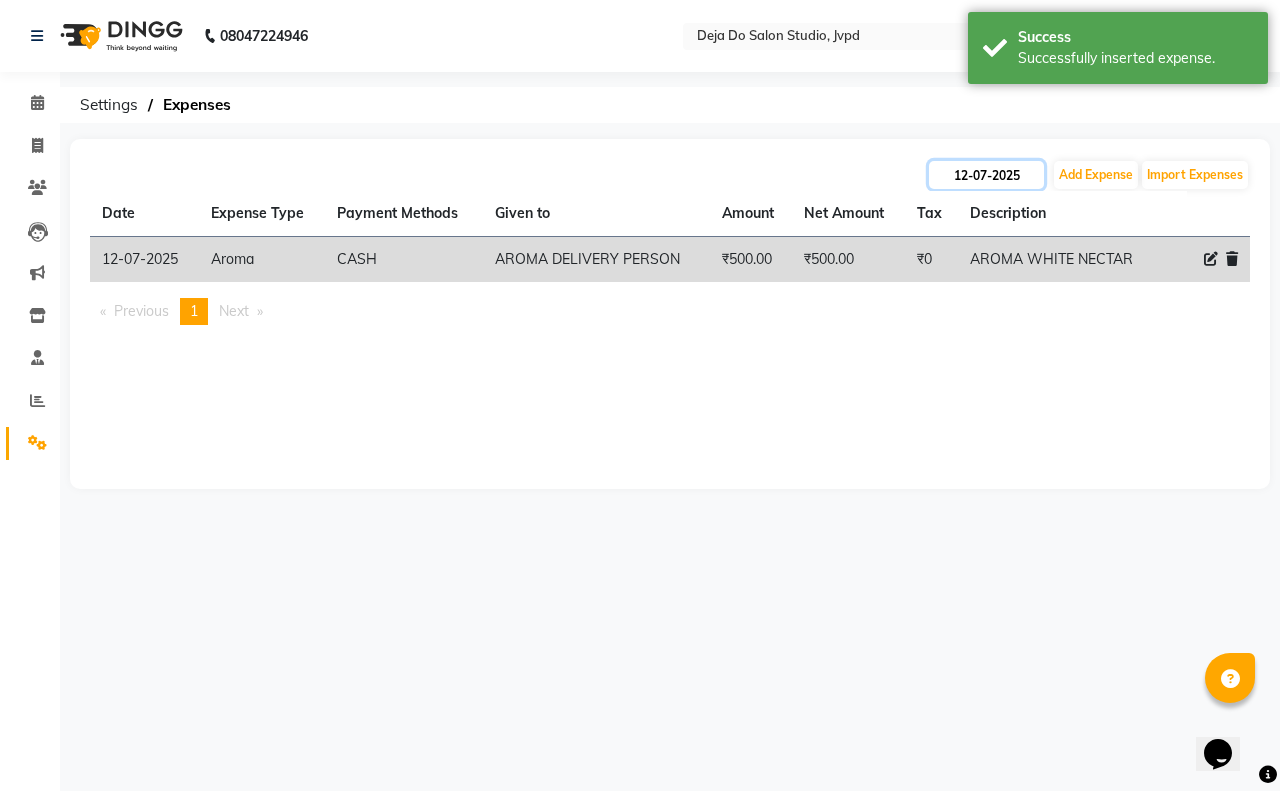 click on "12-07-2025" 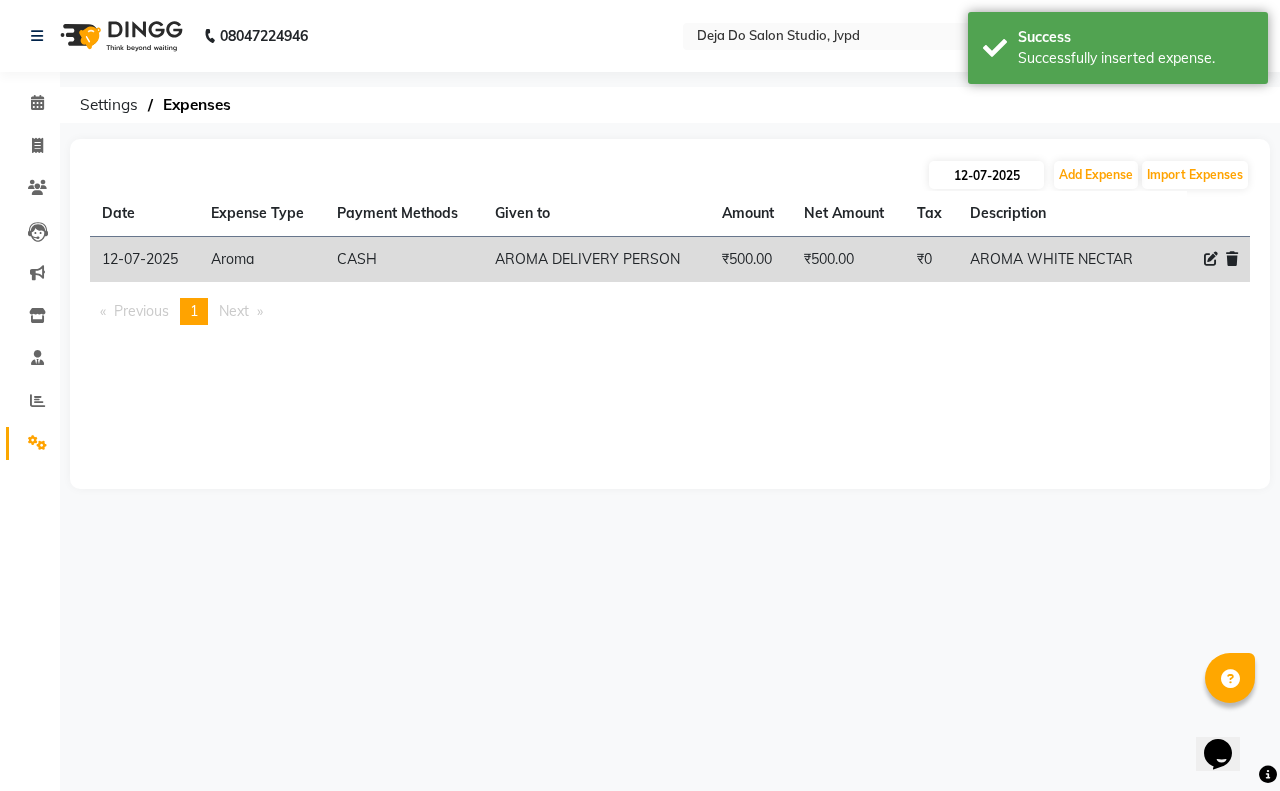 select on "7" 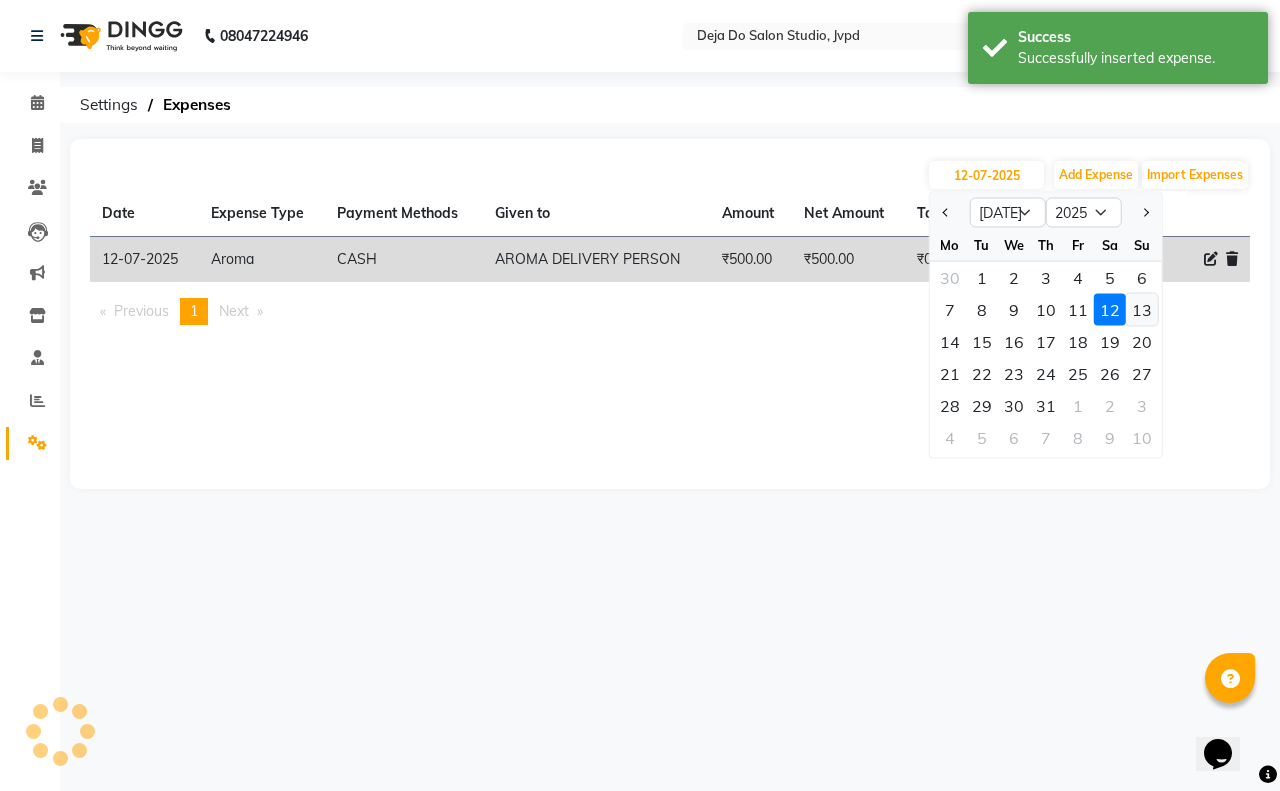 click on "13" 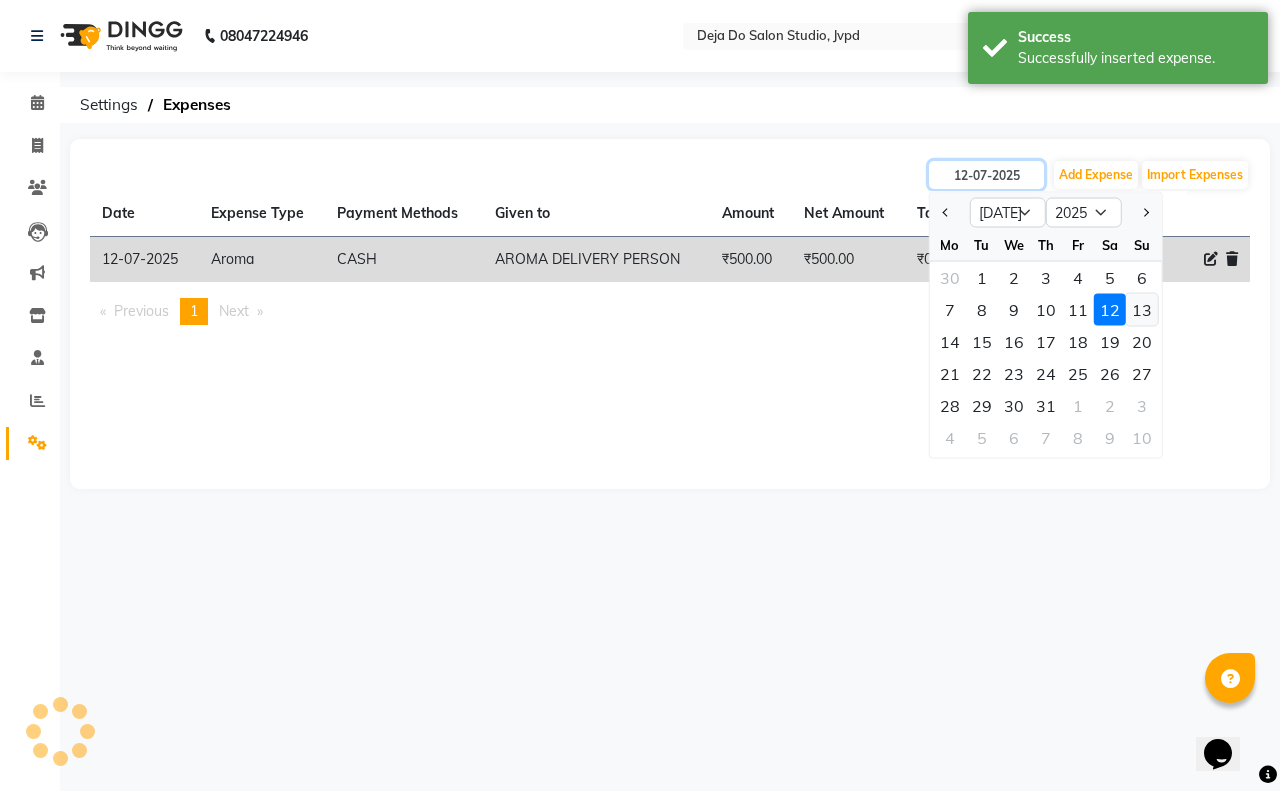type on "[DATE]" 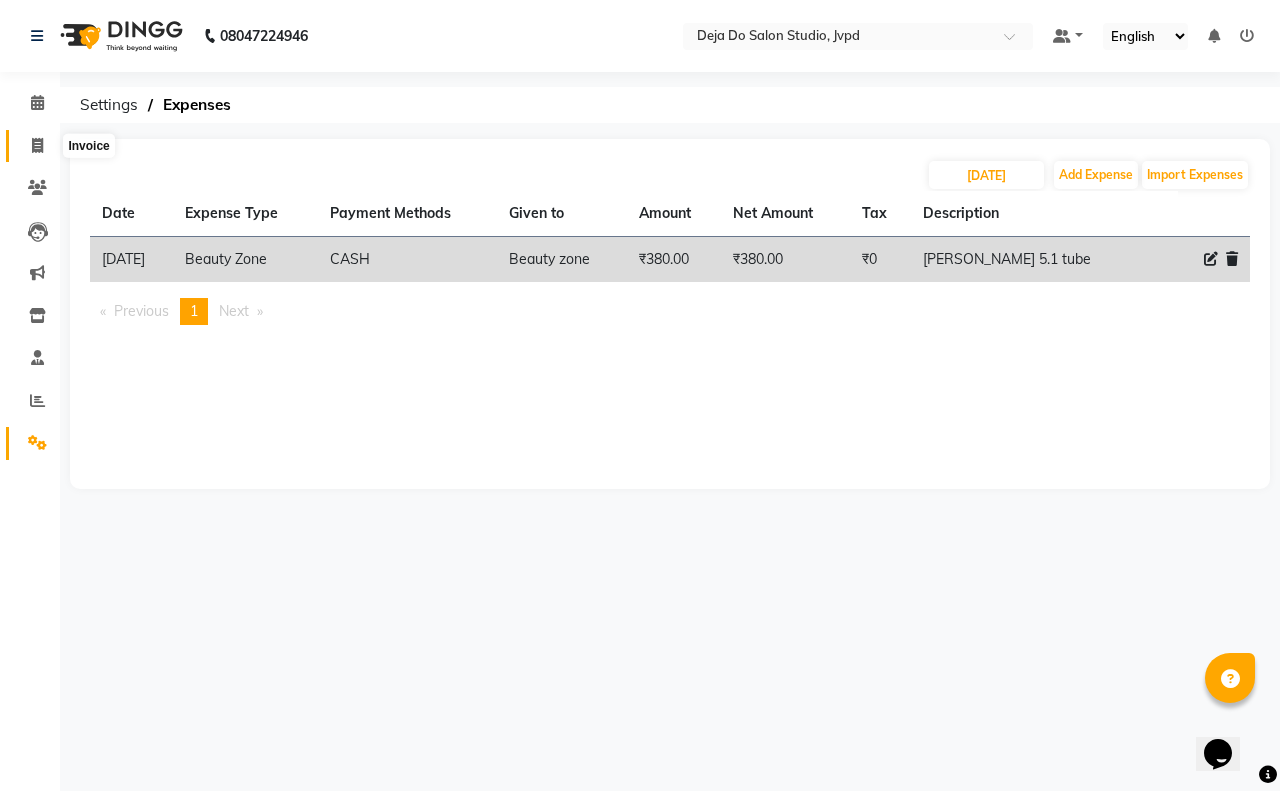 click 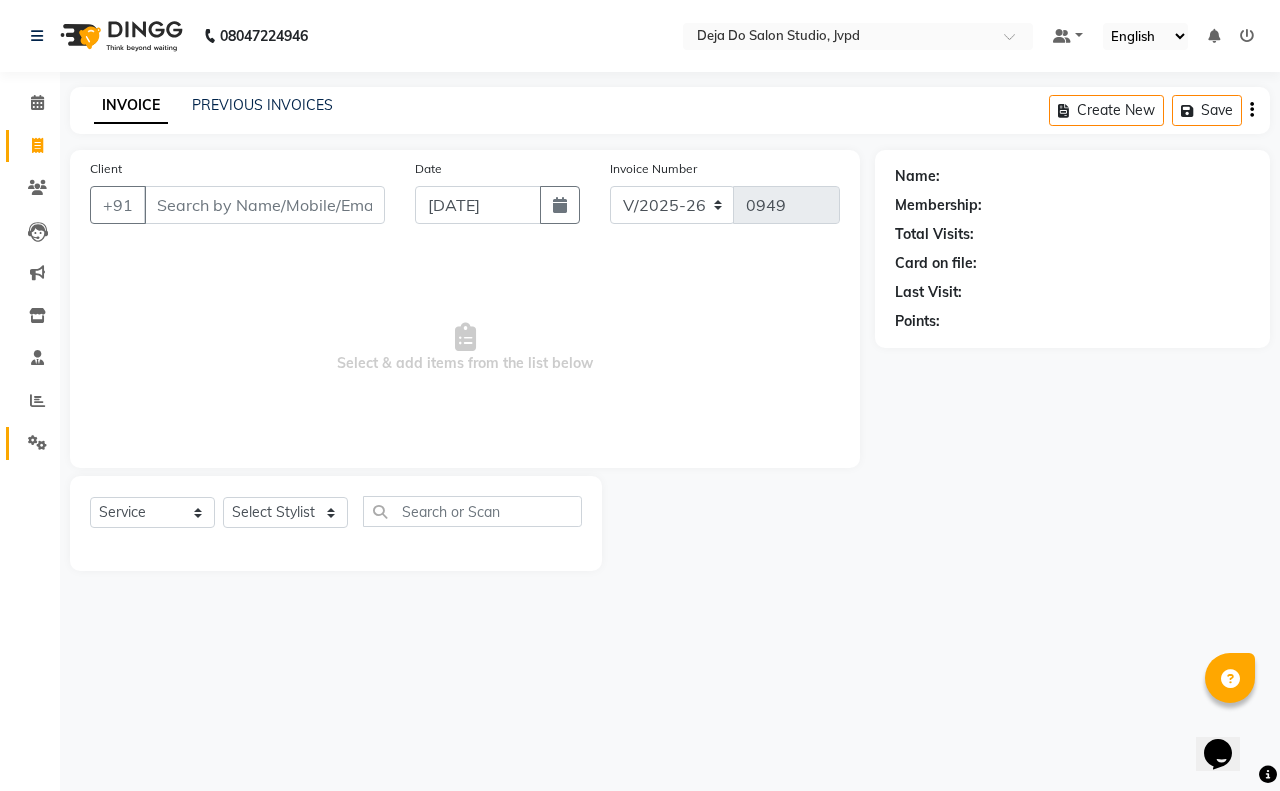 click 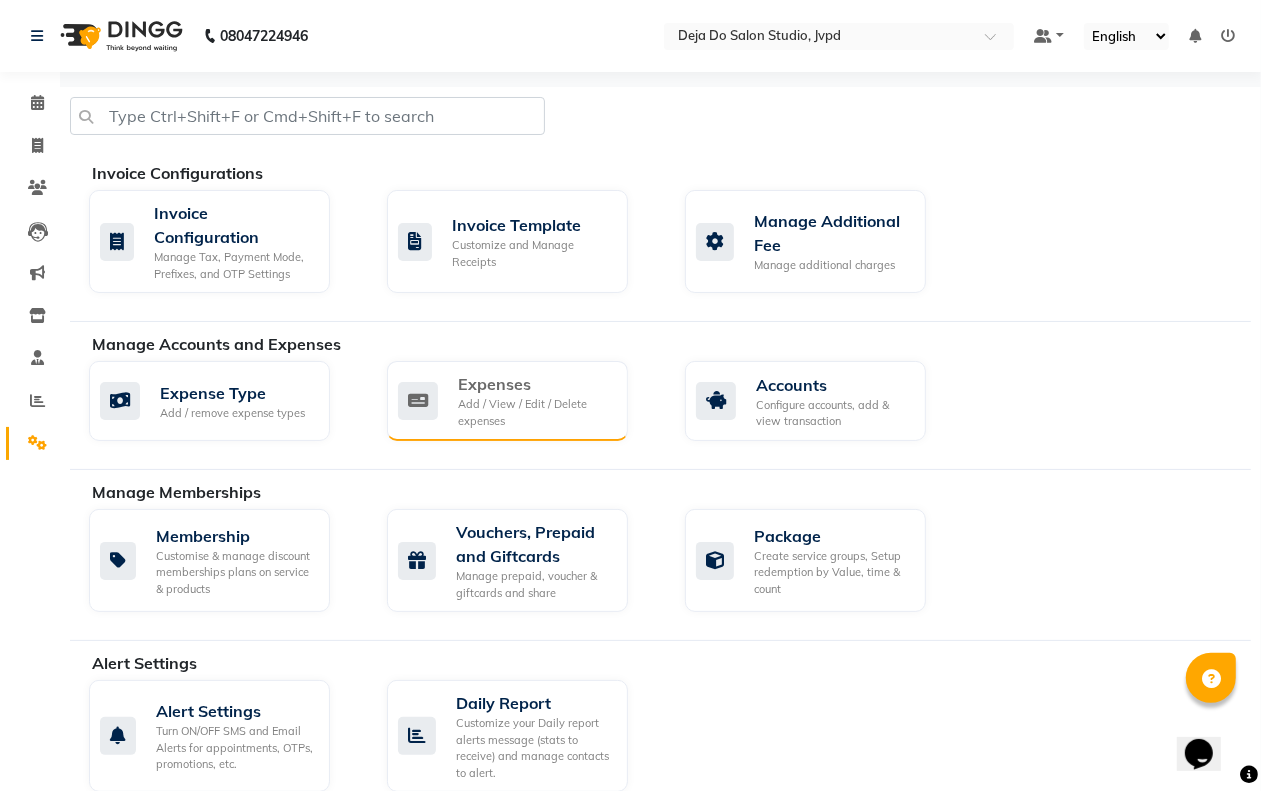 click 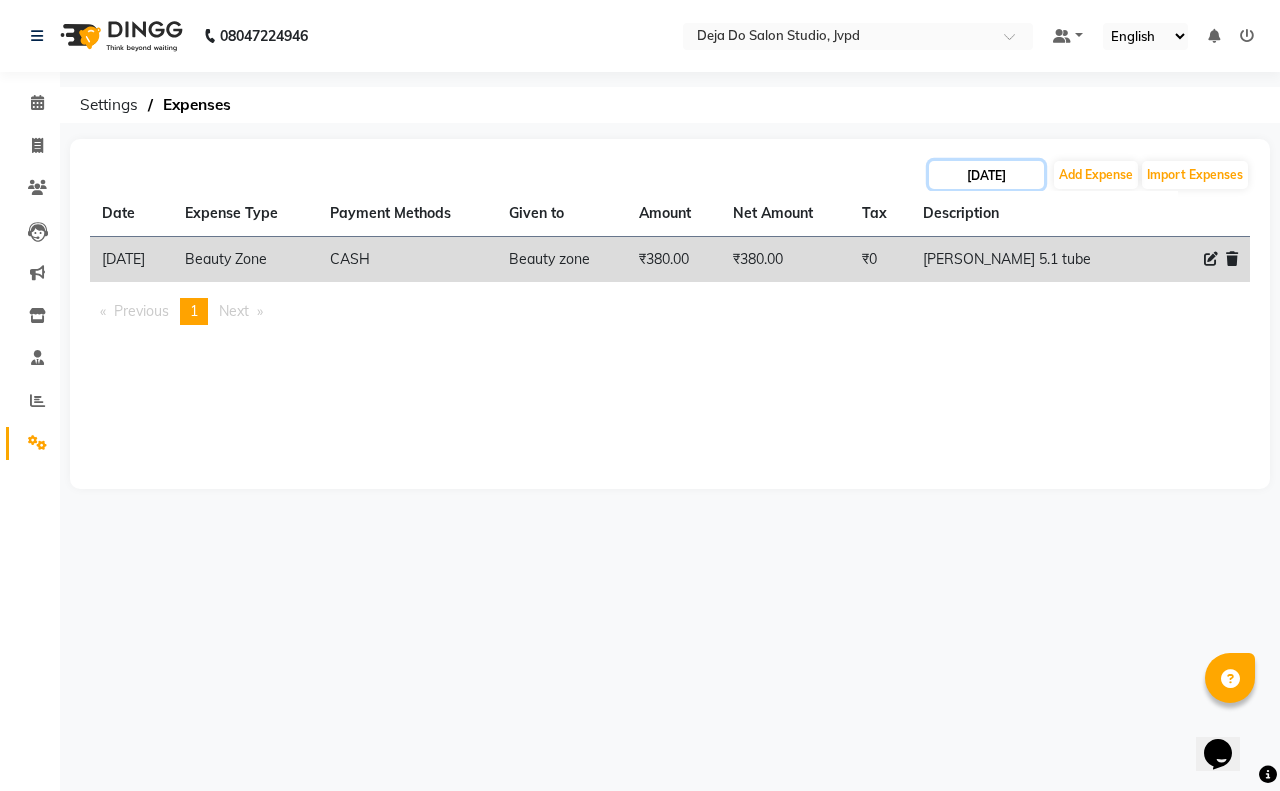 click on "[DATE]" 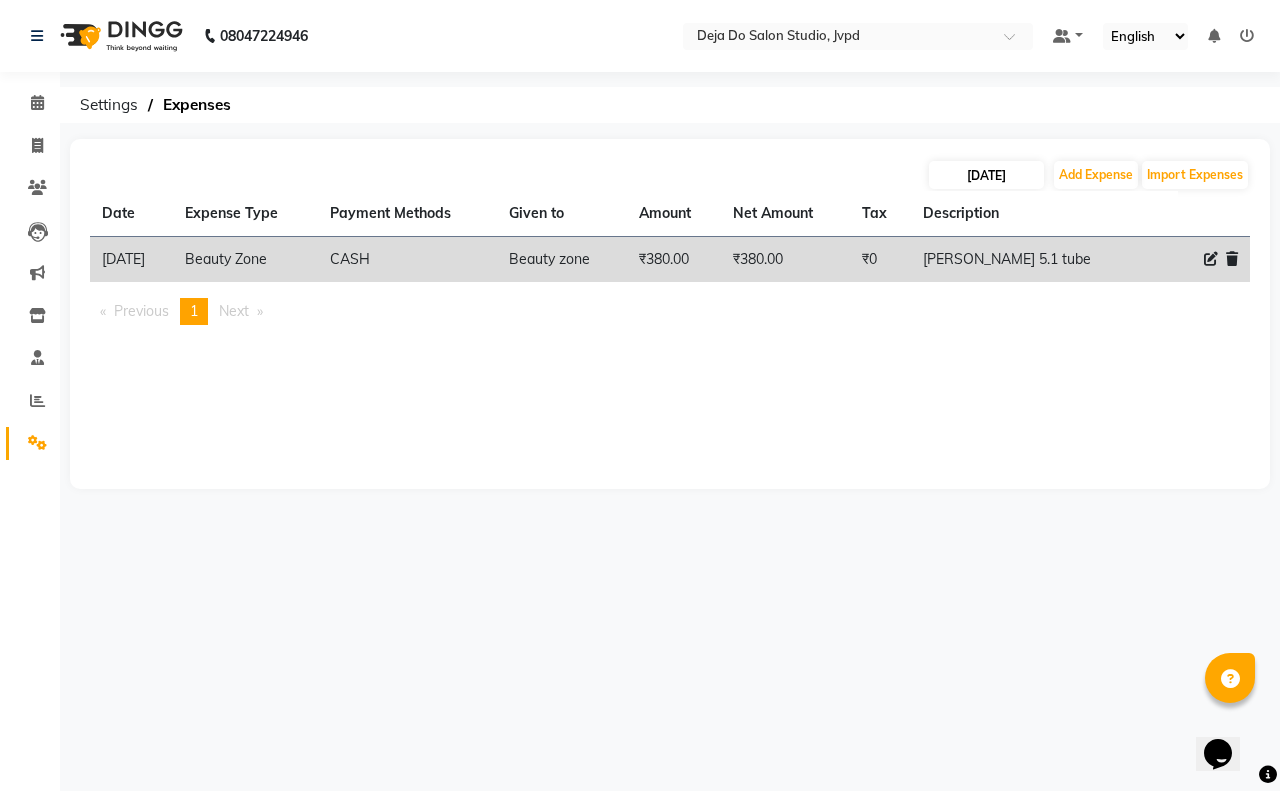 select on "7" 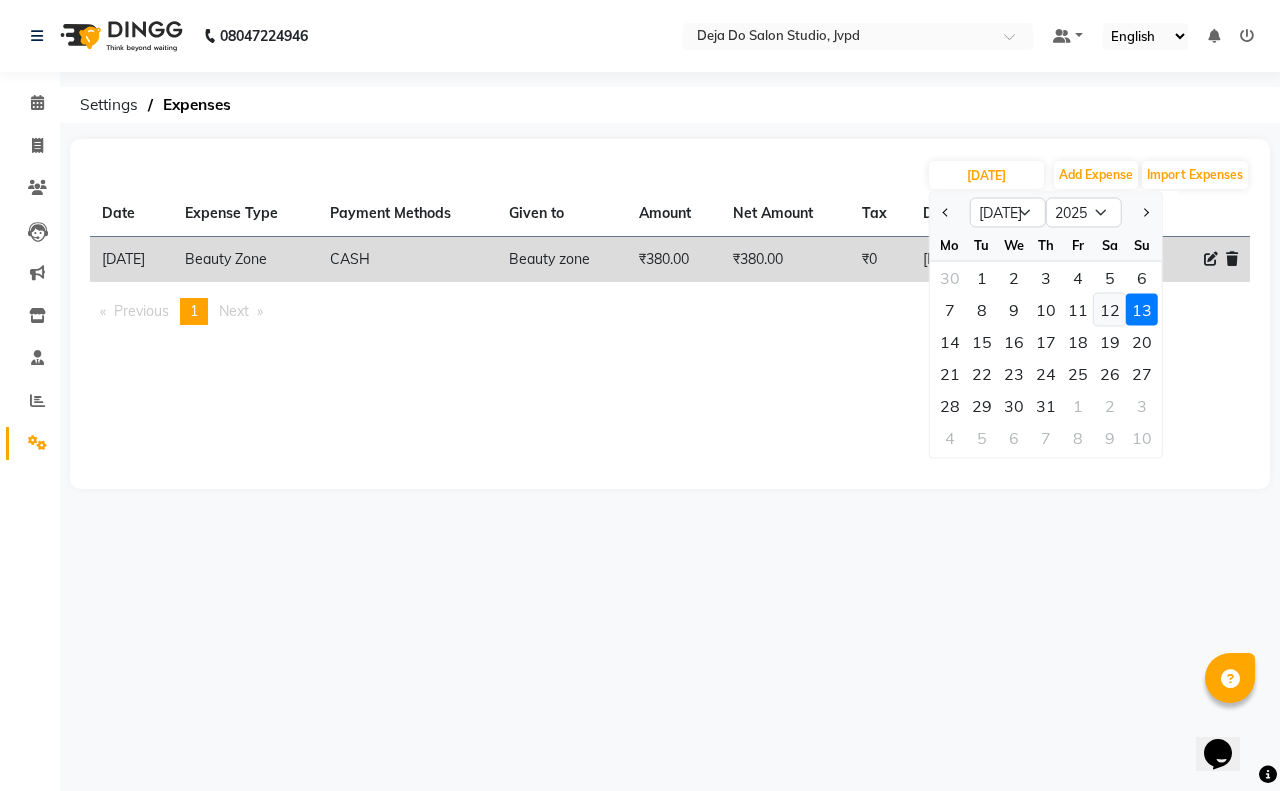 click on "12" 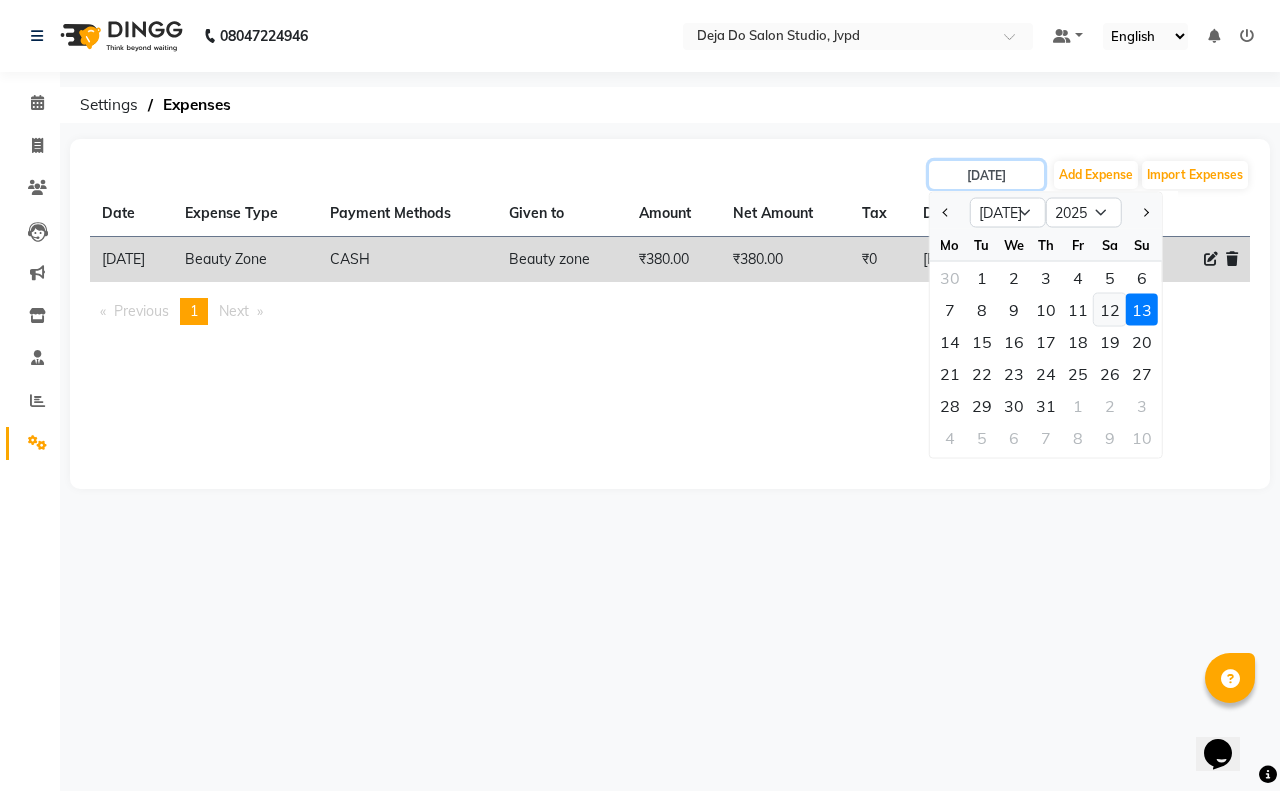 type on "12-07-2025" 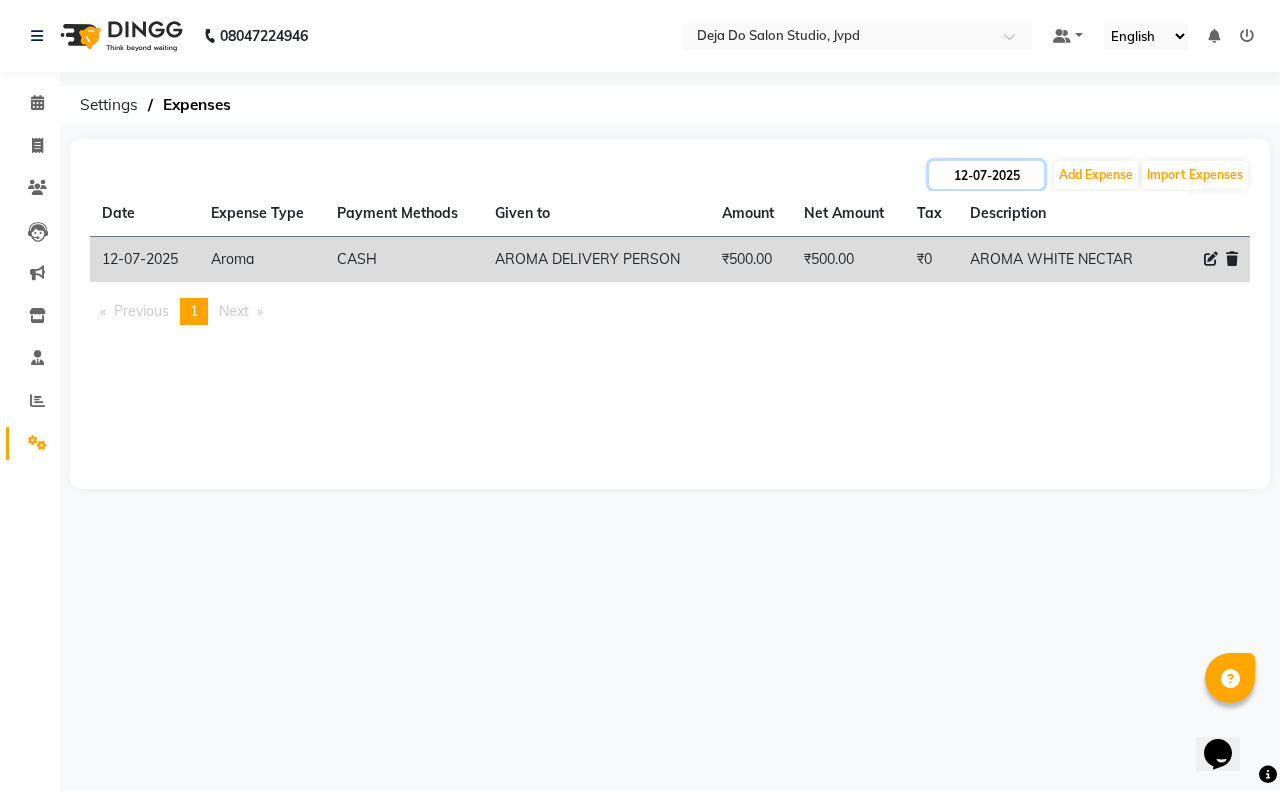 click on "12-07-2025" 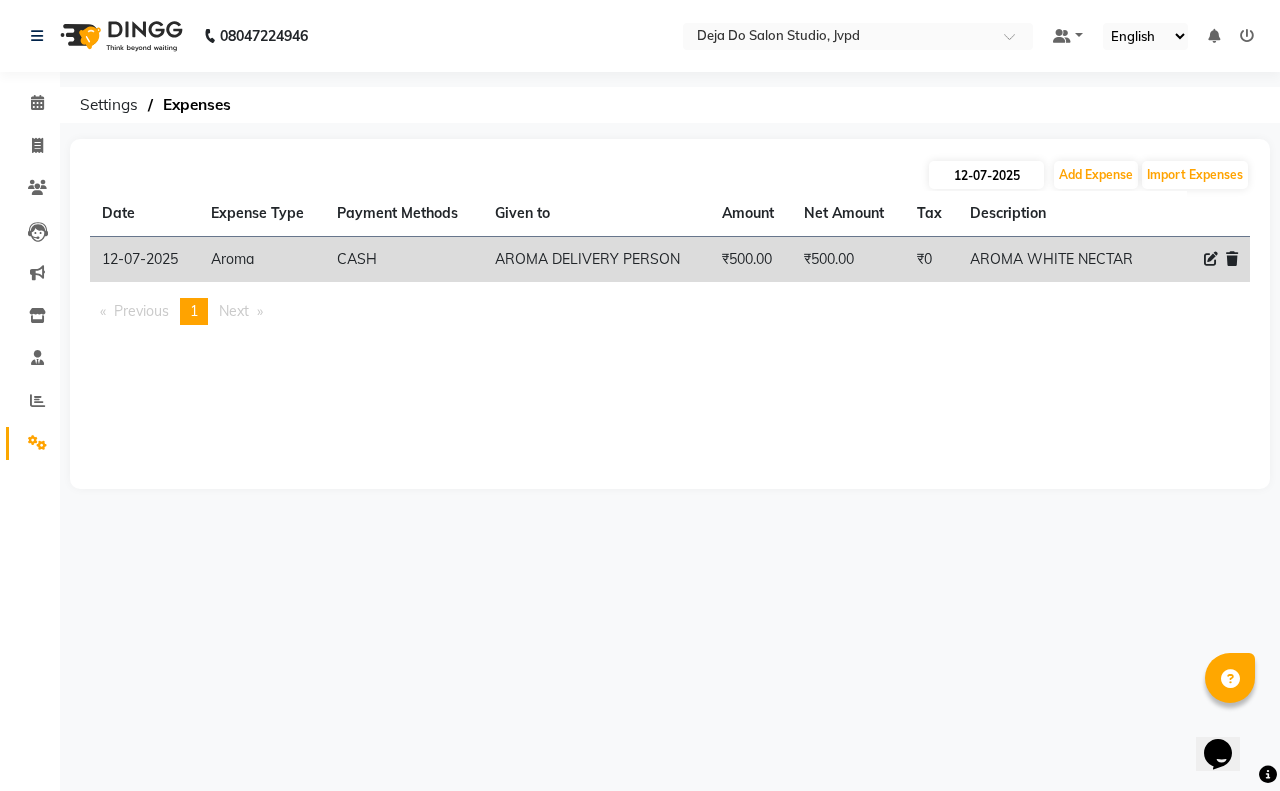 select on "7" 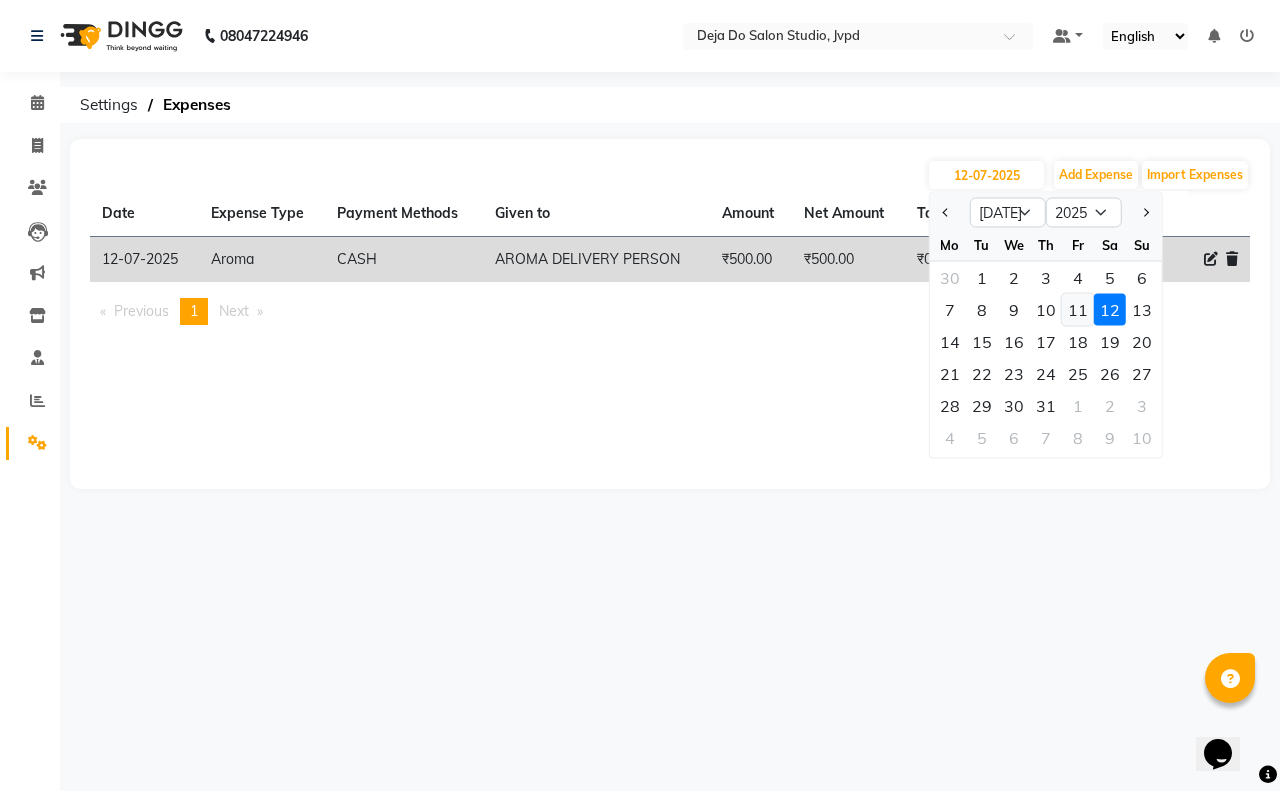 click on "11" 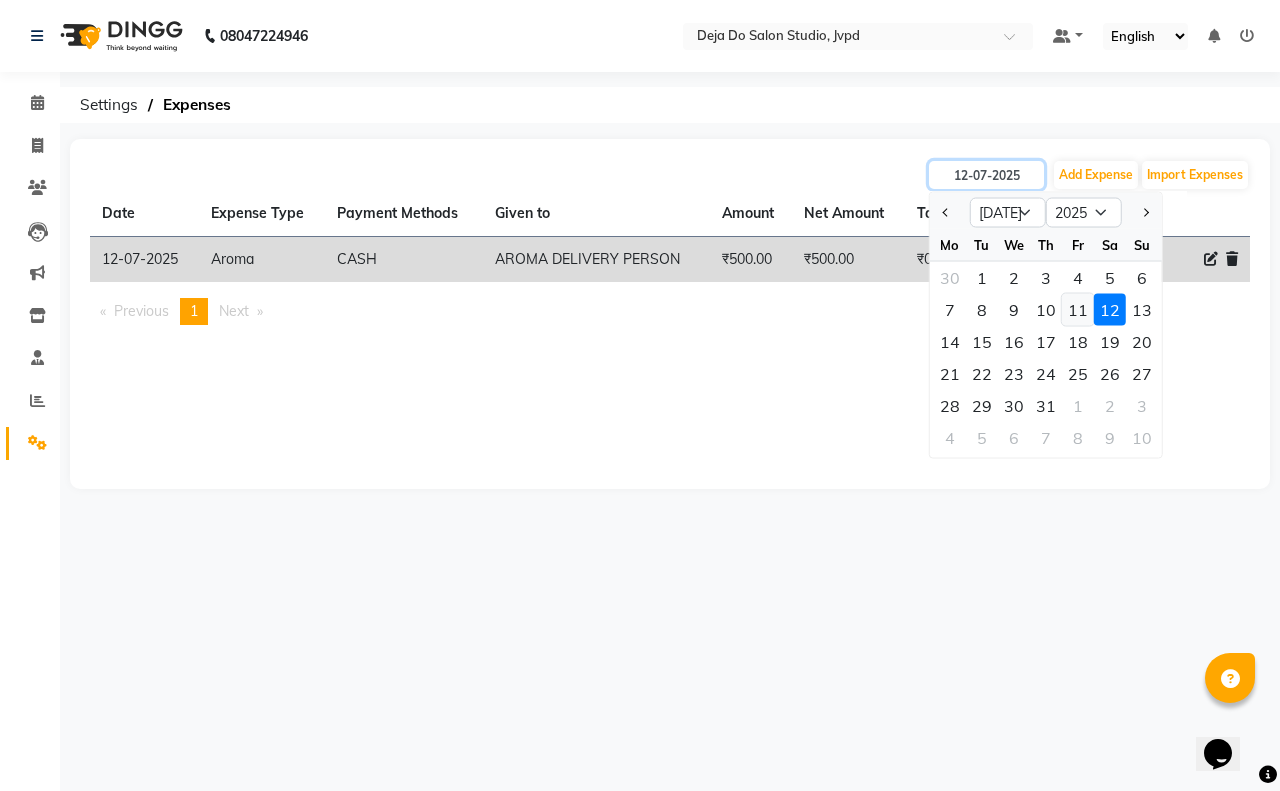 type on "[DATE]" 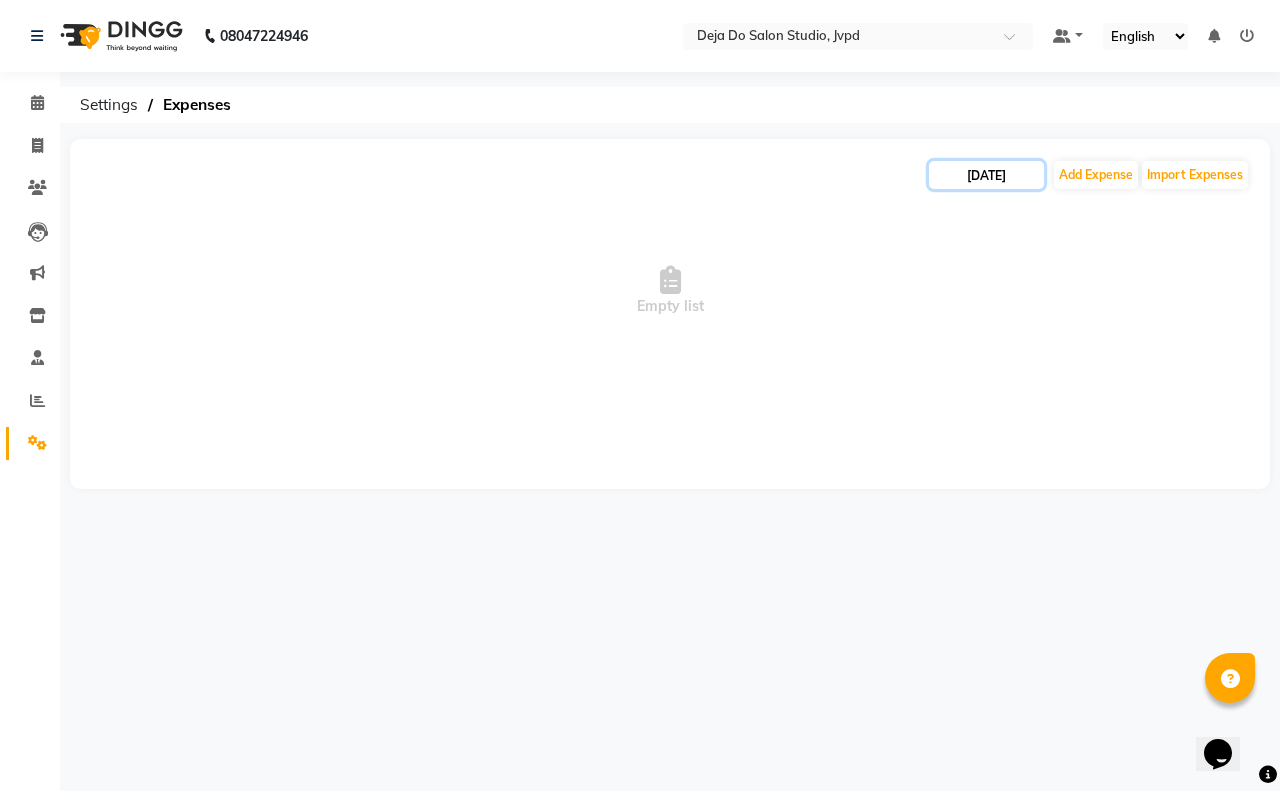 click on "[DATE]" 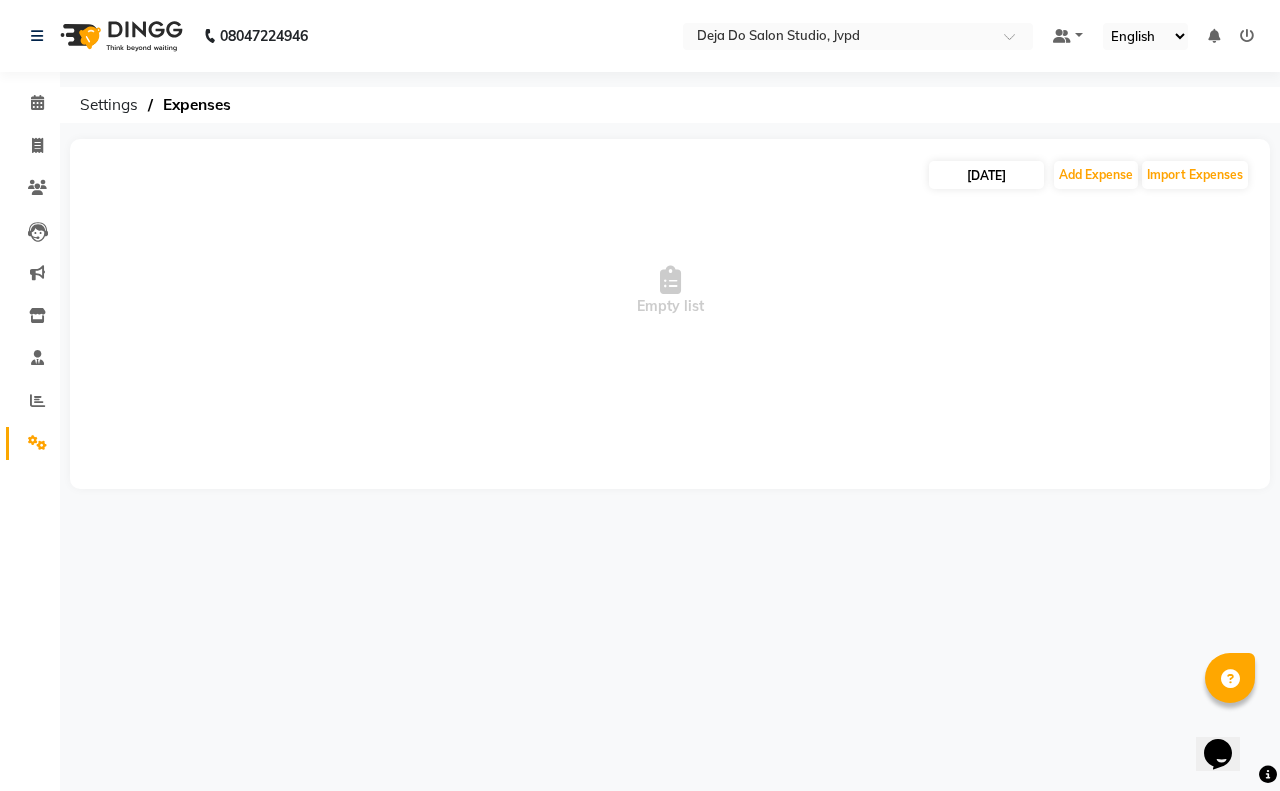 select on "7" 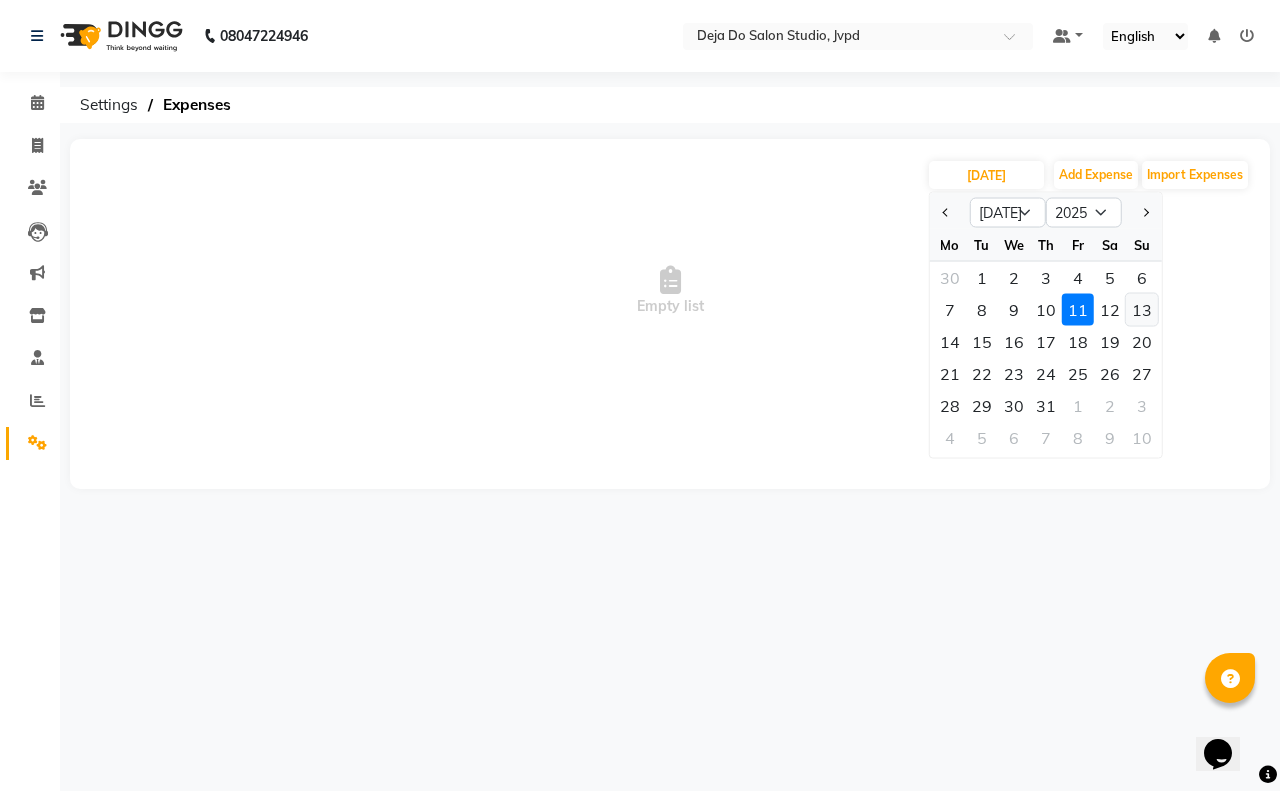 click on "13" 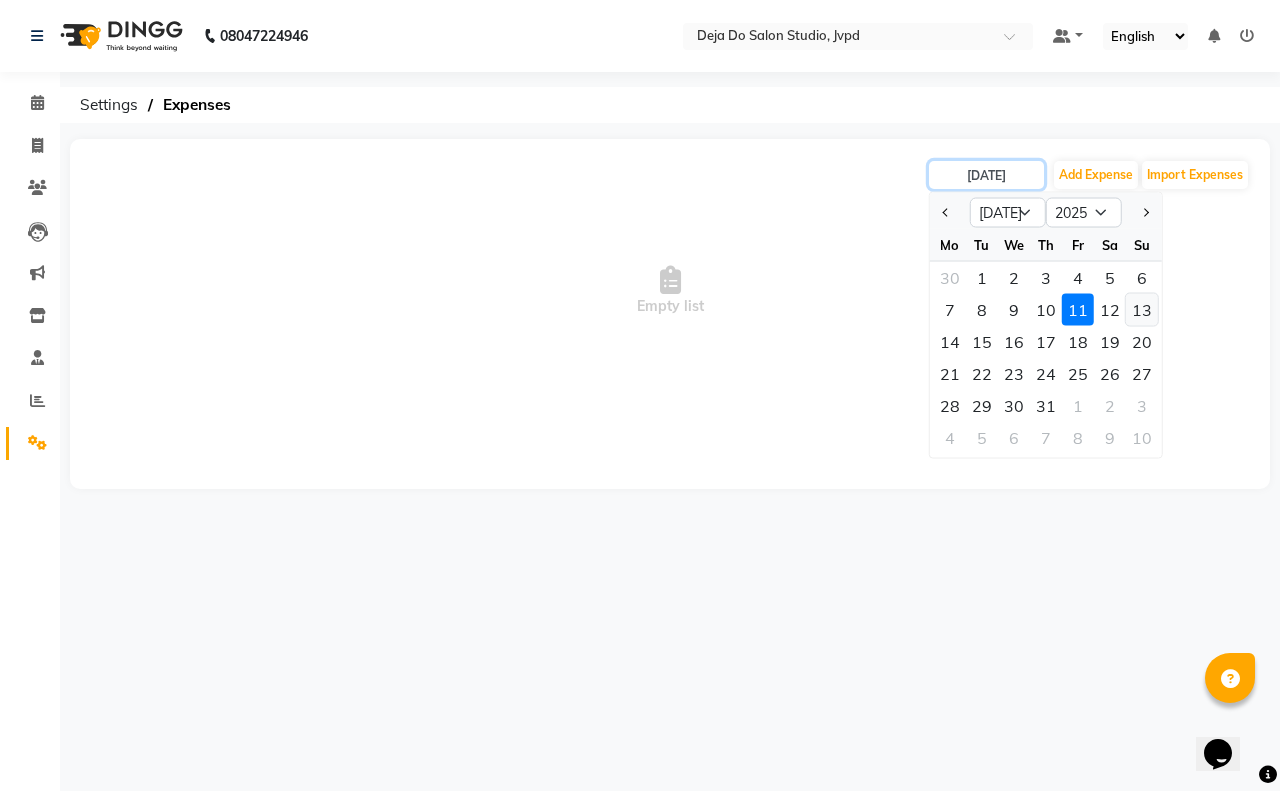 type on "[DATE]" 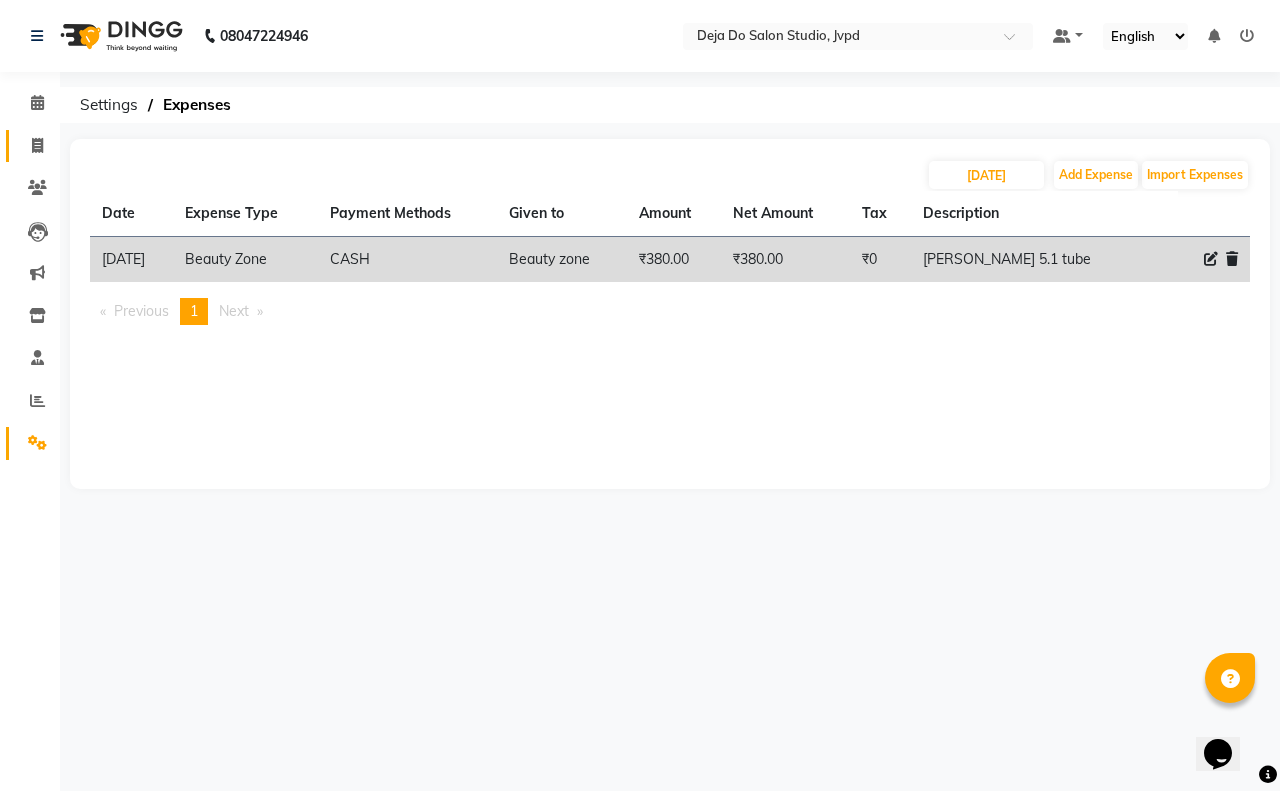 click on "Invoice" 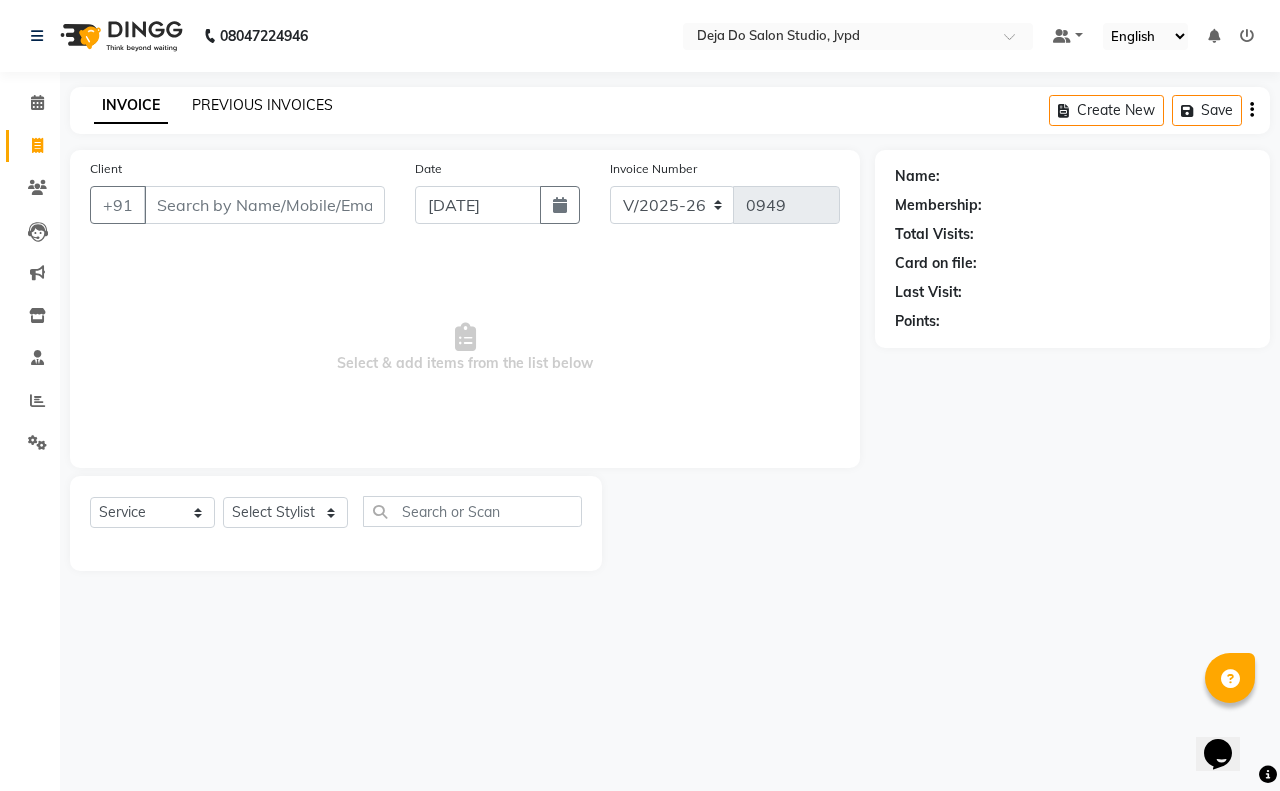 click on "PREVIOUS INVOICES" 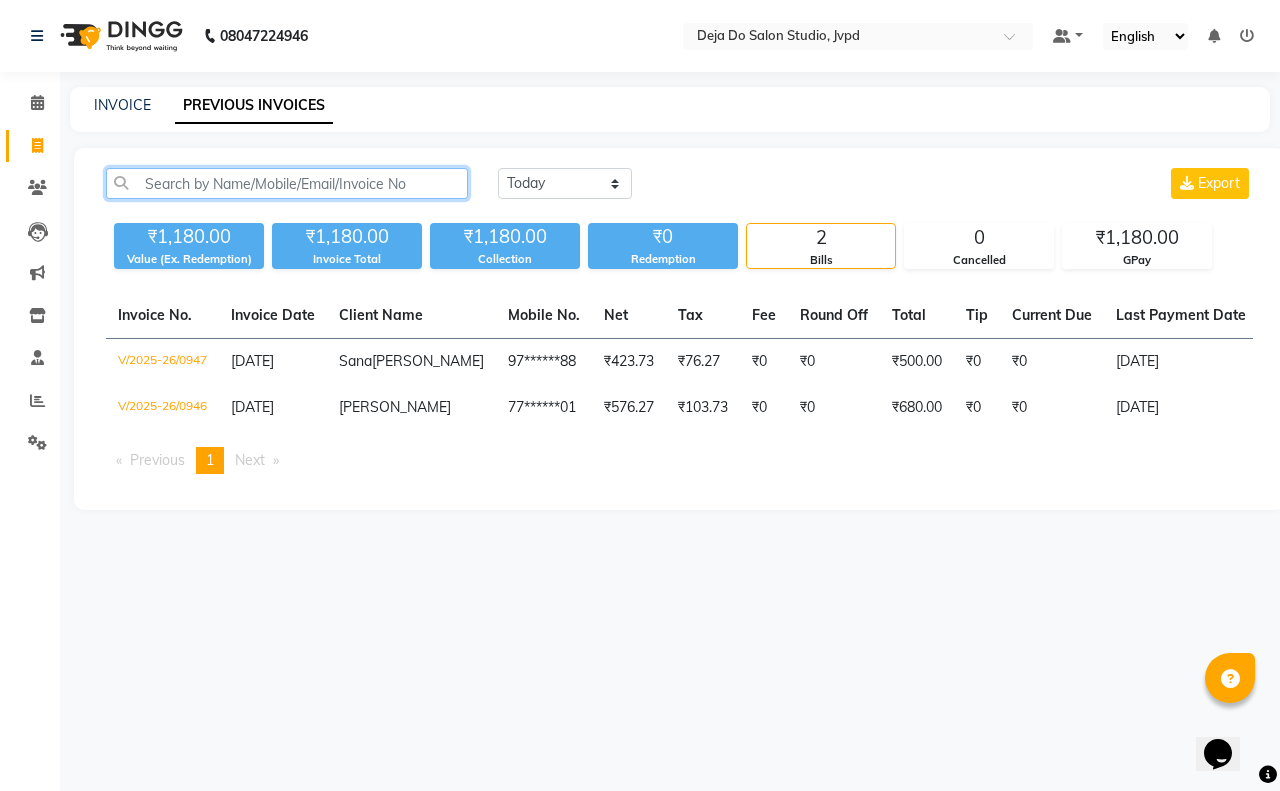 click 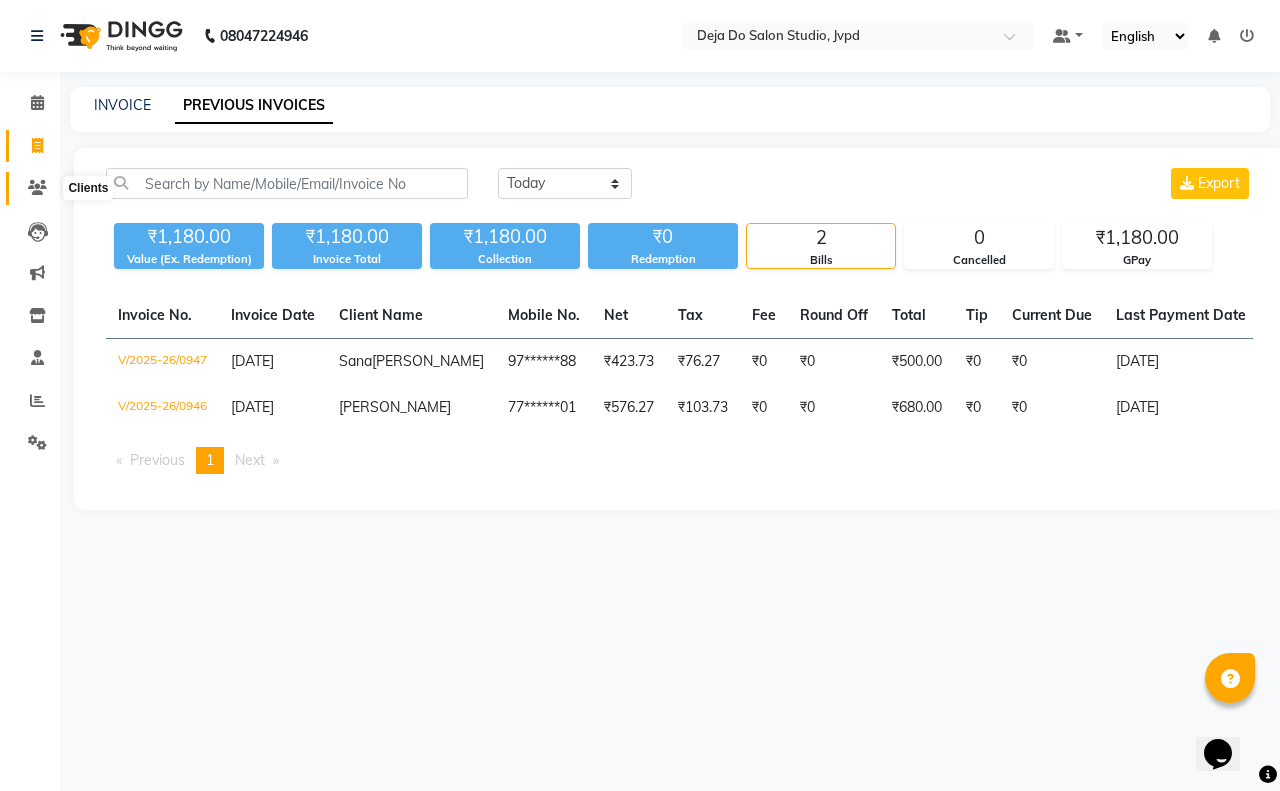 click 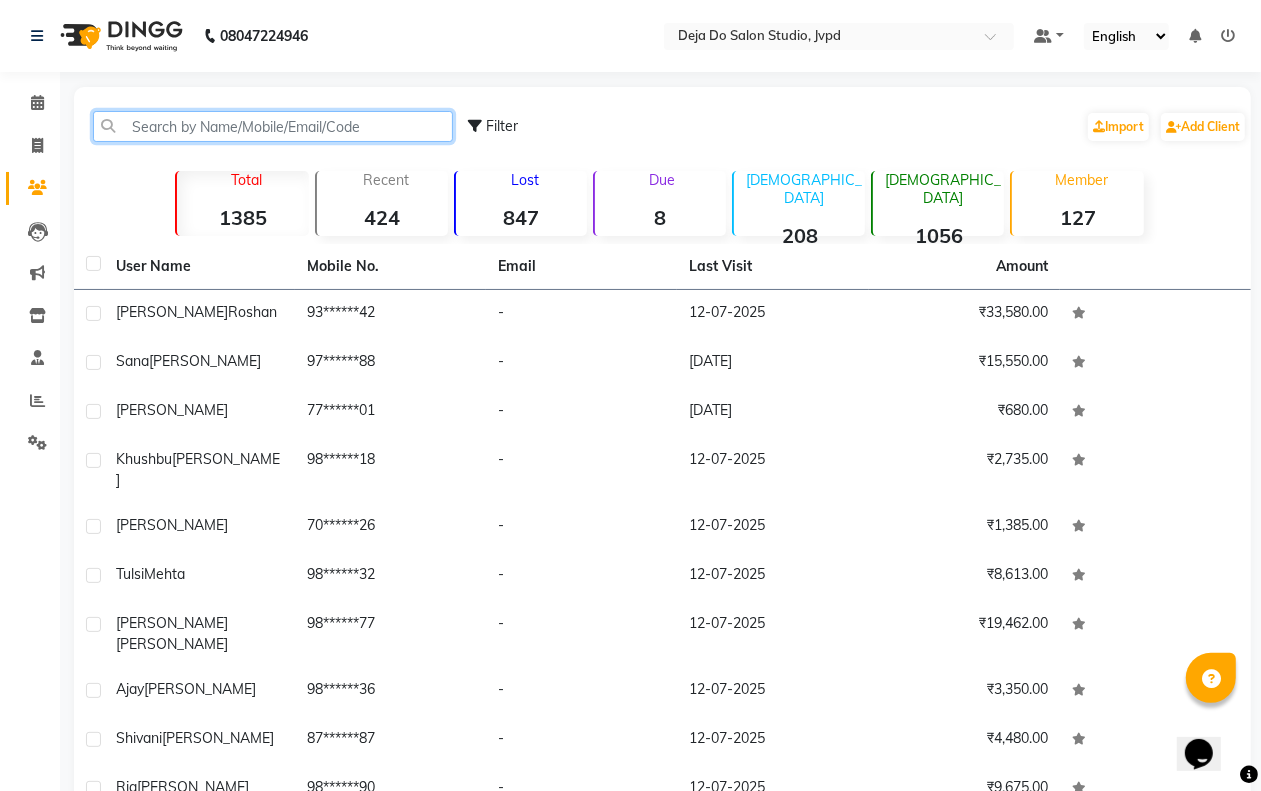 click 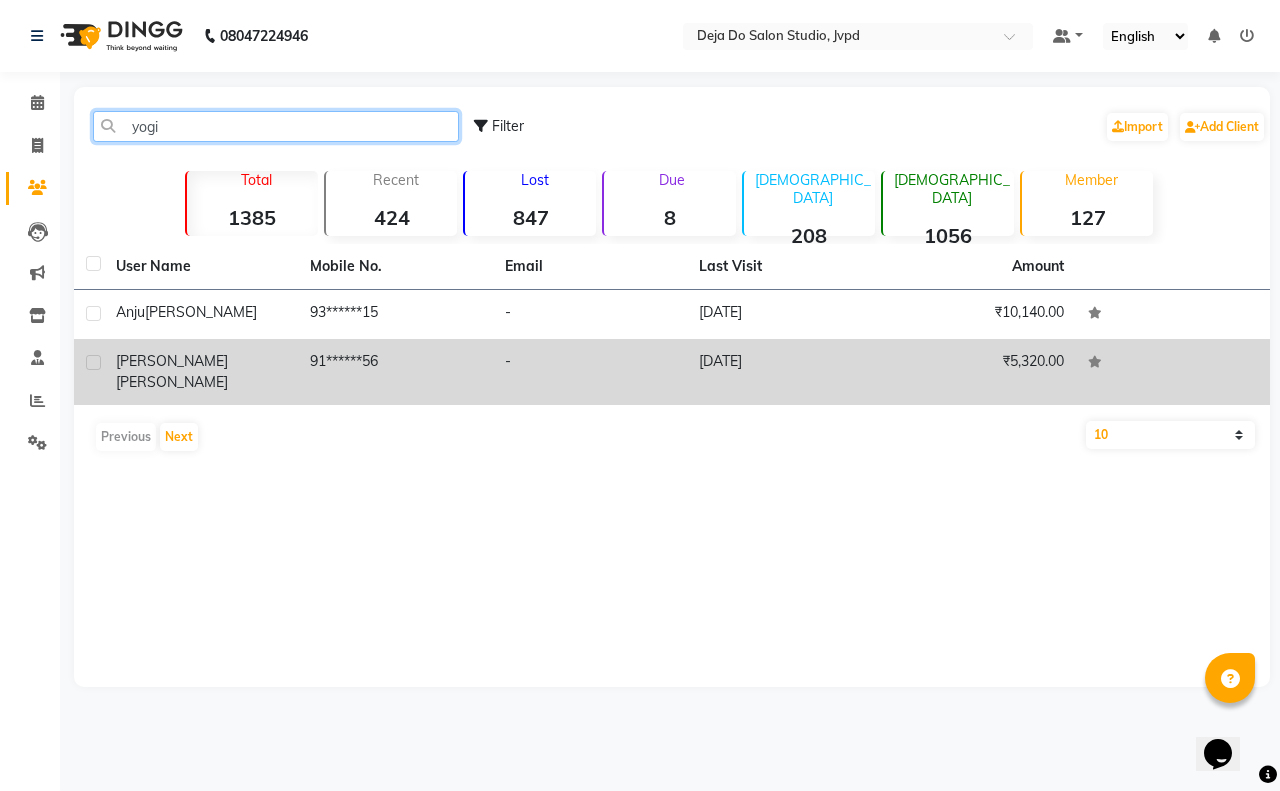 type on "yogi" 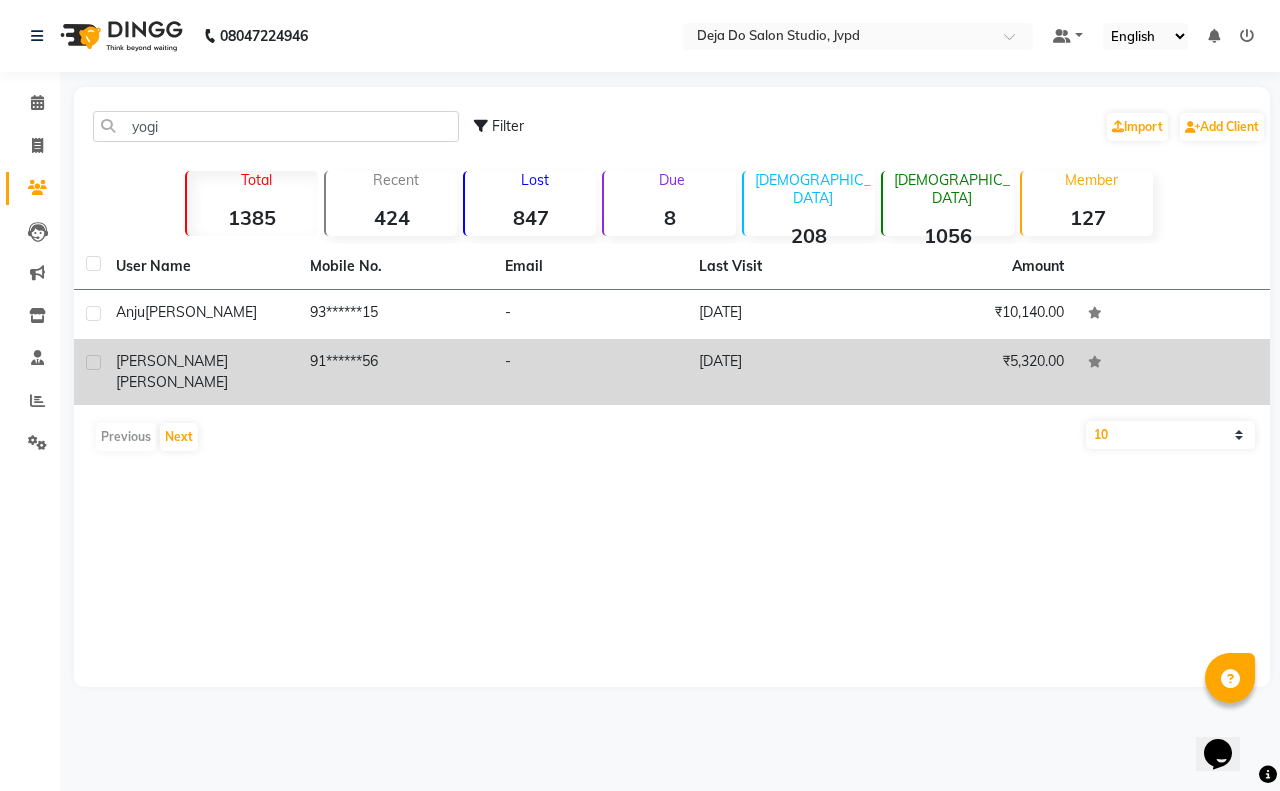 click on "91******56" 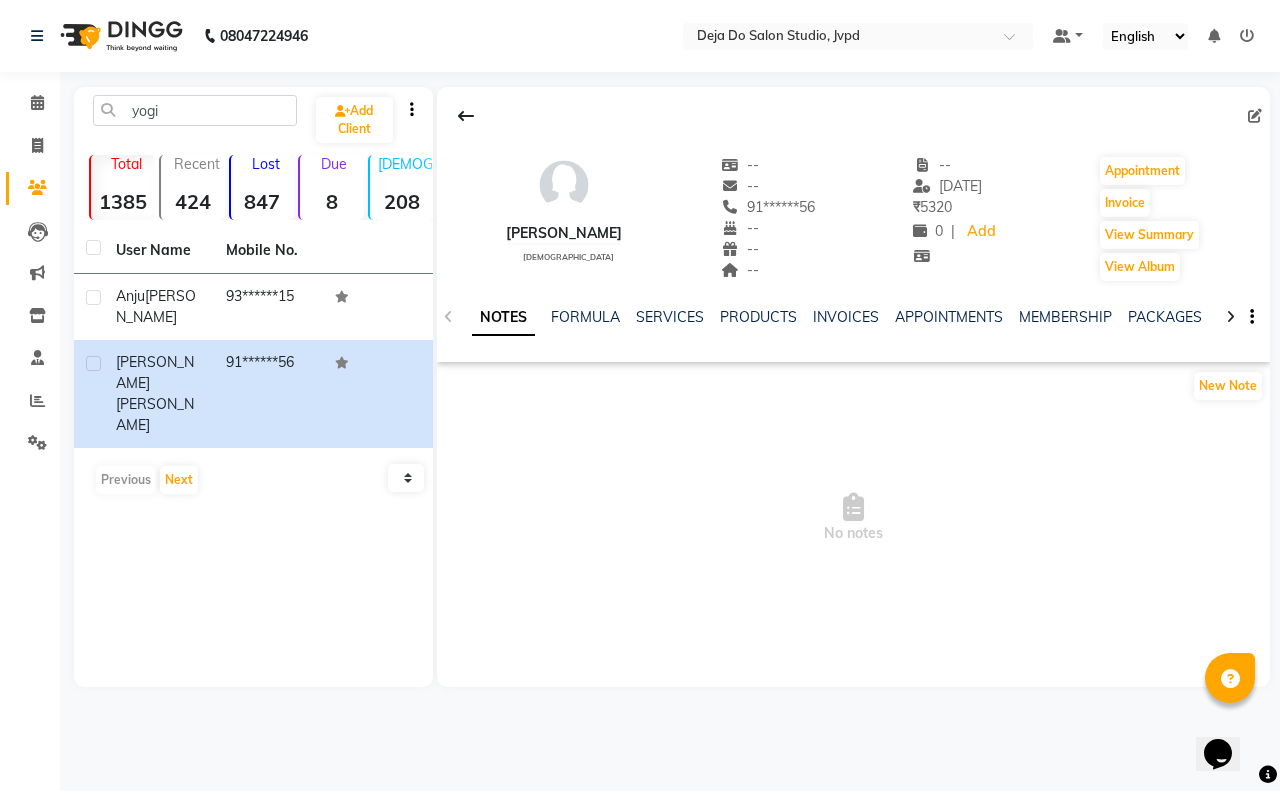 click on "NOTES FORMULA SERVICES PRODUCTS INVOICES APPOINTMENTS MEMBERSHIP PACKAGES VOUCHERS GIFTCARDS POINTS FORMS FAMILY CARDS WALLET" 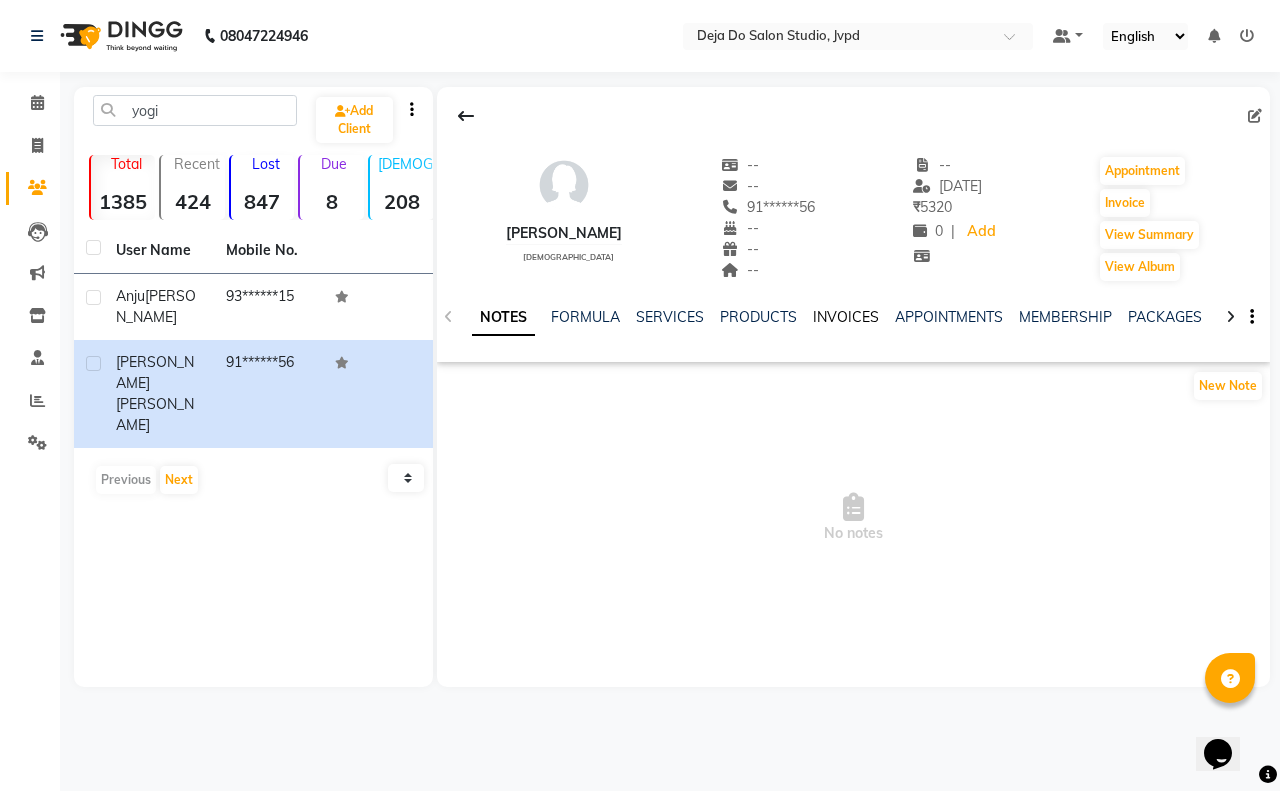 click on "INVOICES" 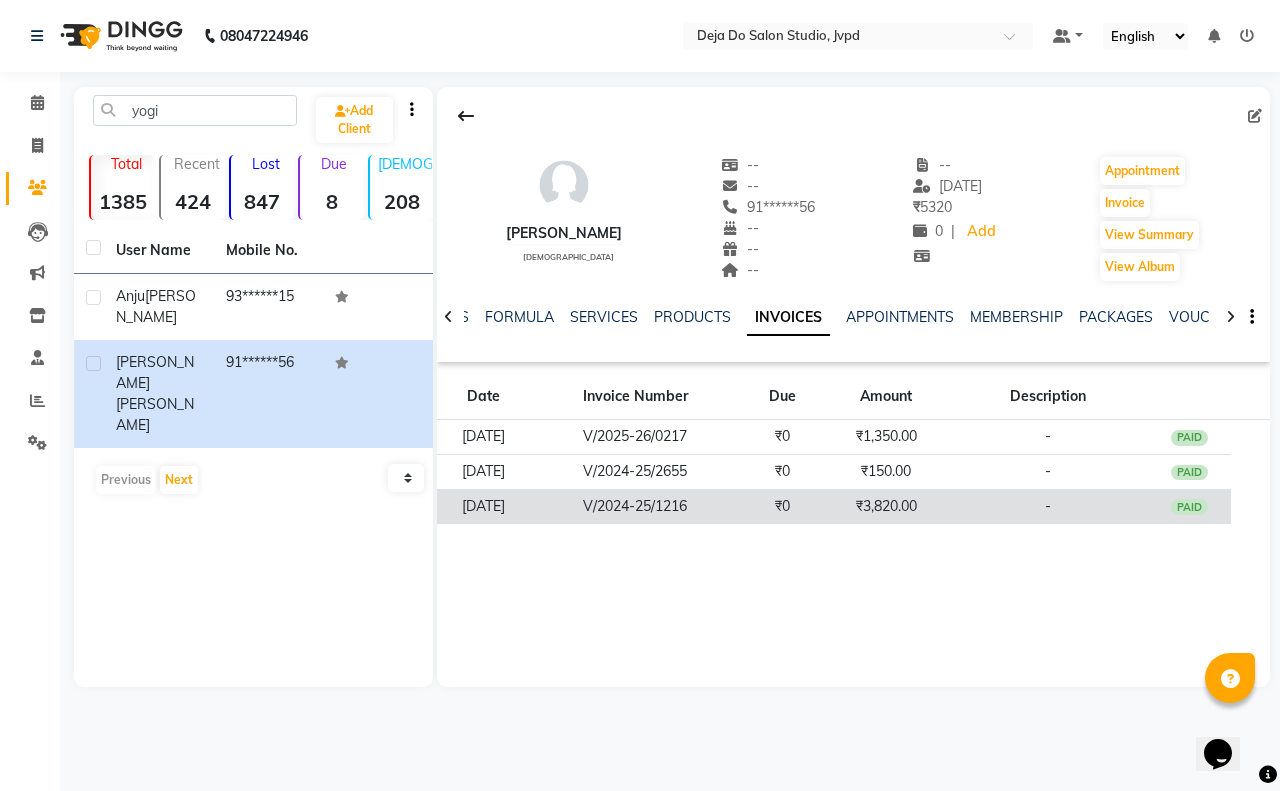 click on "₹3,820.00" 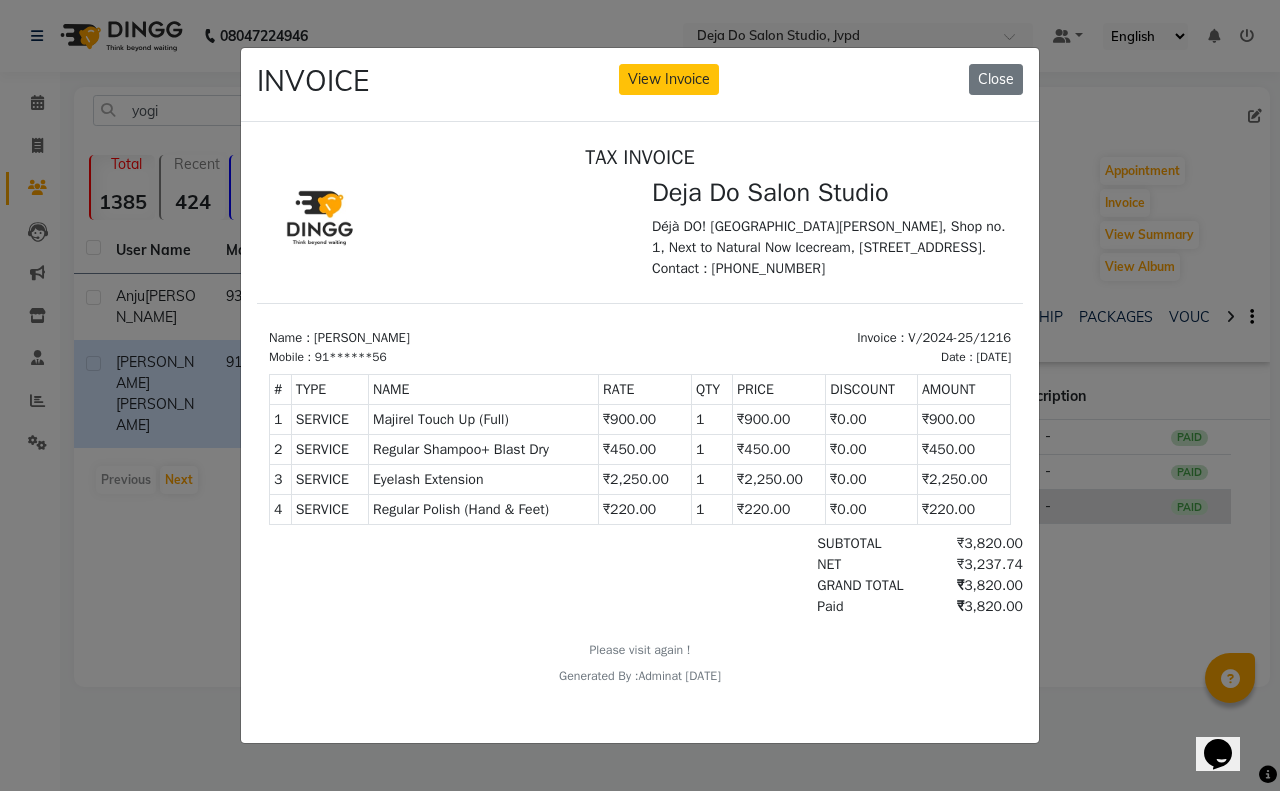 scroll, scrollTop: 0, scrollLeft: 0, axis: both 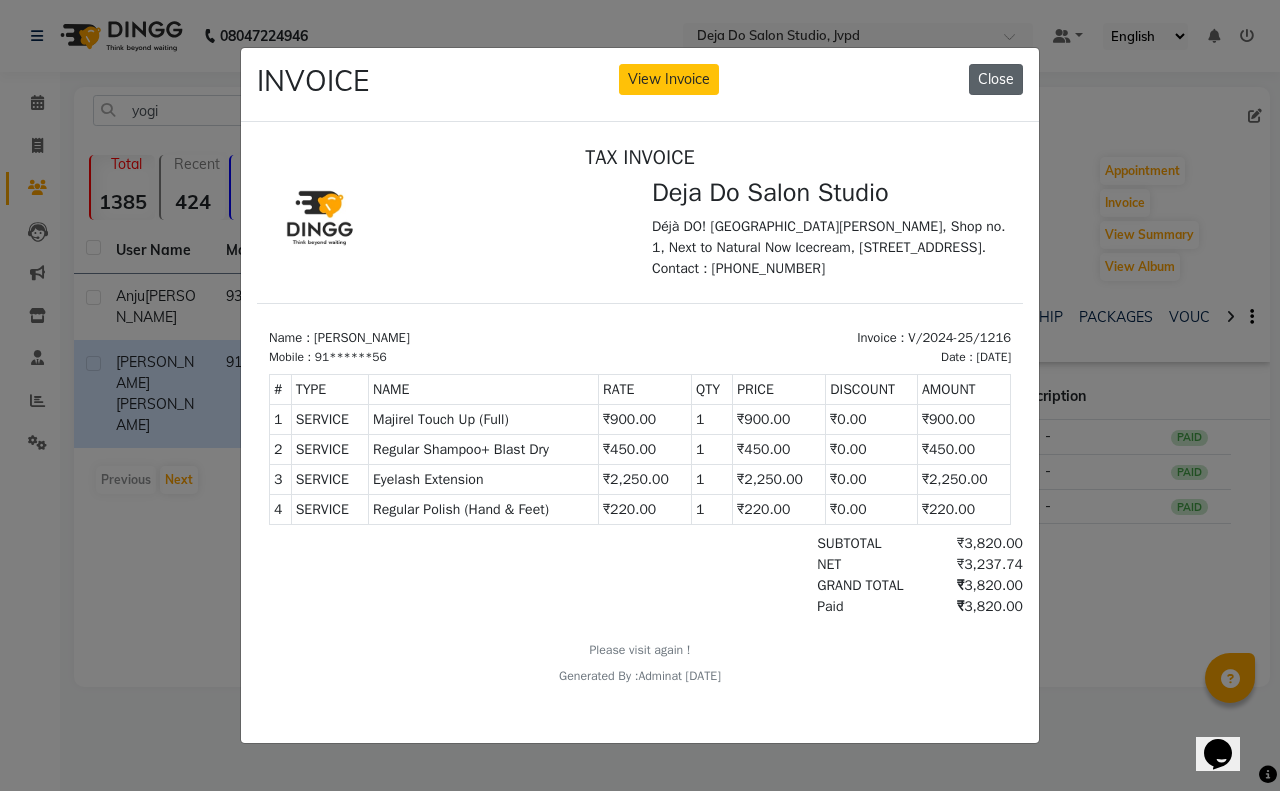 click on "Close" 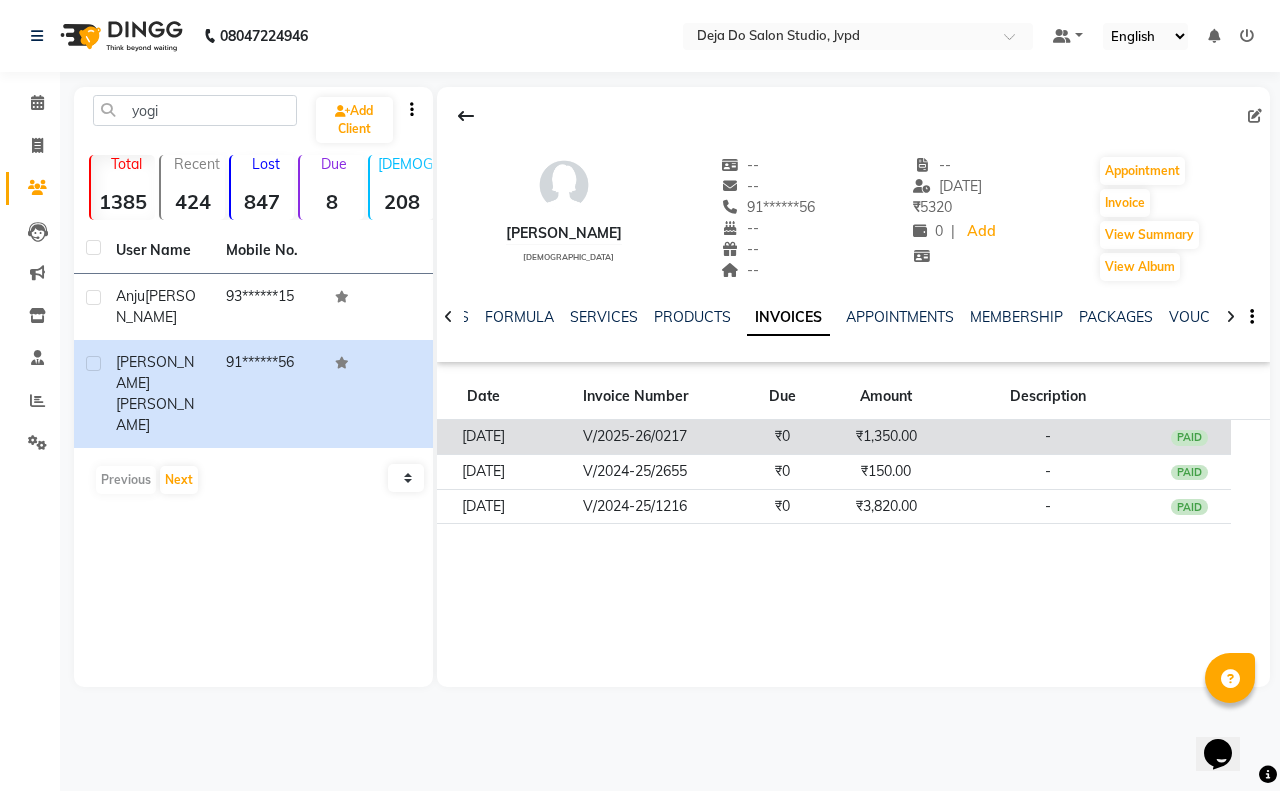 click on "-" 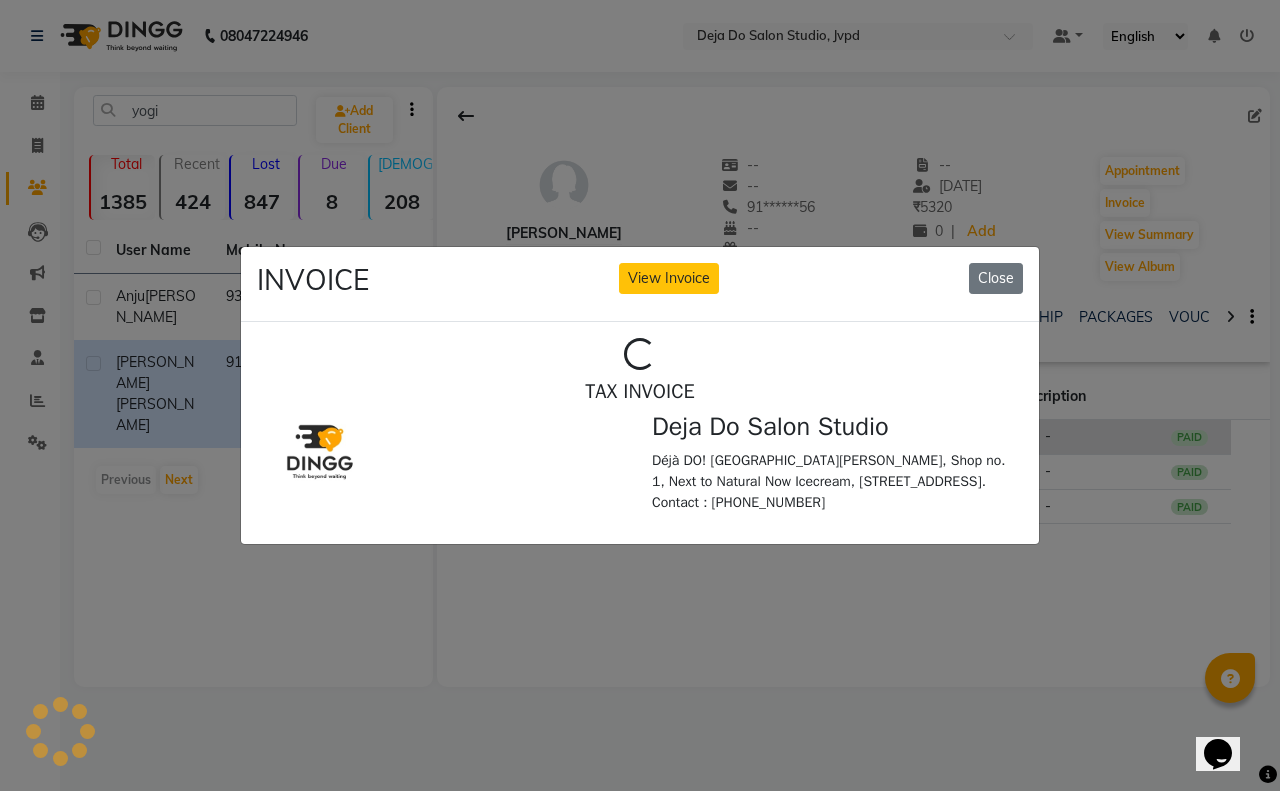 scroll, scrollTop: 0, scrollLeft: 0, axis: both 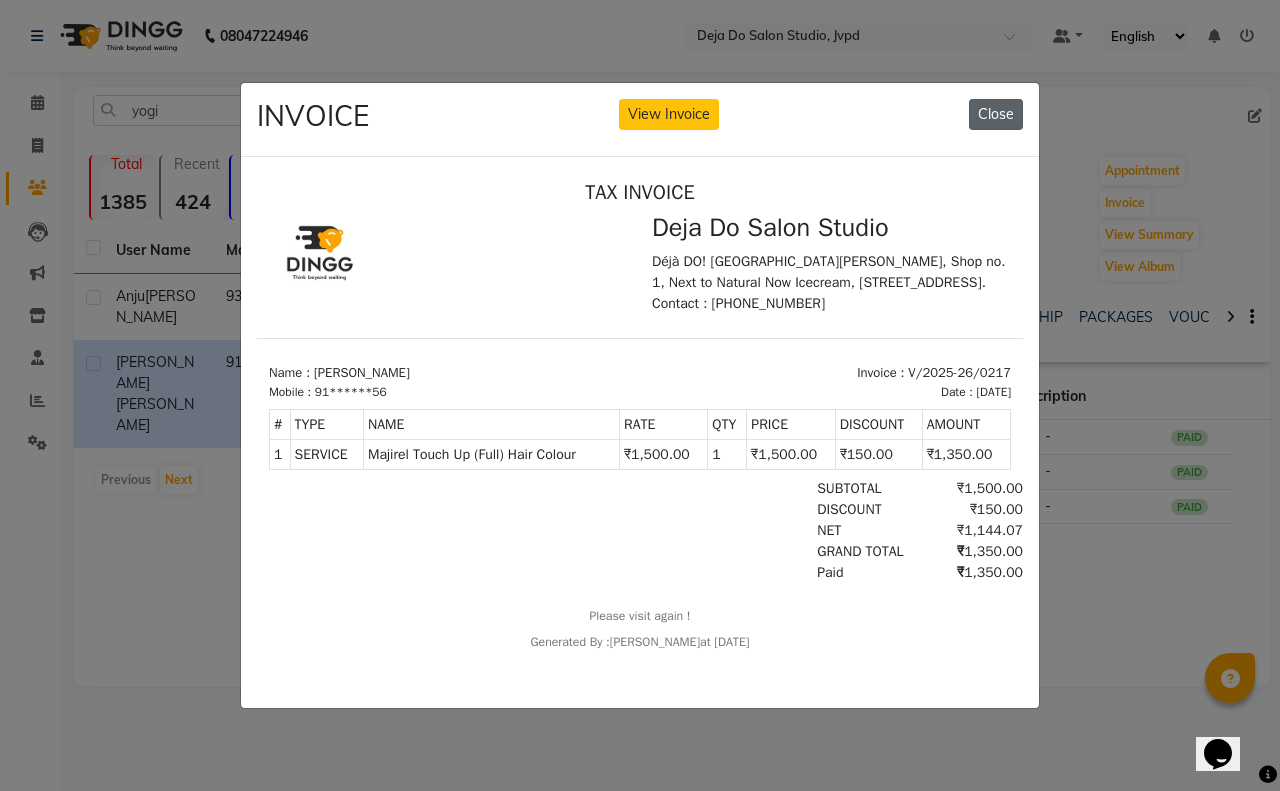 click on "Close" 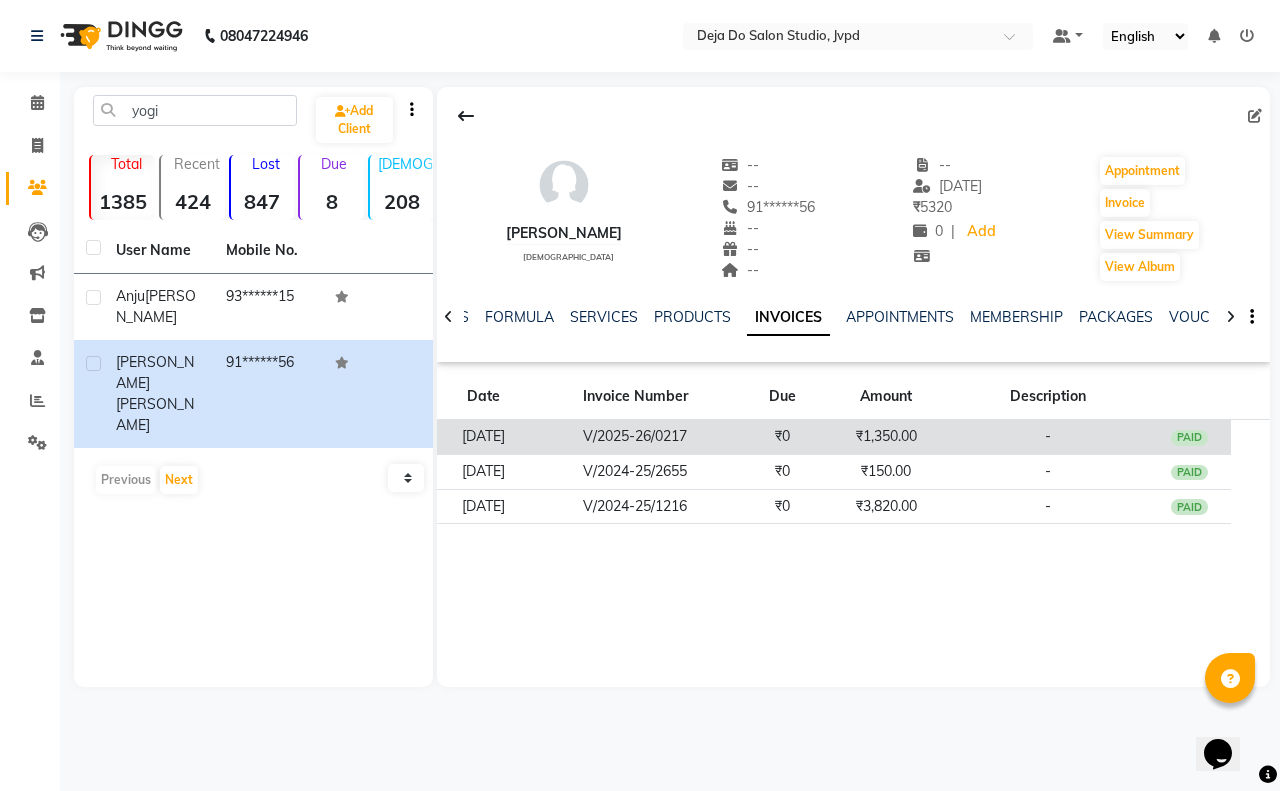 click on "₹1,350.00" 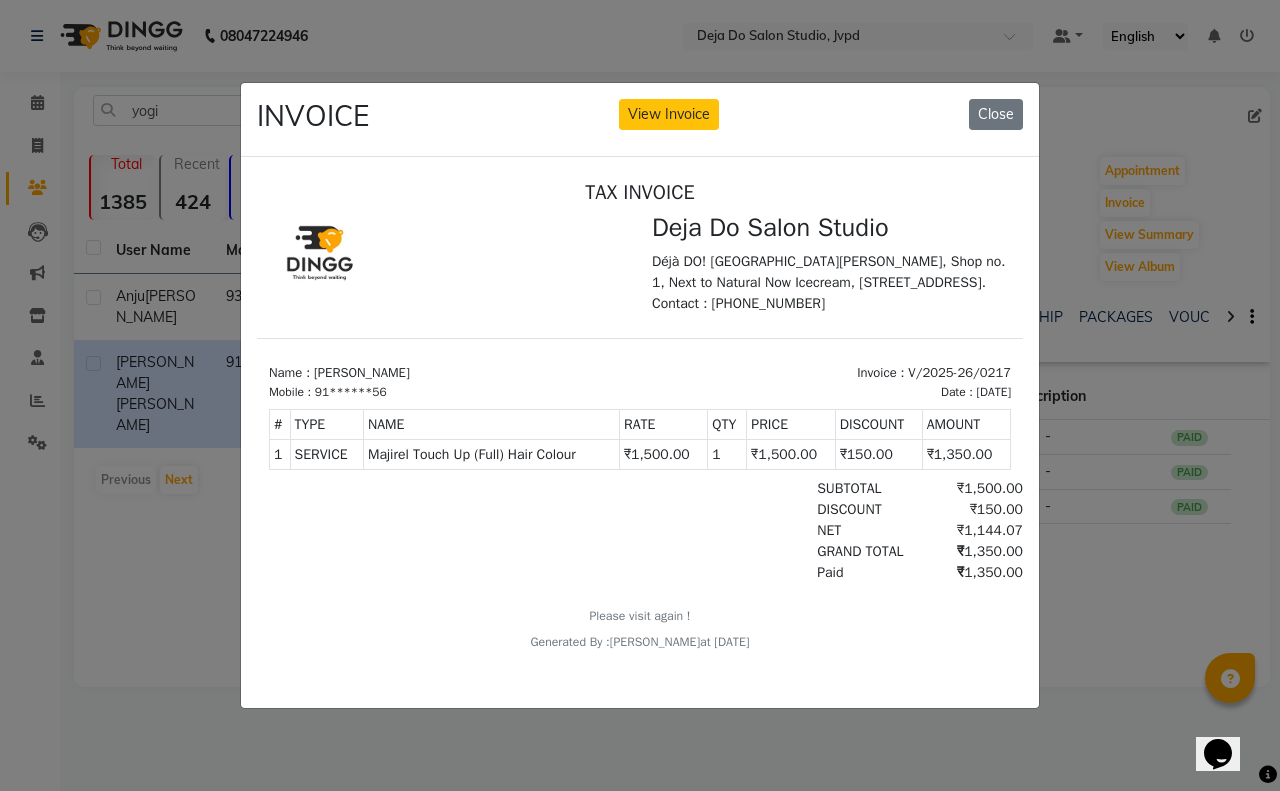 scroll, scrollTop: 0, scrollLeft: 0, axis: both 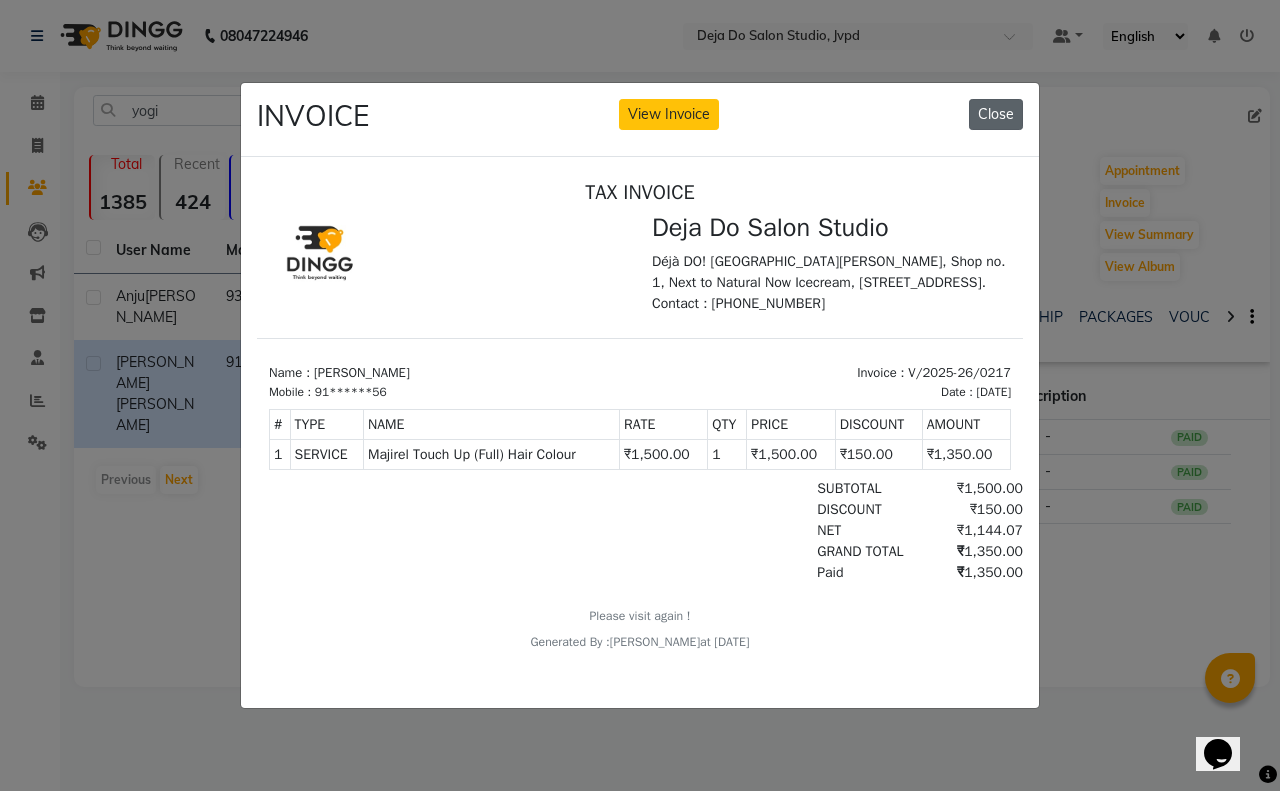 click on "Close" 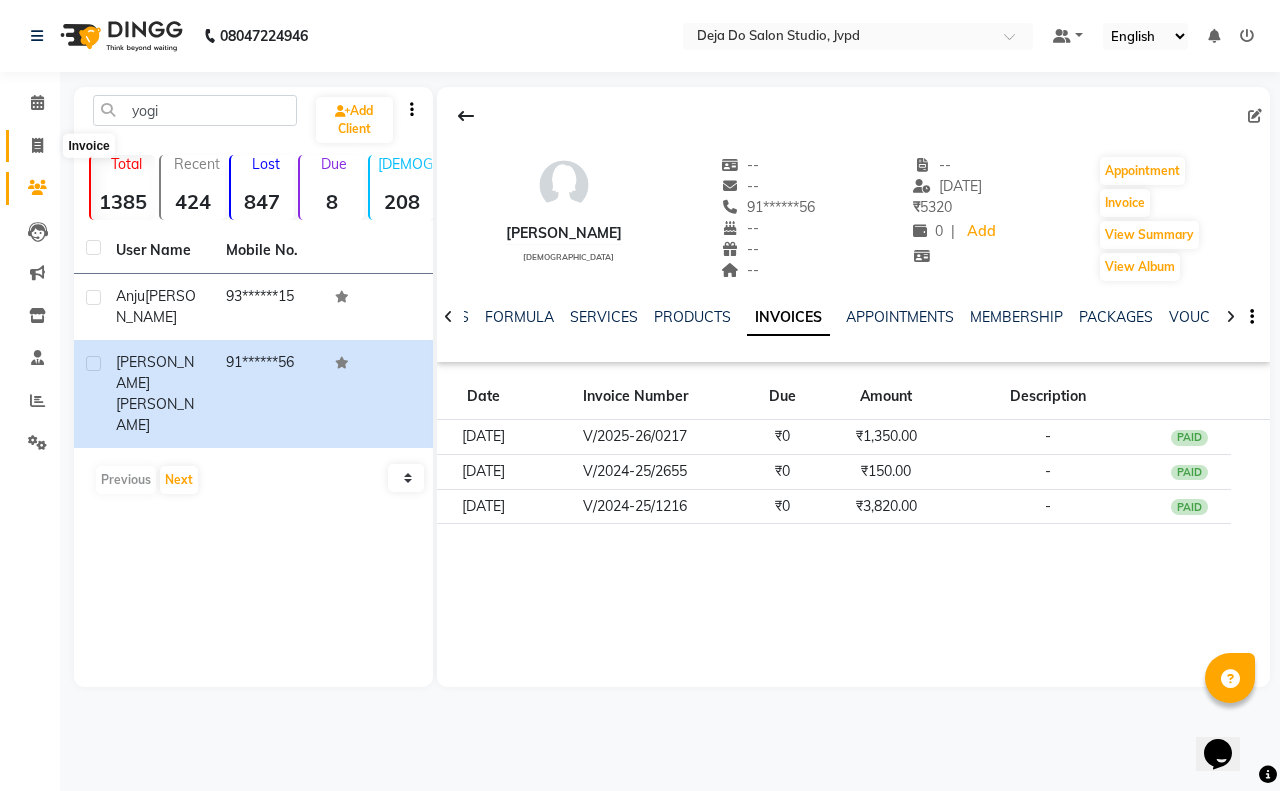 click 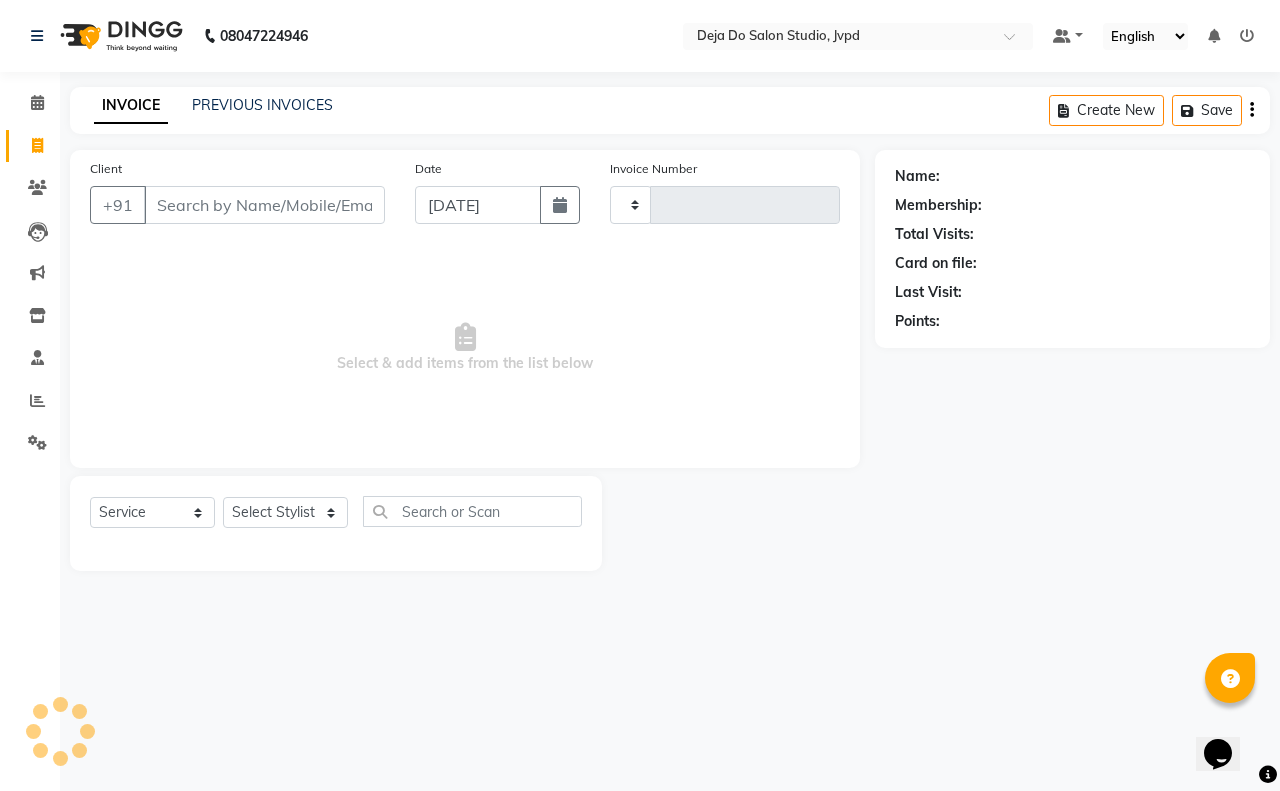type on "0949" 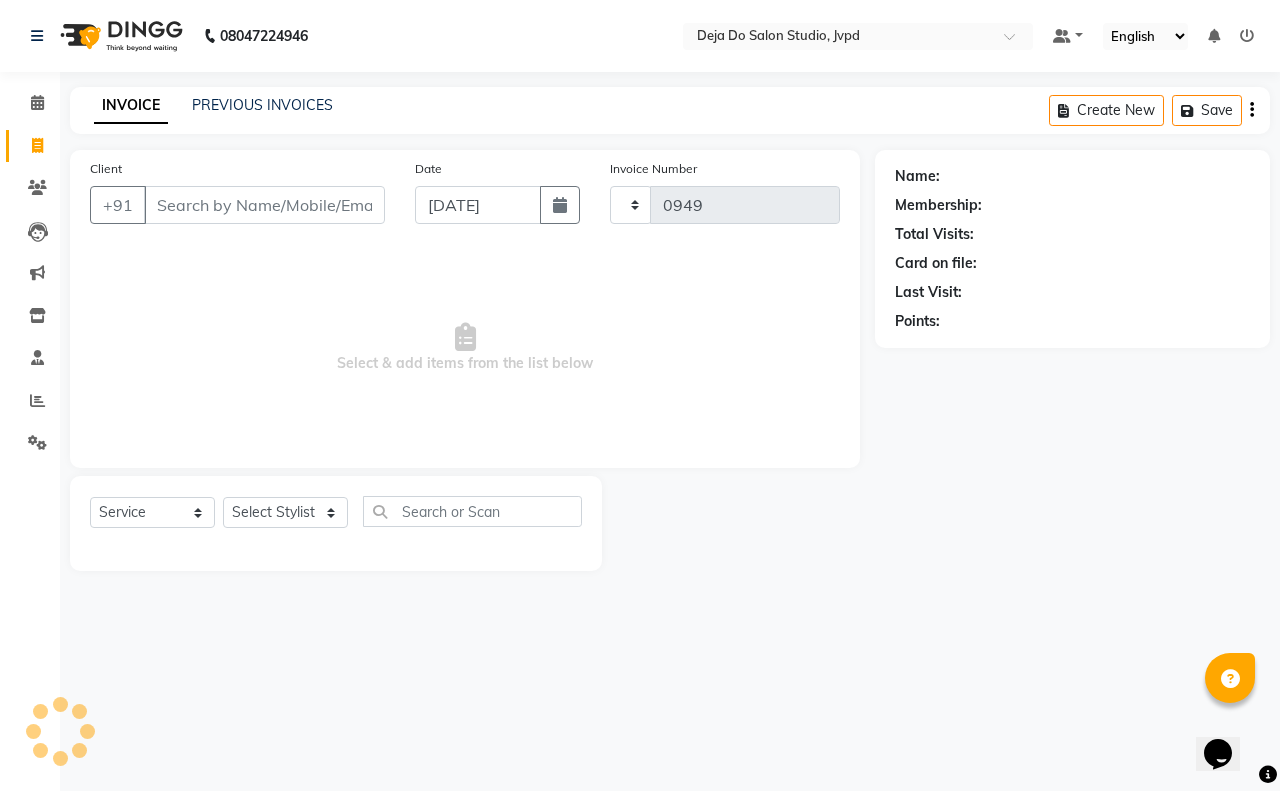 select on "7295" 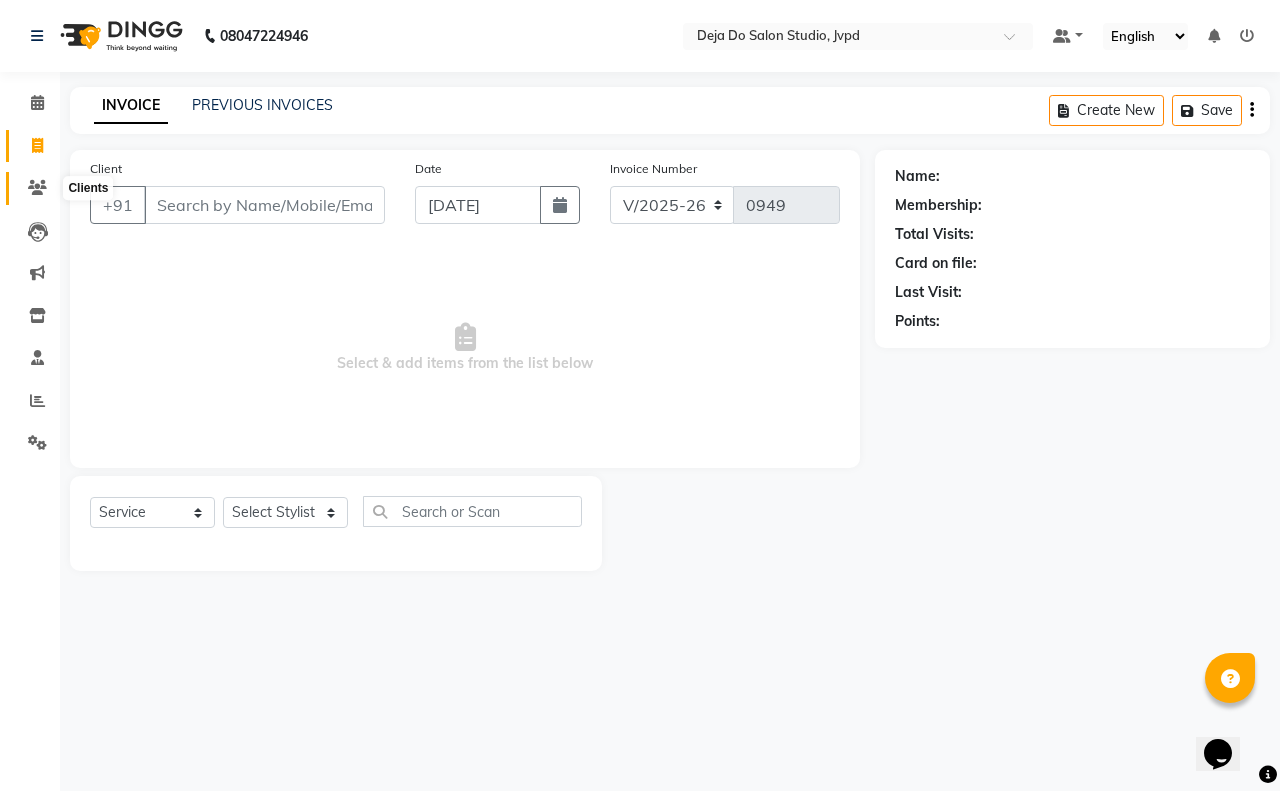 click 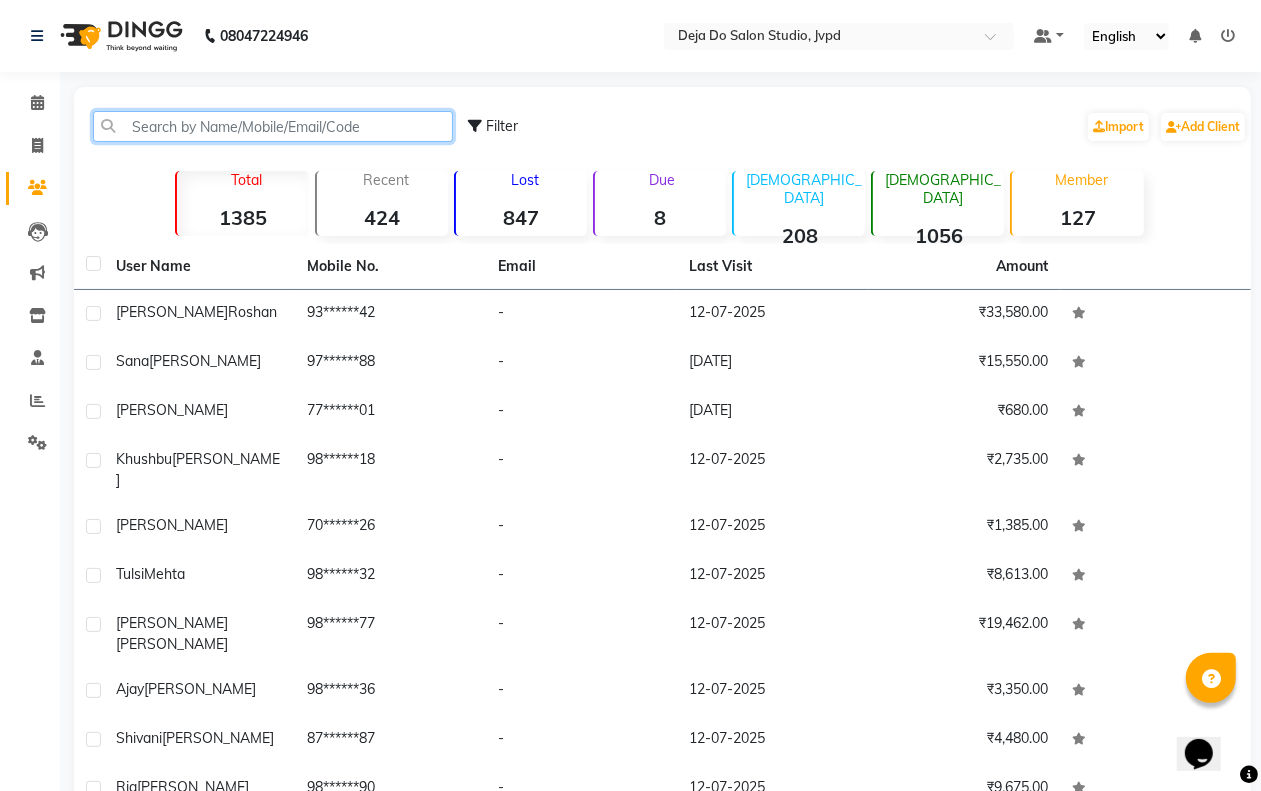 click 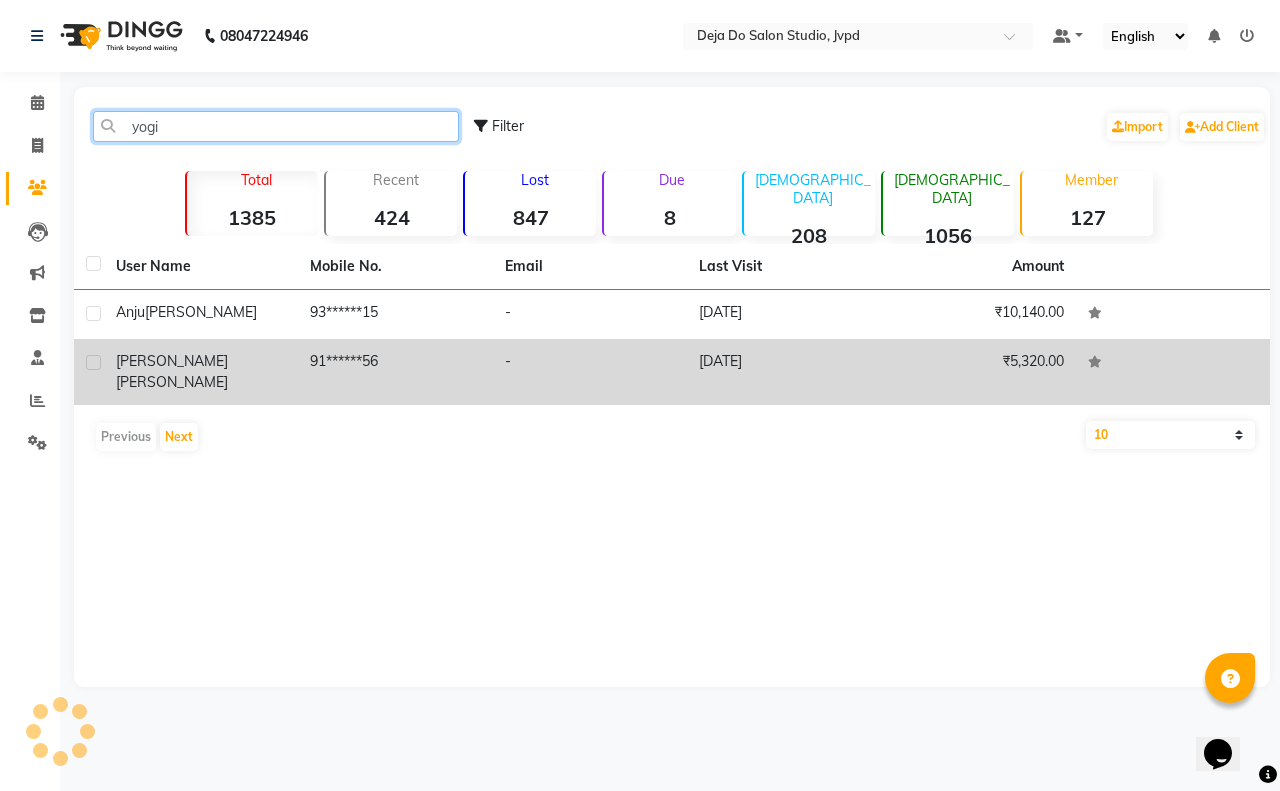 type on "yogi" 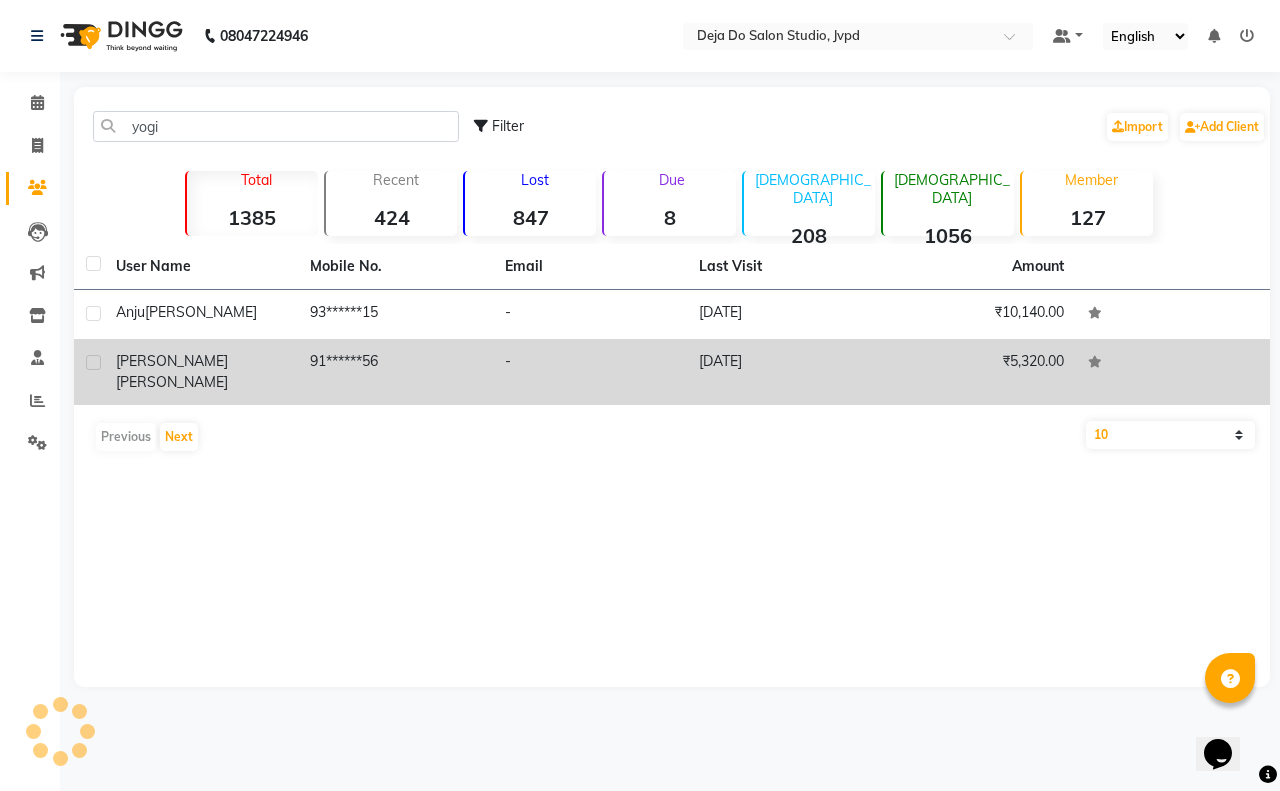click on "91******56" 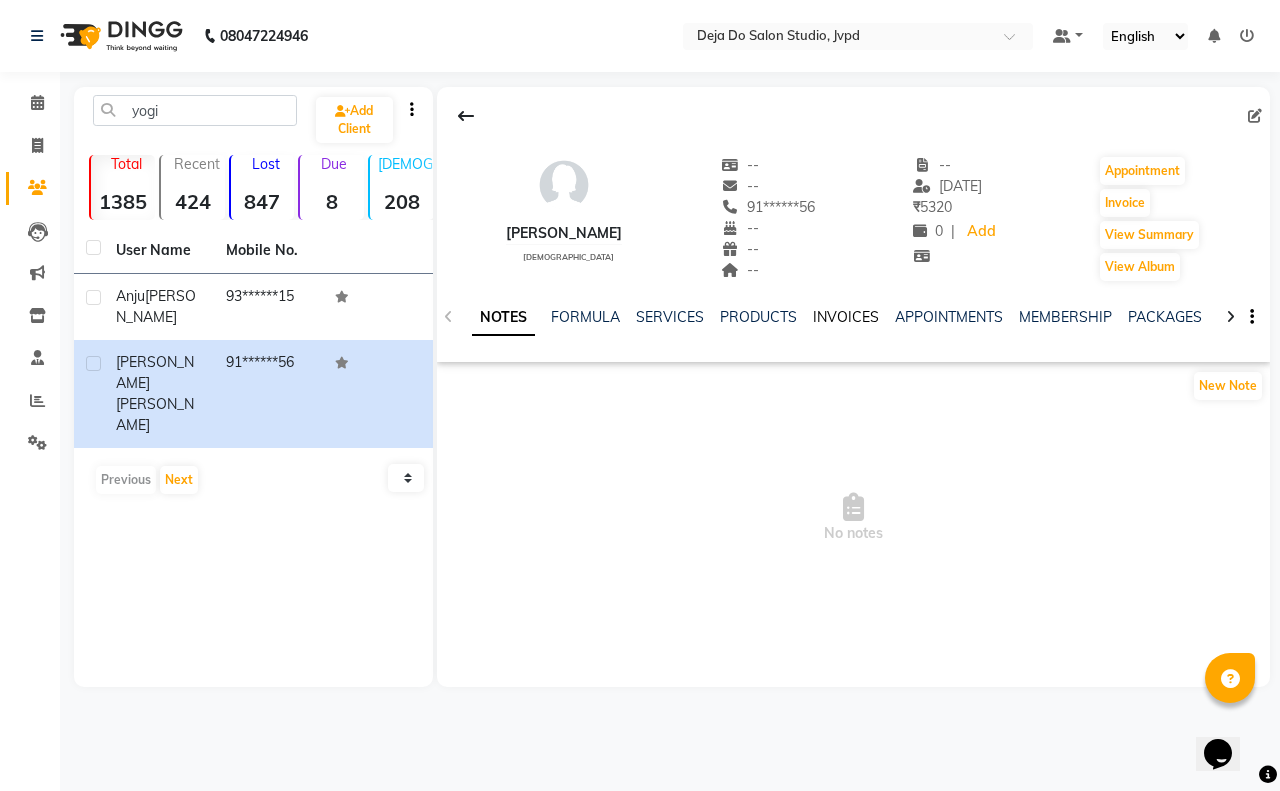 click on "INVOICES" 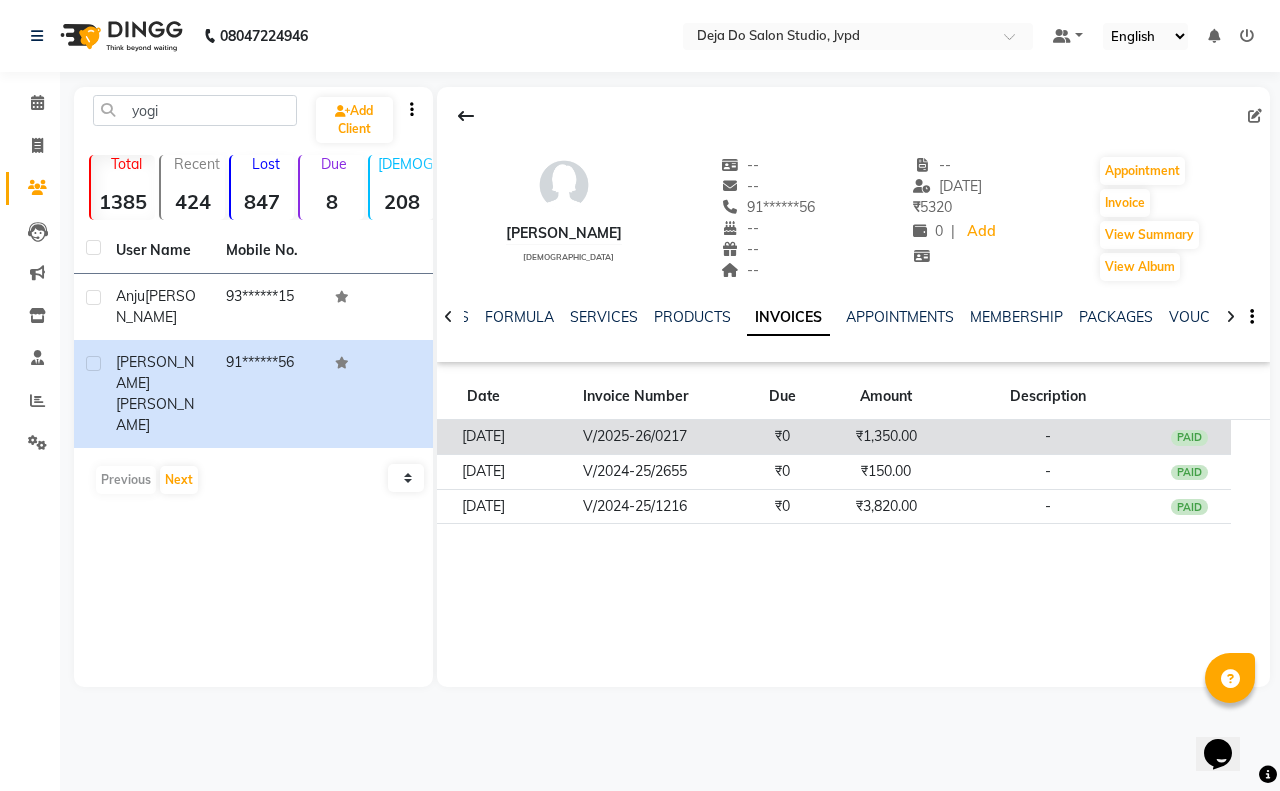 click on "₹0" 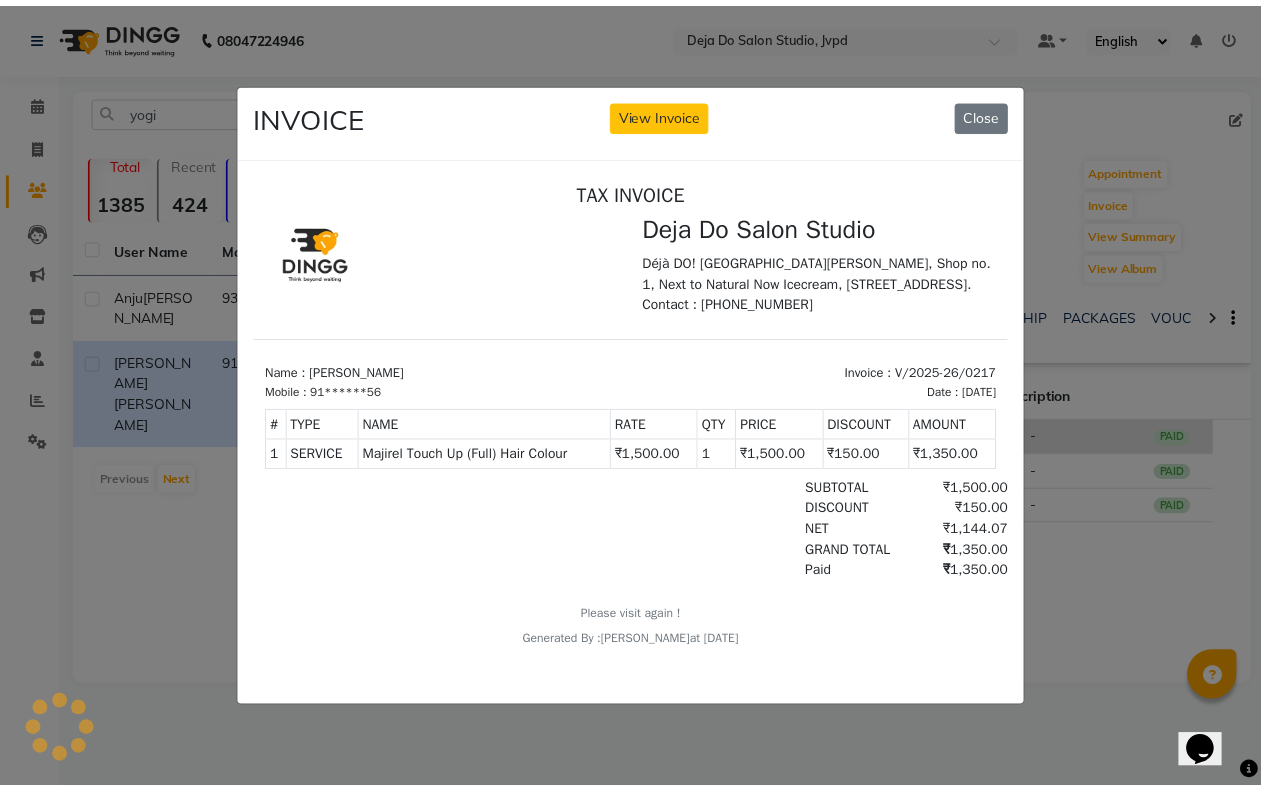 scroll, scrollTop: 0, scrollLeft: 0, axis: both 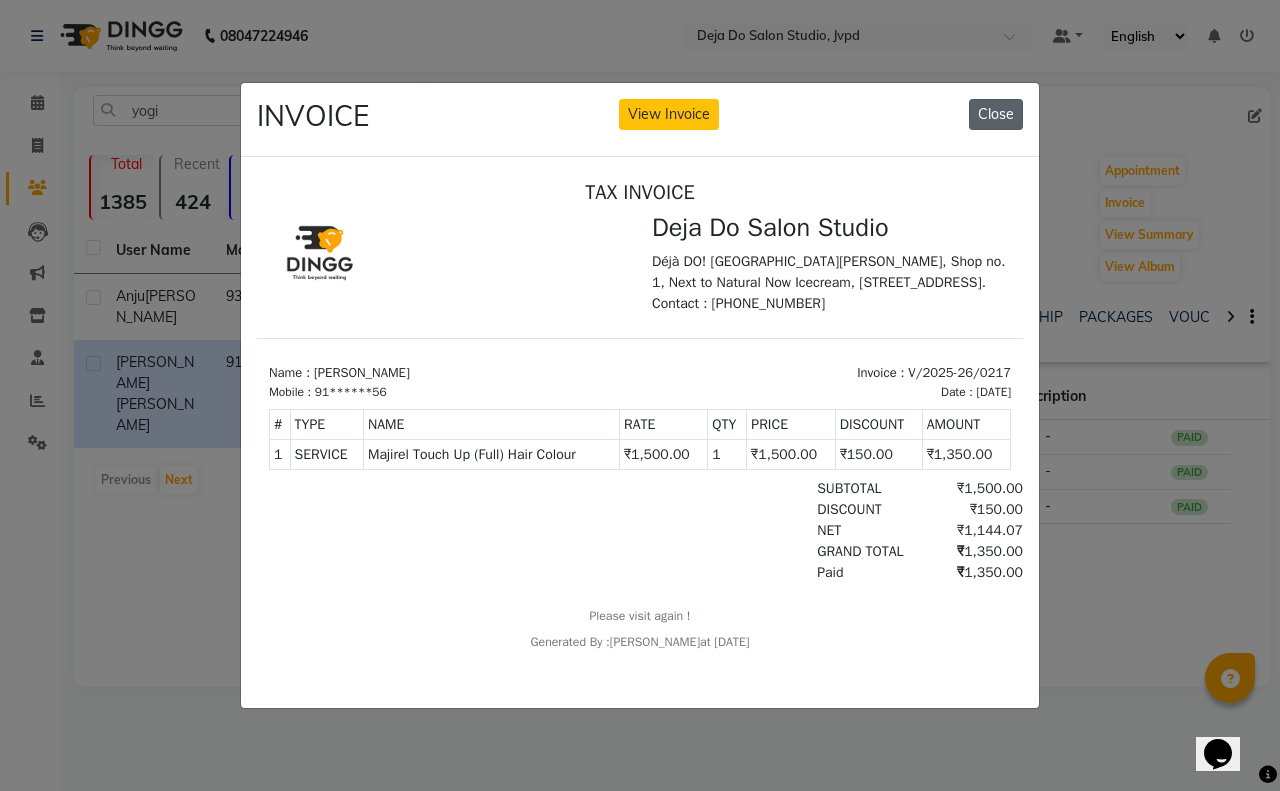 click on "Close" 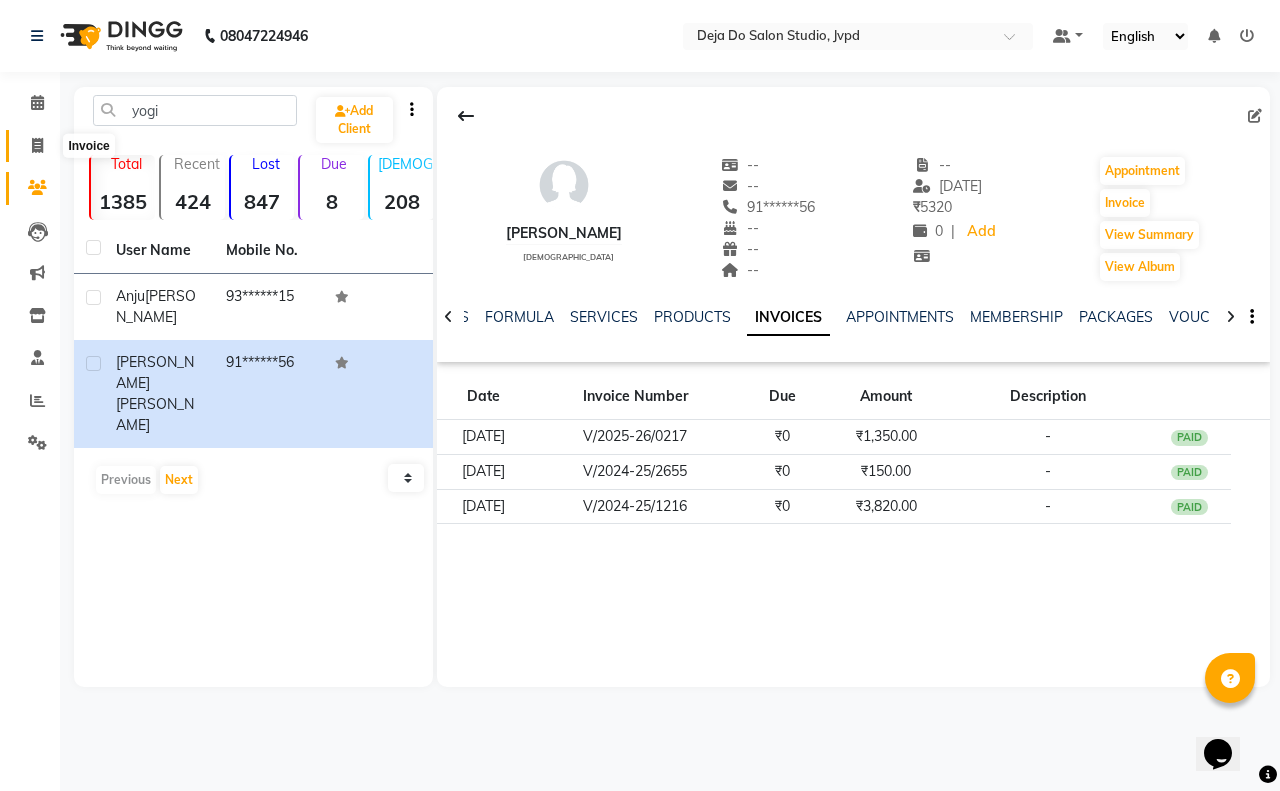 click 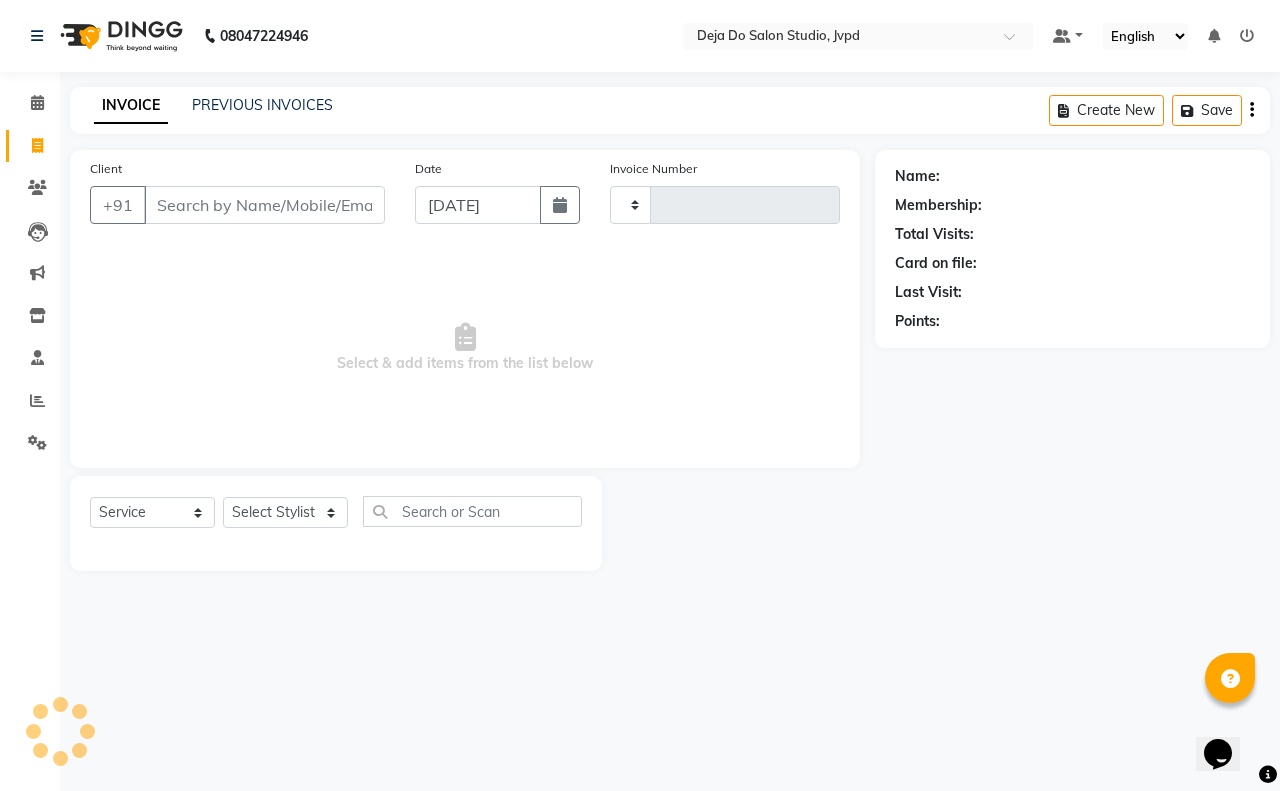 type on "0949" 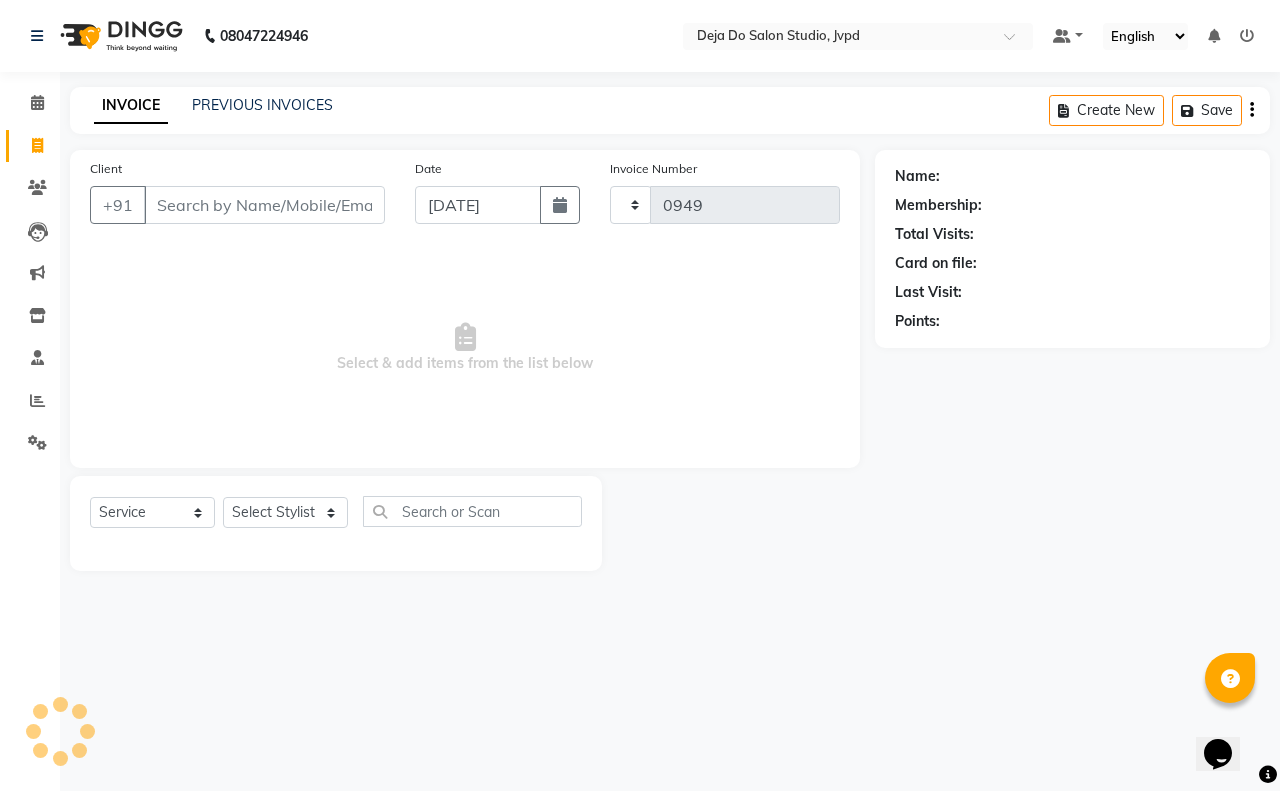 select on "7295" 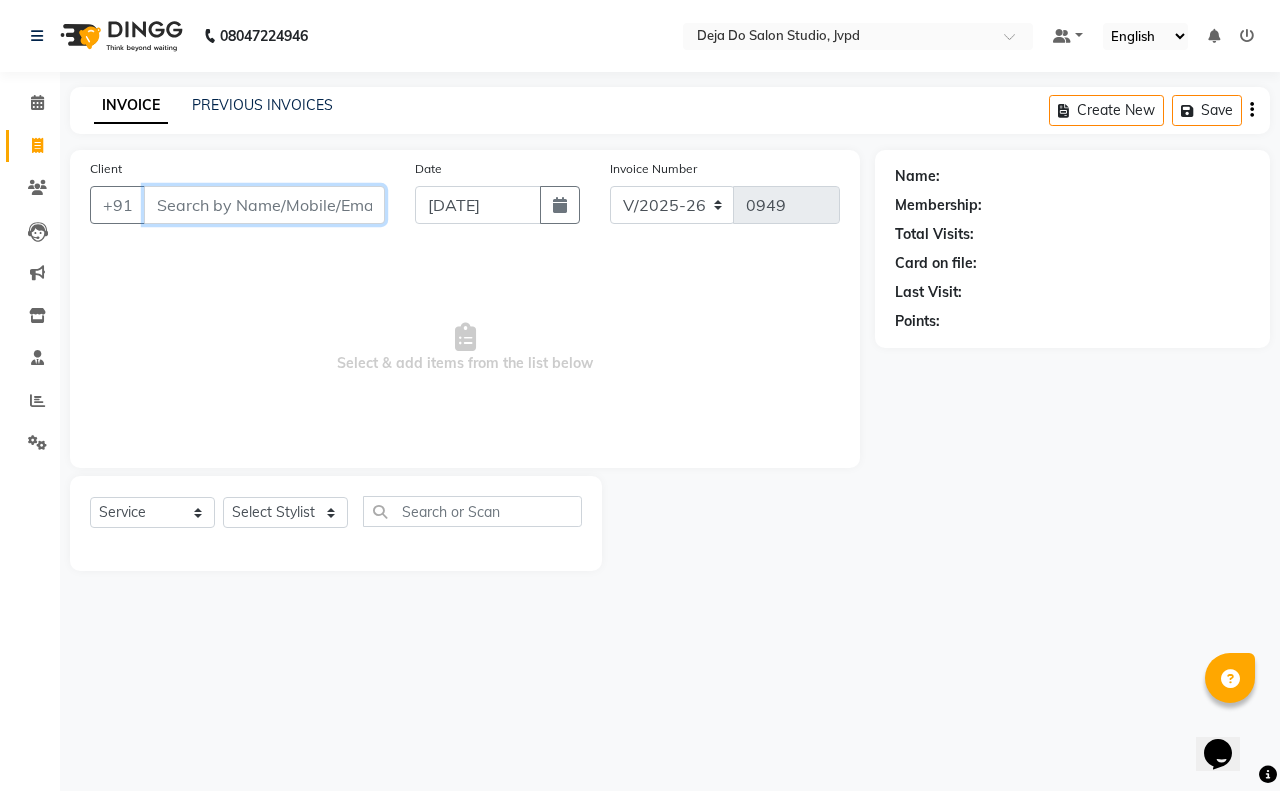 click on "Client" at bounding box center (264, 205) 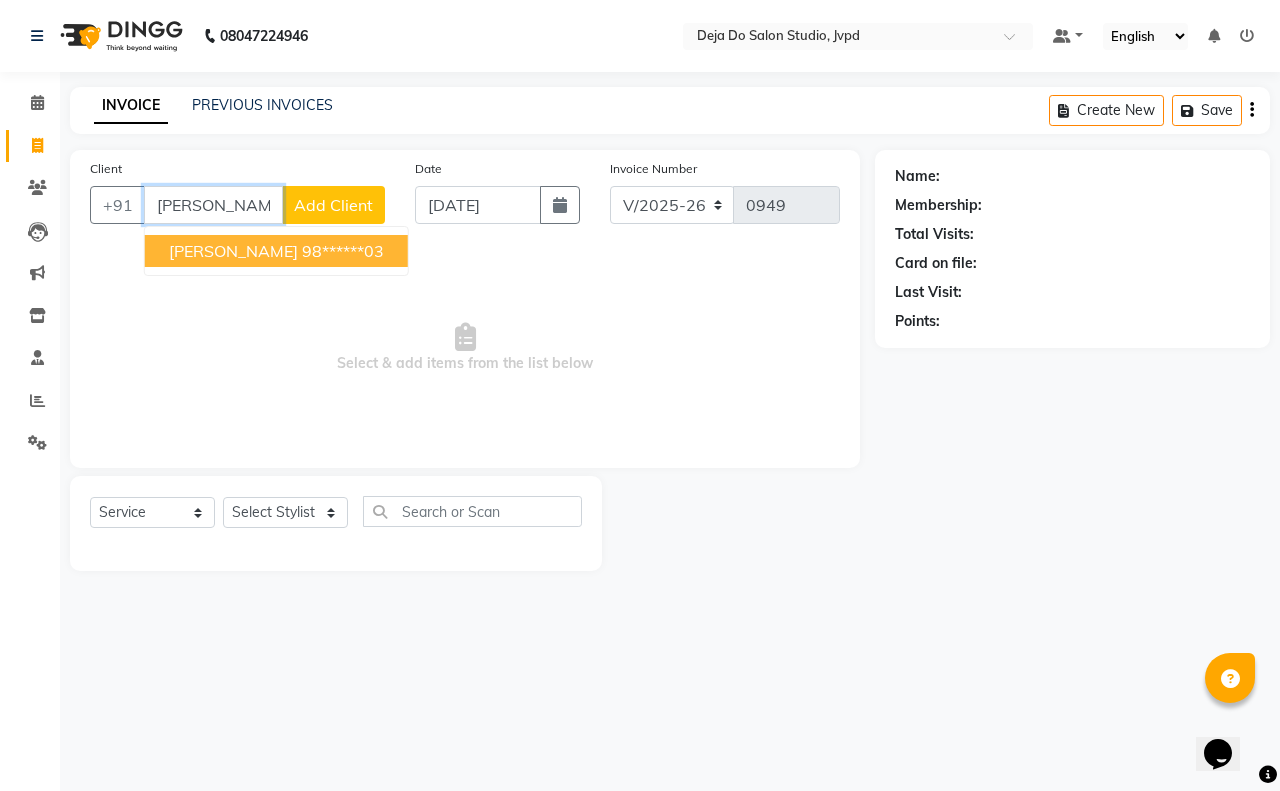 click on "[PERSON_NAME]" at bounding box center [233, 251] 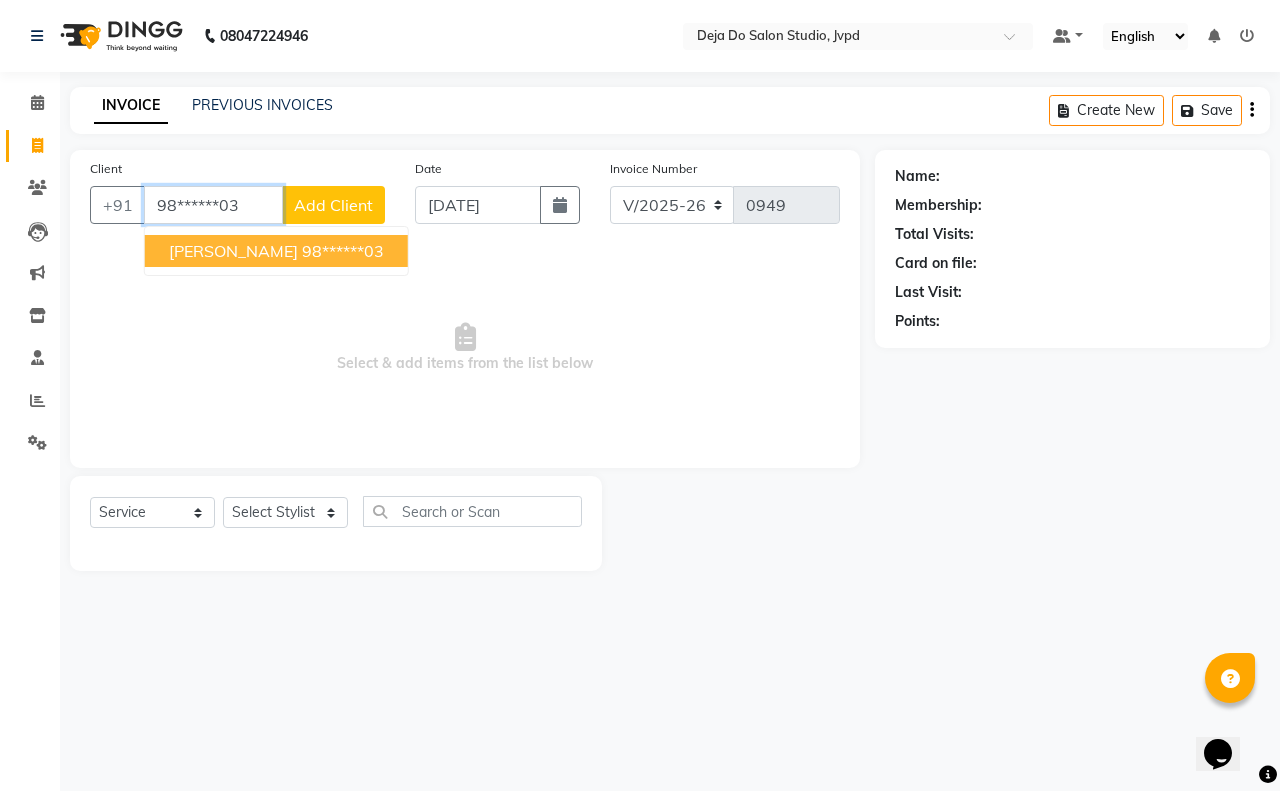type on "98******03" 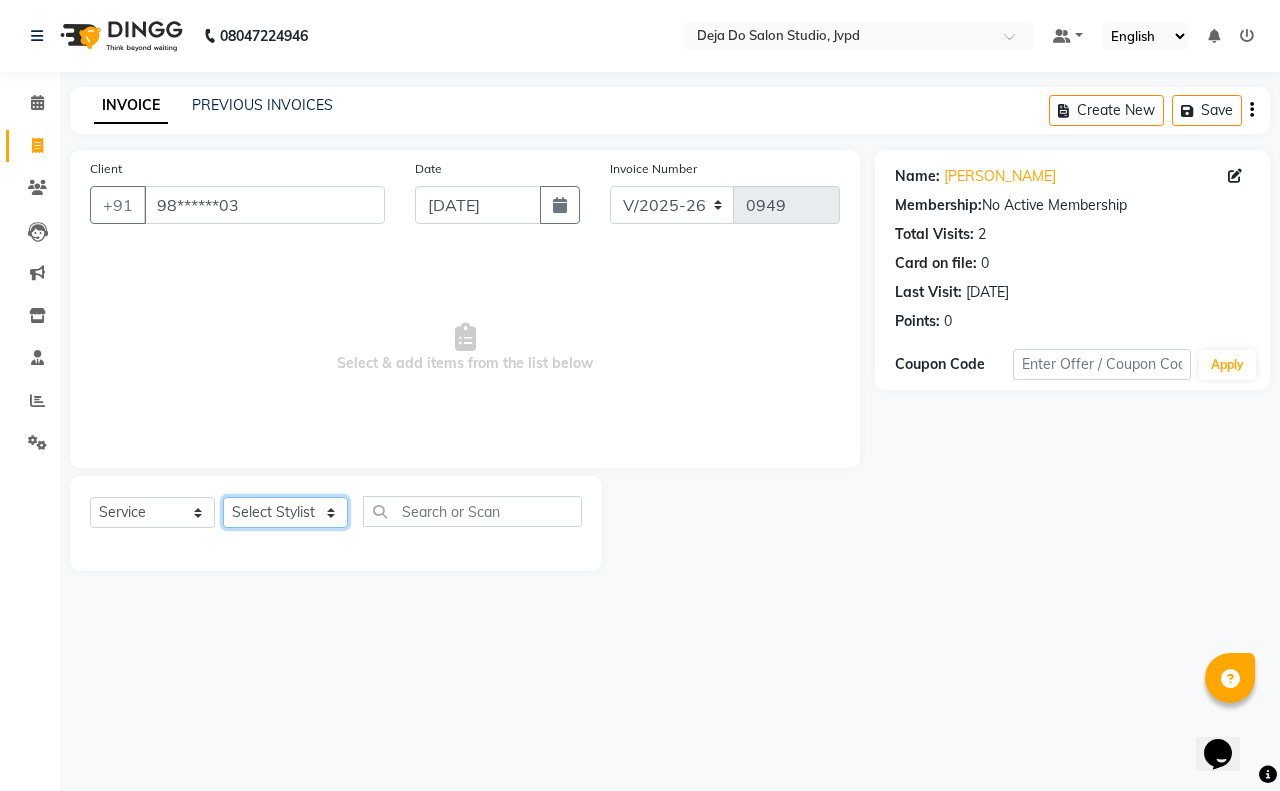 click on "Select Stylist Aditi Admin [PERSON_NAME]  [PERSON_NAME] Danish  Salamani [PERSON_NAME] [PERSON_NAME] Rashi [PERSON_NAME] [PERSON_NAME] [PERSON_NAME] [PERSON_NAME] [PERSON_NAME]" 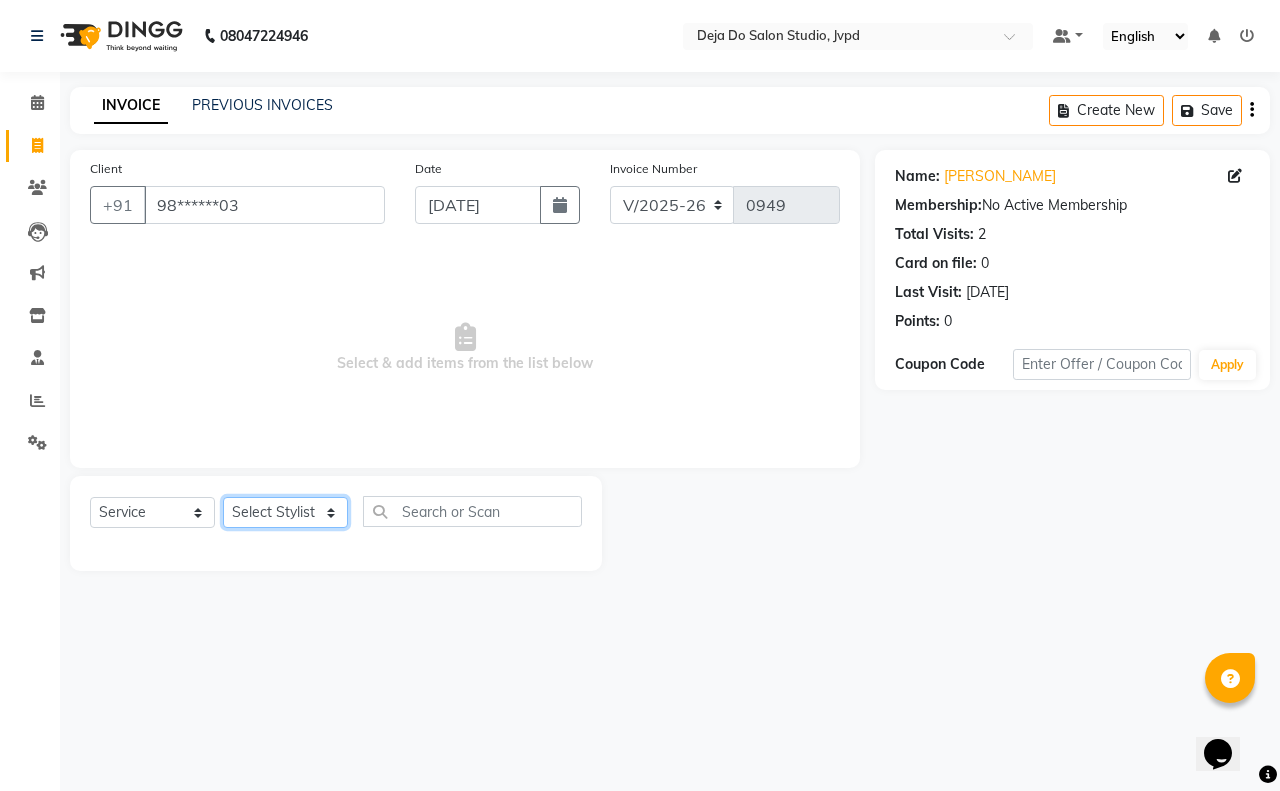 select on "62496" 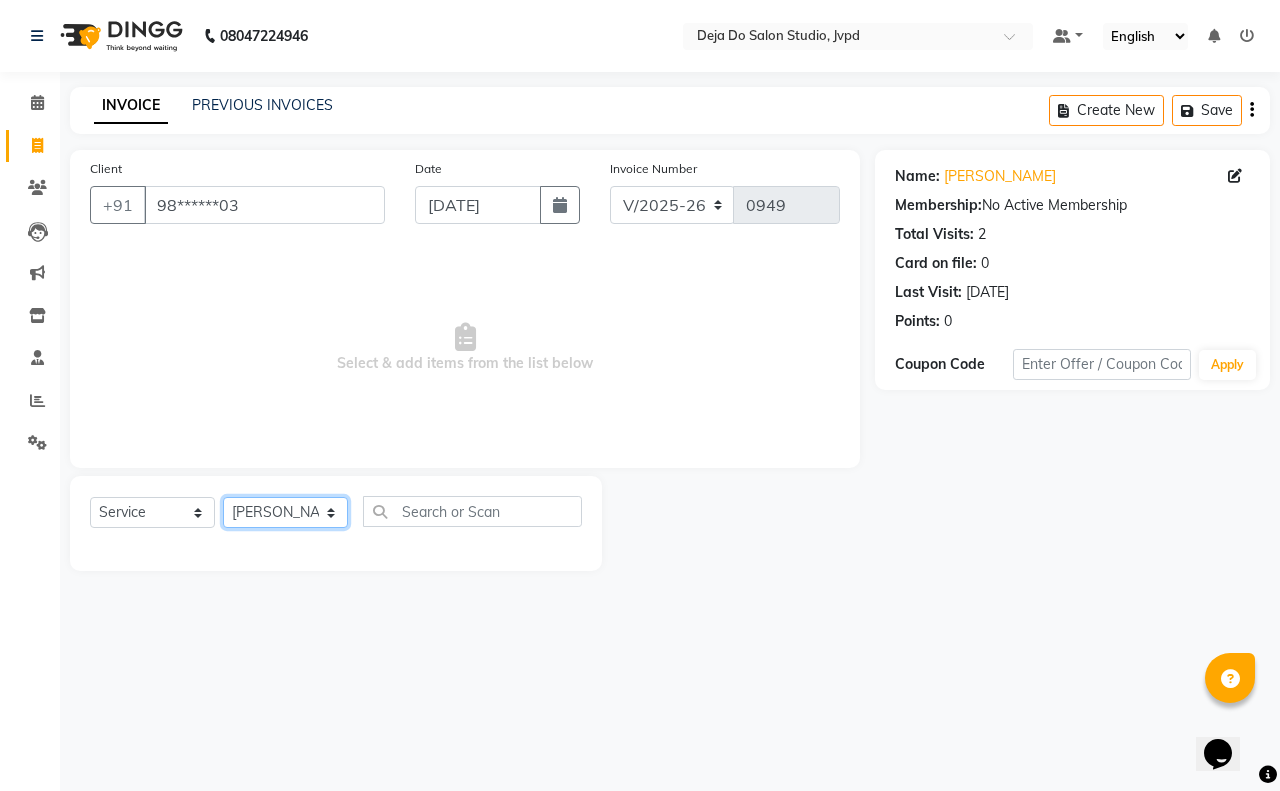 click on "Select Stylist Aditi Admin [PERSON_NAME]  [PERSON_NAME] Danish  Salamani [PERSON_NAME] [PERSON_NAME] Rashi [PERSON_NAME] [PERSON_NAME] [PERSON_NAME] [PERSON_NAME] [PERSON_NAME]" 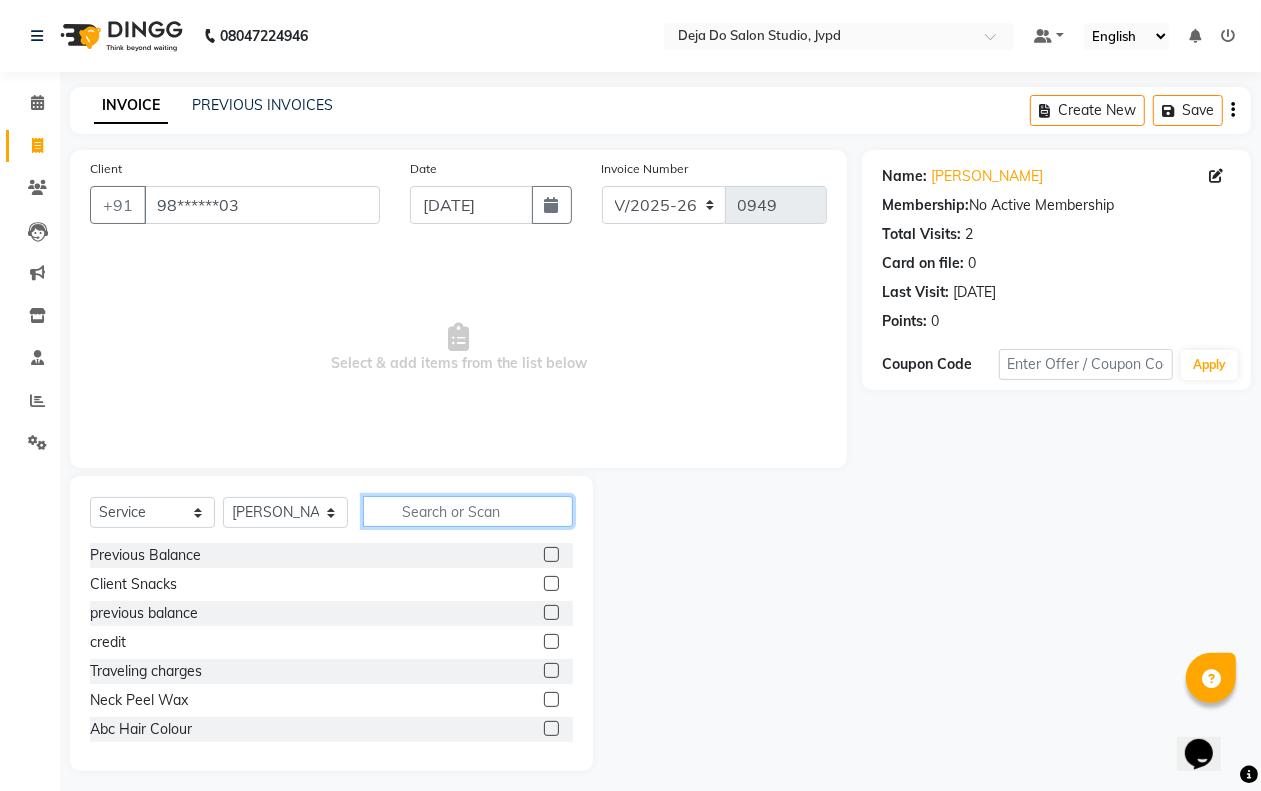 click 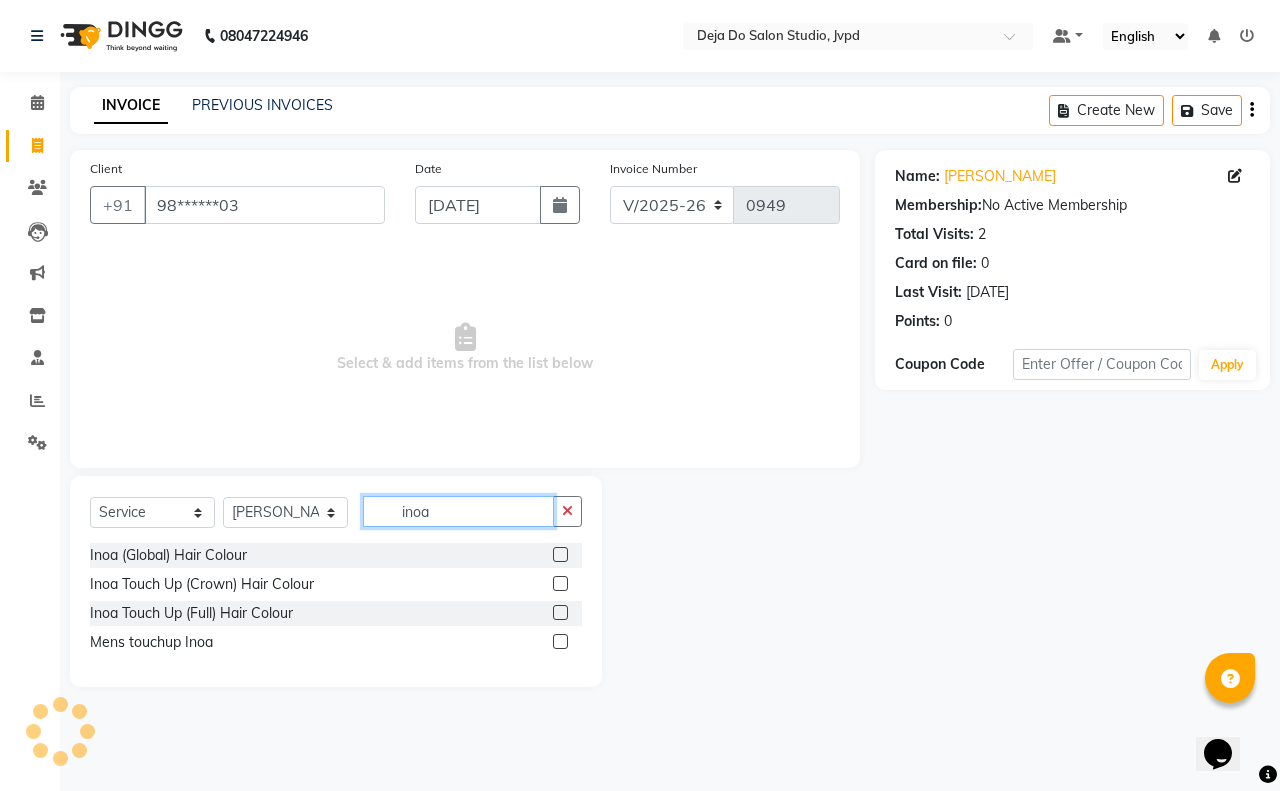 type on "inoa" 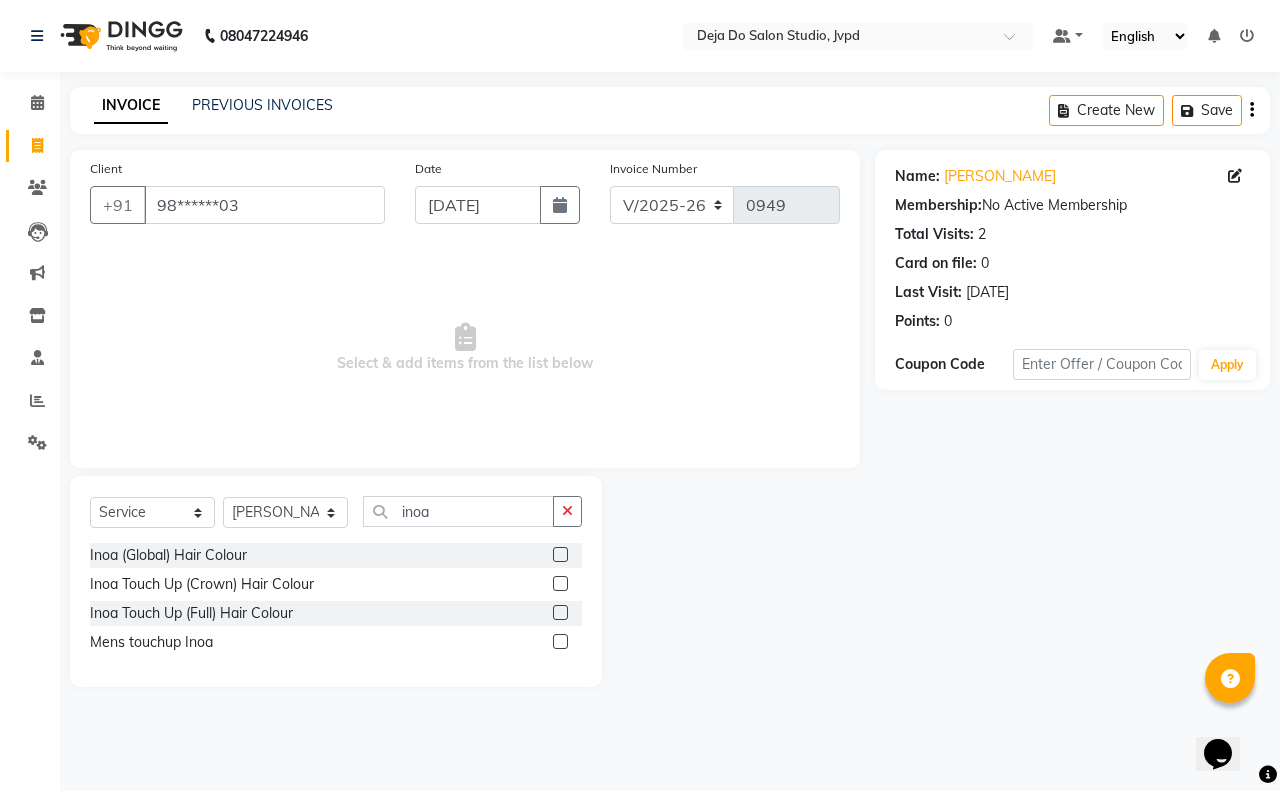 click 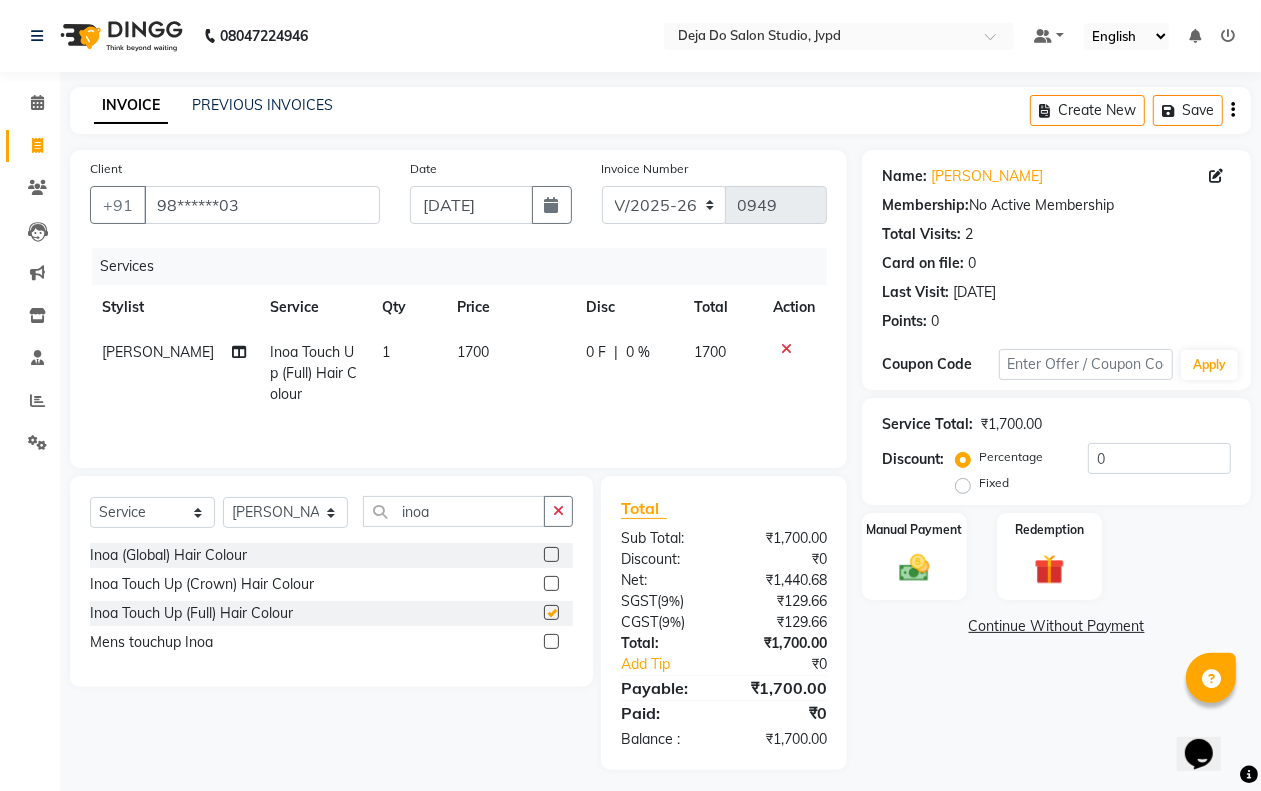 checkbox on "false" 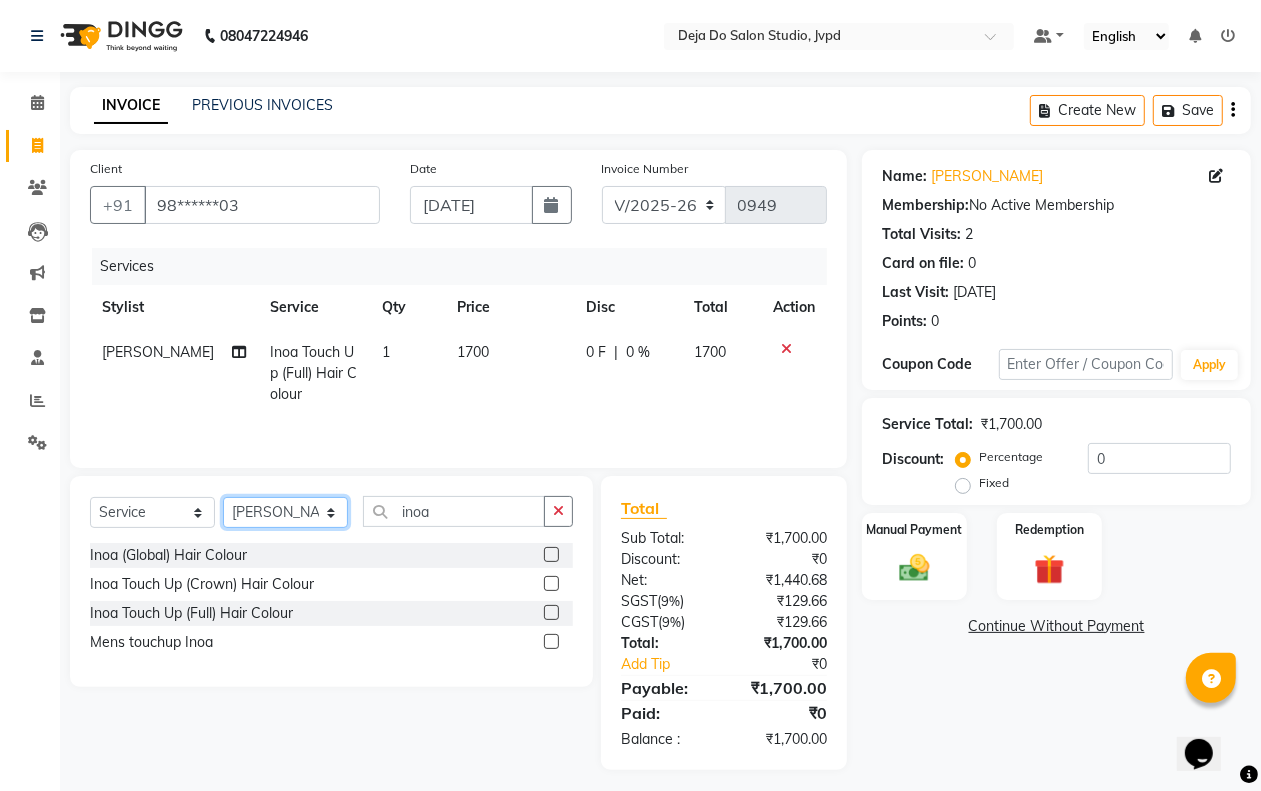 click on "Select Stylist Aditi Admin [PERSON_NAME]  [PERSON_NAME] Danish  Salamani [PERSON_NAME] [PERSON_NAME] Rashi [PERSON_NAME] [PERSON_NAME] [PERSON_NAME] [PERSON_NAME] [PERSON_NAME]" 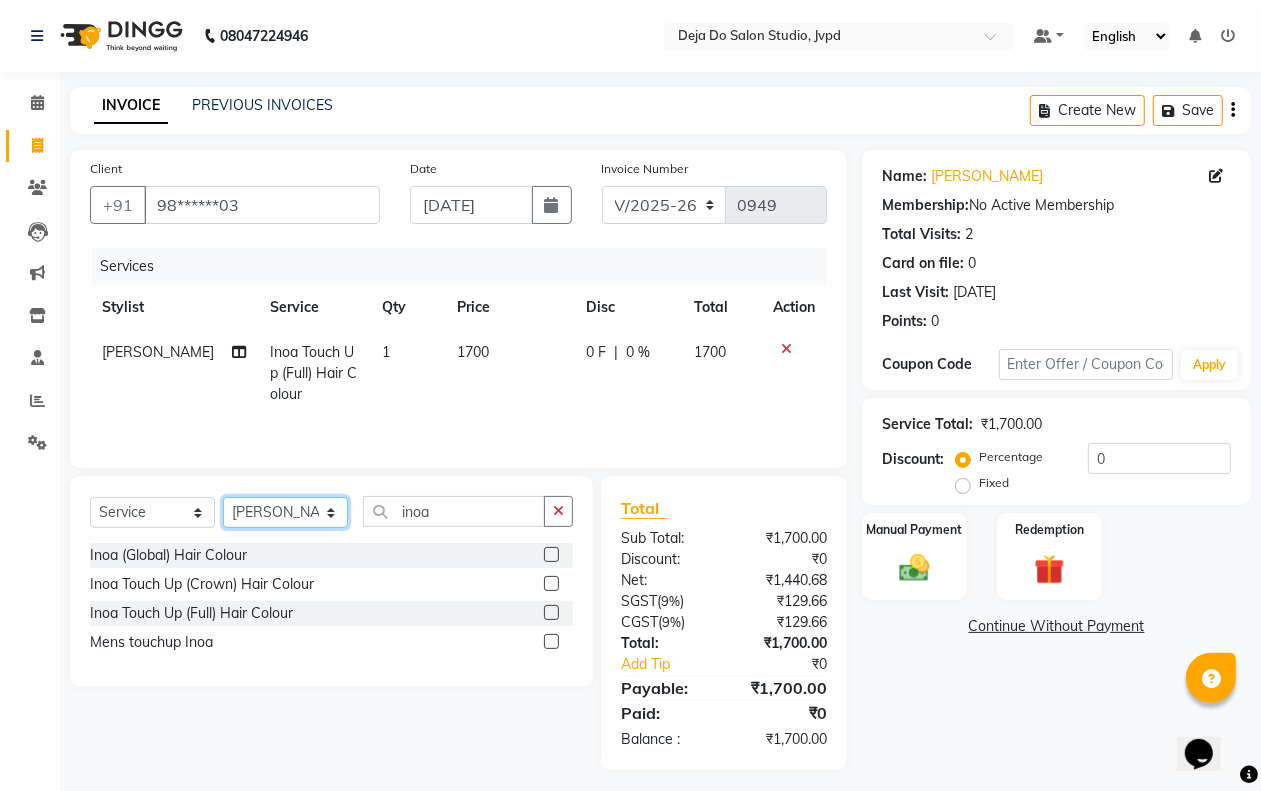 select on "62499" 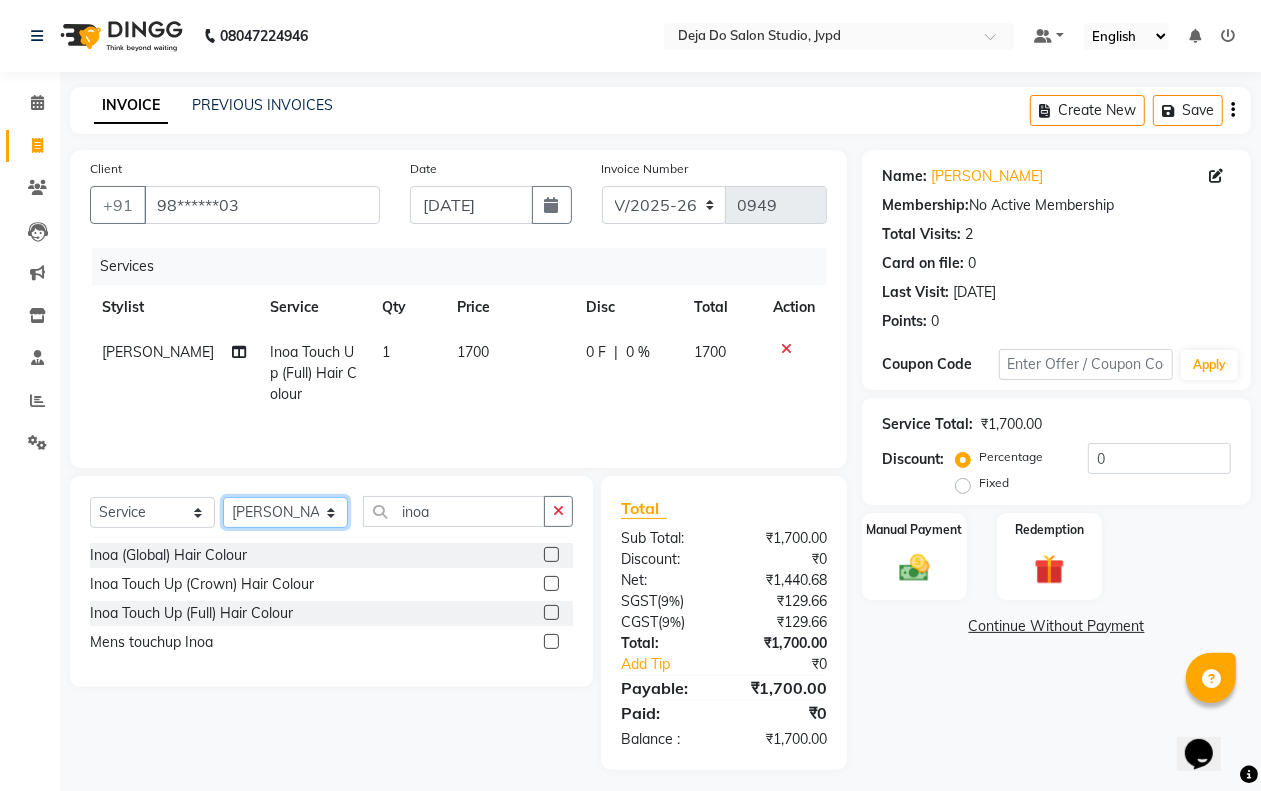 click on "Select Stylist Aditi Admin [PERSON_NAME]  [PERSON_NAME] Danish  Salamani [PERSON_NAME] [PERSON_NAME] Rashi [PERSON_NAME] [PERSON_NAME] [PERSON_NAME] [PERSON_NAME] [PERSON_NAME]" 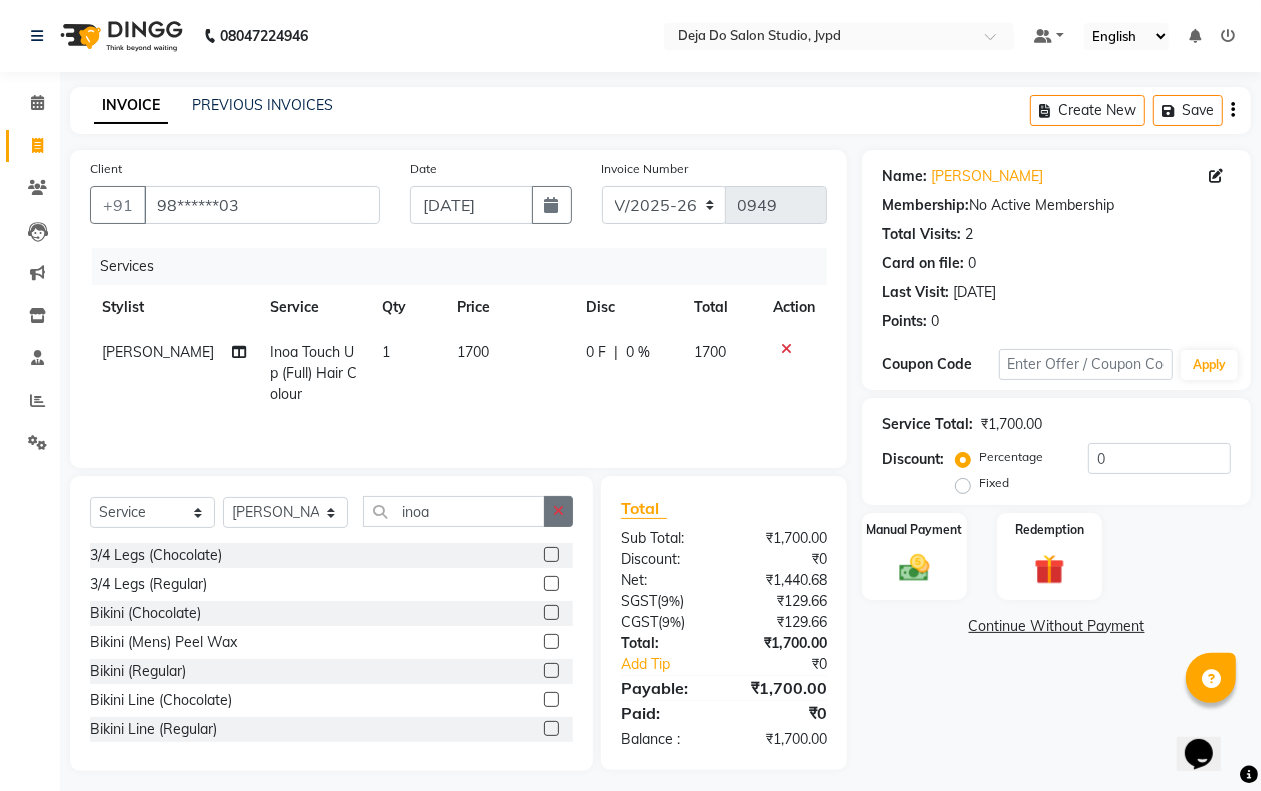 click 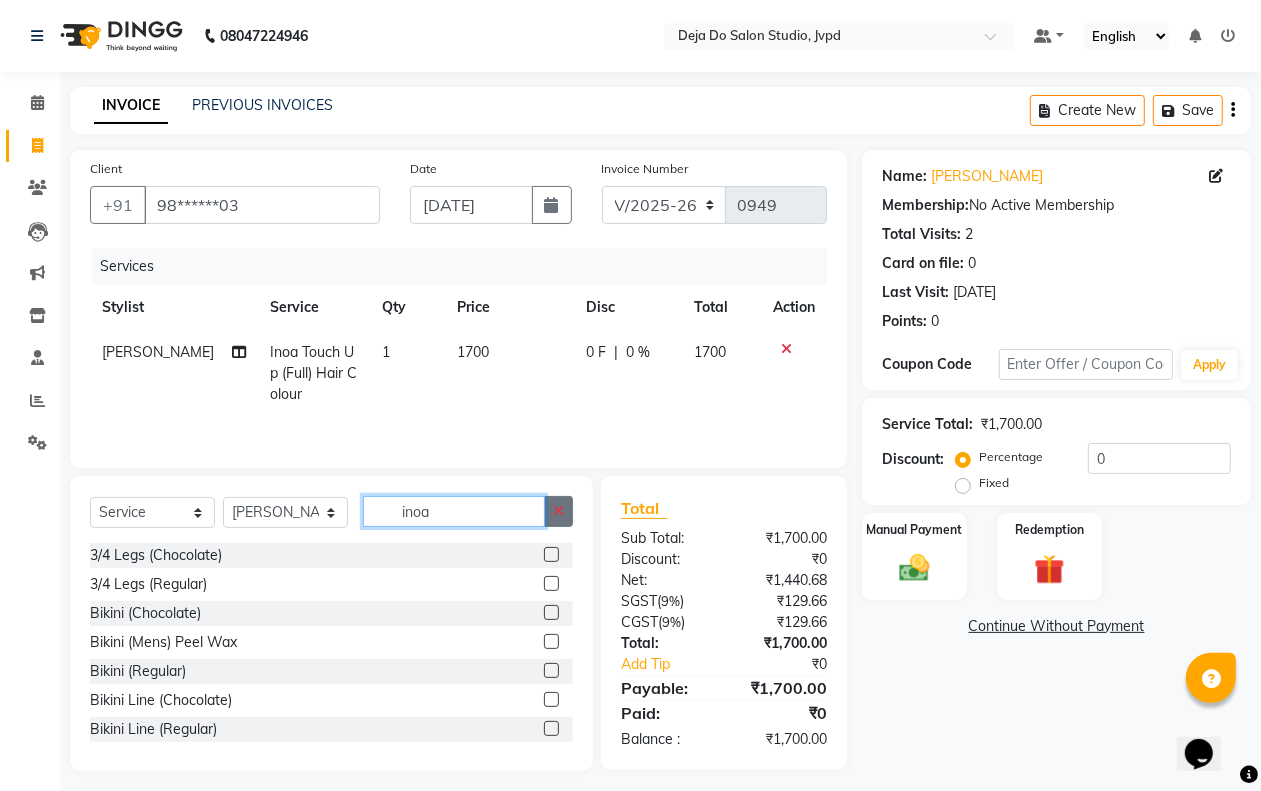 type 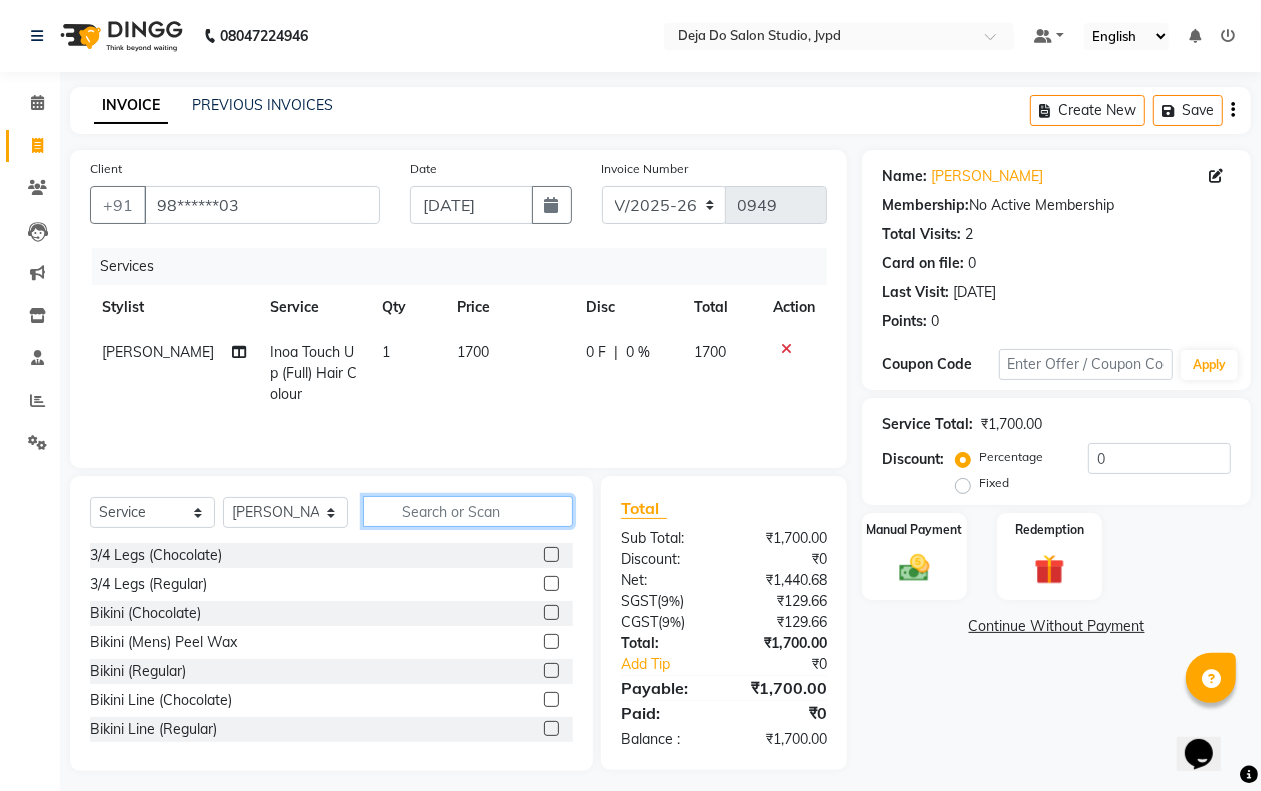 click 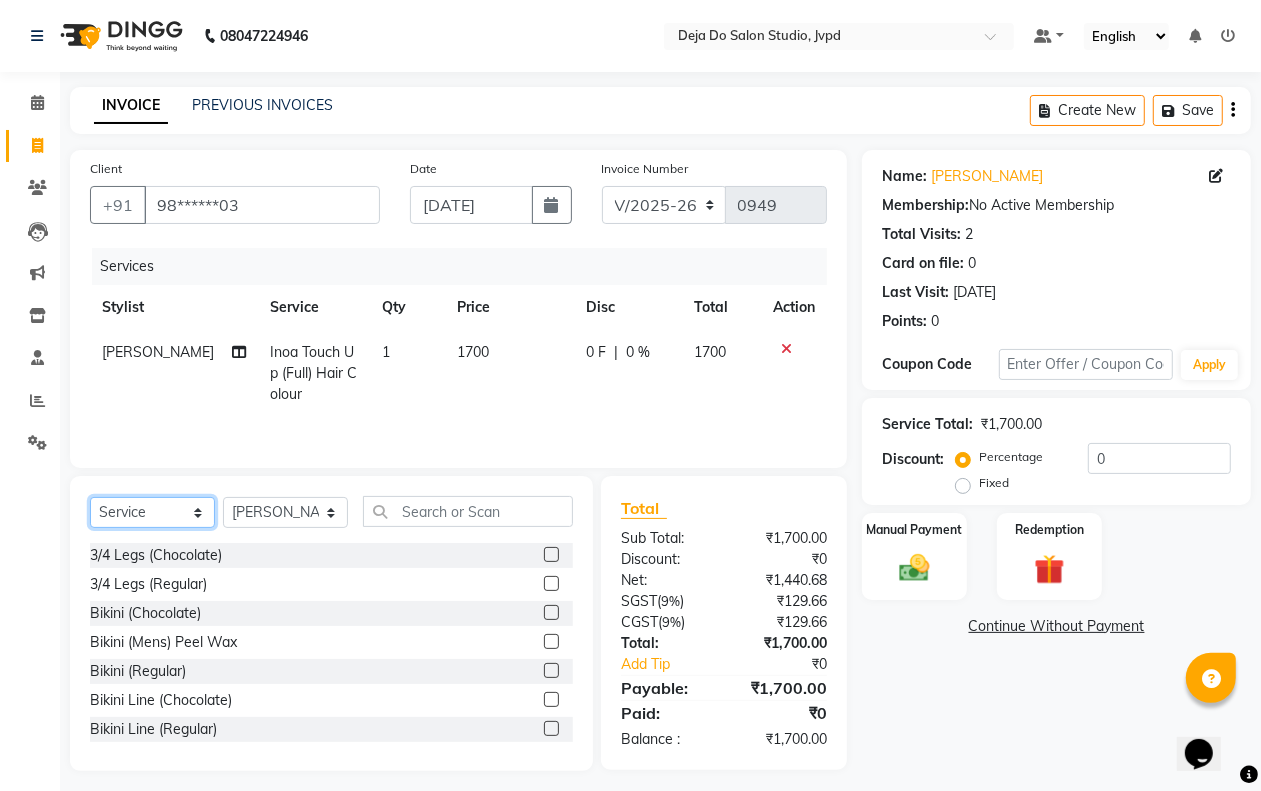 click on "Select  Service  Product  Membership  Package Voucher Prepaid Gift Card" 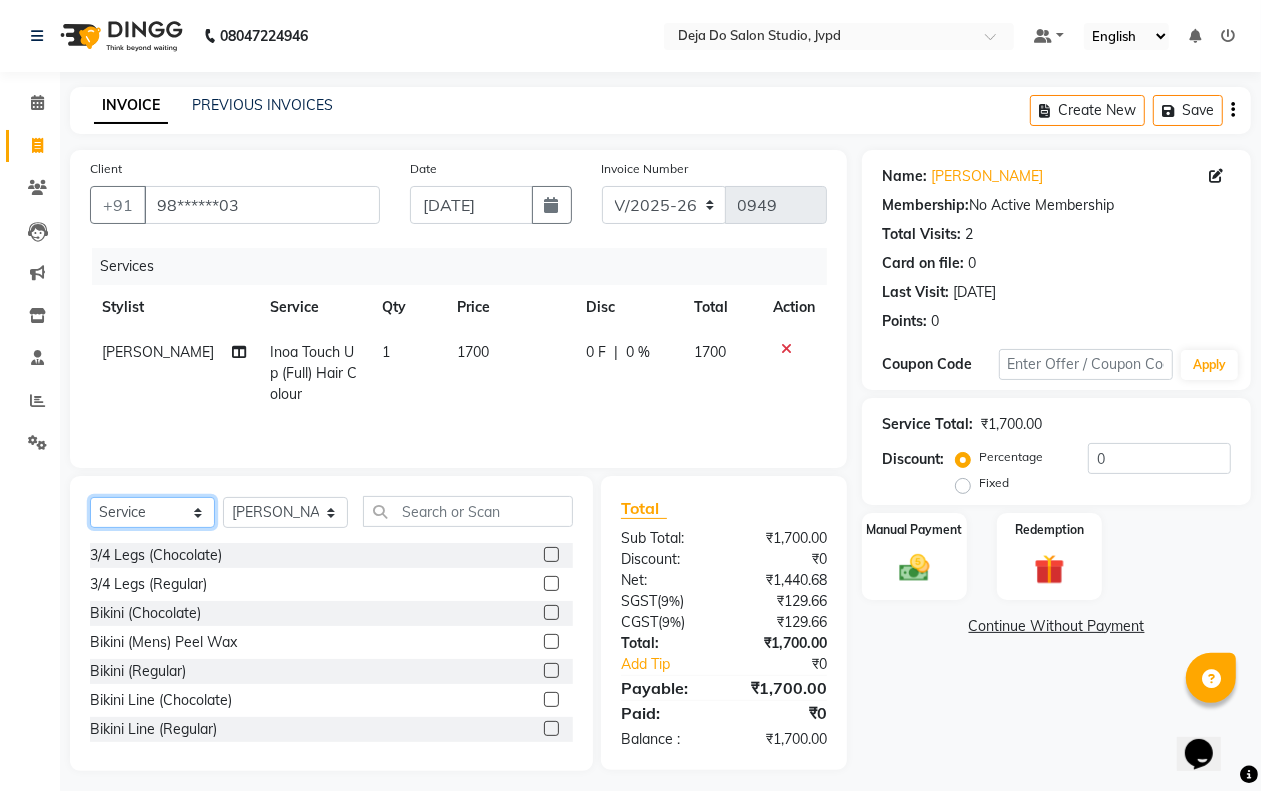 select on "product" 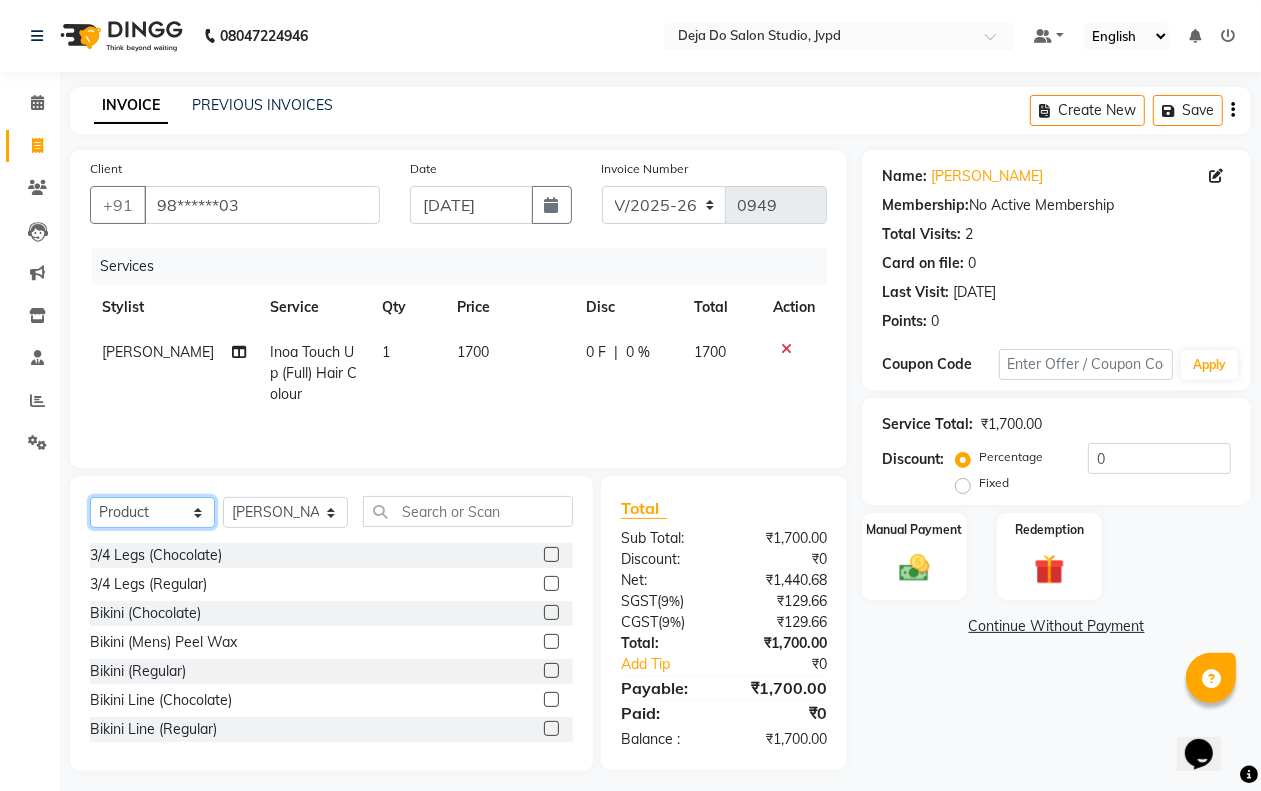 click on "Select  Service  Product  Membership  Package Voucher Prepaid Gift Card" 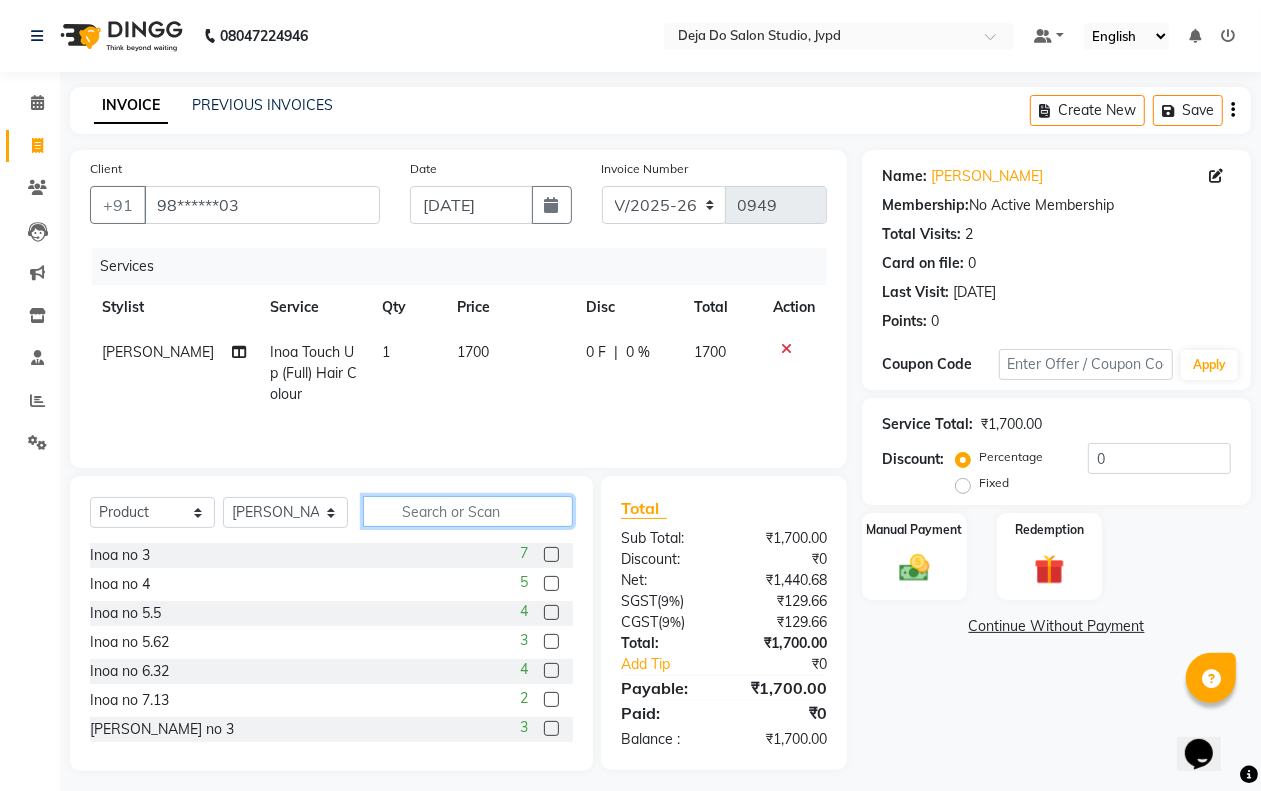click 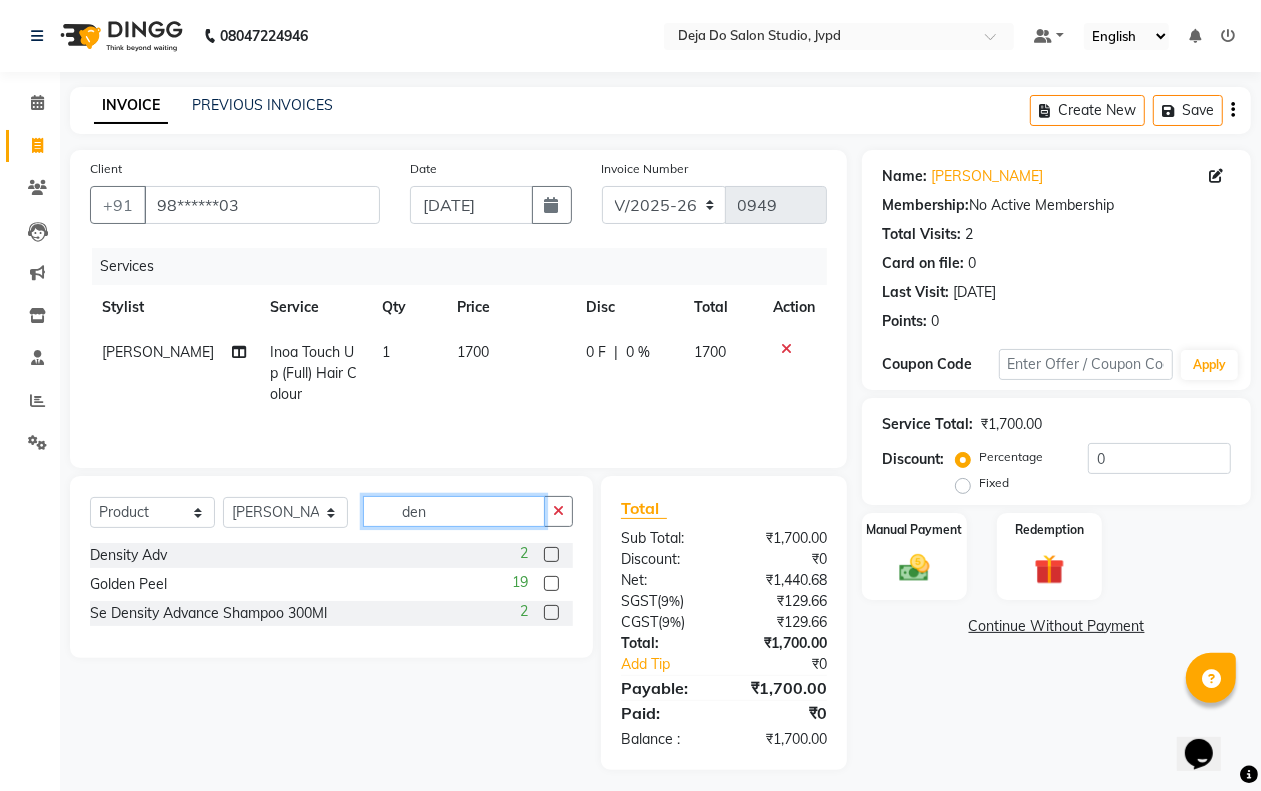 type on "den" 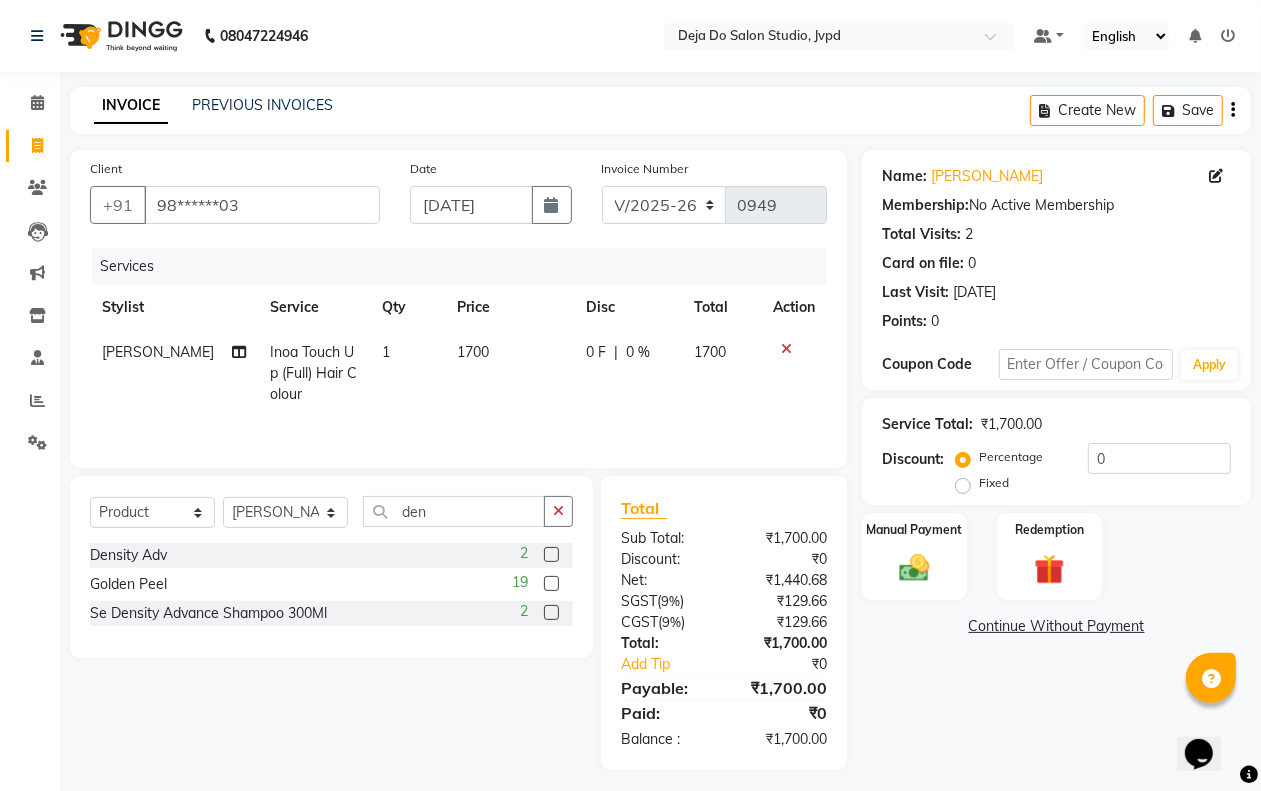 click 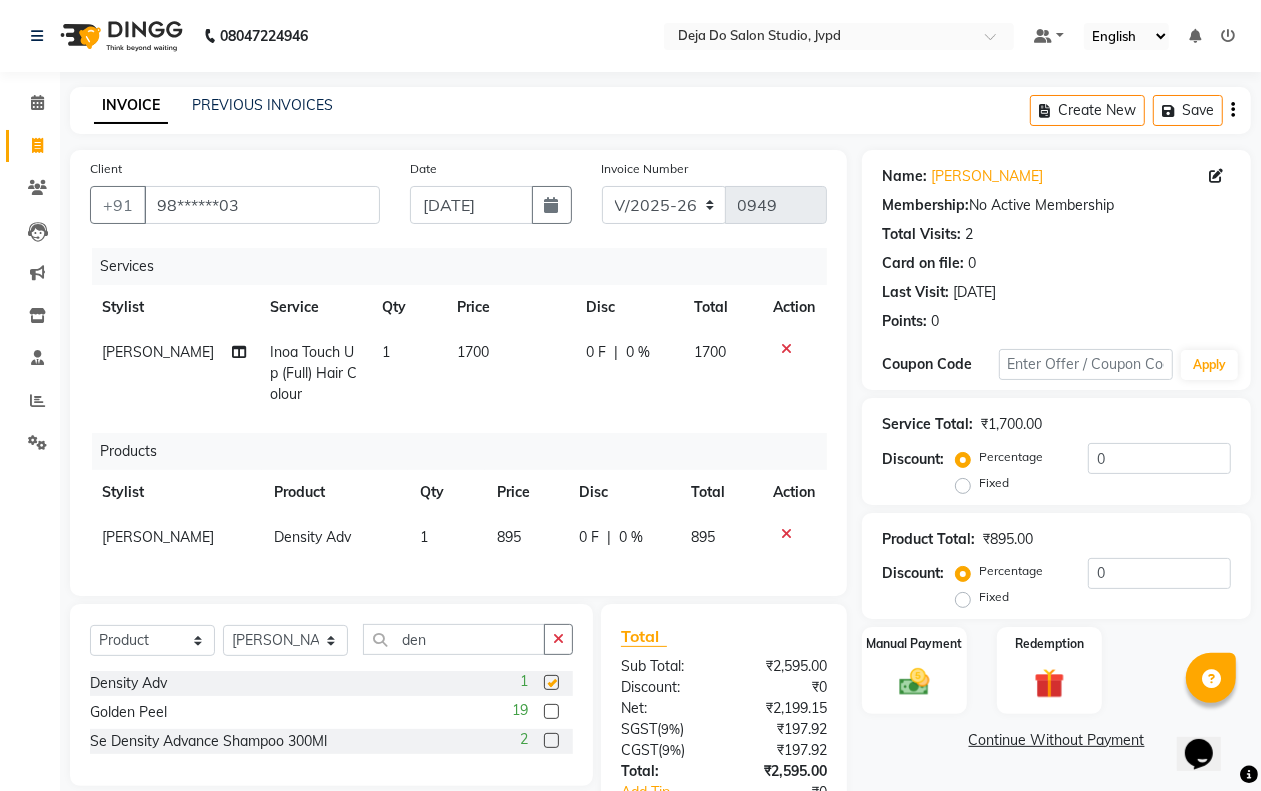 checkbox on "false" 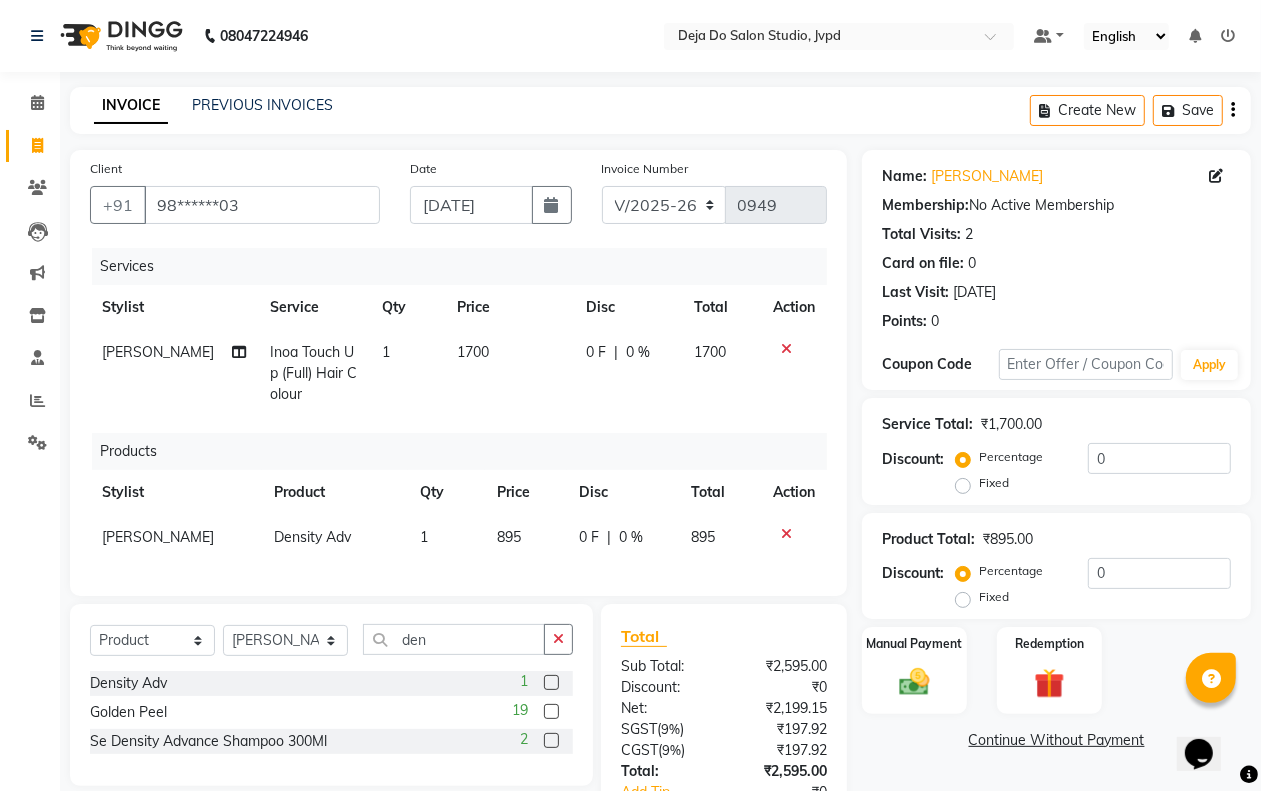 drag, startPoint x: 506, startPoint y: 531, endPoint x: 503, endPoint y: 546, distance: 15.297058 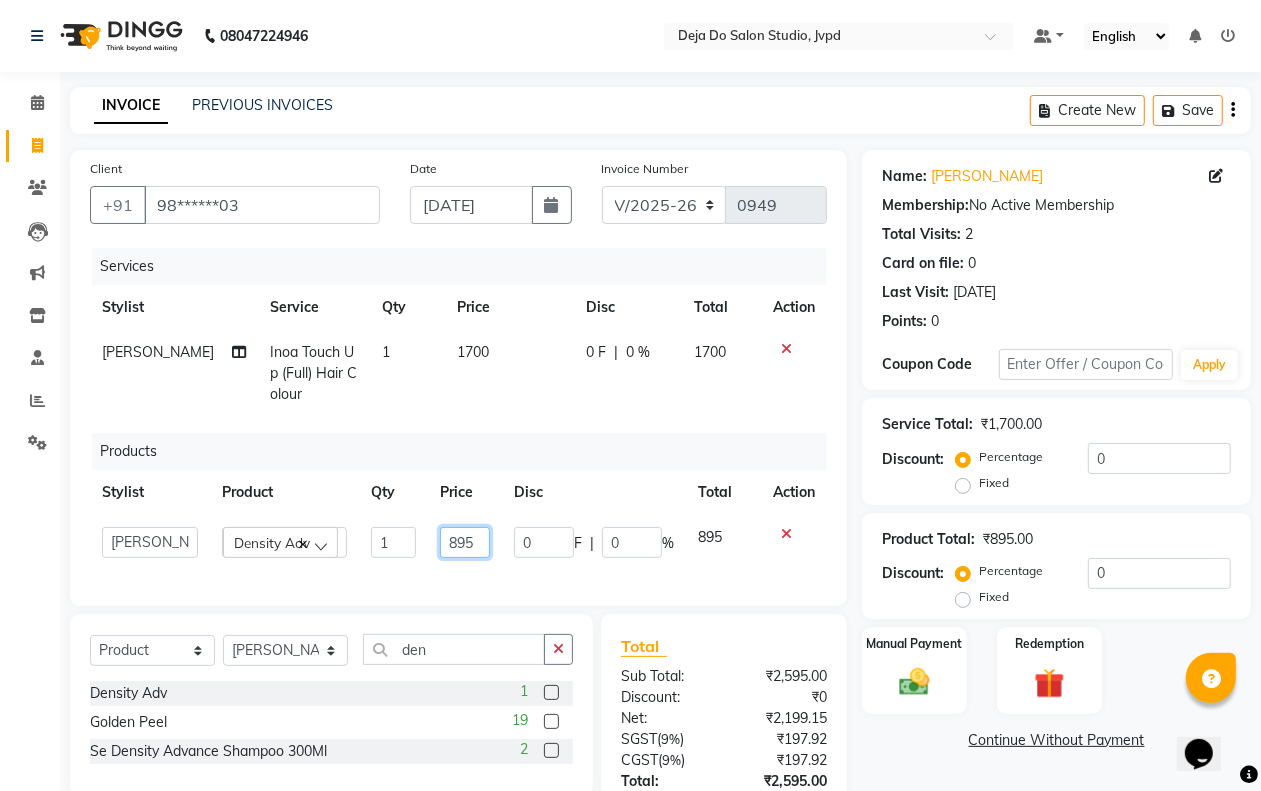 click on "895" 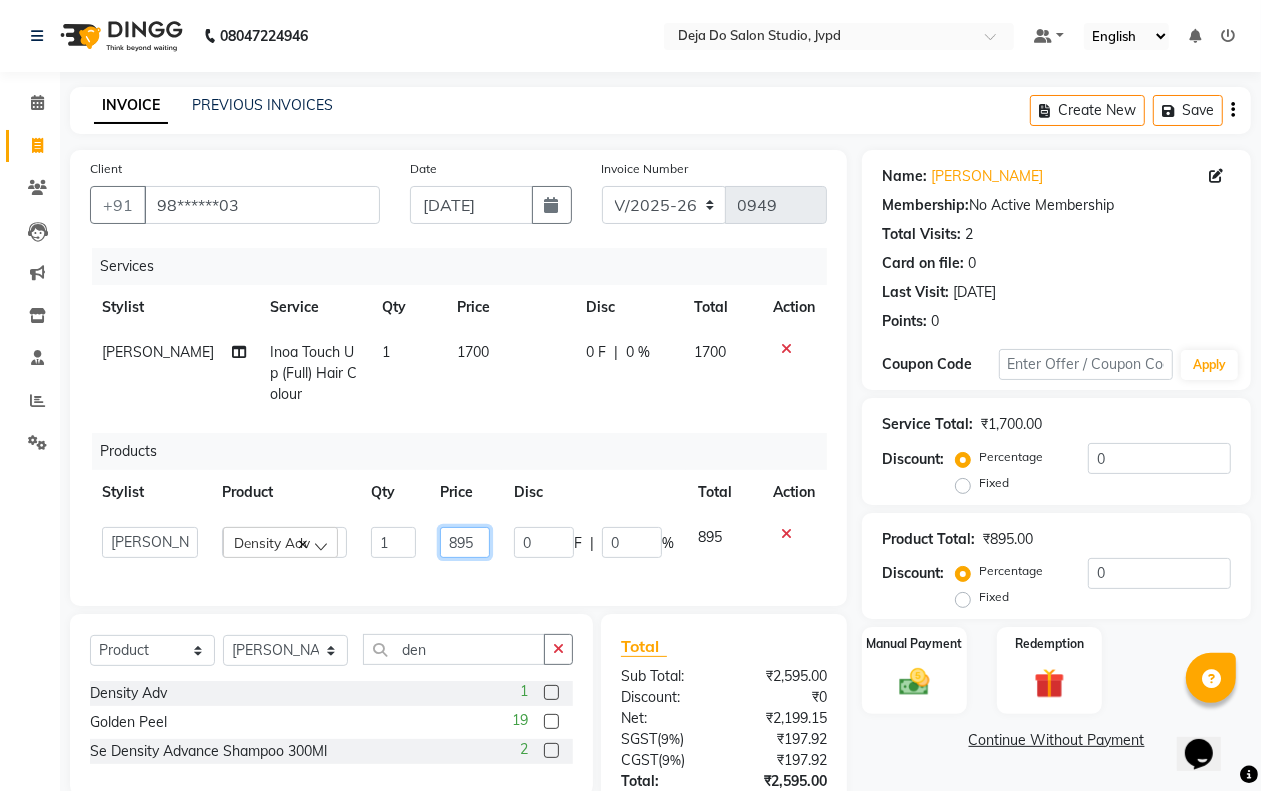 click on "895" 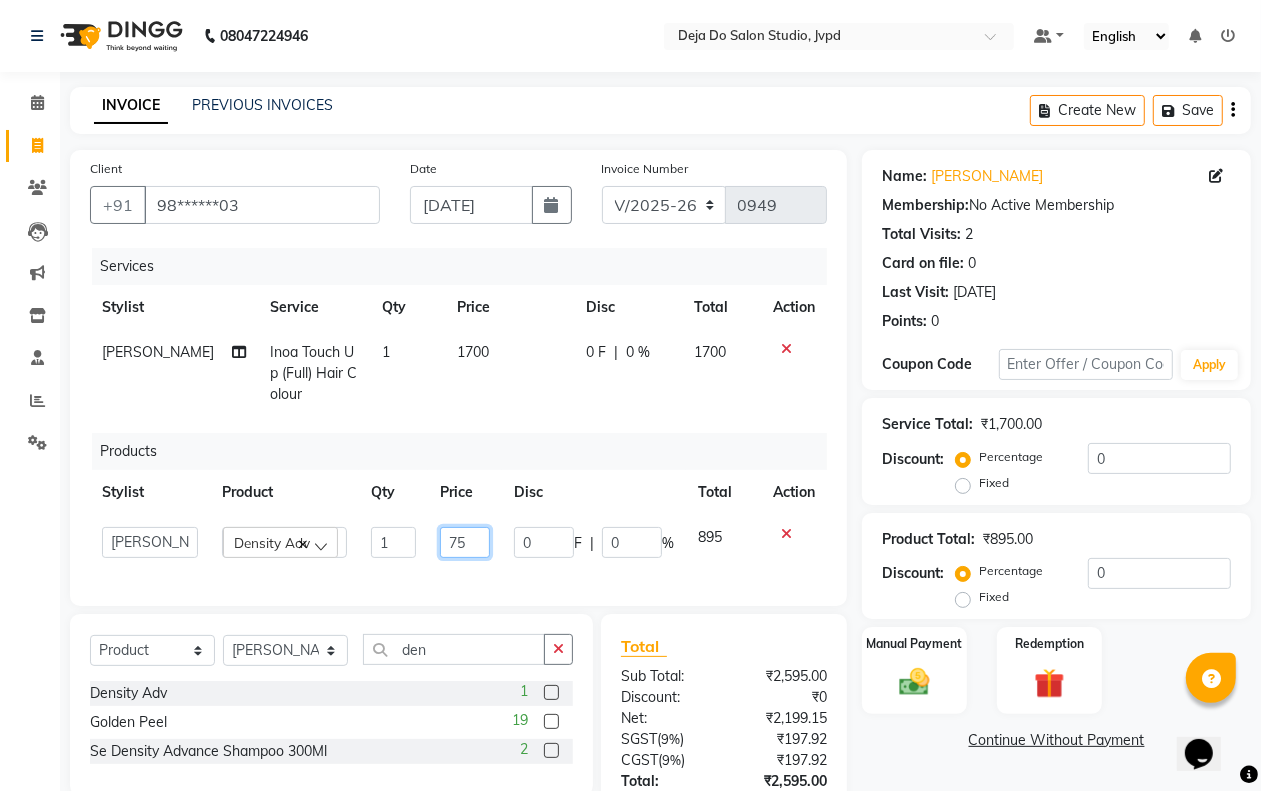 type on "745" 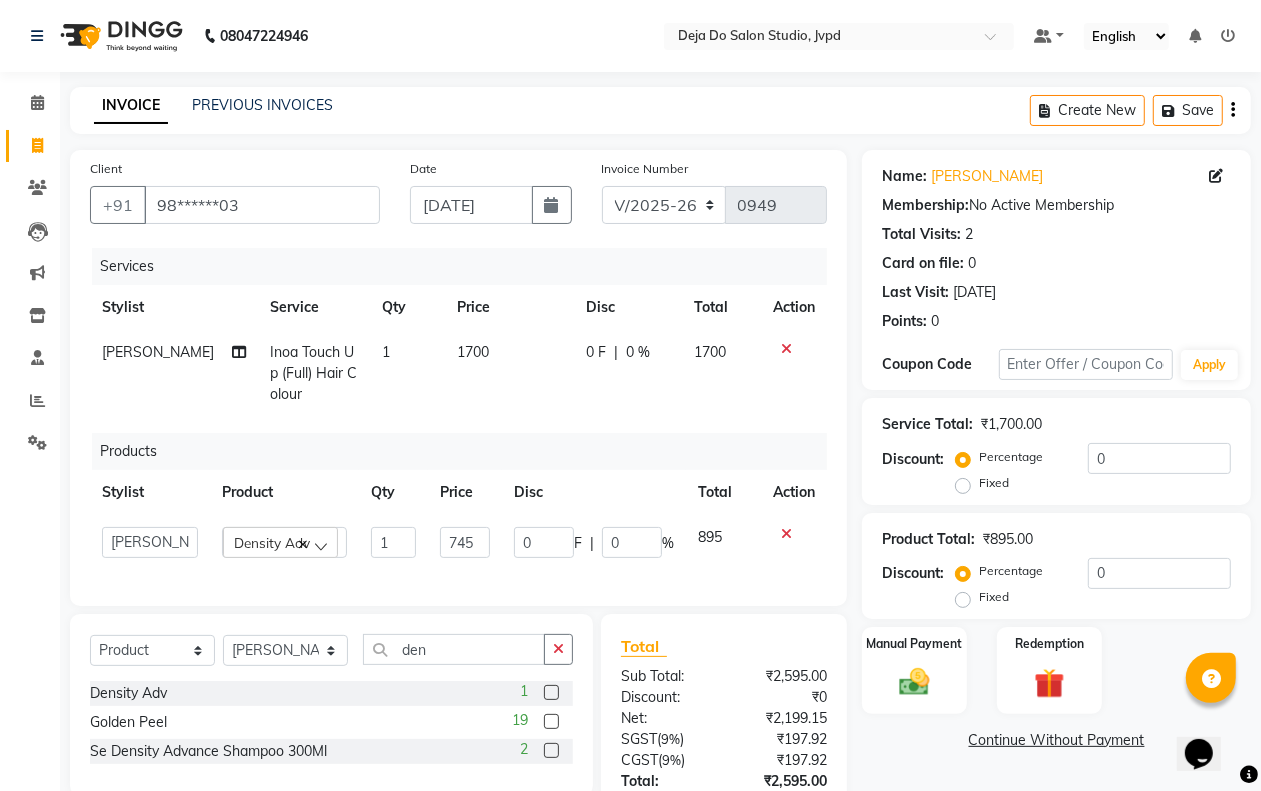 click on "Products" 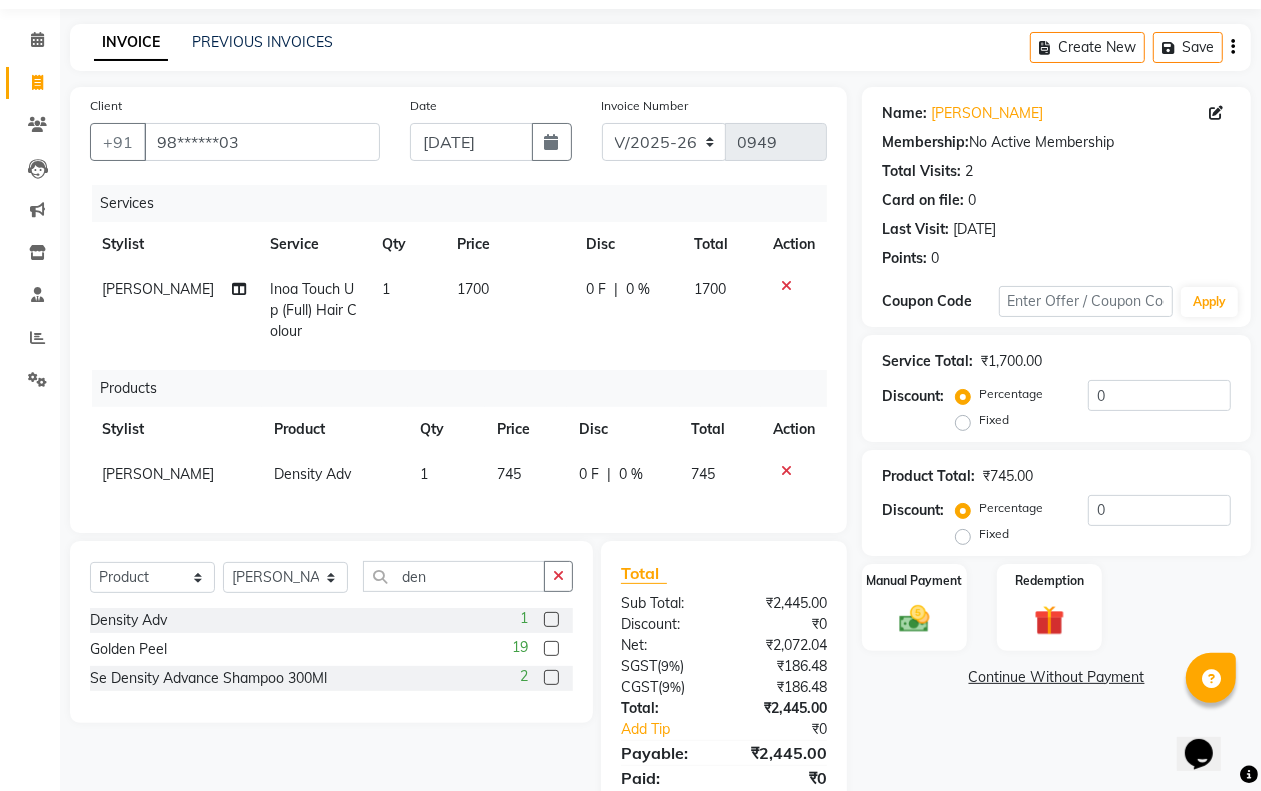 scroll, scrollTop: 155, scrollLeft: 0, axis: vertical 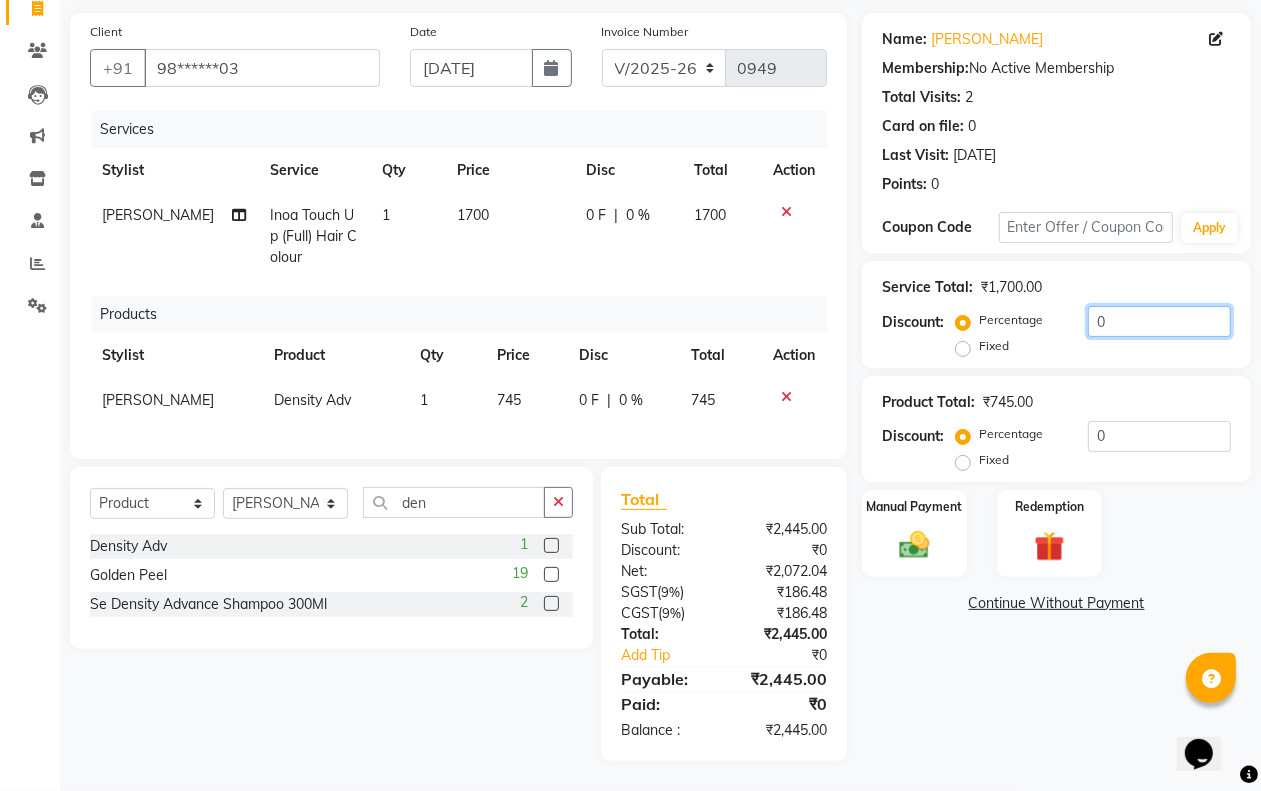 click on "0" 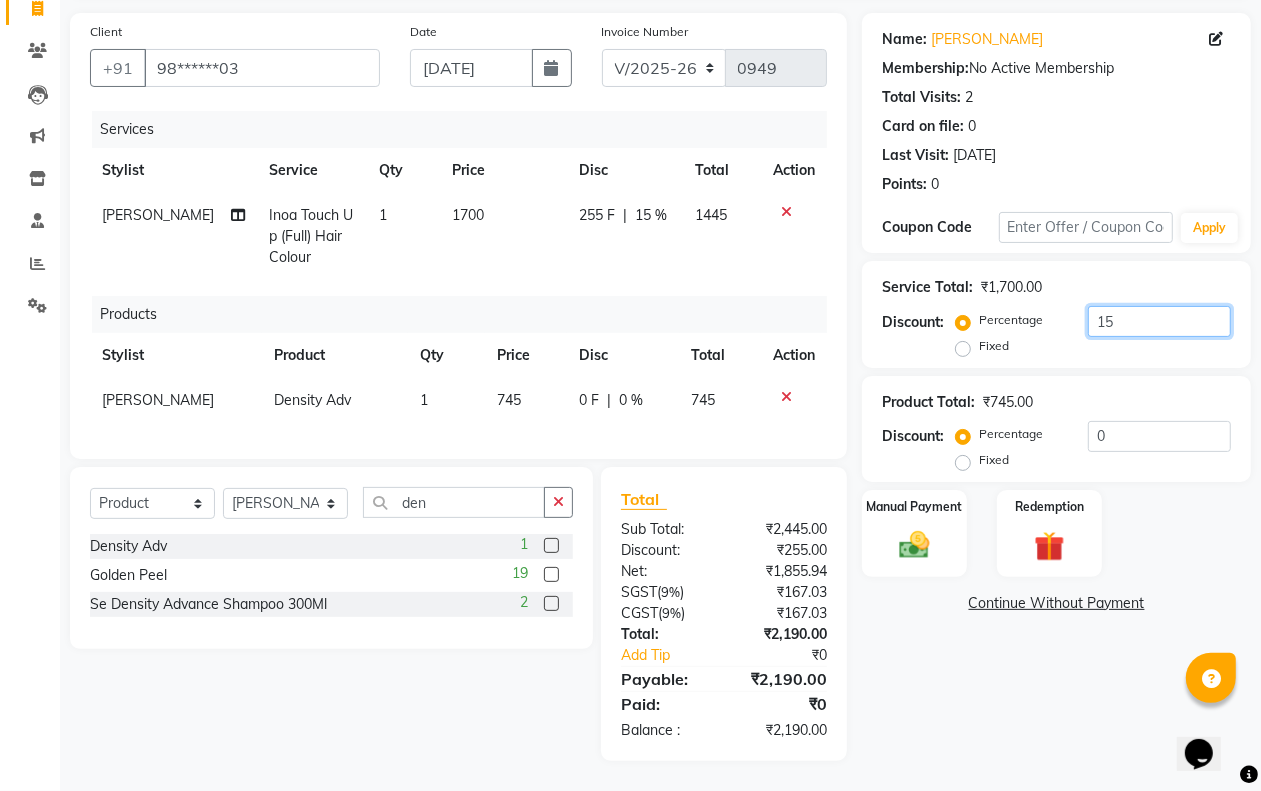 type on "15" 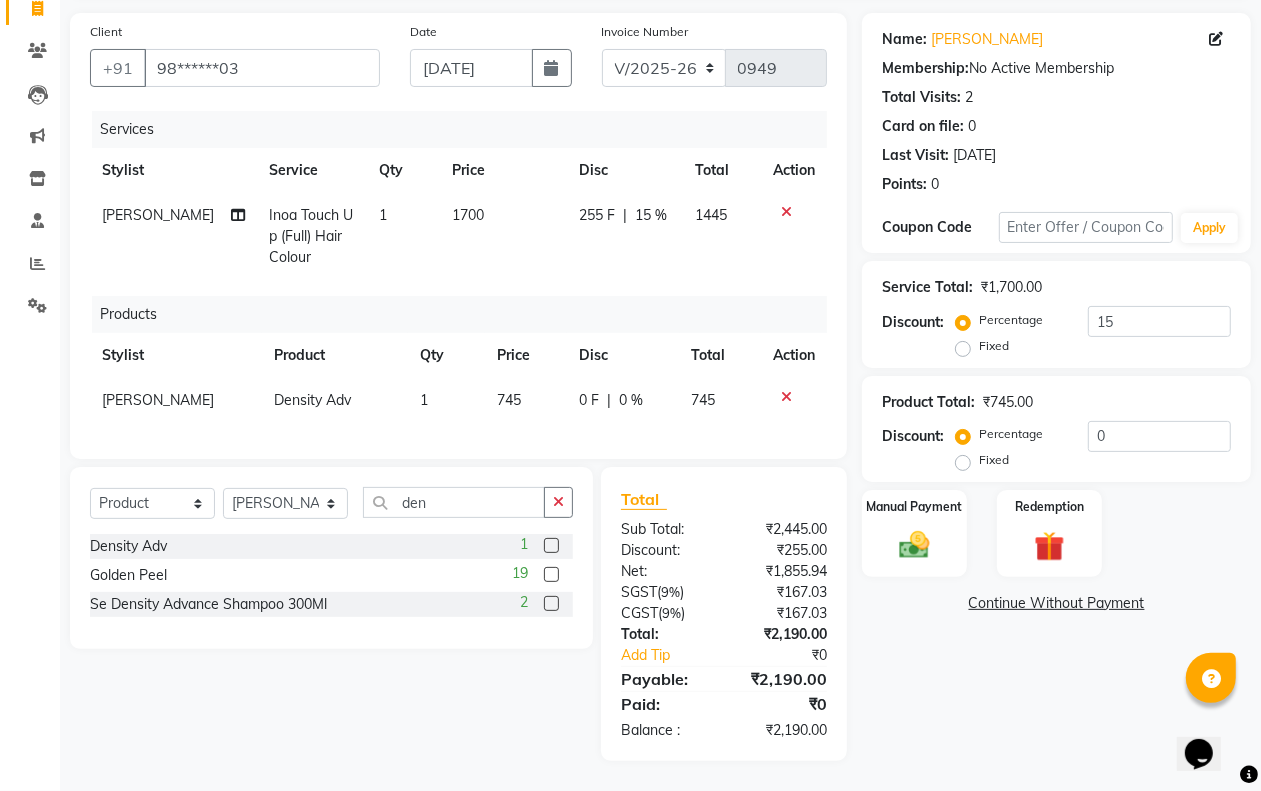 click on "Name: [PERSON_NAME] Membership:  No Active Membership  Total Visits:  2 Card on file:  0 Last Visit:   [DATE] Points:   0  Coupon Code Apply Service Total:  ₹1,700.00  Discount:  Percentage   Fixed  15 Product Total:  ₹745.00  Discount:  Percentage   Fixed  0 Manual Payment Redemption  Continue Without Payment" 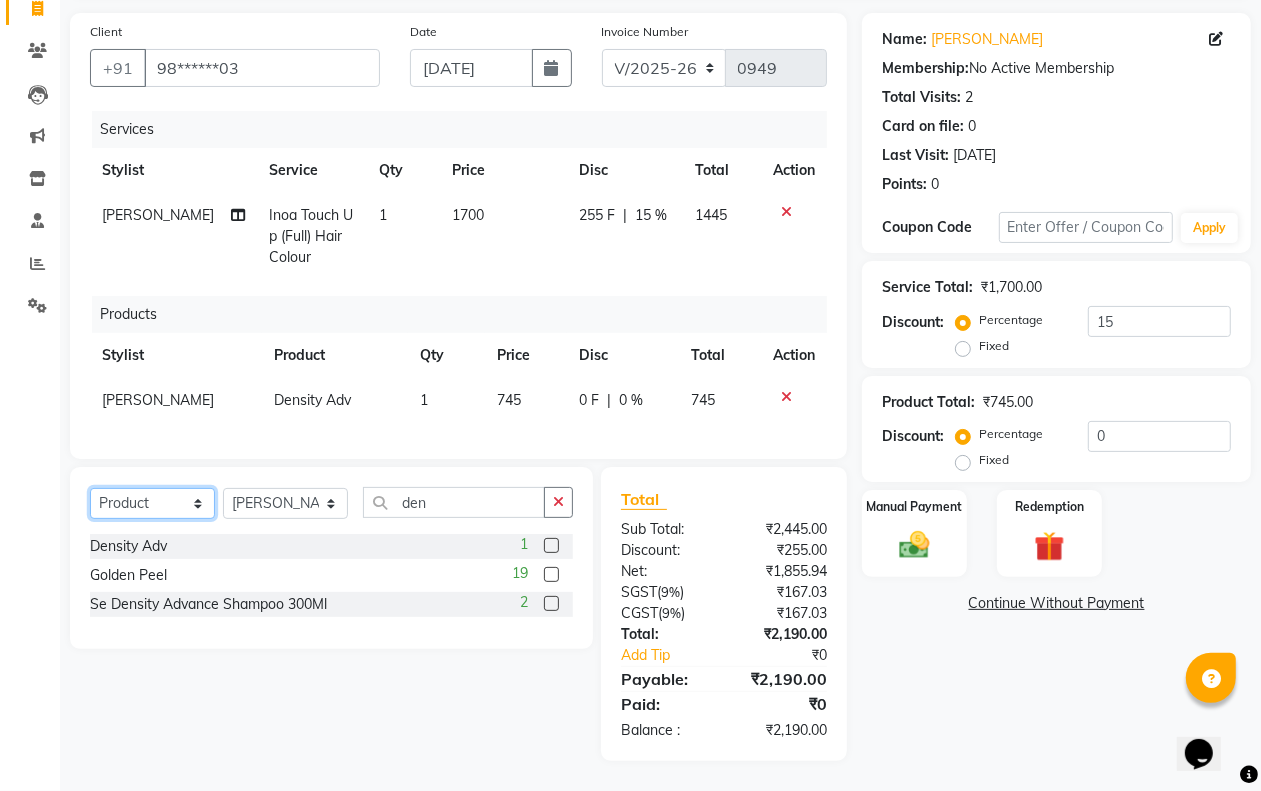 click on "Select  Service  Product  Membership  Package Voucher Prepaid Gift Card" 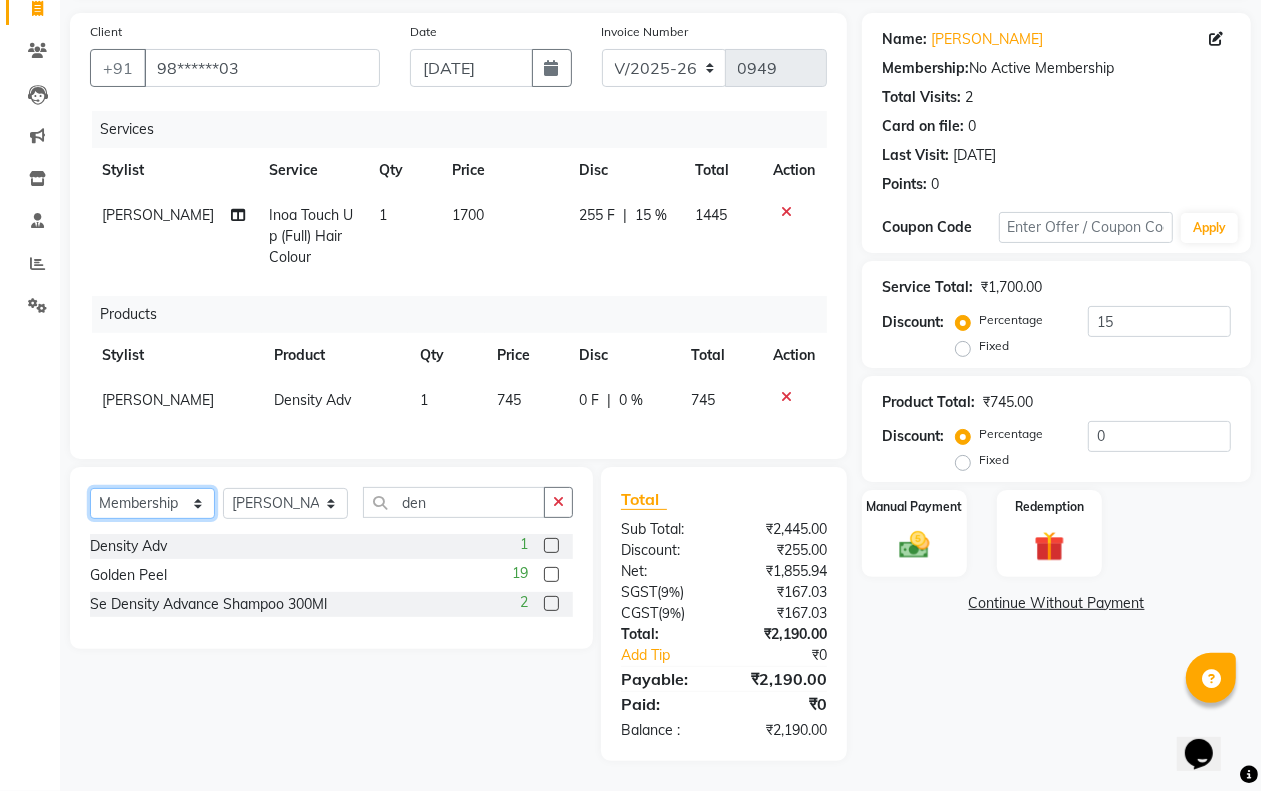 click on "Select  Service  Product  Membership  Package Voucher Prepaid Gift Card" 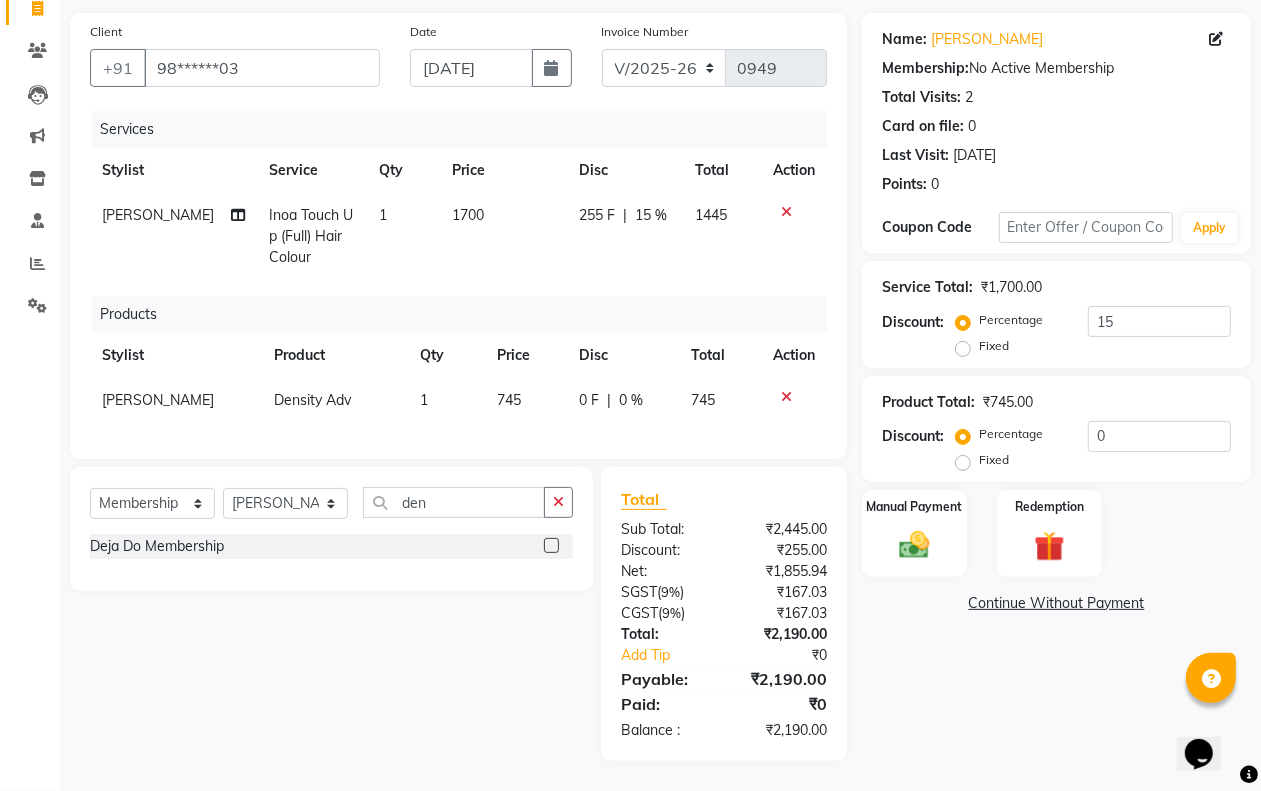 click 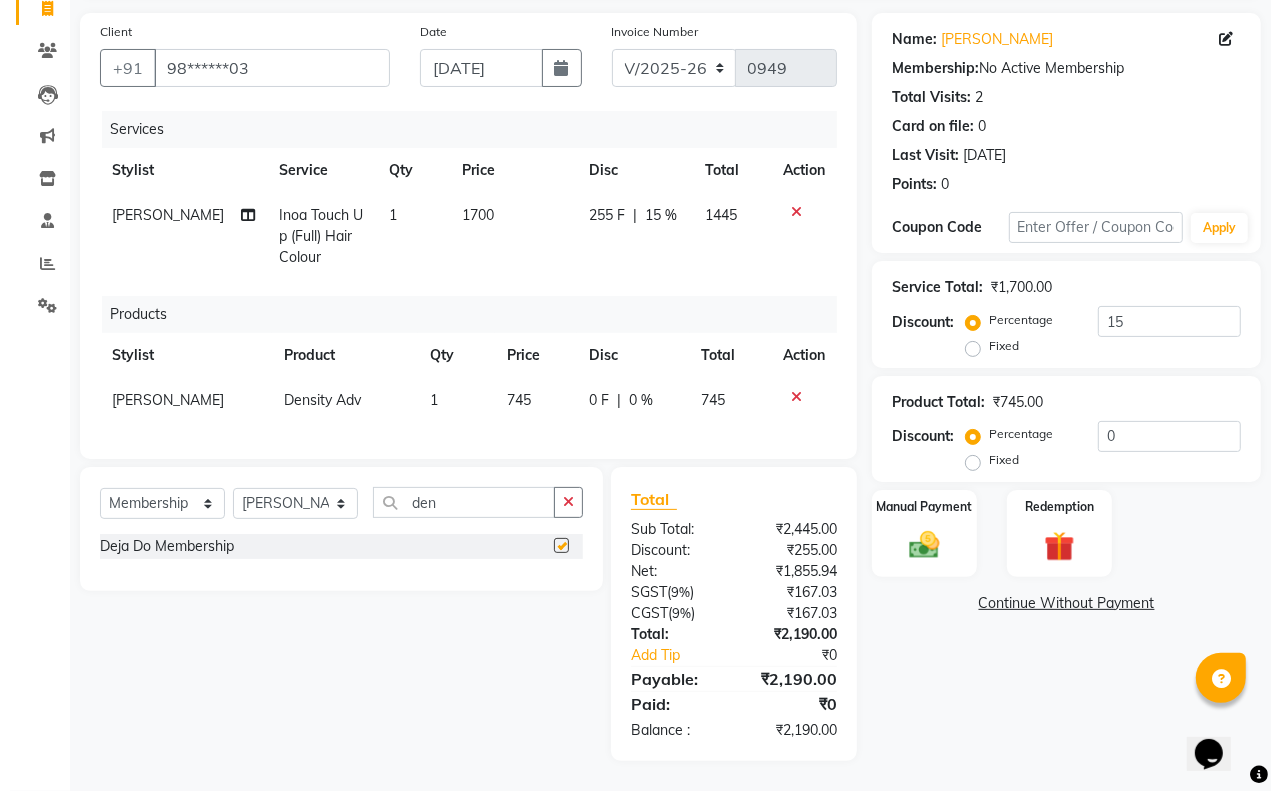 type 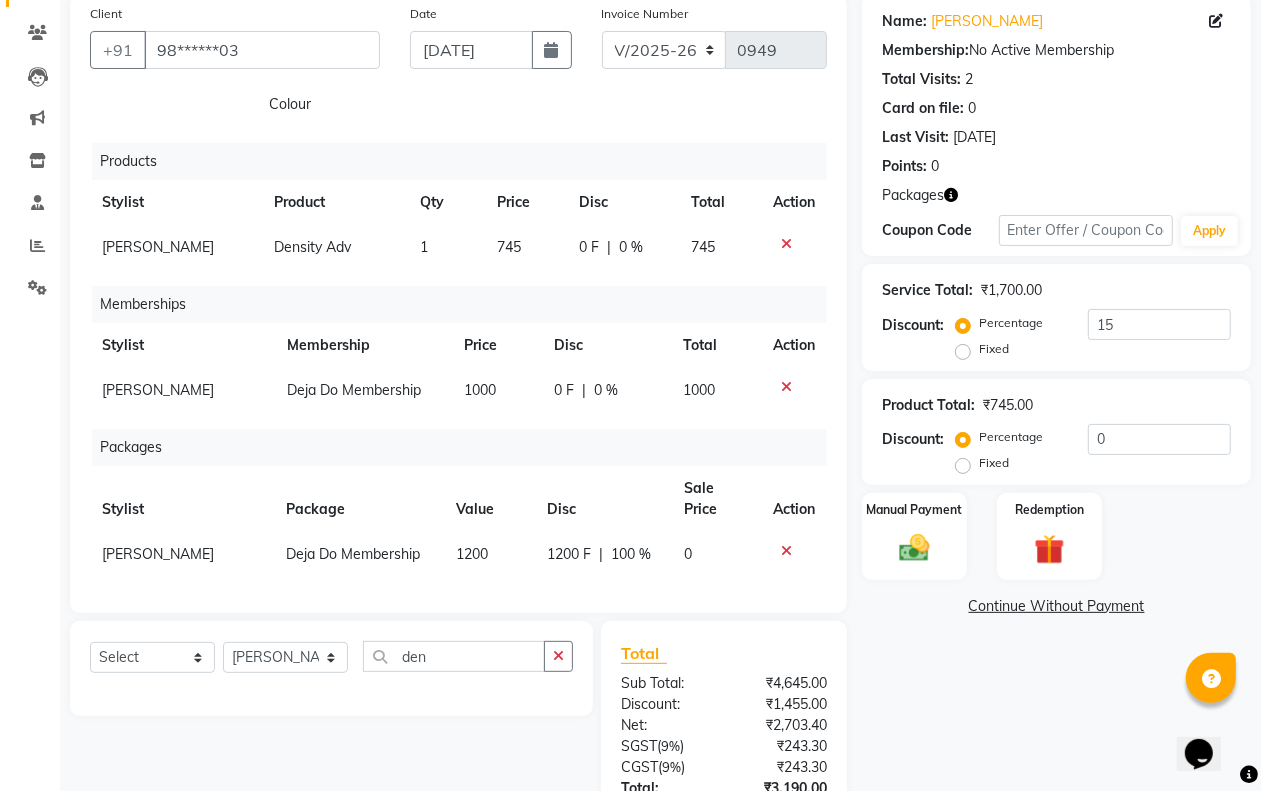 scroll, scrollTop: 153, scrollLeft: 0, axis: vertical 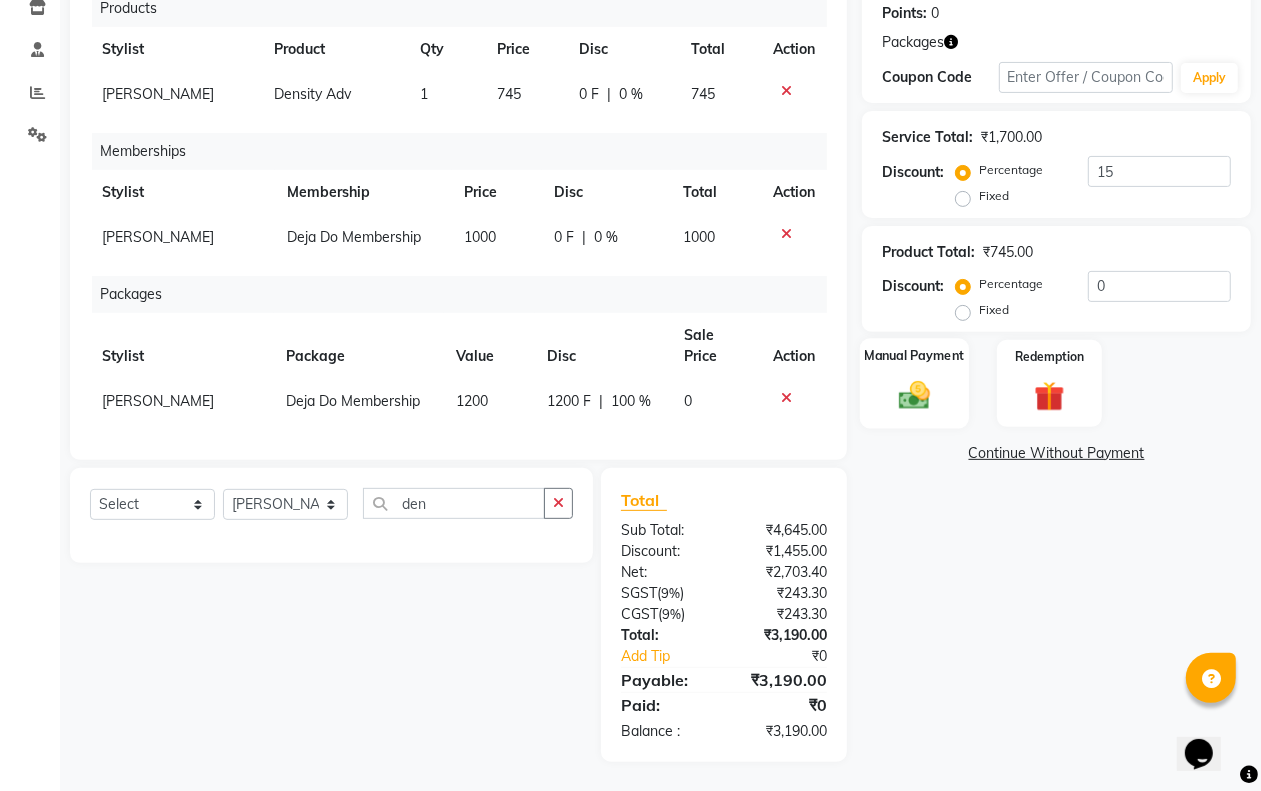 click 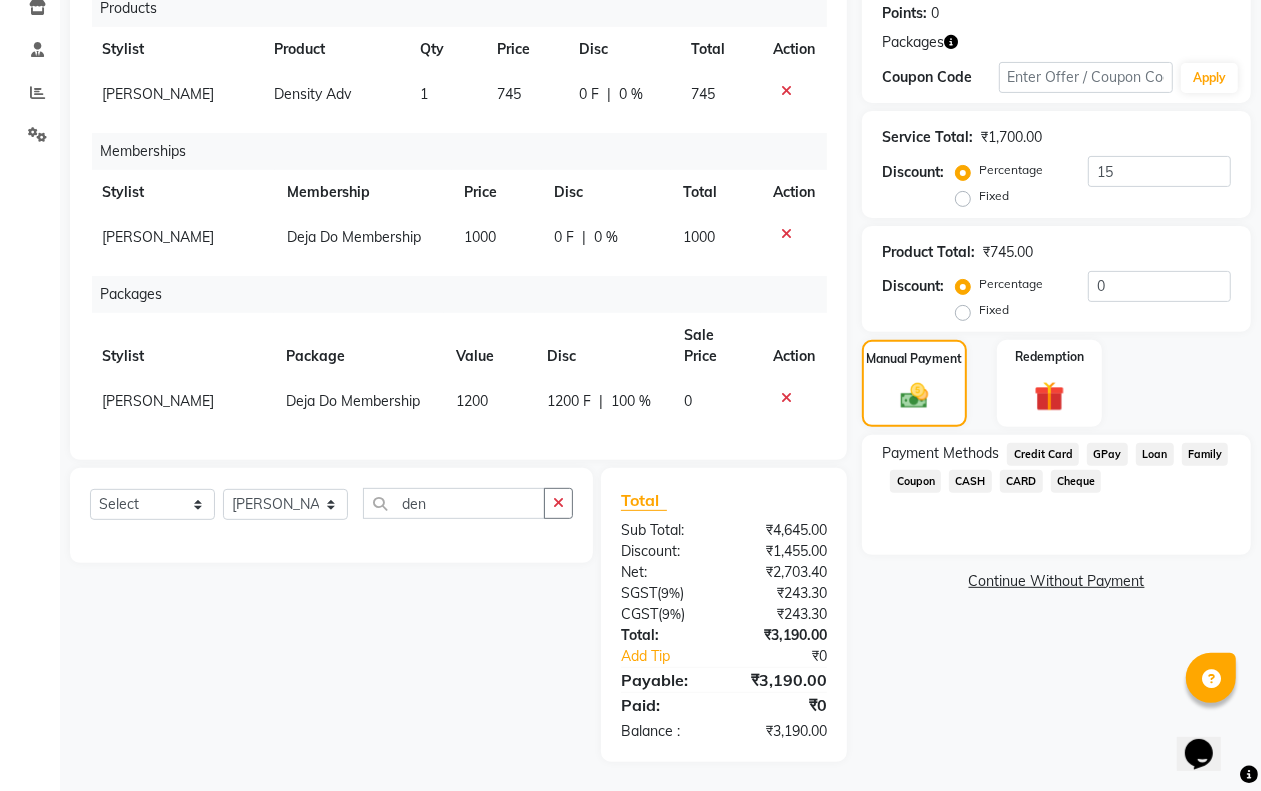 click on "CARD" 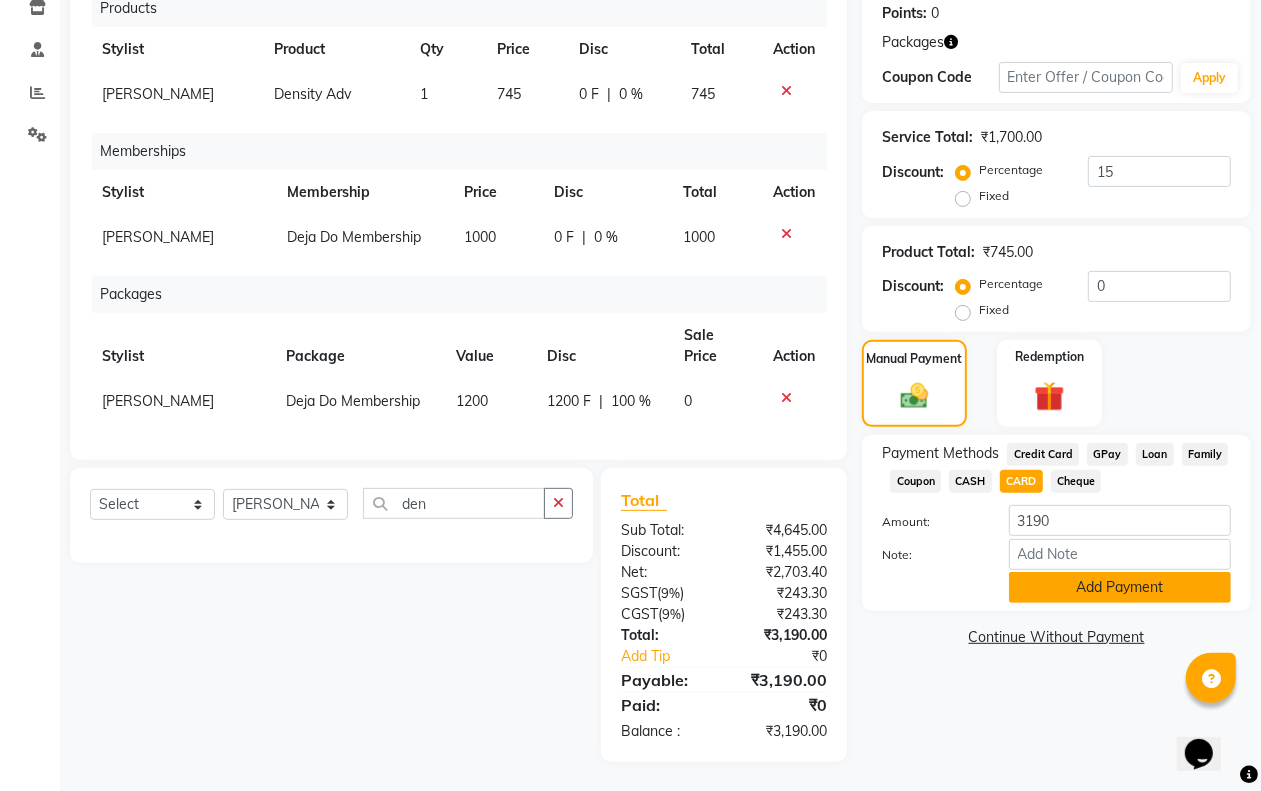 click on "Add Payment" 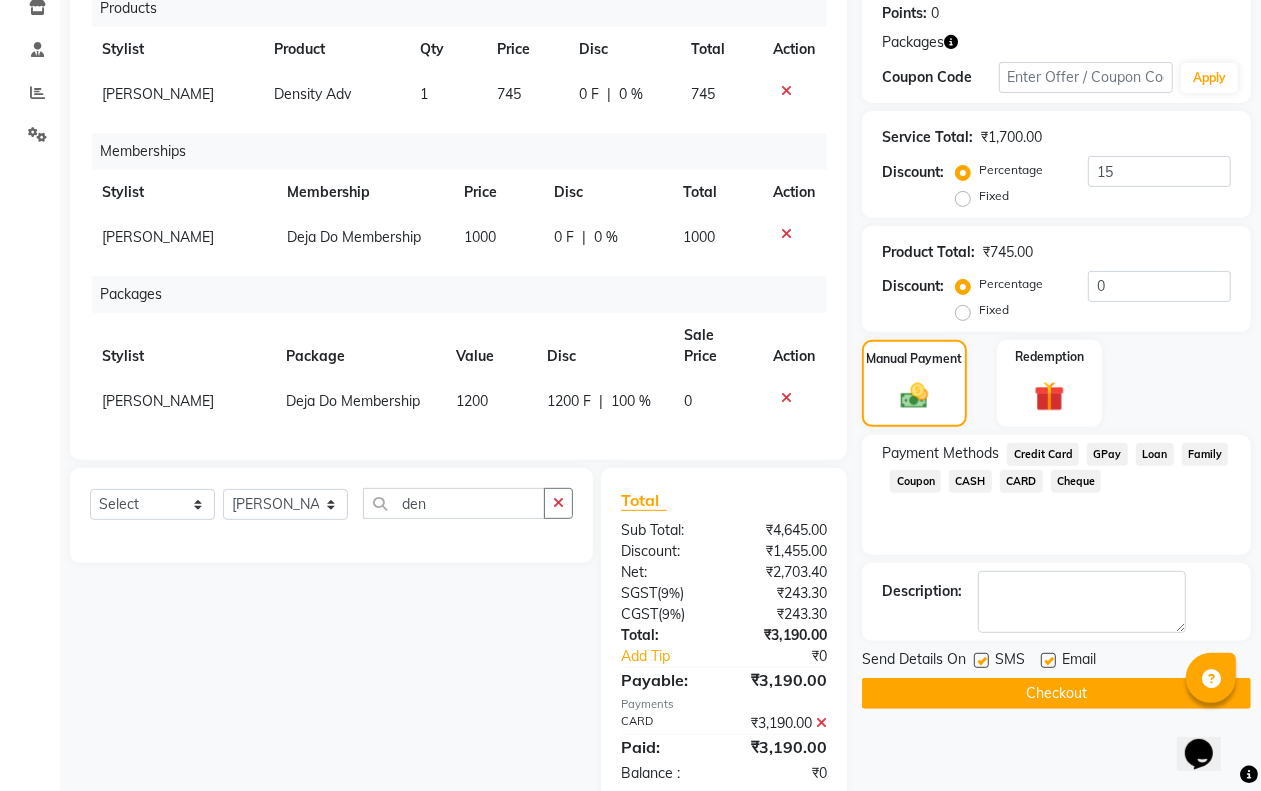 scroll, scrollTop: 350, scrollLeft: 0, axis: vertical 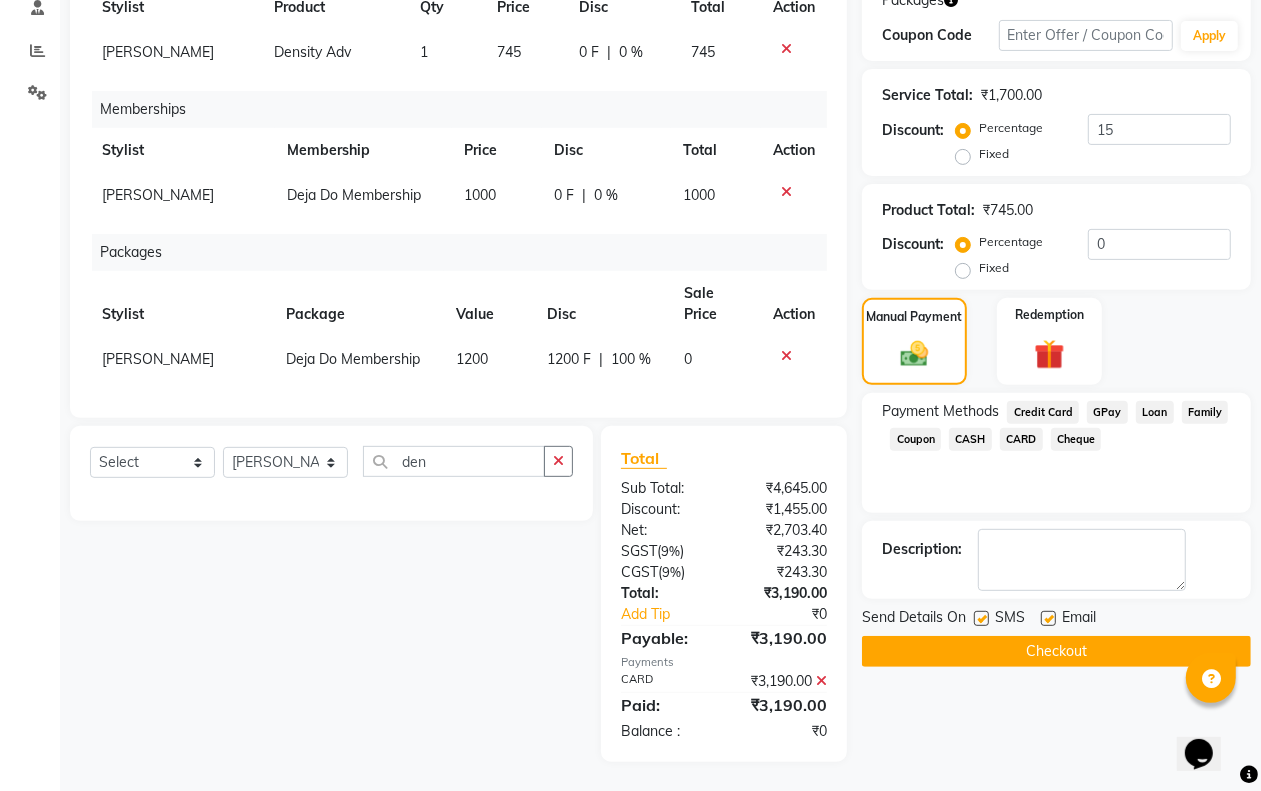 click on "Checkout" 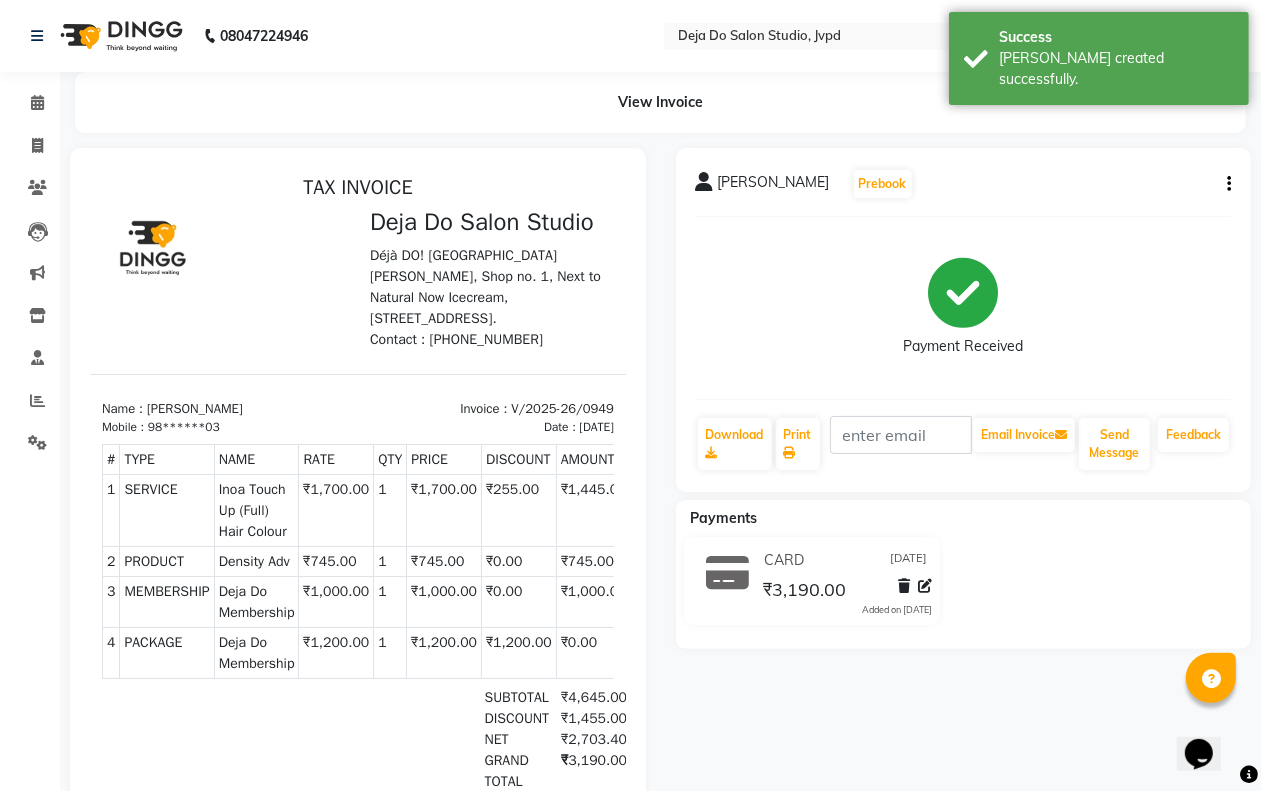 scroll, scrollTop: 0, scrollLeft: 0, axis: both 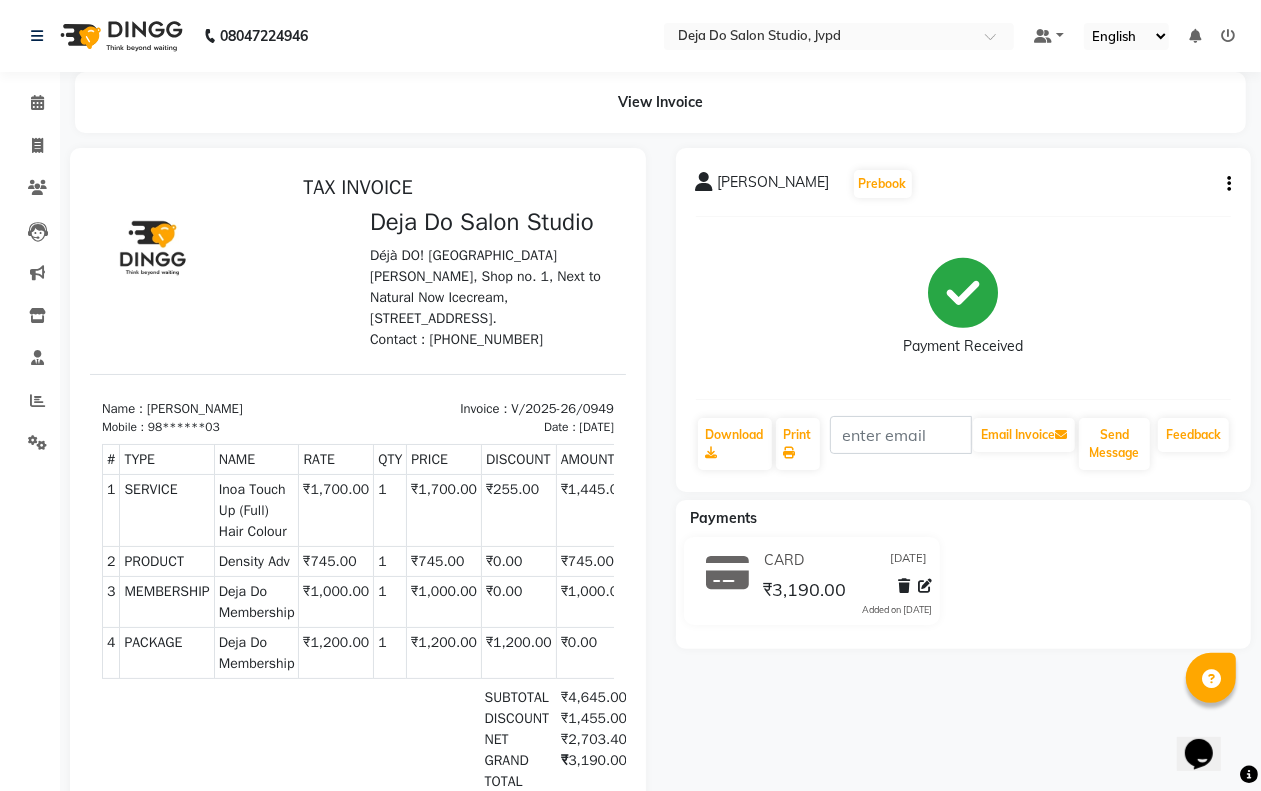 click on "Invoice" 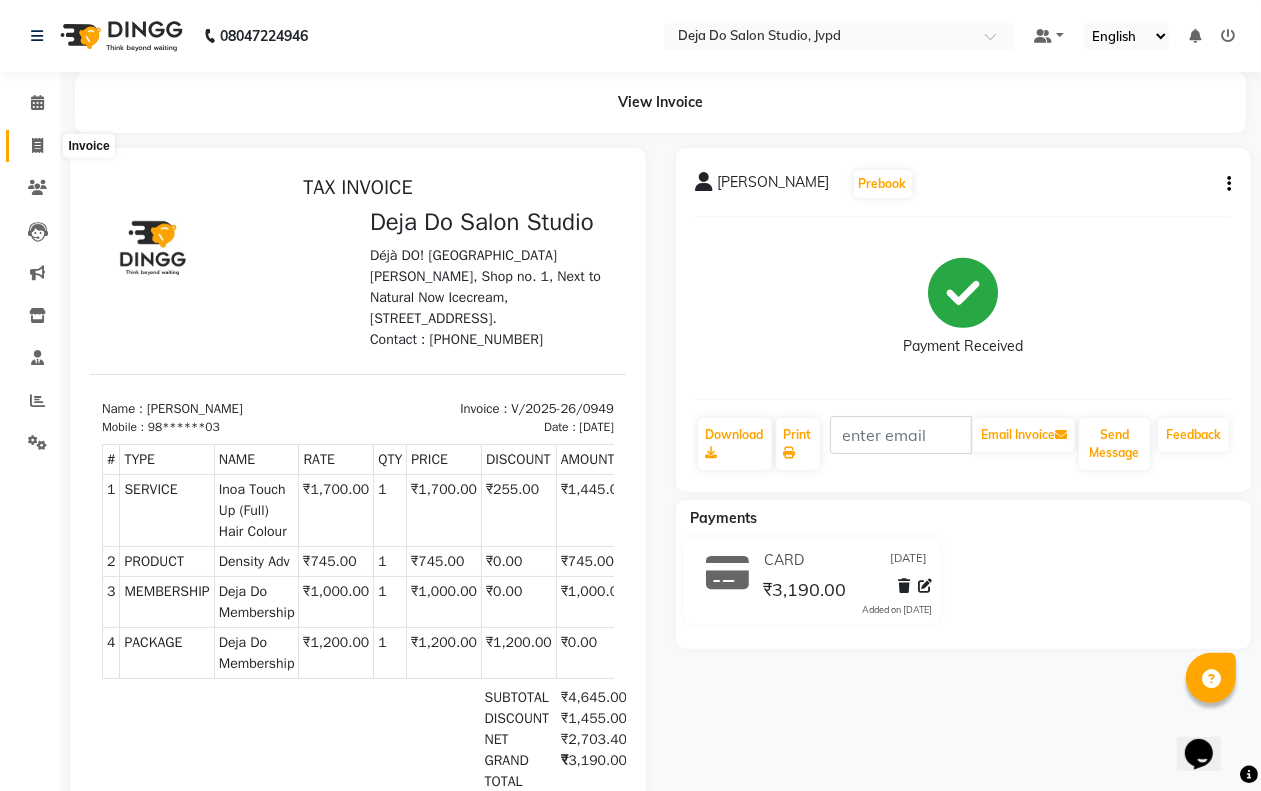 click 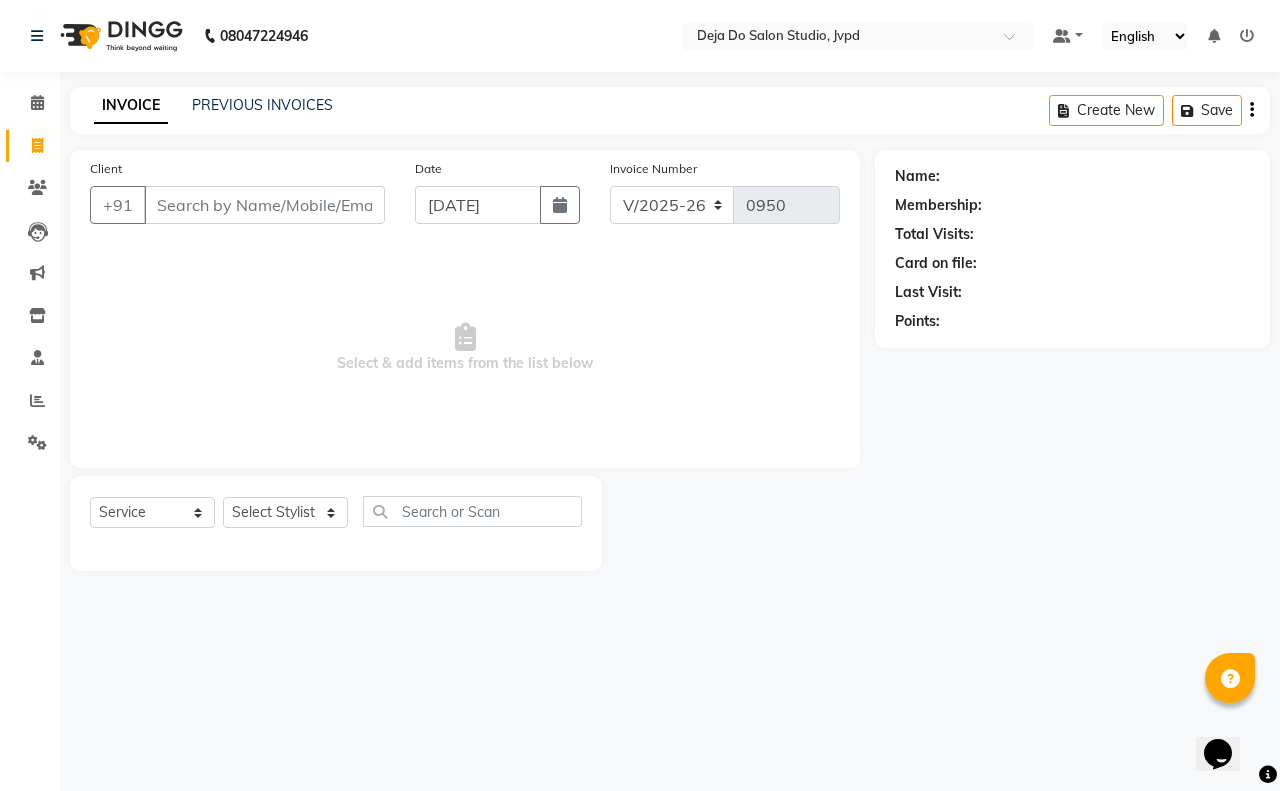 click on "Client" at bounding box center (264, 205) 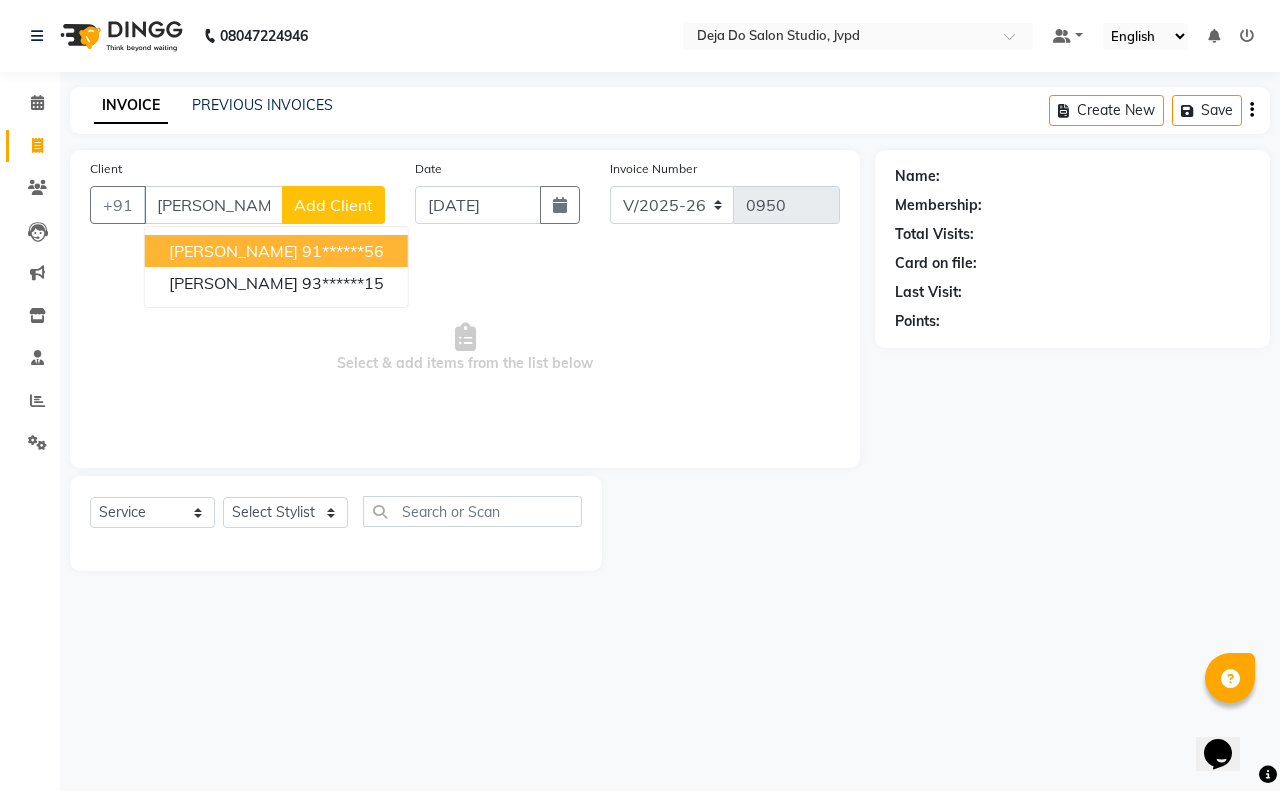 click on "91******56" at bounding box center (343, 251) 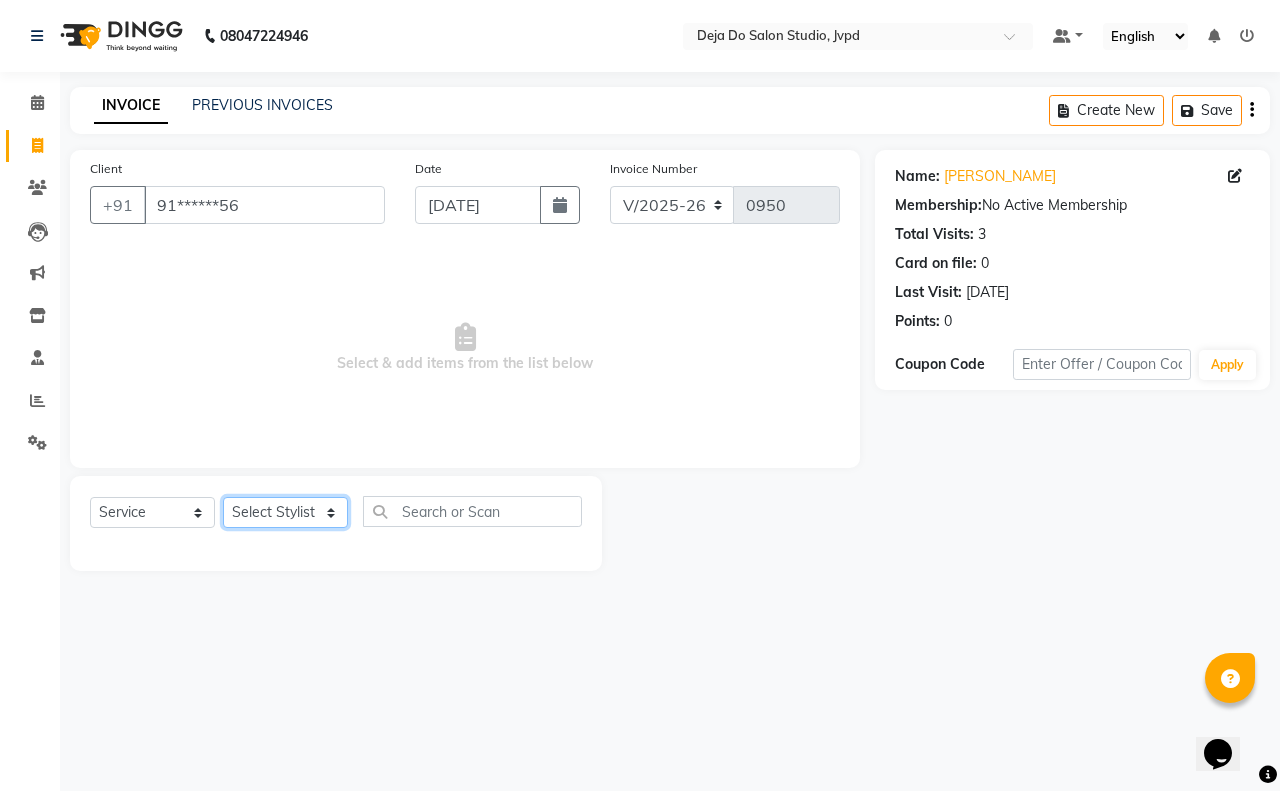 click on "Select Stylist Aditi Admin [PERSON_NAME]  [PERSON_NAME] Danish  Salamani [PERSON_NAME] [PERSON_NAME] Rashi [PERSON_NAME] [PERSON_NAME] [PERSON_NAME] [PERSON_NAME] [PERSON_NAME]" 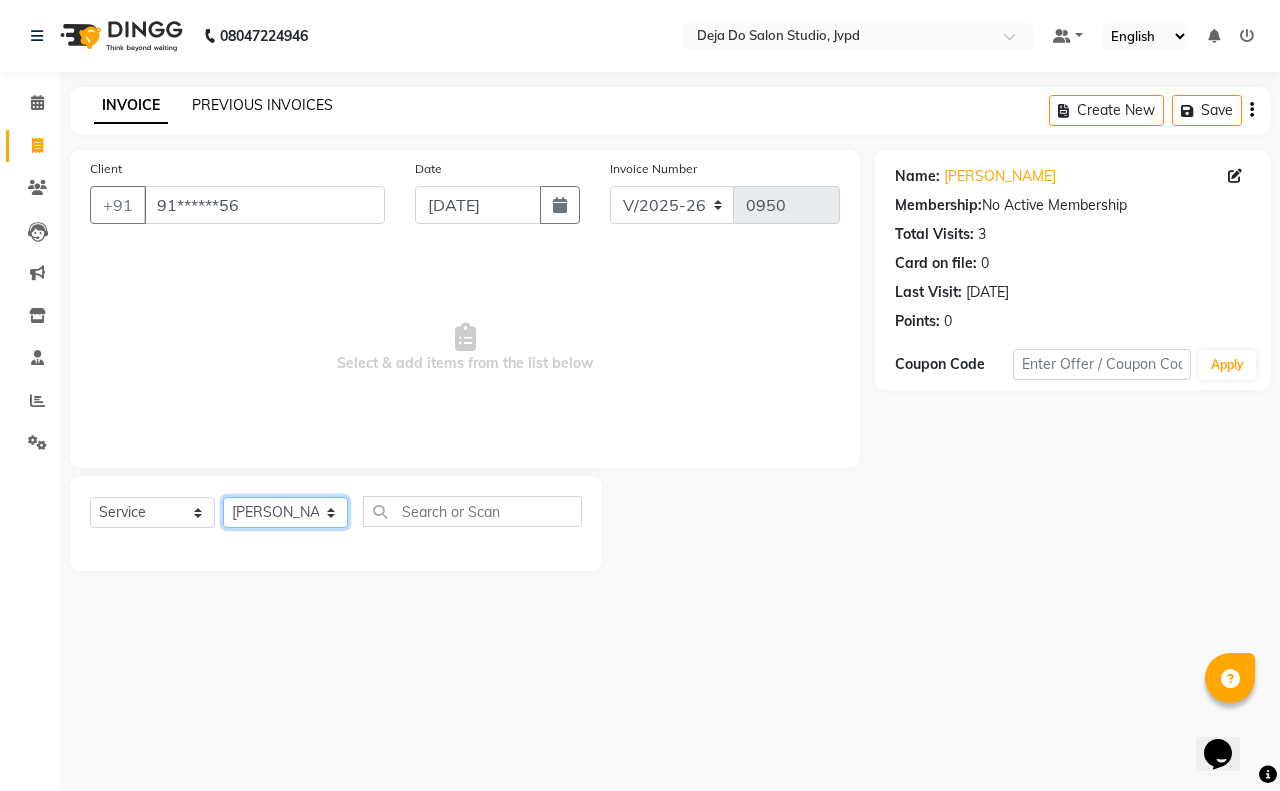 click on "Select Stylist Aditi Admin [PERSON_NAME]  [PERSON_NAME] Danish  Salamani [PERSON_NAME] [PERSON_NAME] Rashi [PERSON_NAME] [PERSON_NAME] [PERSON_NAME] [PERSON_NAME] [PERSON_NAME]" 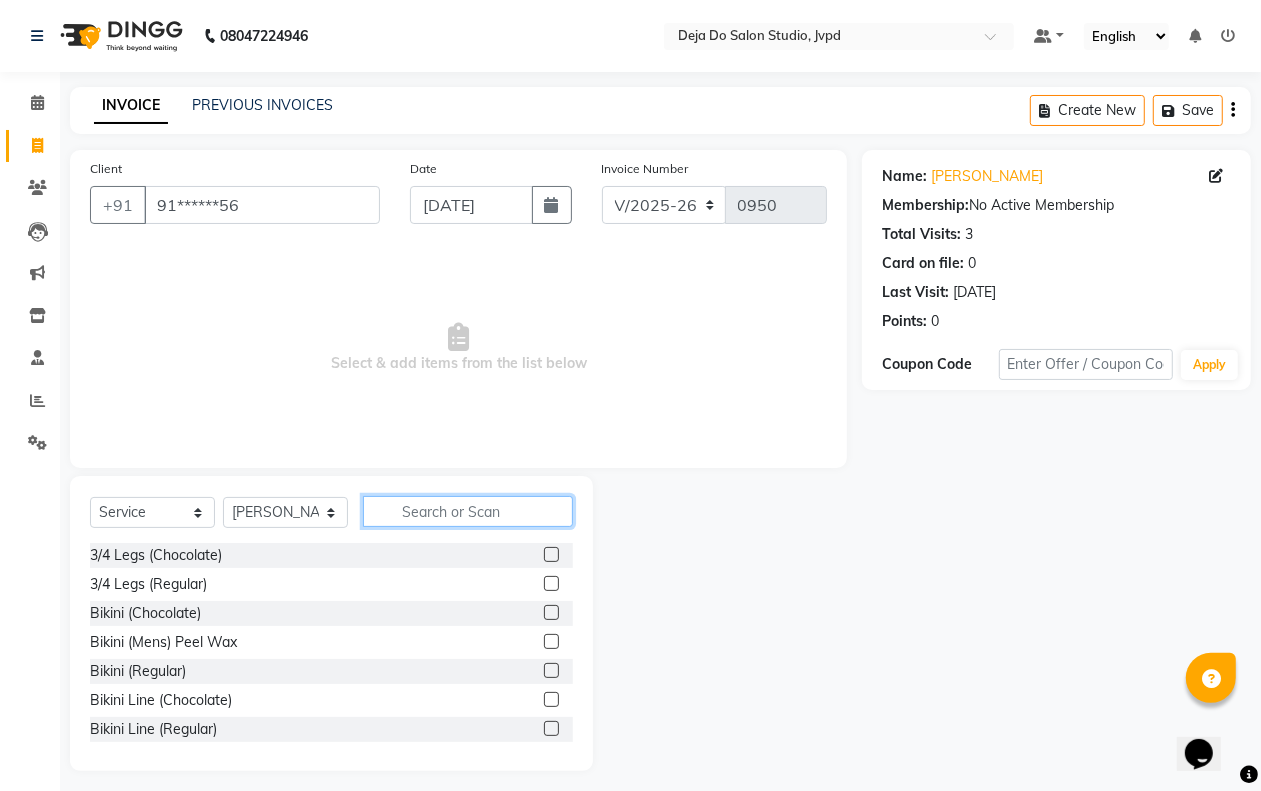 click 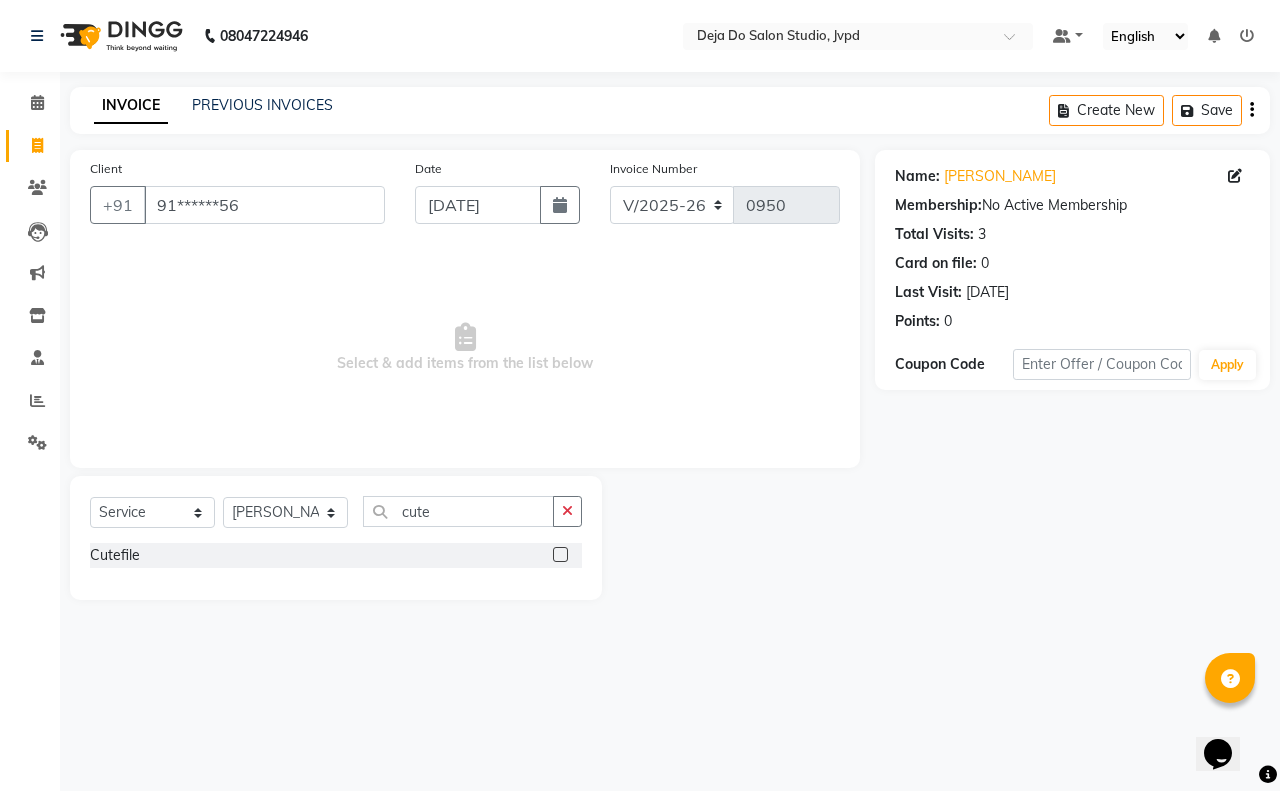 click 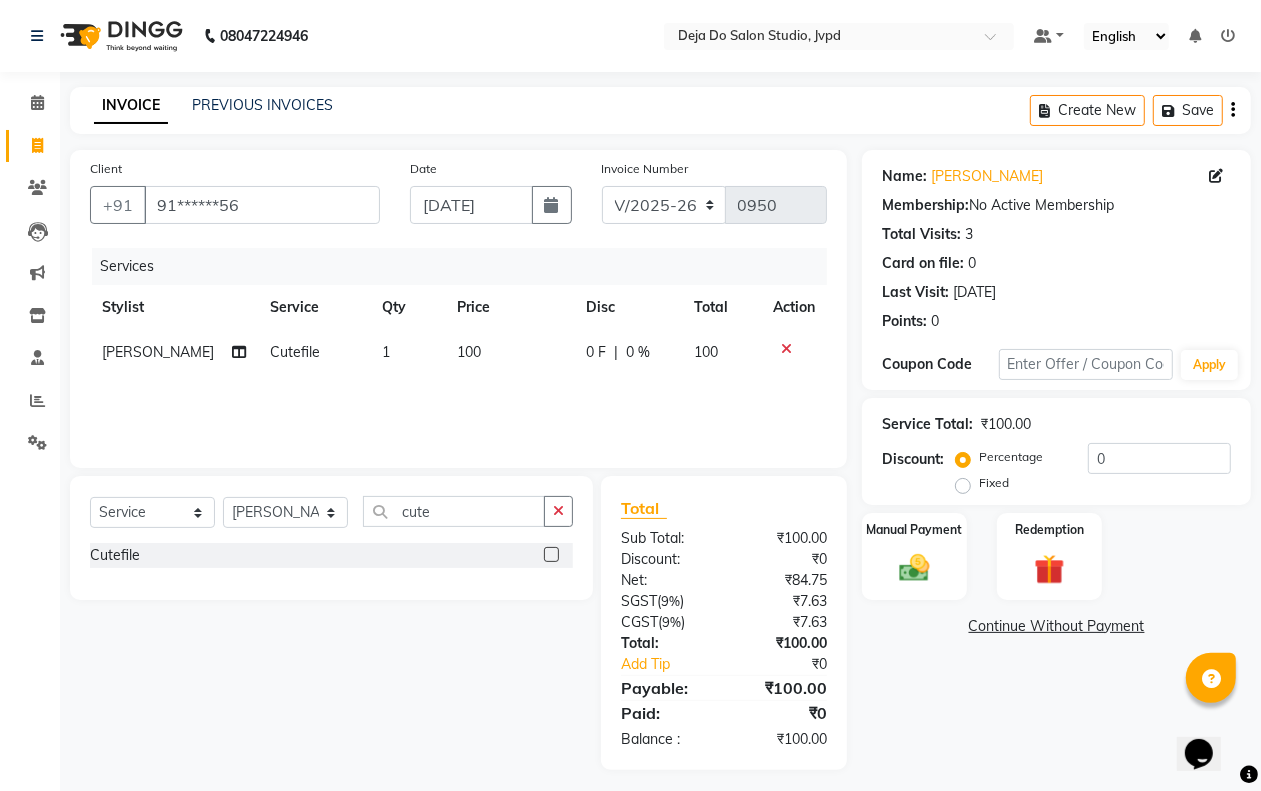 click on "100" 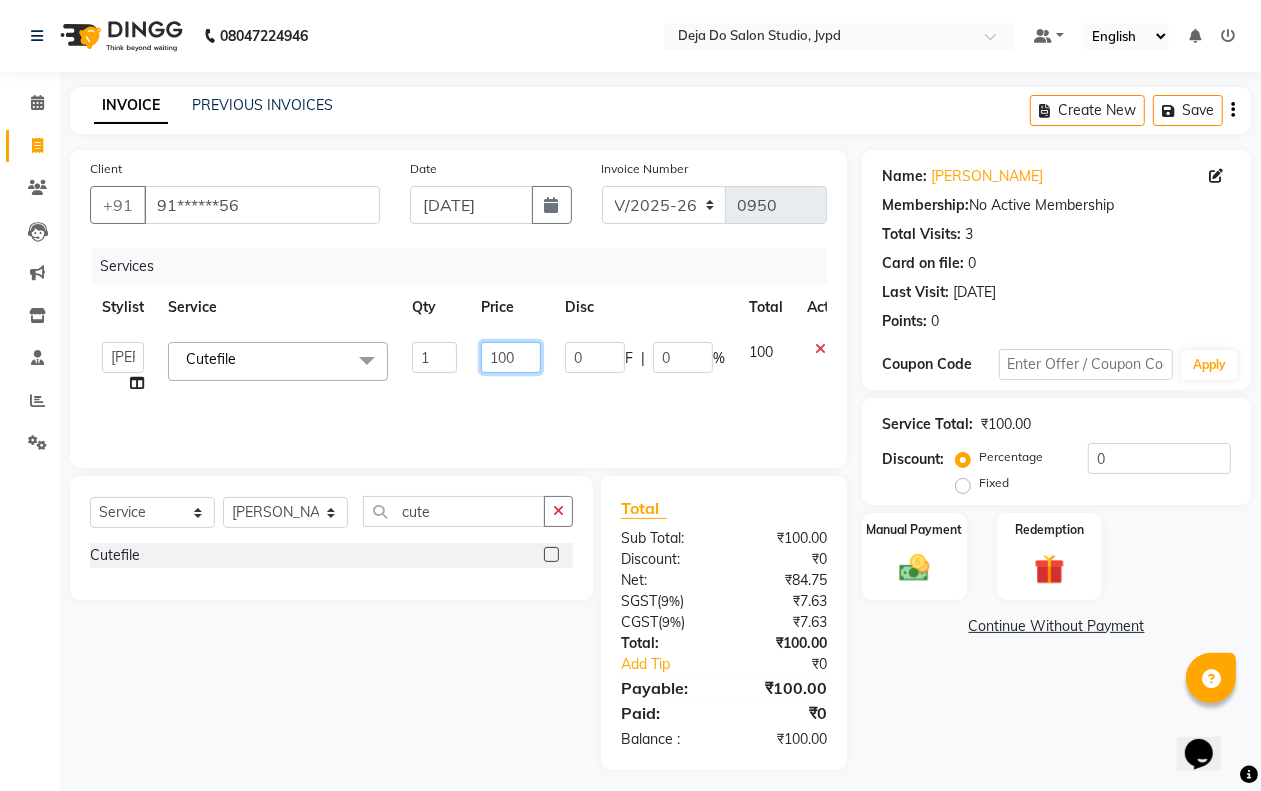 drag, startPoint x: 492, startPoint y: 356, endPoint x: 508, endPoint y: 366, distance: 18.867962 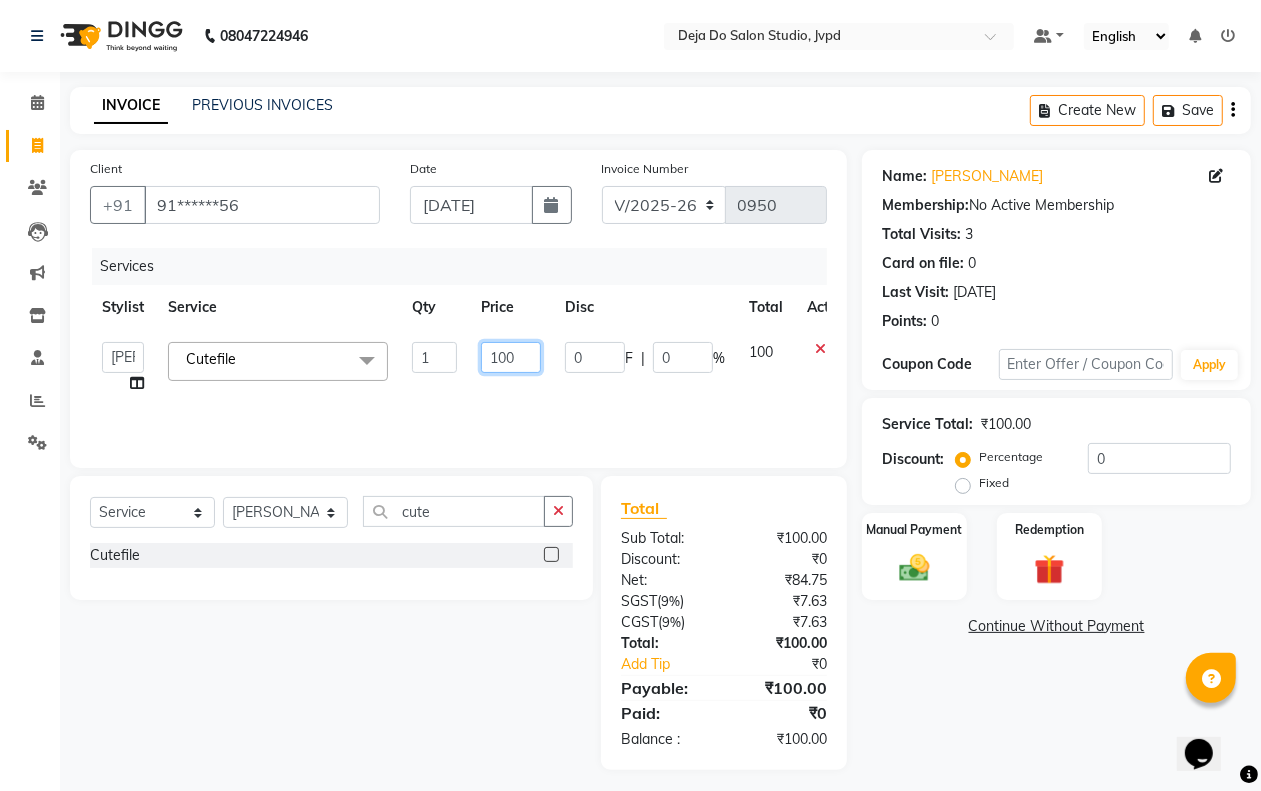 click on "100" 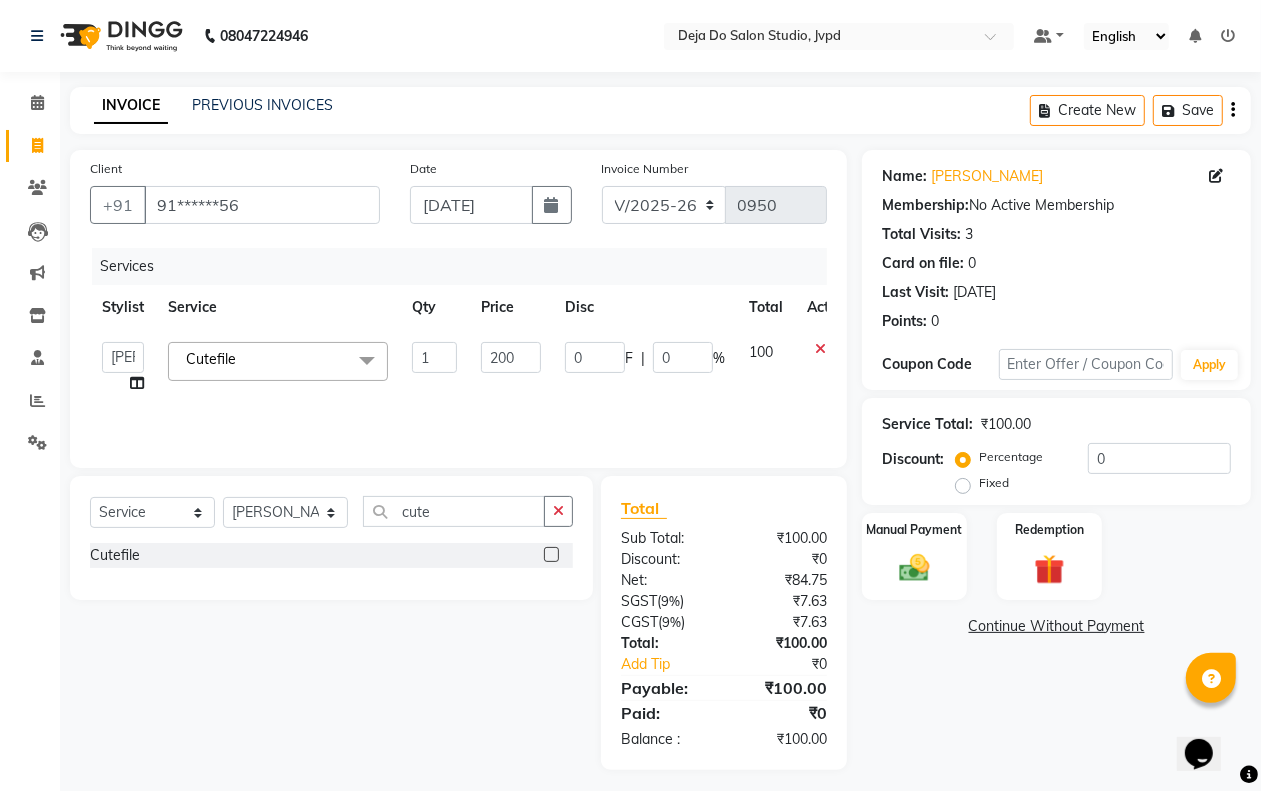 click on "Services Stylist Service Qty Price Disc Total Action  Aditi   Admin   Anam  Sheikh    [PERSON_NAME]   Danish  Salamani   [PERSON_NAME]   [PERSON_NAME]   Rashi [PERSON_NAME]   [PERSON_NAME]   [PERSON_NAME] Salamani   [PERSON_NAME]   [PERSON_NAME]  Cutefile  x 3/4 Legs (Chocolate)  3/4 Legs (Regular)  Bikini (Chocolate)  Bikini (Mens) Peel Wax  Bikini (Regular)  Bikini Line (Chocolate)  Bikini Line (Regular)  Bikini Peel Wax  Chin (Mens)  Regular Wax  Chin (Mens) Peel Wax  Chin Peel Wax  Chin Regular Wax Clean Shave Peel Wax (Mens)  Forehead (Mens)  Regular Wax  Forehead (Mens) Peel Wax  Forehead Peel Wax  Forehead Regular Wax  Full Arms + Underarms (Chocolate)  Full Arms + Underarms (Regular) Full Back (Chocolate)  Full Back (Regular)  Full Face (Mens)  Regular Wax  Full Face (Mens) Peel Wax  Lower Lip (Mens) Peel Wax  Full Face Regular Wax  Full Front (Chocolate)  Full Front (Regular)  Full Legs (Chocolate)  Full Legs (Regular) Half Back (Chocolate)  Half Back (Regular)  Half Front (Chocolate)  1 0" 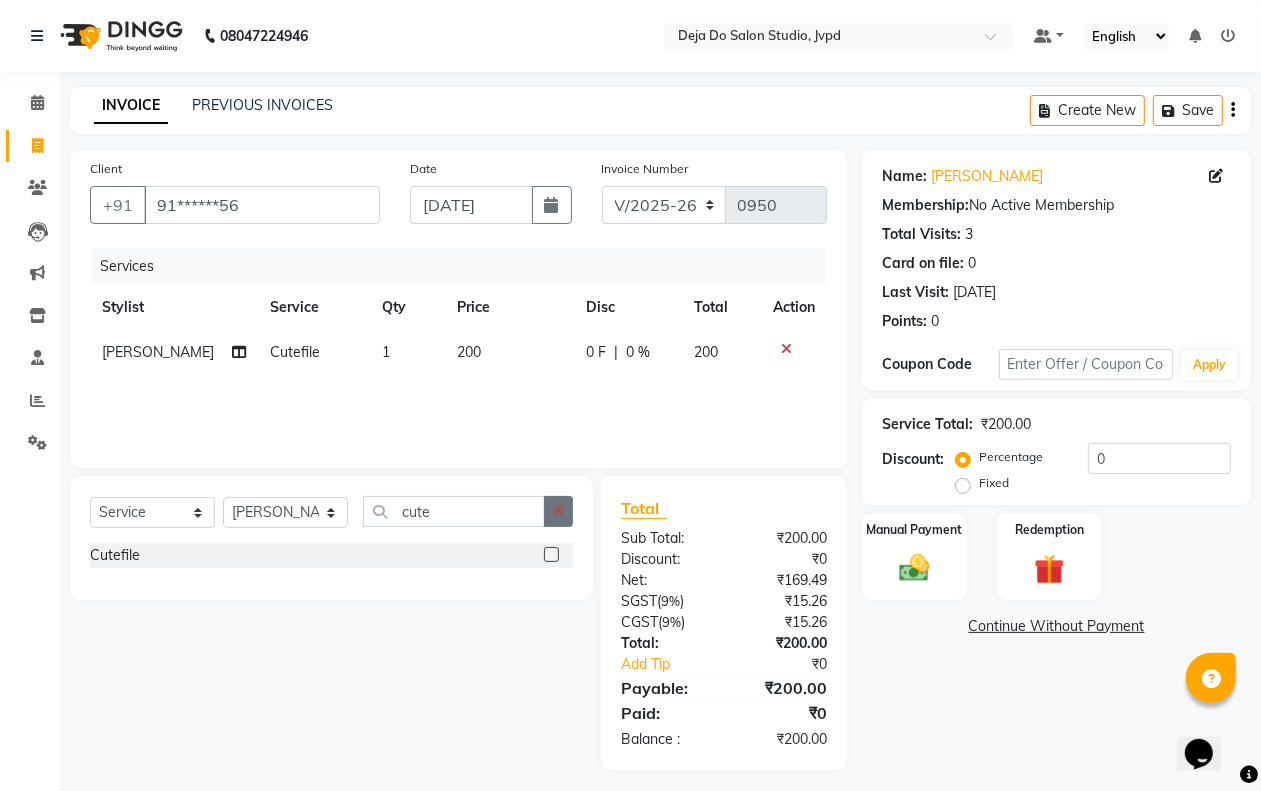 click 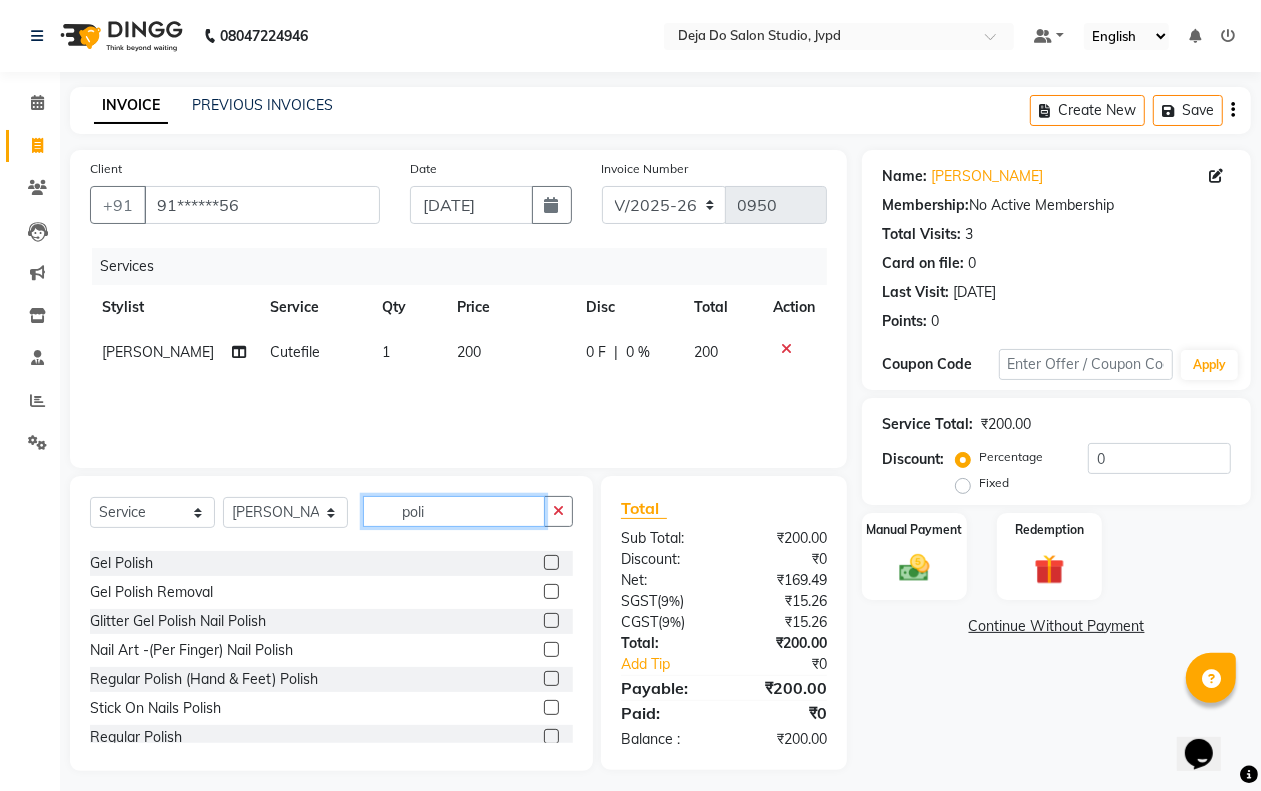 scroll, scrollTop: 292, scrollLeft: 0, axis: vertical 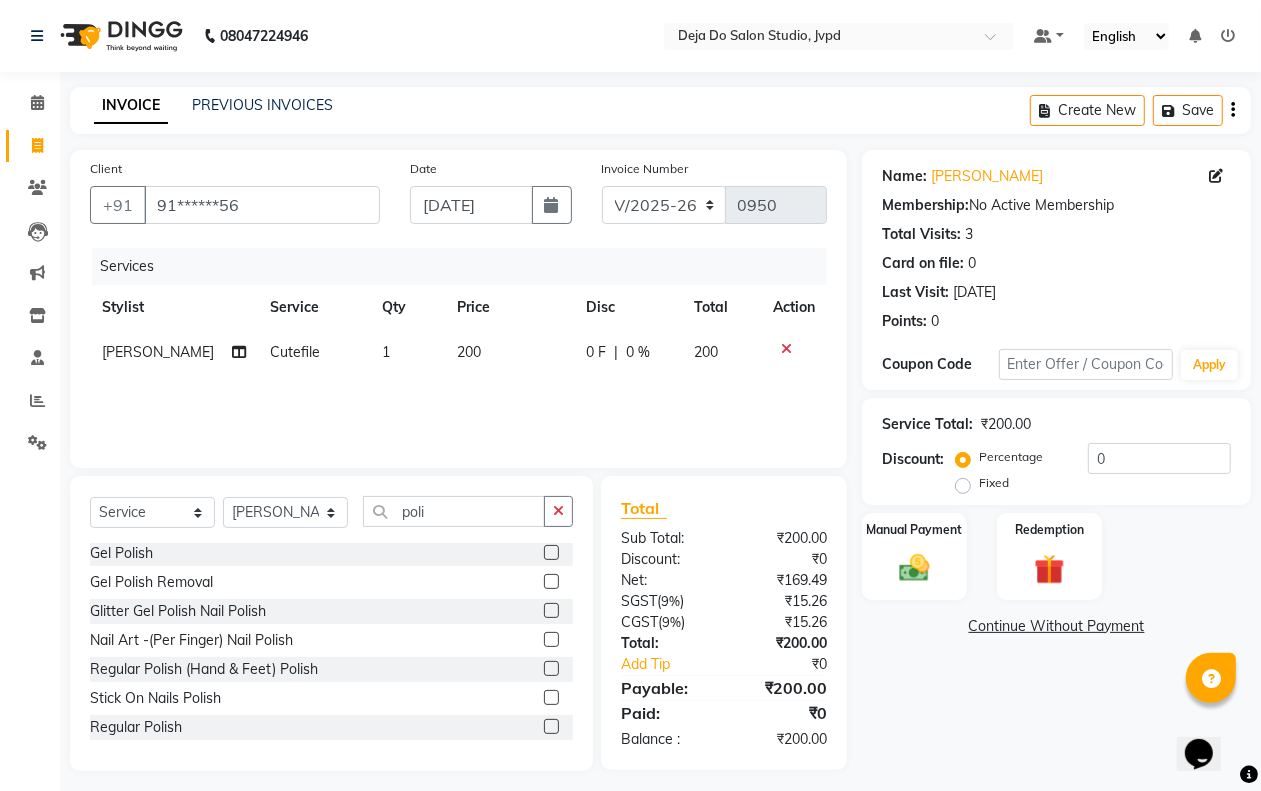 click 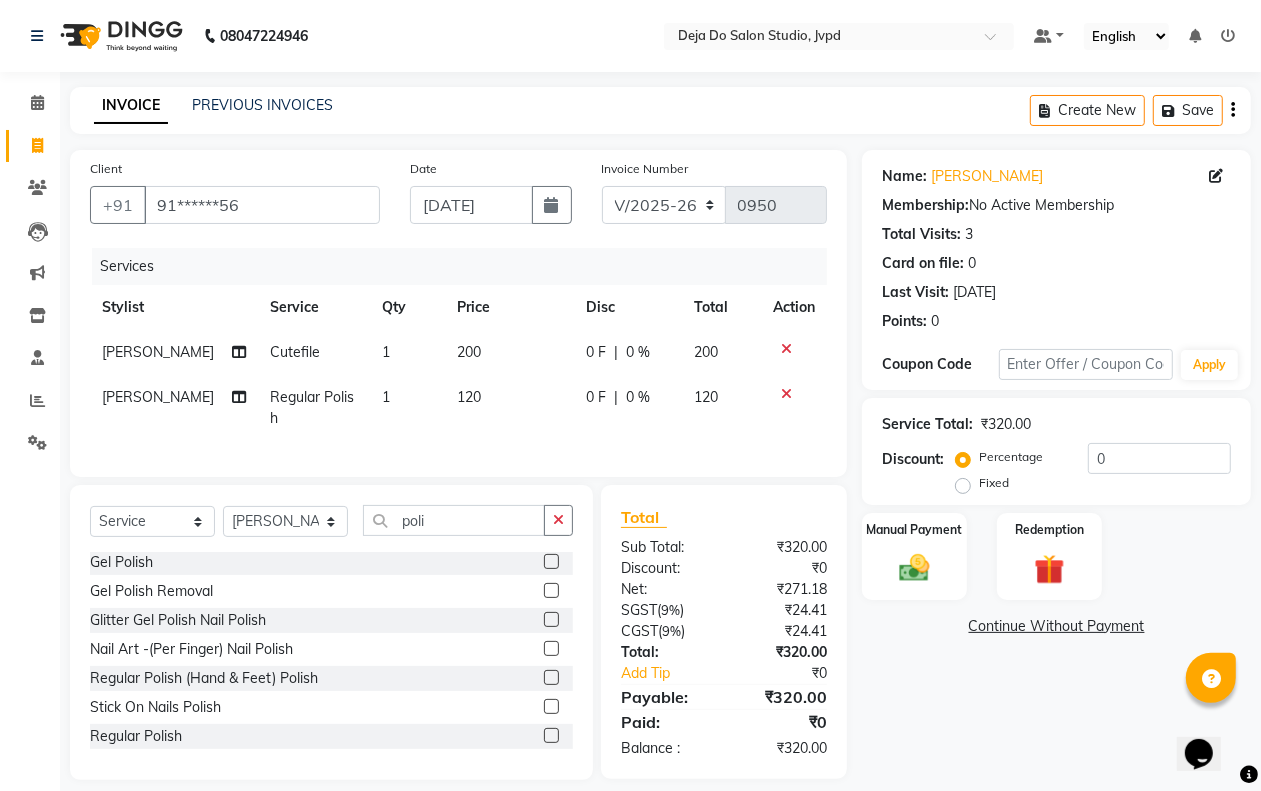 click on "120" 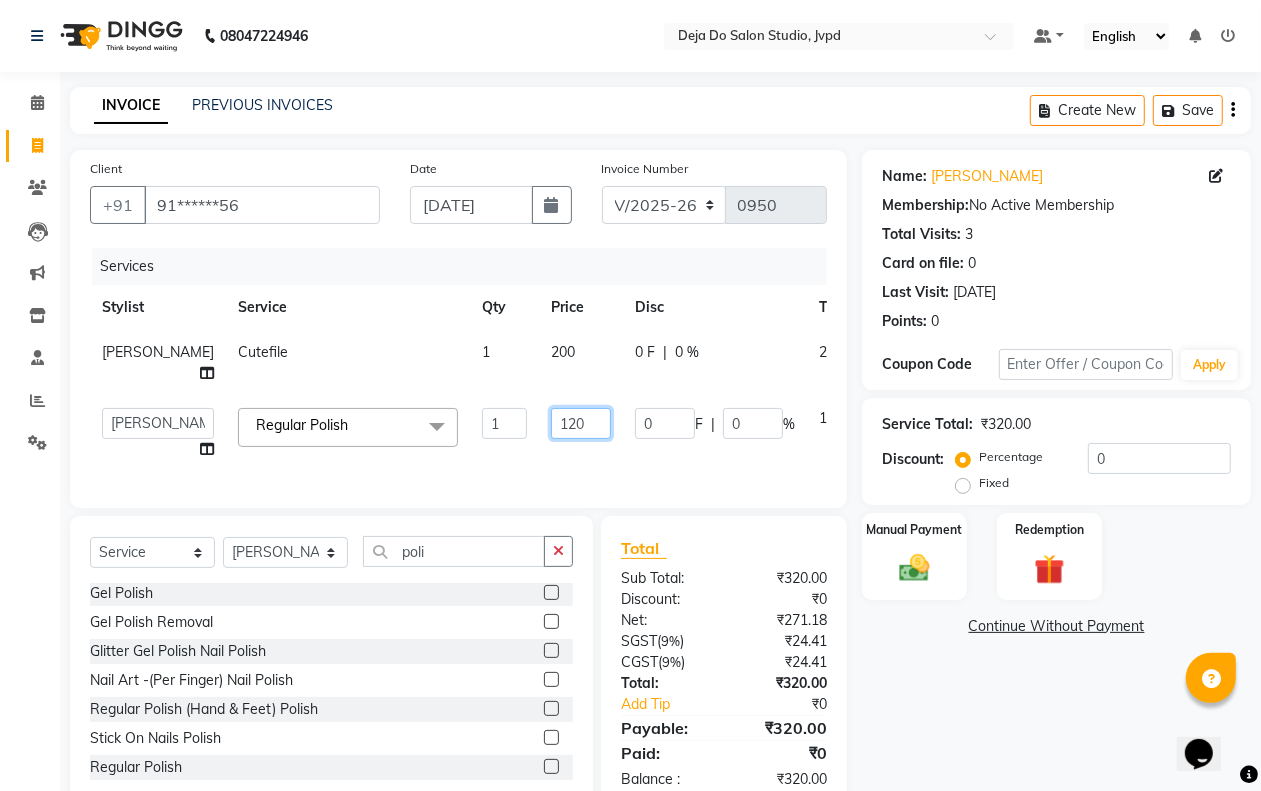 click on "120" 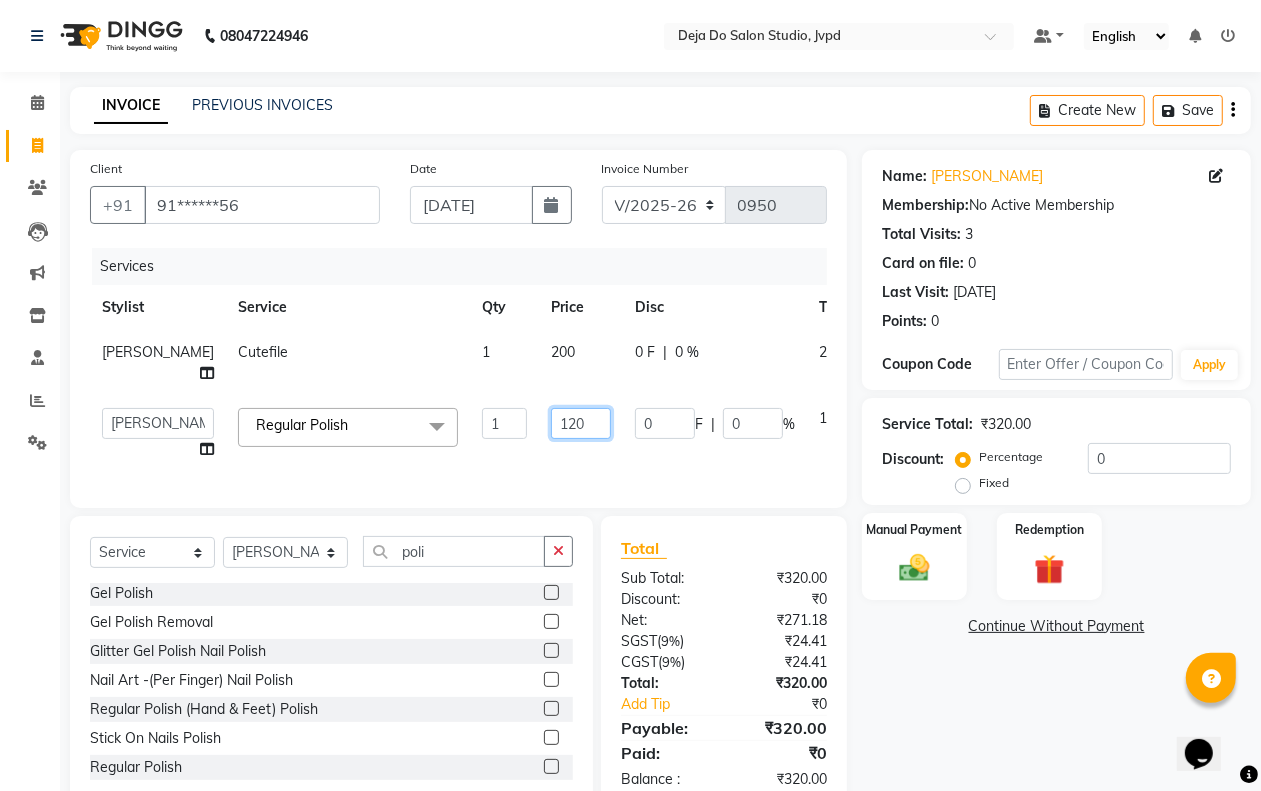 drag, startPoint x: 506, startPoint y: 441, endPoint x: 522, endPoint y: 450, distance: 18.35756 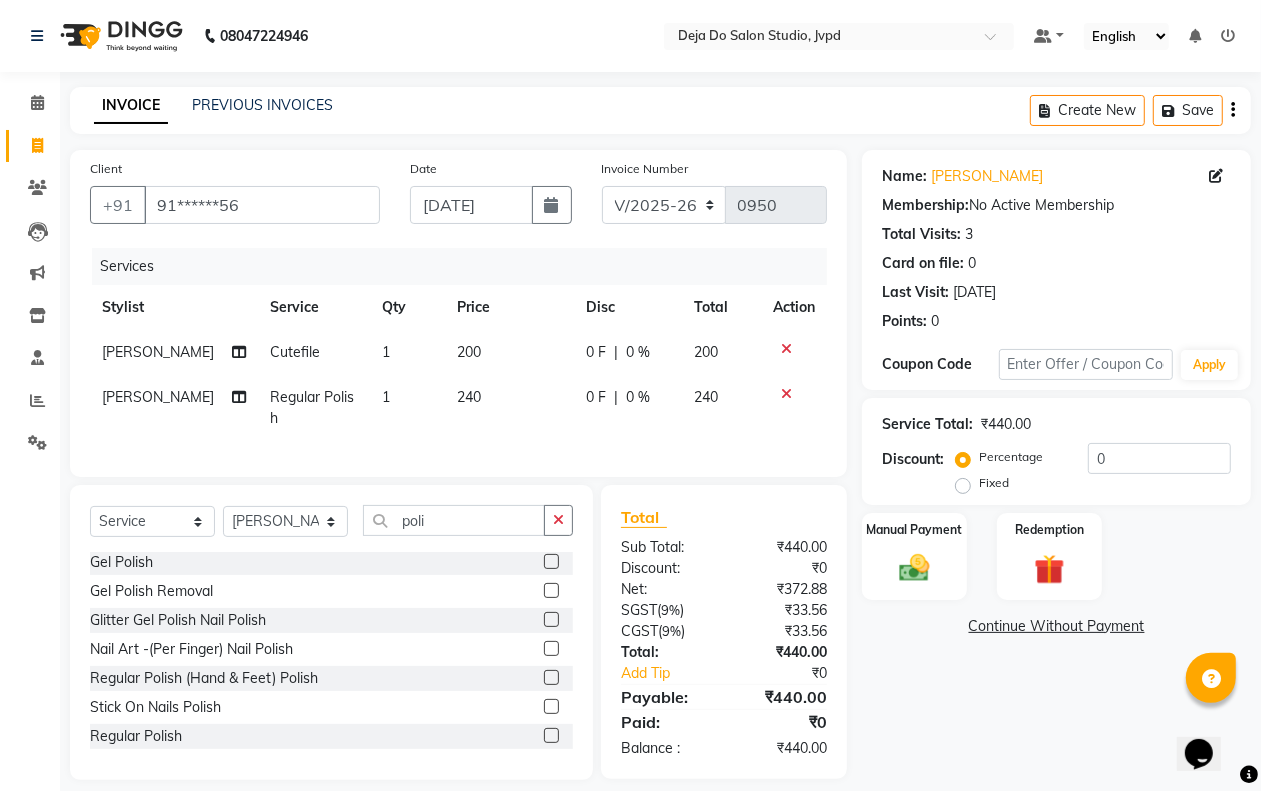 click on "Client +91 91******56 Date [DATE] Invoice Number V/2025 V/[PHONE_NUMBER] Services Stylist Service Qty Price Disc Total Action [PERSON_NAME] Cutefile 1 200 0 F | 0 % 200 [PERSON_NAME] Regular Polish 1 240 0 F | 0 % 240" 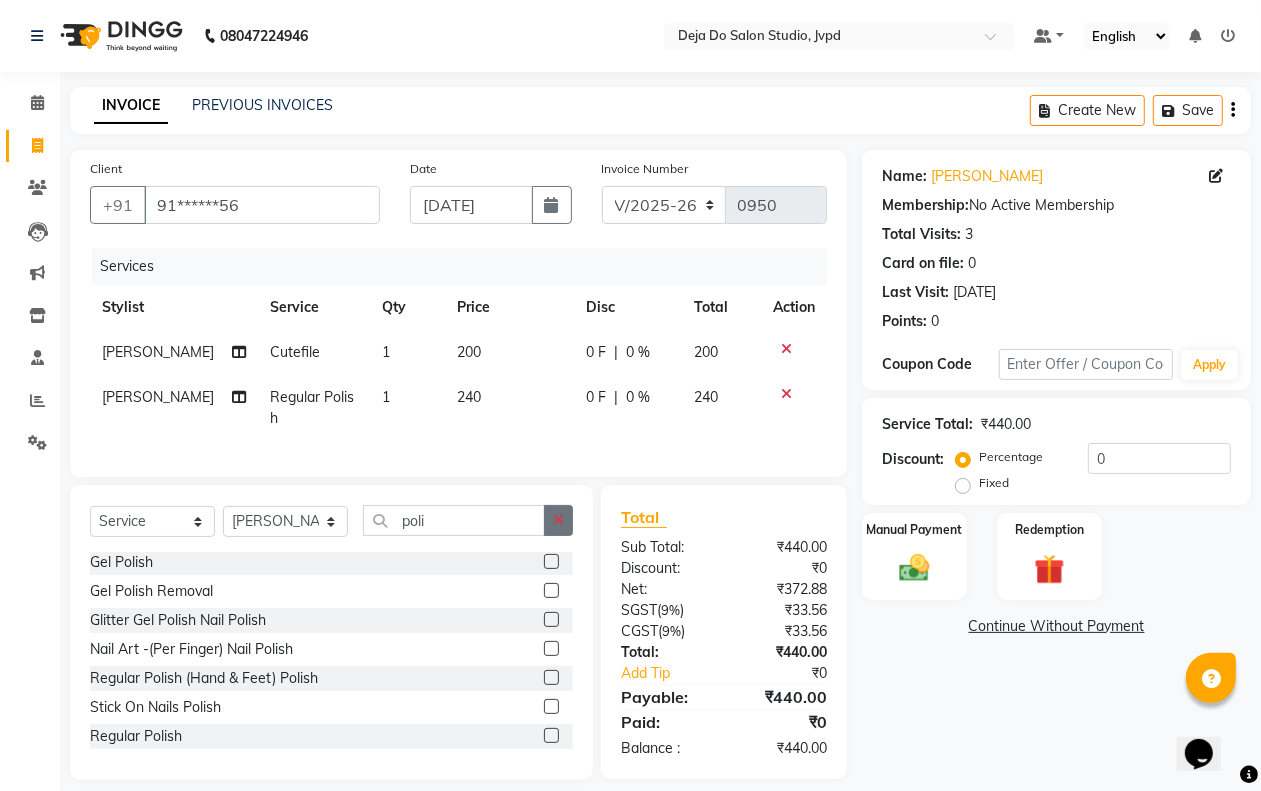 click 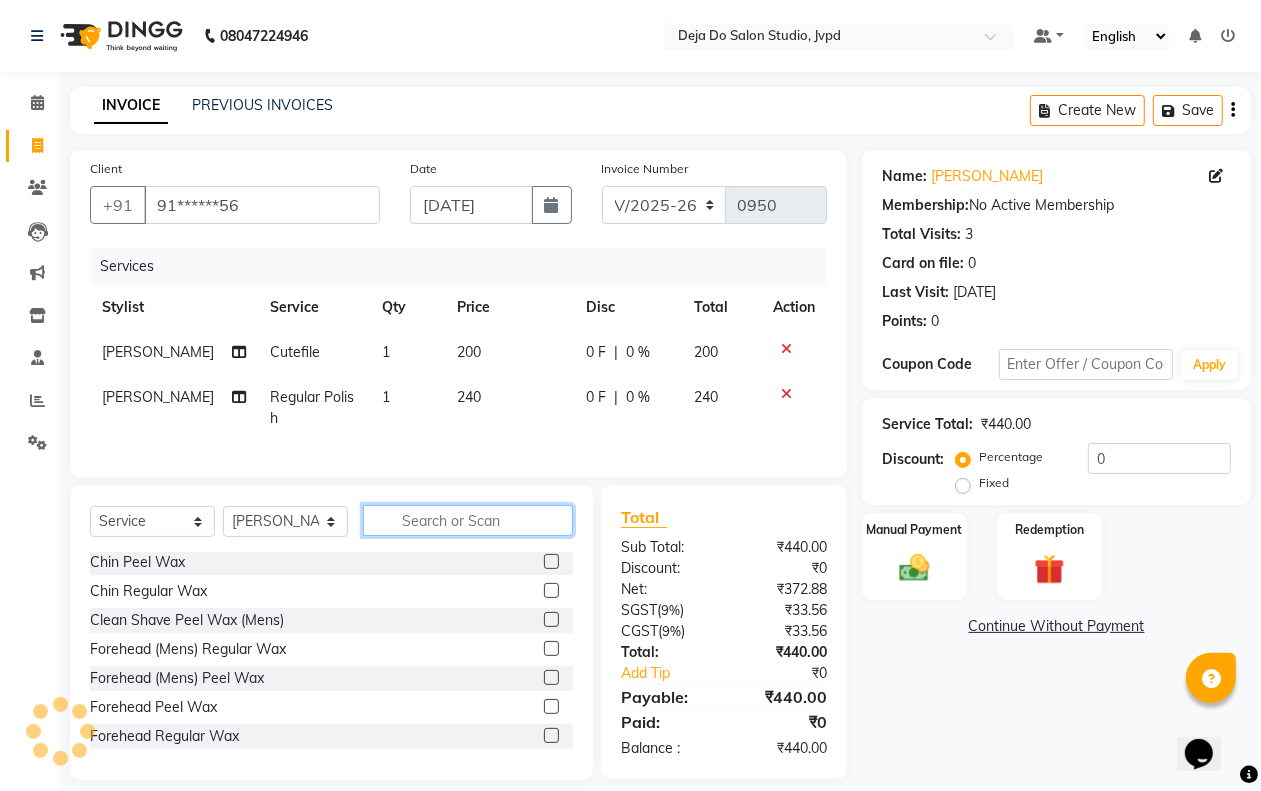 click 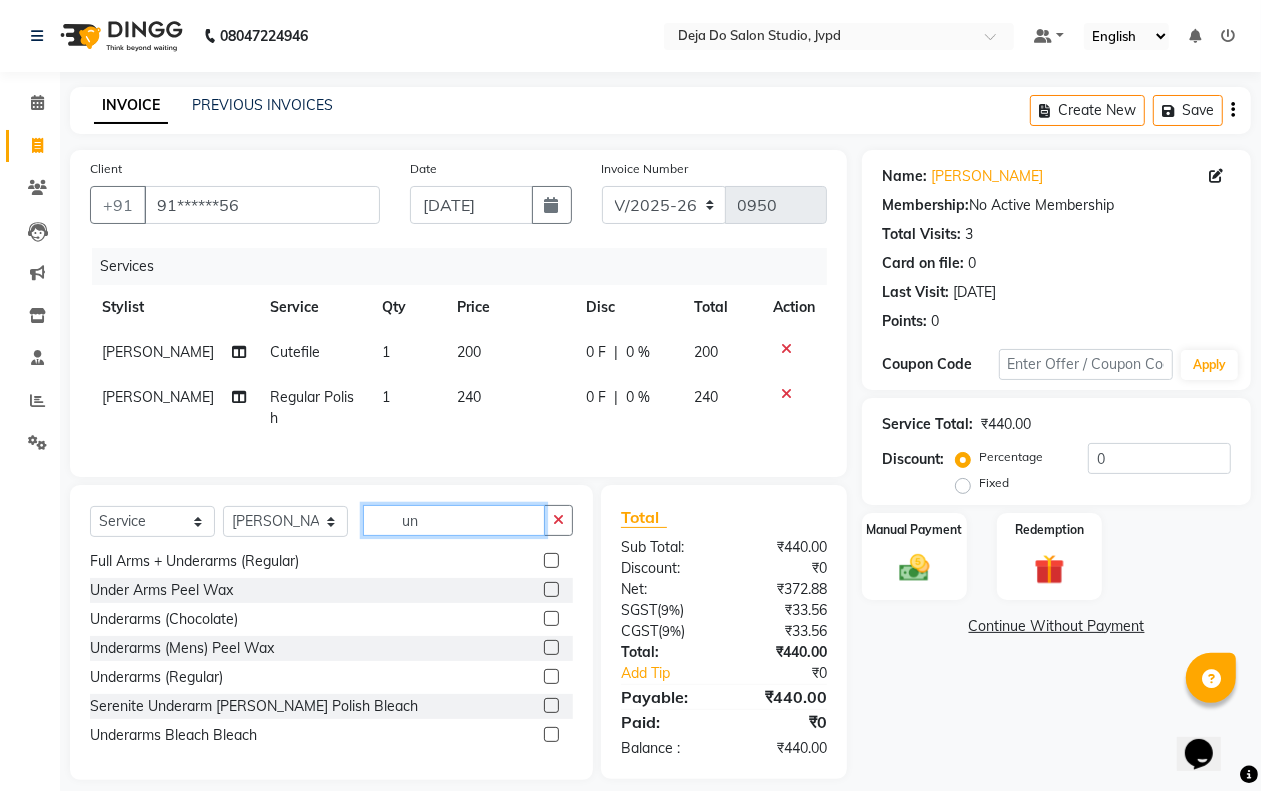 scroll, scrollTop: 0, scrollLeft: 0, axis: both 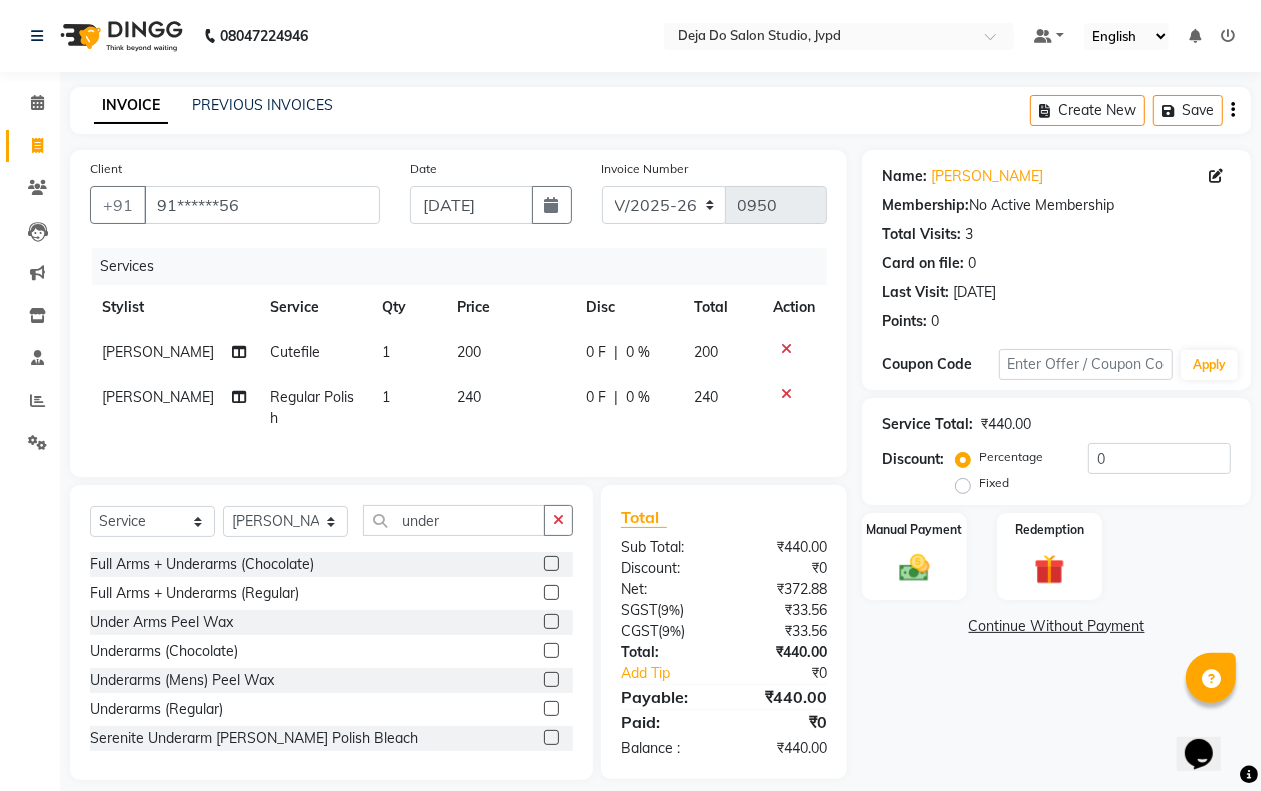click 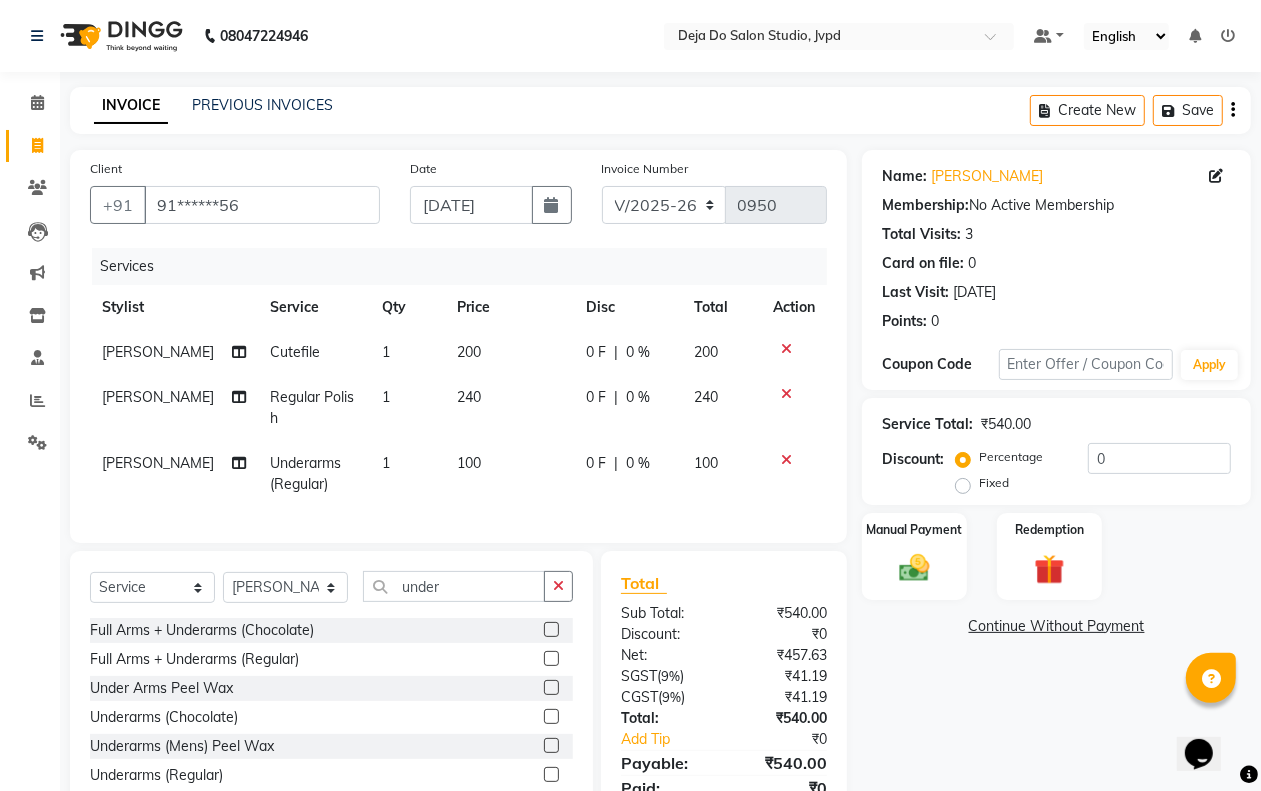 click on "100" 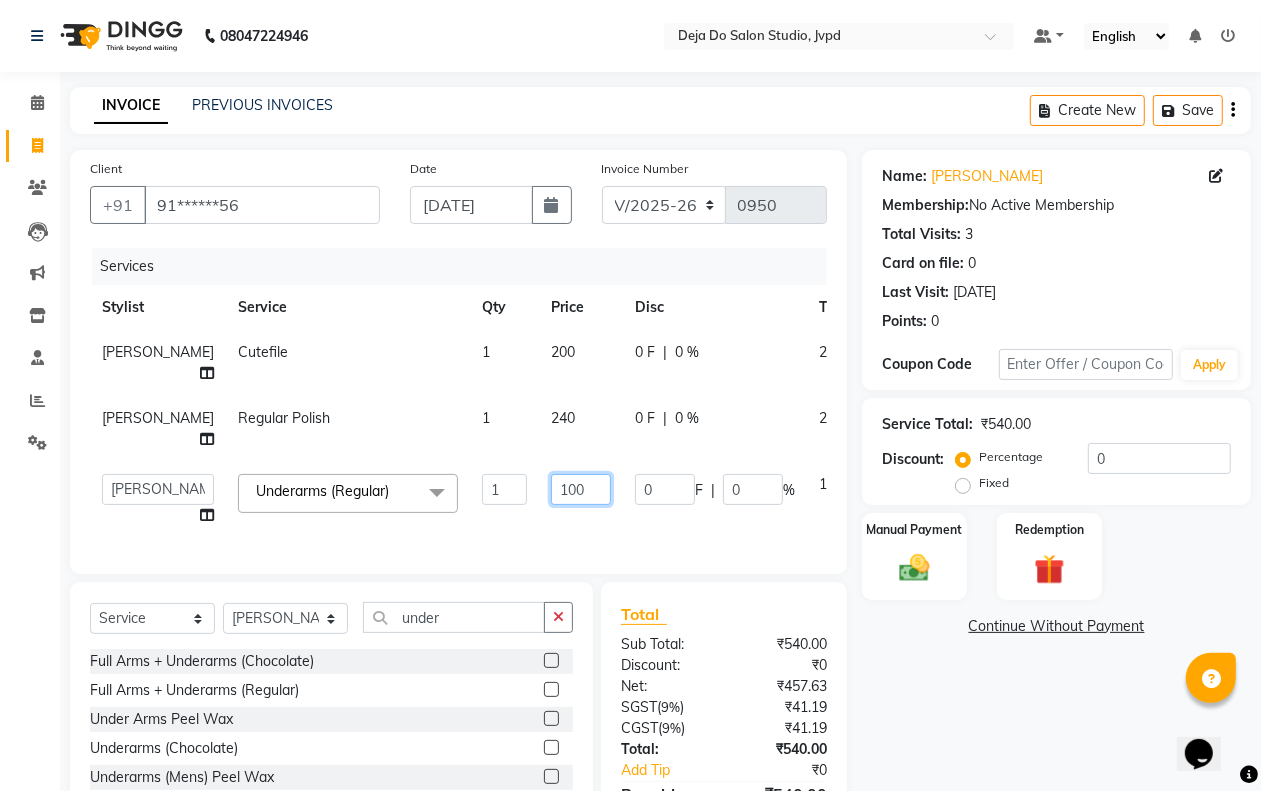 click on "100" 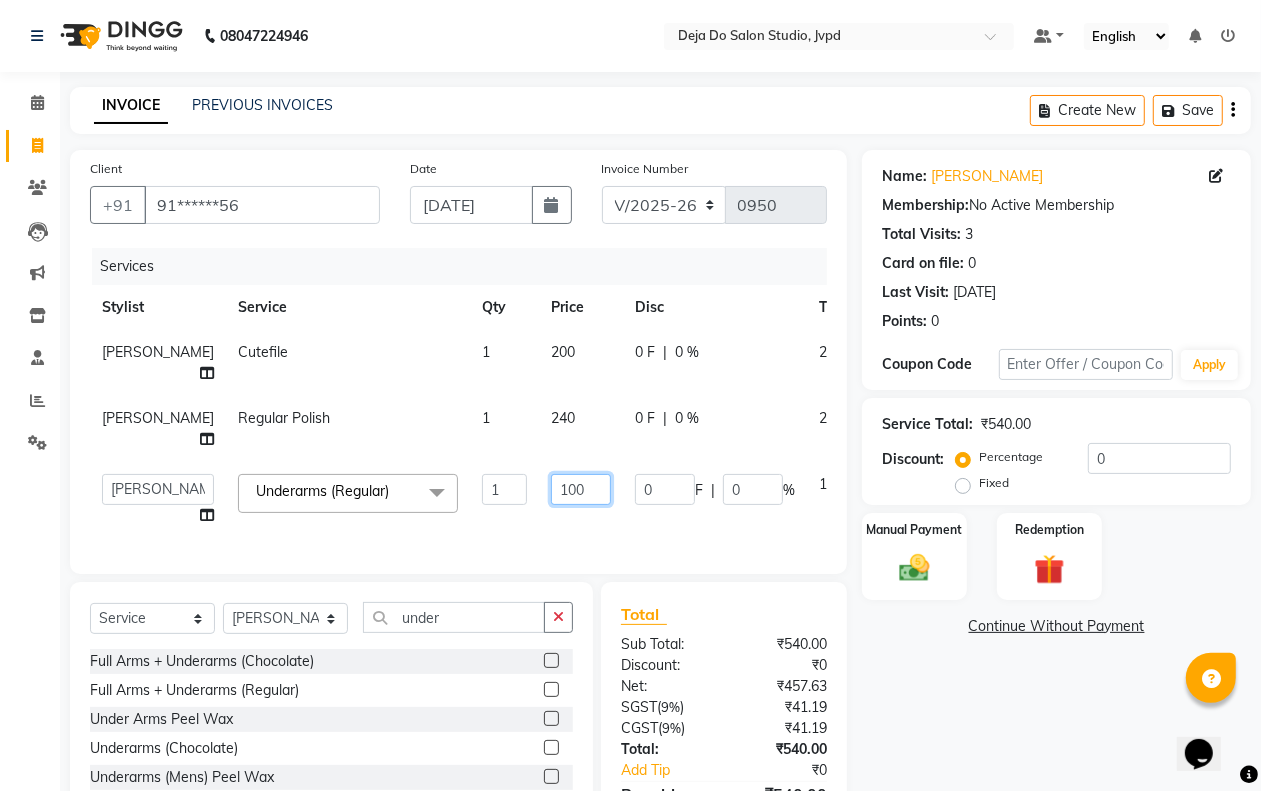 click on "100" 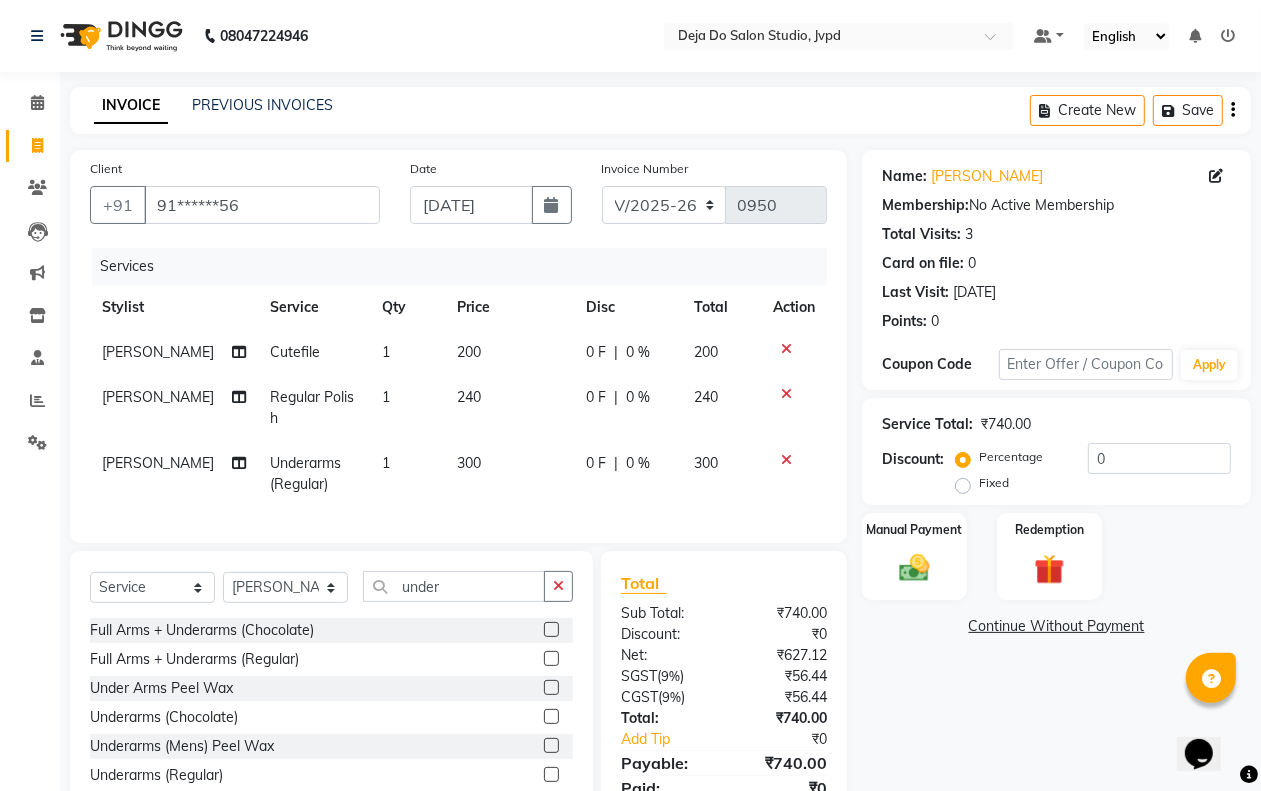 click on "Client +91 91******56 Date [DATE] Invoice Number V/2025 V/[PHONE_NUMBER] Services Stylist Service Qty Price Disc Total Action [PERSON_NAME] Cutefile 1 200 0 F | 0 % 200 [PERSON_NAME] Regular Polish 1 240 0 F | 0 % 240 [PERSON_NAME] Underarms (Regular)  1 300 0 F | 0 % 300" 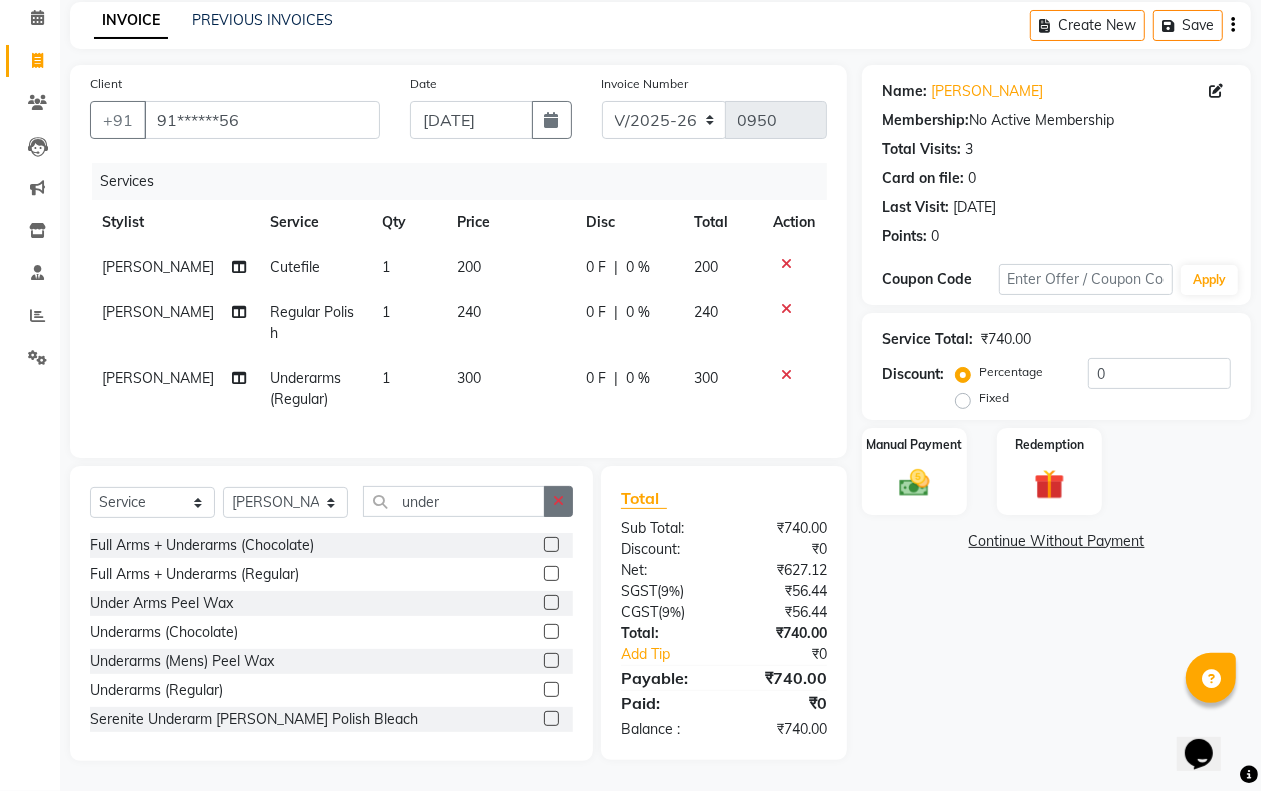 click 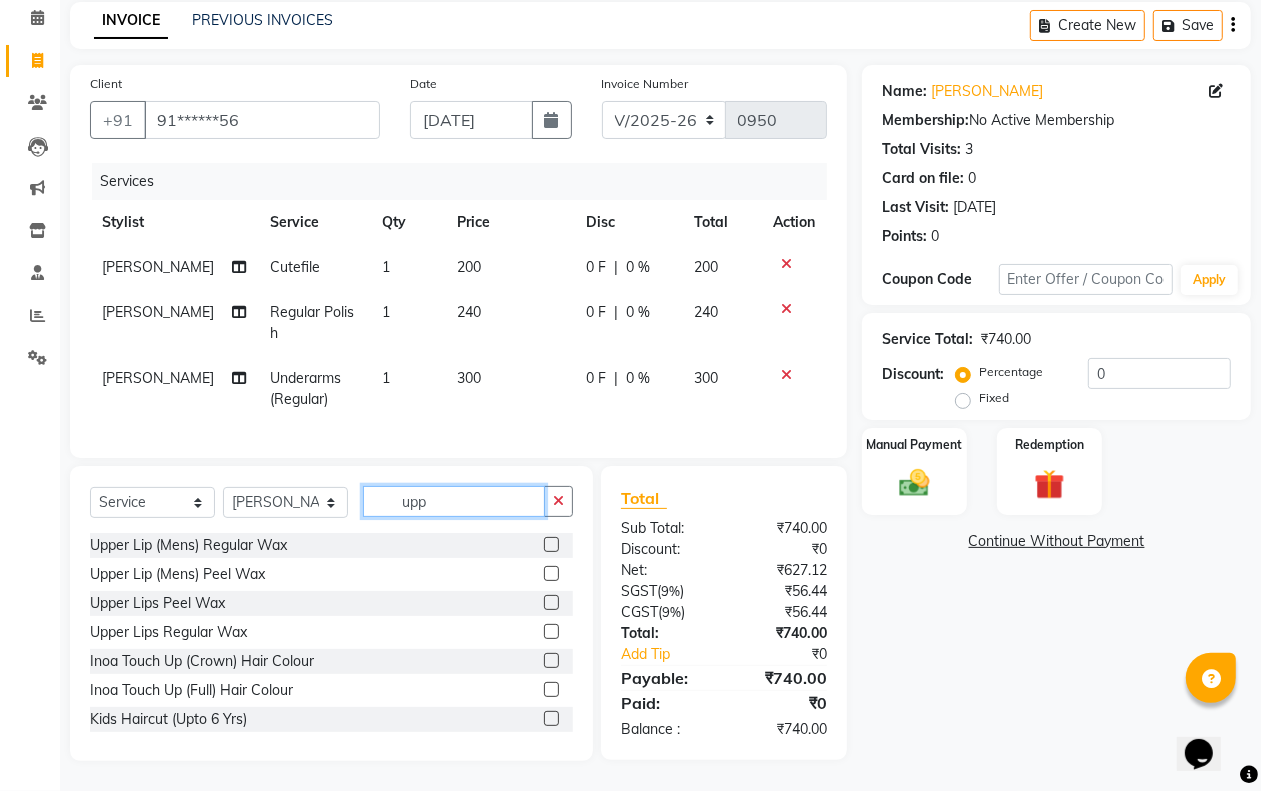 scroll, scrollTop: 102, scrollLeft: 0, axis: vertical 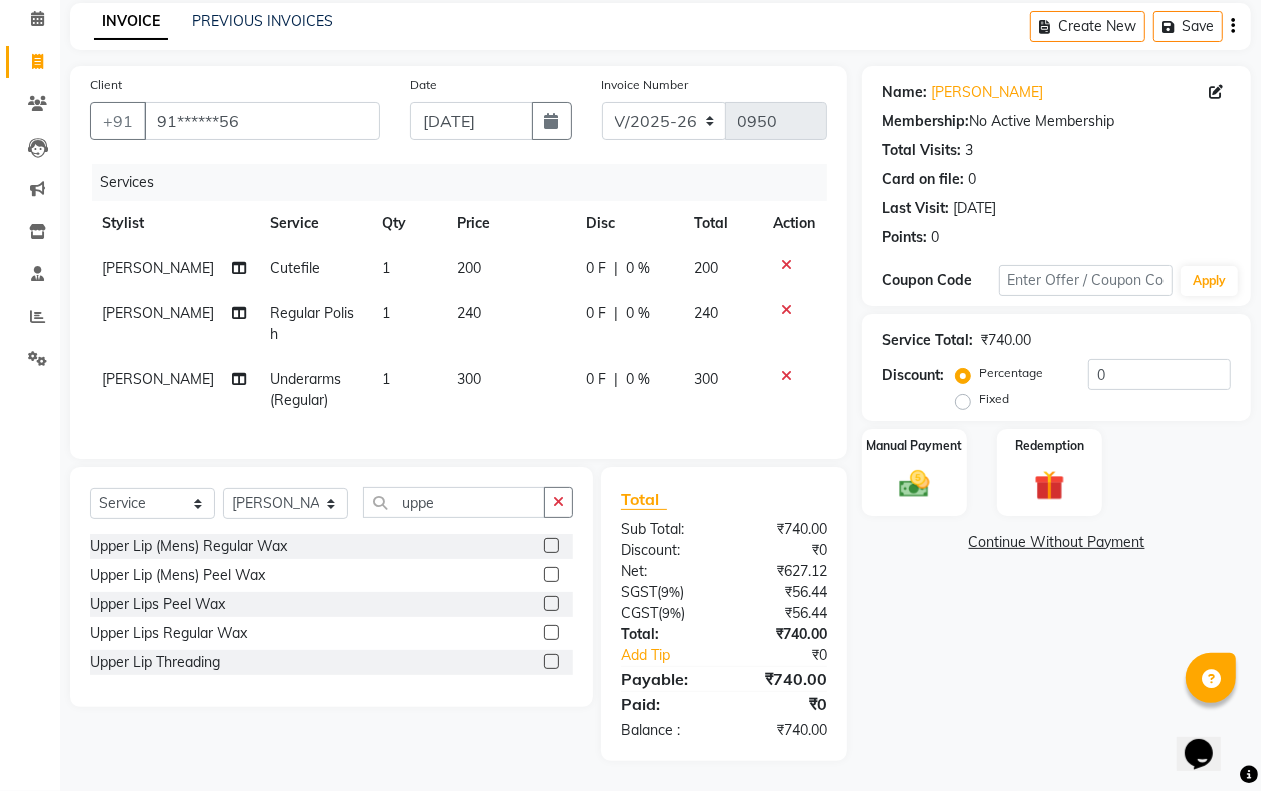 click 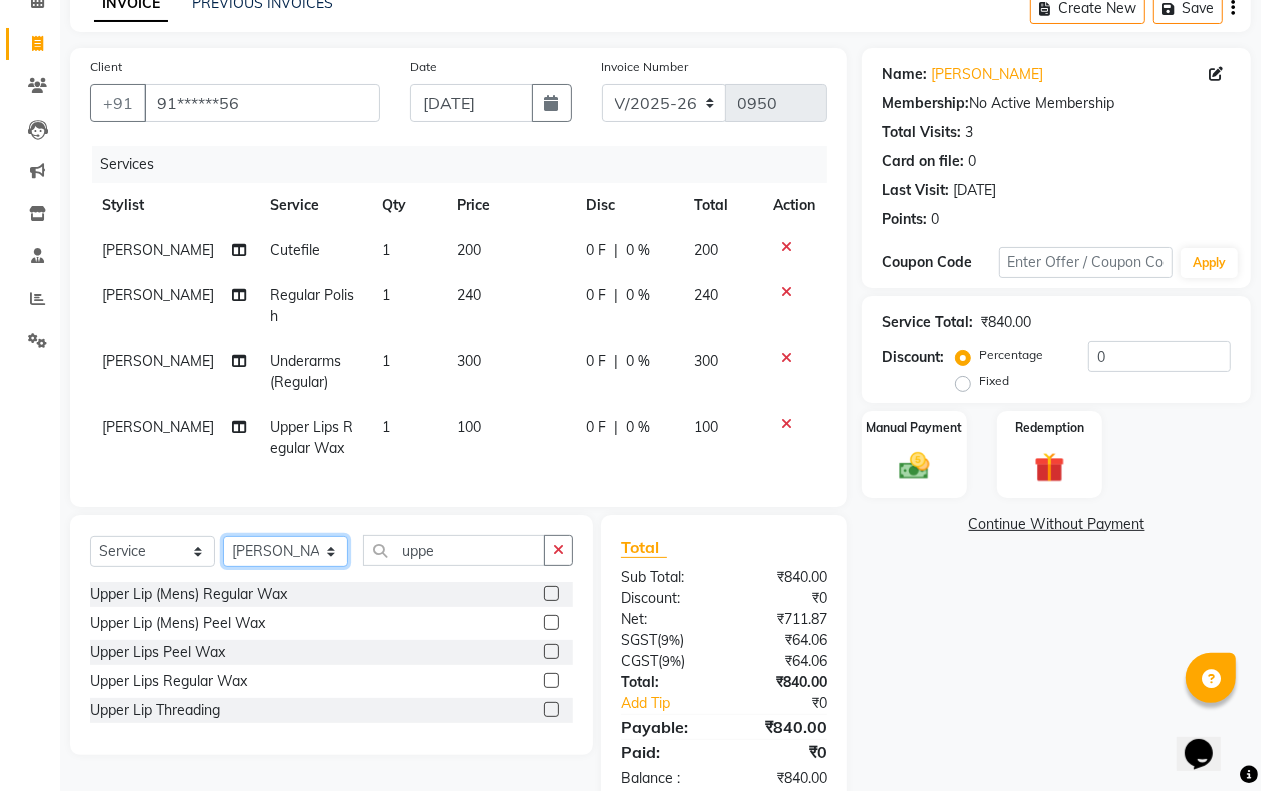 click on "Select Stylist Aditi Admin [PERSON_NAME]  [PERSON_NAME] Danish  Salamani [PERSON_NAME] [PERSON_NAME] Rashi [PERSON_NAME] [PERSON_NAME] [PERSON_NAME] [PERSON_NAME] [PERSON_NAME]" 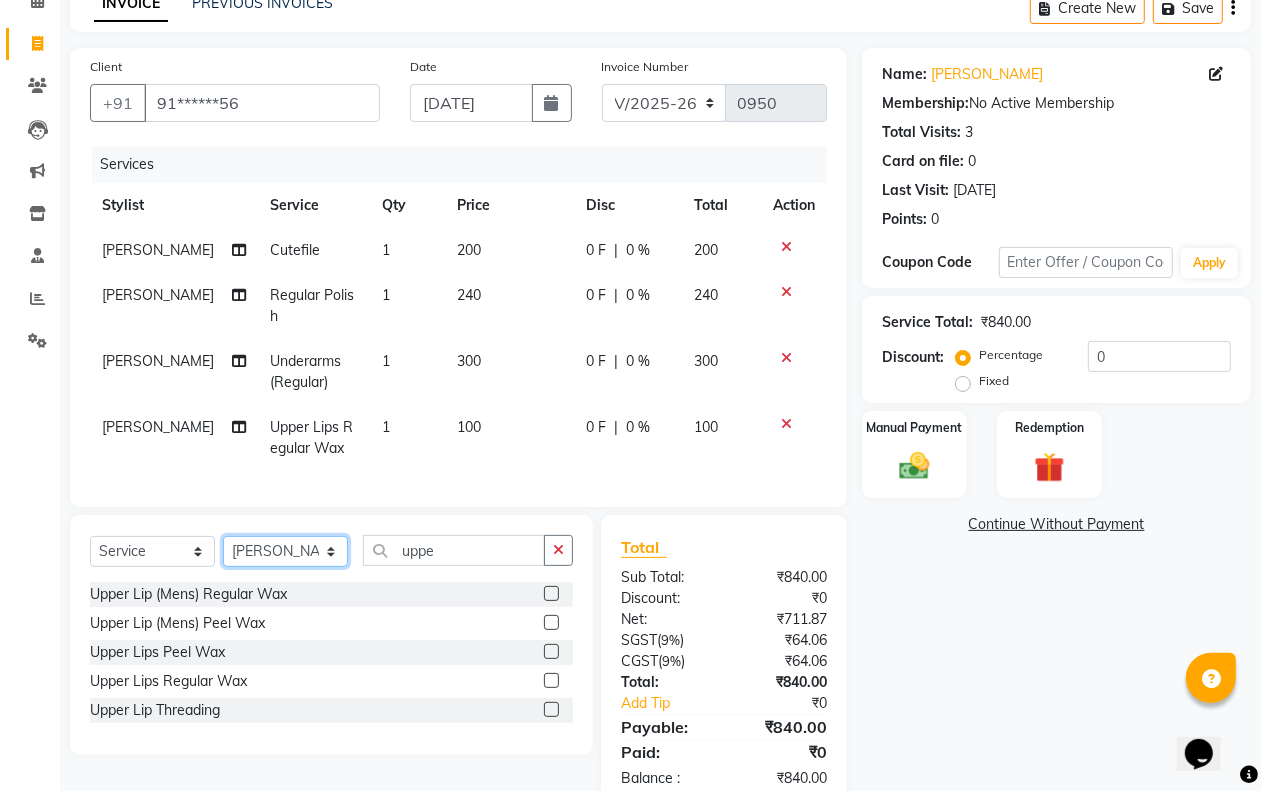click on "Select Stylist Aditi Admin [PERSON_NAME]  [PERSON_NAME] Danish  Salamani [PERSON_NAME] [PERSON_NAME] Rashi [PERSON_NAME] [PERSON_NAME] [PERSON_NAME] [PERSON_NAME] [PERSON_NAME]" 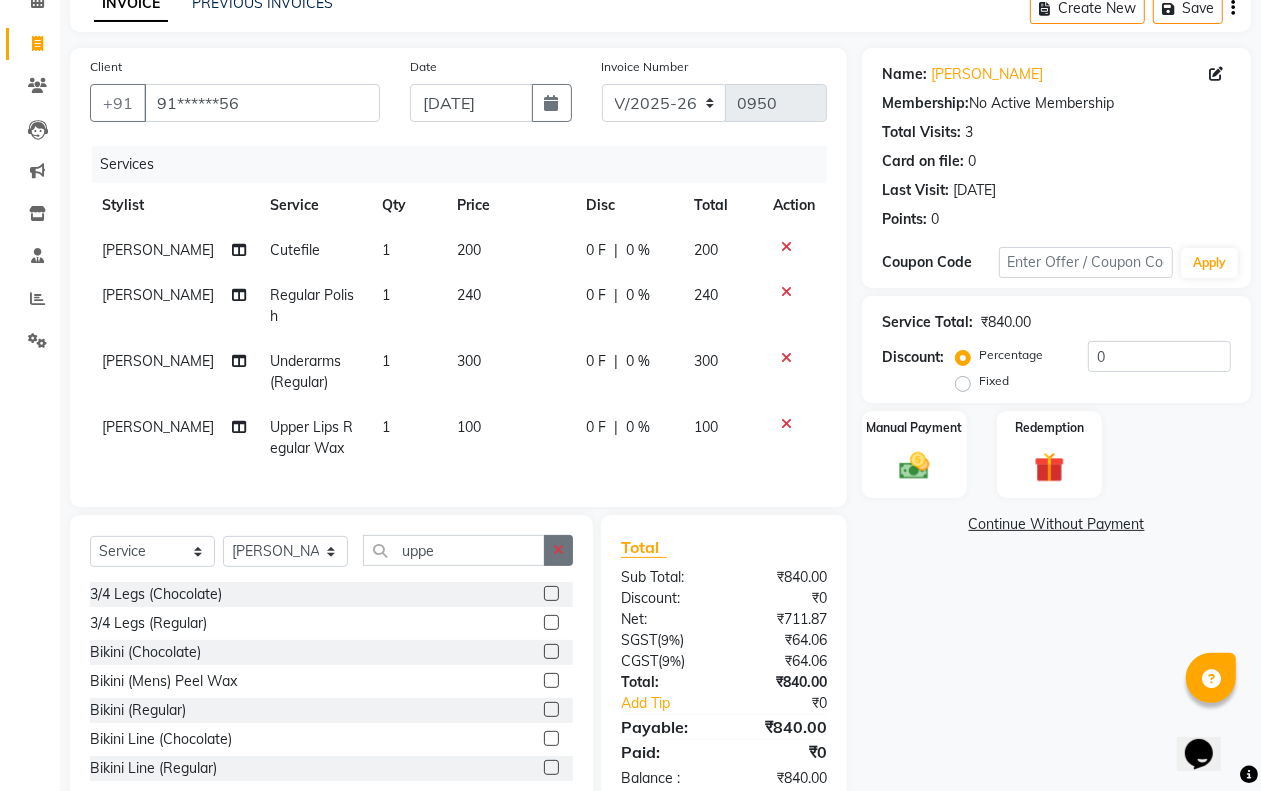click 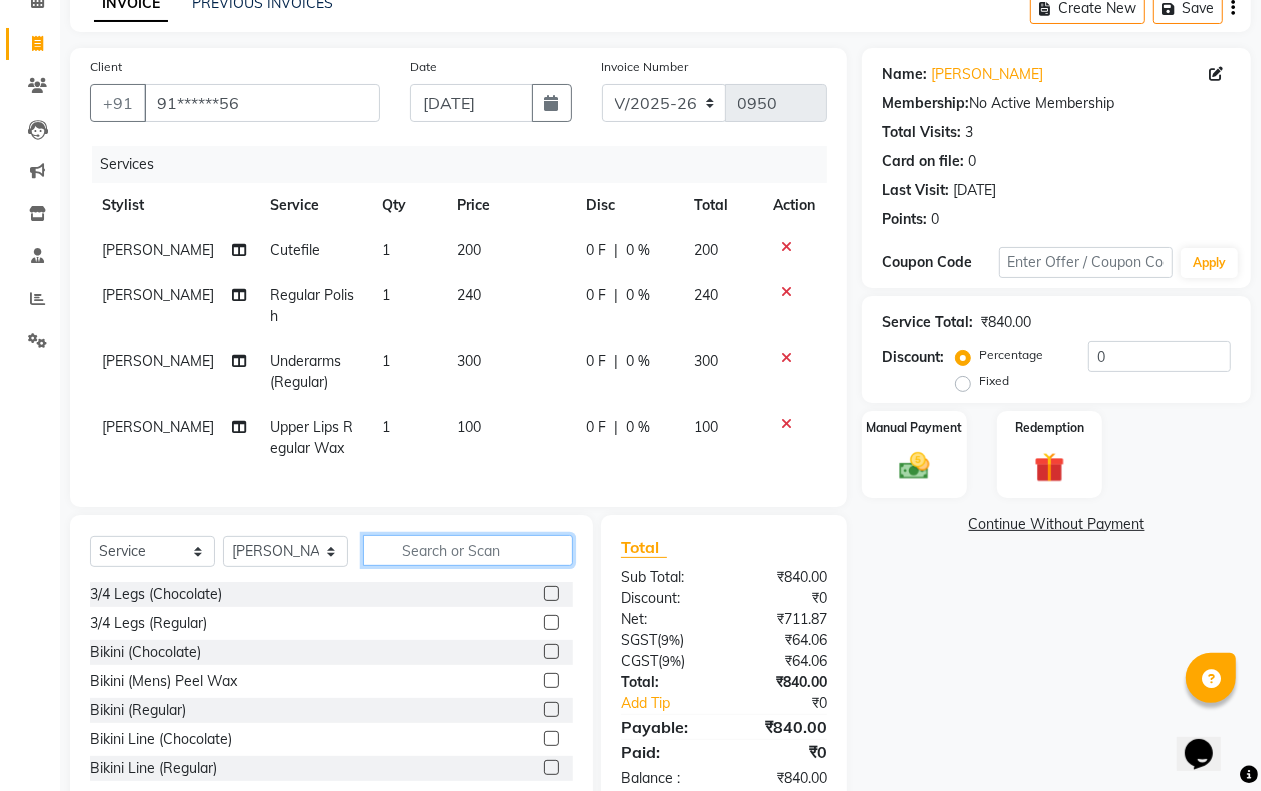 click 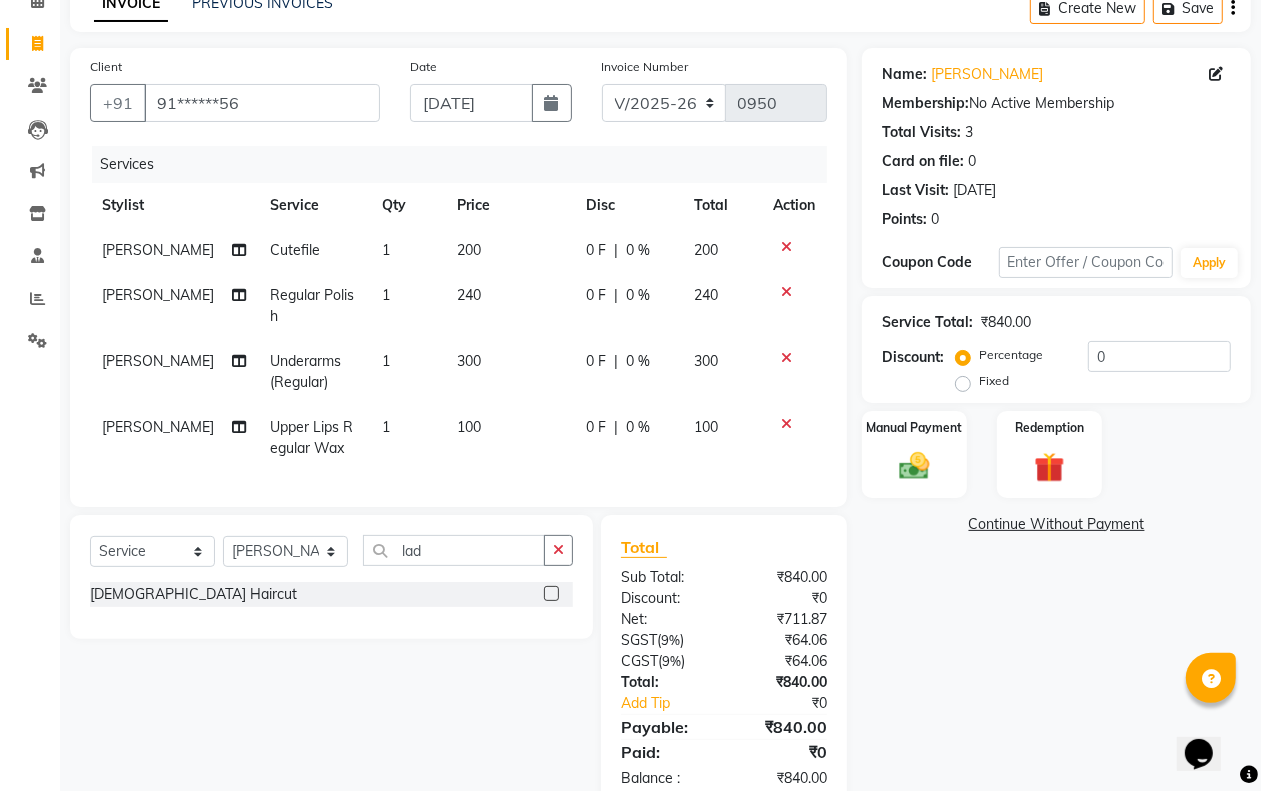 click 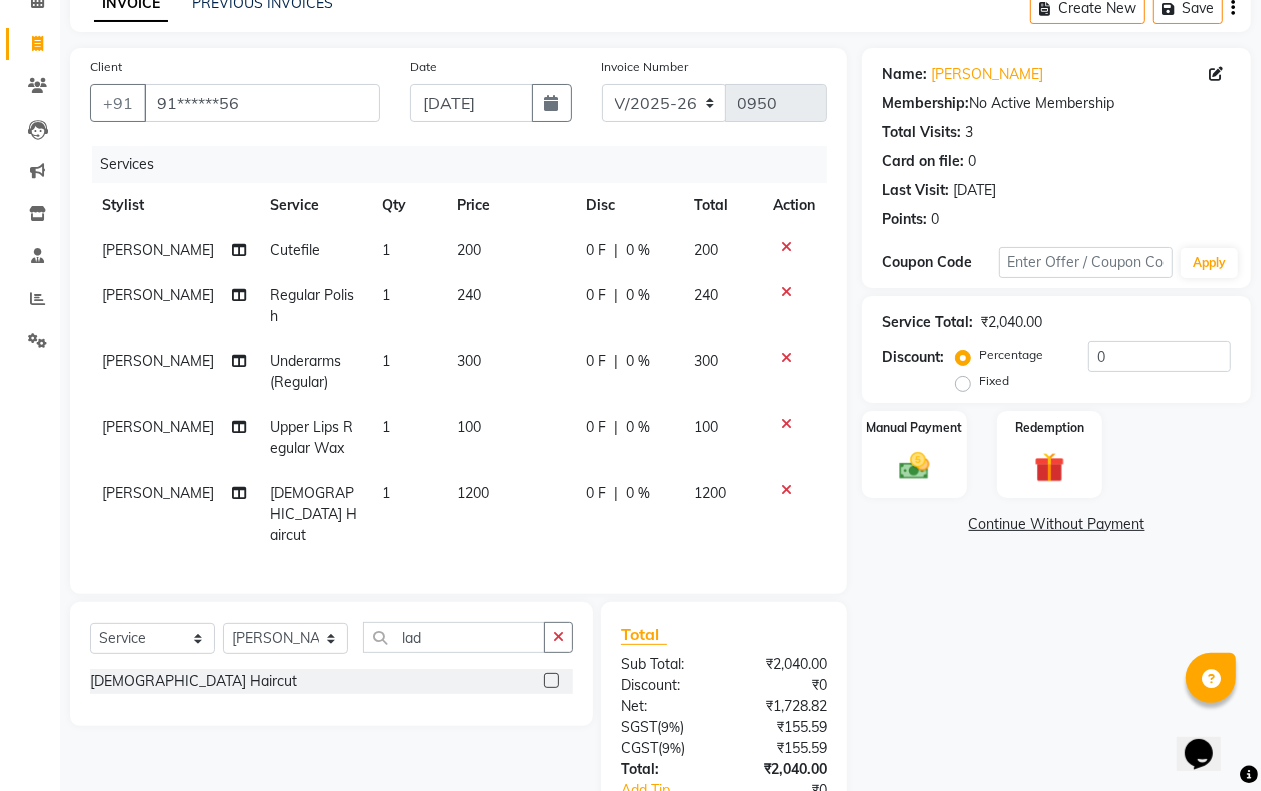 click on "Select  Service  Product  Membership  Package Voucher Prepaid Gift Card  Select Stylist Aditi Admin [PERSON_NAME]  [PERSON_NAME] Danish  Salamani [PERSON_NAME] [PERSON_NAME] Rashi [PERSON_NAME] [PERSON_NAME] [PERSON_NAME] Salamani [PERSON_NAME] [PERSON_NAME] lad [DEMOGRAPHIC_DATA] Haircut" 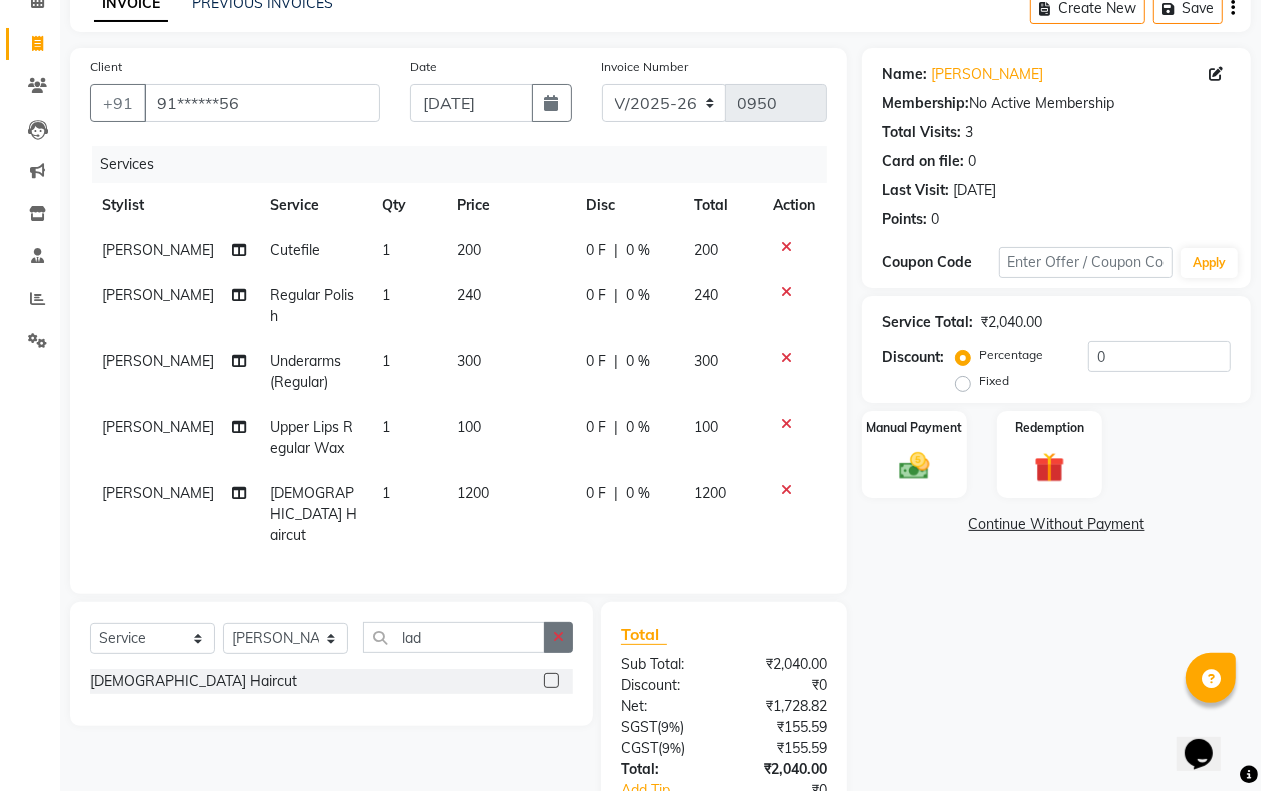 click 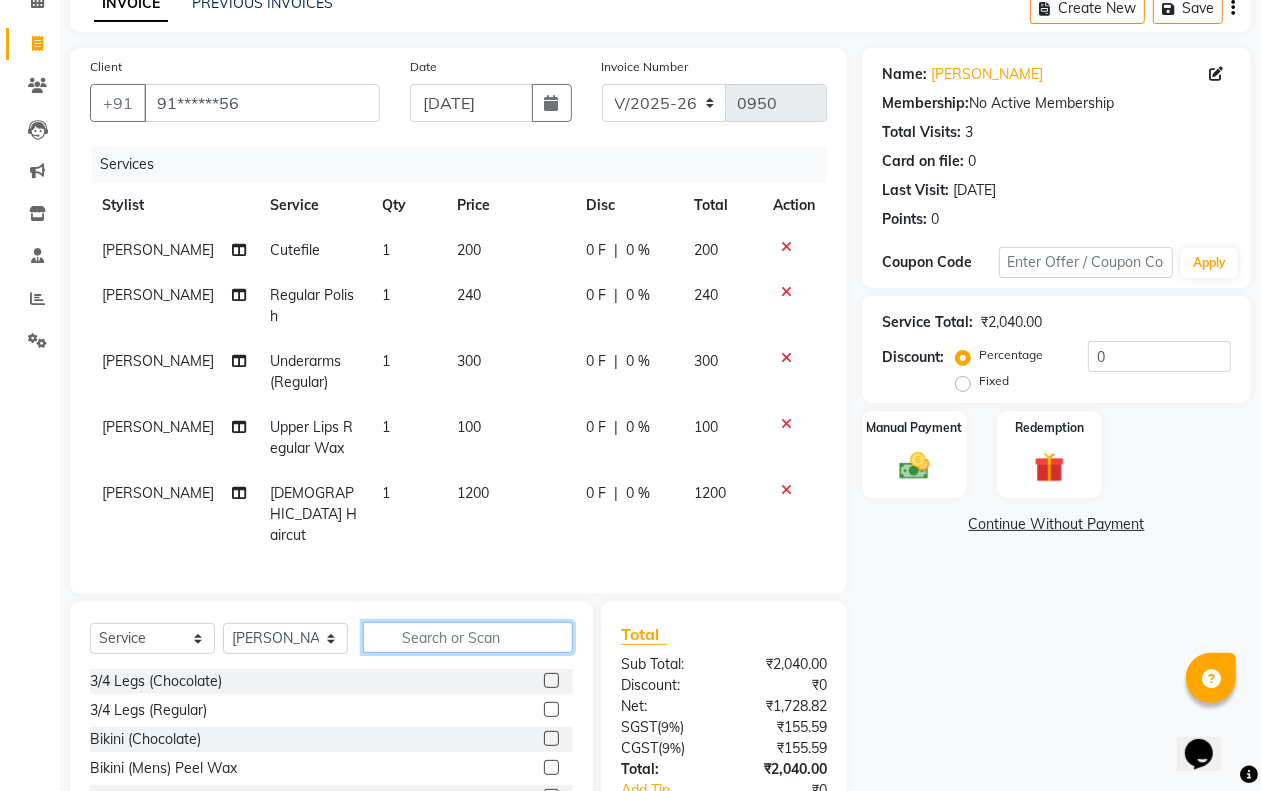 click 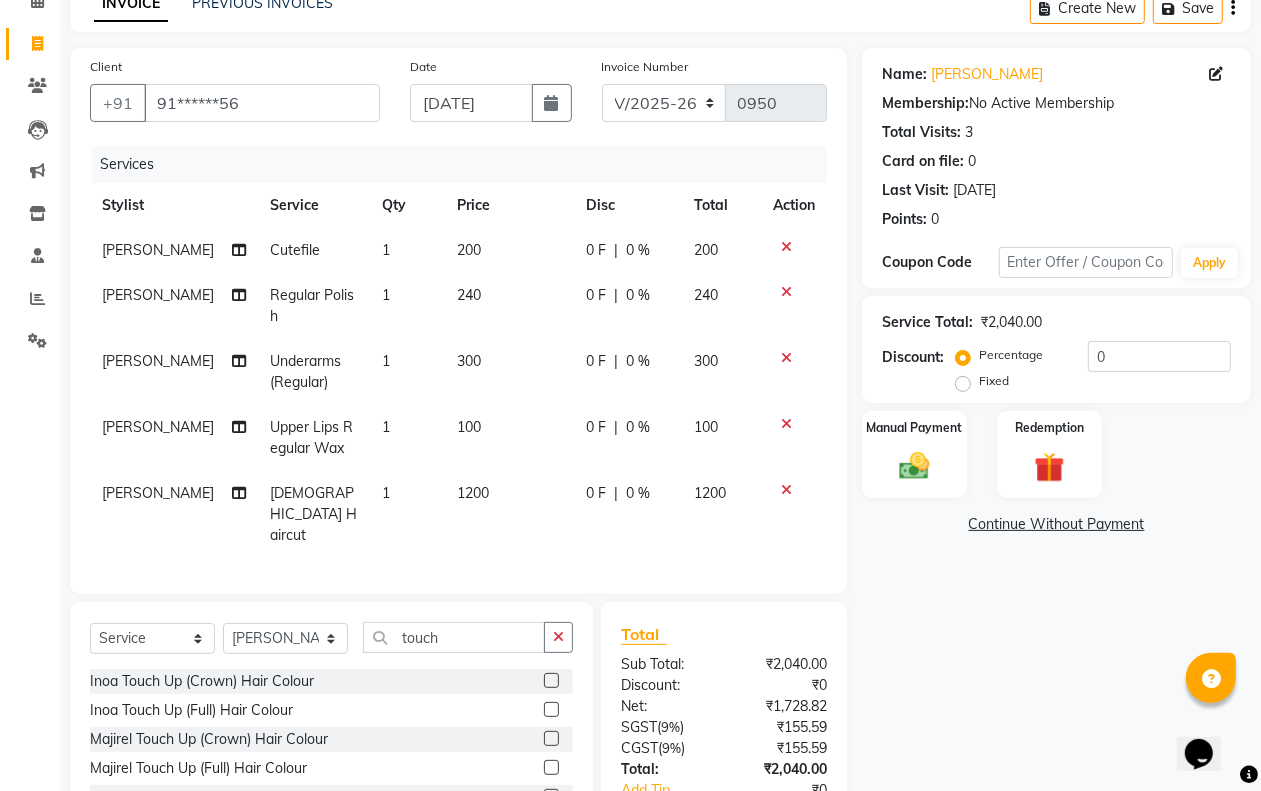 click 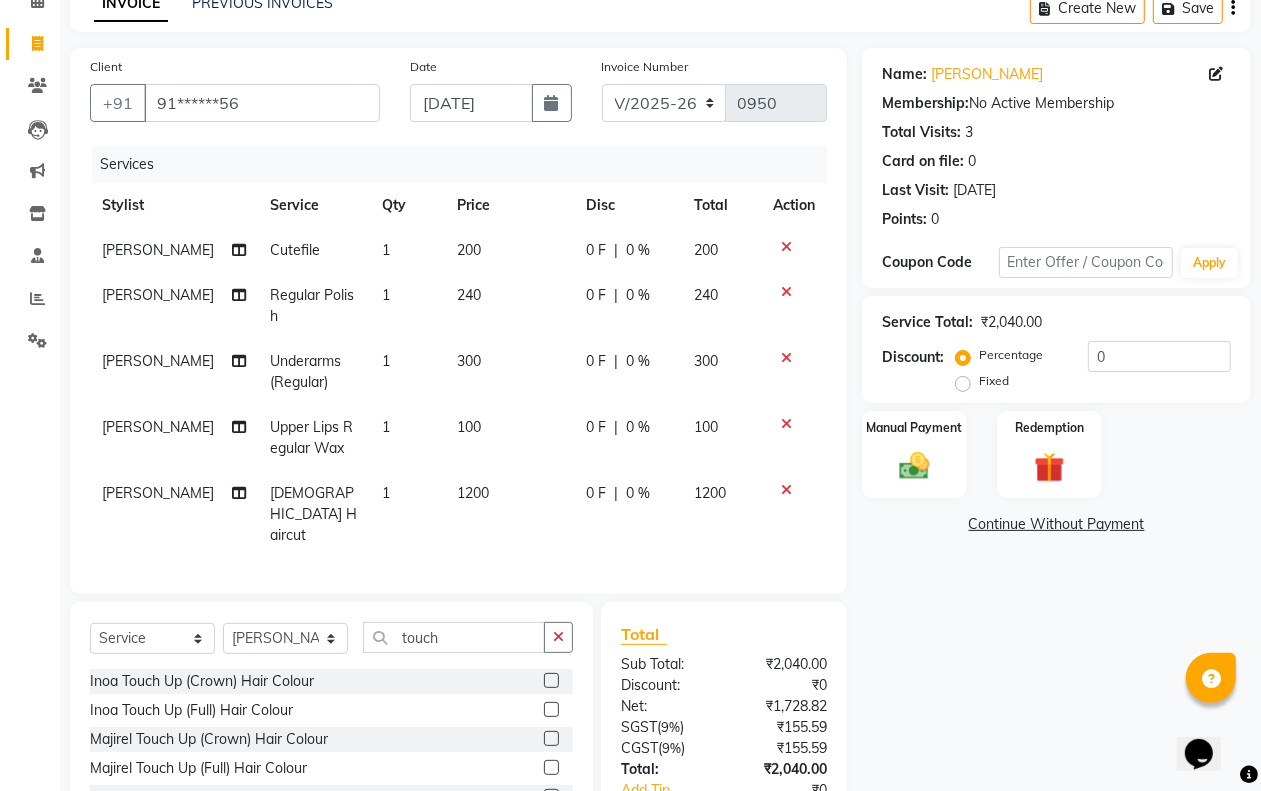 click at bounding box center (550, 768) 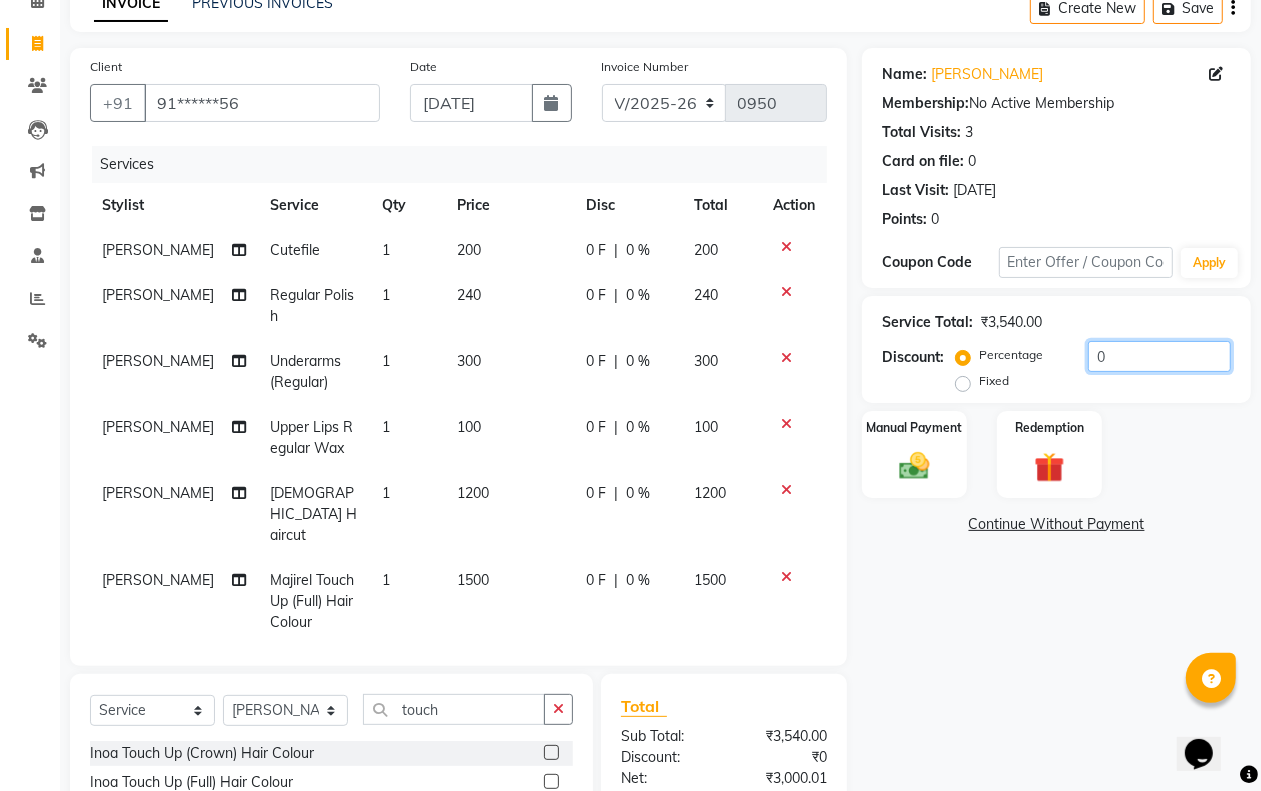 click on "0" 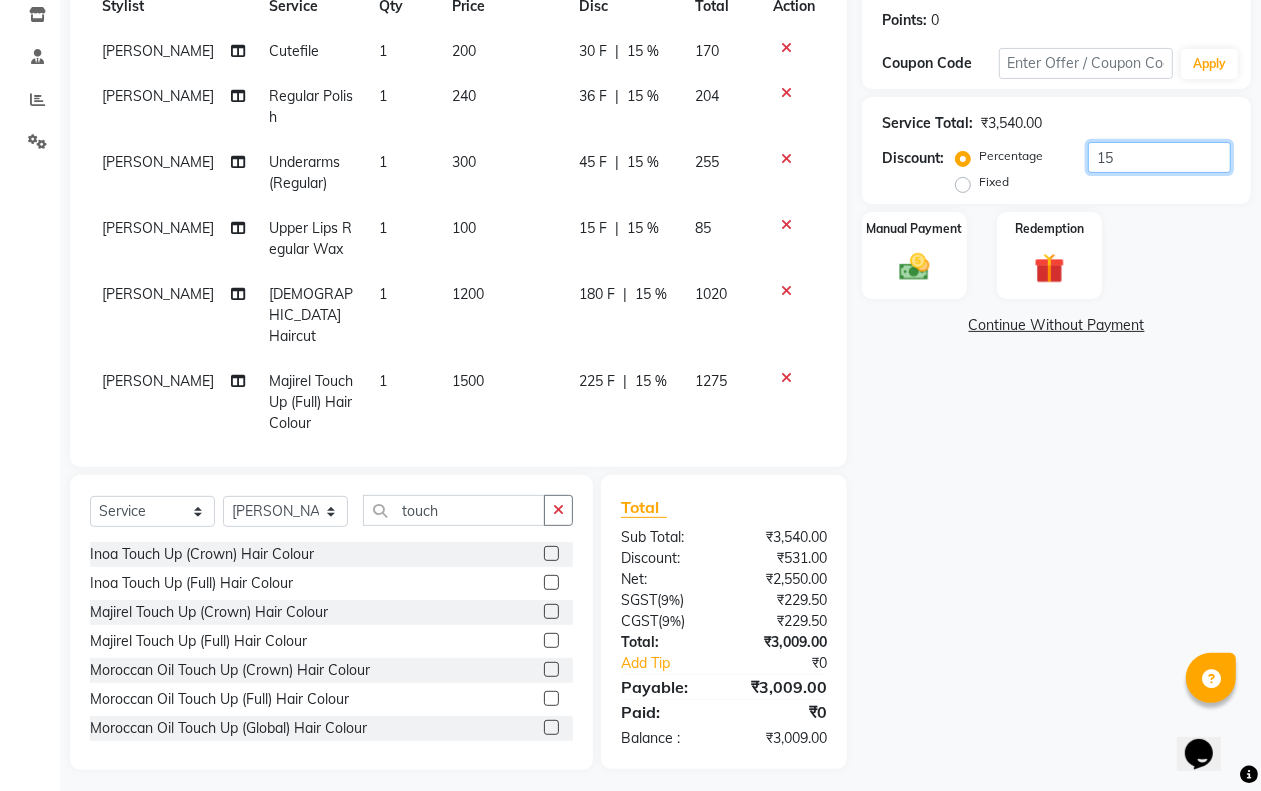 scroll, scrollTop: 310, scrollLeft: 0, axis: vertical 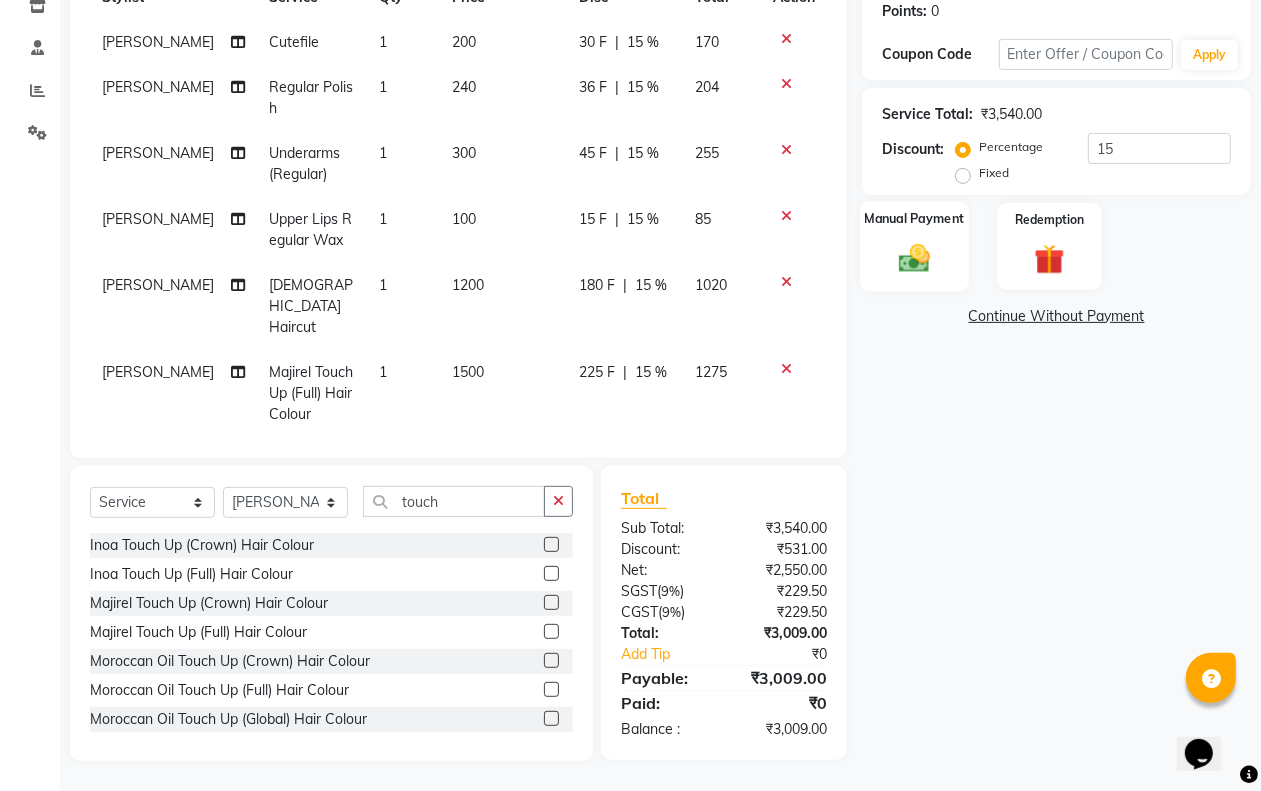 click 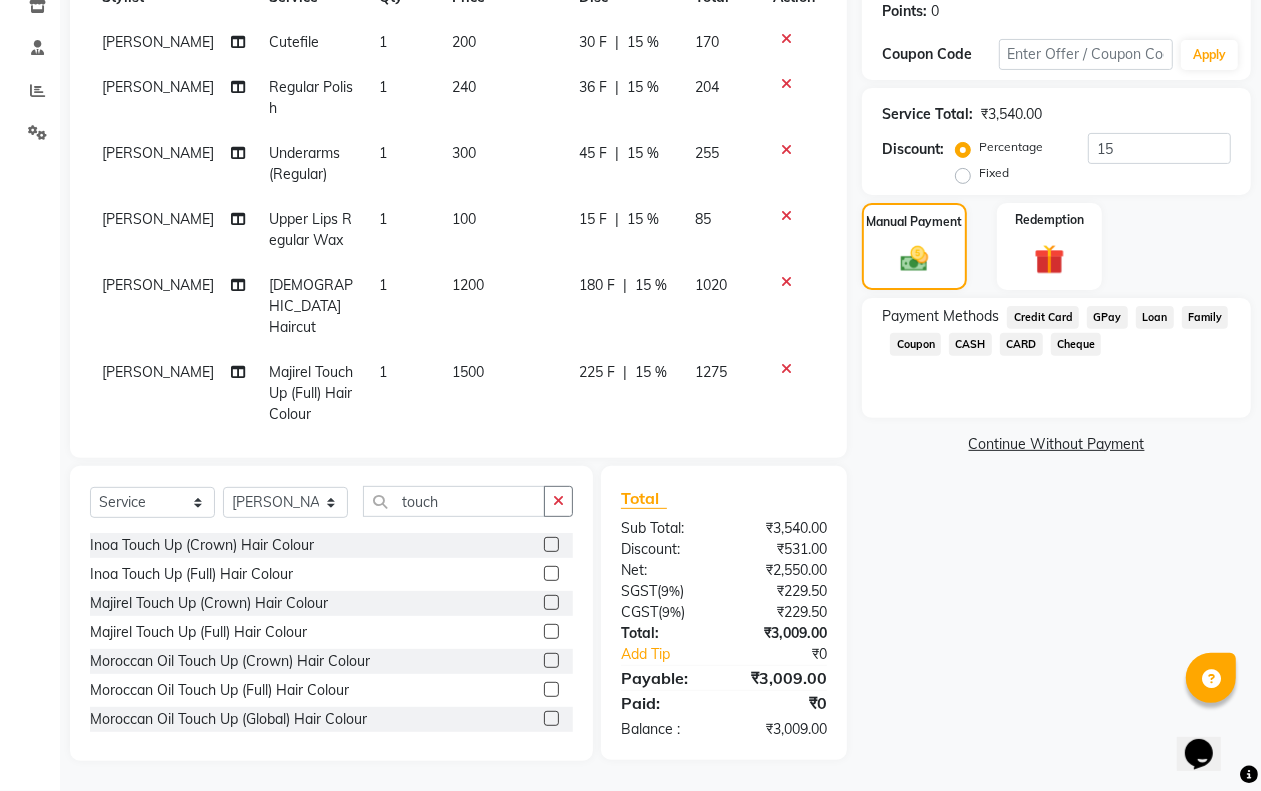 click on "GPay" 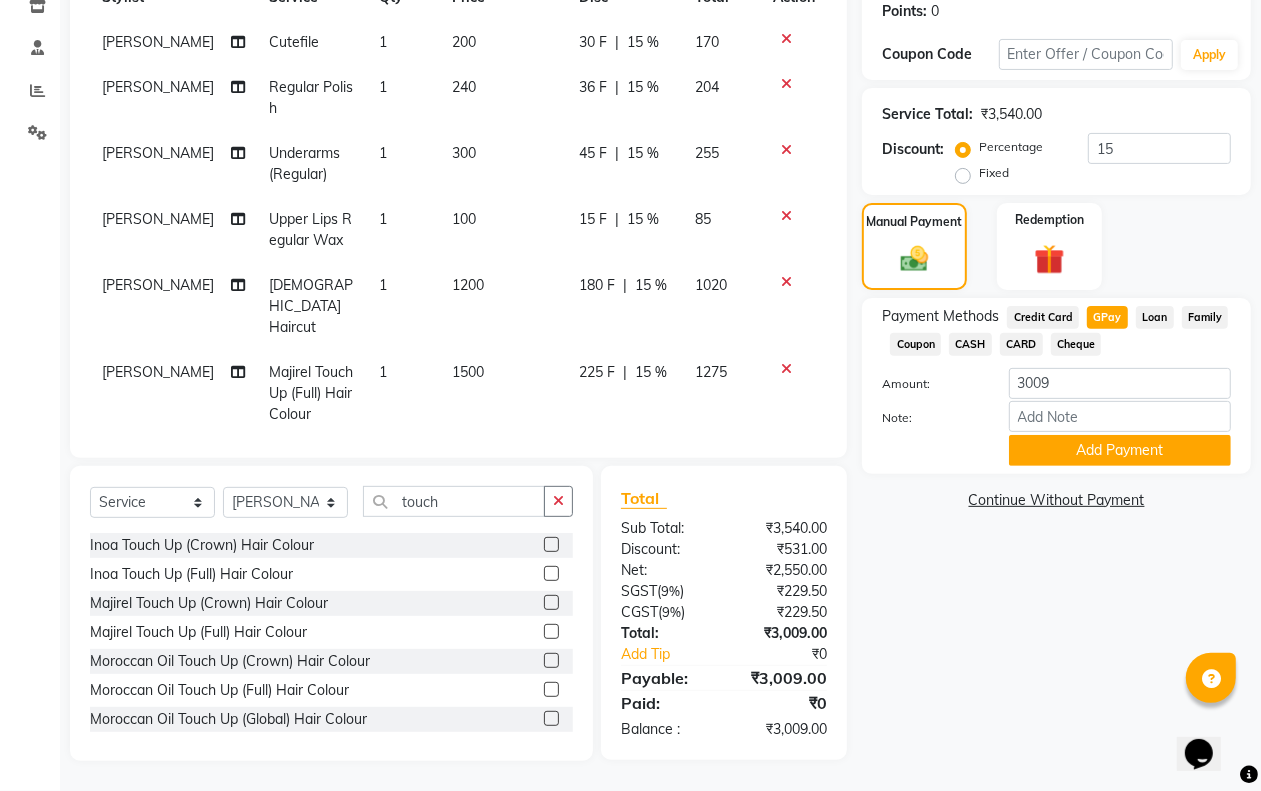 click on "Payment Methods  Credit Card   GPay   Loan   Family   Coupon   CASH   CARD   Cheque  Amount: 3009 Note: Add Payment" 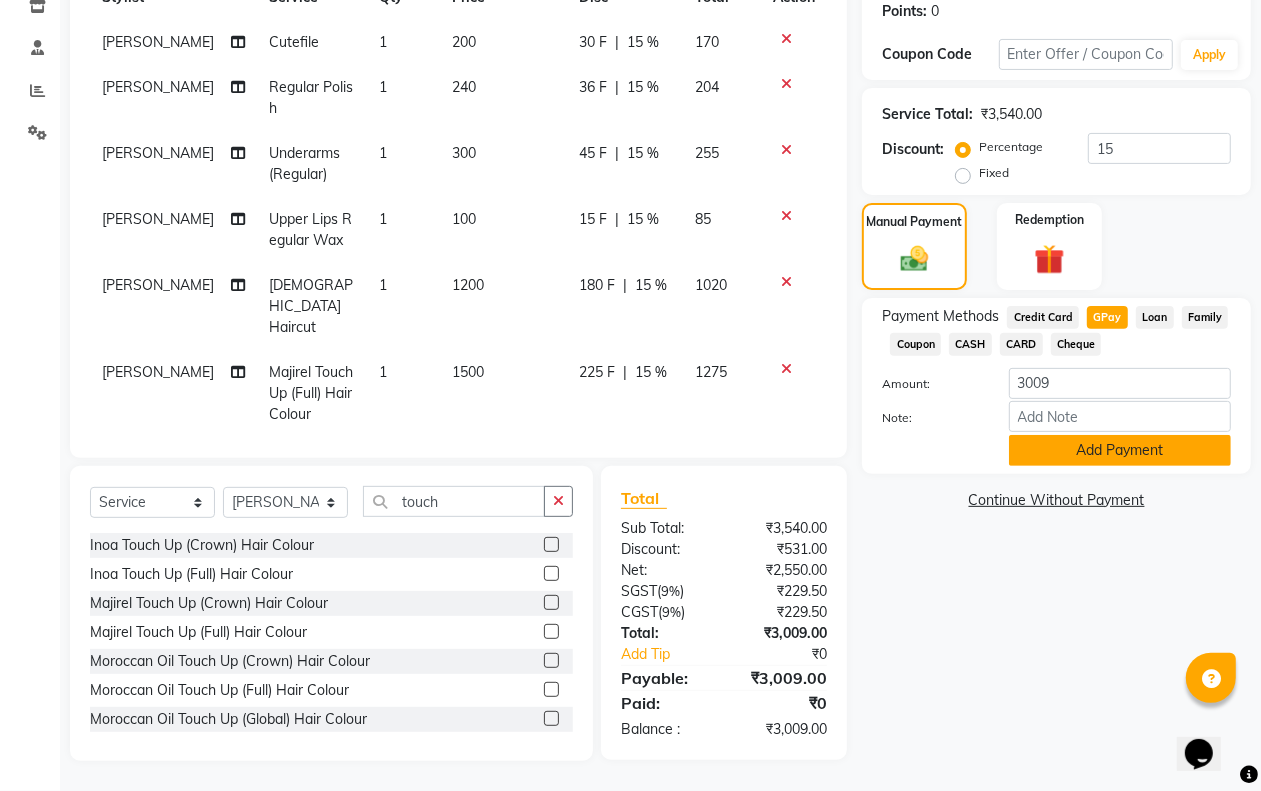 click on "Add Payment" 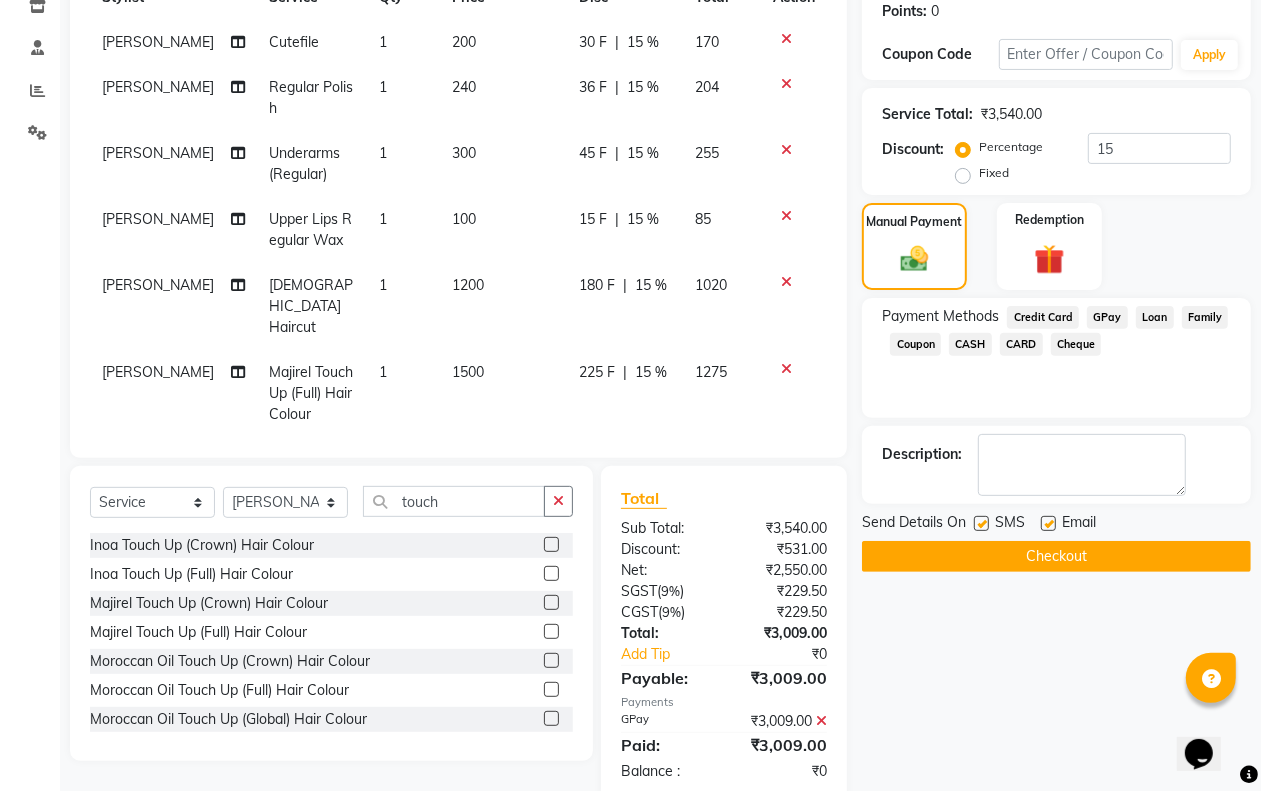 click on "Checkout" 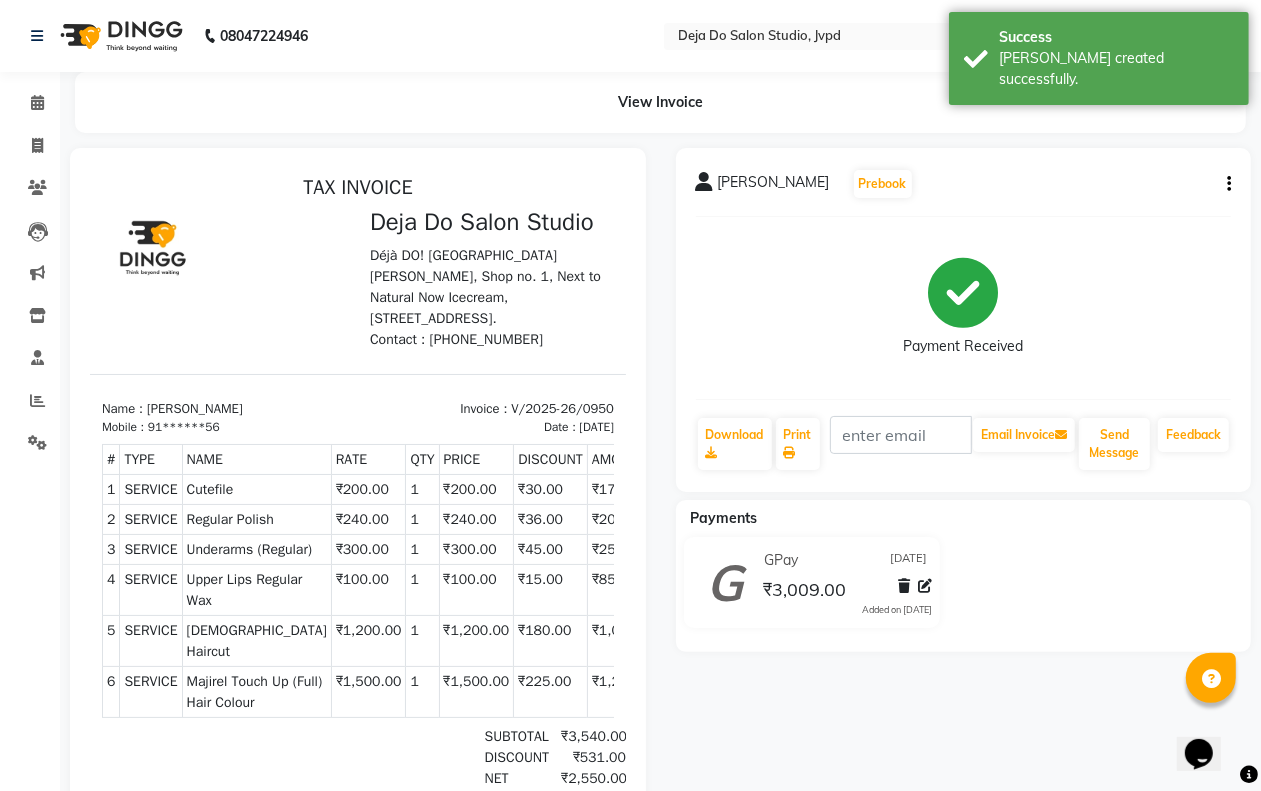 scroll, scrollTop: 0, scrollLeft: 0, axis: both 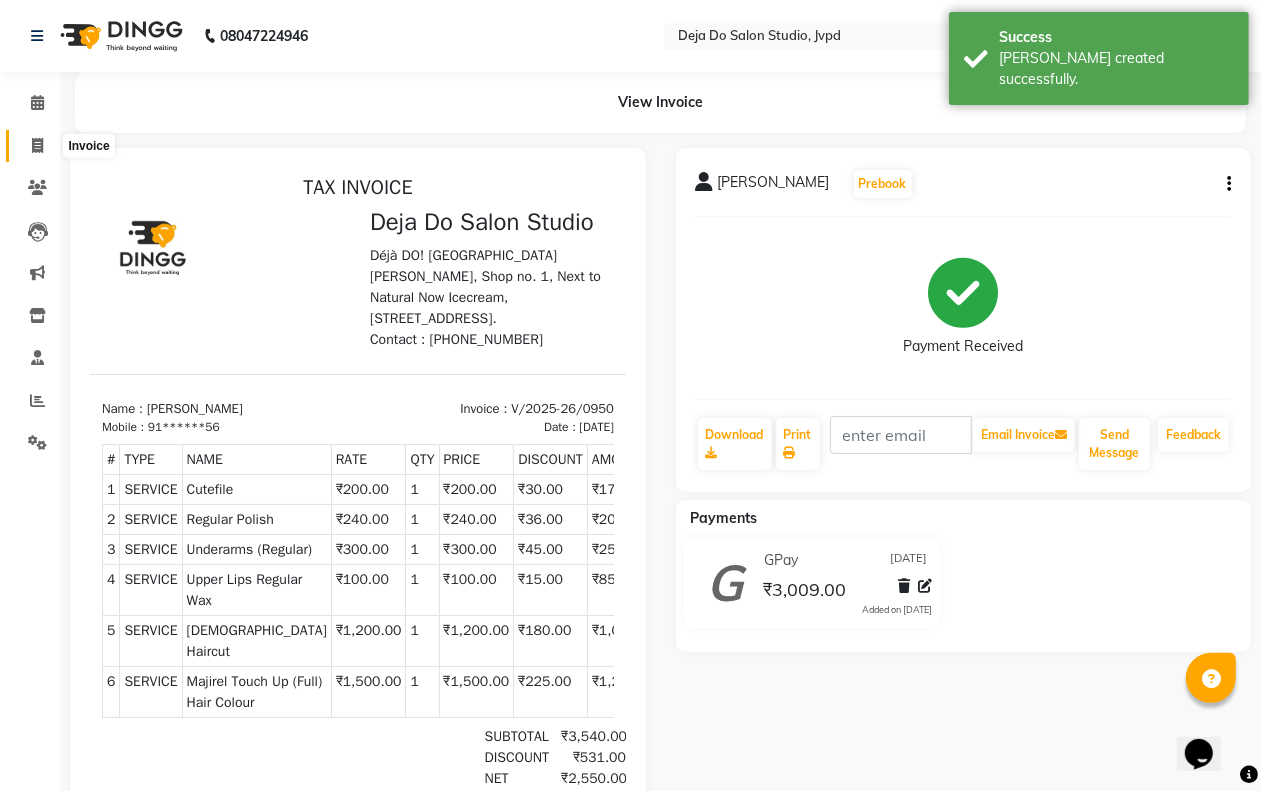 click 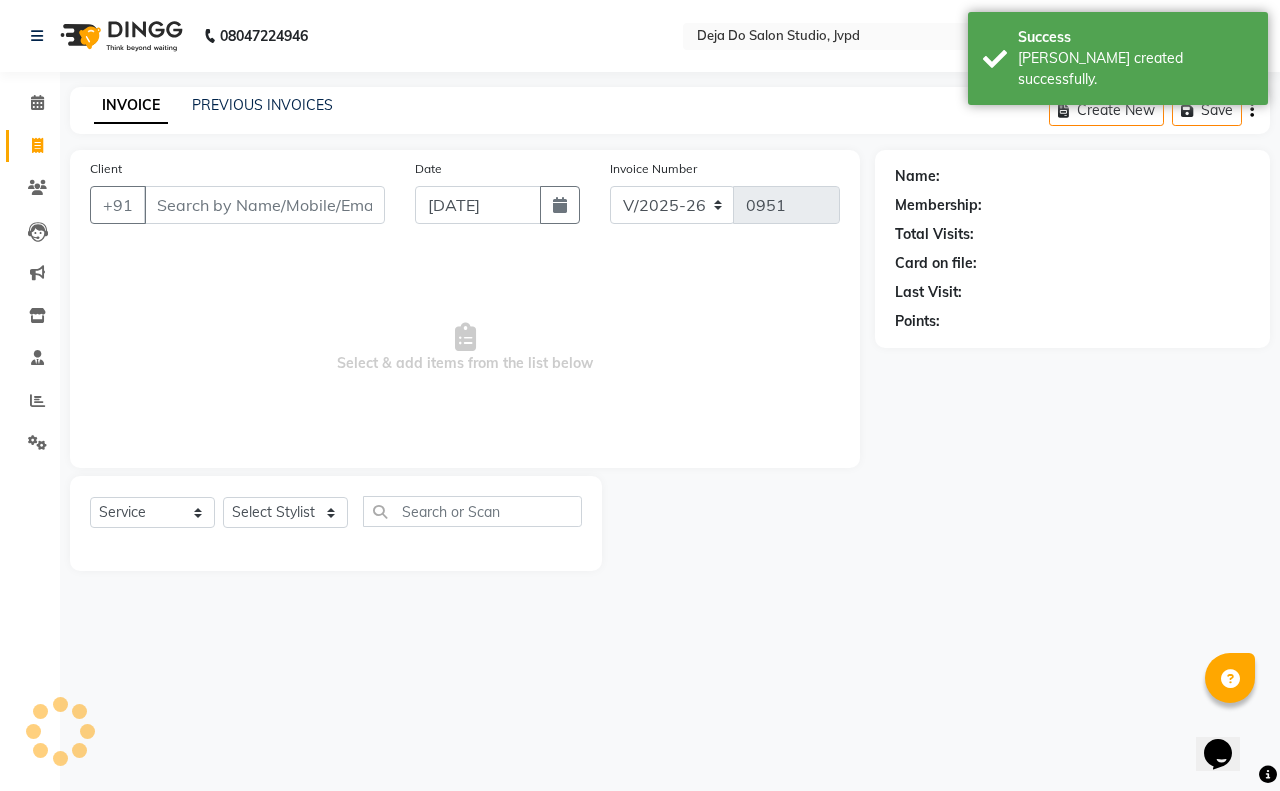 click on "Client" at bounding box center (264, 205) 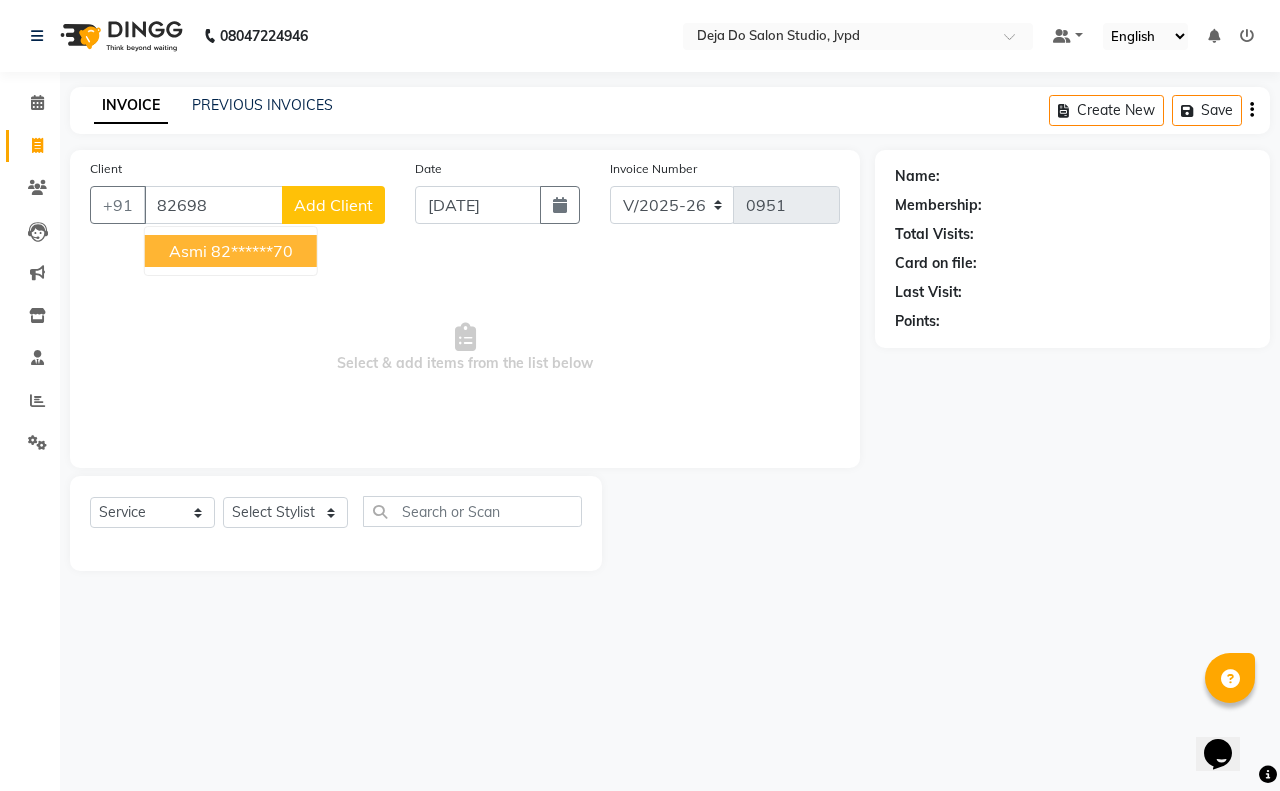 click on "Asmi  82******70" at bounding box center (231, 251) 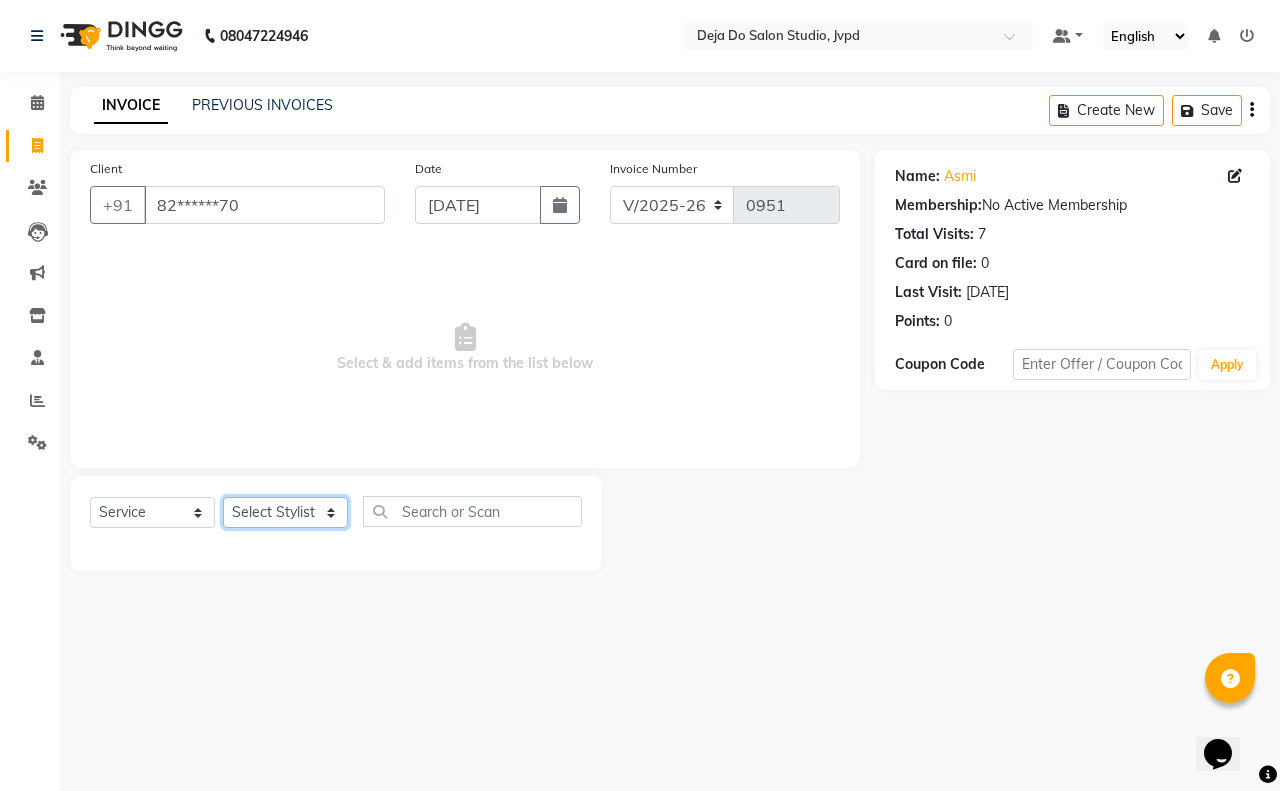 click on "Select Stylist Aditi Admin [PERSON_NAME]  [PERSON_NAME] Danish  Salamani [PERSON_NAME] [PERSON_NAME] Rashi [PERSON_NAME] [PERSON_NAME] [PERSON_NAME] [PERSON_NAME] [PERSON_NAME]" 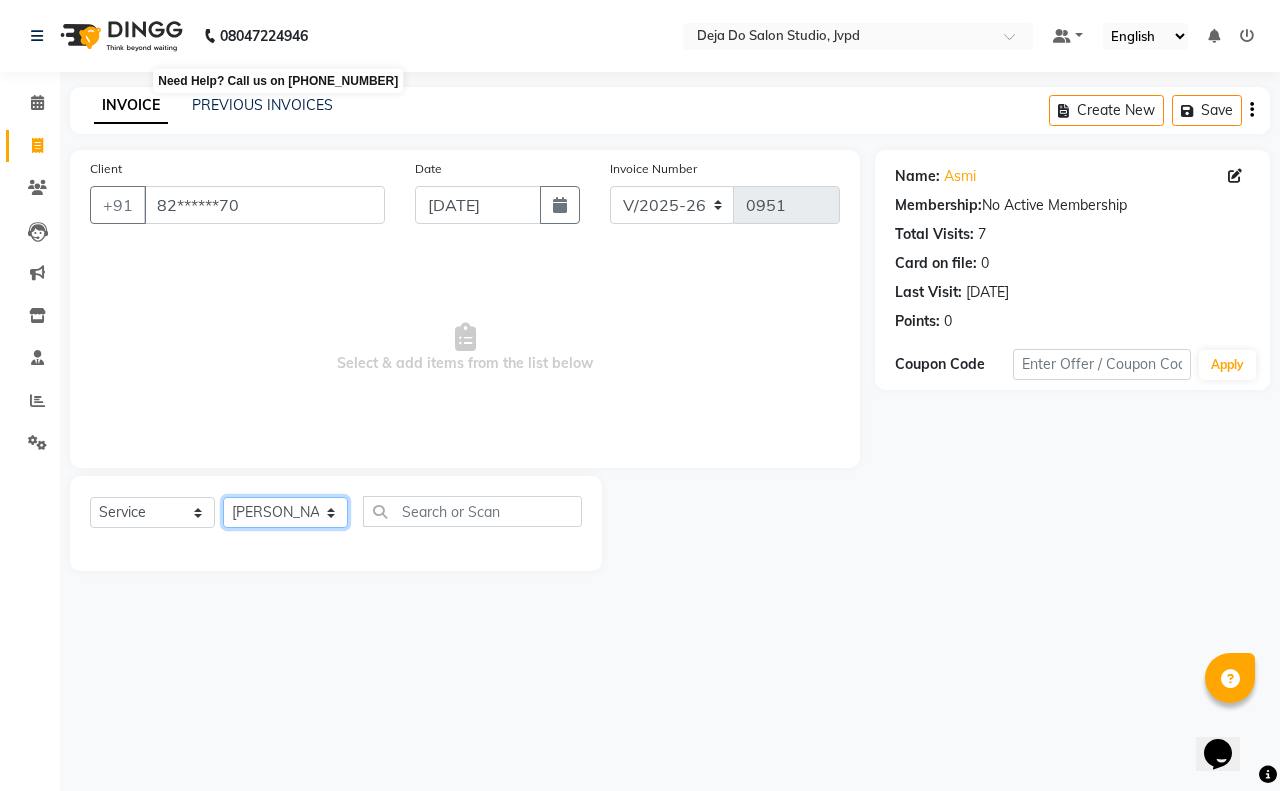 click on "Select Stylist Aditi Admin [PERSON_NAME]  [PERSON_NAME] Danish  Salamani [PERSON_NAME] [PERSON_NAME] Rashi [PERSON_NAME] [PERSON_NAME] [PERSON_NAME] [PERSON_NAME] [PERSON_NAME]" 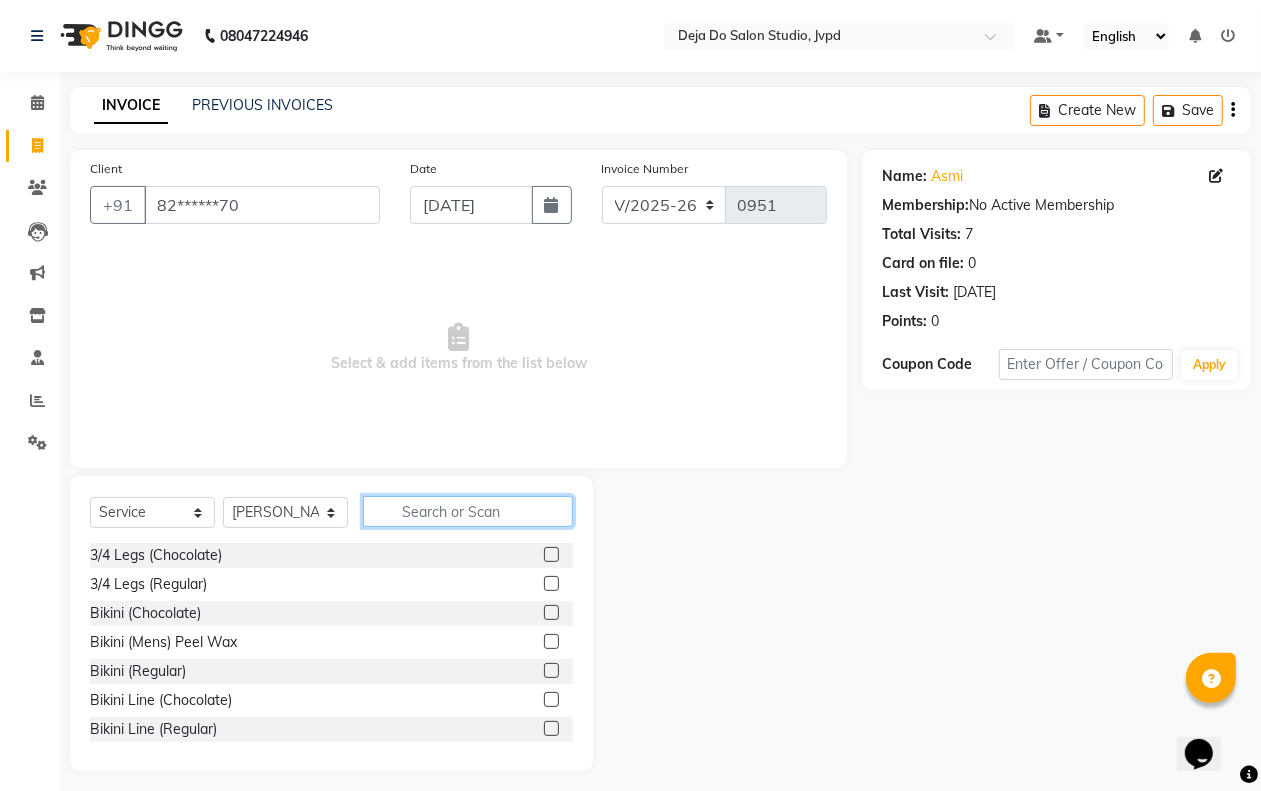 click 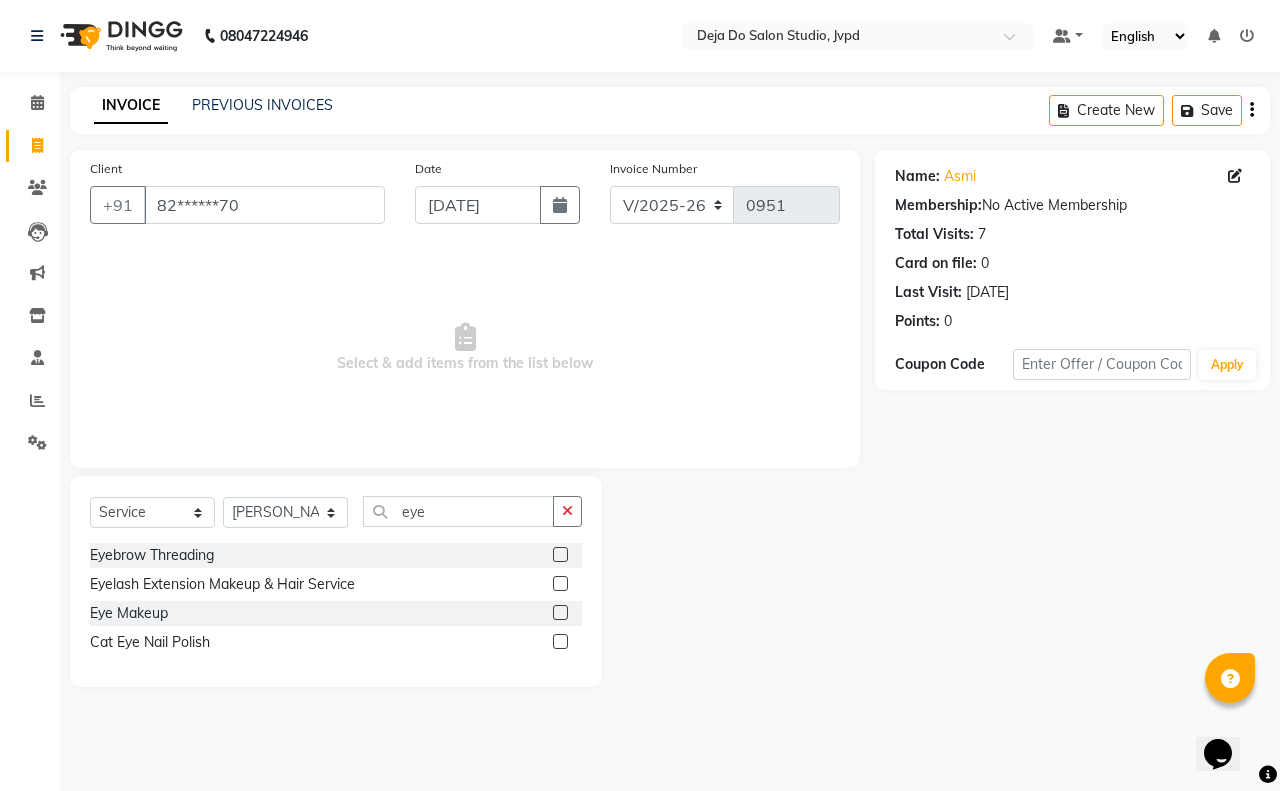 click 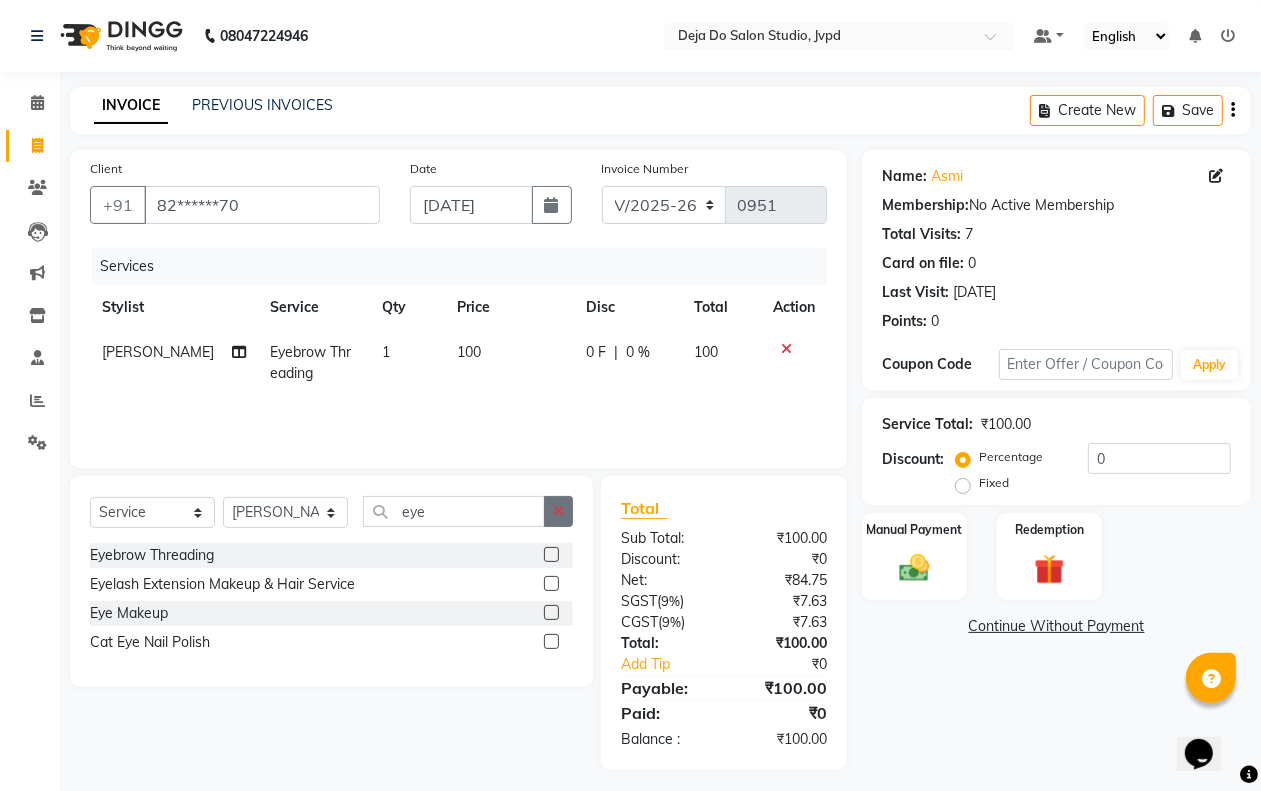 click 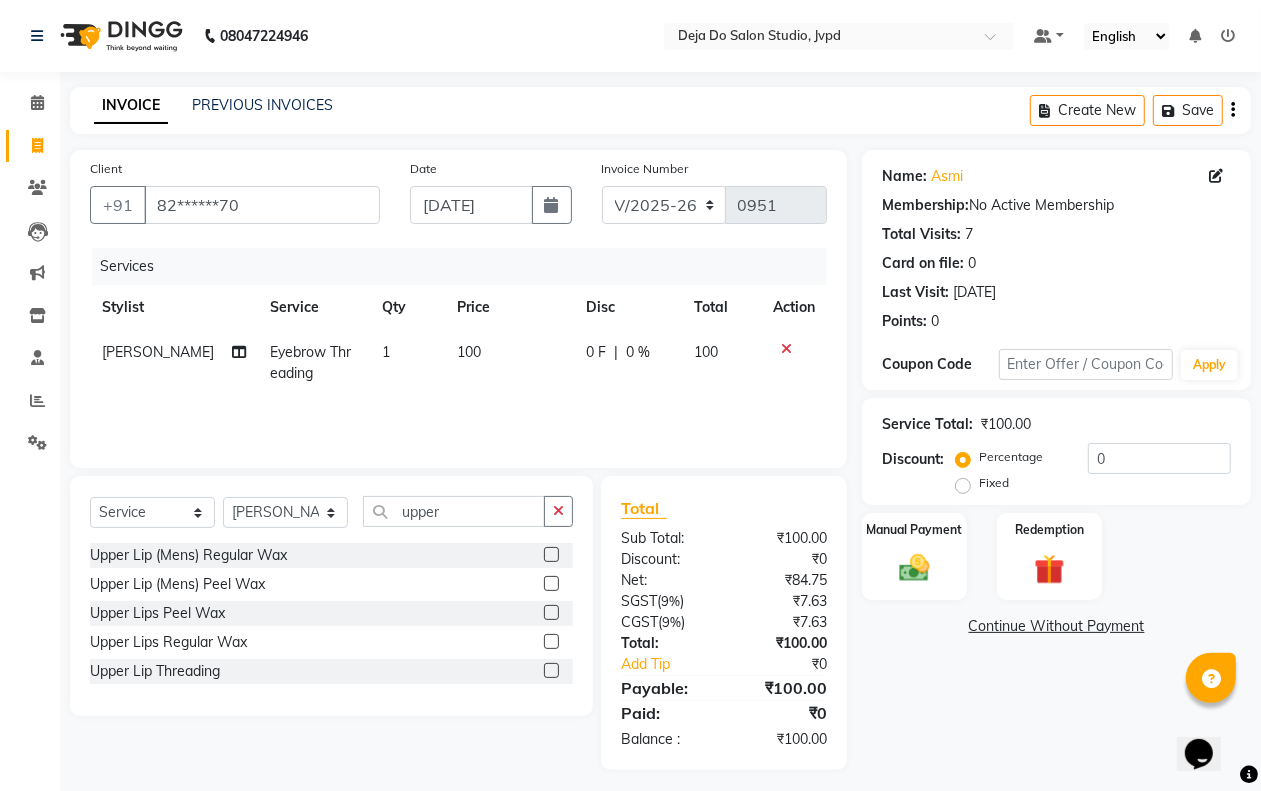click 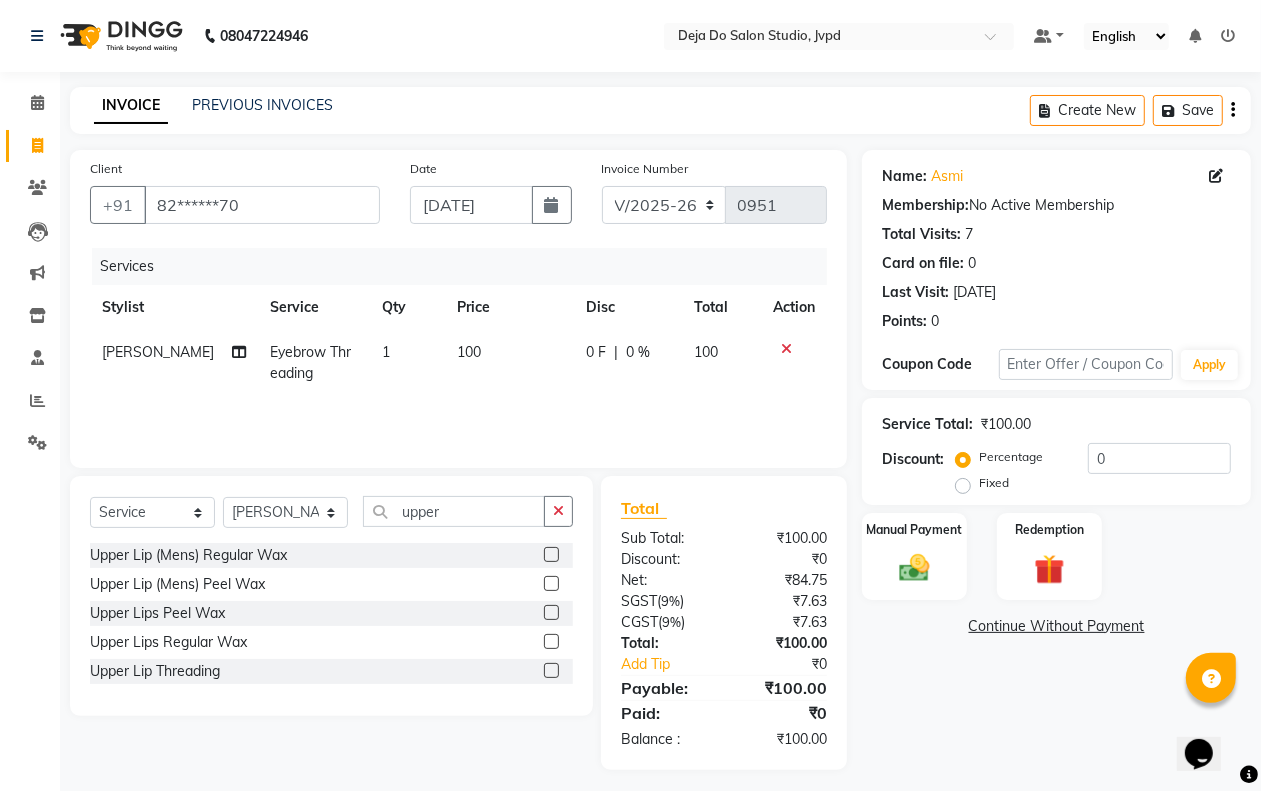 click at bounding box center [550, 671] 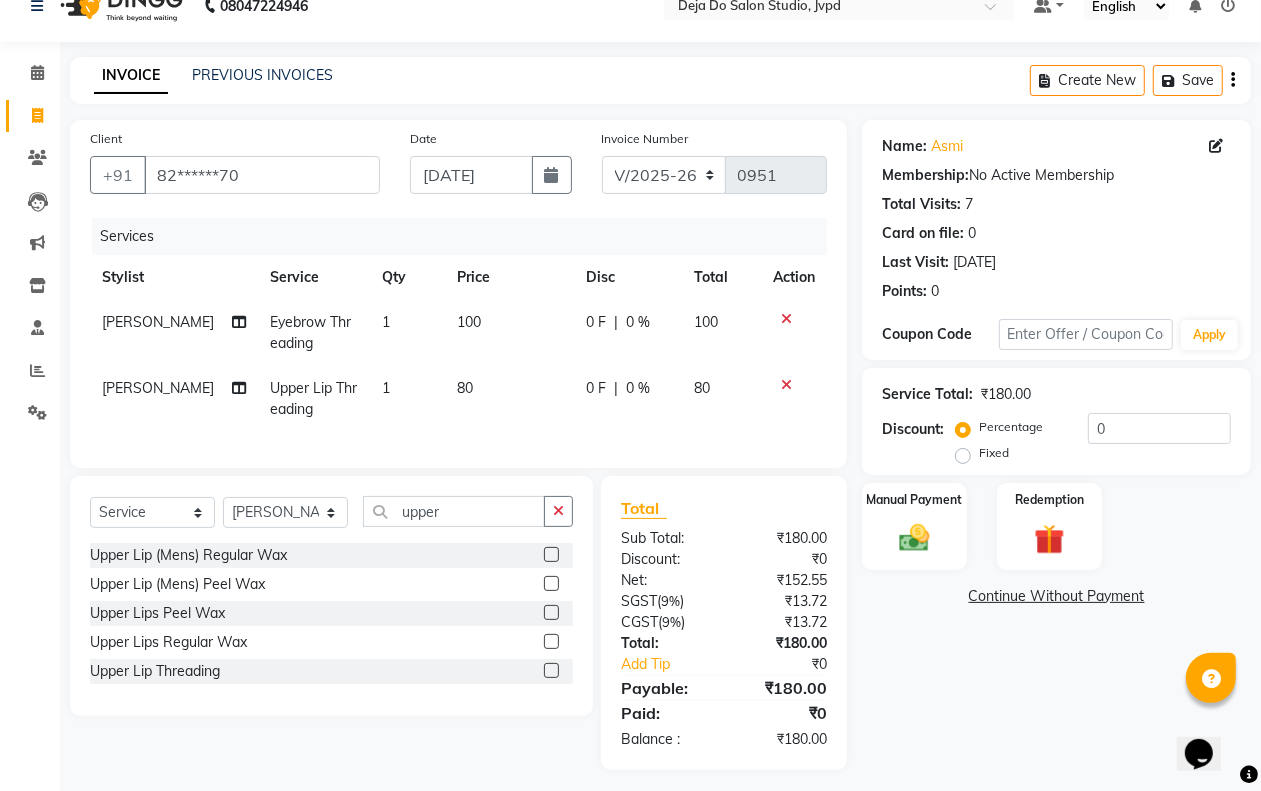 scroll, scrollTop: 57, scrollLeft: 0, axis: vertical 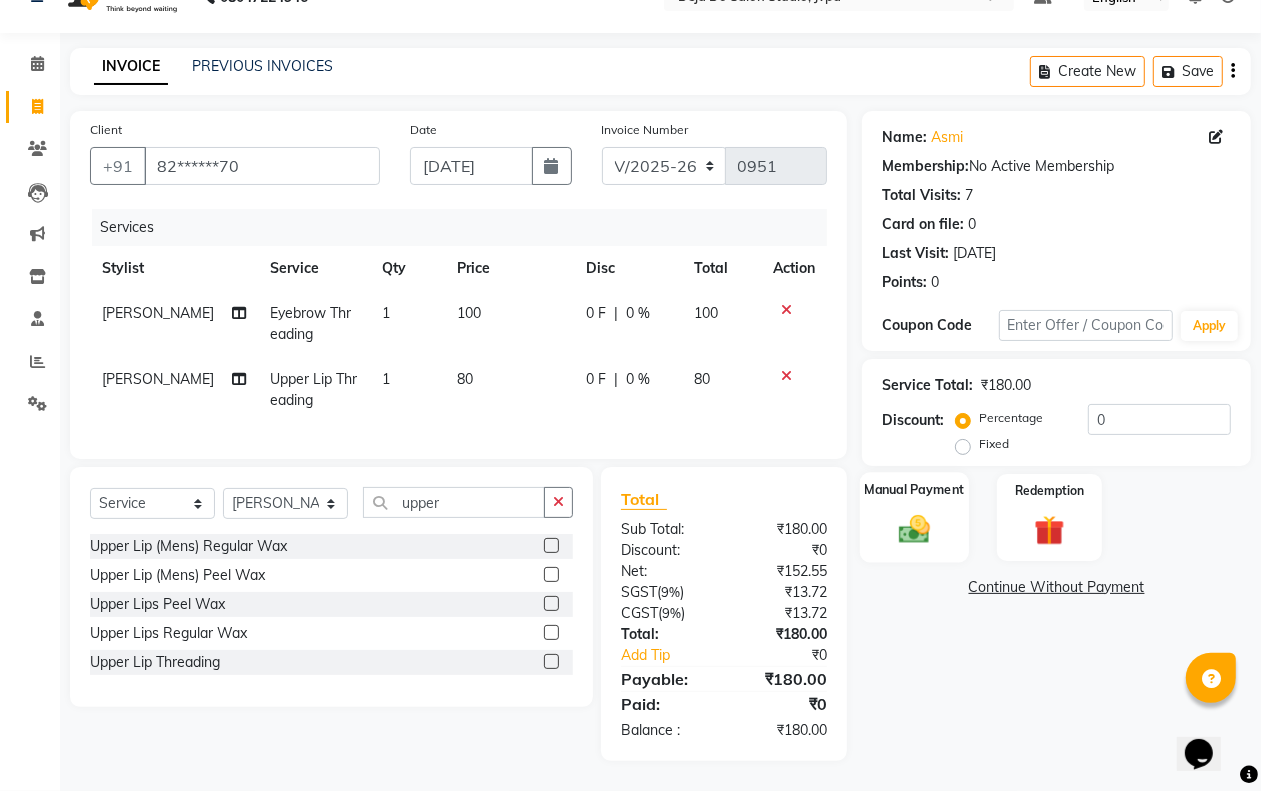 click 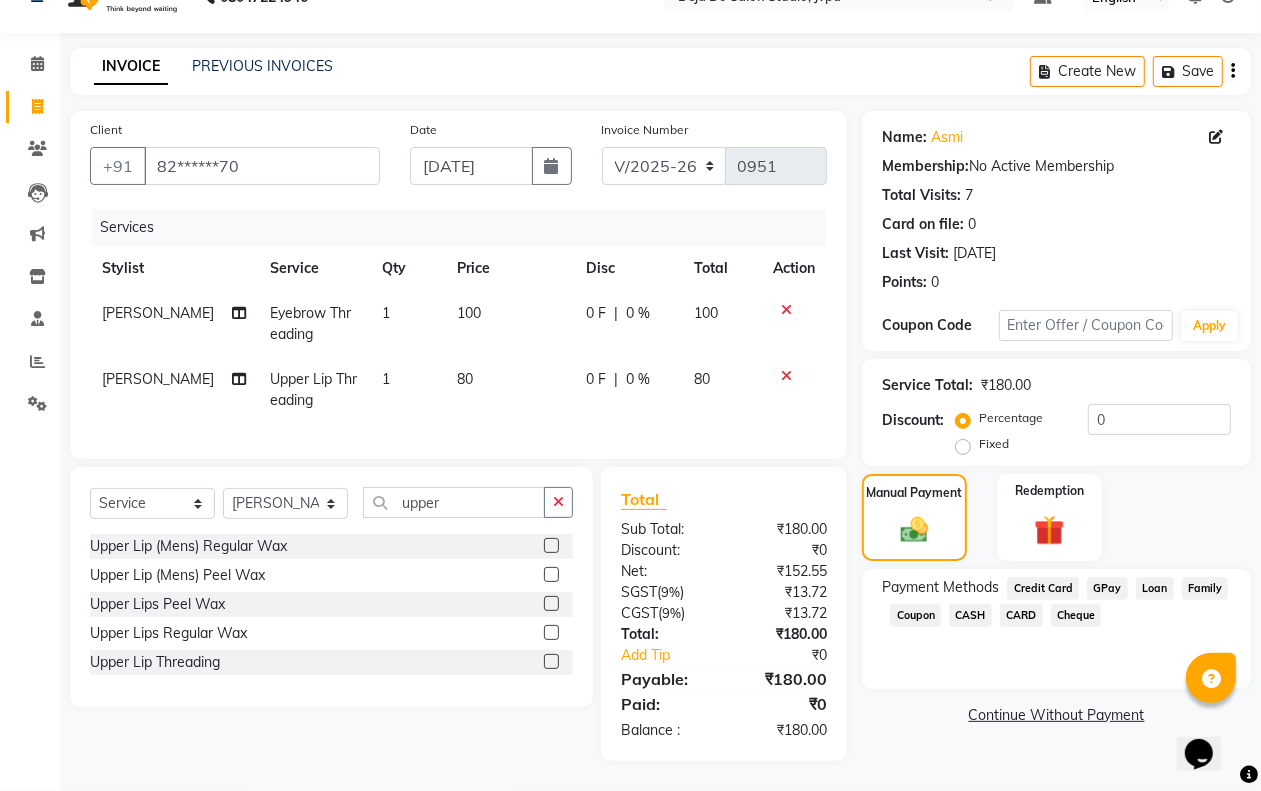 click on "CASH" 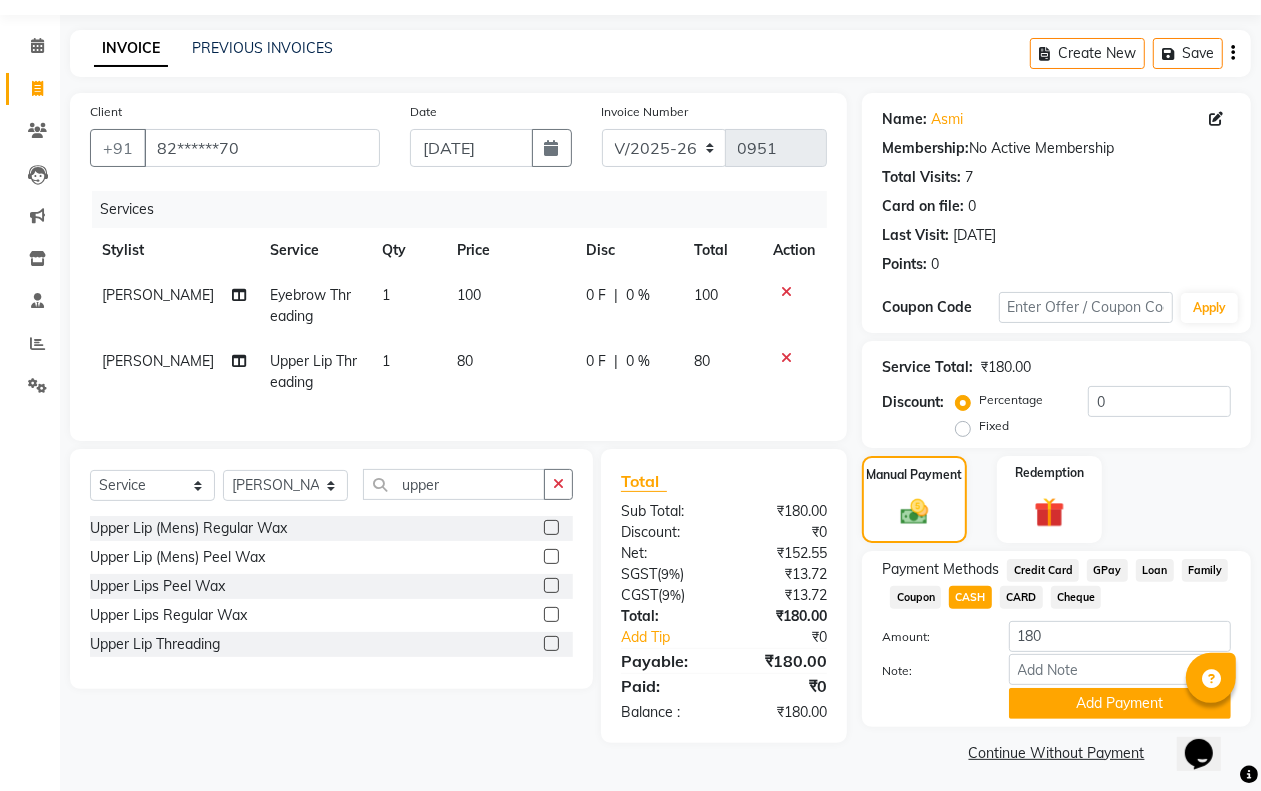click on "Note:" 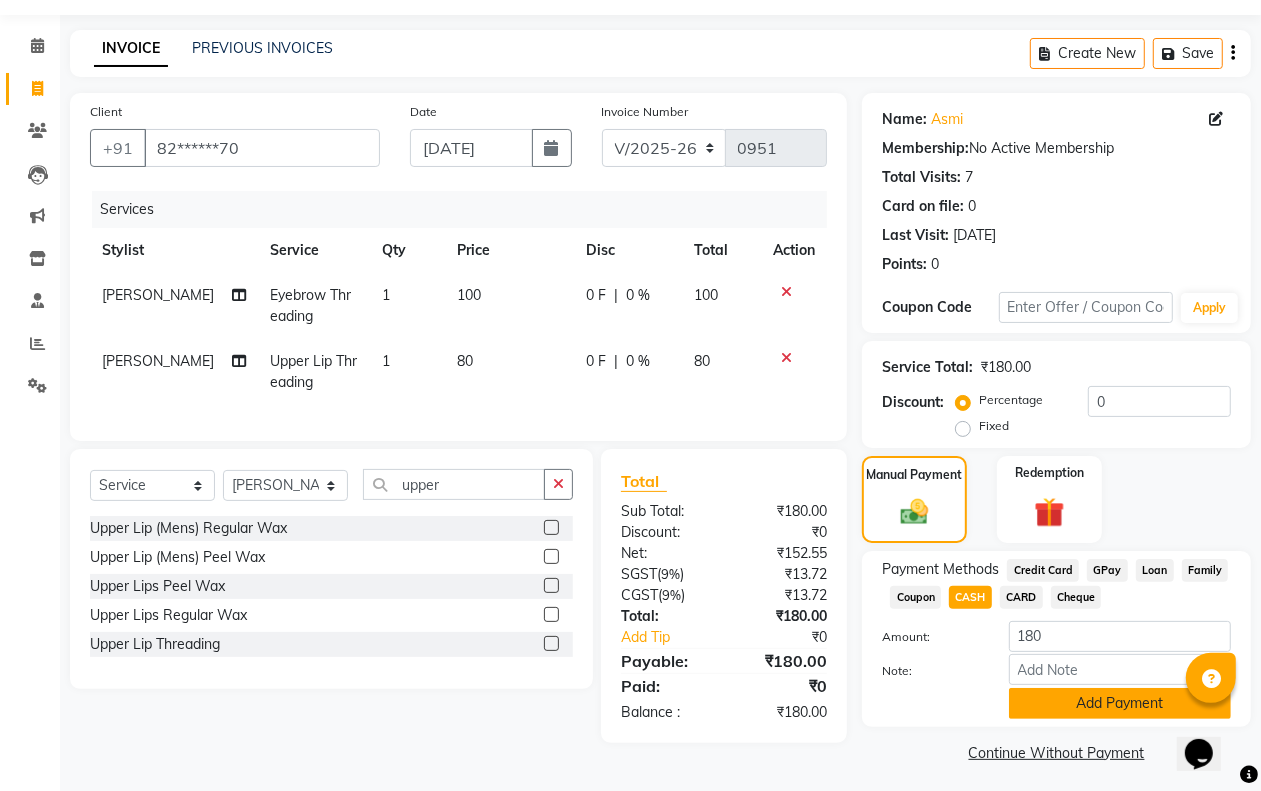 click on "Add Payment" 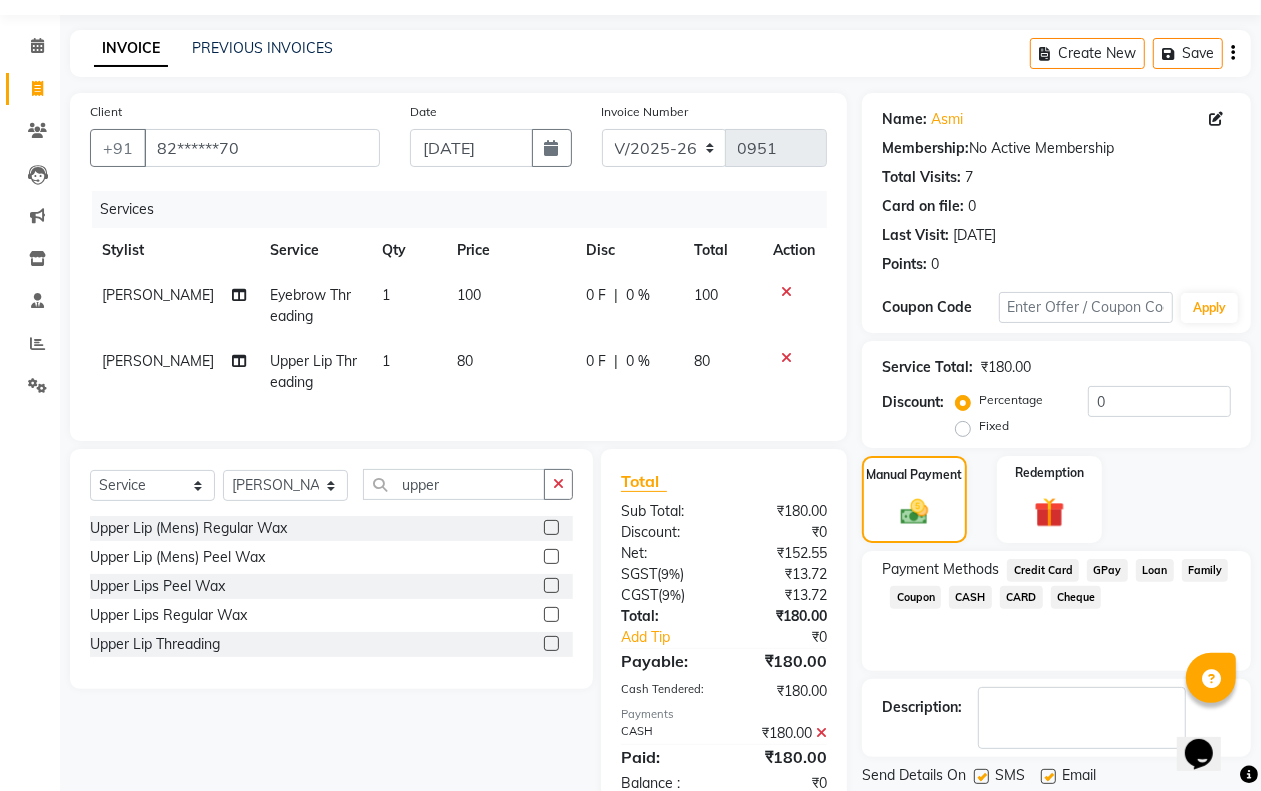 scroll, scrollTop: 128, scrollLeft: 0, axis: vertical 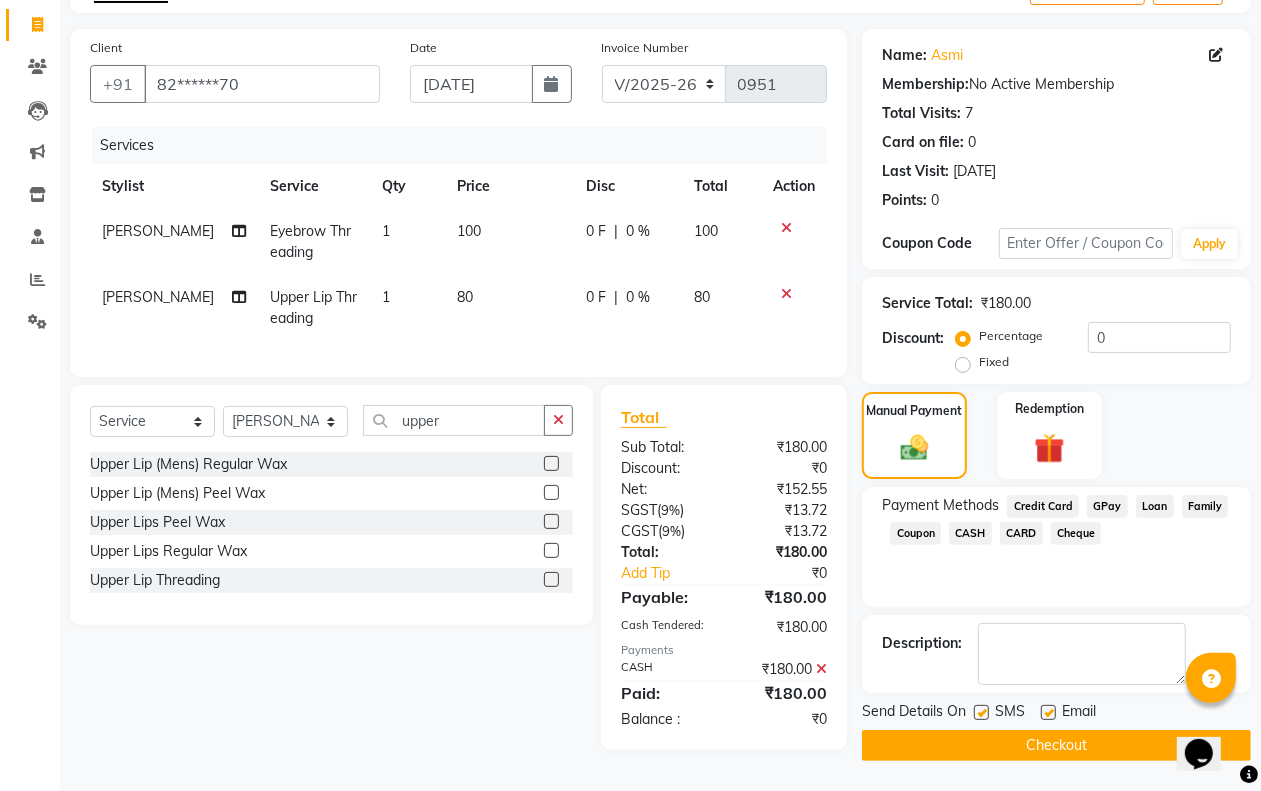 click on "Checkout" 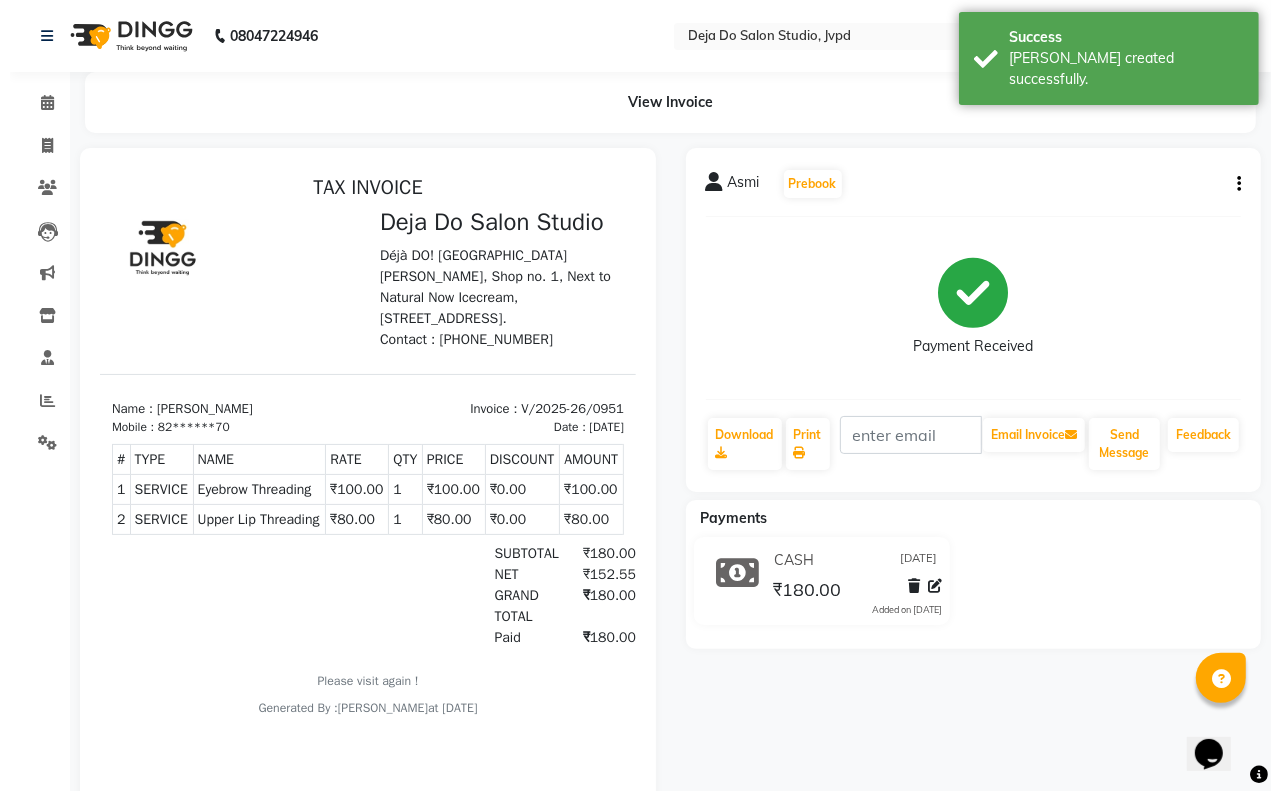 scroll, scrollTop: 0, scrollLeft: 0, axis: both 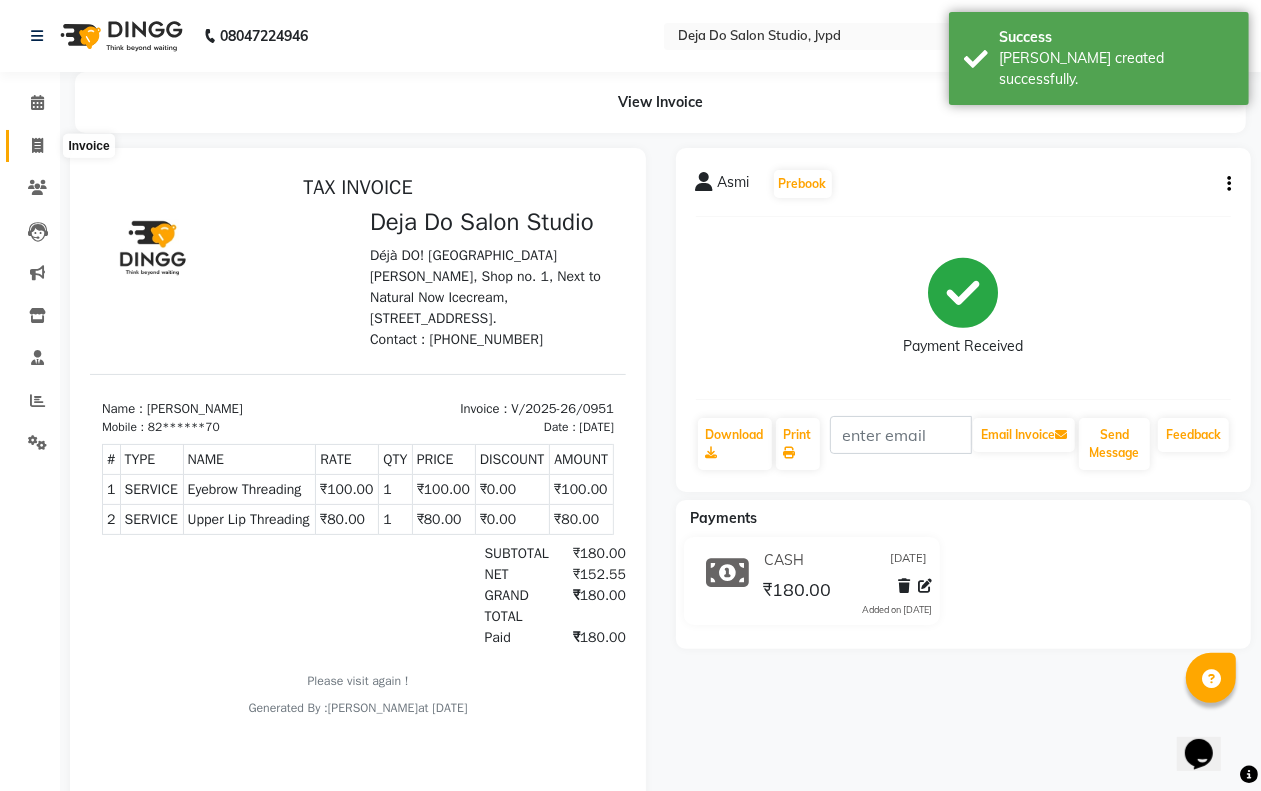 click 